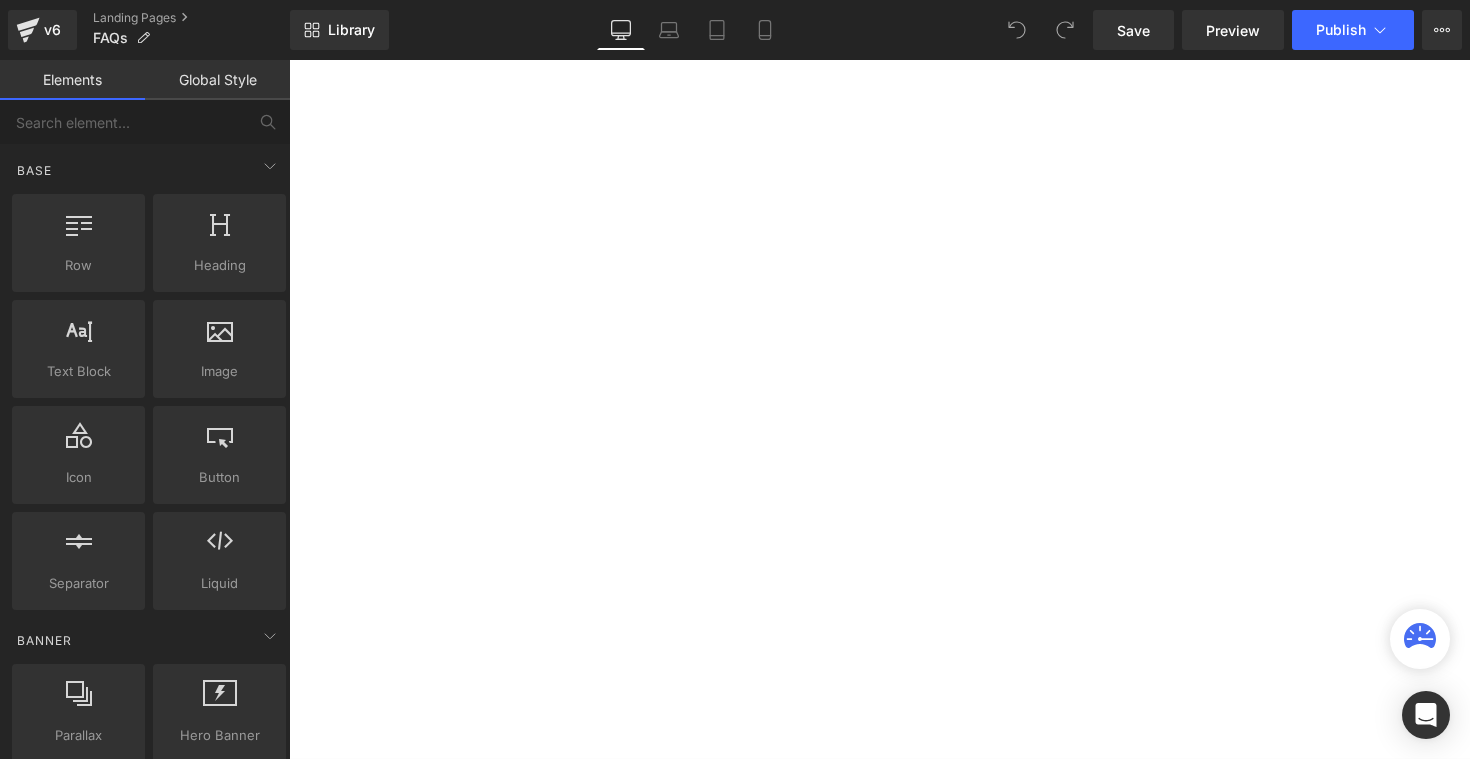 scroll, scrollTop: 0, scrollLeft: 0, axis: both 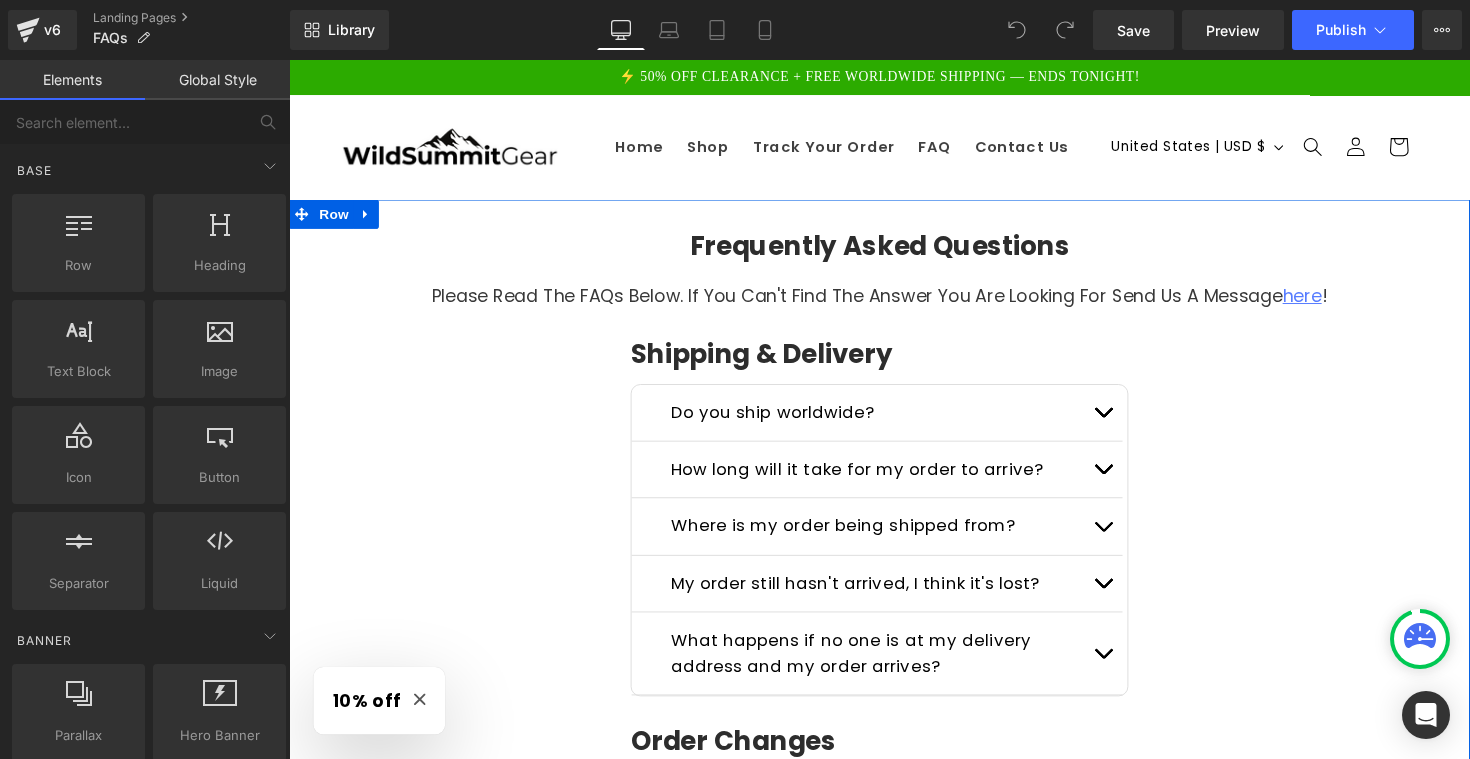 click on "Shipping & Delivery" at bounding box center (1069, 361) 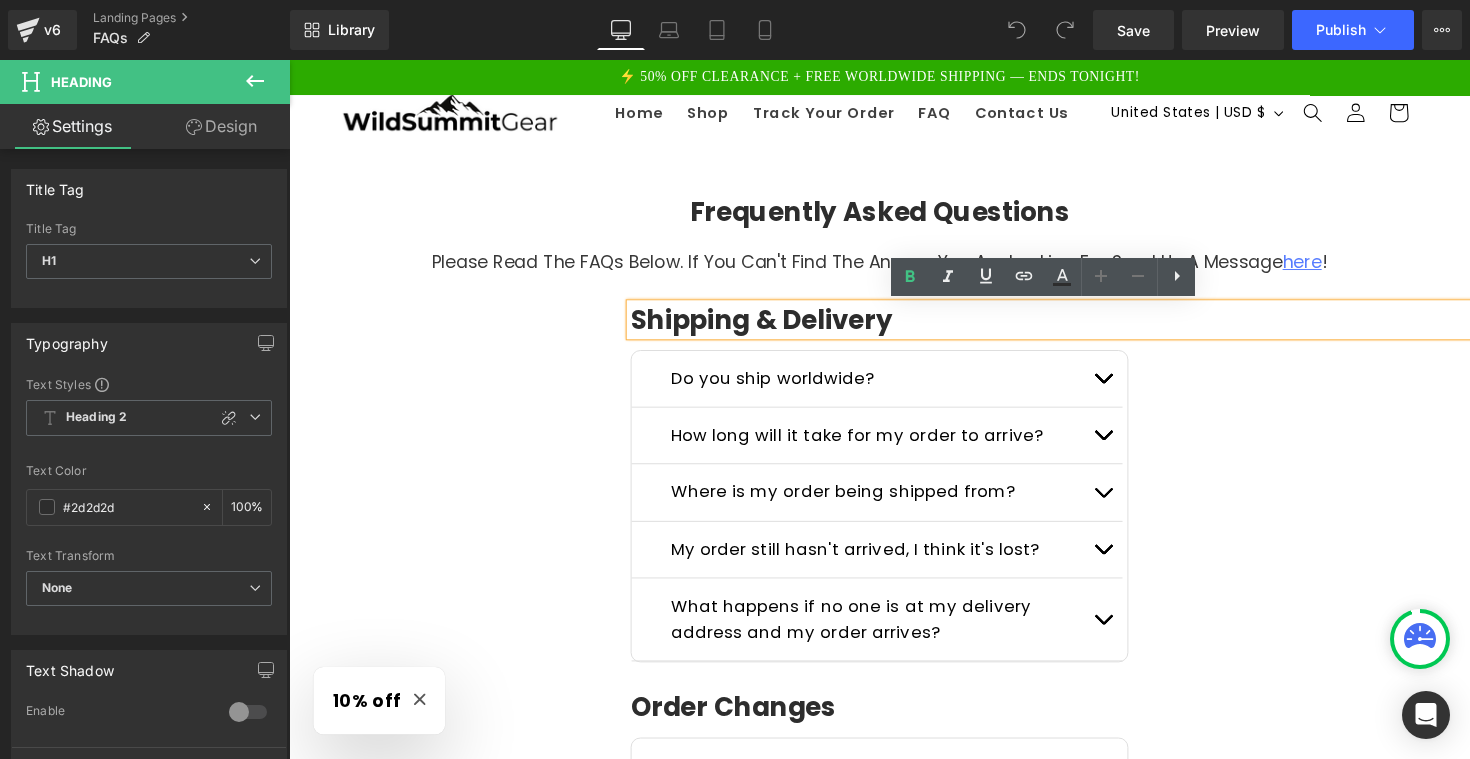 scroll, scrollTop: 34, scrollLeft: 0, axis: vertical 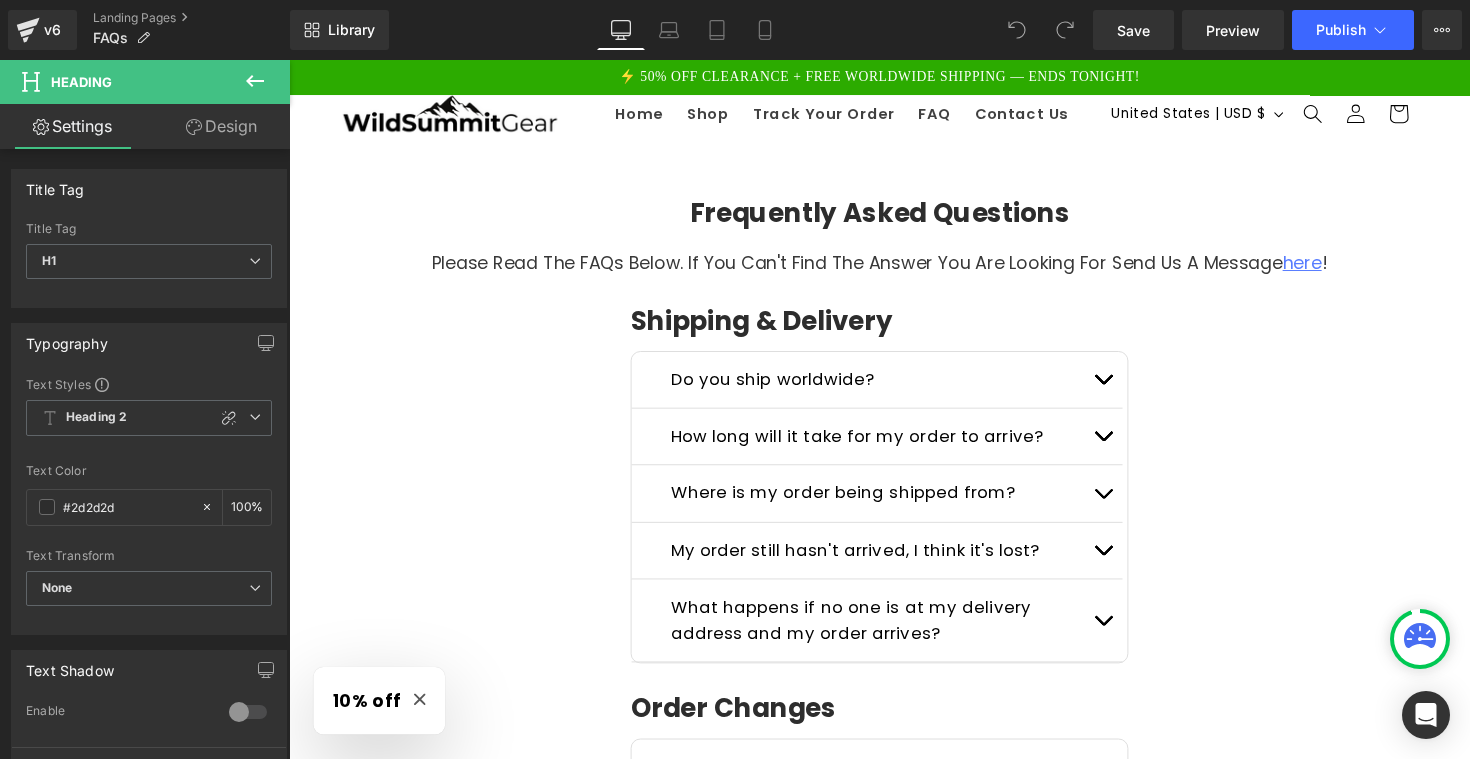 click 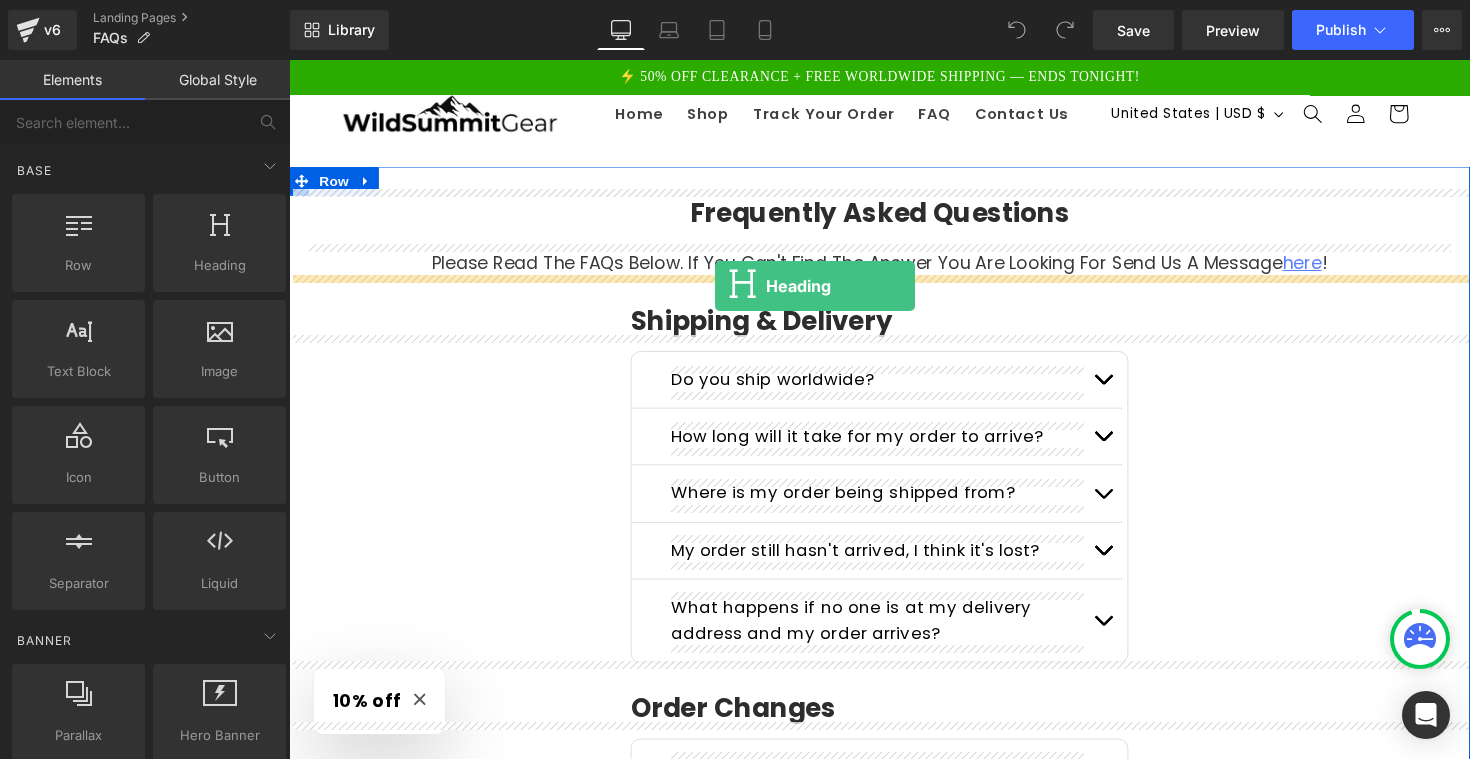 drag, startPoint x: 368, startPoint y: 275, endPoint x: 725, endPoint y: 292, distance: 357.40454 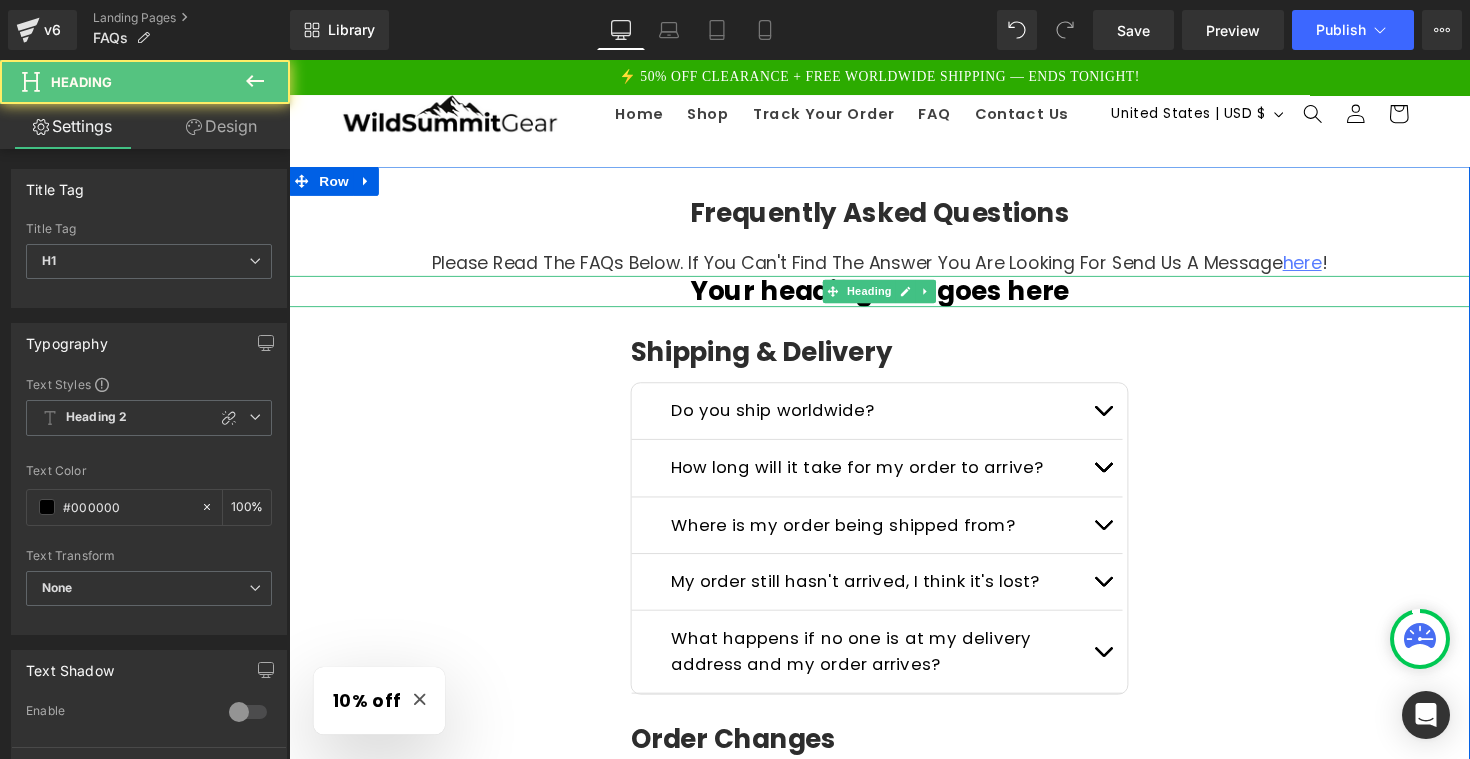 click on "Your heading text goes here" at bounding box center [894, 297] 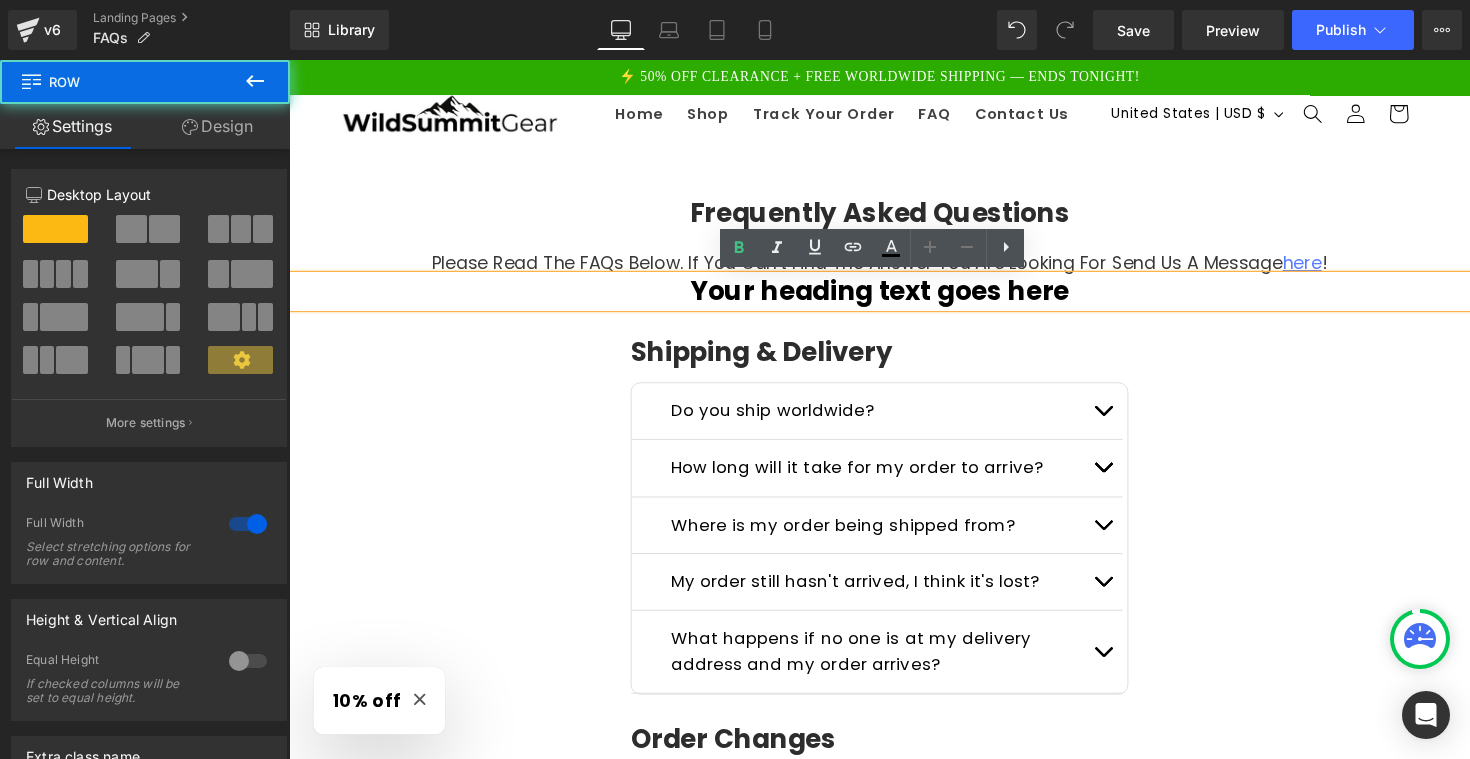 click on "Frequently Asked Questions Heading         Please read the FAQs below. If you can't find the answer you are looking for send us a message  here ! Text Block         Row
Your heading text goes here
Heading         Shipping & Delivery Heading
Do you ship worldwide?
Text Block
Absolutely! We delivery to customers in order 100 countries. In order for us to do so without any hiccups, please make sure that all of your checkout information is entered correctly.
Text Block
How long will it take for my order to arrive? Text Block
Order processing takes 1-2 business days before shipment.
Shipping" at bounding box center (894, 1064) 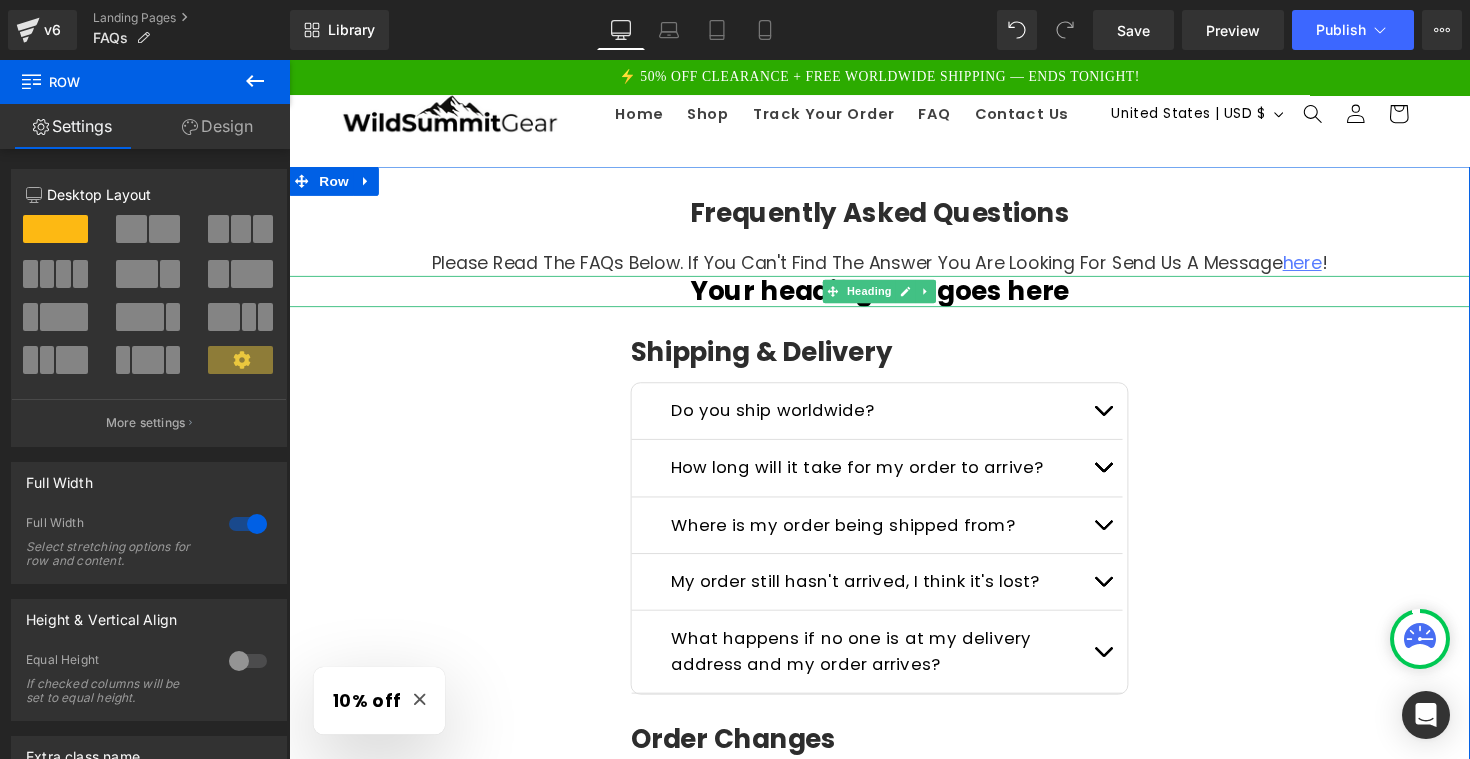 click on "Your heading text goes here" at bounding box center (894, 297) 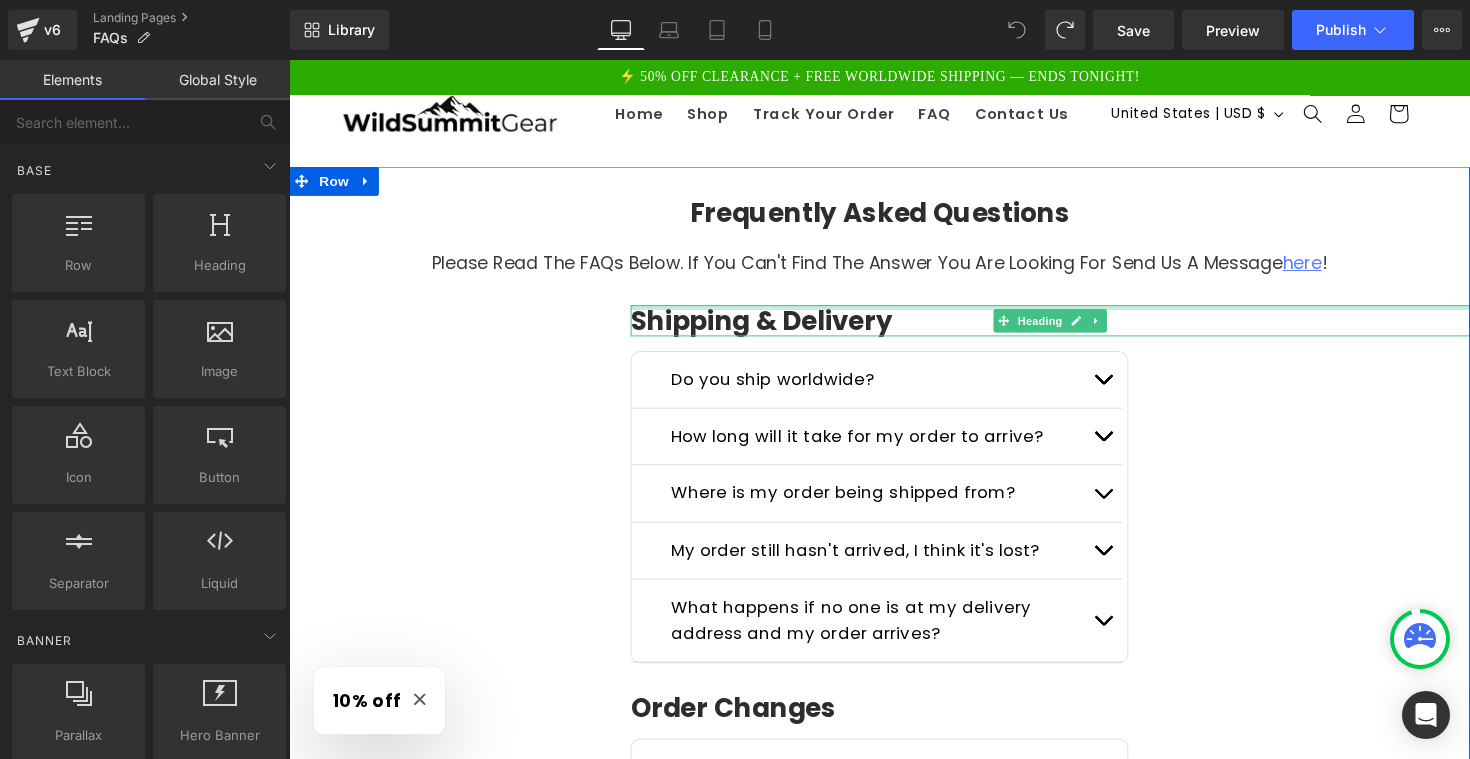 click at bounding box center [1069, 313] 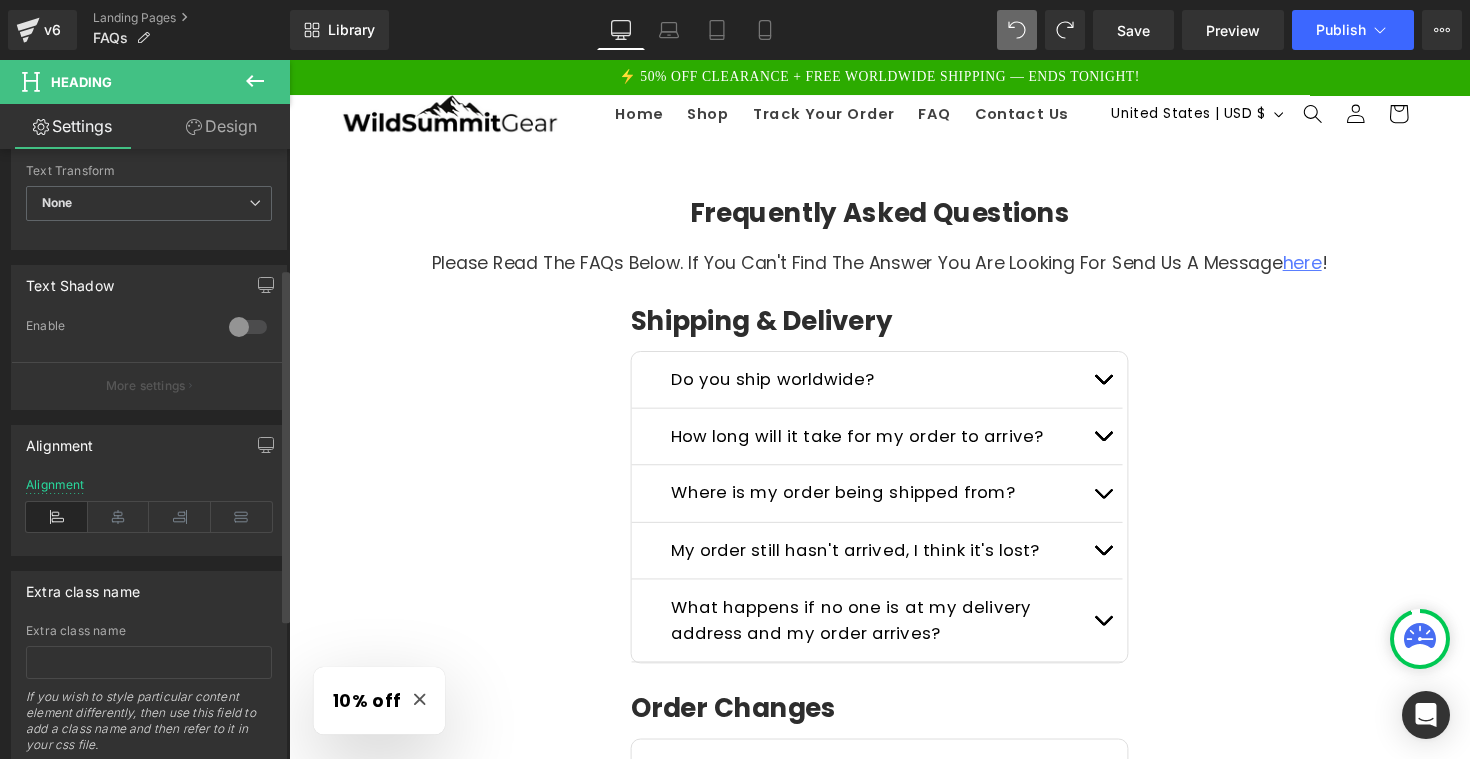 scroll, scrollTop: 0, scrollLeft: 0, axis: both 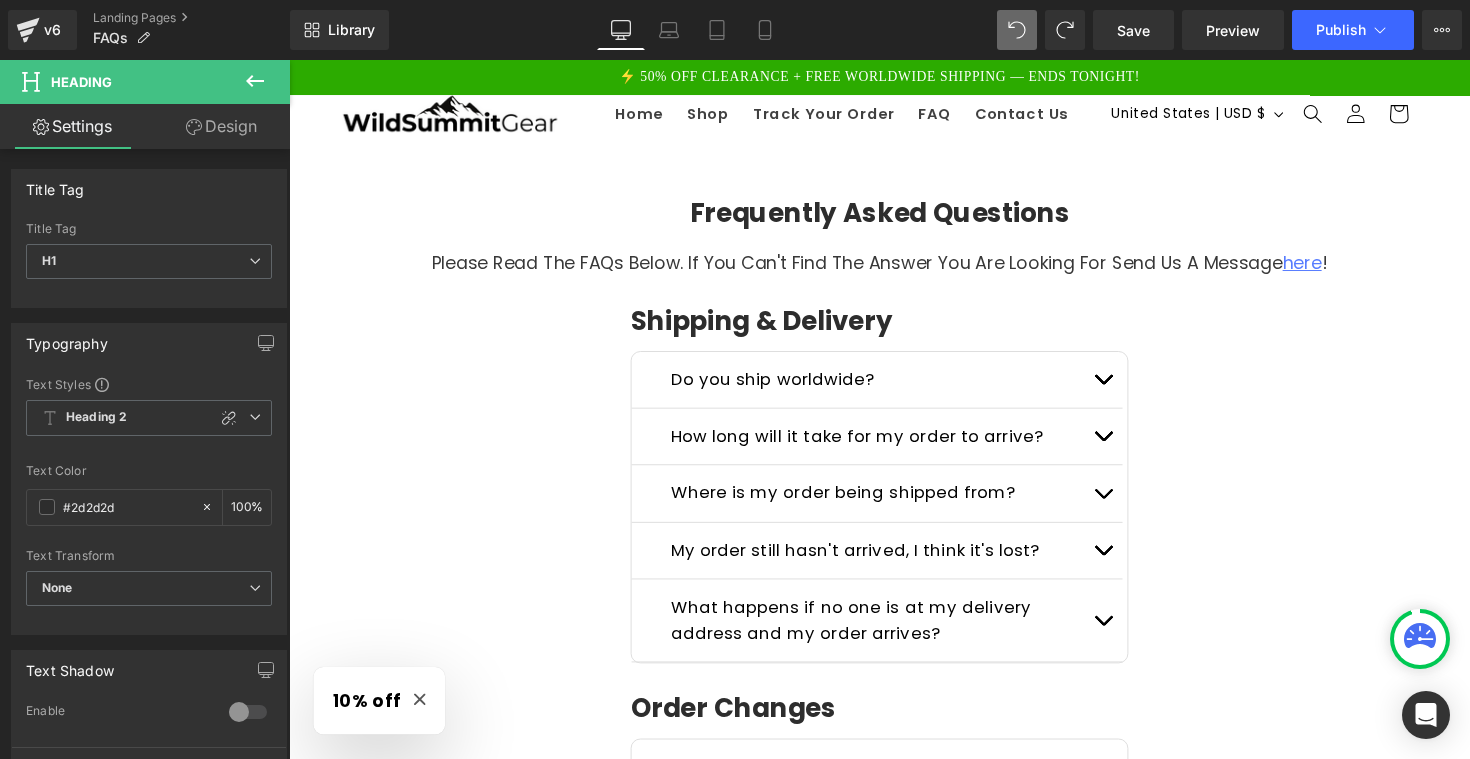 click on "Design" at bounding box center (221, 126) 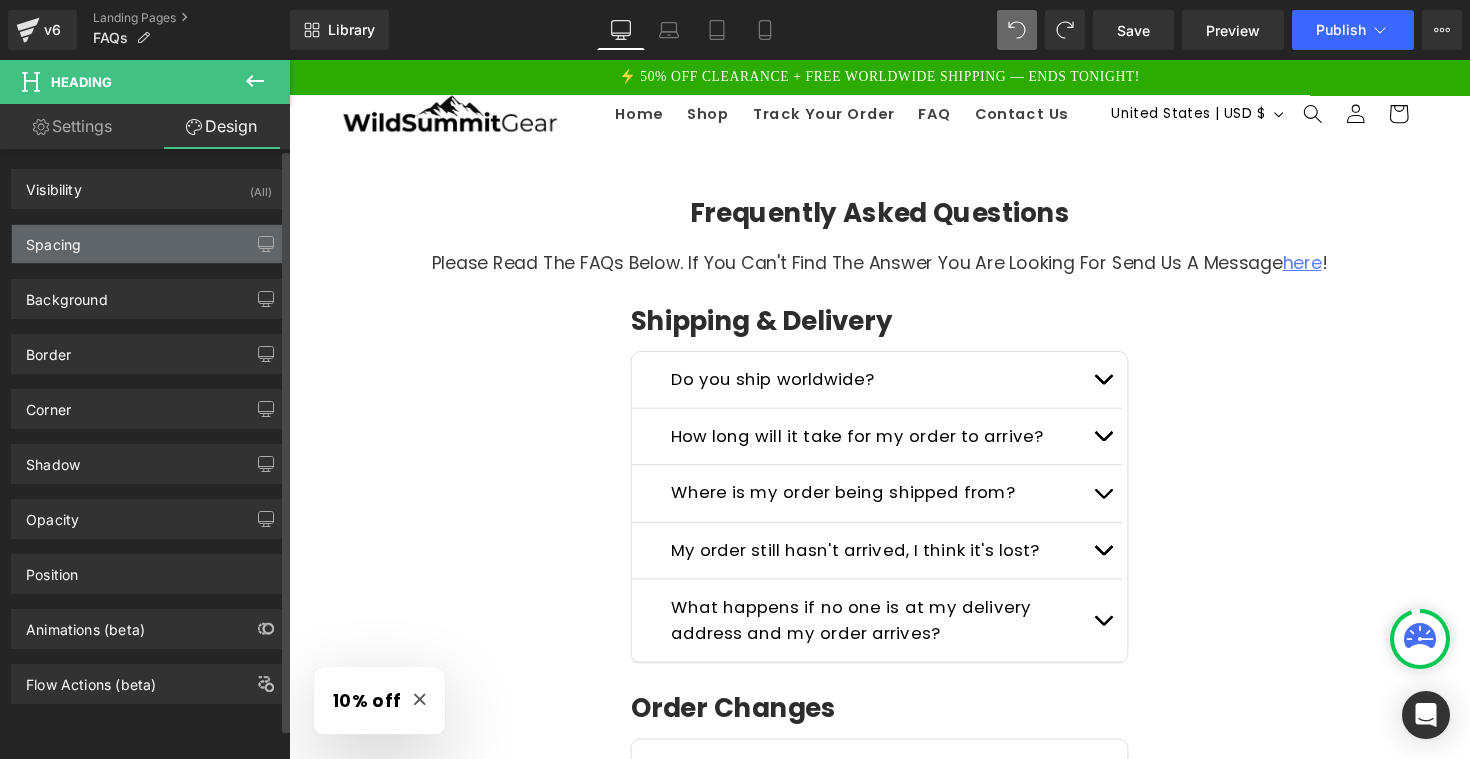 click on "Spacing" at bounding box center (149, 244) 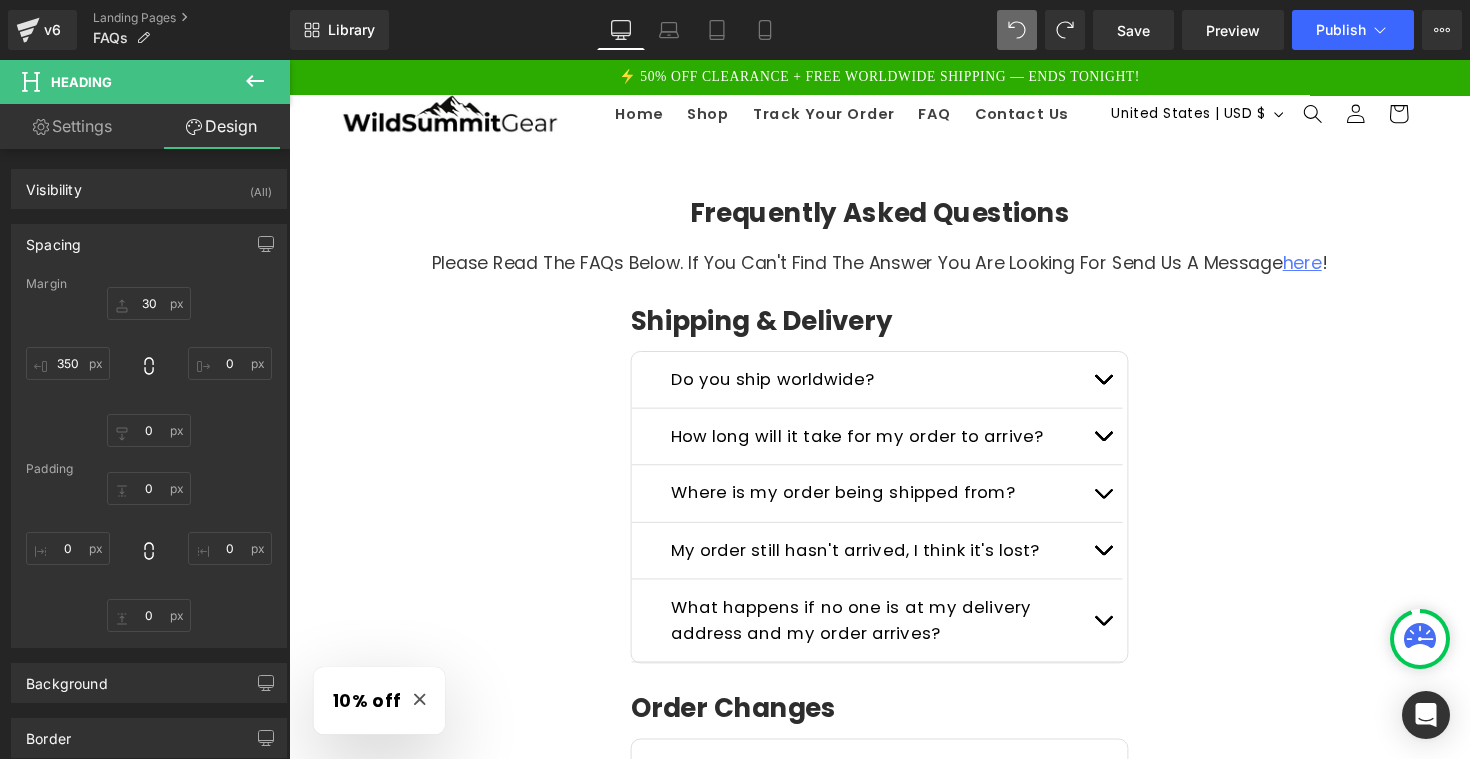 click on "Settings" at bounding box center (72, 126) 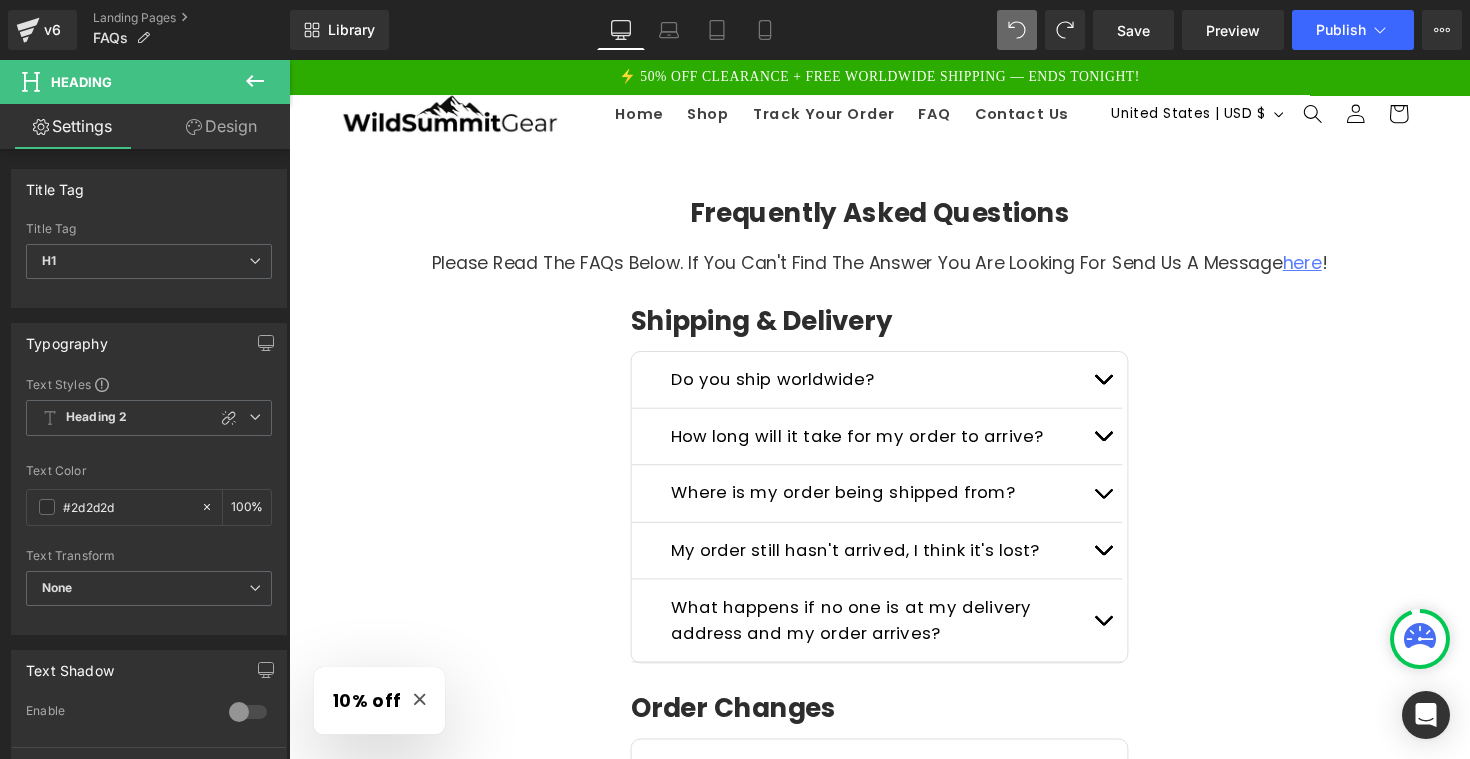 click 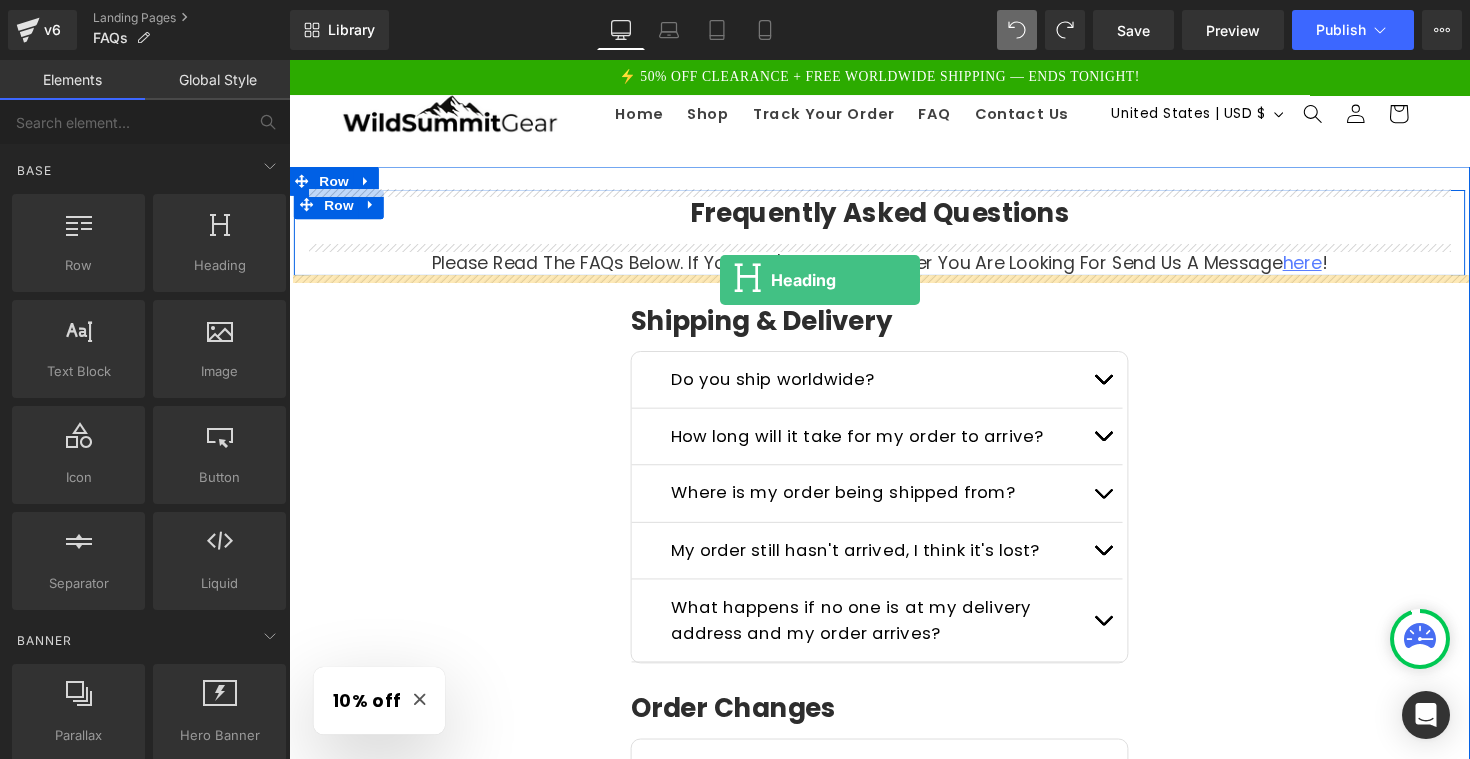 drag, startPoint x: 496, startPoint y: 317, endPoint x: 731, endPoint y: 285, distance: 237.16872 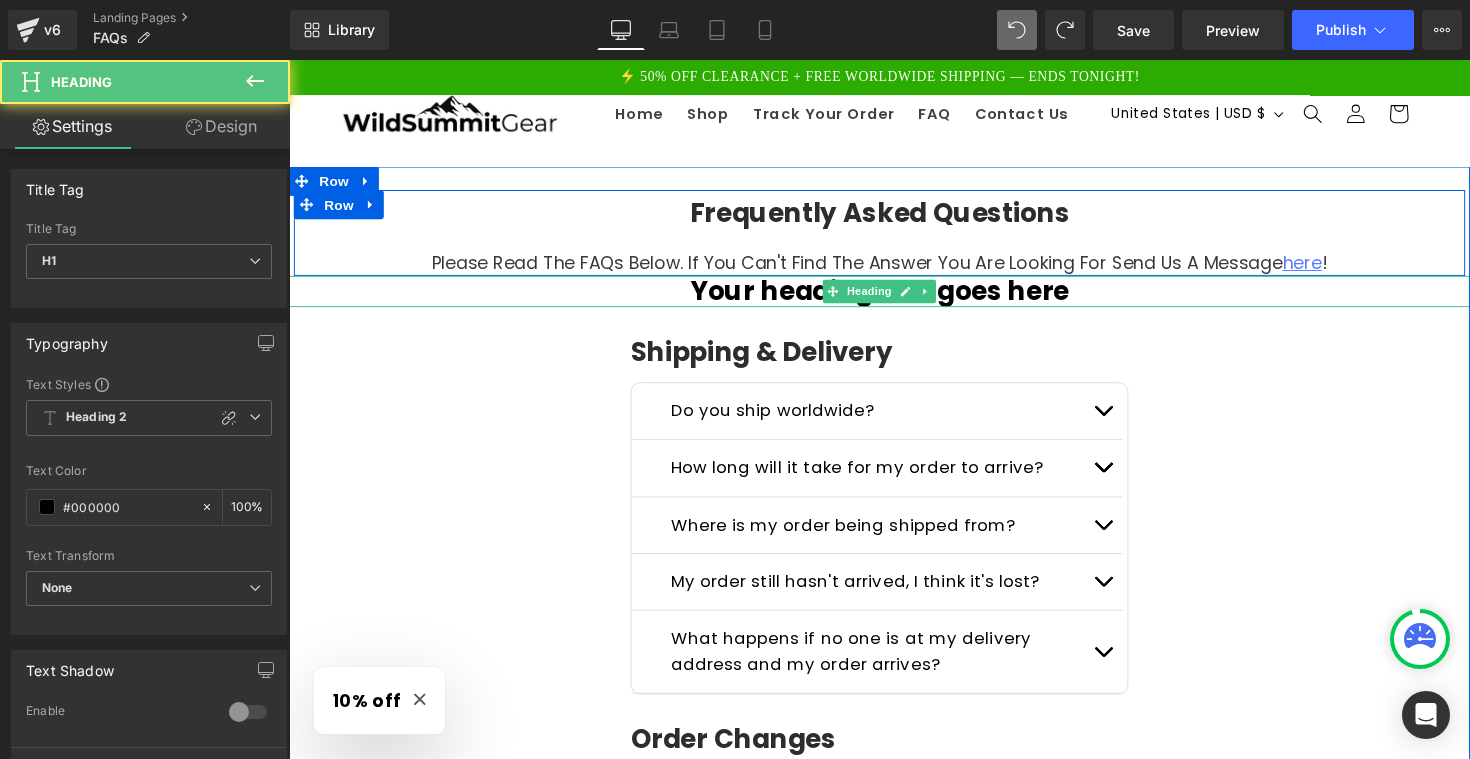 click on "Your heading text goes here" at bounding box center (894, 297) 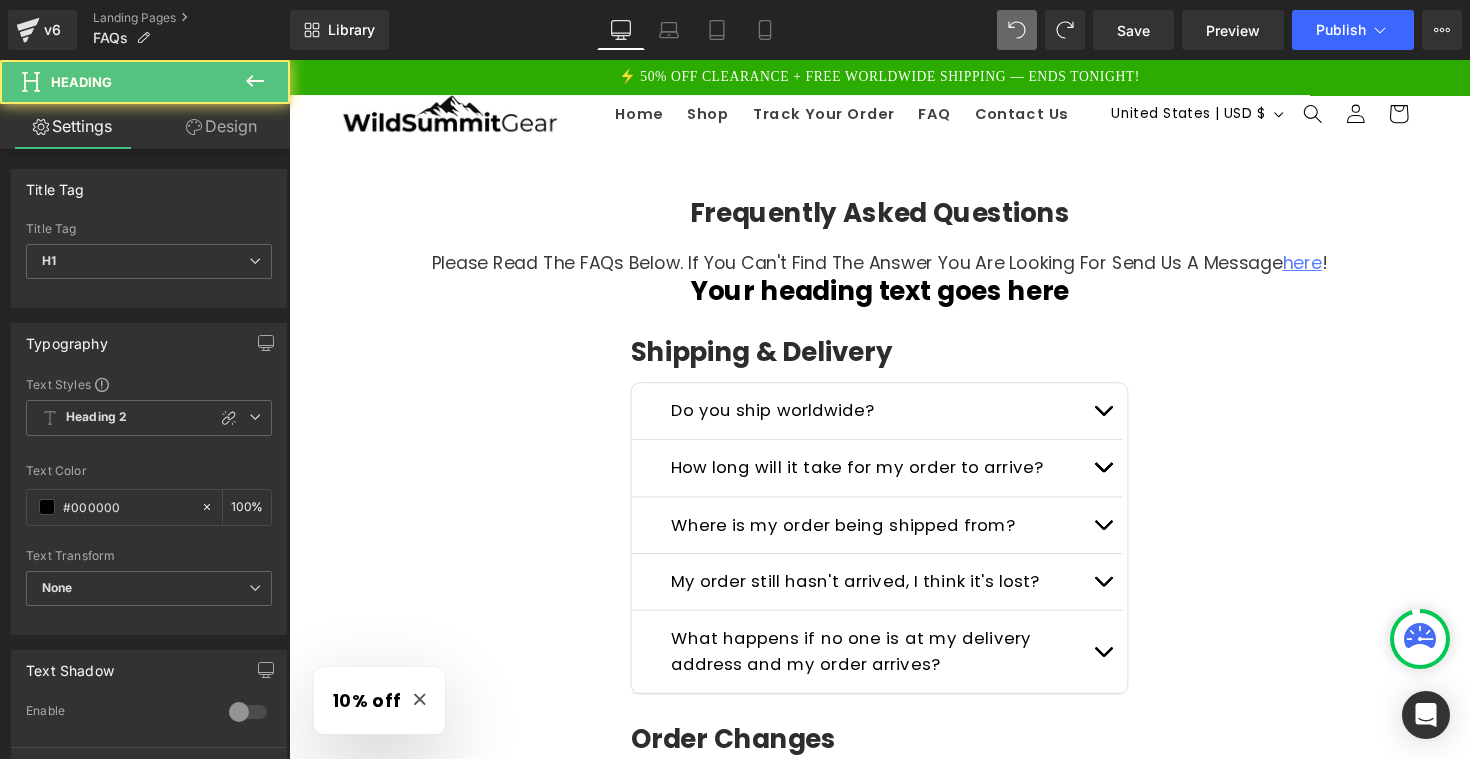 click on "Design" at bounding box center [221, 126] 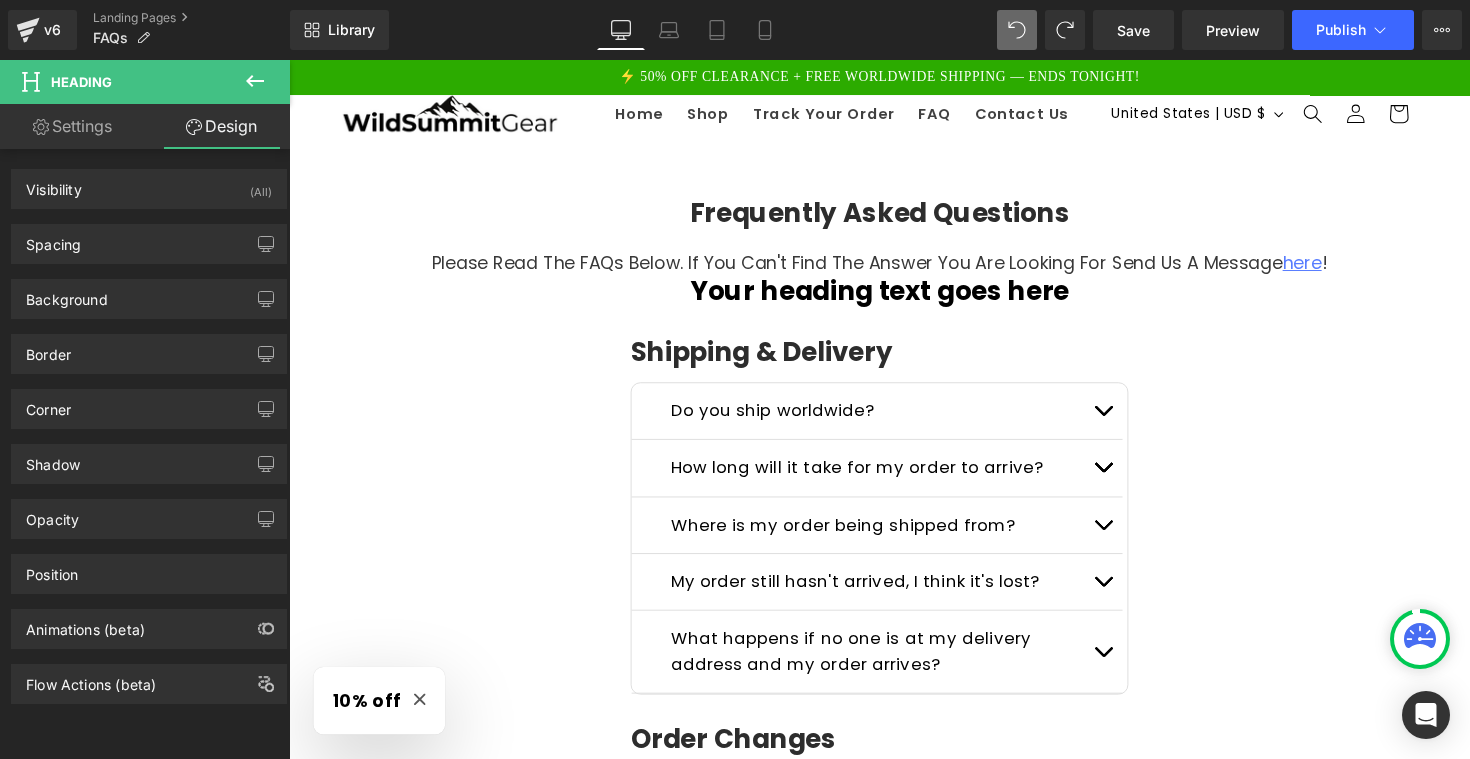 type on "0" 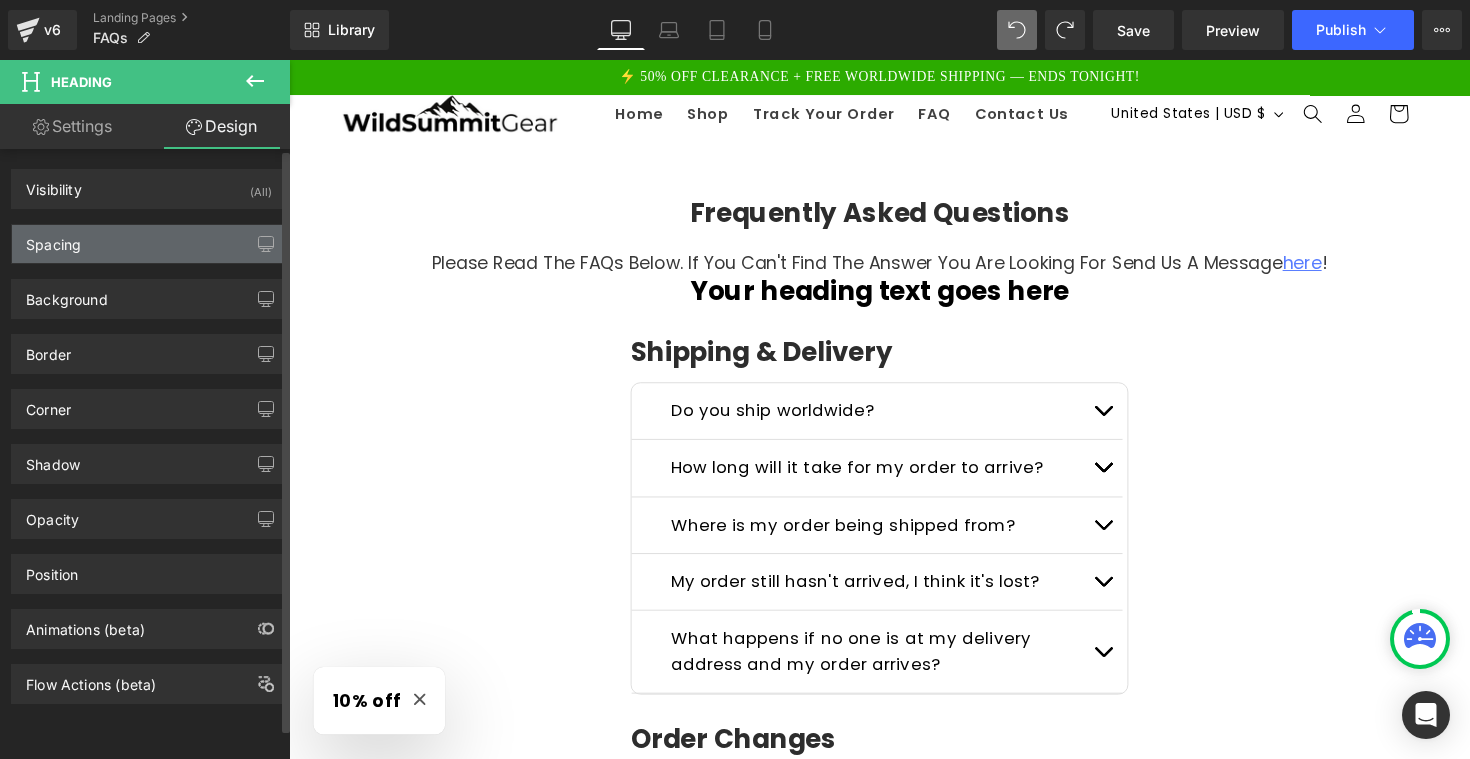 click on "Spacing" at bounding box center (149, 244) 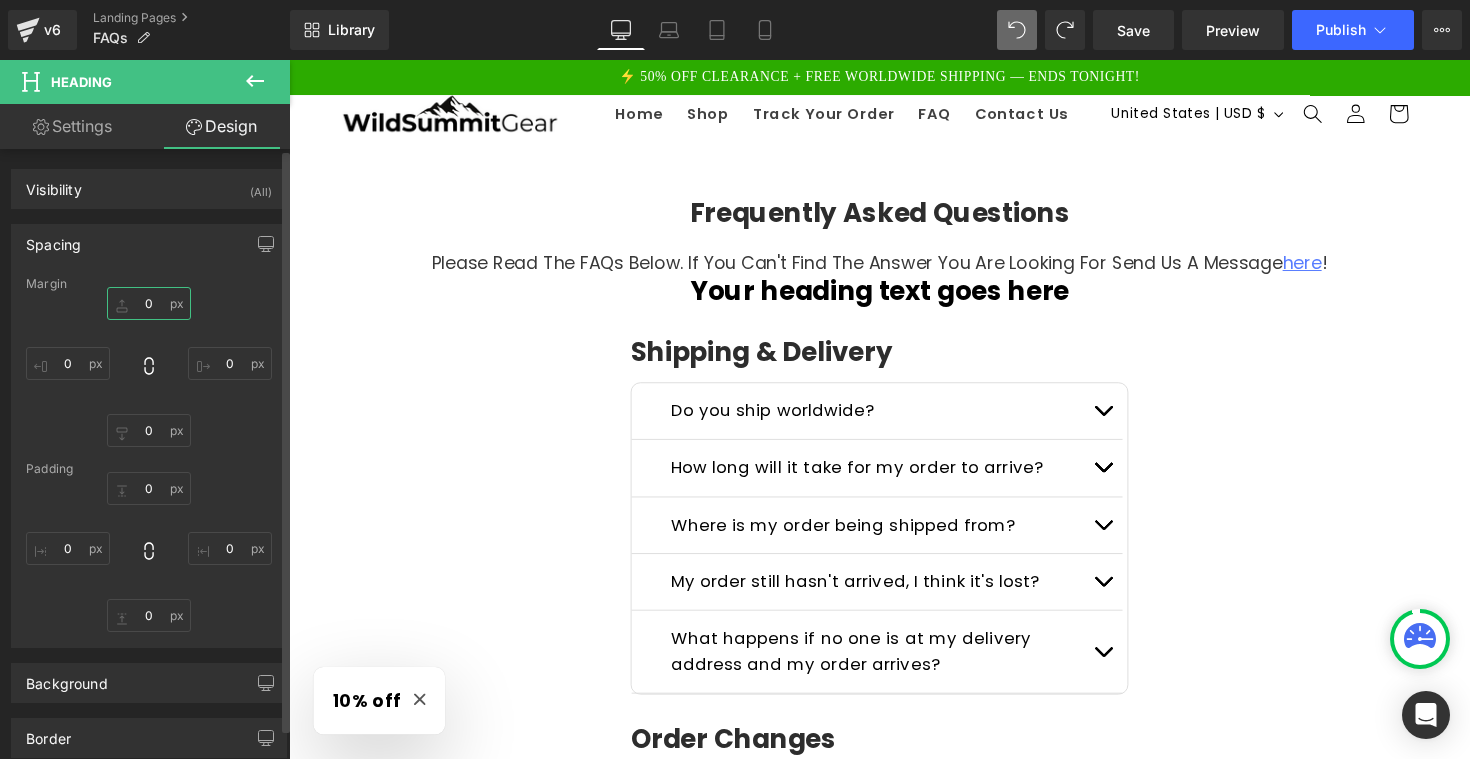 click on "0" at bounding box center [149, 303] 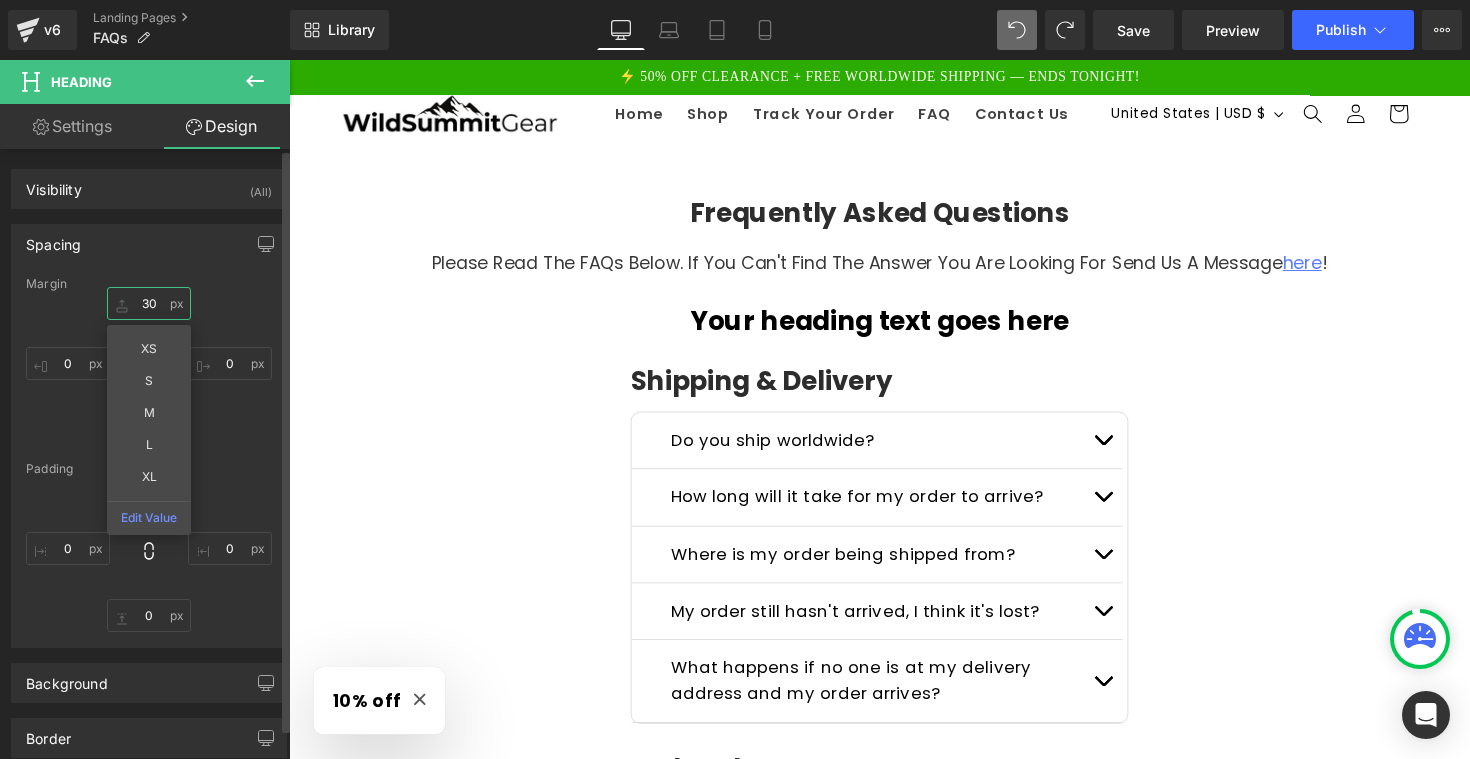type on "30" 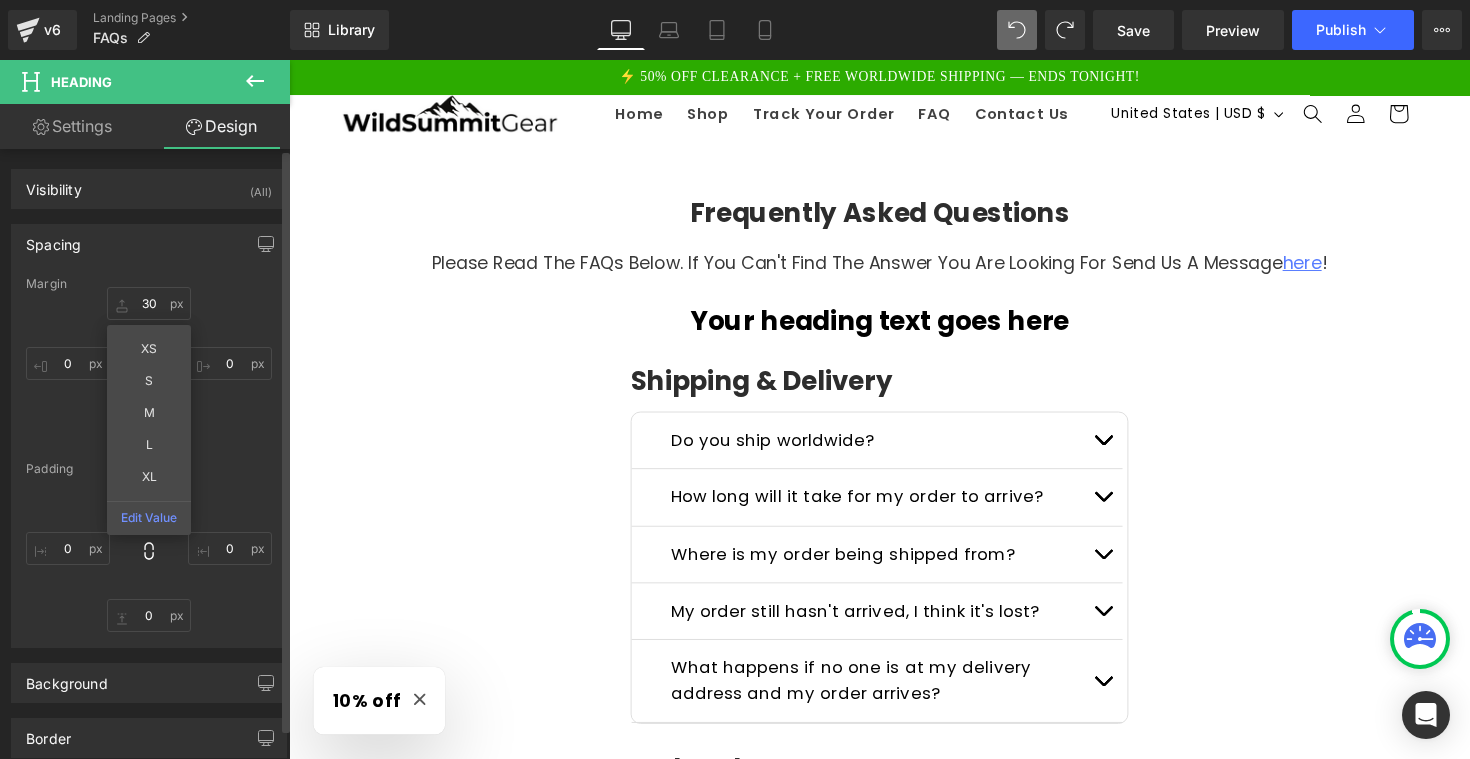 click on "30 30 XS S M L XL Edit Value
0px 0
0px 0
0px 0" at bounding box center (149, 367) 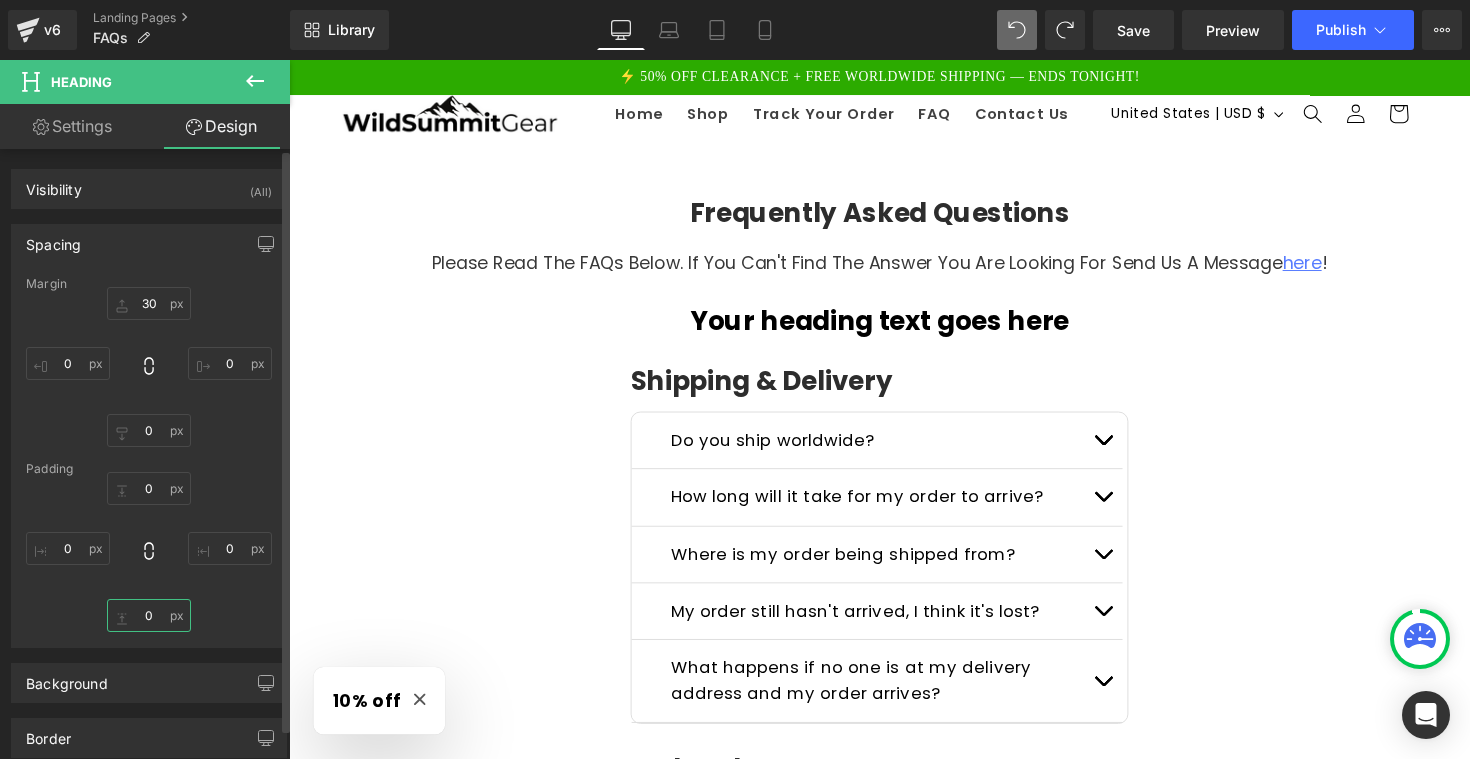 click on "0" at bounding box center [149, 615] 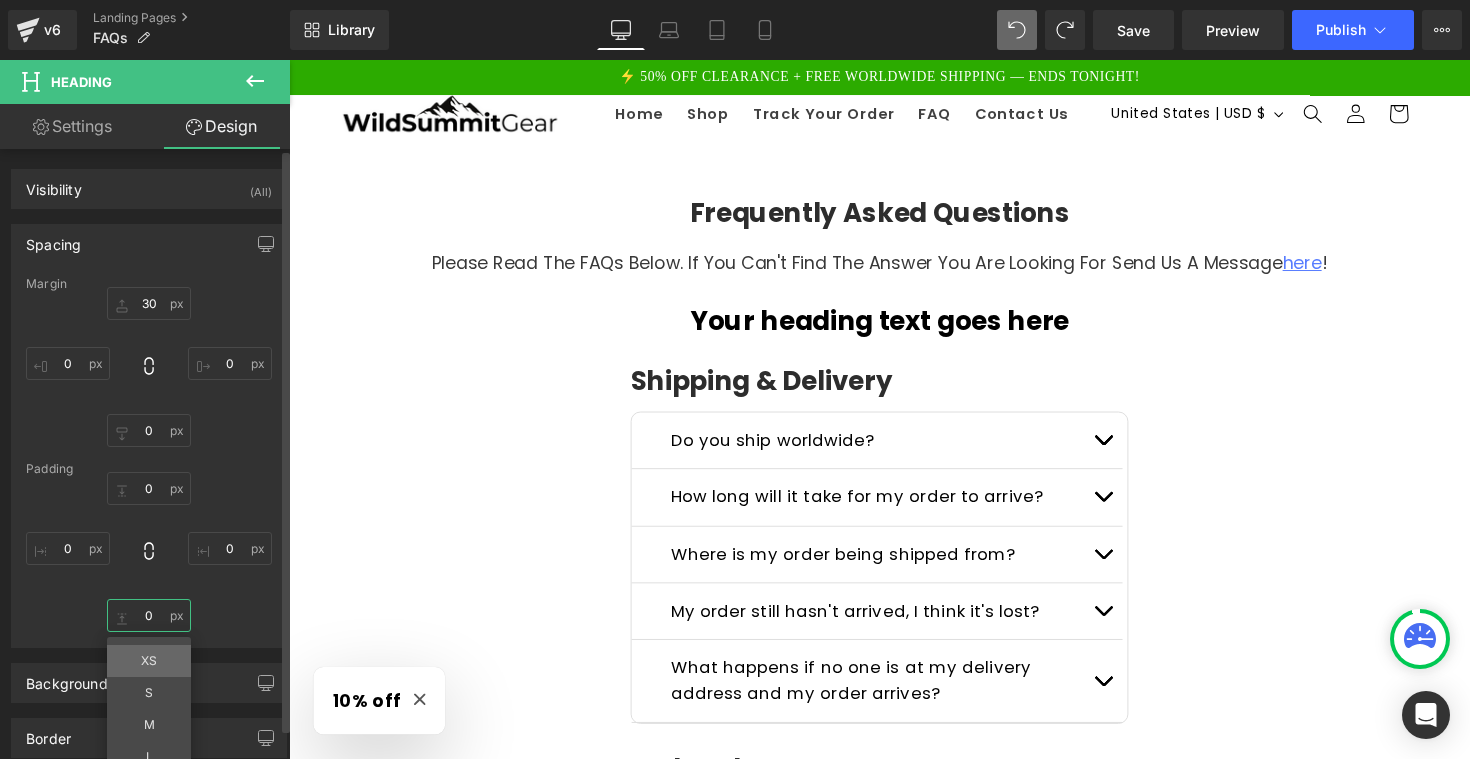 type on "30" 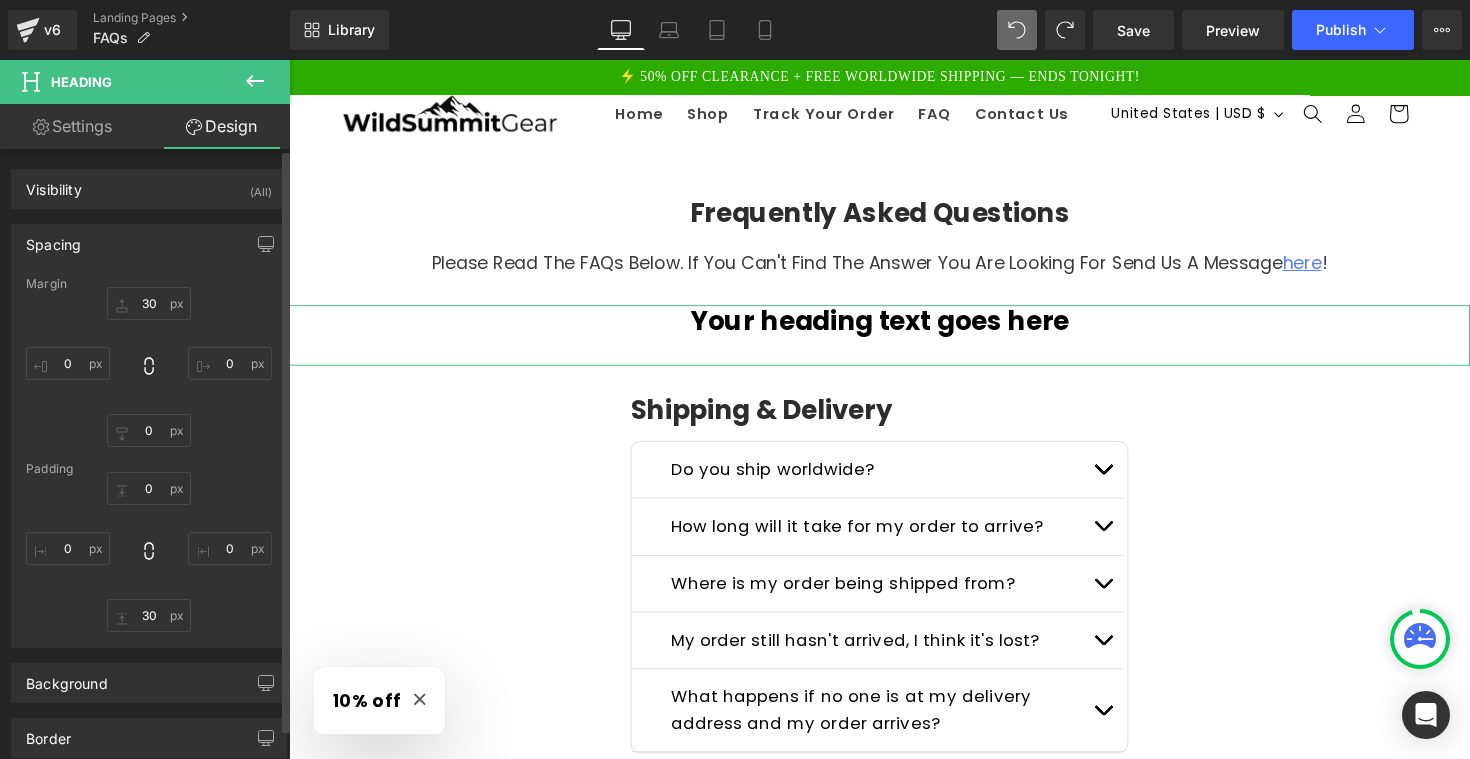 click on "Settings" at bounding box center [72, 126] 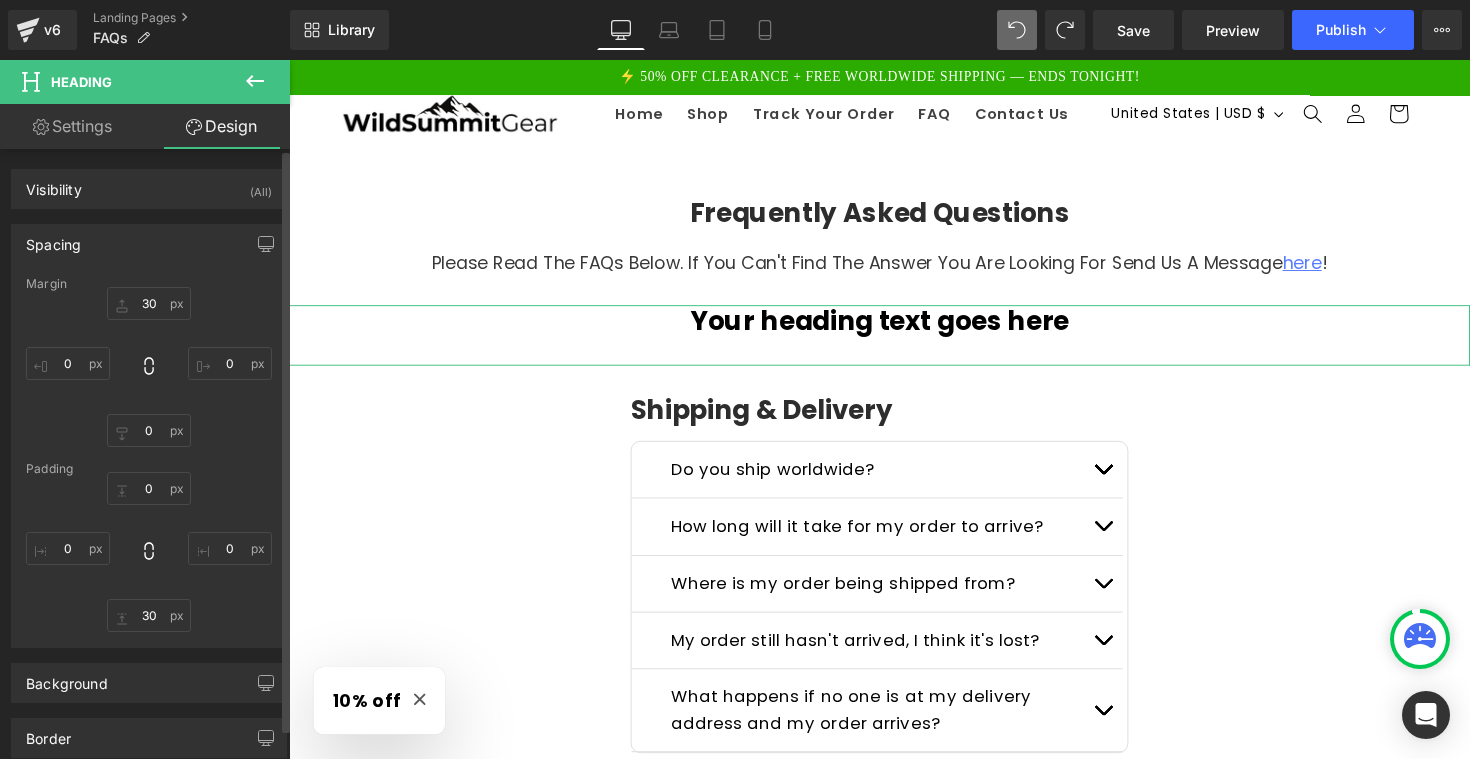 type on "100" 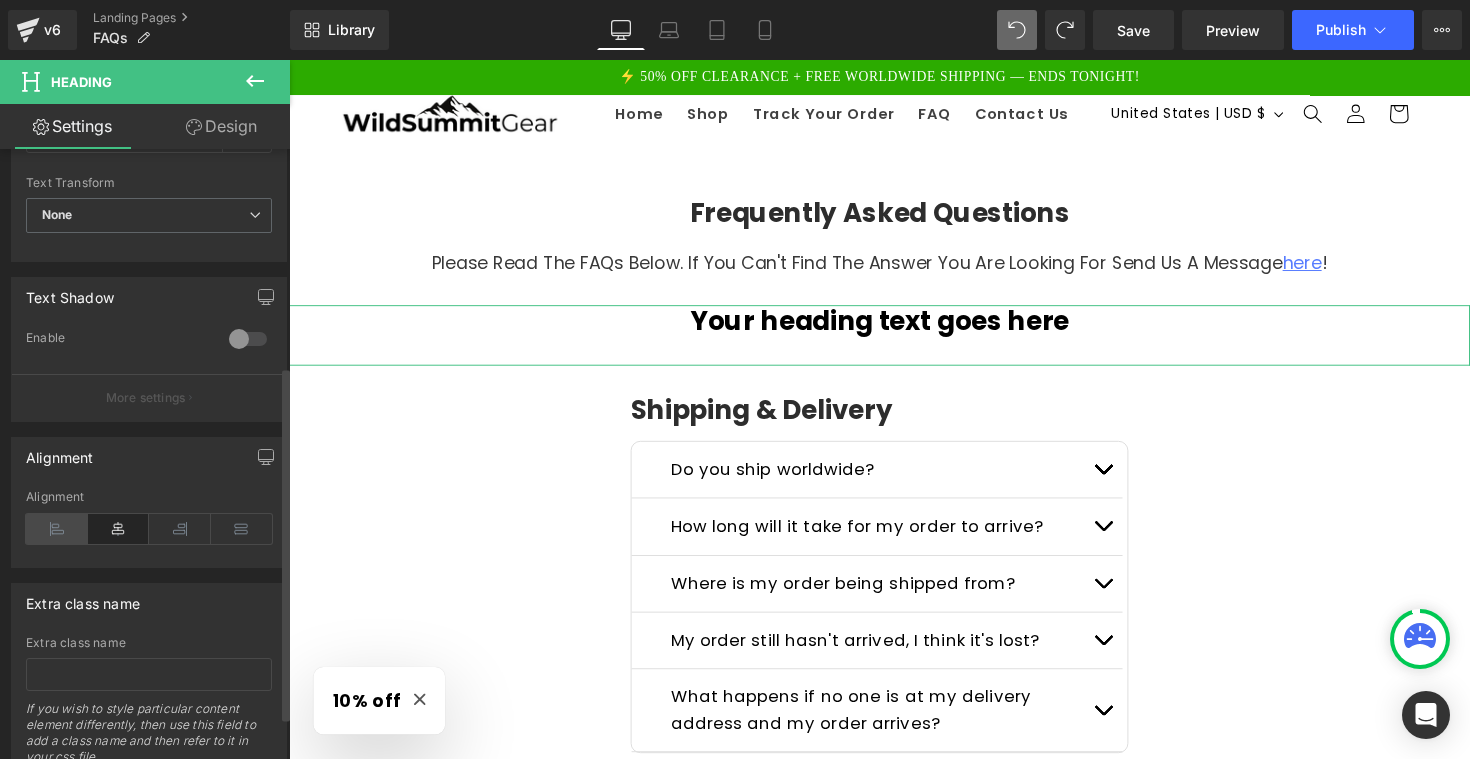 scroll, scrollTop: 374, scrollLeft: 0, axis: vertical 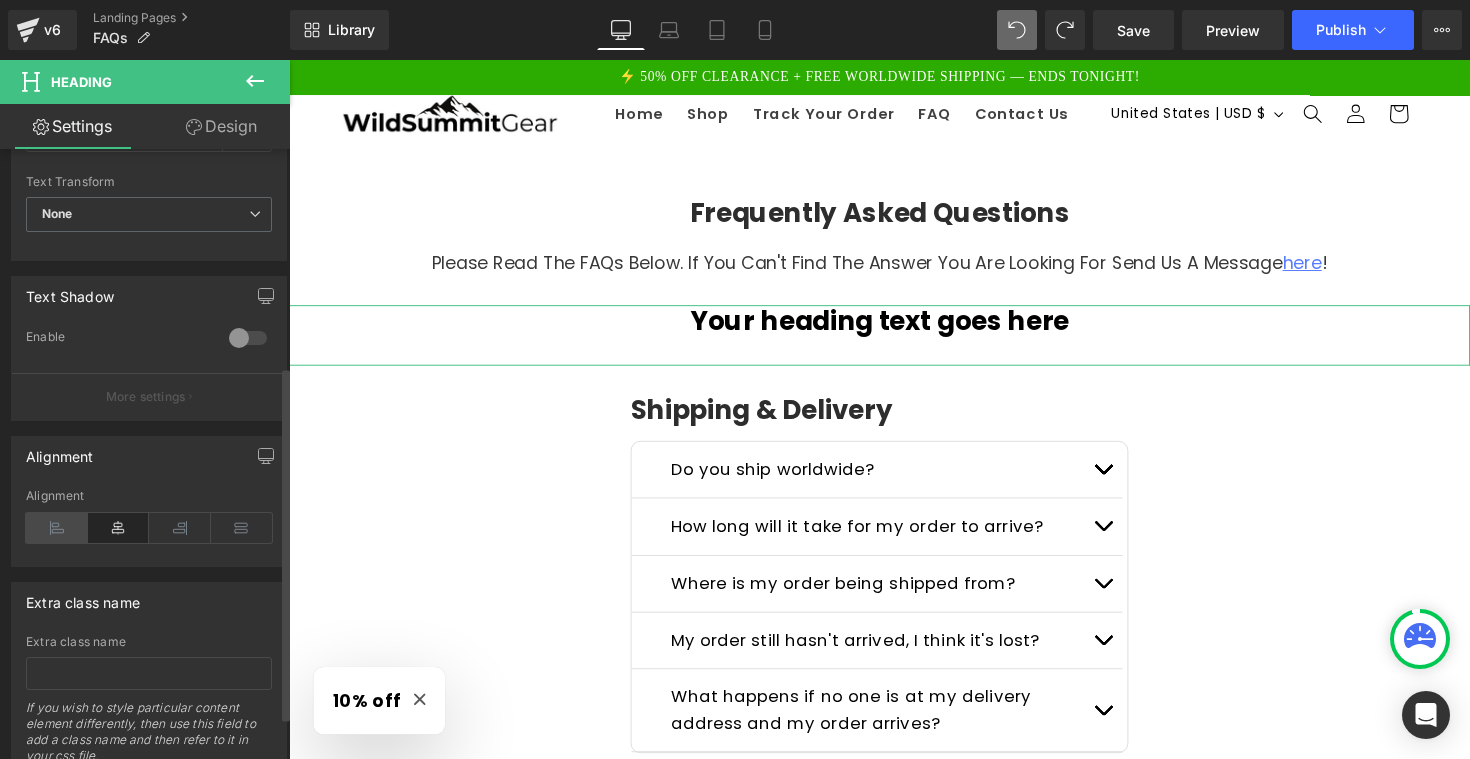 click at bounding box center (57, 528) 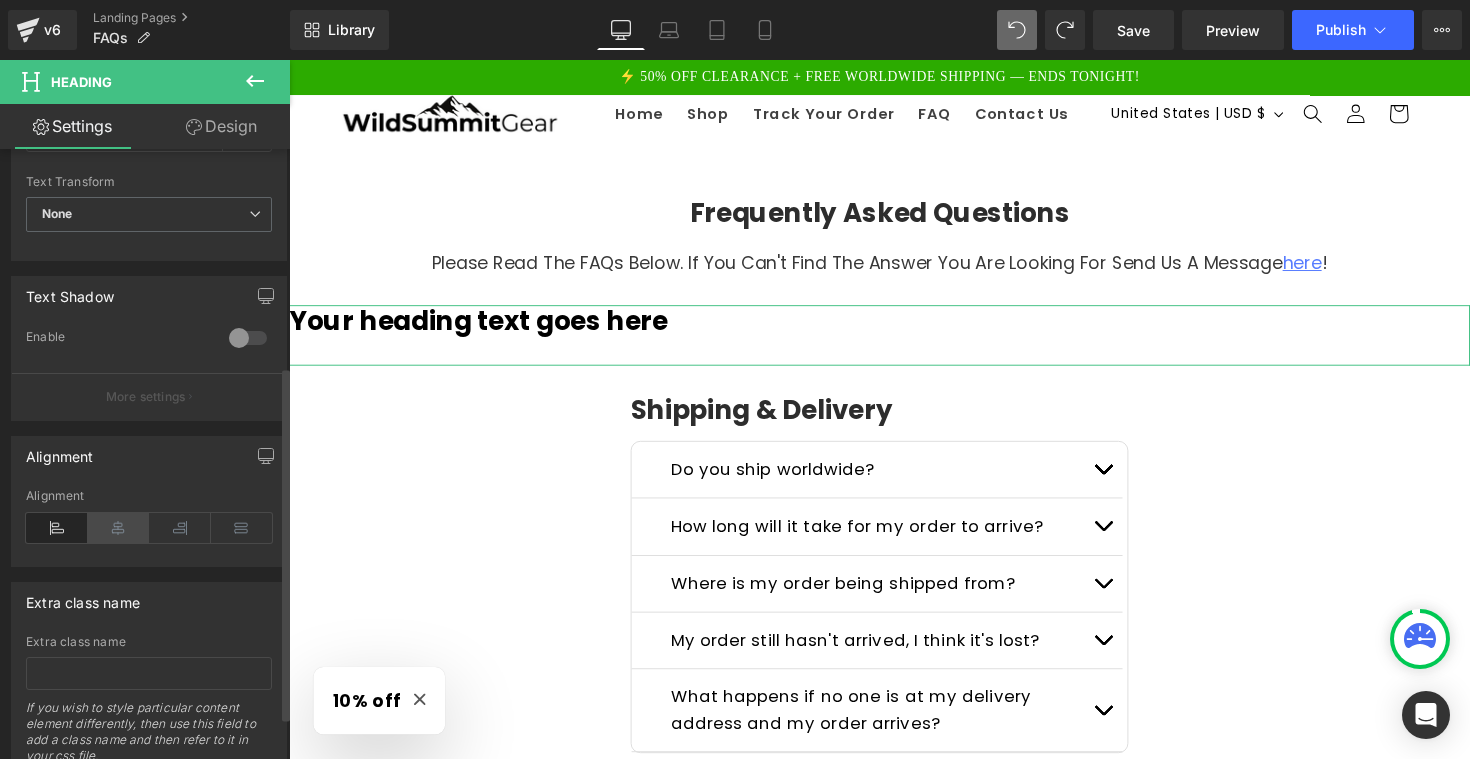 click at bounding box center [119, 528] 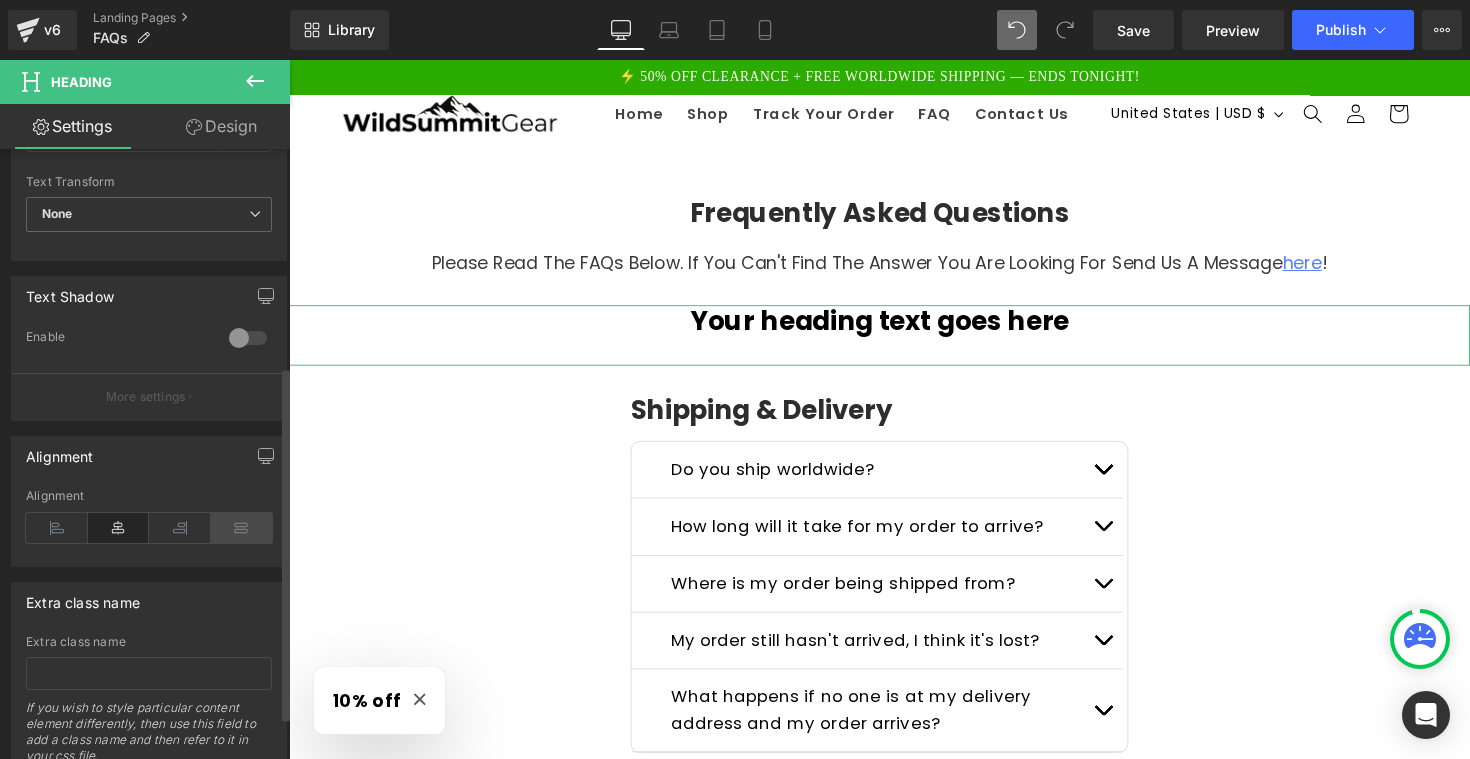 click at bounding box center [242, 528] 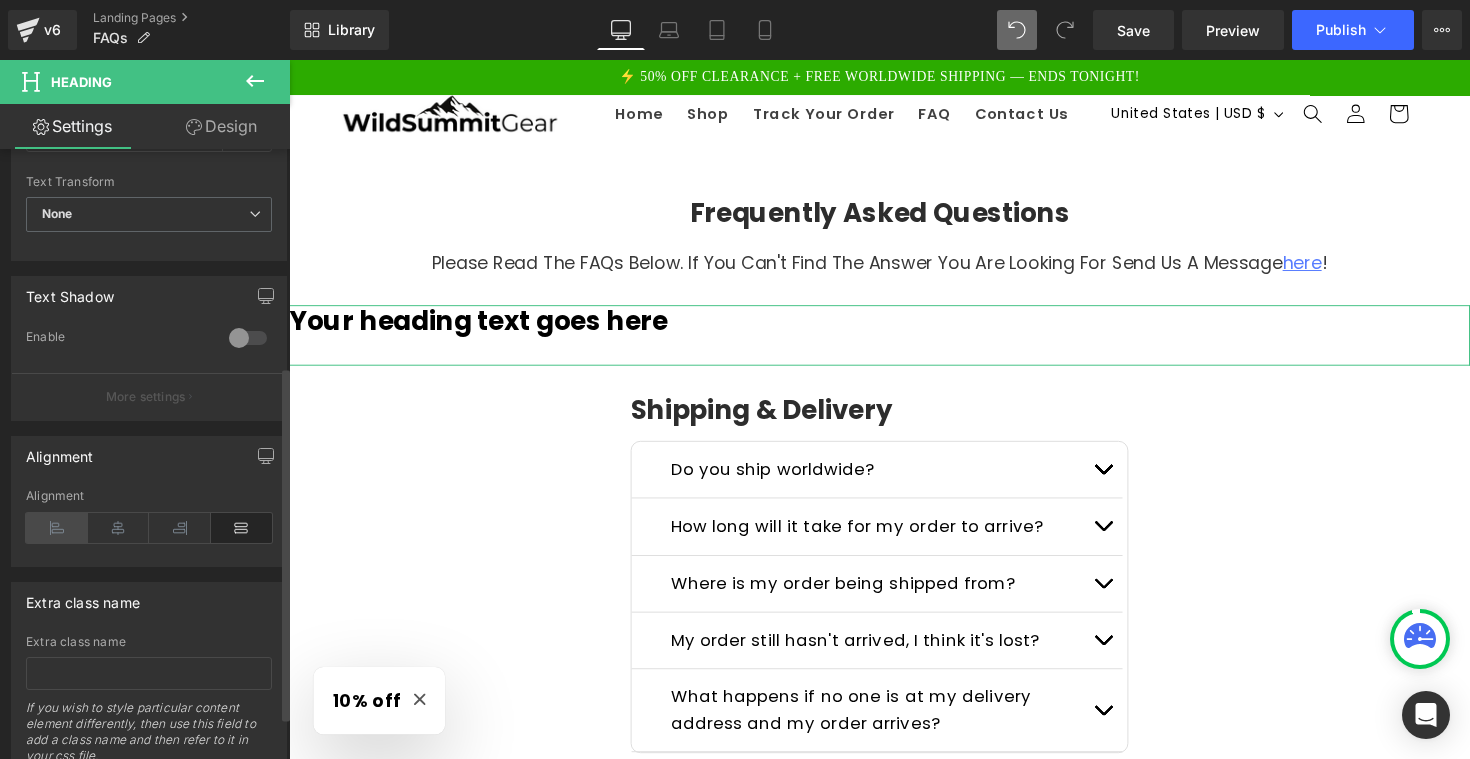 click at bounding box center (57, 528) 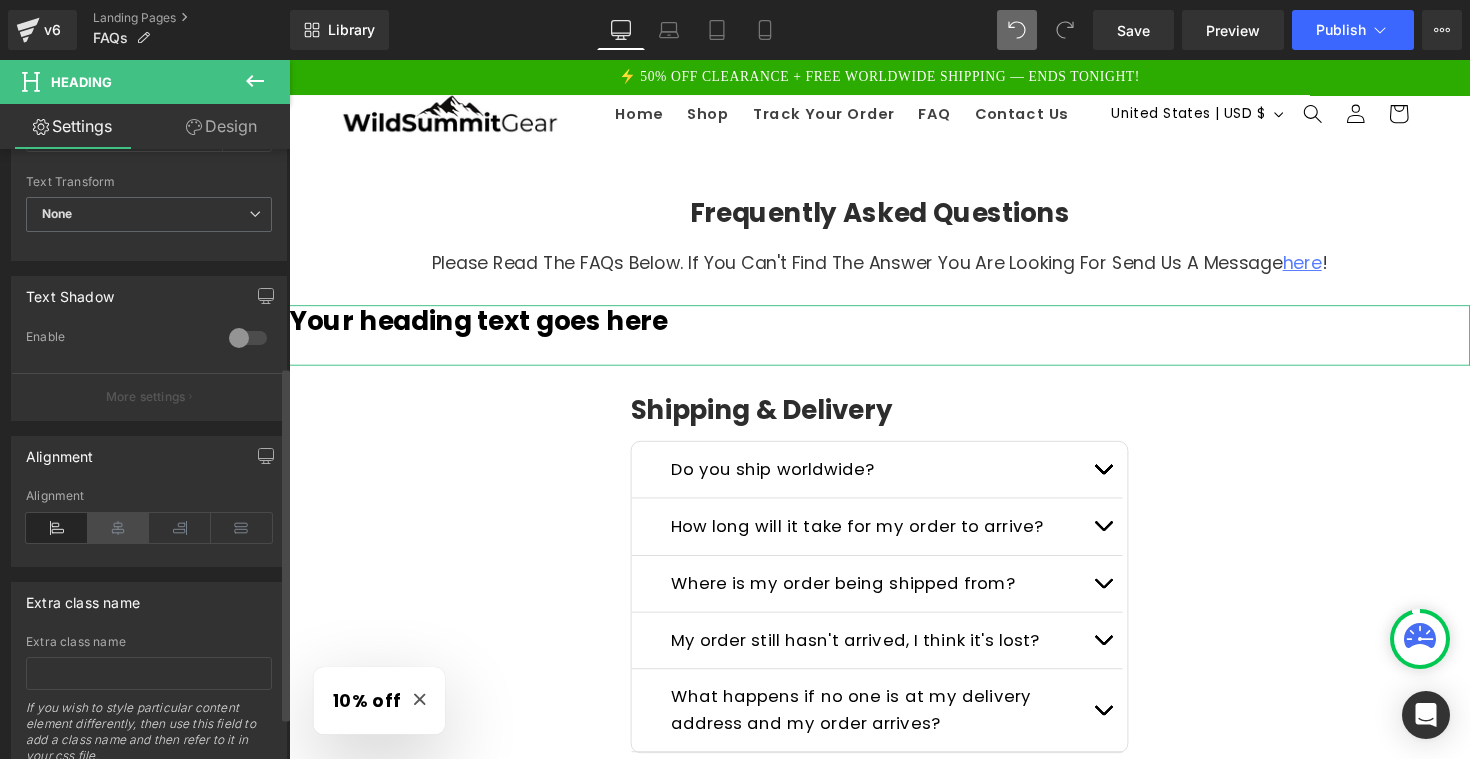 click at bounding box center (119, 528) 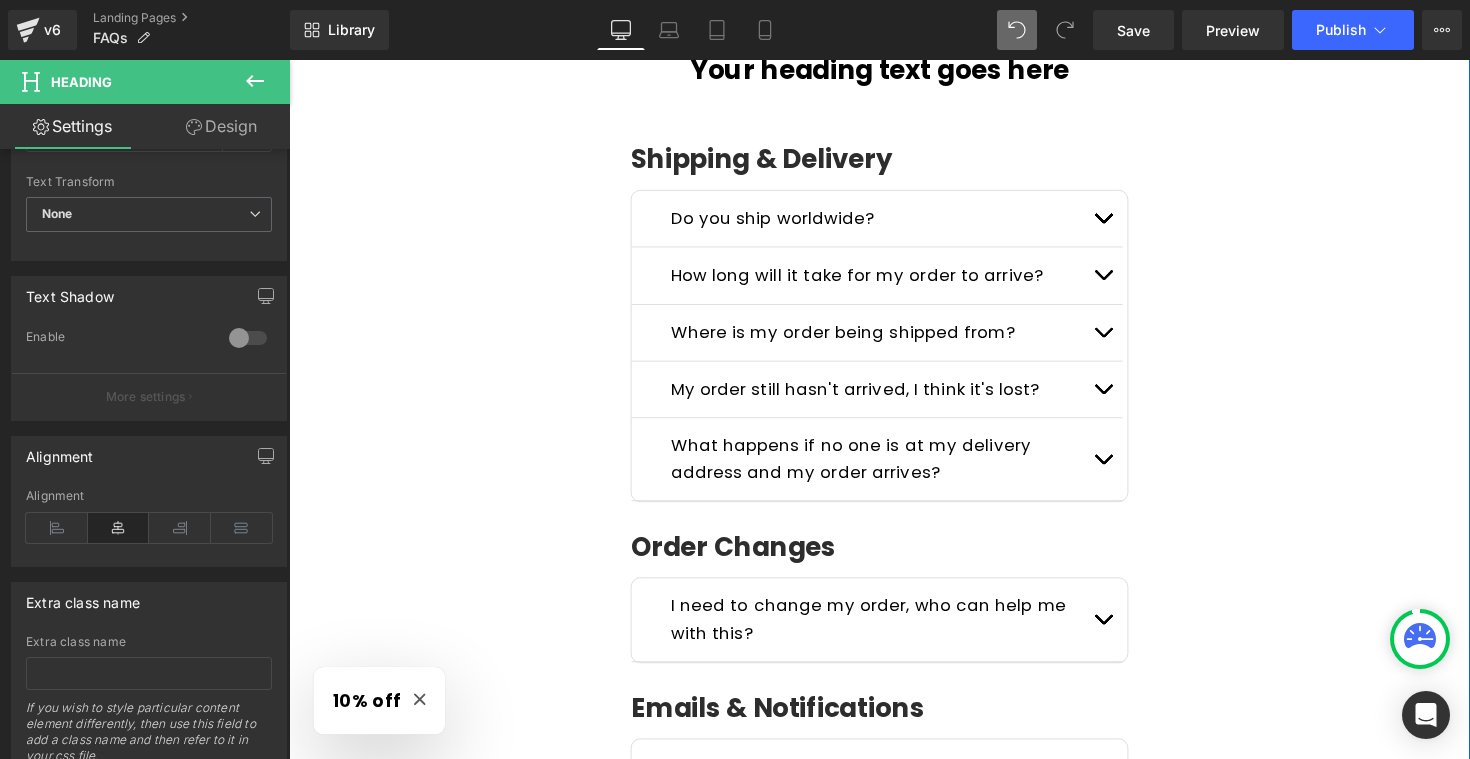 scroll, scrollTop: 158, scrollLeft: 0, axis: vertical 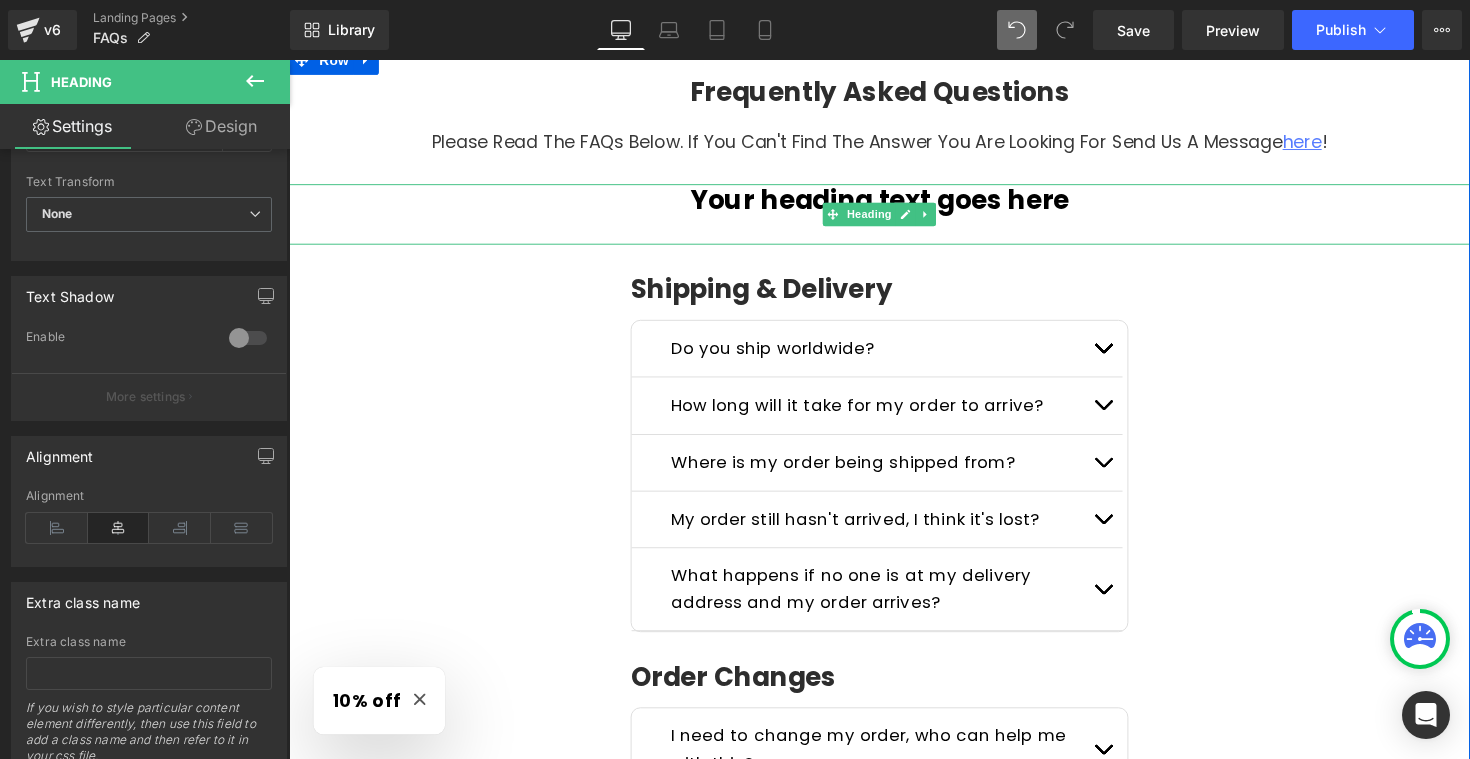click on "Your heading text goes here" at bounding box center (894, 203) 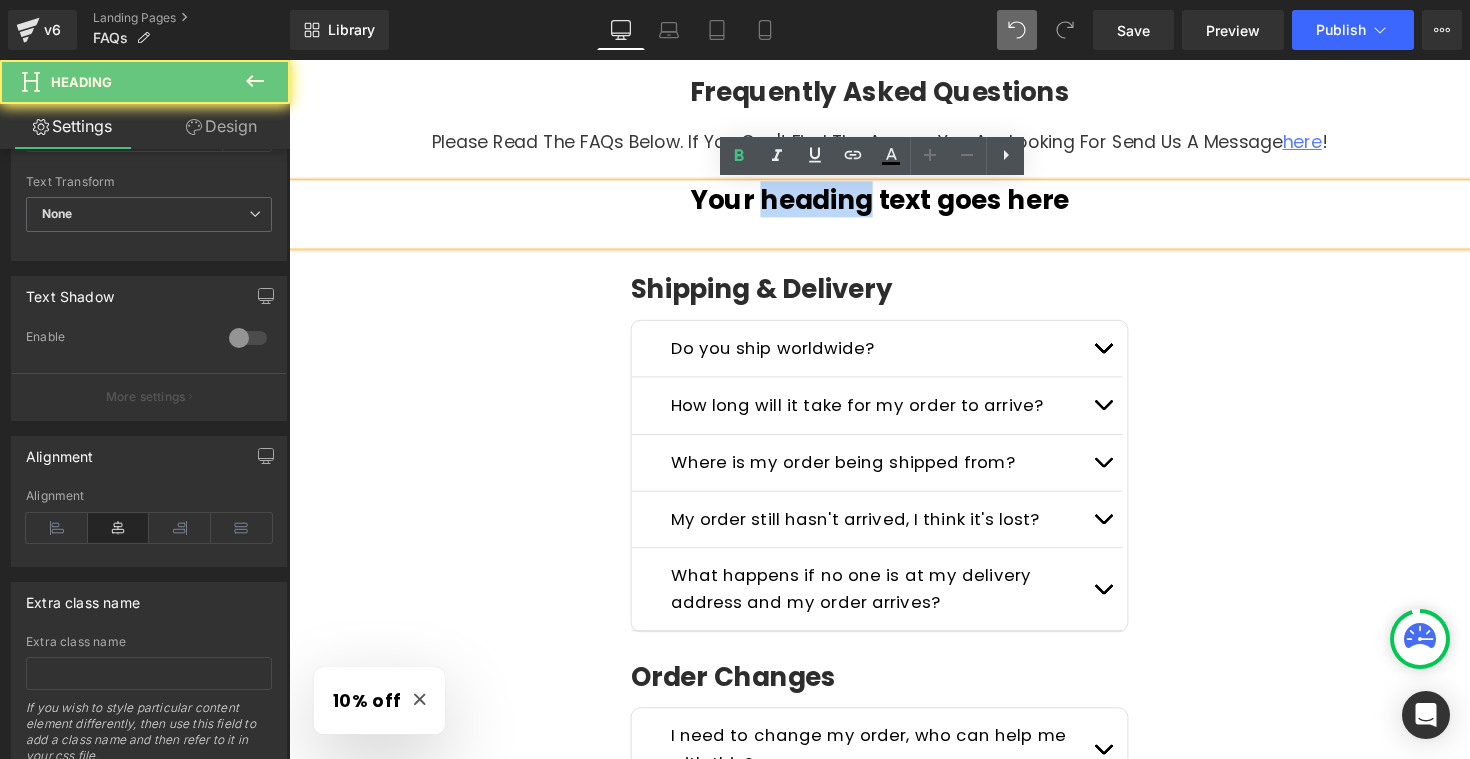 click on "Your heading text goes here" at bounding box center (894, 203) 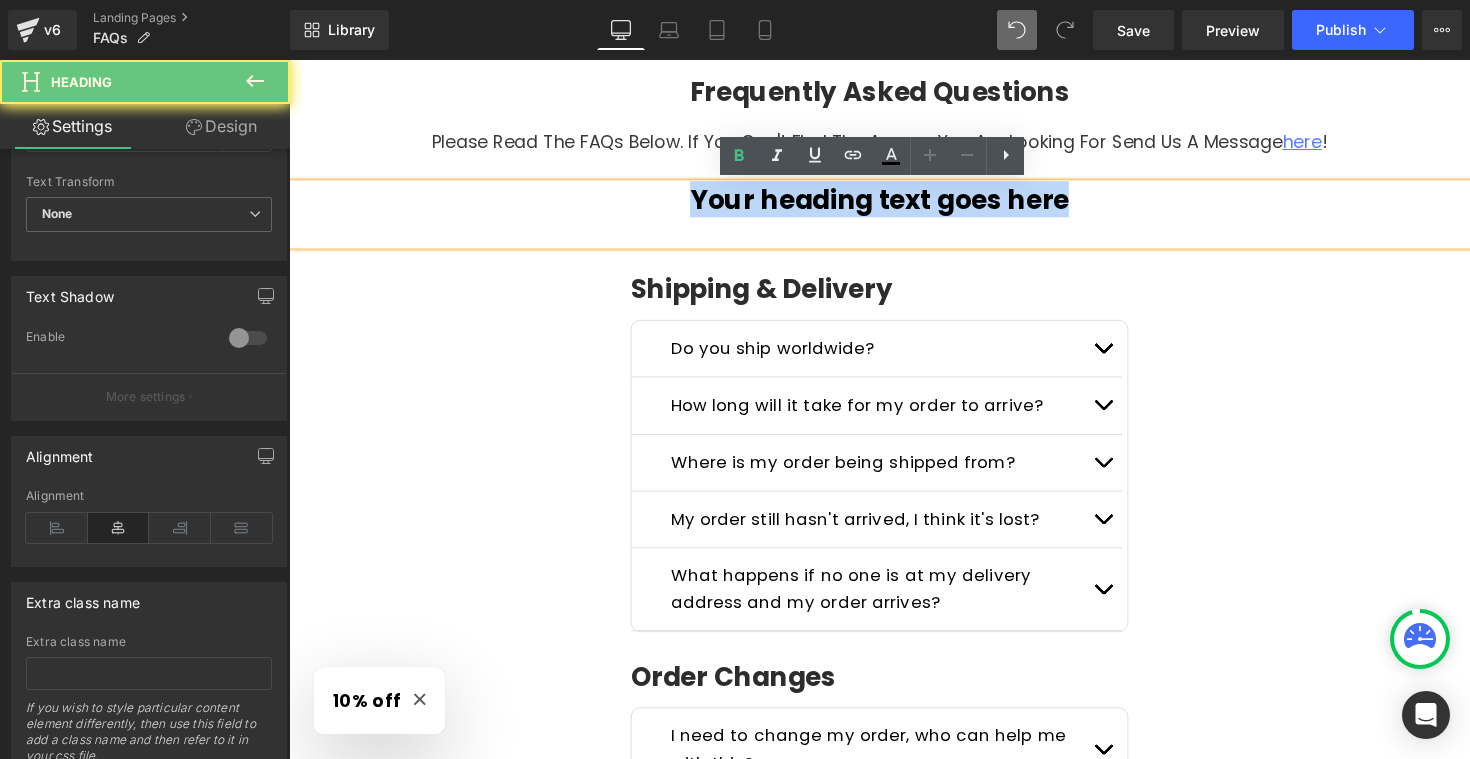 click on "Your heading text goes here" at bounding box center [894, 203] 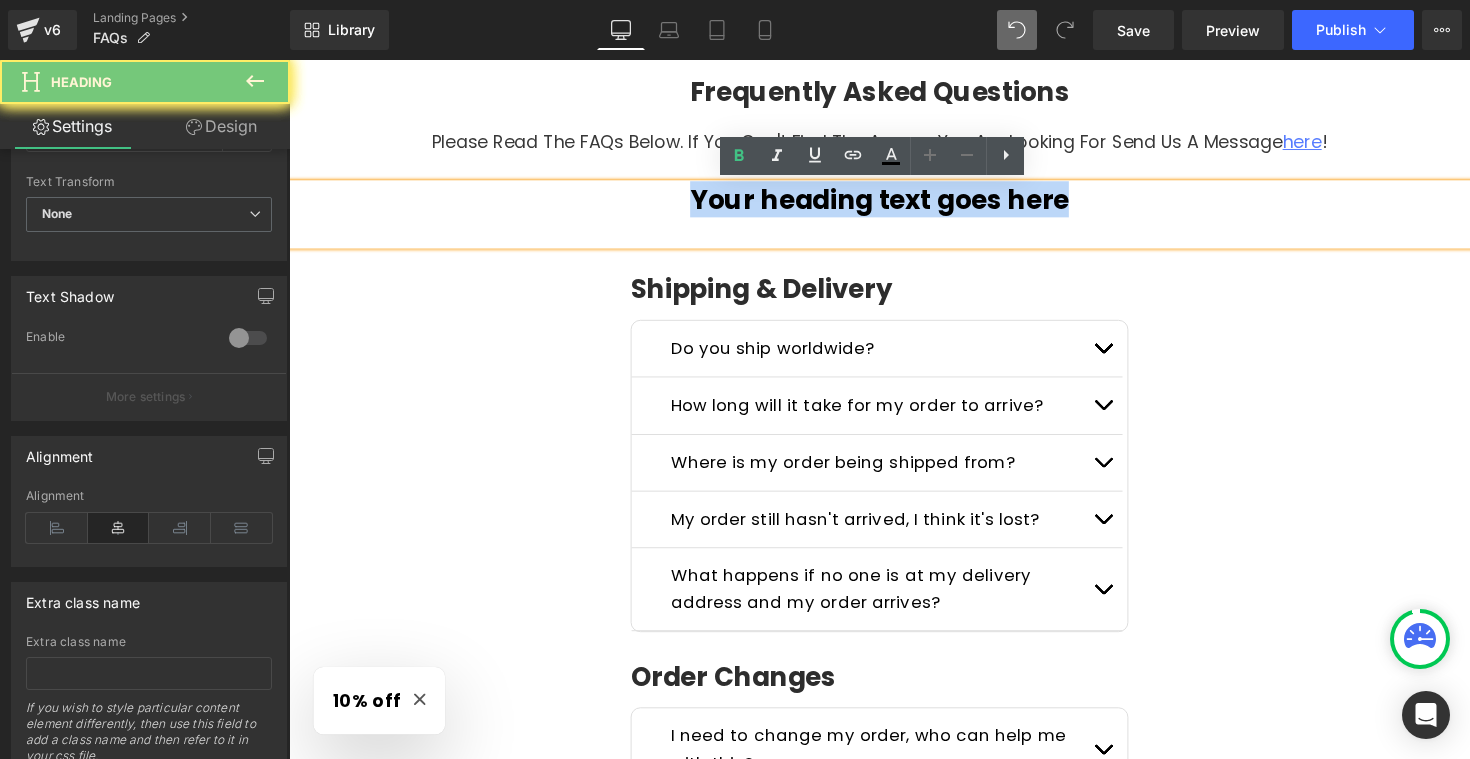 paste 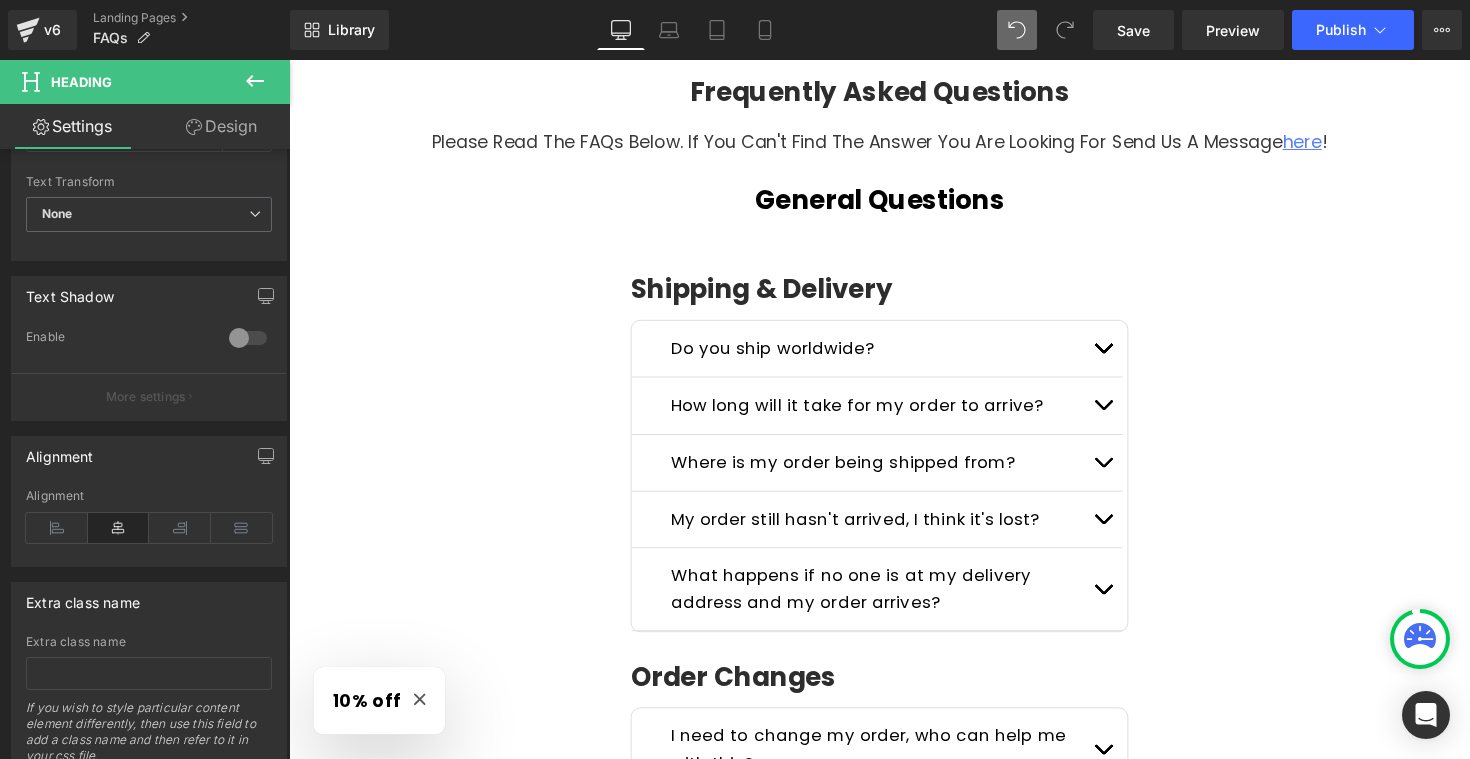 click 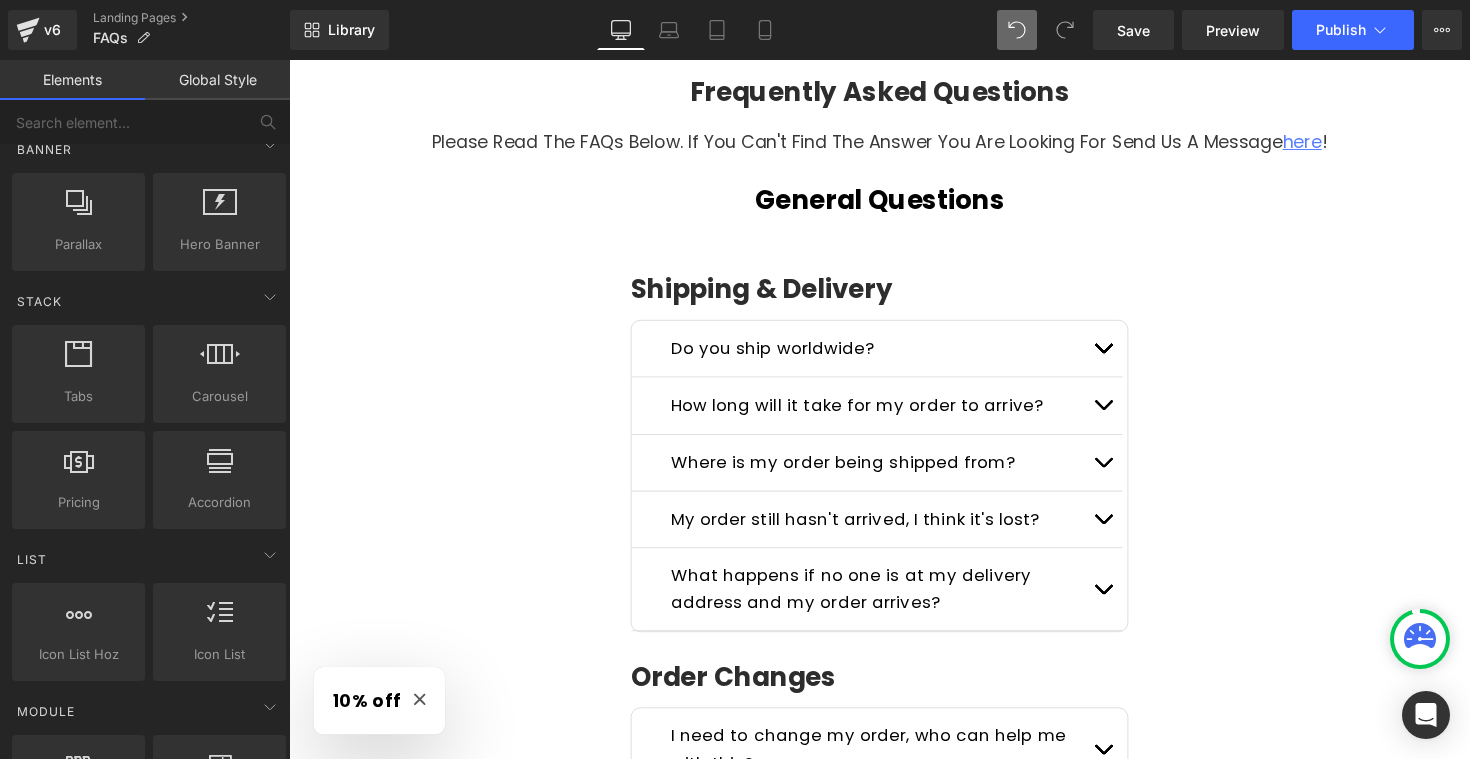 scroll, scrollTop: 501, scrollLeft: 0, axis: vertical 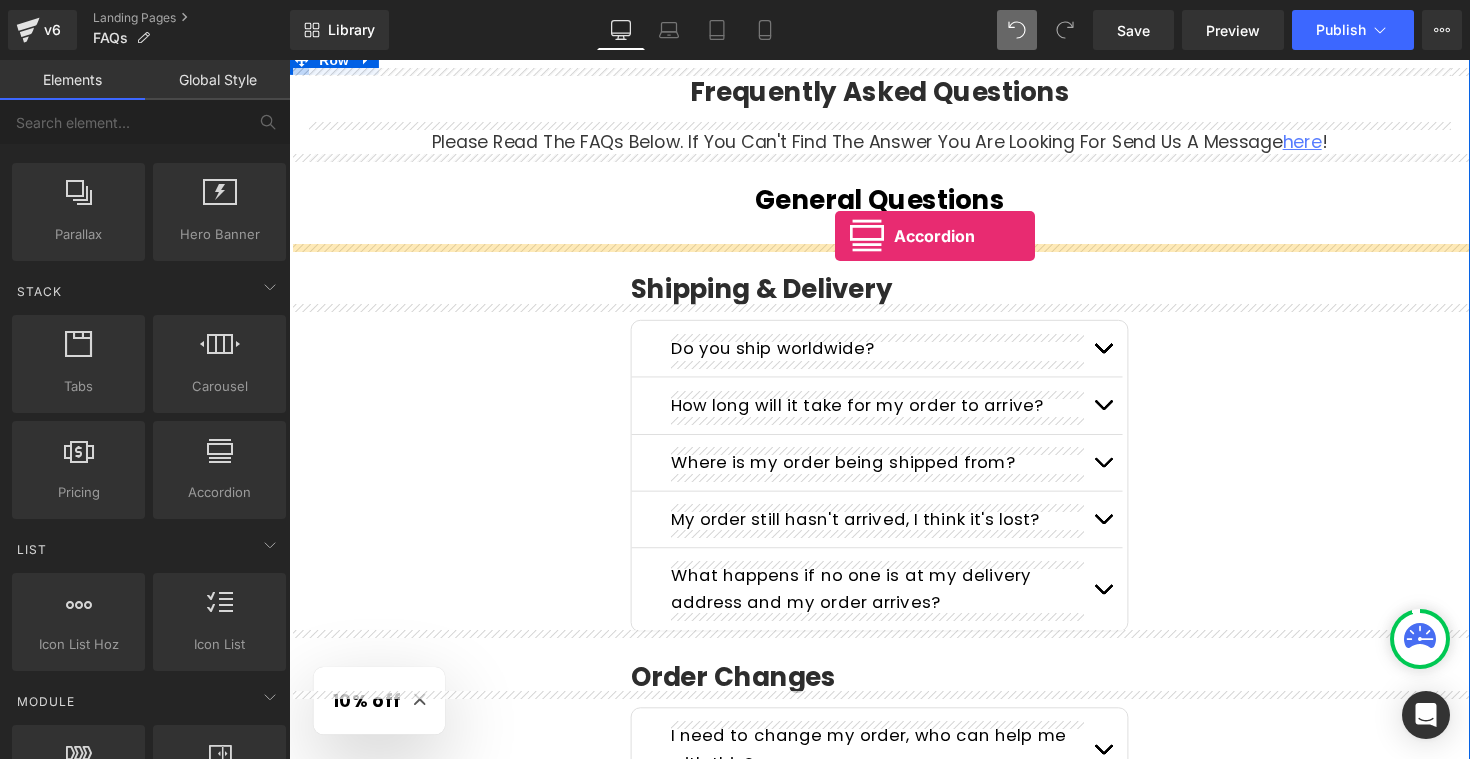 drag, startPoint x: 498, startPoint y: 533, endPoint x: 848, endPoint y: 240, distance: 456.45264 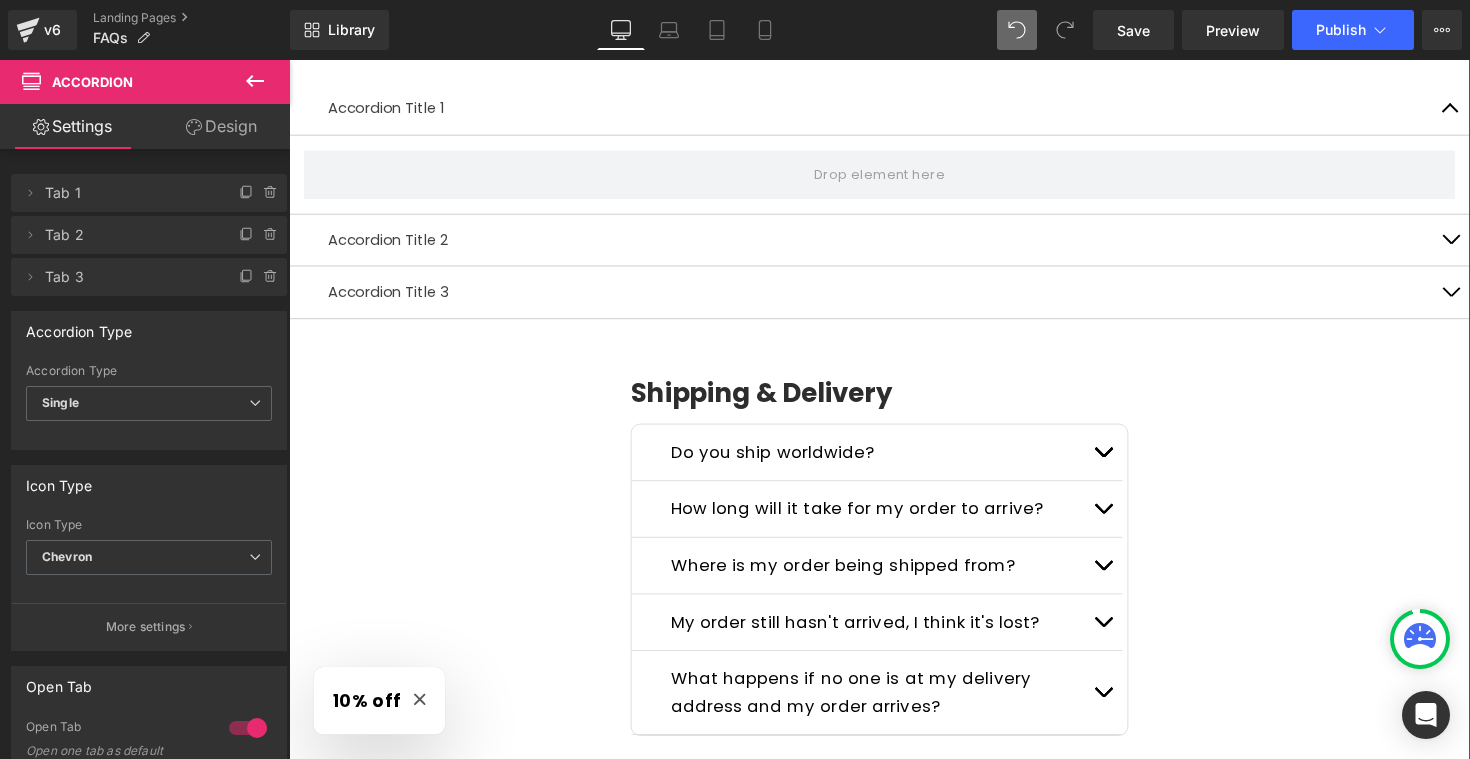 scroll, scrollTop: 425, scrollLeft: 0, axis: vertical 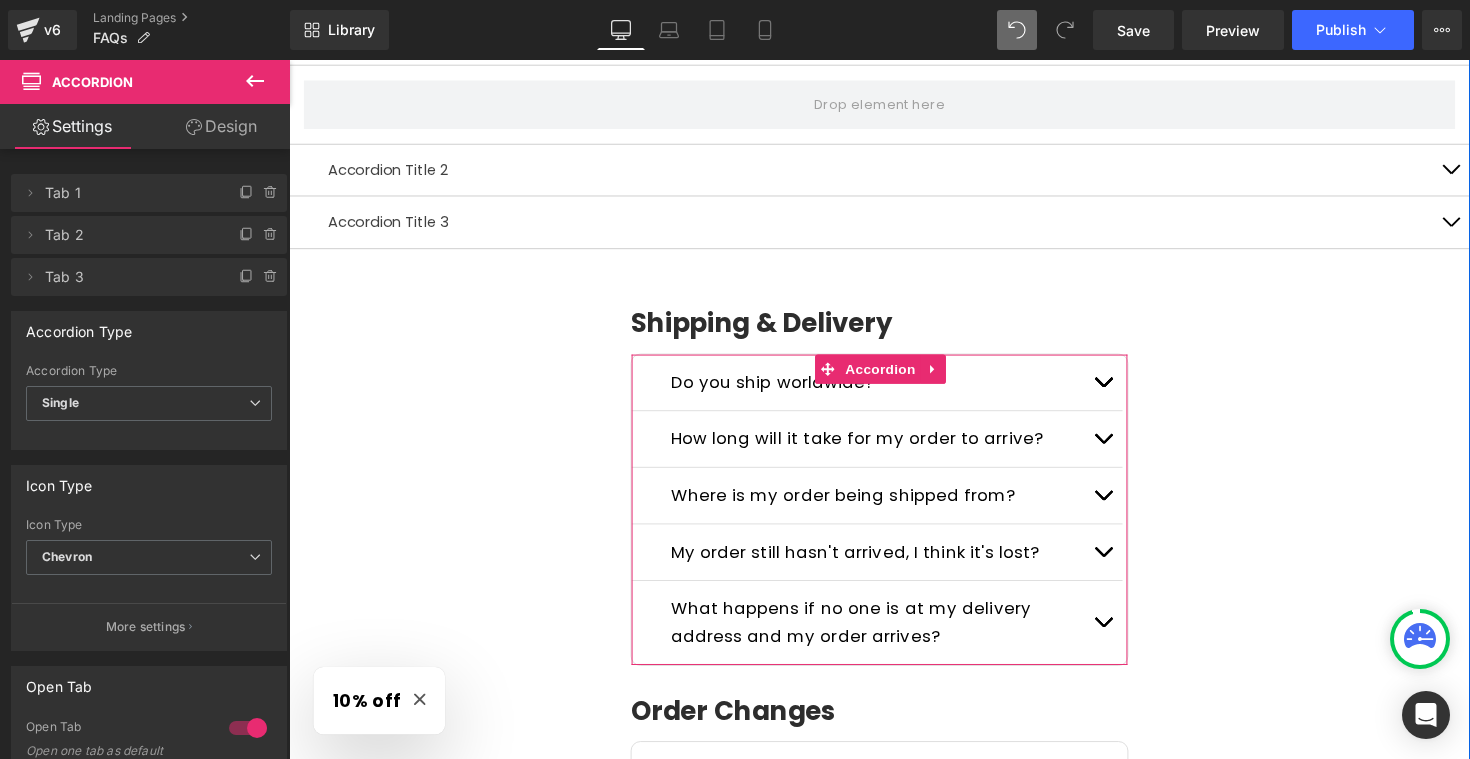 click on "Do you ship worldwide?
Text Block" at bounding box center [891, 391] 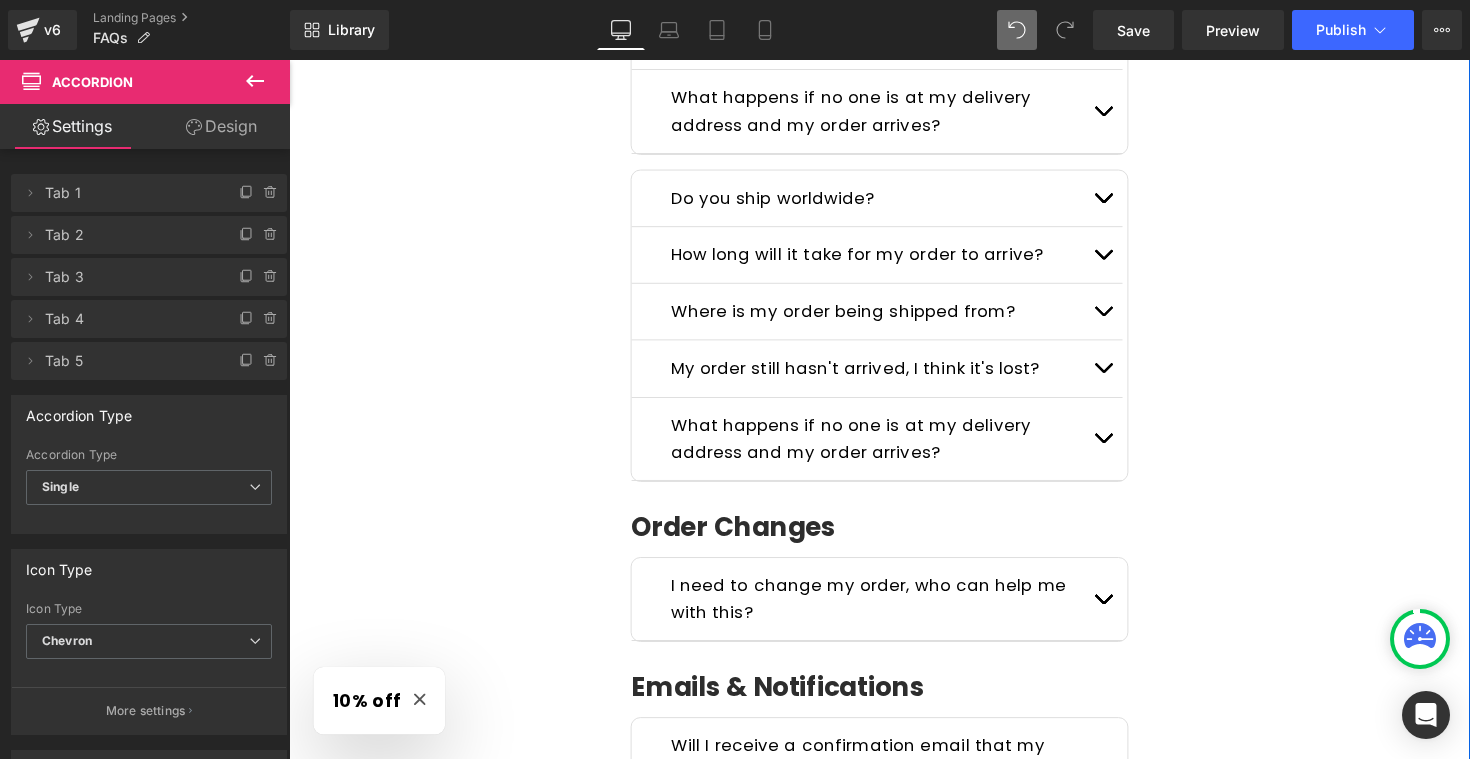 scroll, scrollTop: 977, scrollLeft: 0, axis: vertical 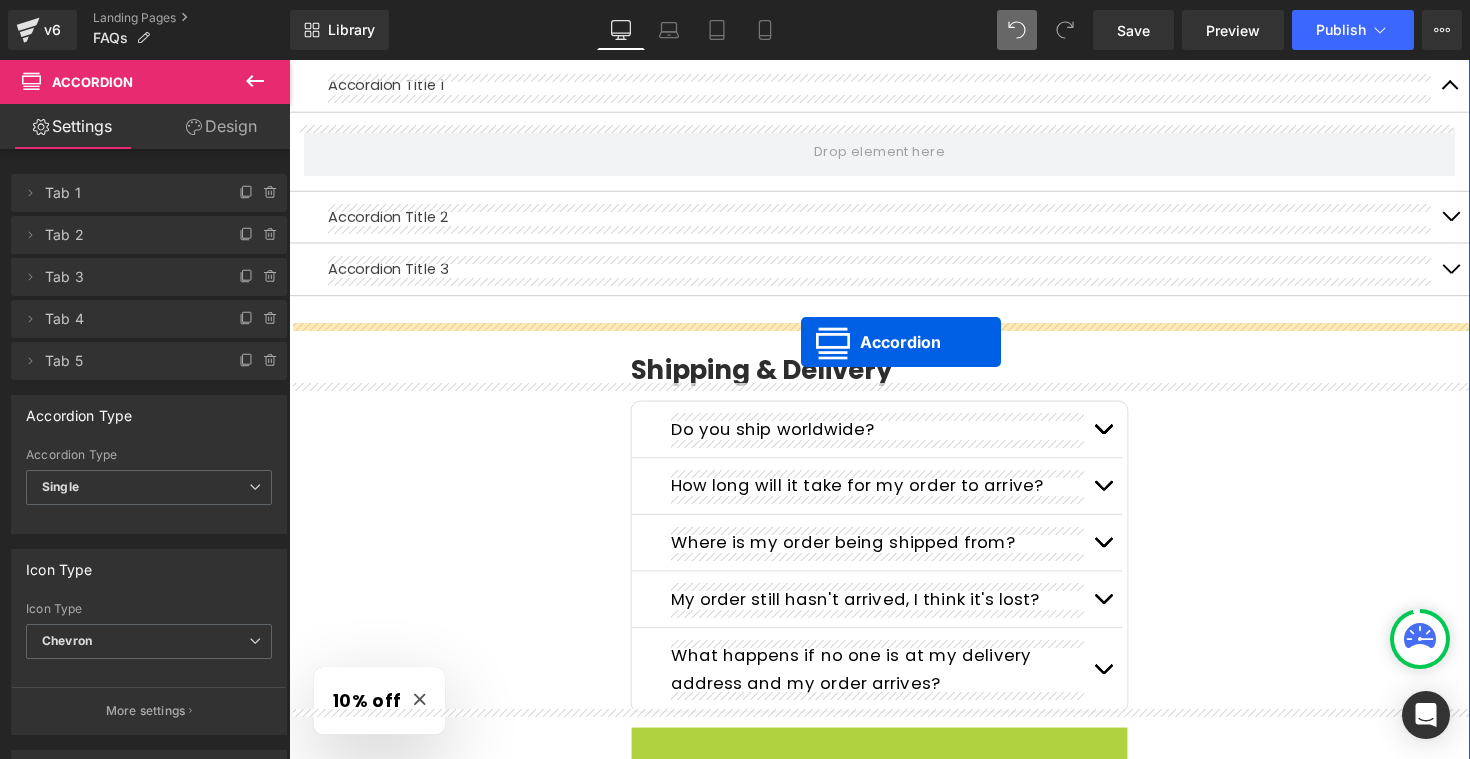 drag, startPoint x: 839, startPoint y: 158, endPoint x: 814, endPoint y: 349, distance: 192.62918 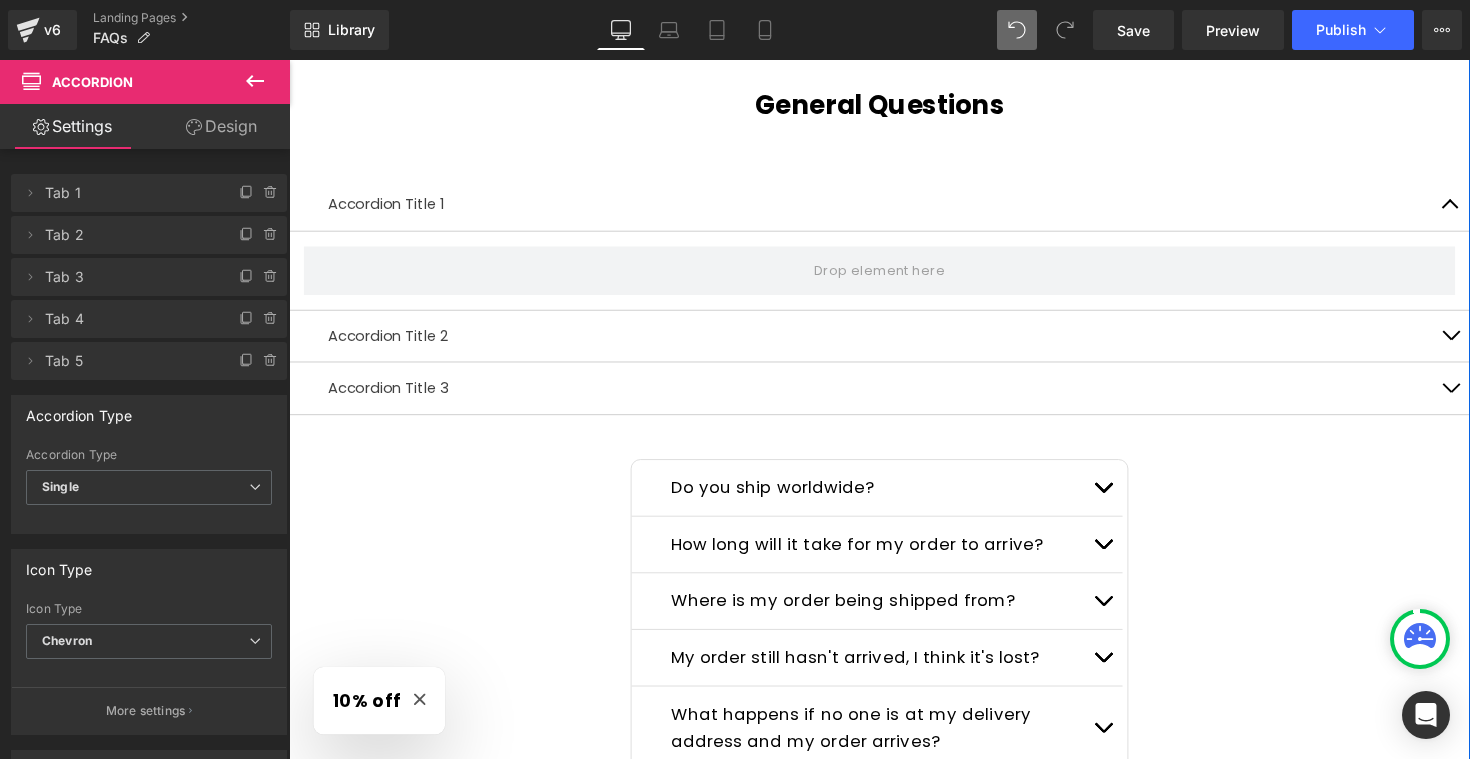 scroll, scrollTop: 249, scrollLeft: 0, axis: vertical 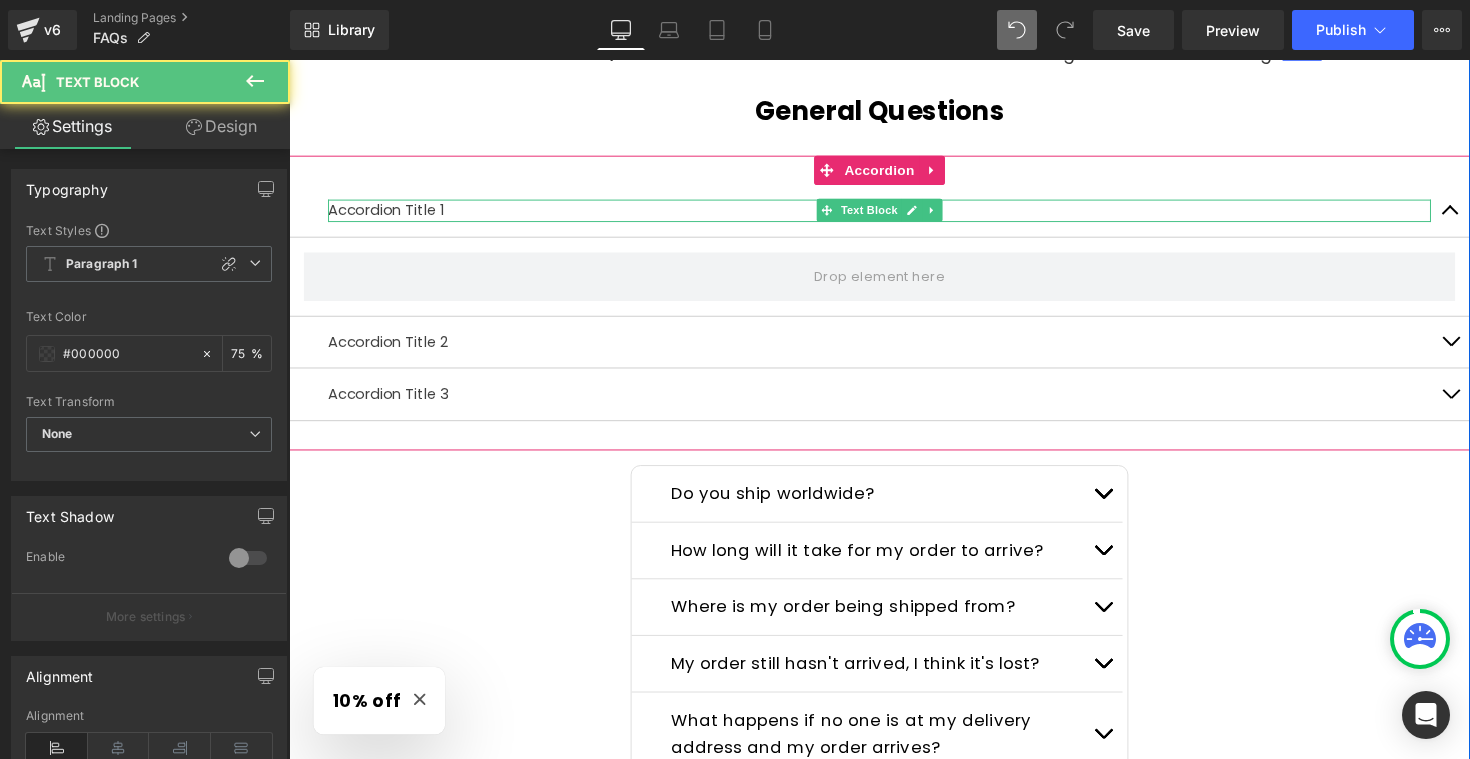 click on "Accordion Title 1" at bounding box center (894, 214) 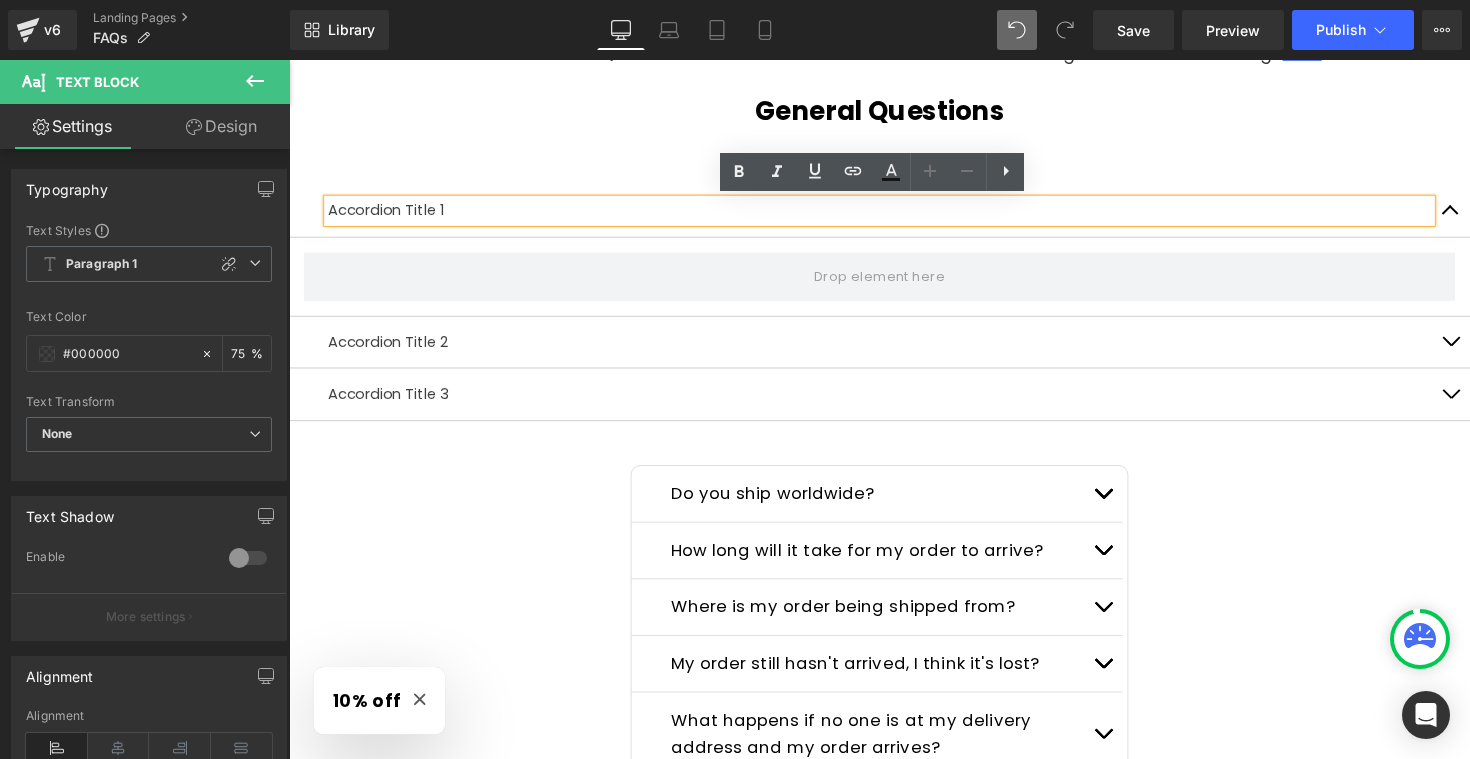 click on "Frequently Asked Questions Heading         Please read the FAQs below. If you can't find the answer you are looking for send us a message  here ! Text Block         Row
General Questions
Heading
Accordion Title 1
Text Block
Accordion Title 2
Text Block
Accordion Title 3
Text Block
Accordion
Do you ship worldwide?
Text Block" at bounding box center (894, 1198) 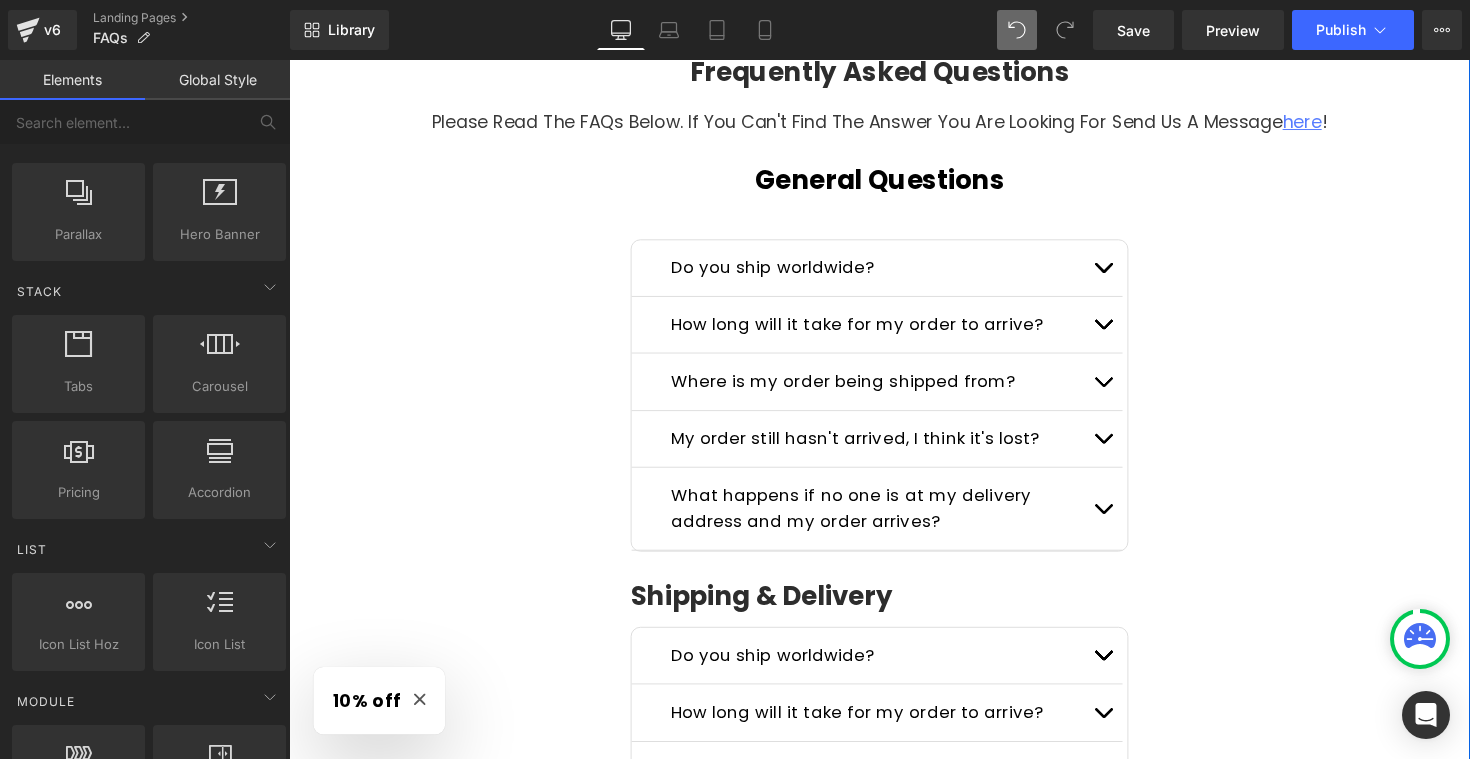 scroll, scrollTop: 146, scrollLeft: 0, axis: vertical 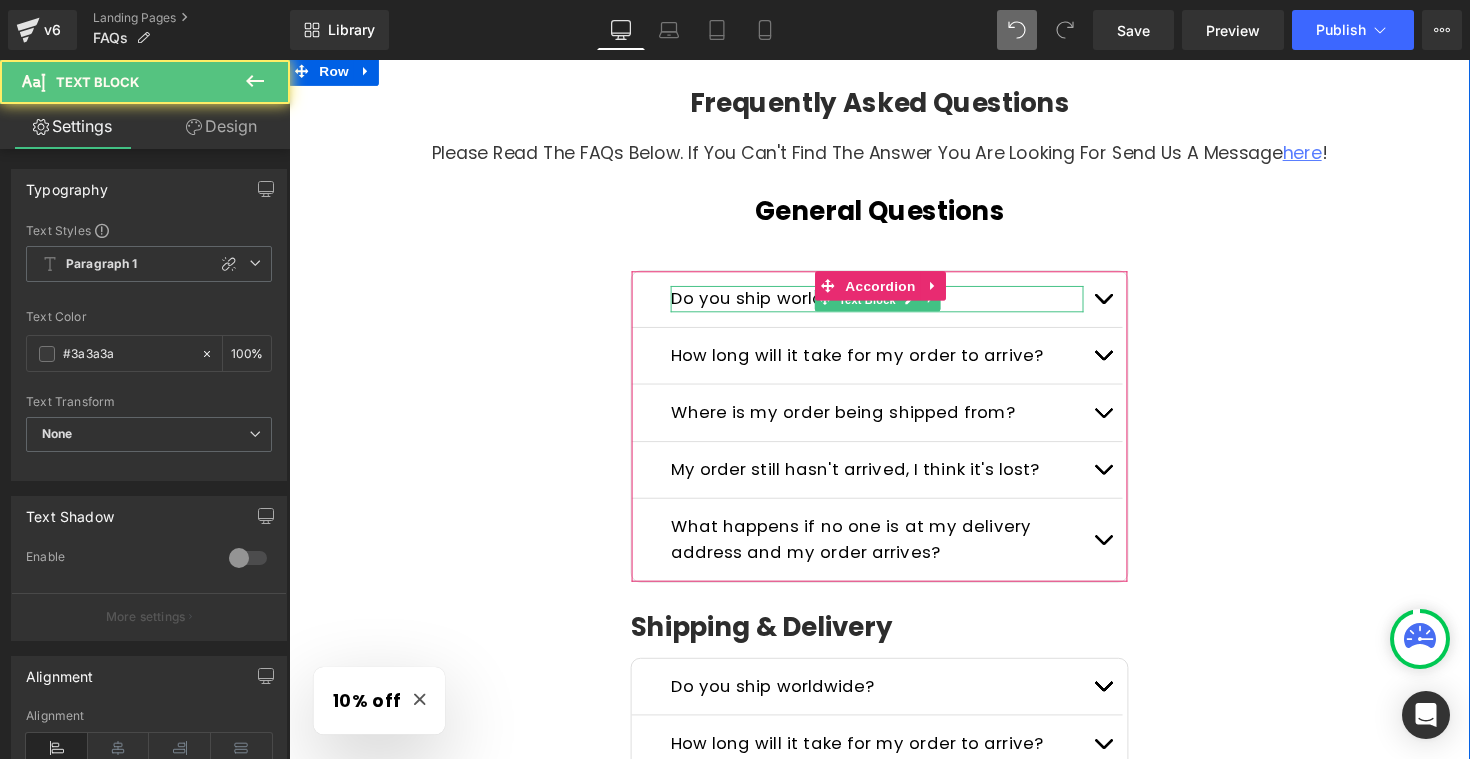 click on "Do you ship worldwide?" at bounding box center [784, 305] 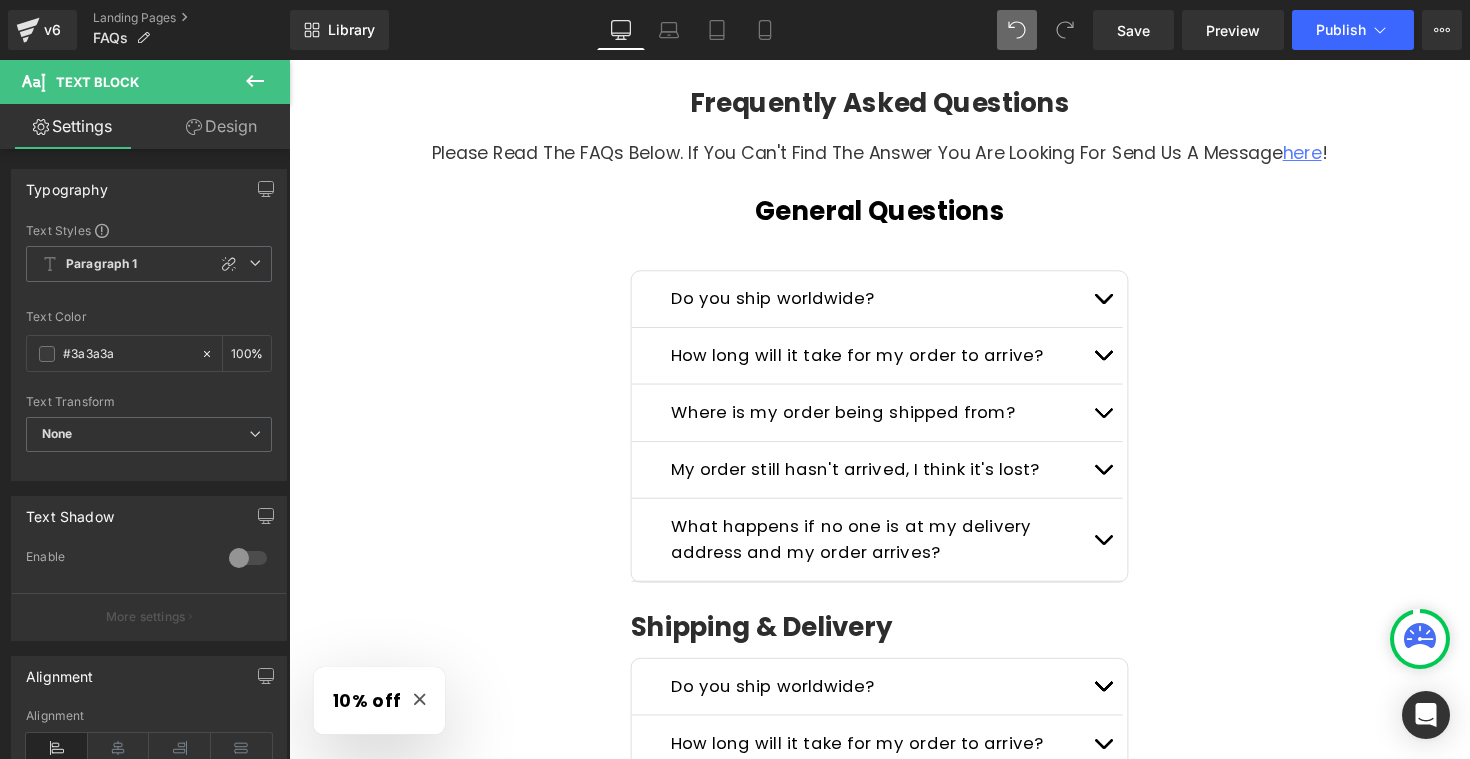 scroll, scrollTop: 0, scrollLeft: 0, axis: both 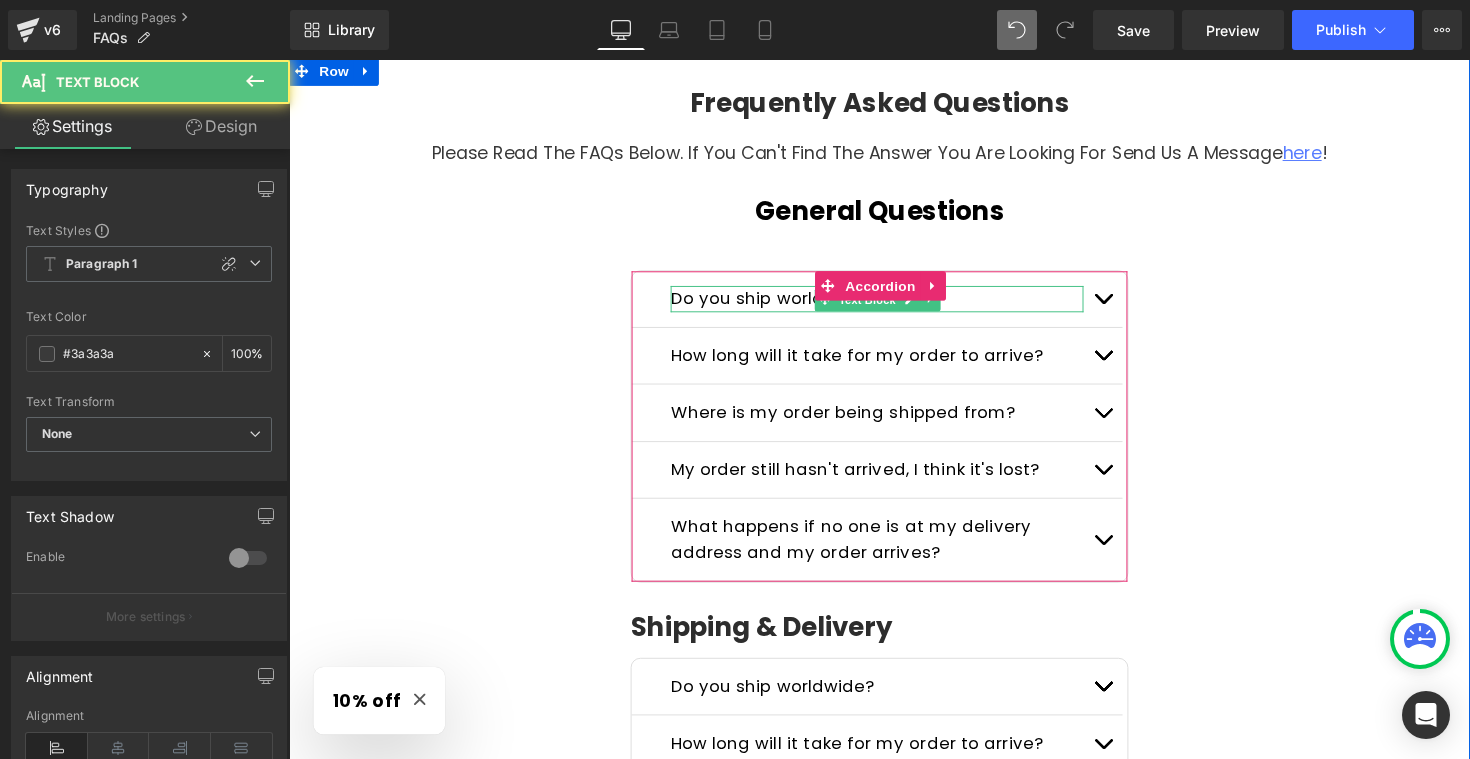 click on "Do you ship worldwide?" at bounding box center [784, 305] 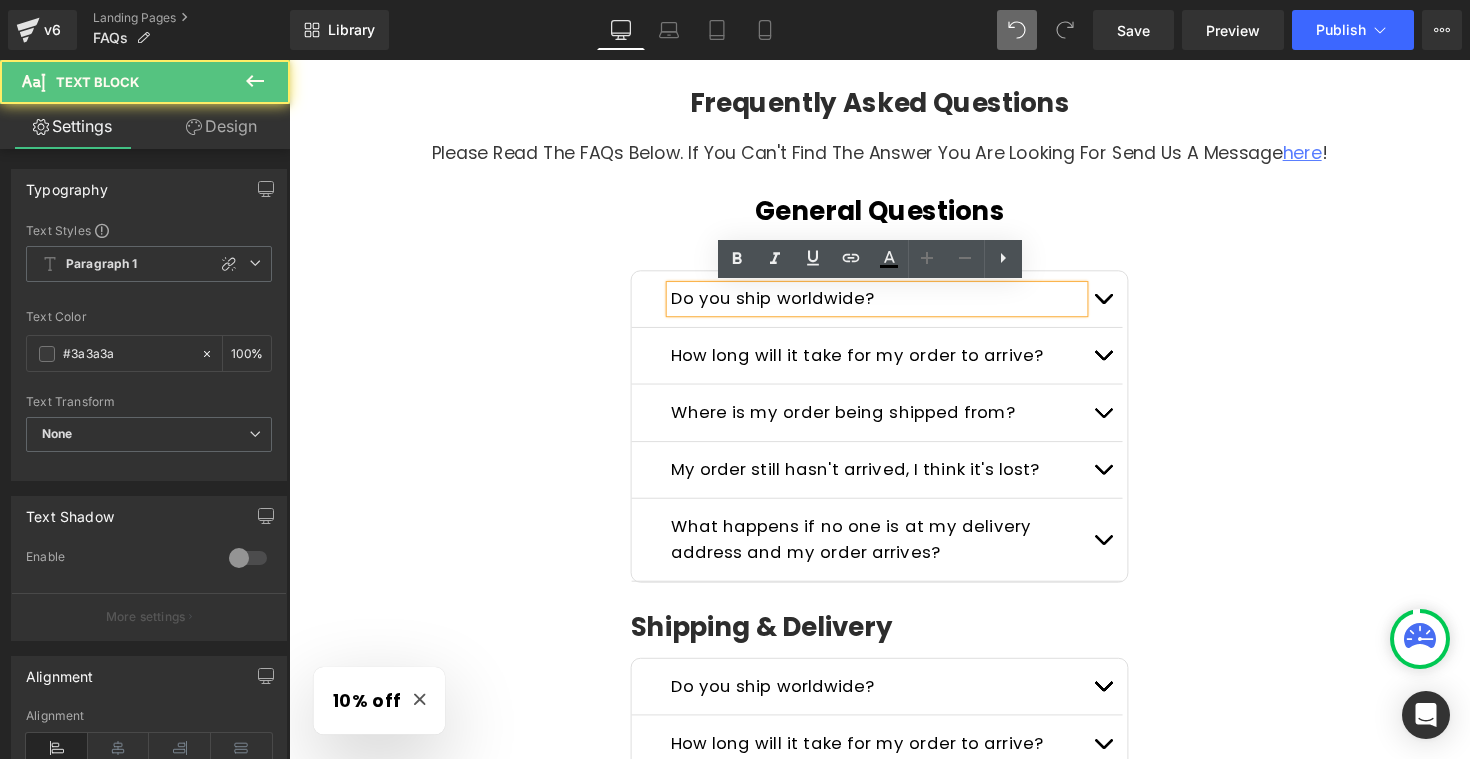 click on "Do you ship worldwide?" at bounding box center (784, 305) 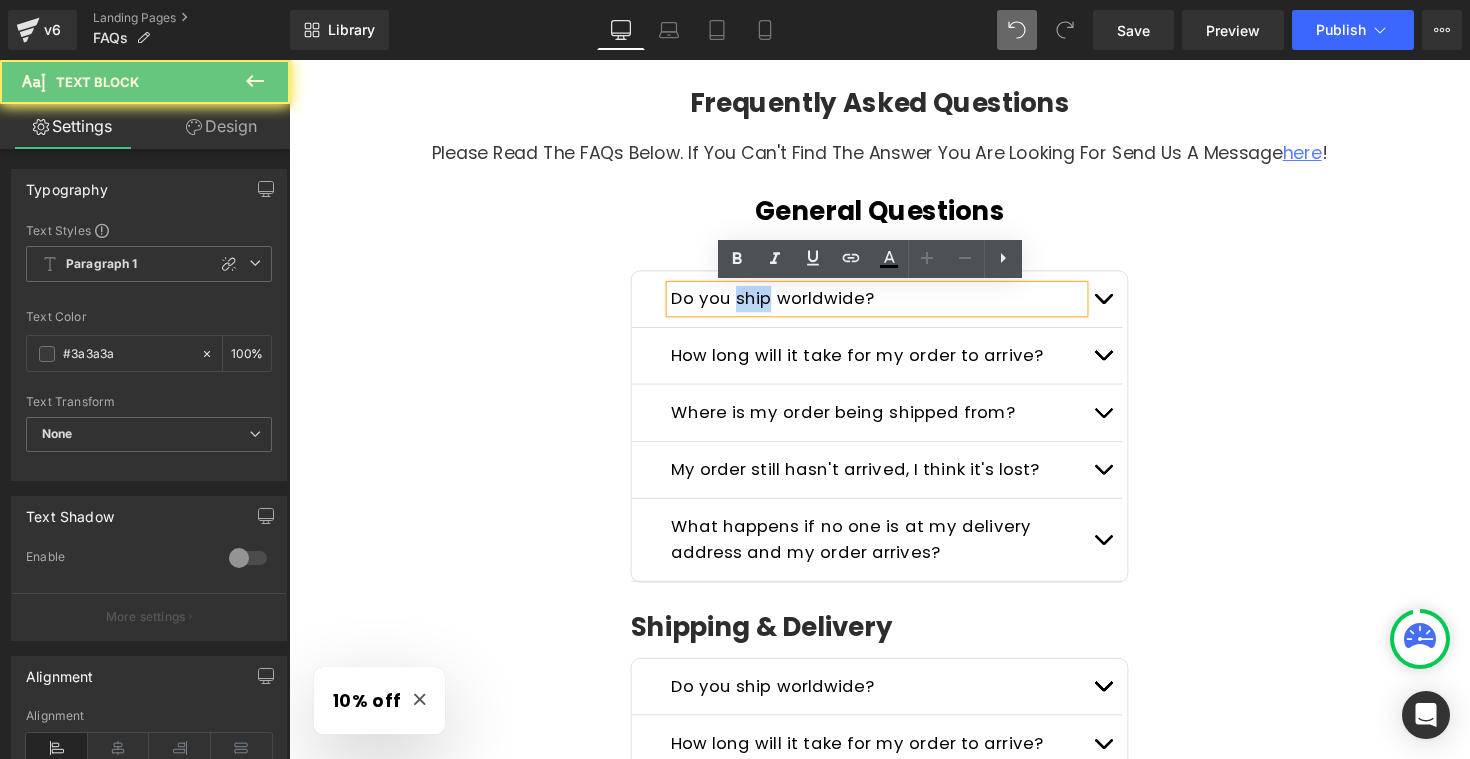 click on "Do you ship worldwide?" at bounding box center [784, 305] 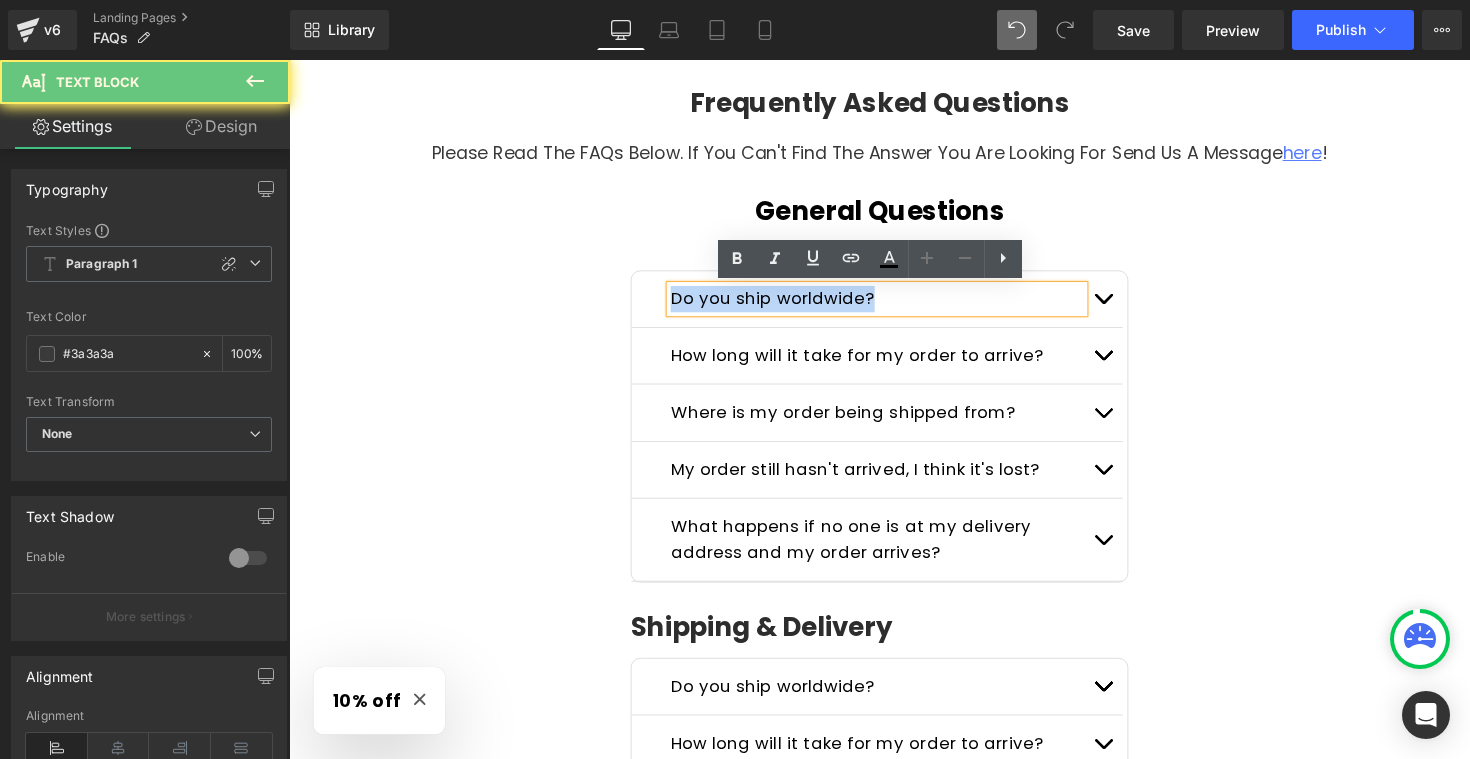click on "Do you ship worldwide?" at bounding box center [784, 305] 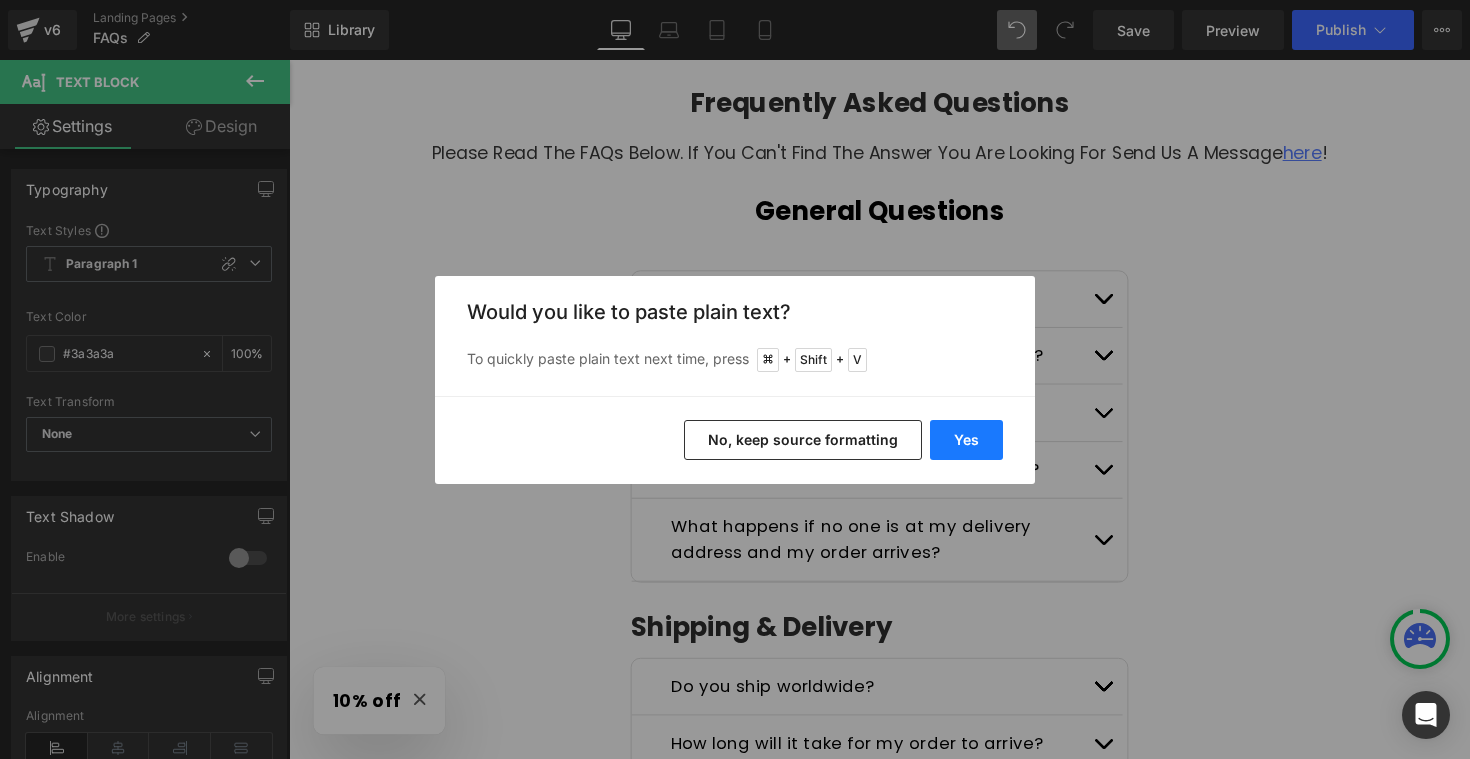 click on "Yes" at bounding box center [966, 440] 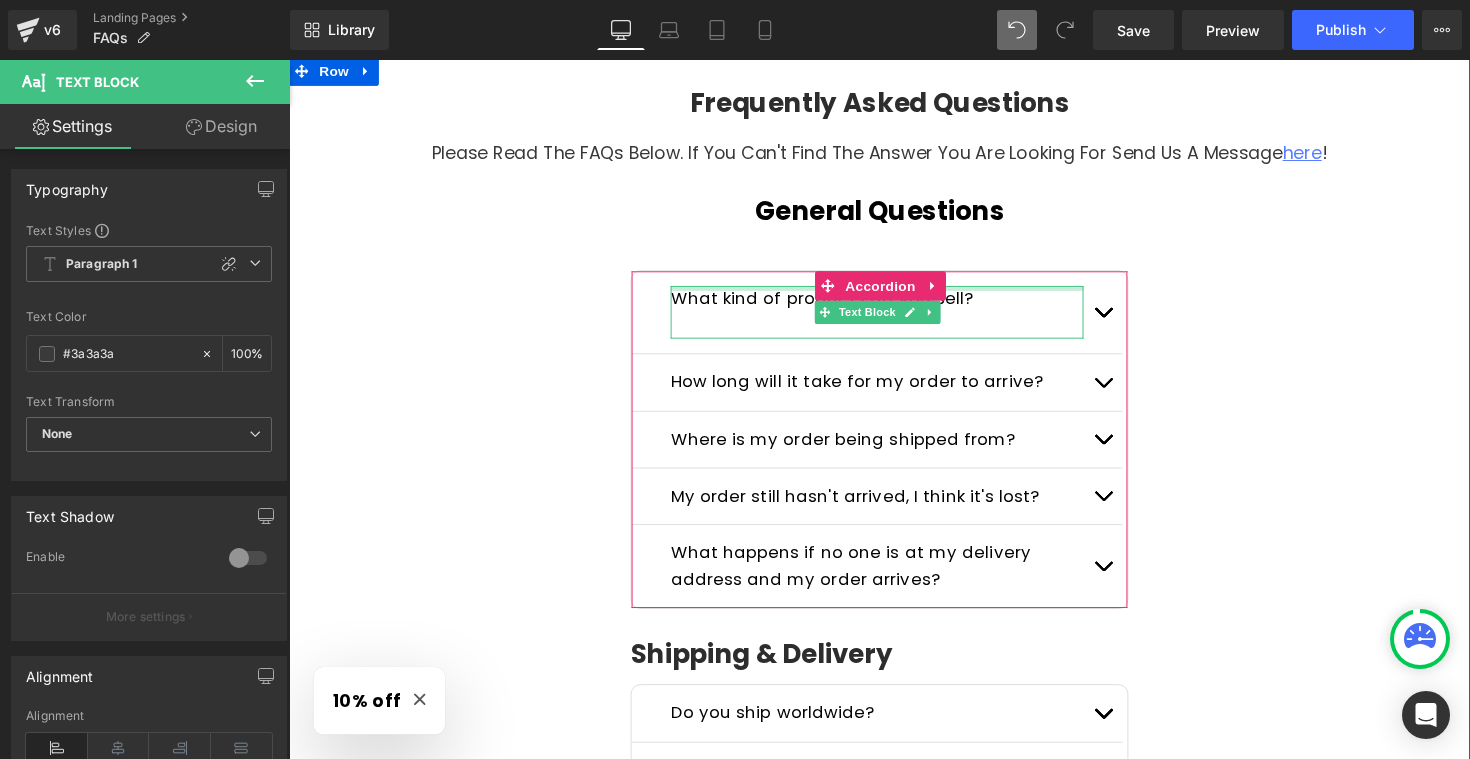 click at bounding box center (891, 294) 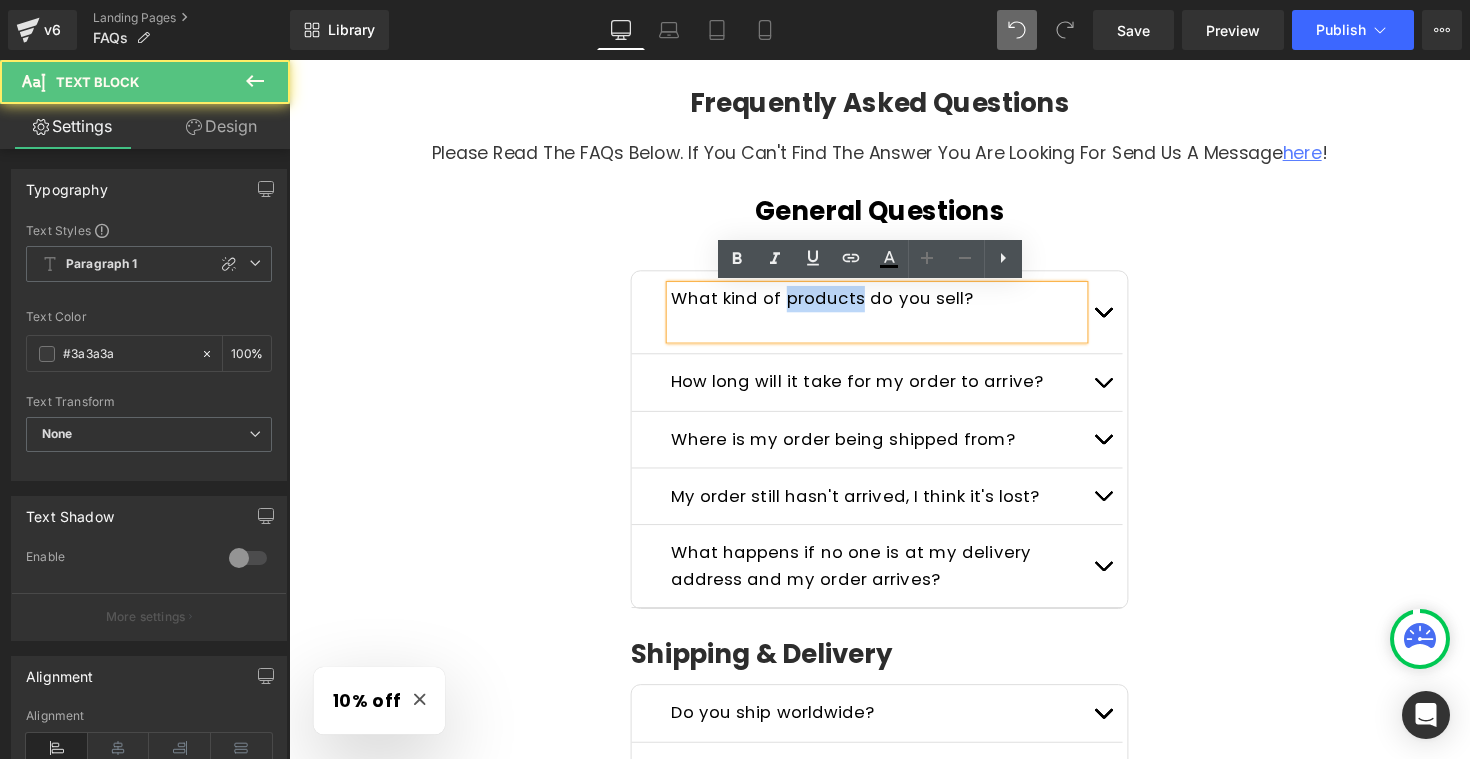 click on "What kind of products do you sell?" at bounding box center (835, 305) 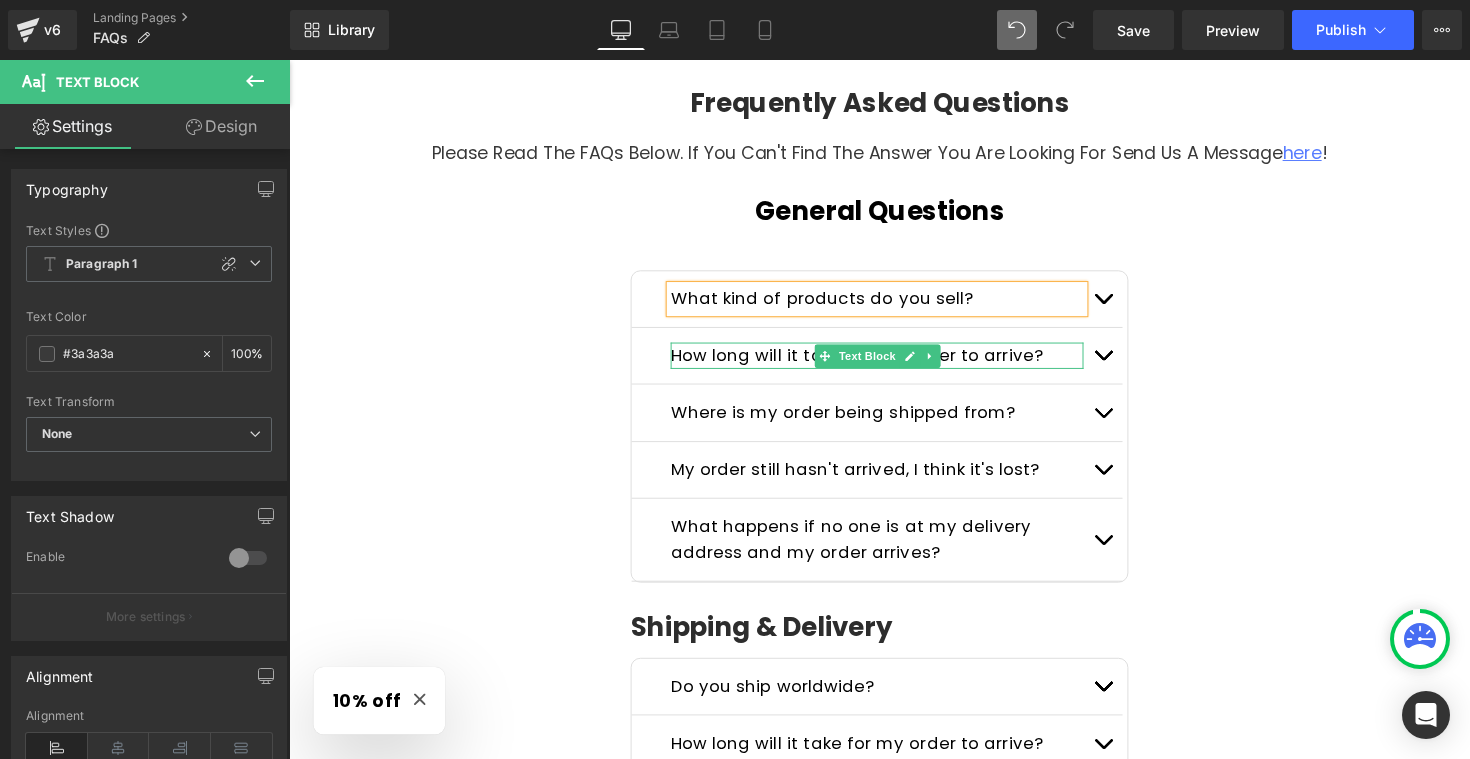 click on "How long will it take for my order to arrive?" at bounding box center [871, 363] 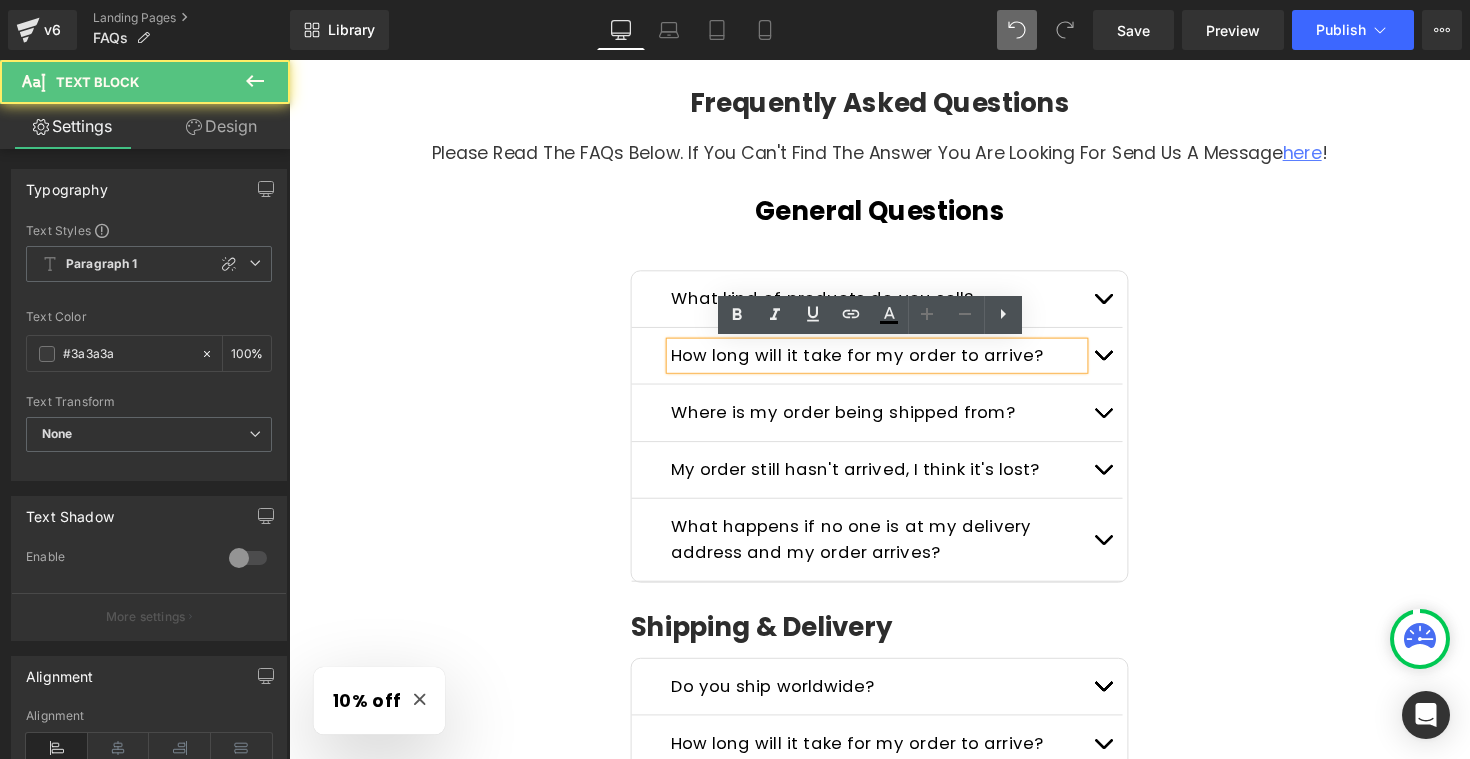 click on "How long will it take for my order to arrive?" at bounding box center [871, 363] 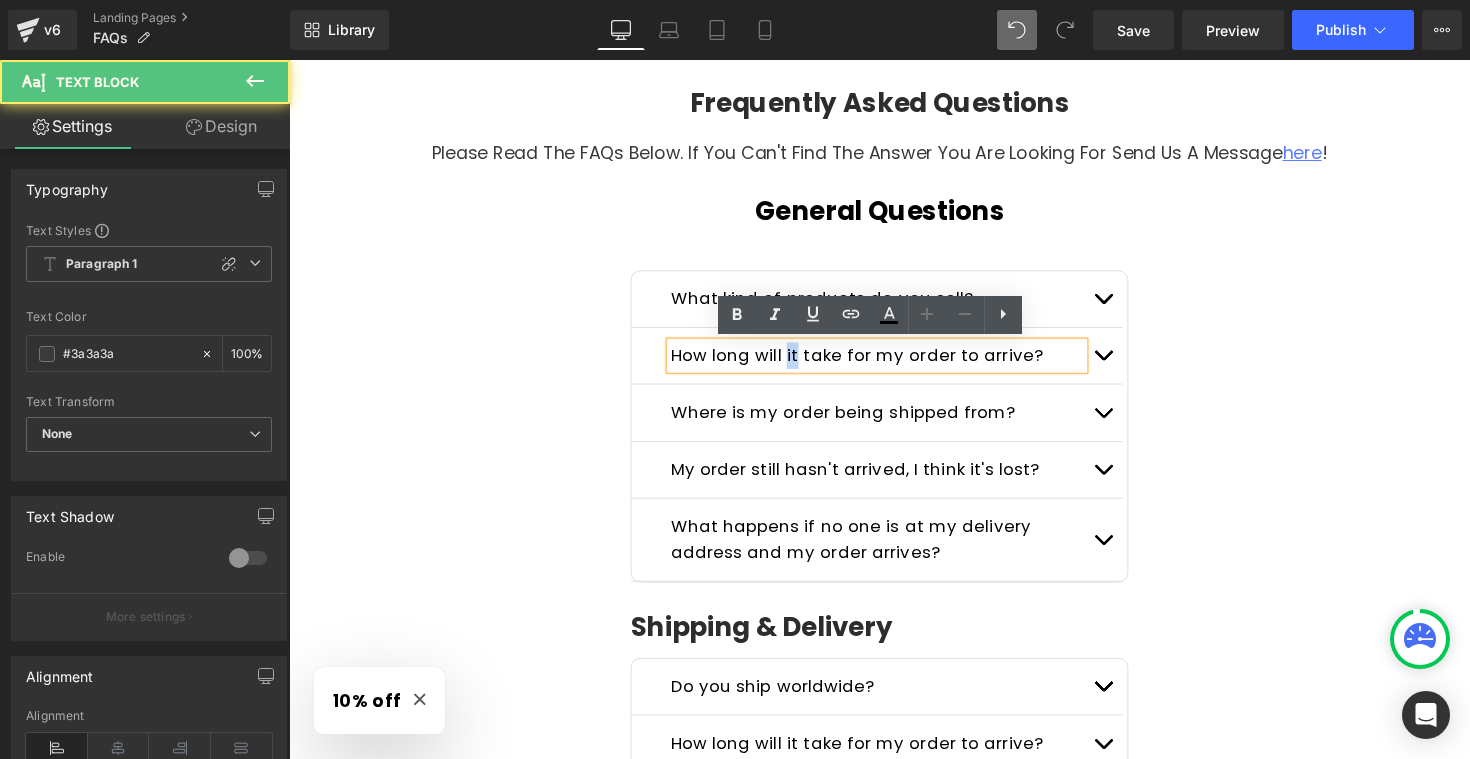 click on "How long will it take for my order to arrive?" at bounding box center (871, 363) 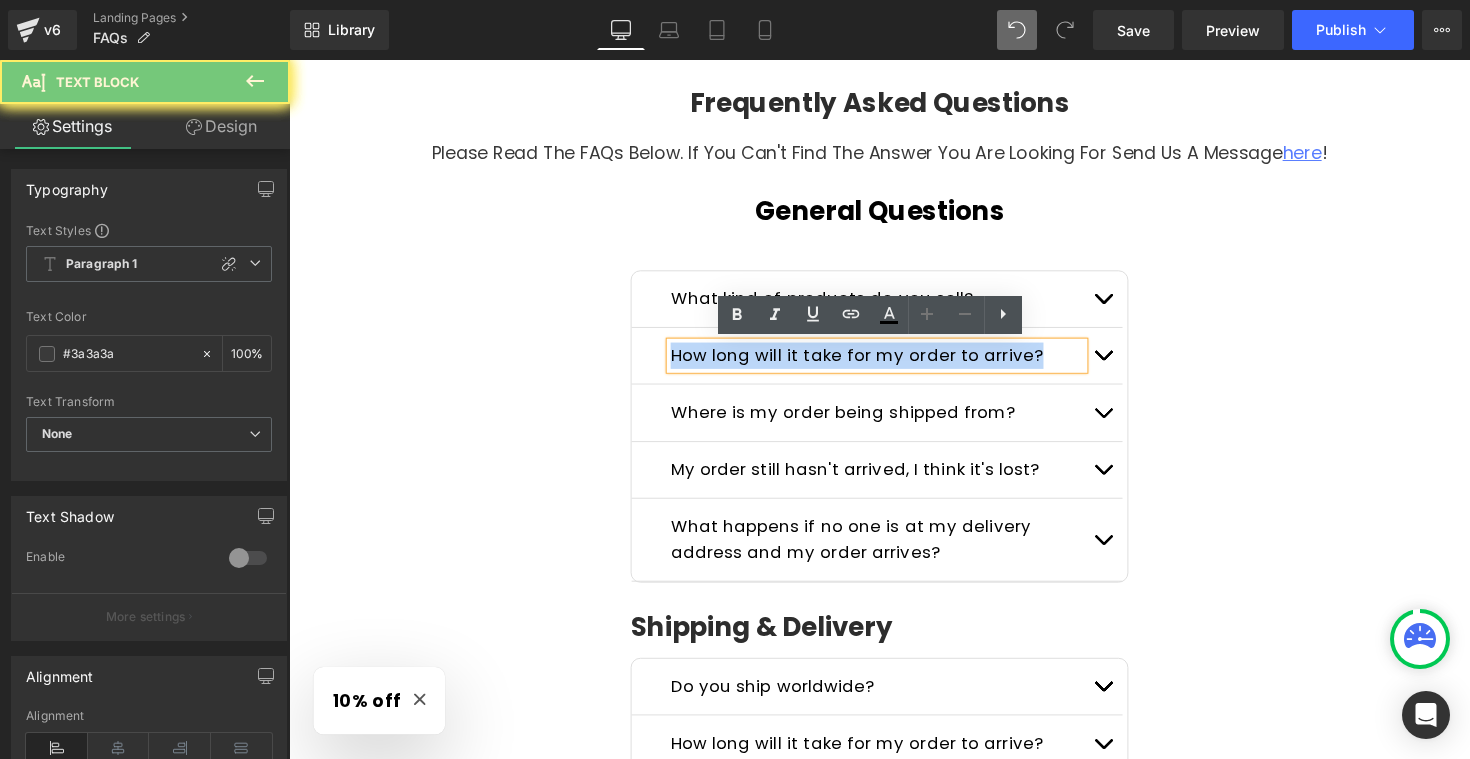 click on "How long will it take for my order to arrive?" at bounding box center (871, 363) 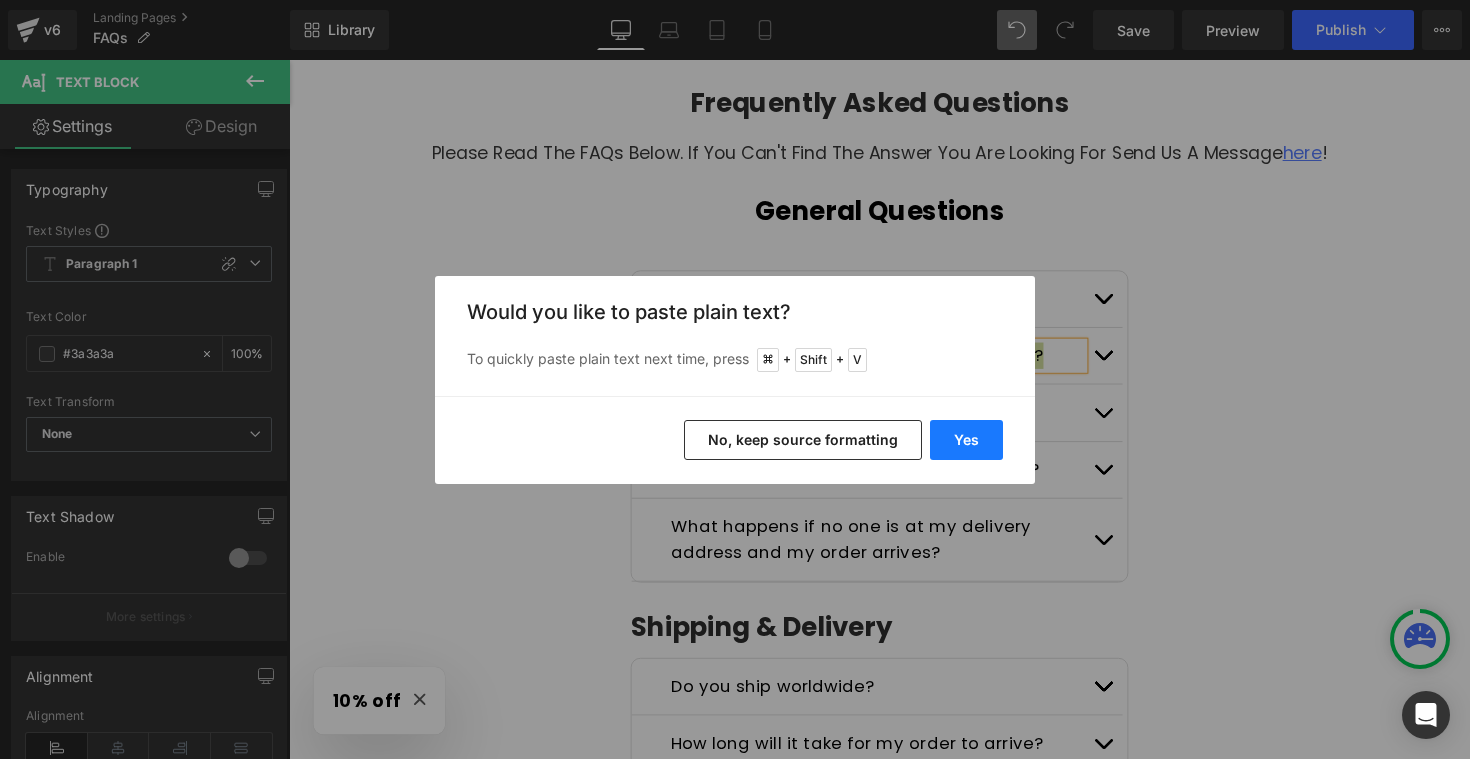 click on "Yes" at bounding box center (966, 440) 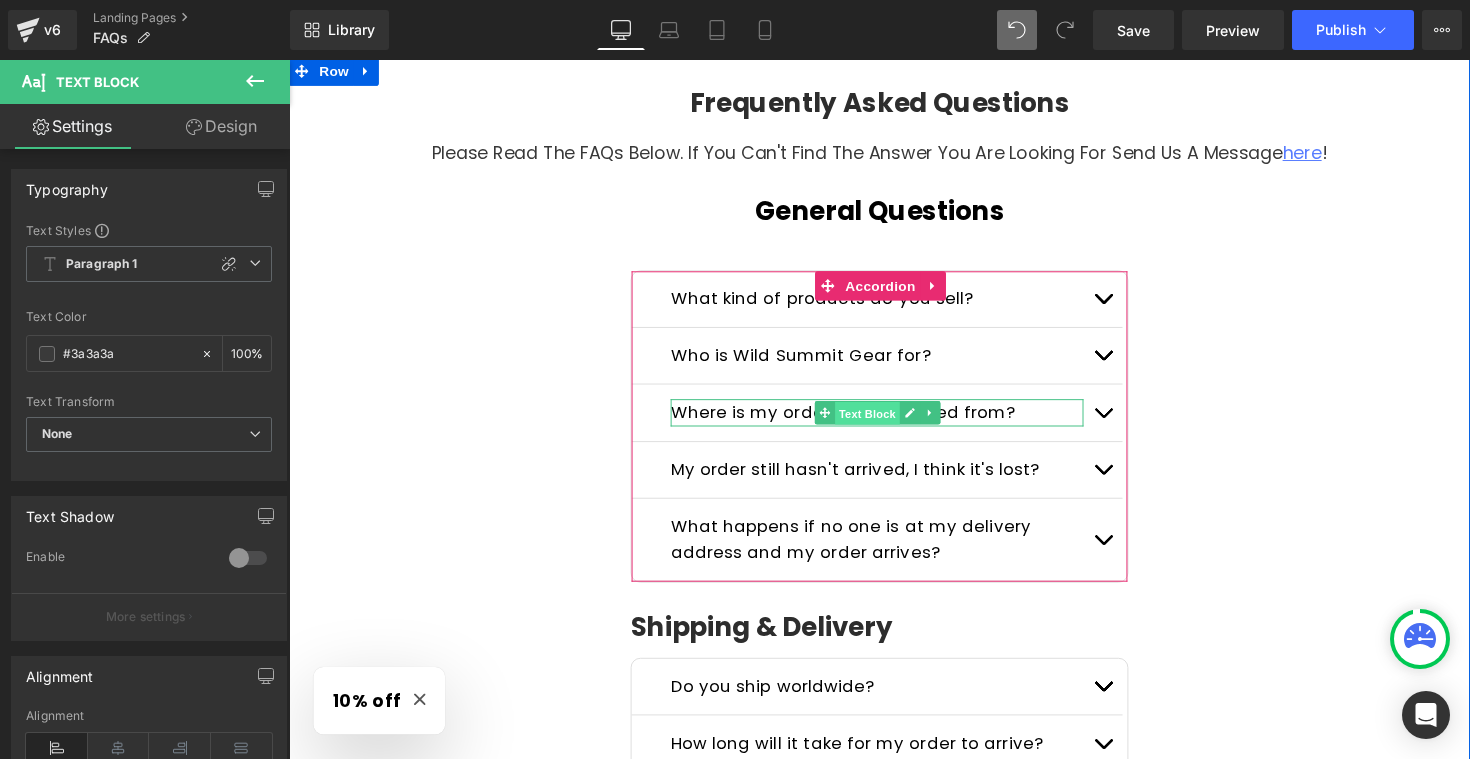 click on "Text Block" at bounding box center [881, 423] 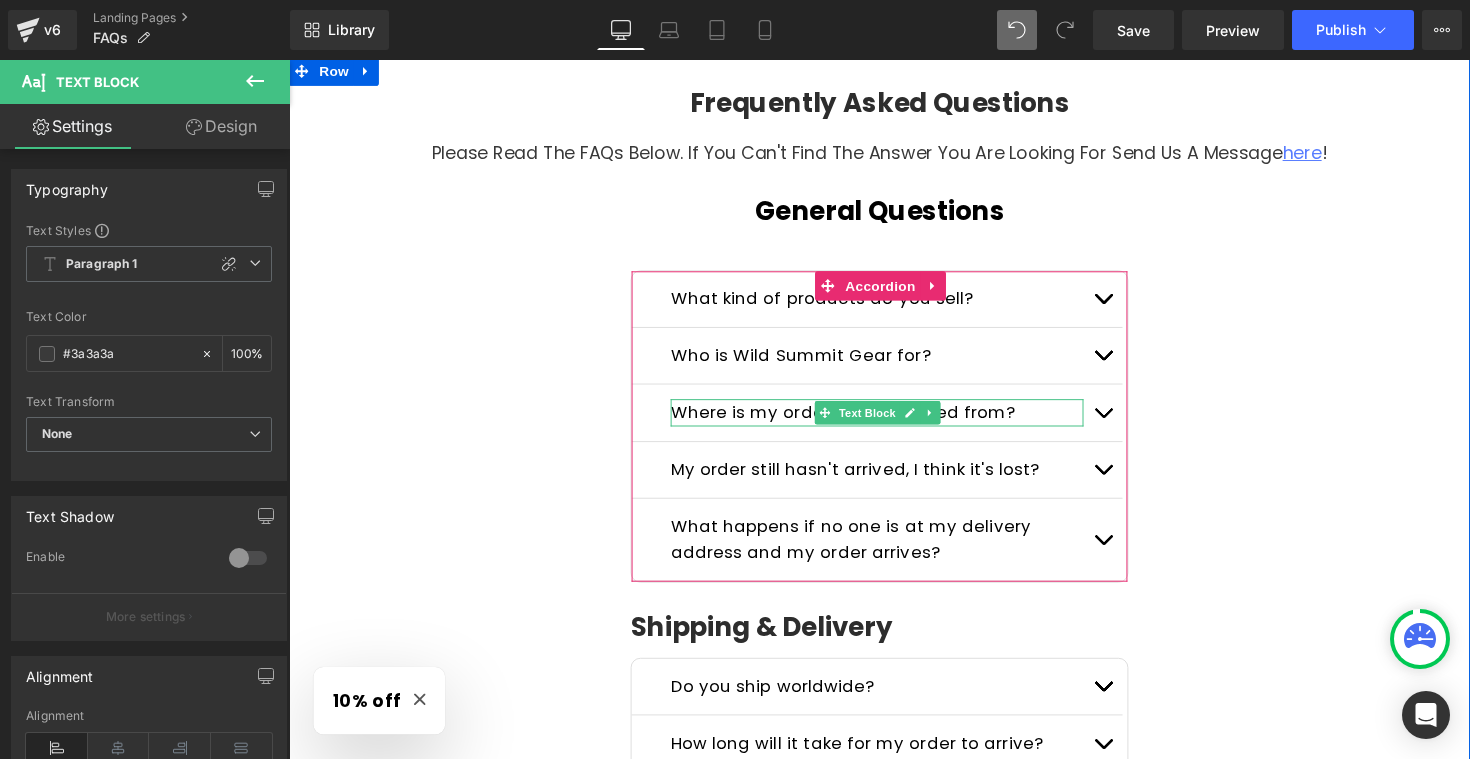 click on "Where is my order being shipped from?" at bounding box center [856, 421] 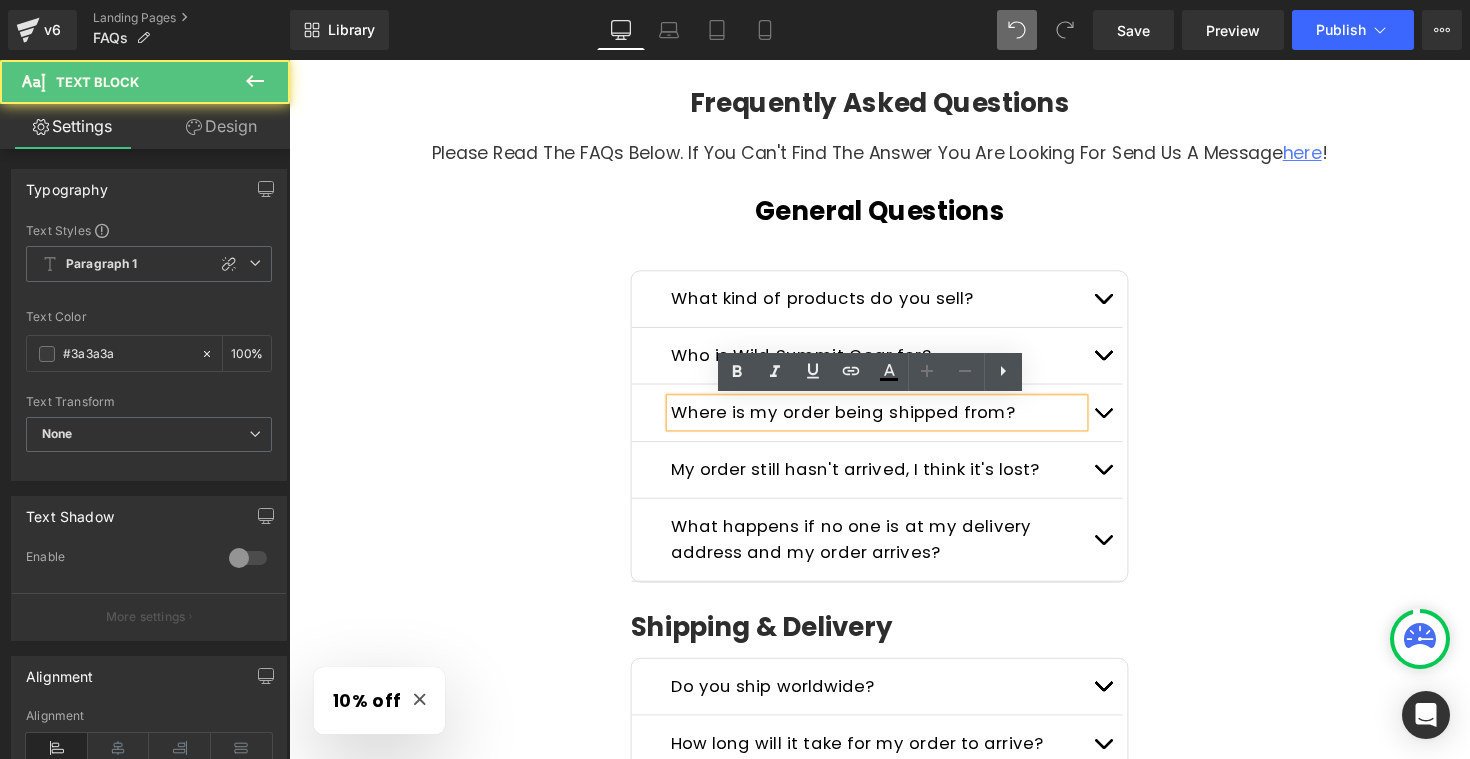 click on "Where is my order being shipped from?" at bounding box center [856, 421] 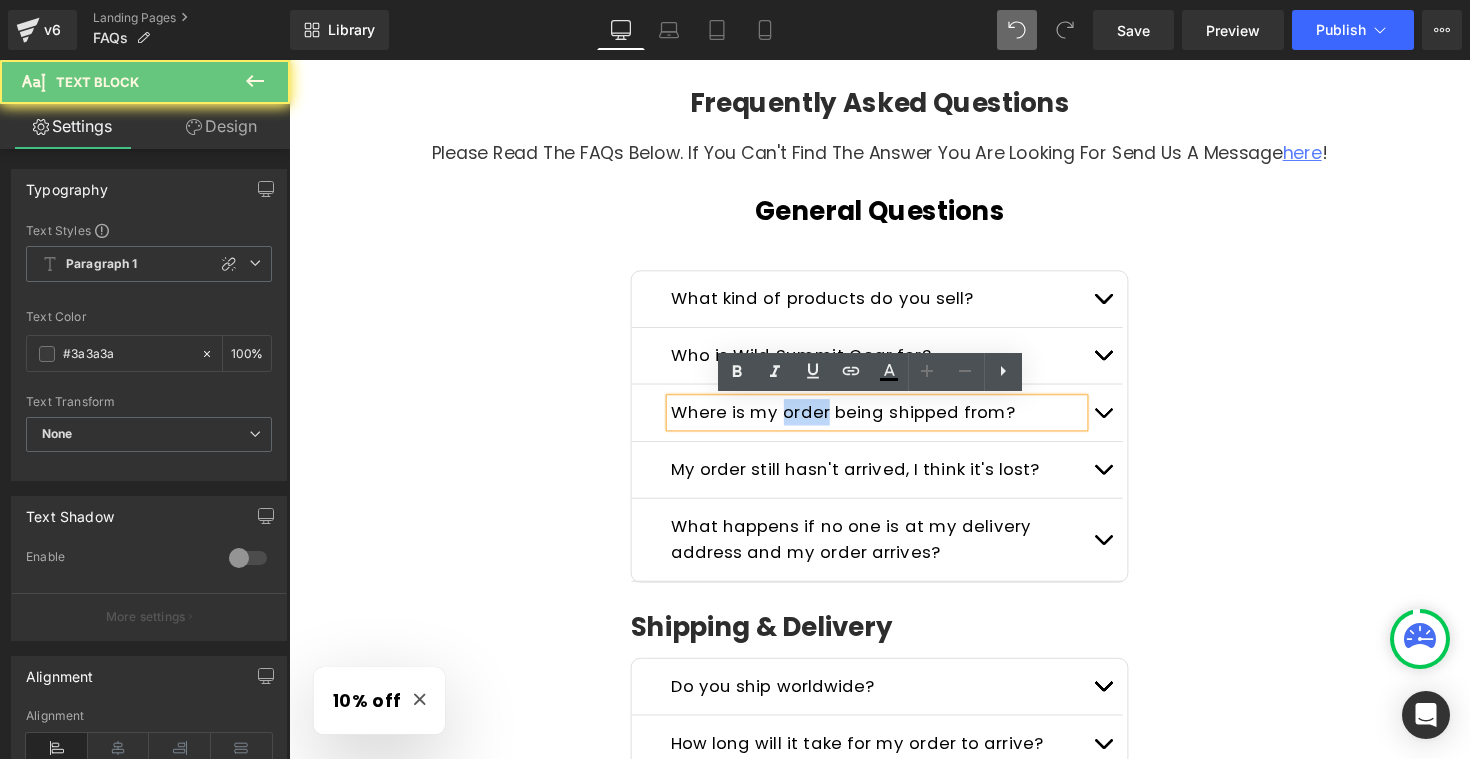 click on "Where is my order being shipped from?" at bounding box center (856, 421) 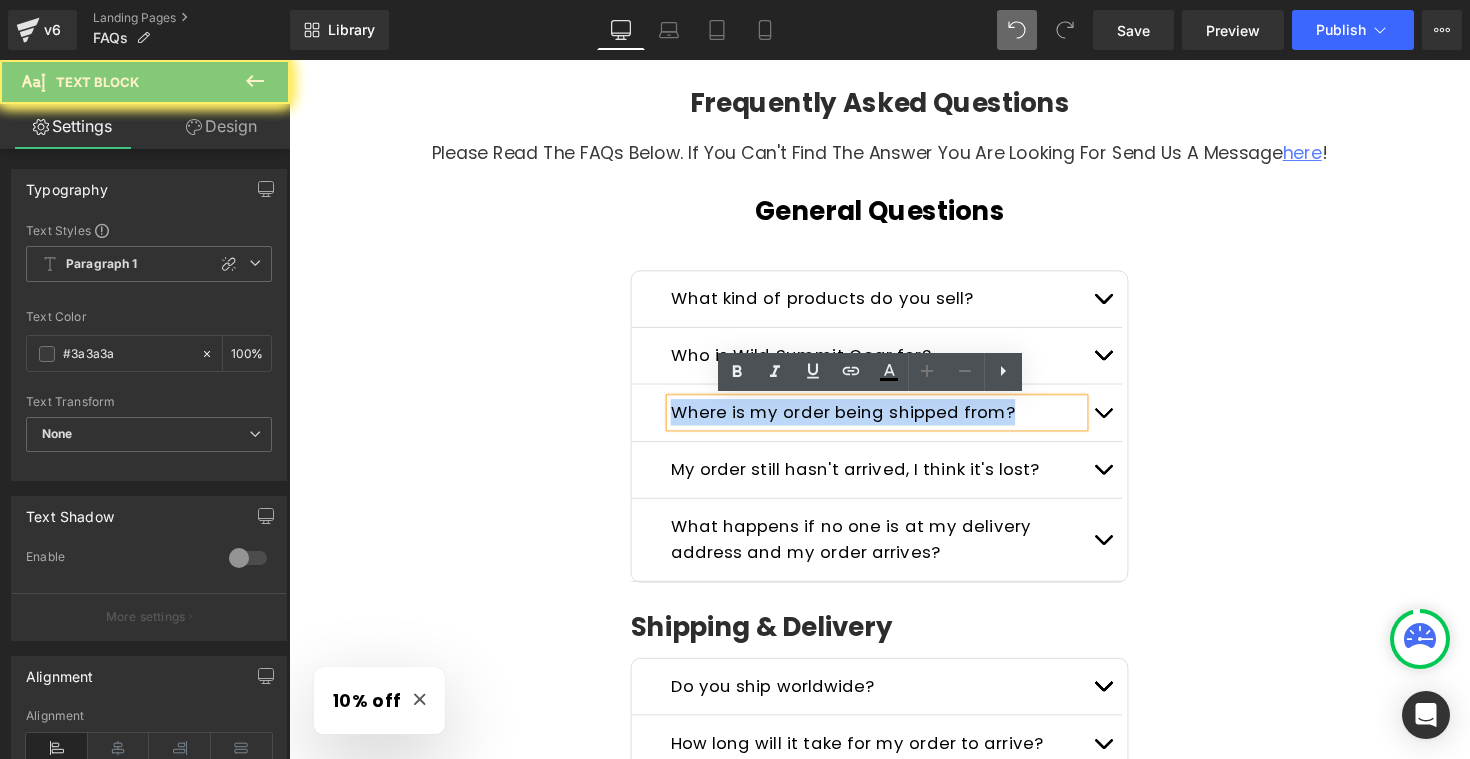 click on "Where is my order being shipped from?" at bounding box center [856, 421] 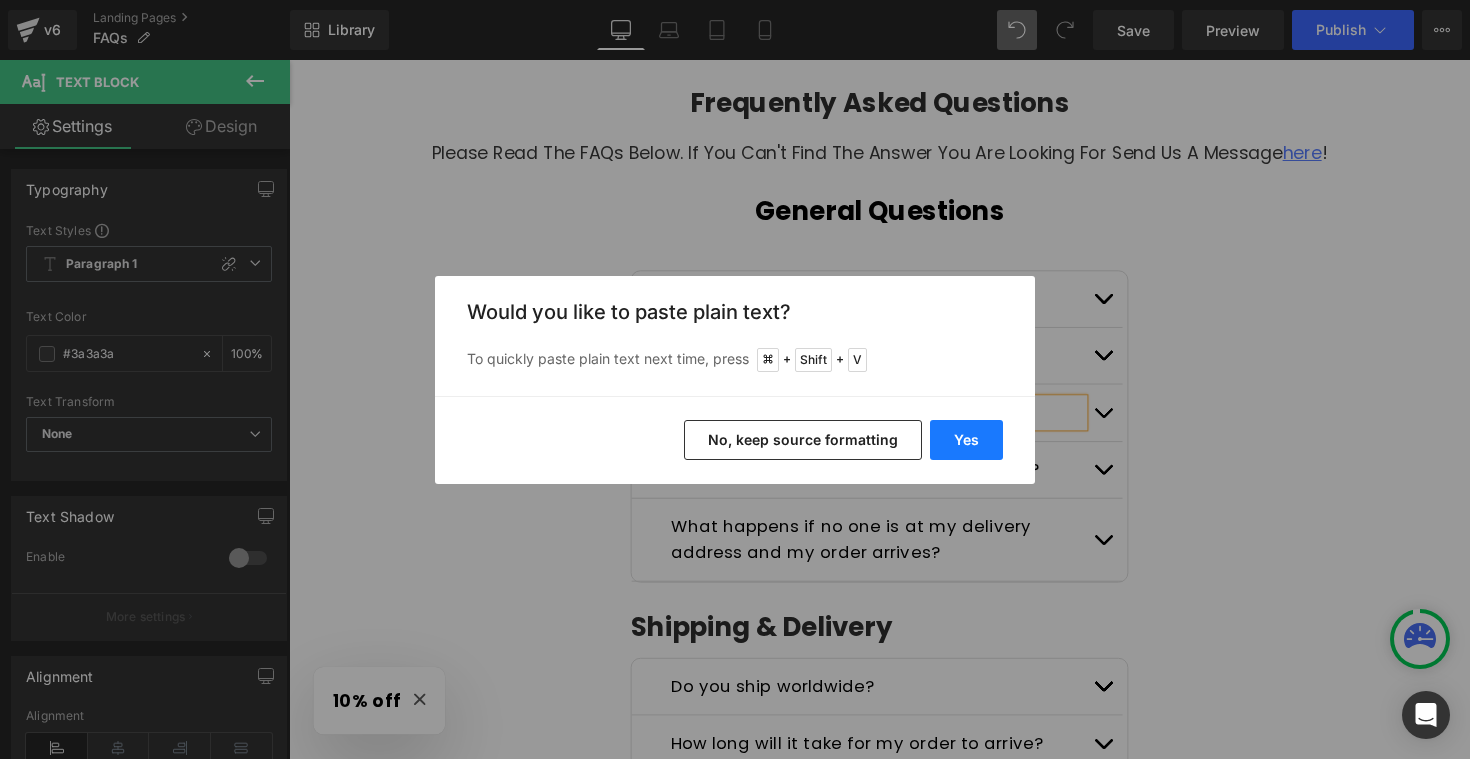 click on "Yes" at bounding box center [966, 440] 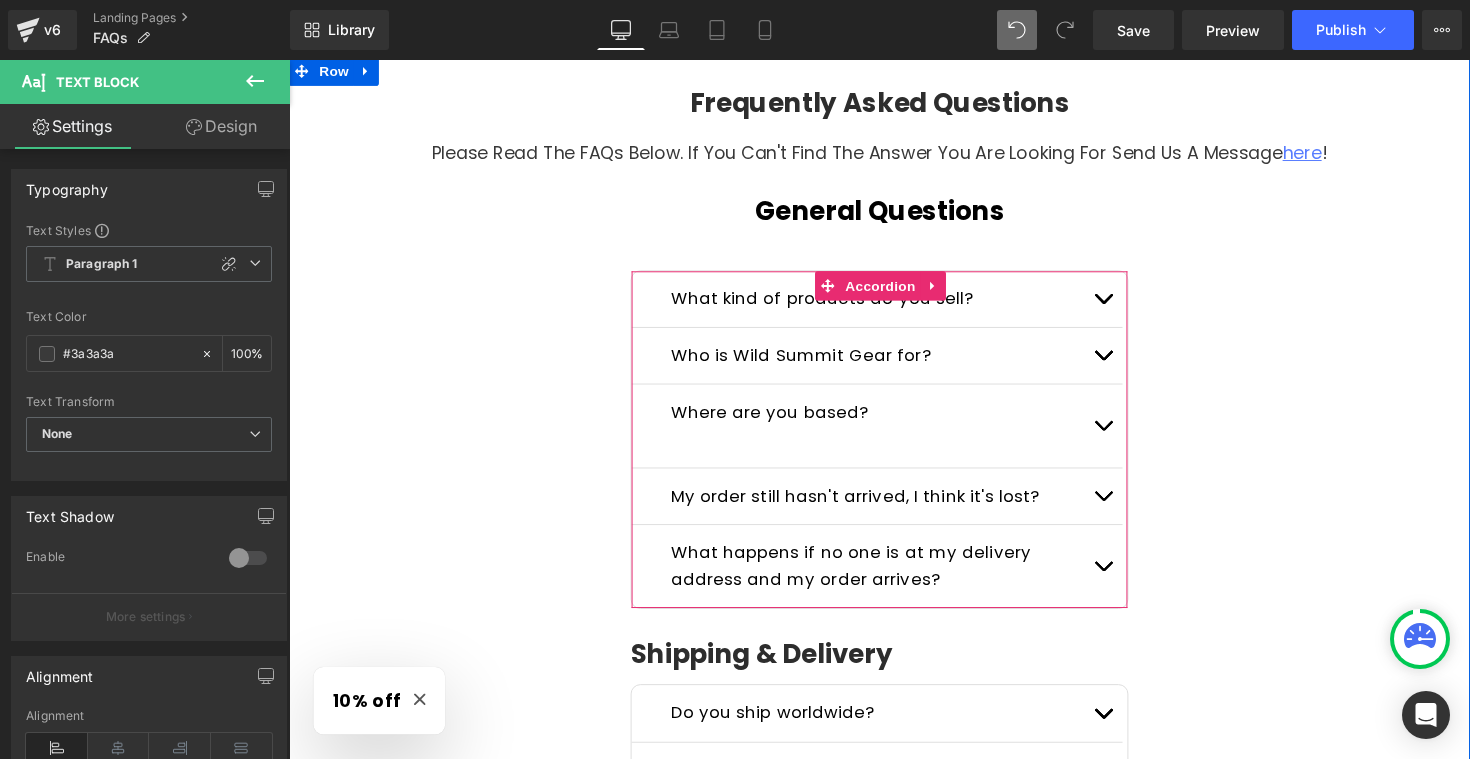 click at bounding box center [891, 449] 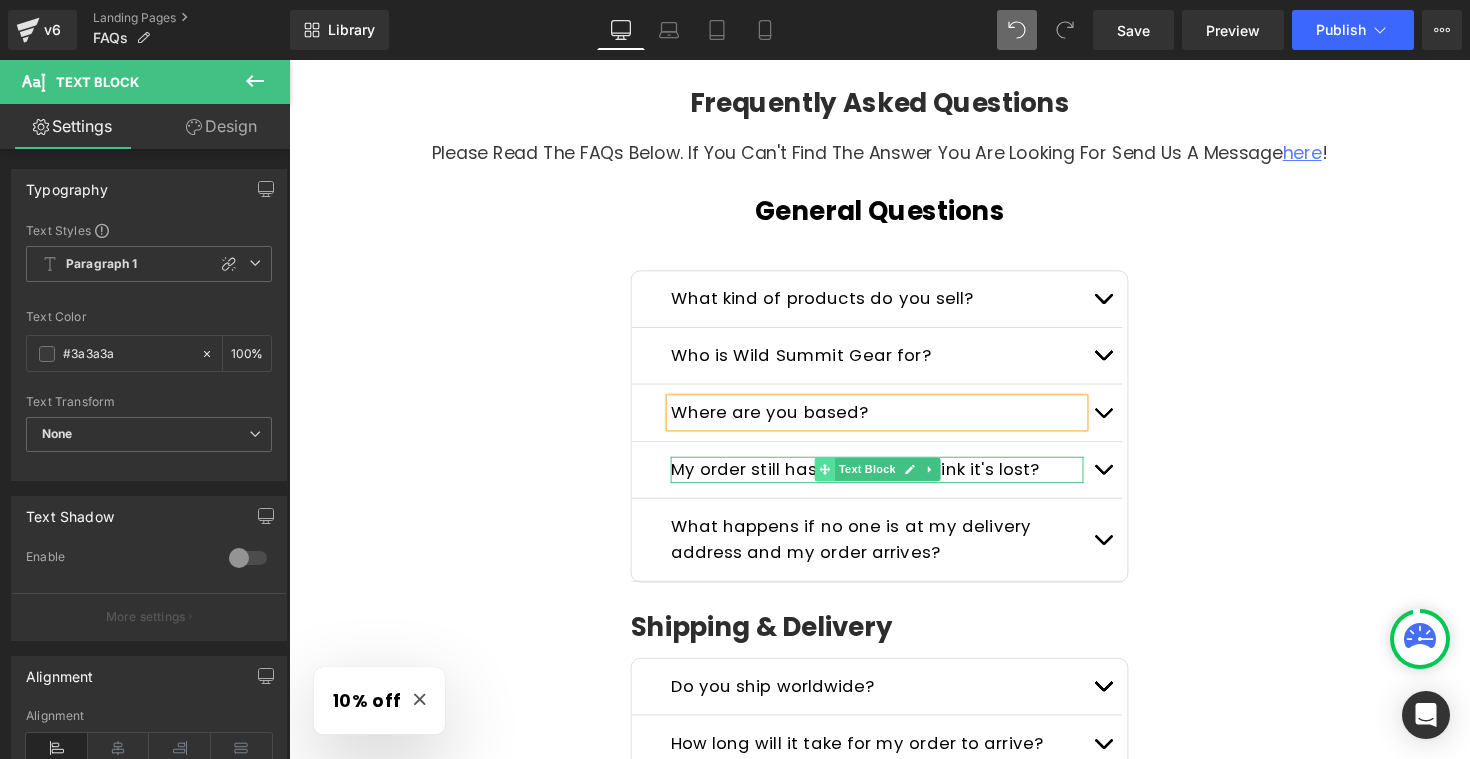 click 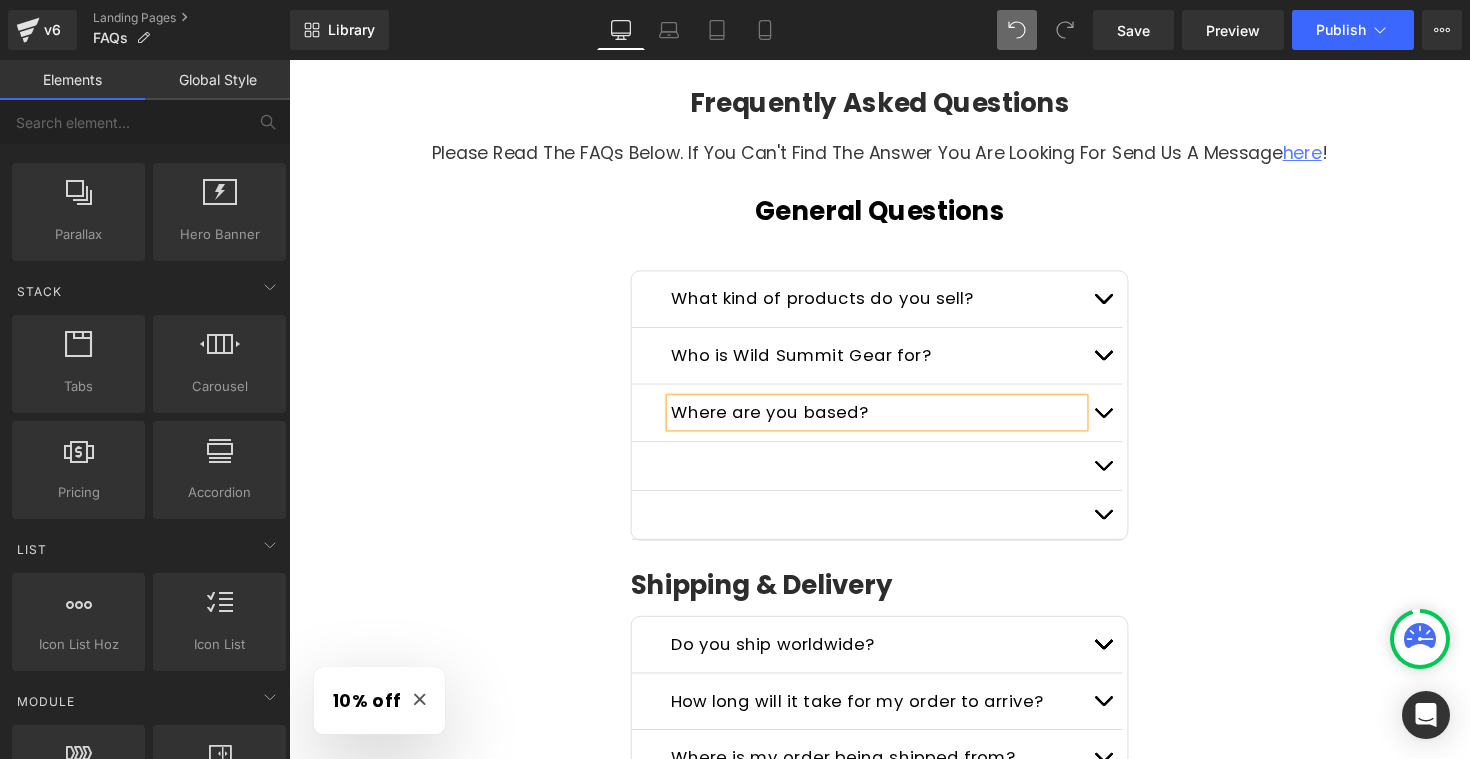 click on "Frequently Asked Questions Heading         Please read the FAQs below. If you can't find the answer you are looking for send us a message  here ! Text Block         Row
General Questions
Heading
What kind of products do you sell?
Text Block
Absolutely! We delivery to customers in order 100 countries. In order for us to do so without any hiccups, please make sure that all of your checkout information is entered correctly.
Text Block
Who is Wild Summit Gear for? Text Block
Order processing takes 1-2 business days before shipment.
Once your item/s is dispatched, estimated delivery time is:" at bounding box center [894, 1128] 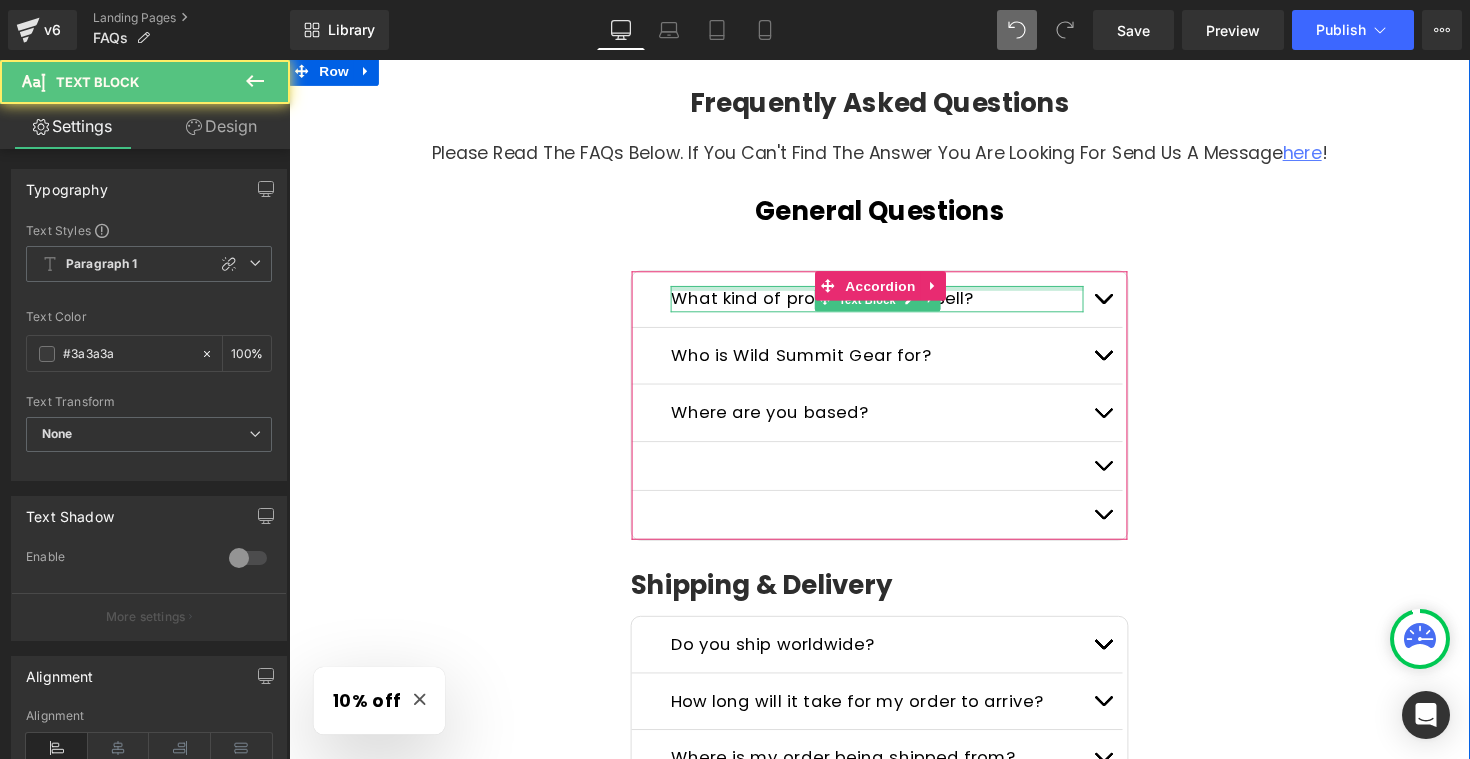 click at bounding box center (891, 294) 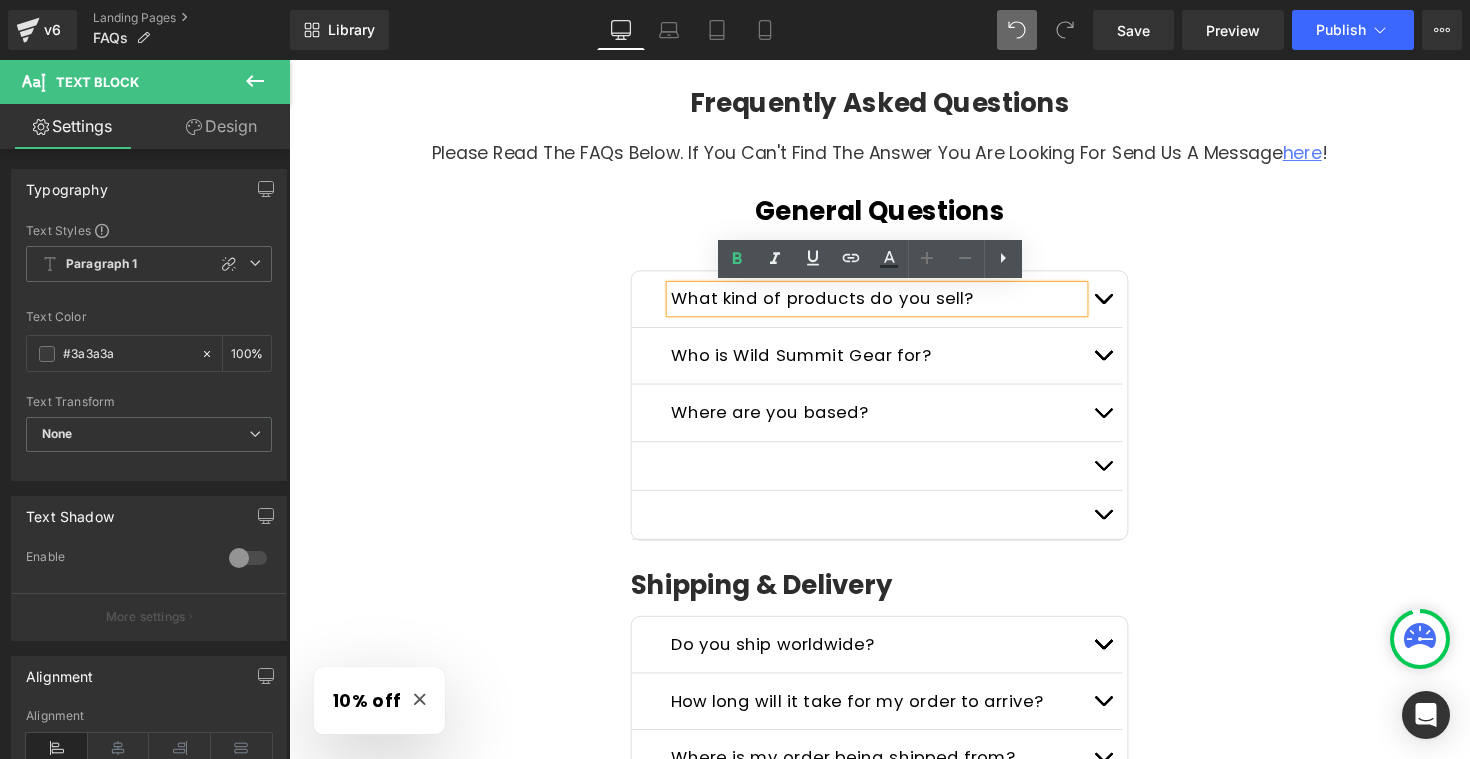 click on "What kind of products do you sell?
Text Block" at bounding box center [891, 306] 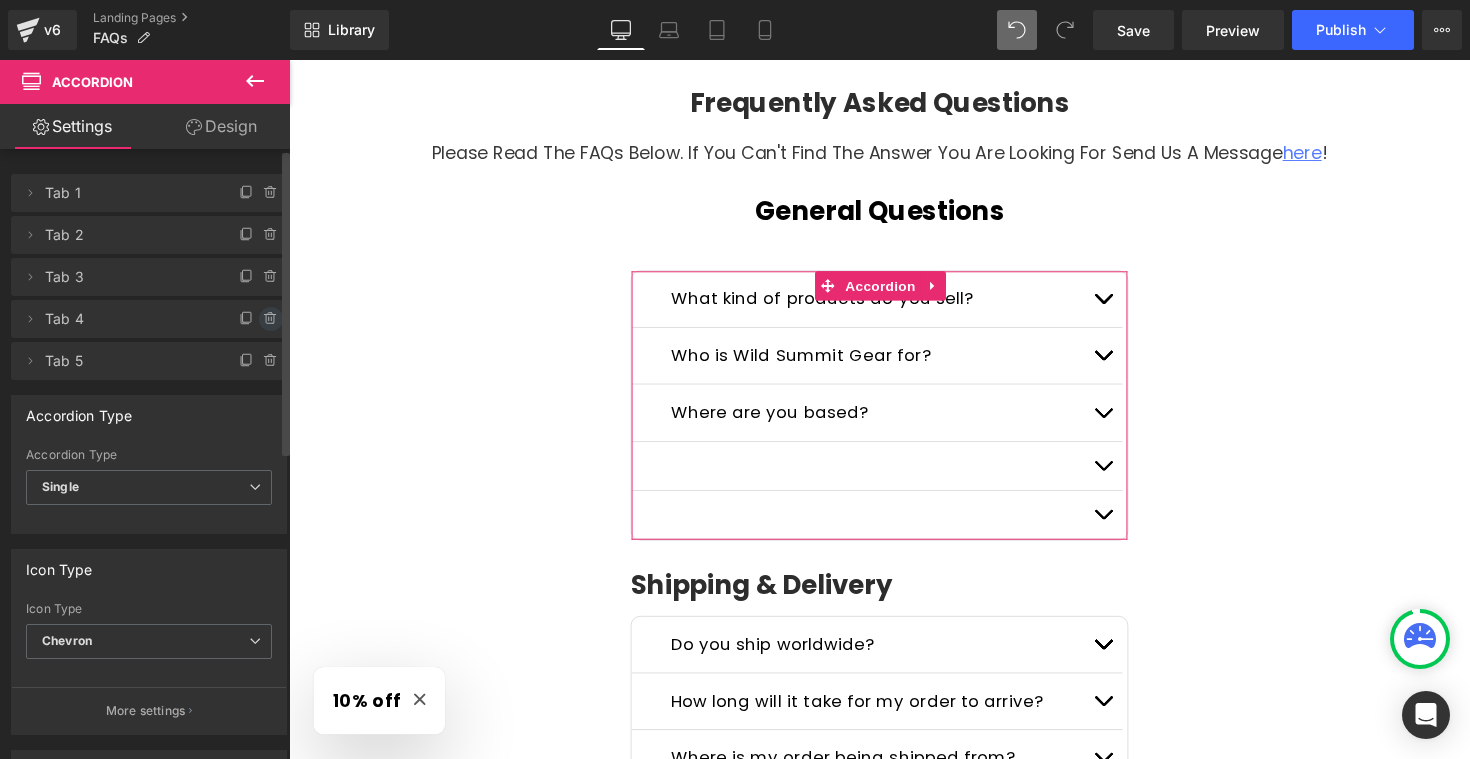 click 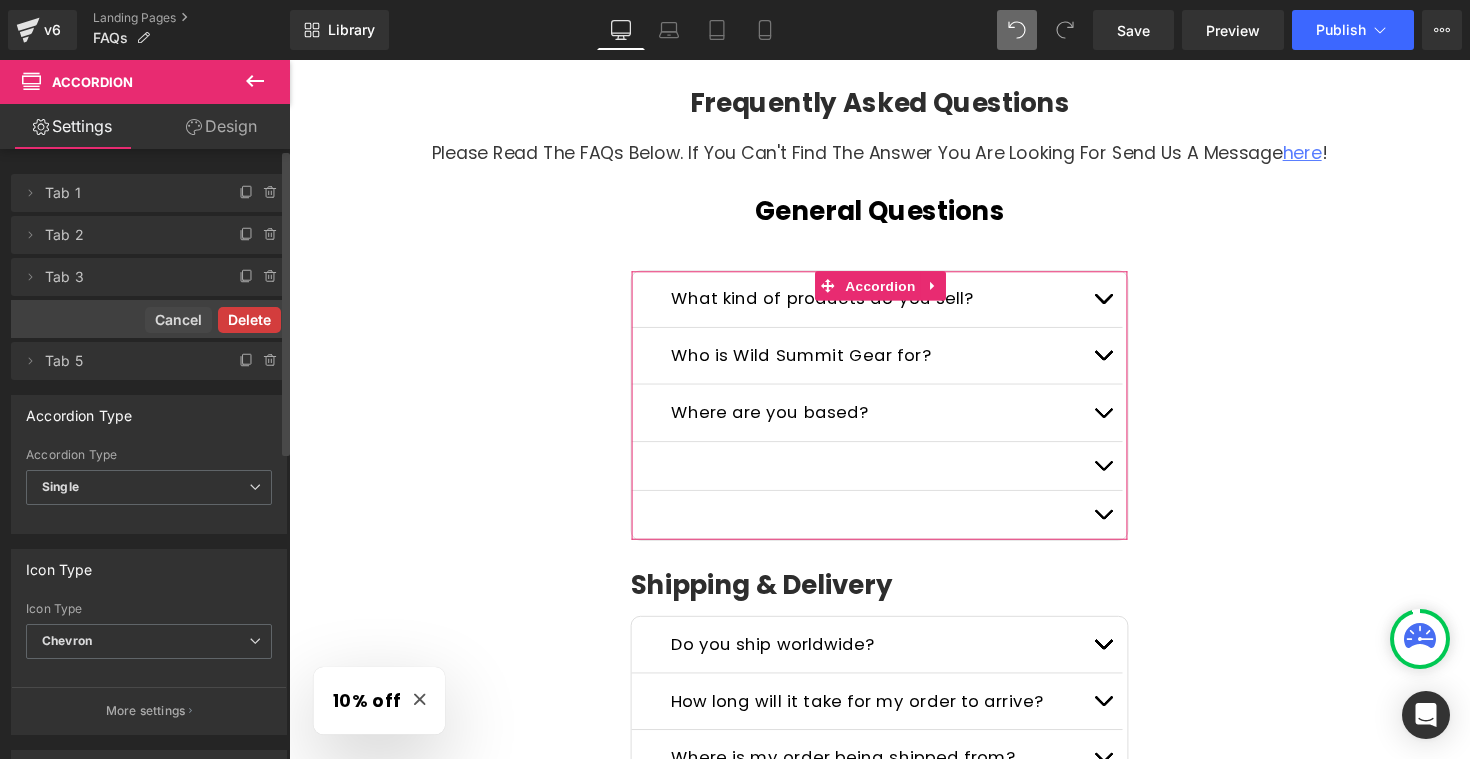 click on "Delete" at bounding box center [249, 320] 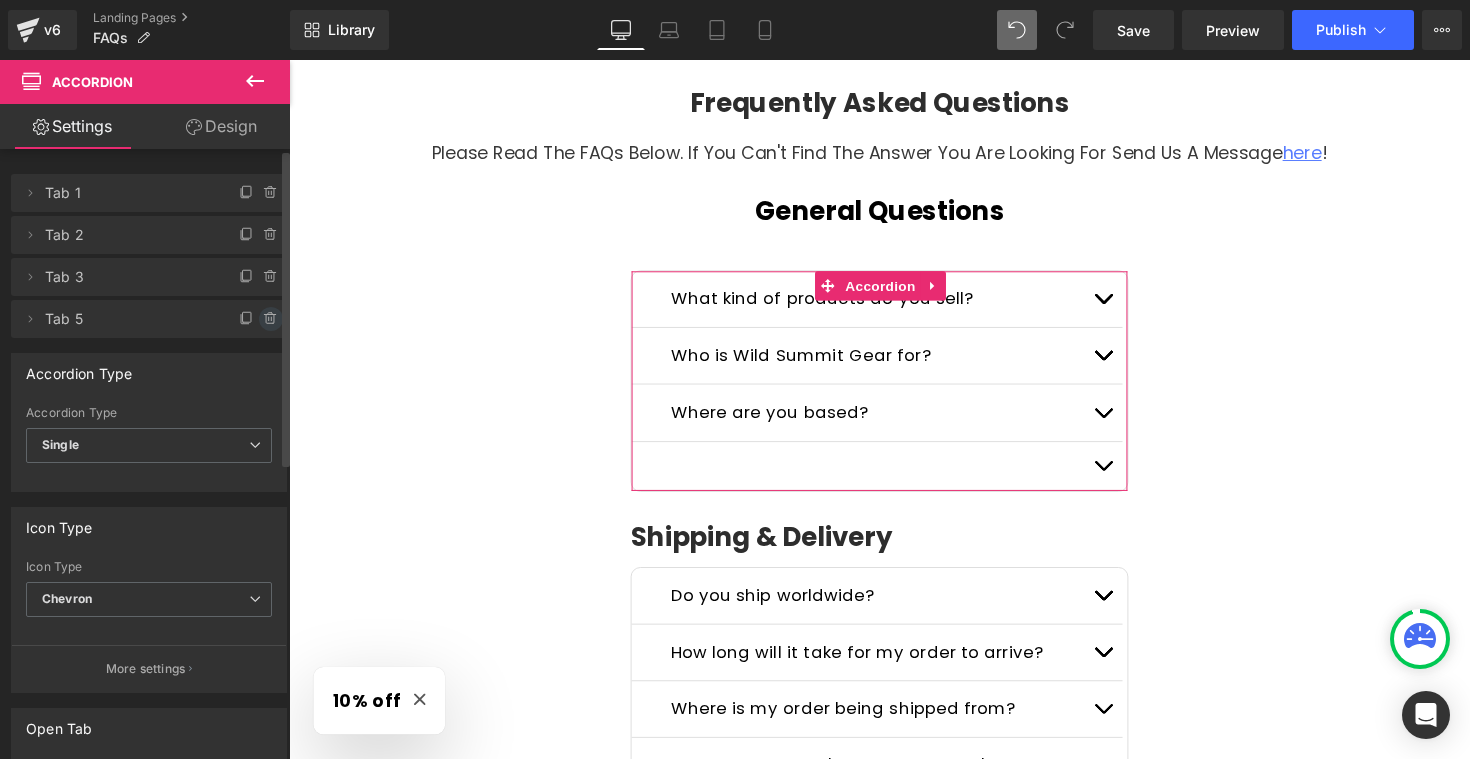 click 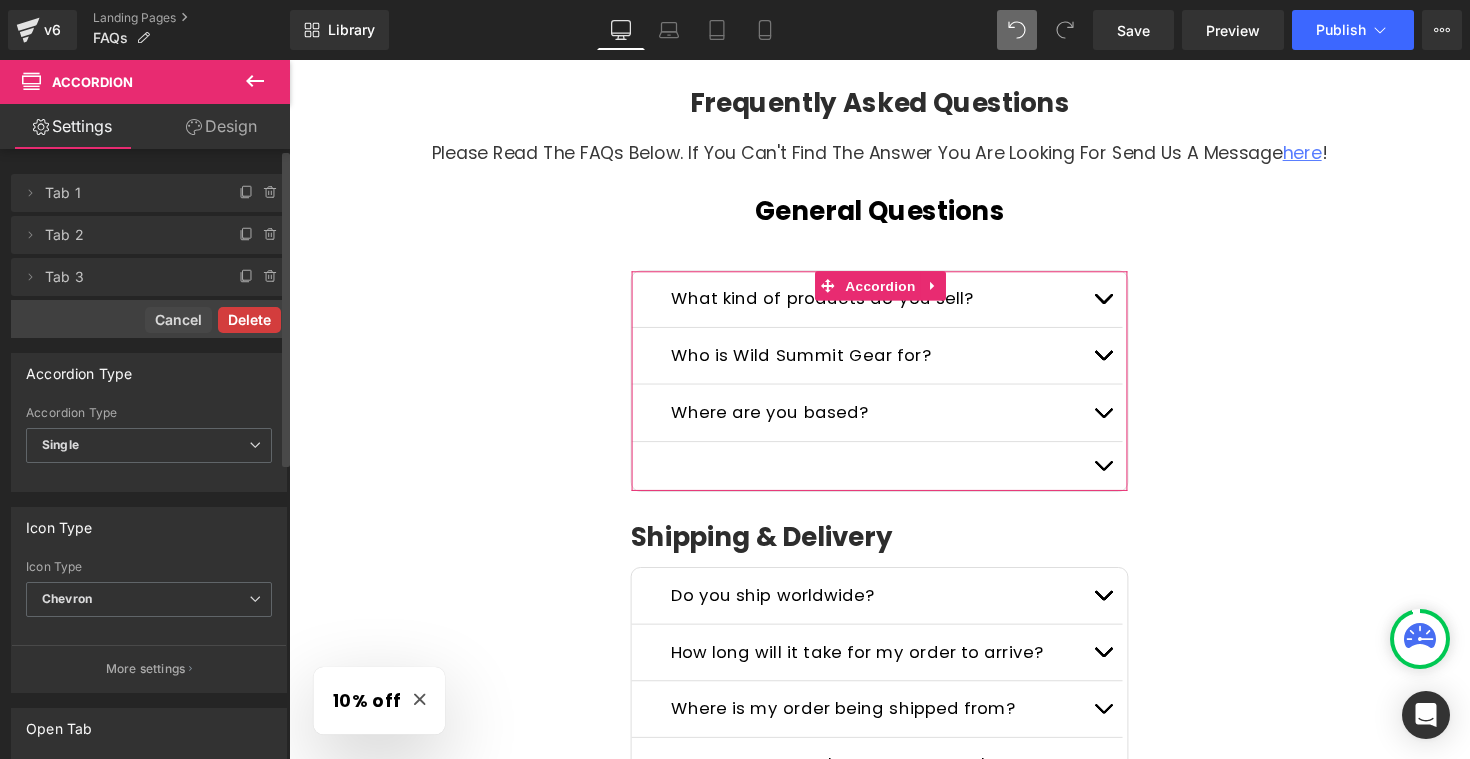 click on "Delete" at bounding box center (249, 320) 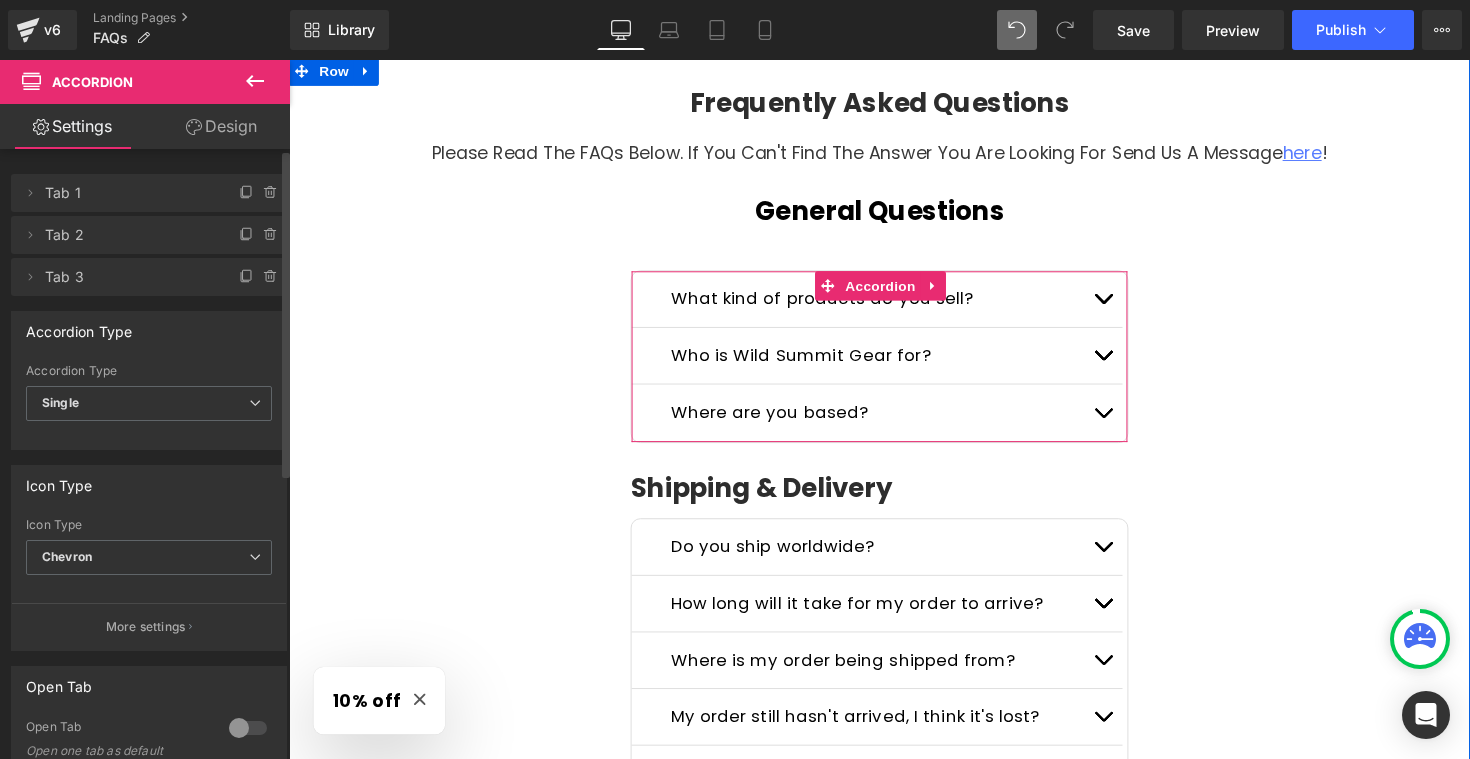 click at bounding box center [1123, 421] 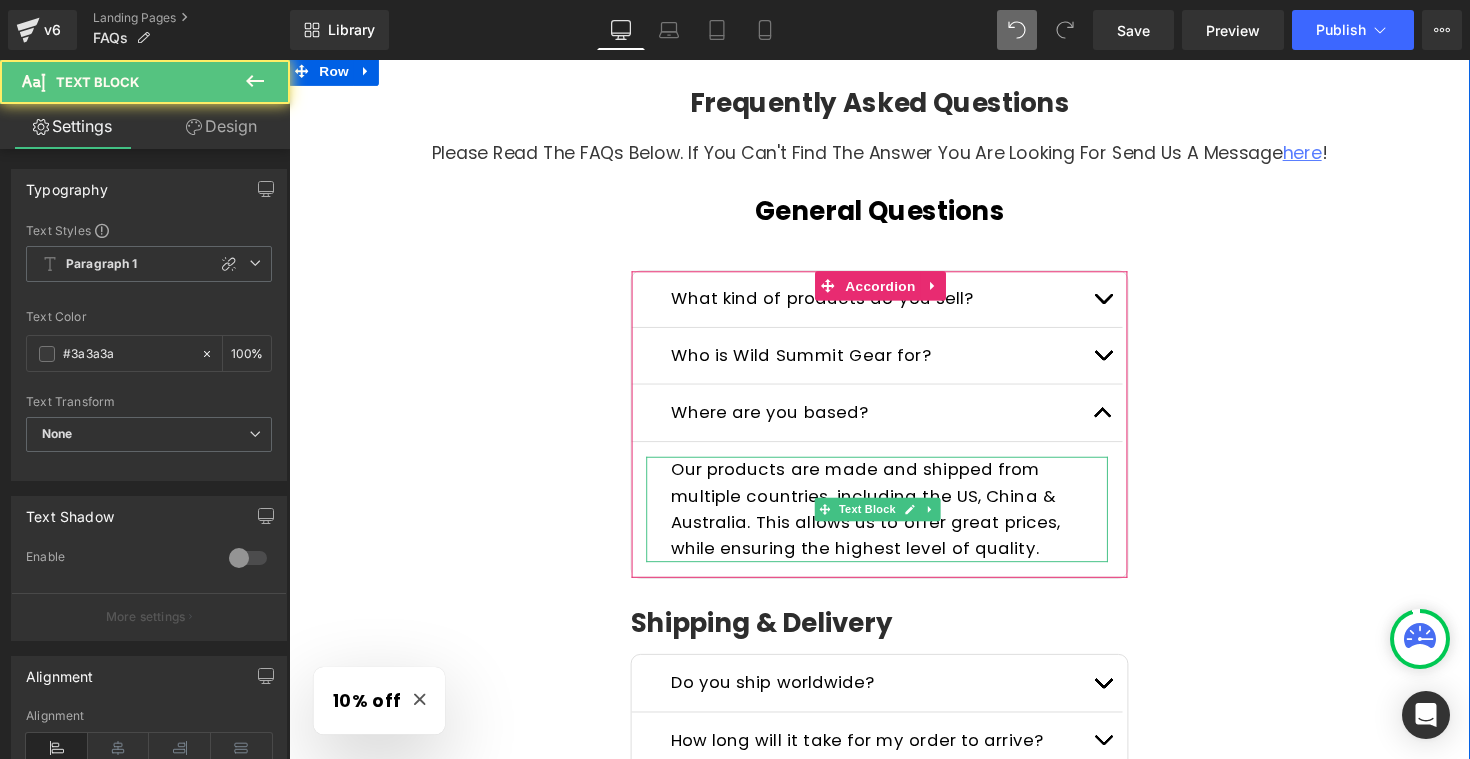 click on "Our products are made and shipped from multiple countries, including the US, China & Australia. This allows us to offer great prices, while ensuring the highest level of quality." at bounding box center [891, 521] 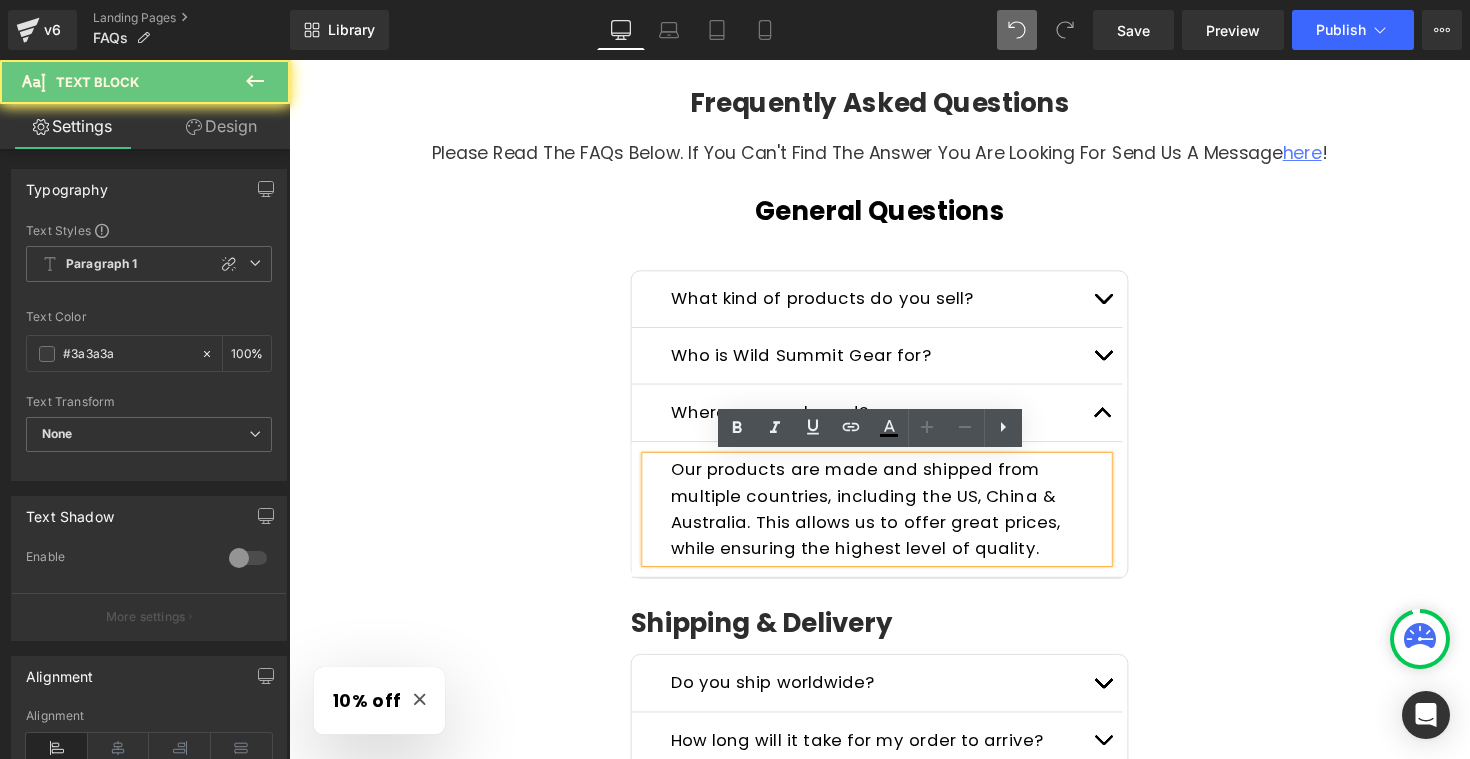 click on "Our products are made and shipped from multiple countries, including the US, China & Australia. This allows us to offer great prices, while ensuring the highest level of quality." at bounding box center [879, 521] 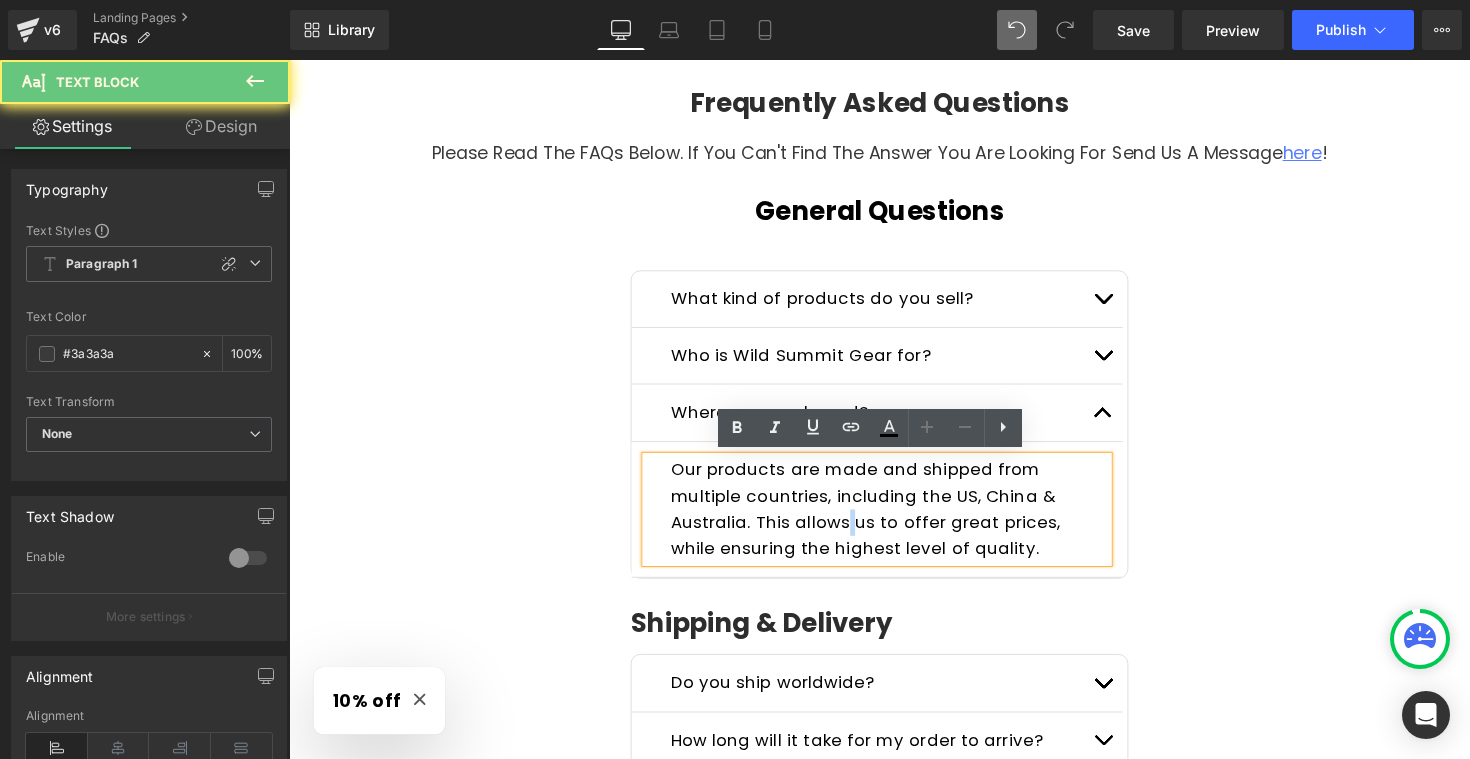 click on "Our products are made and shipped from multiple countries, including the US, China & Australia. This allows us to offer great prices, while ensuring the highest level of quality." at bounding box center [879, 521] 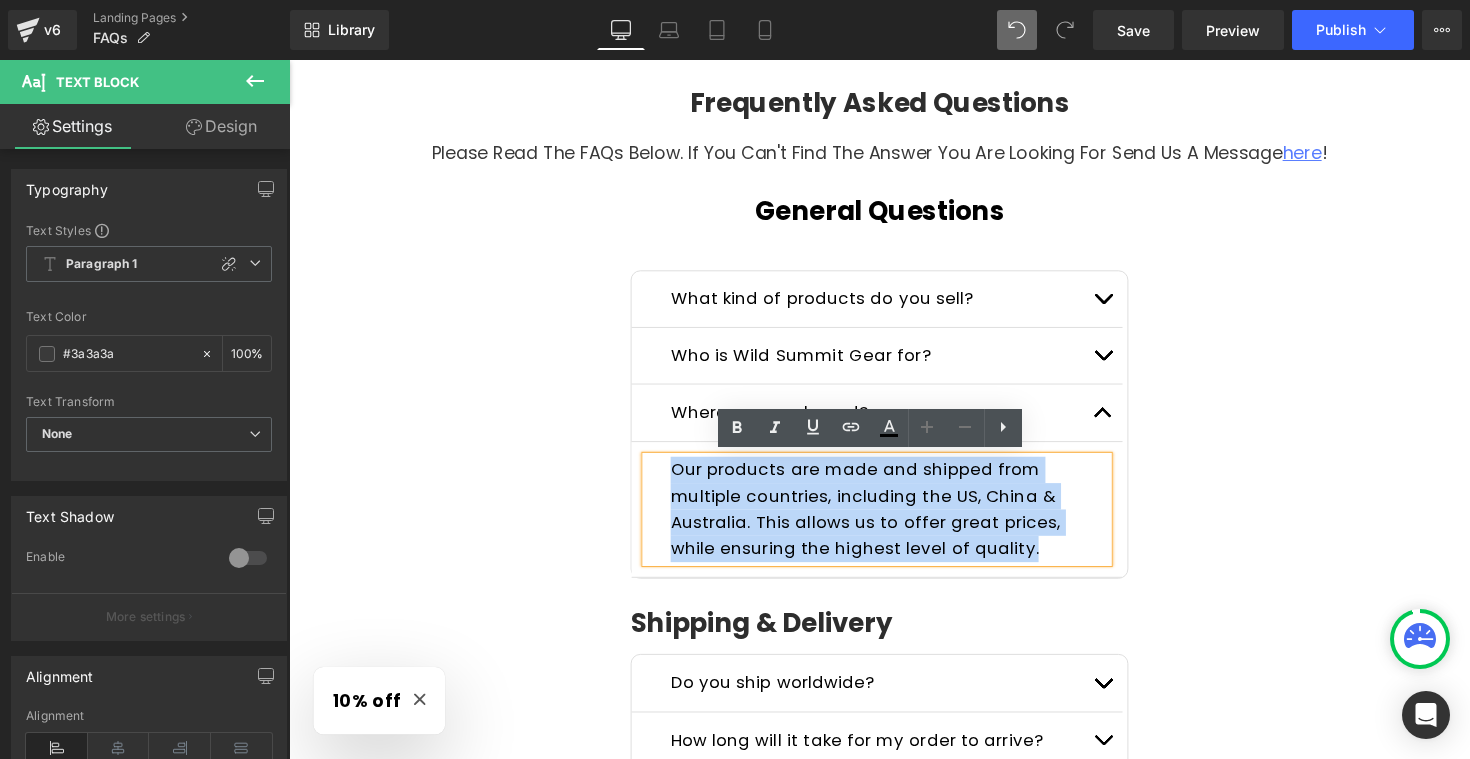 click on "Our products are made and shipped from multiple countries, including the US, China & Australia. This allows us to offer great prices, while ensuring the highest level of quality." at bounding box center (879, 521) 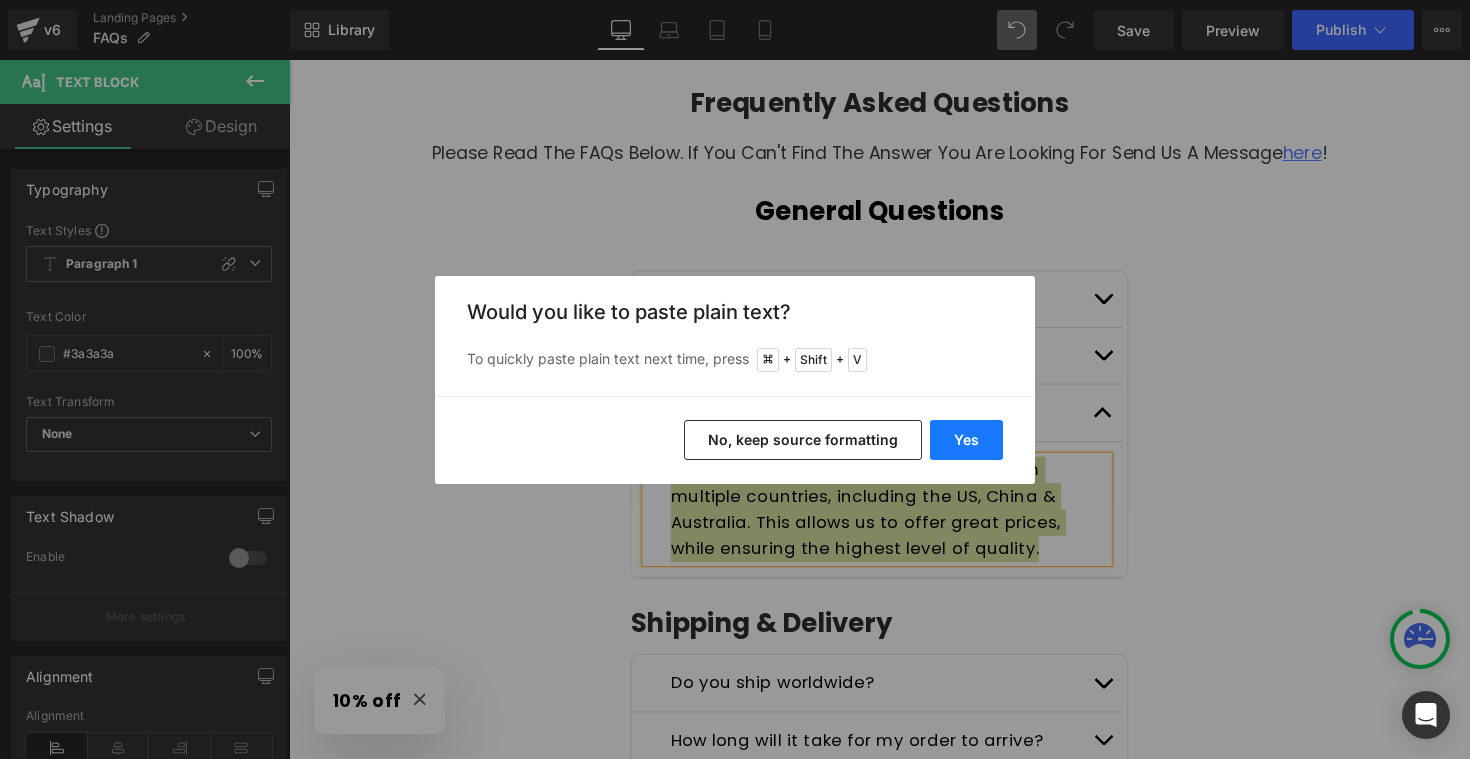 click on "Yes" at bounding box center (966, 440) 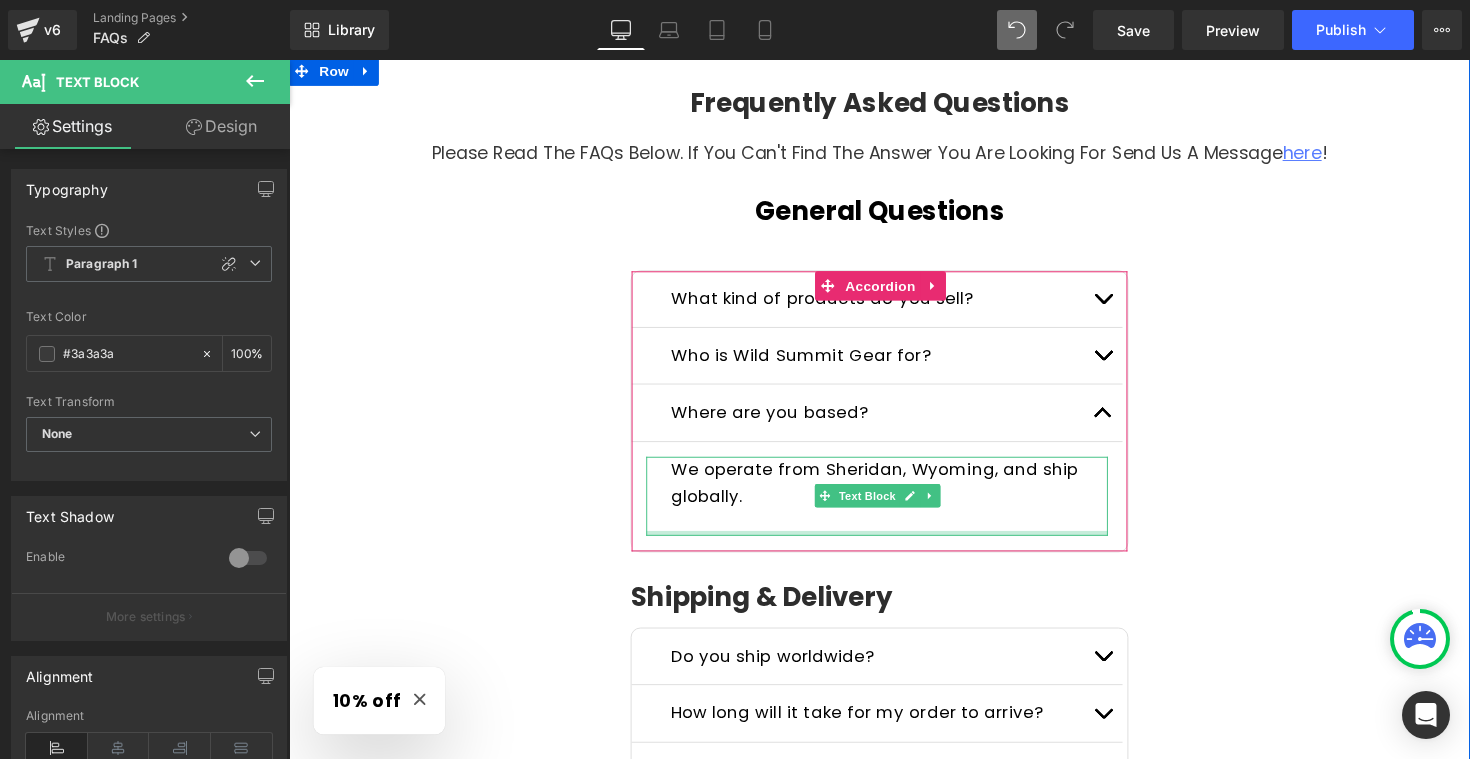 click on "We operate from Sheridan, Wyoming, and ship globally. Text Block" at bounding box center (891, 508) 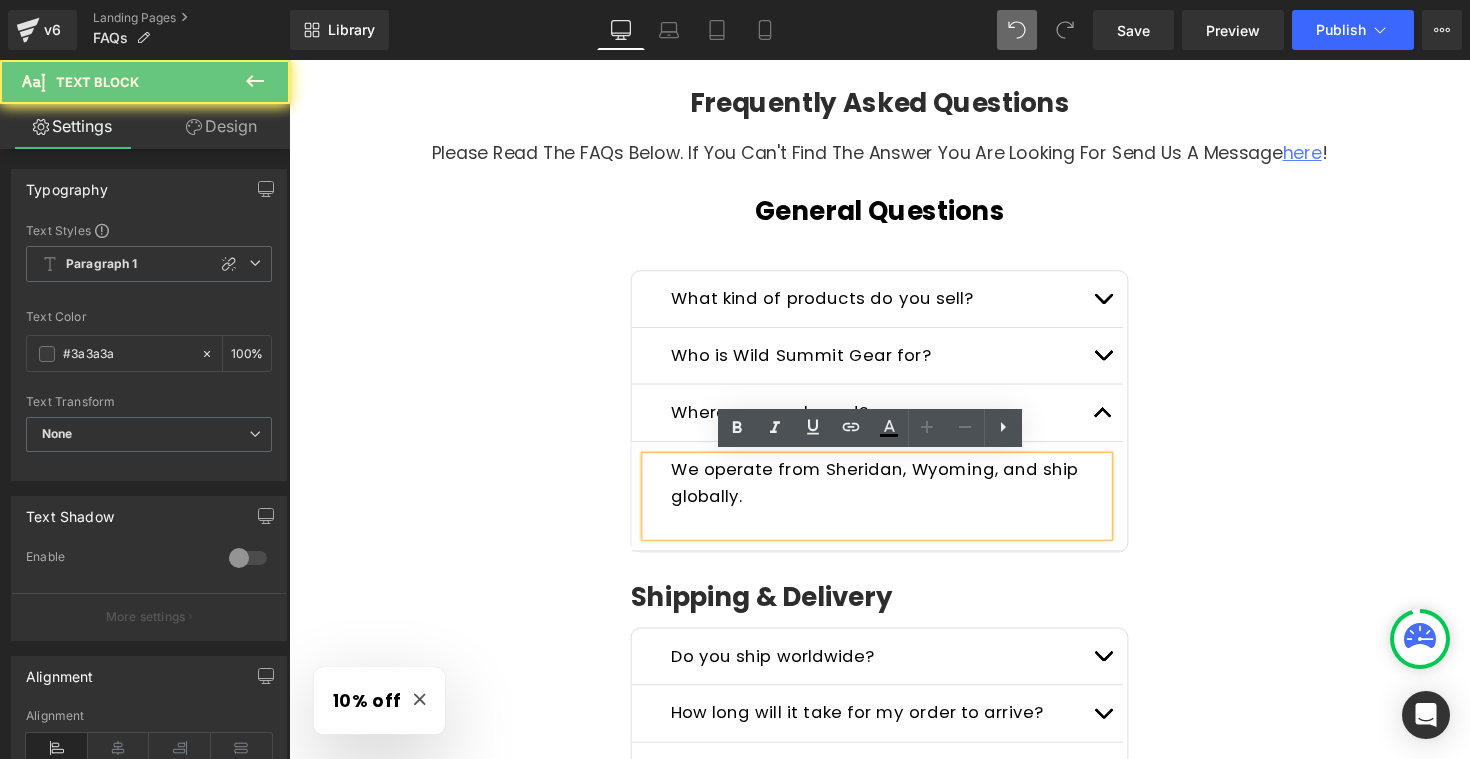 click at bounding box center [891, 534] 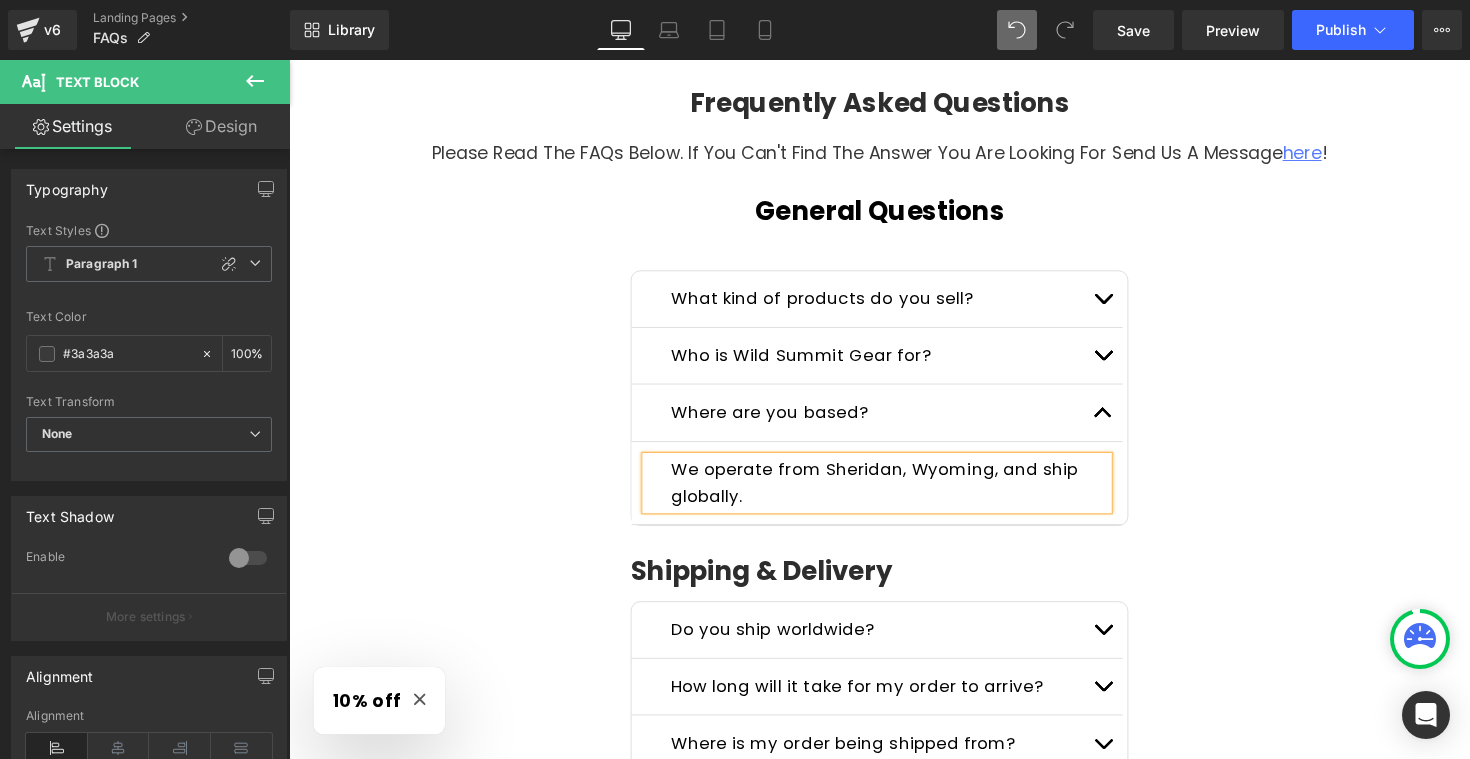 click on "Text Block" at bounding box center (881, 364) 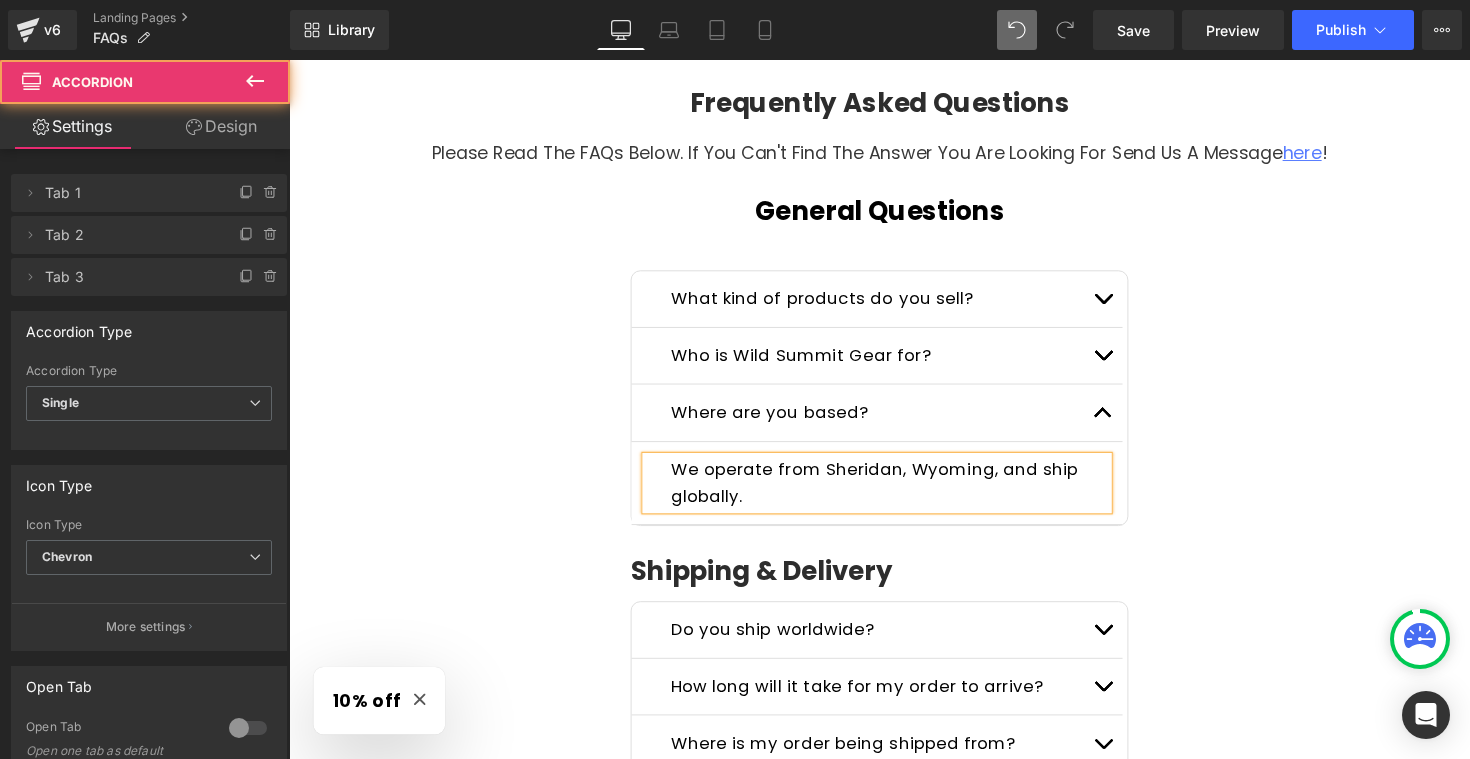 click at bounding box center (1123, 363) 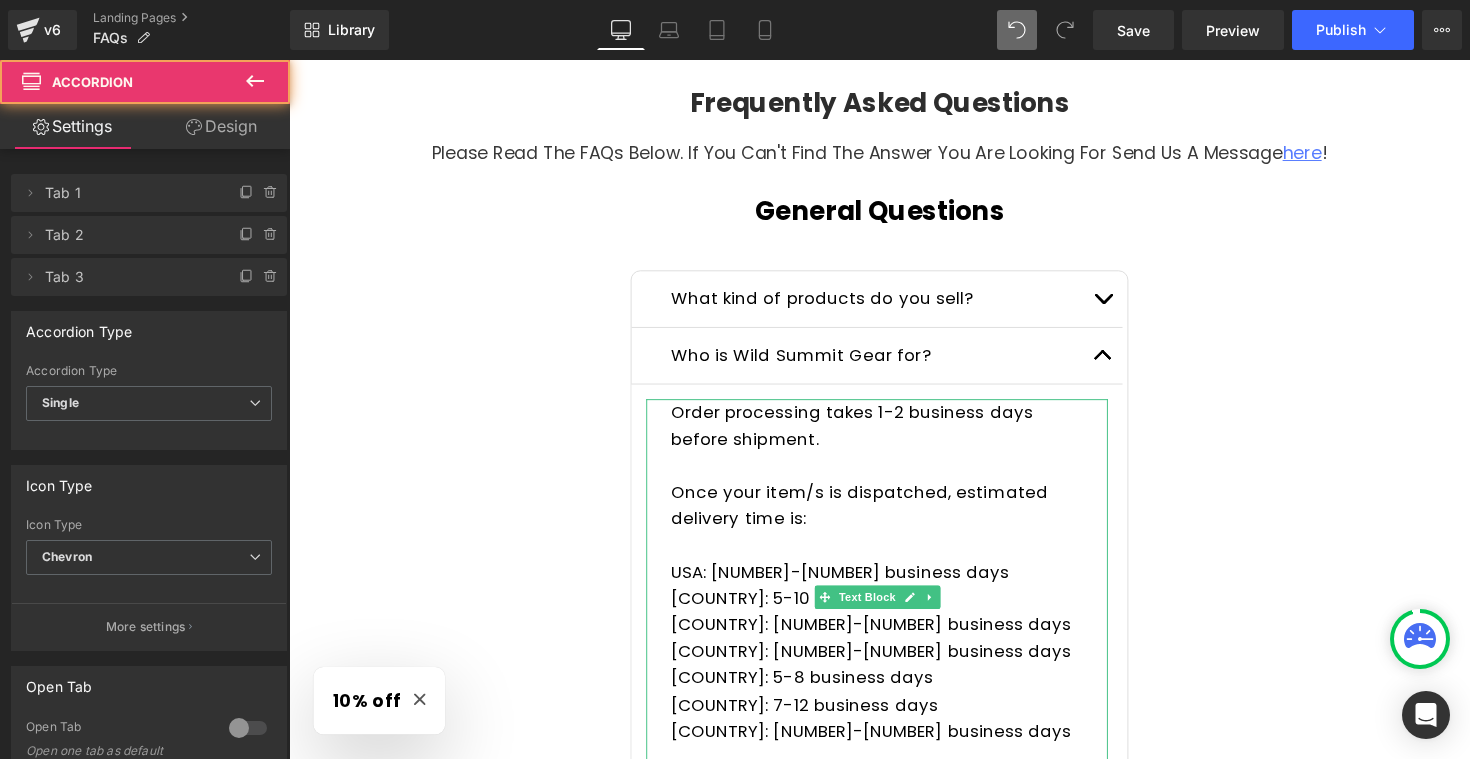 click on "Order processing takes 1-2 business days before shipment." at bounding box center (865, 434) 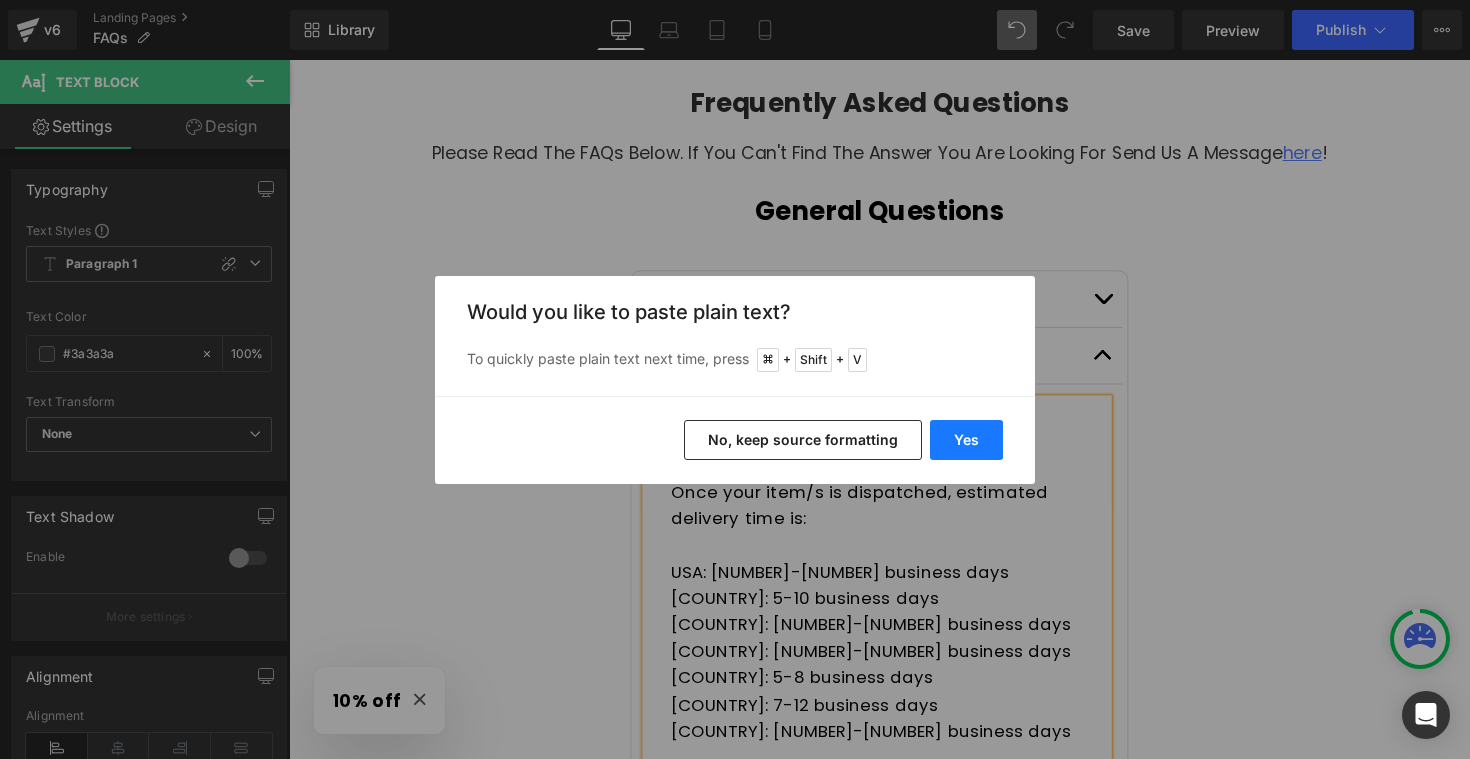 click on "Yes" at bounding box center [966, 440] 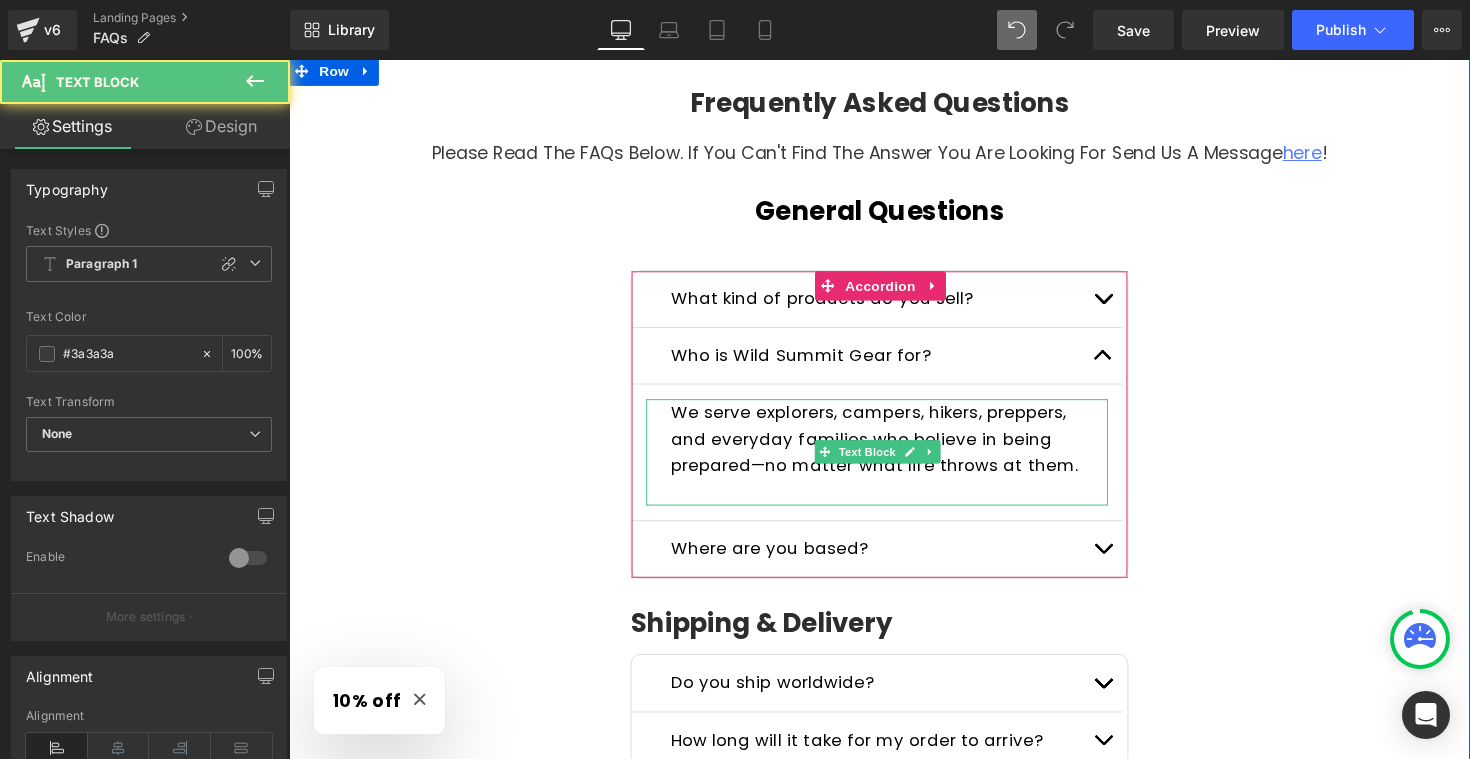 click at bounding box center (891, 503) 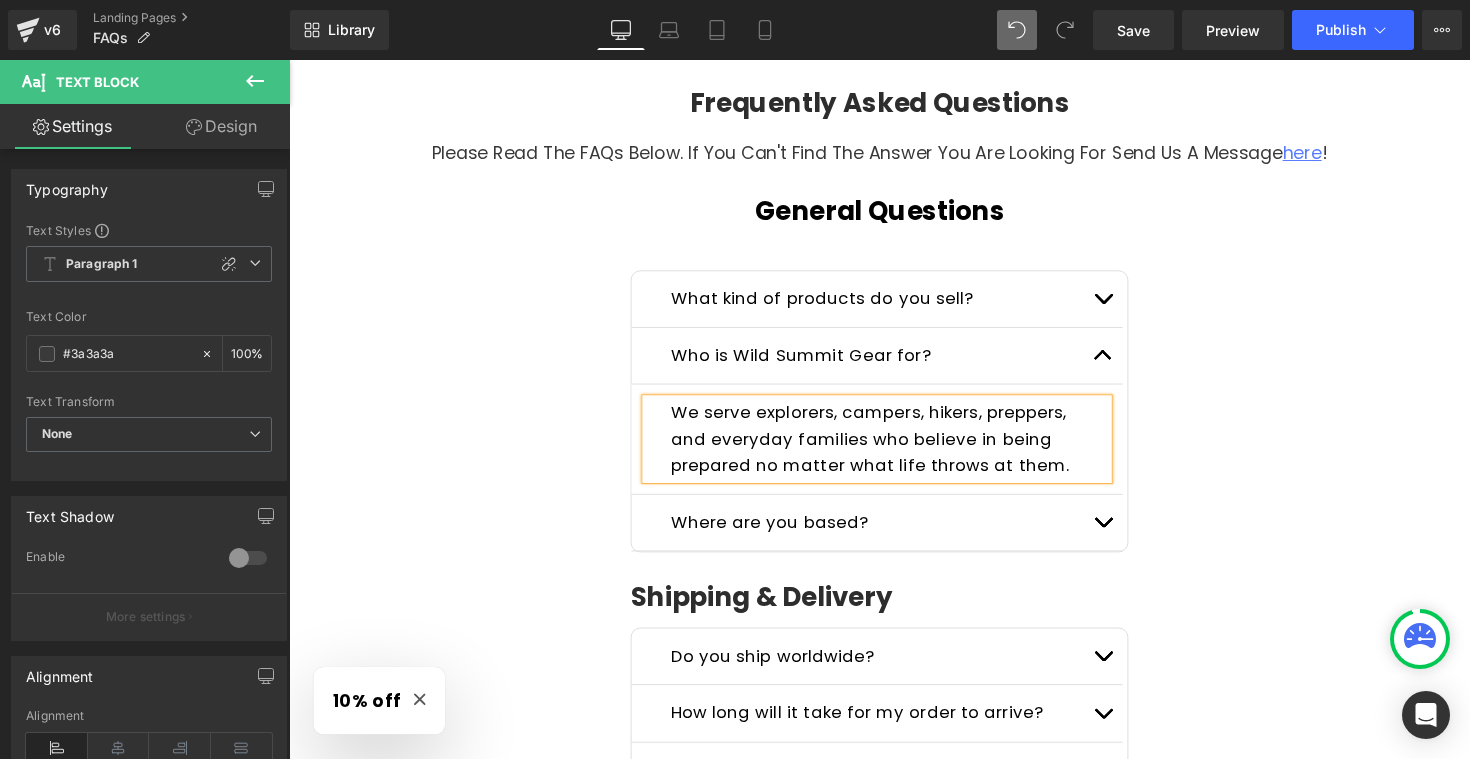 click on "Frequently Asked Questions Heading         Please read the FAQs below. If you can't find the answer you are looking for send us a message  here ! Text Block         Row
General Questions
Heading
What kind of products do you sell?
Text Block
Absolutely! We delivery to customers in order 100 countries. In order for us to do so without any hiccups, please make sure that all of your checkout information is entered correctly.
Text Block
Who is Wild Summit Gear for? Text Block
Text Block
Text Block" at bounding box center [894, 1134] 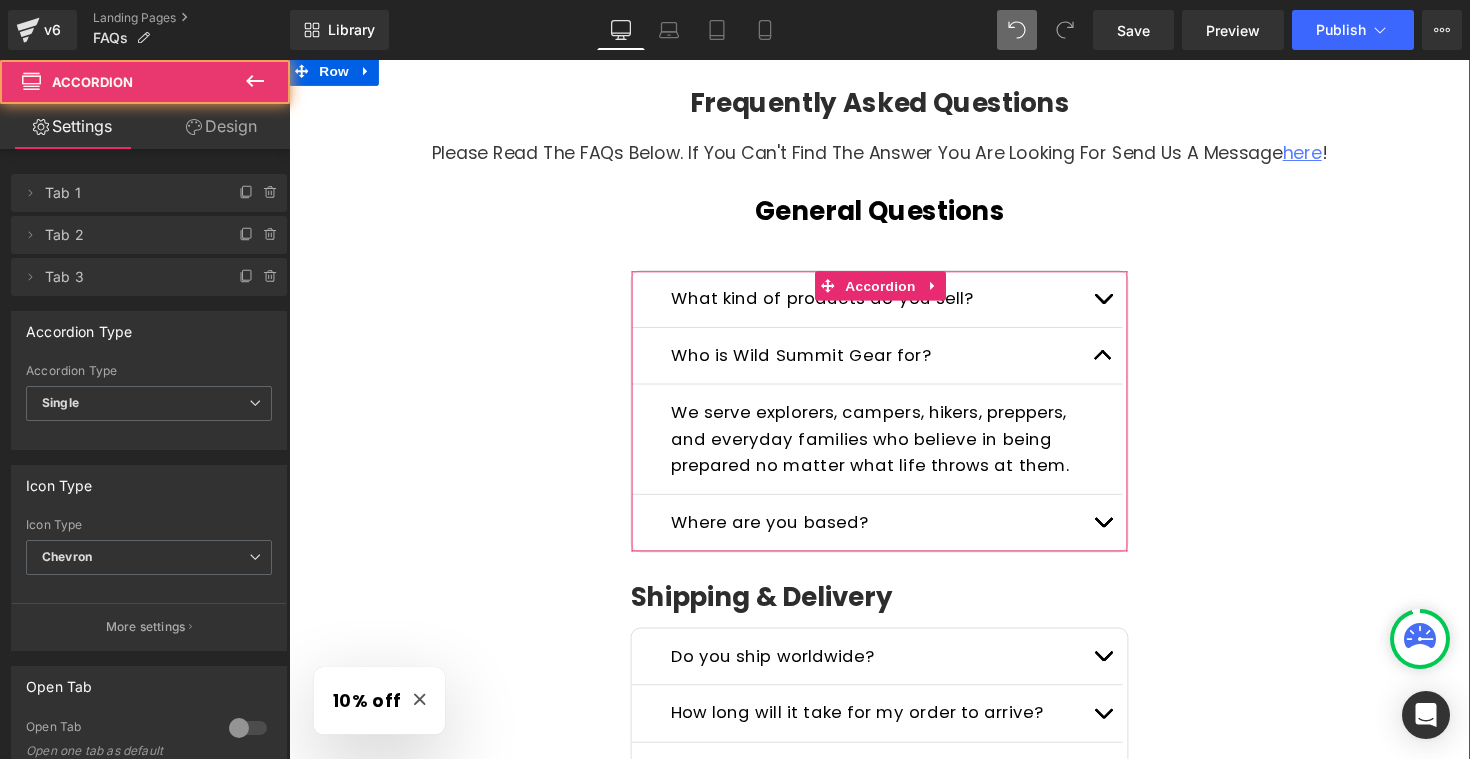 click at bounding box center [1123, 305] 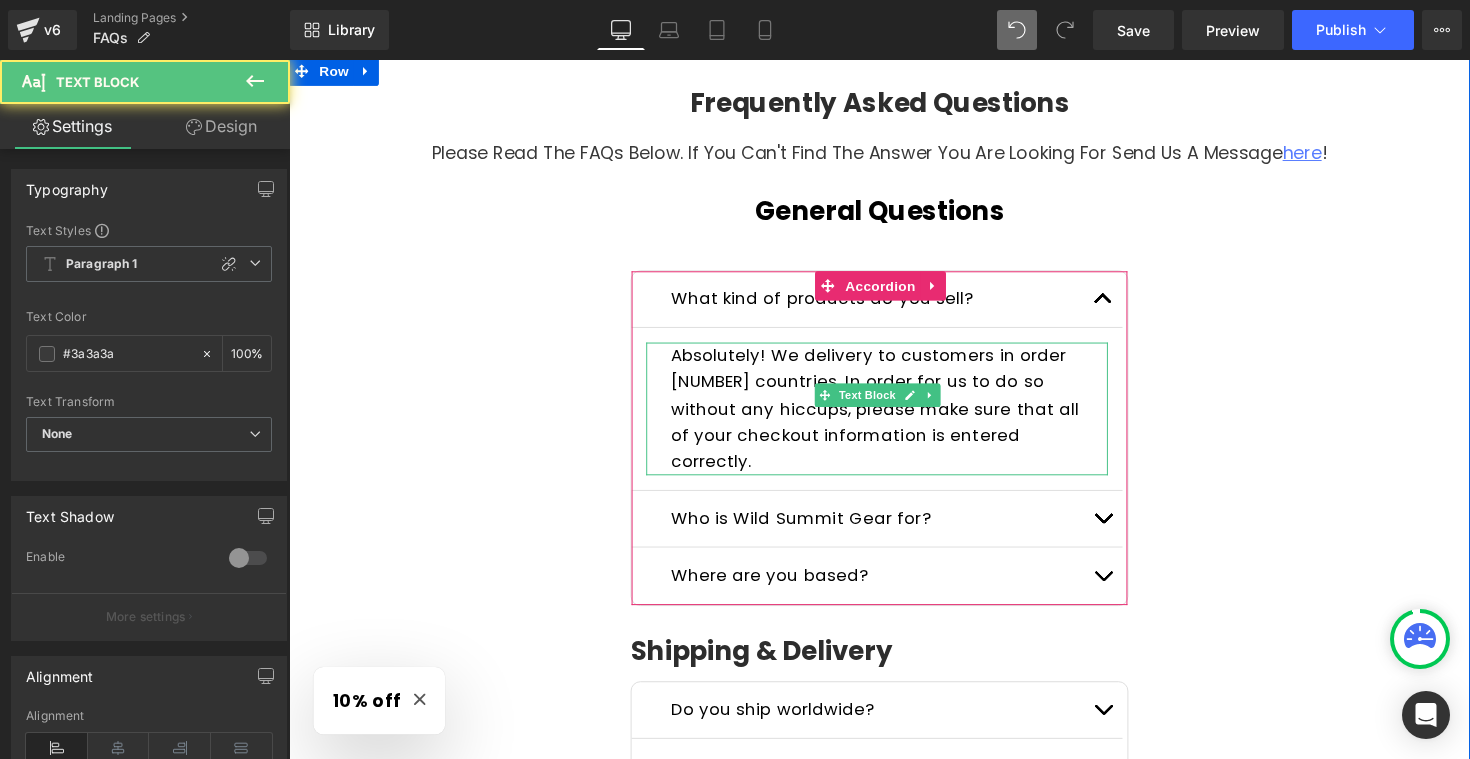 click on "Absolutely! We delivery to customers in order 100 countries. In order for us to do so without any hiccups, please make sure that all of your checkout information is entered correctly." at bounding box center (889, 417) 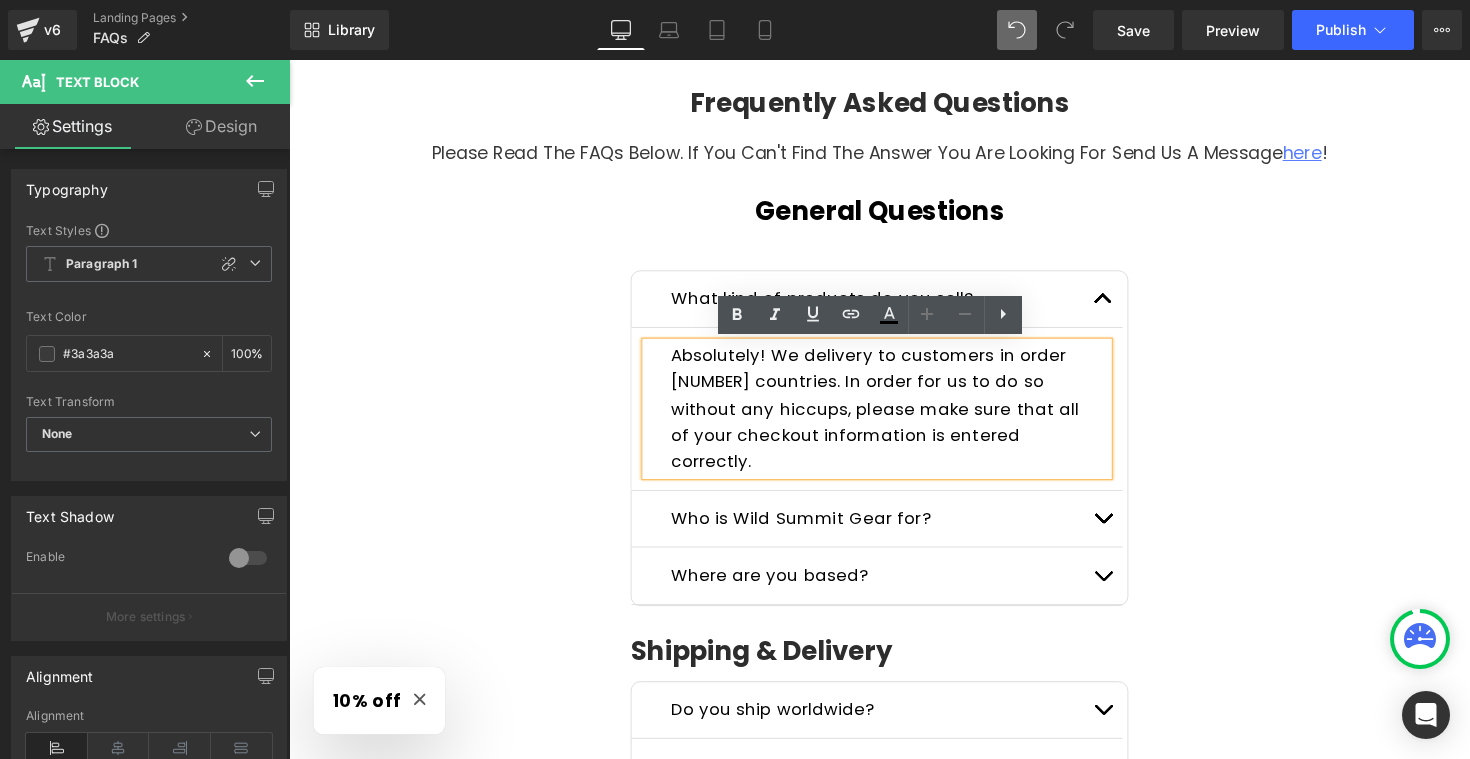 click on "Absolutely! We delivery to customers in order 100 countries. In order for us to do so without any hiccups, please make sure that all of your checkout information is entered correctly." at bounding box center [889, 417] 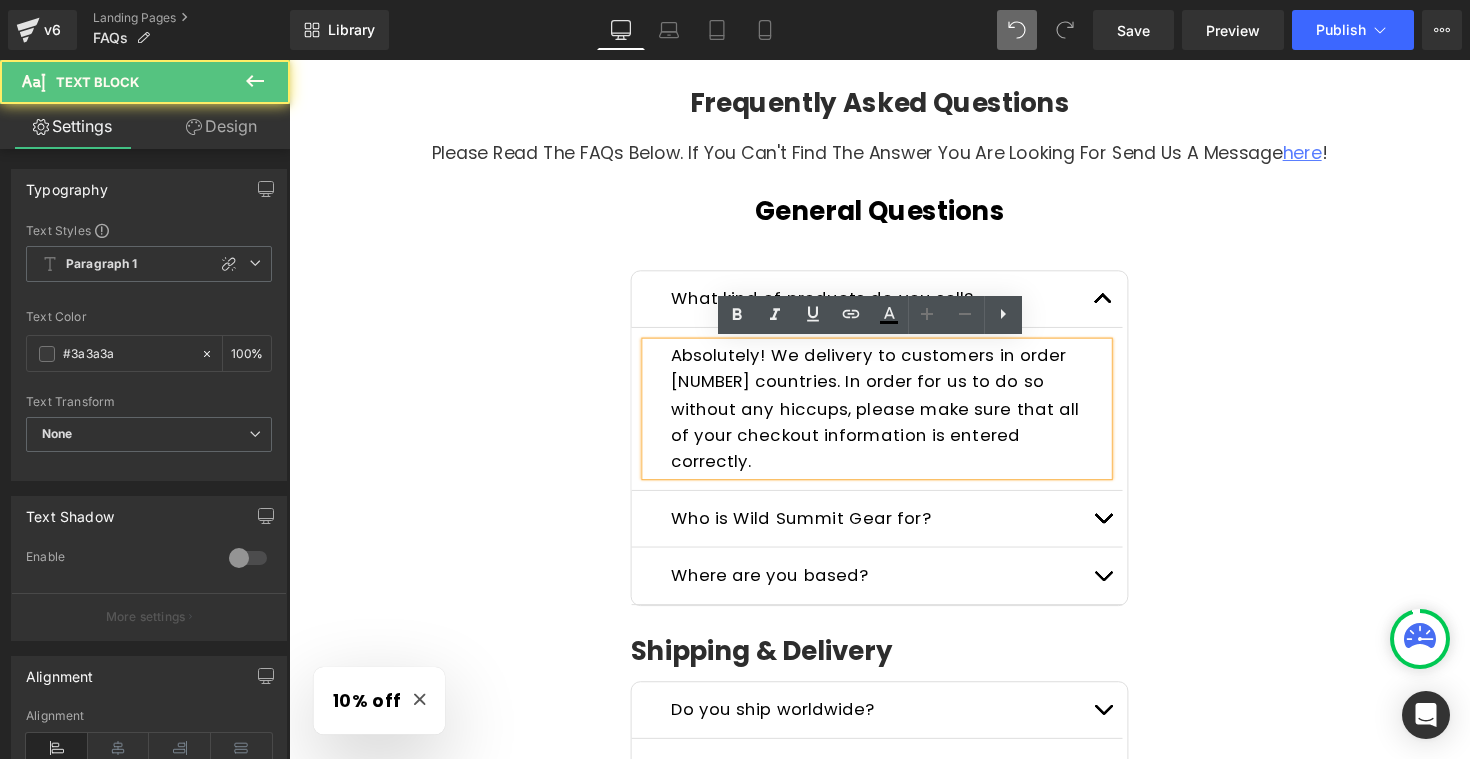 click on "Absolutely! We delivery to customers in order 100 countries. In order for us to do so without any hiccups, please make sure that all of your checkout information is entered correctly." at bounding box center (889, 417) 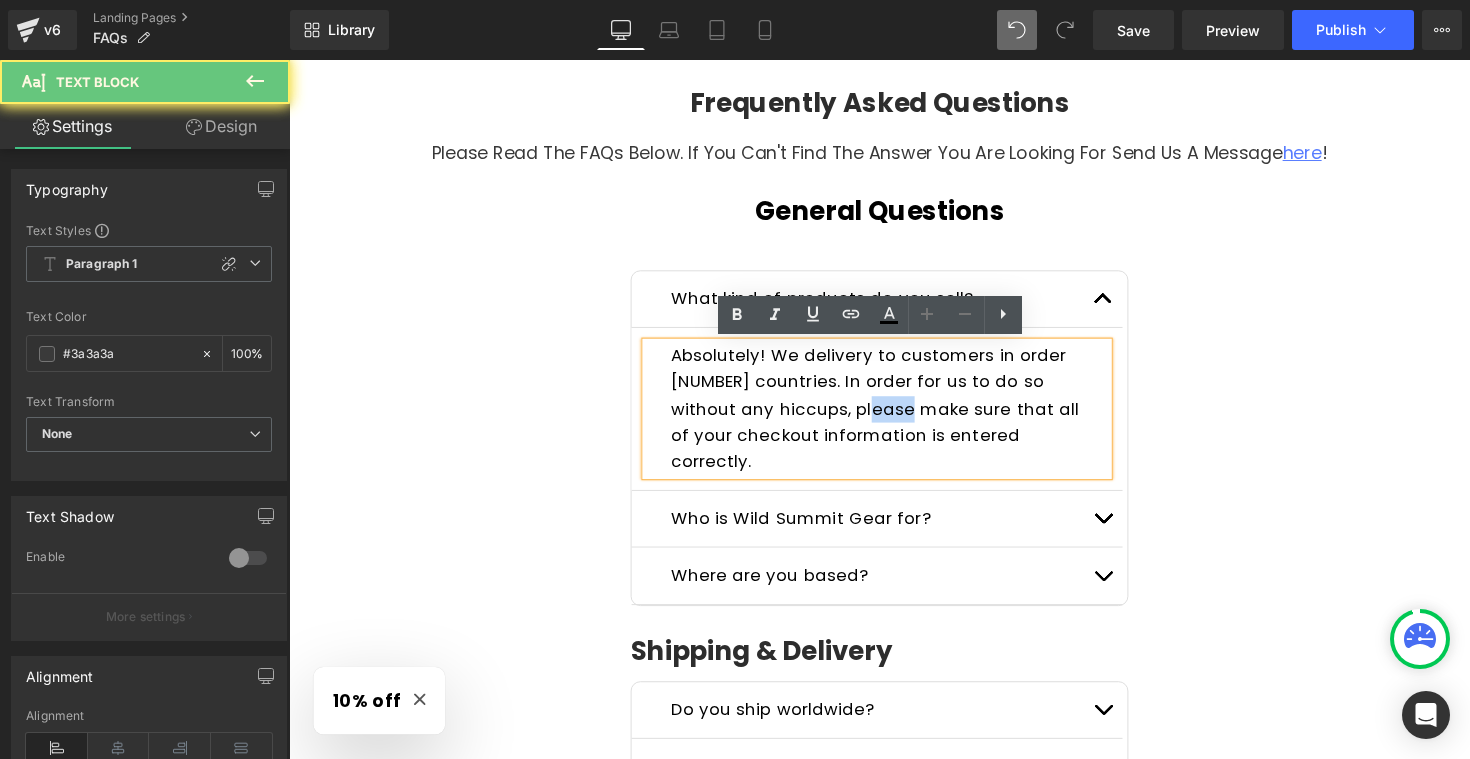 click on "Absolutely! We delivery to customers in order 100 countries. In order for us to do so without any hiccups, please make sure that all of your checkout information is entered correctly." at bounding box center [889, 417] 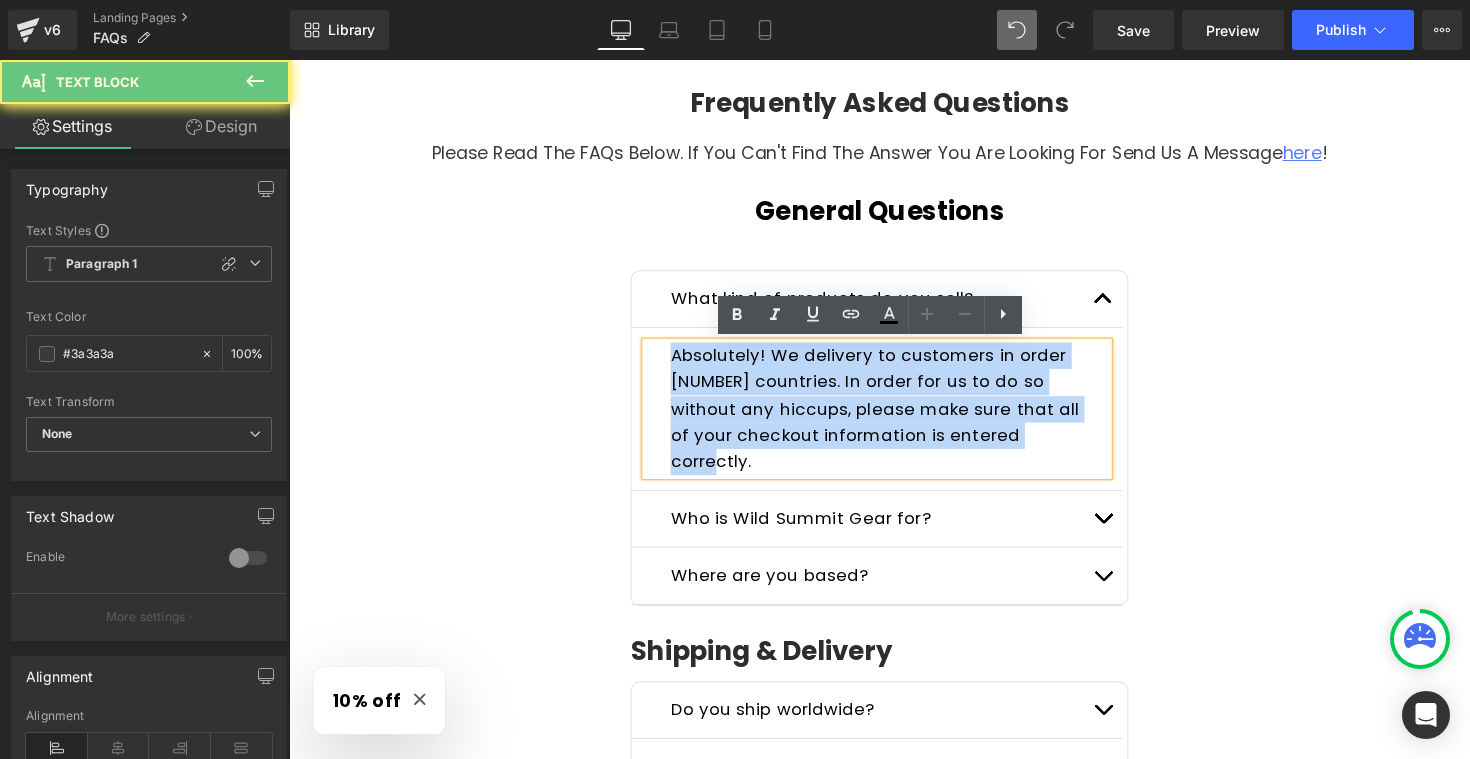 click on "Absolutely! We delivery to customers in order 100 countries. In order for us to do so without any hiccups, please make sure that all of your checkout information is entered correctly." at bounding box center [889, 417] 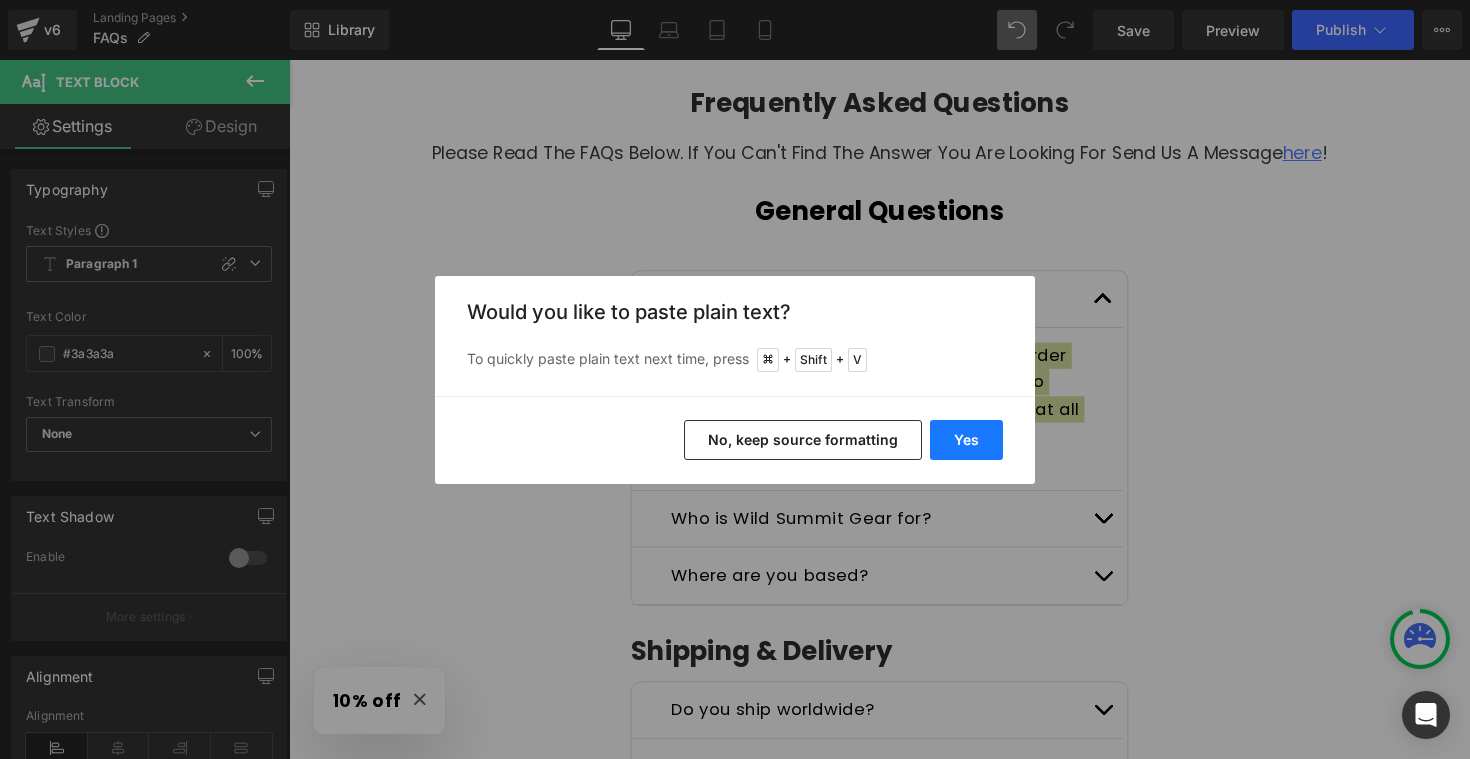 click on "Yes" at bounding box center (966, 440) 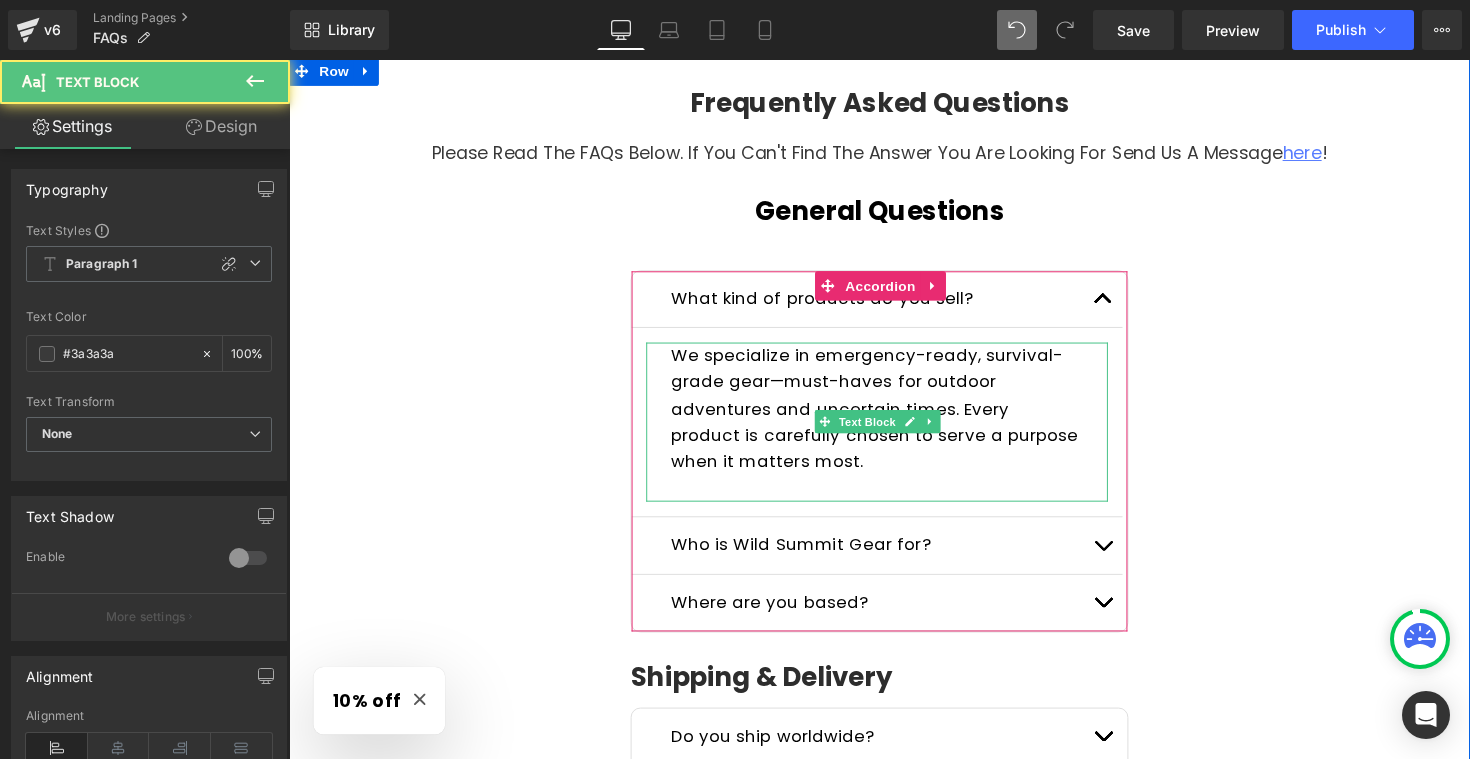 click at bounding box center (891, 499) 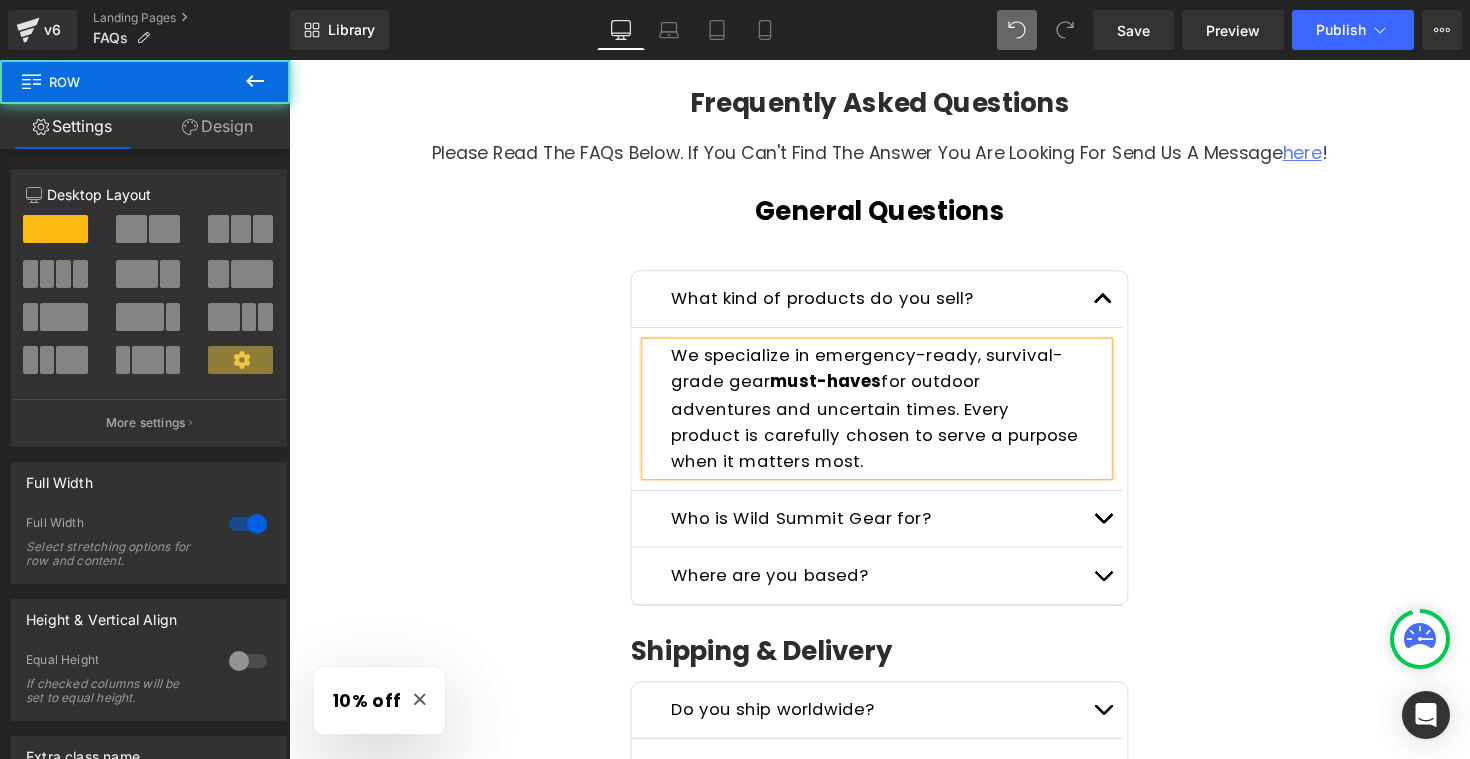 click on "Frequently Asked Questions Heading         Please read the FAQs below. If you can't find the answer you are looking for send us a message  here ! Text Block         Row
General Questions
Heading
What kind of products do you sell?
Text Block
We specialize in emergency-ready, survival-grade gear  must-haves  for outdoor adventures and uncertain times. Every product is carefully chosen to serve a purpose when it matters most.
Text Block
Who is Wild Summit Gear for? Text Block
Text Block
Text Block" at bounding box center (894, 1161) 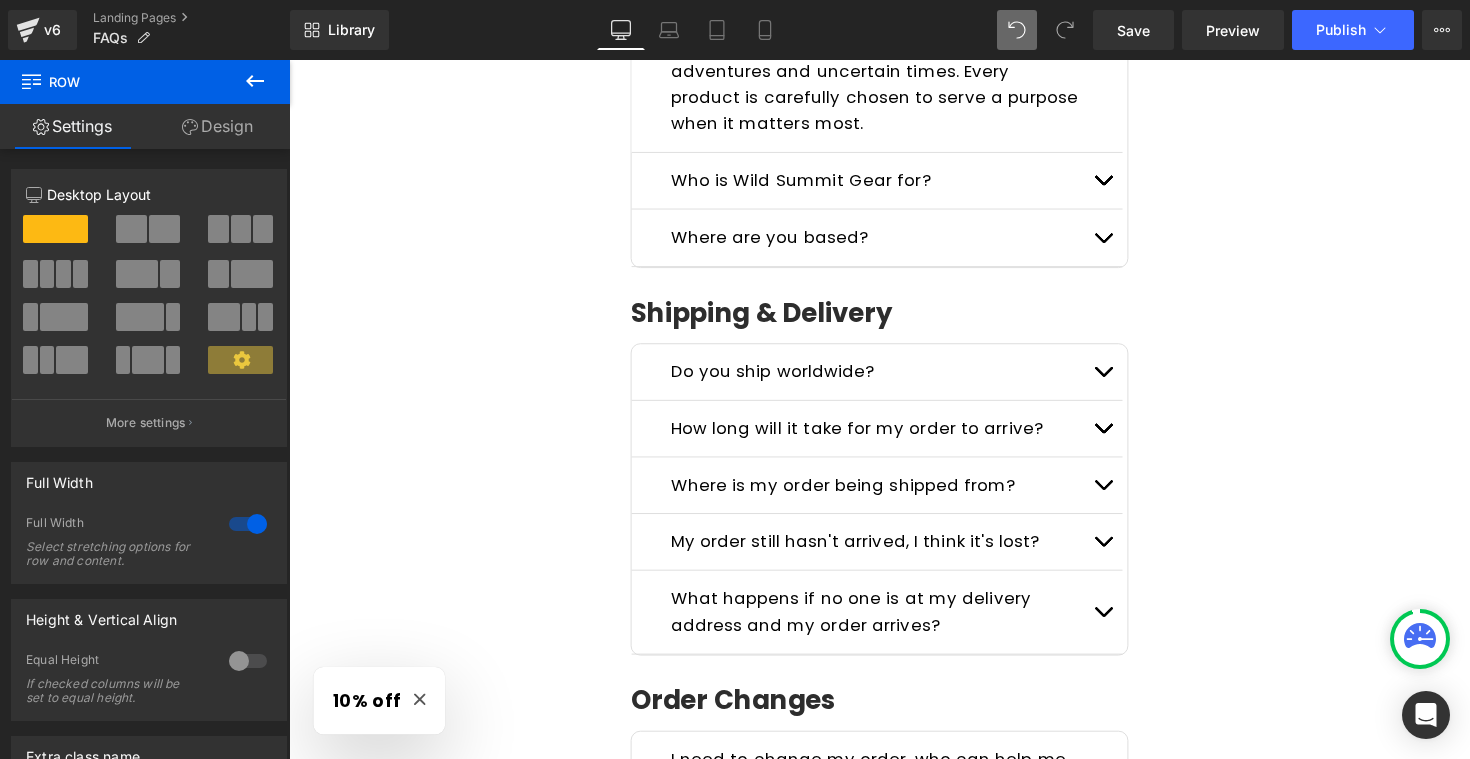 scroll, scrollTop: 495, scrollLeft: 0, axis: vertical 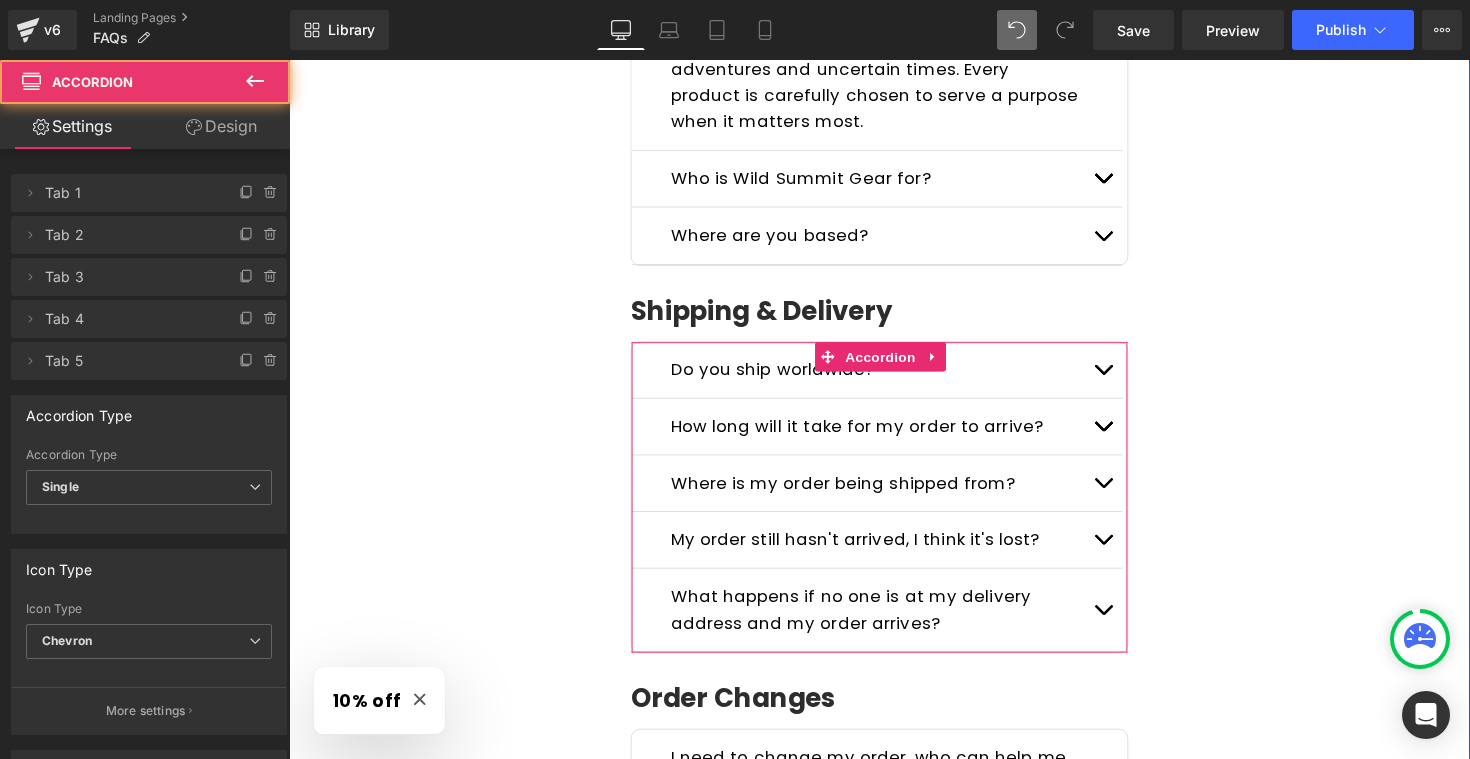 click at bounding box center [1123, 377] 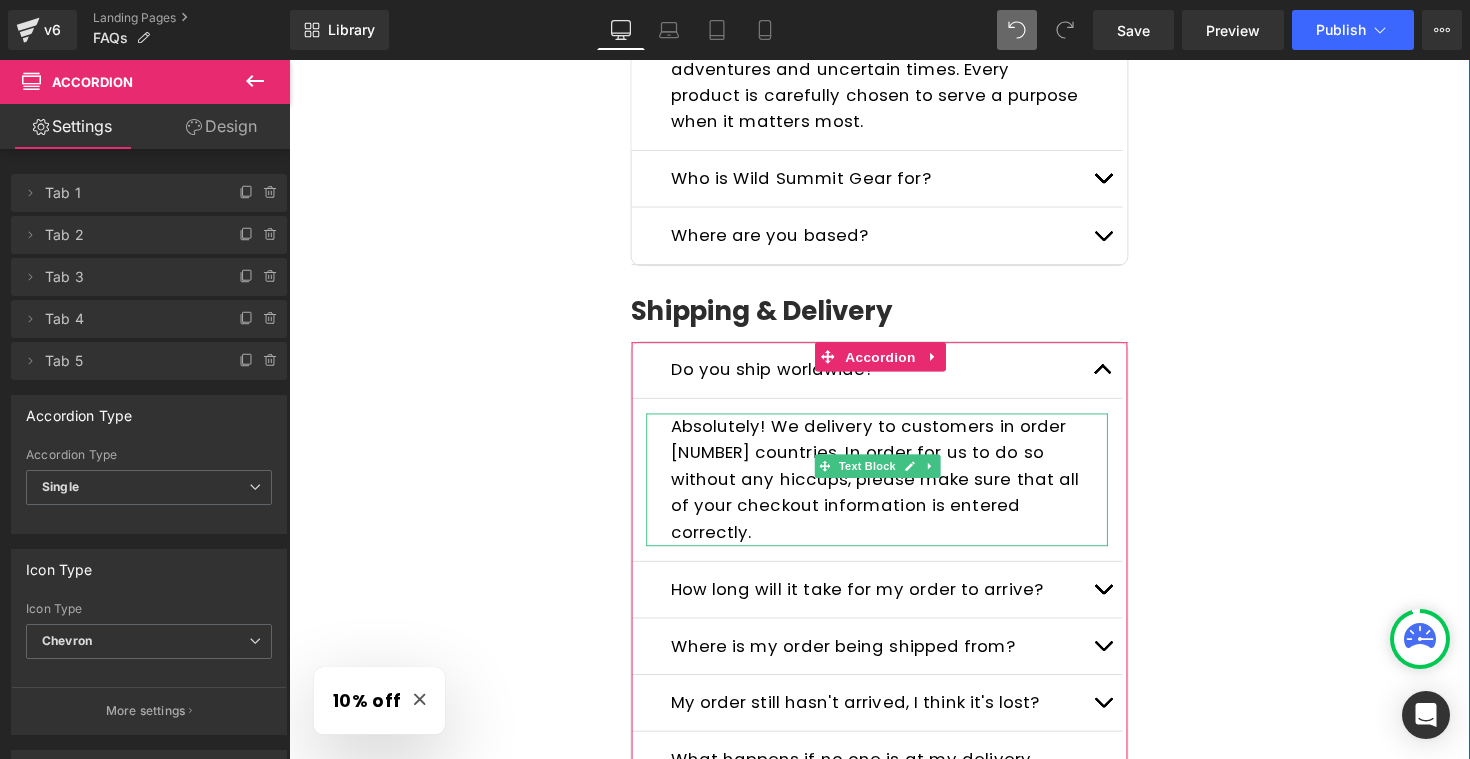 click on "Absolutely! We delivery to customers in order 100 countries. In order for us to do so without any hiccups, please make sure that all of your checkout information is entered correctly." at bounding box center [889, 489] 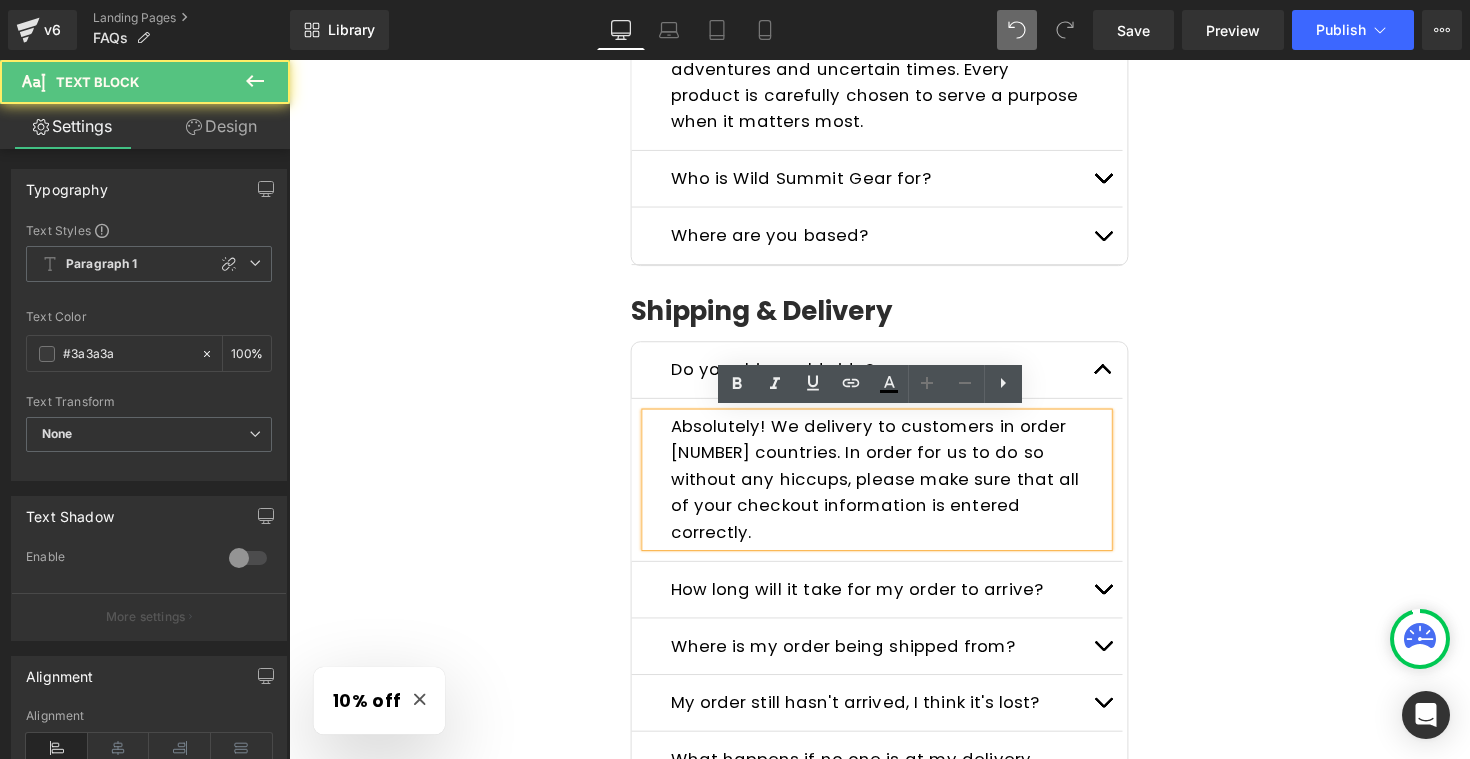 click on "Absolutely! We delivery to customers in order 100 countries. In order for us to do so without any hiccups, please make sure that all of your checkout information is entered correctly." at bounding box center (889, 489) 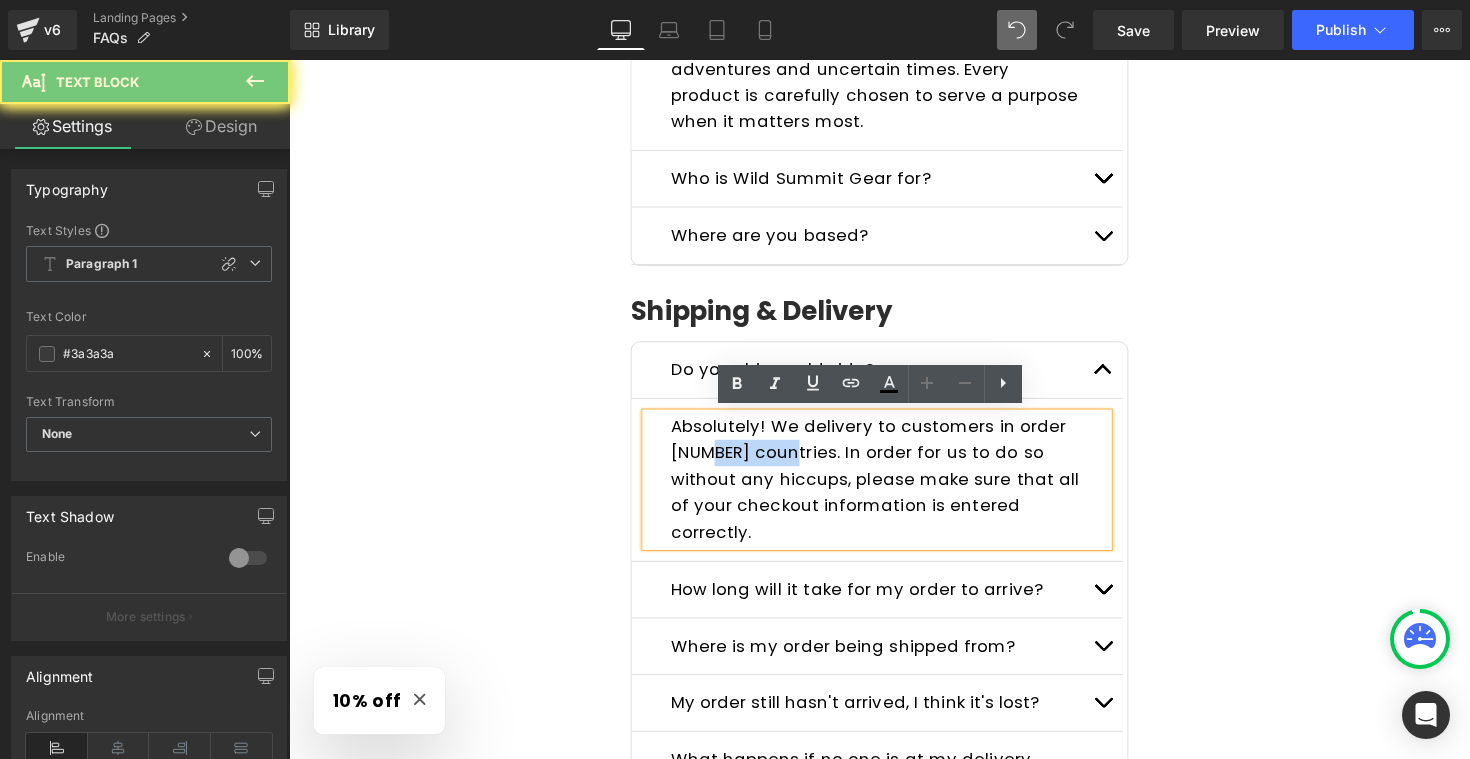click on "Absolutely! We delivery to customers in order 100 countries. In order for us to do so without any hiccups, please make sure that all of your checkout information is entered correctly." at bounding box center [889, 489] 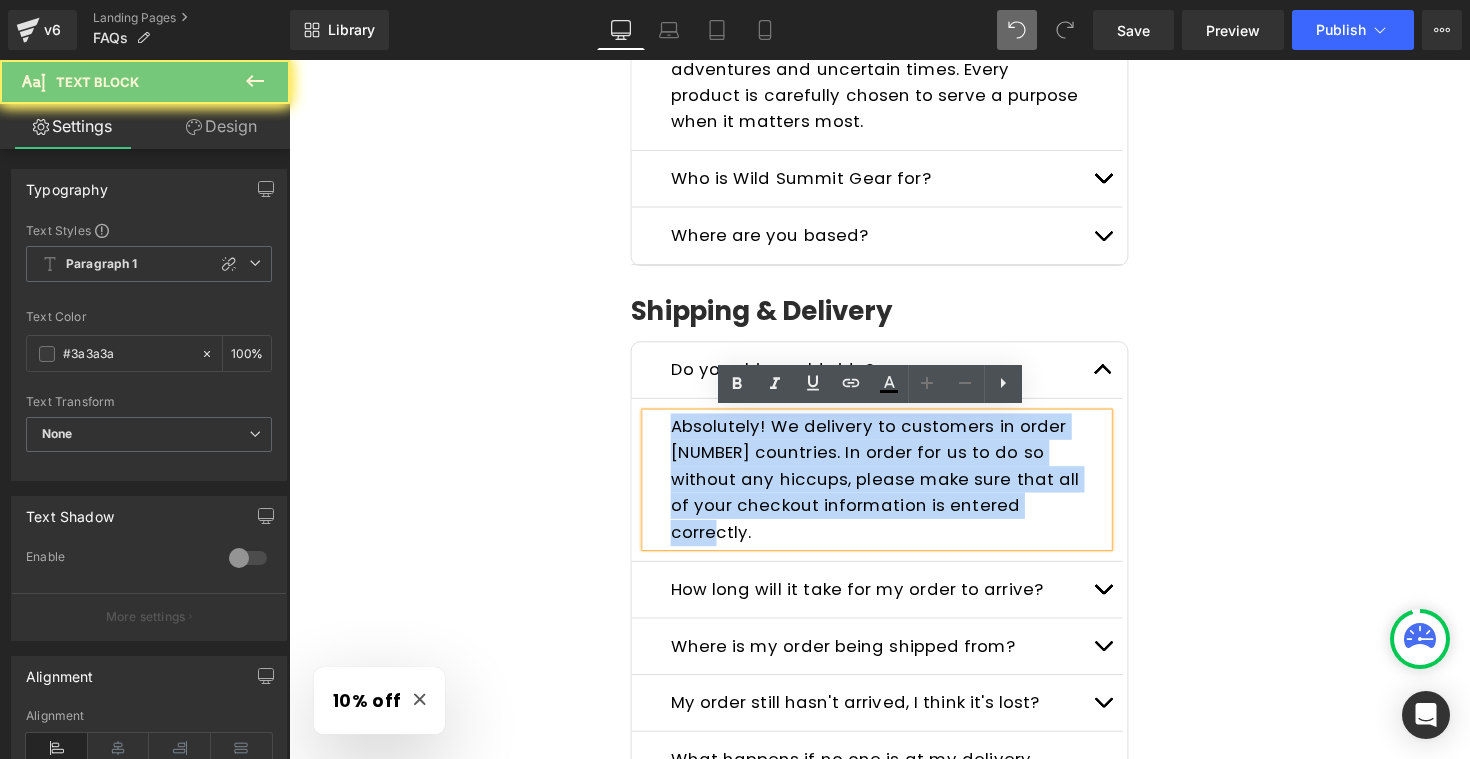 click on "Absolutely! We delivery to customers in order 100 countries. In order for us to do so without any hiccups, please make sure that all of your checkout information is entered correctly." at bounding box center (889, 489) 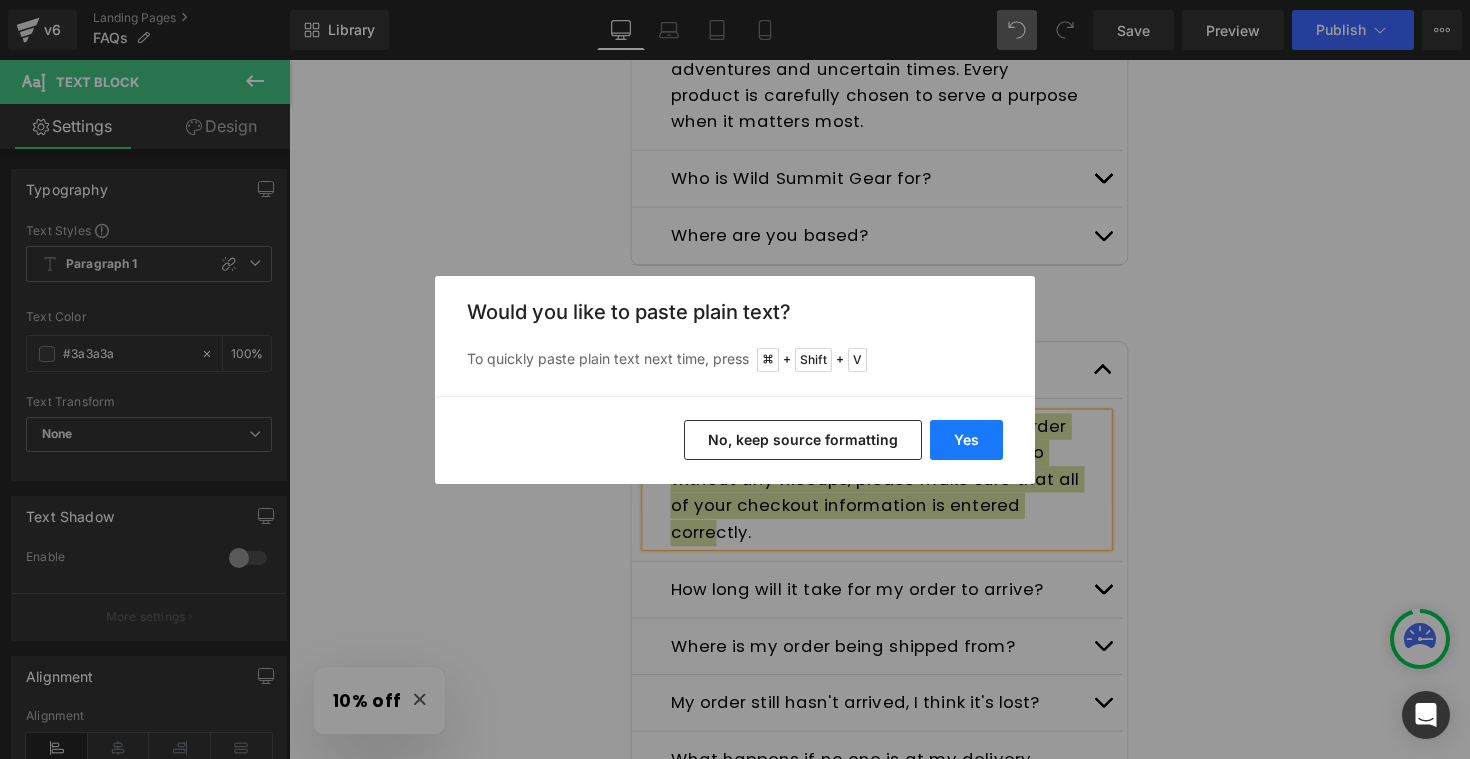 click on "Yes" at bounding box center (966, 440) 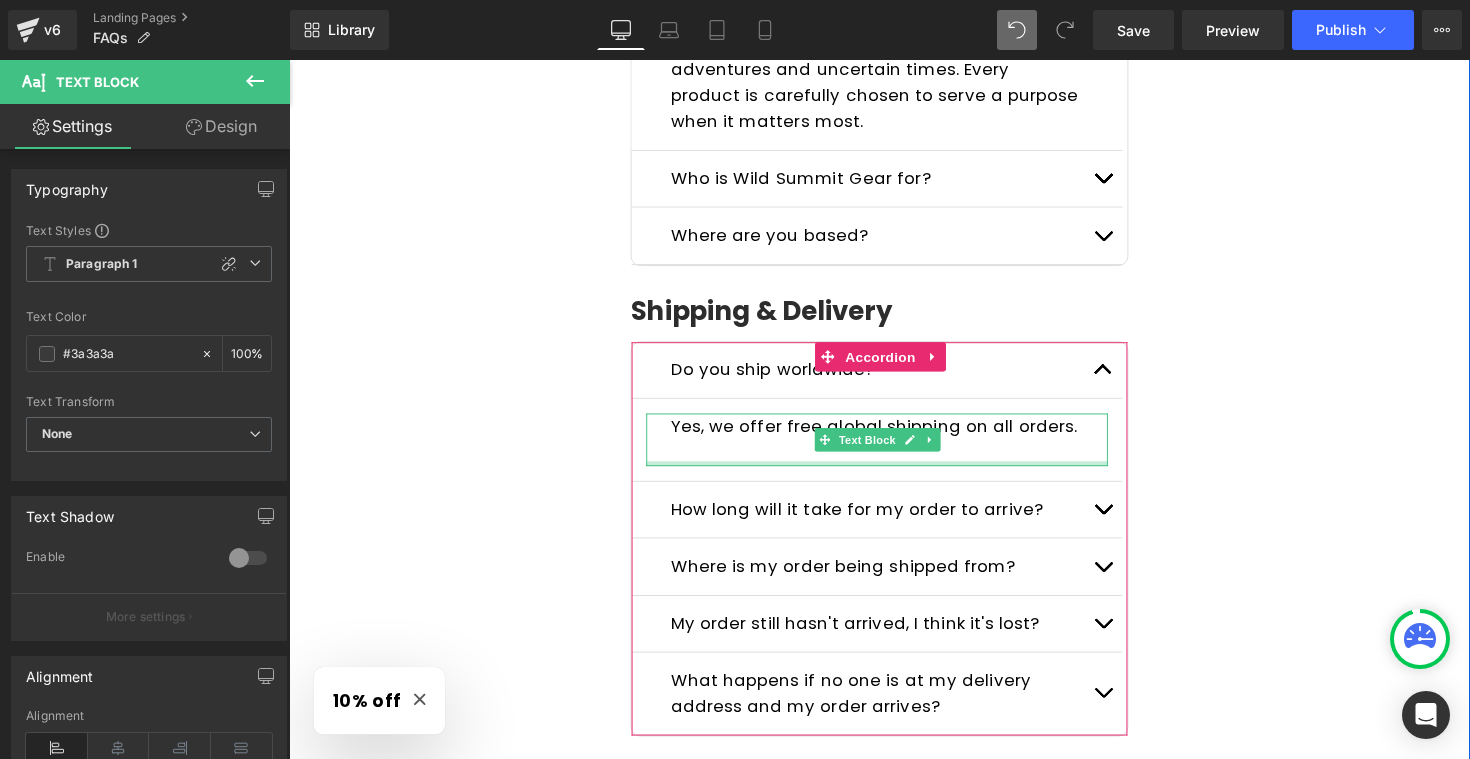 click at bounding box center [891, 473] 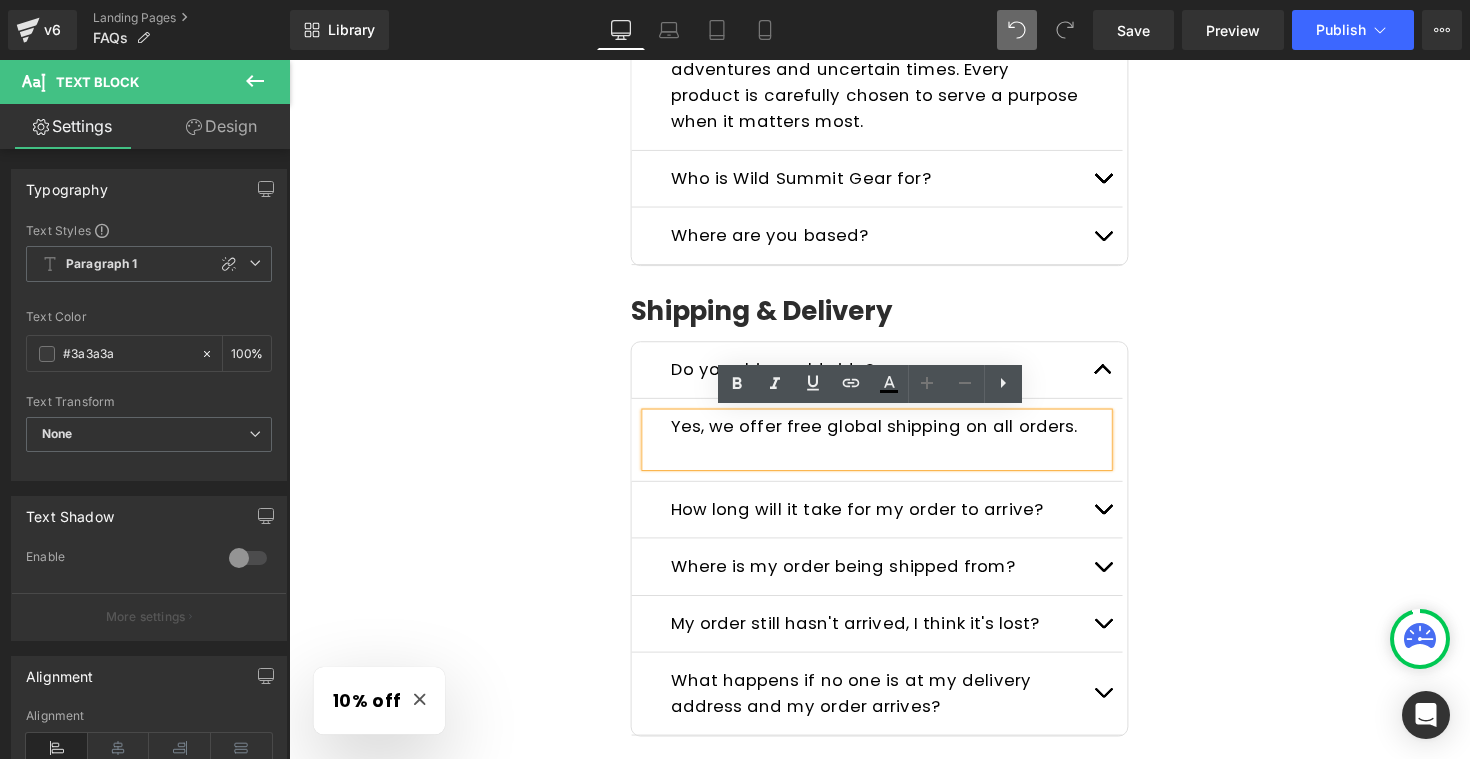 click at bounding box center (891, 462) 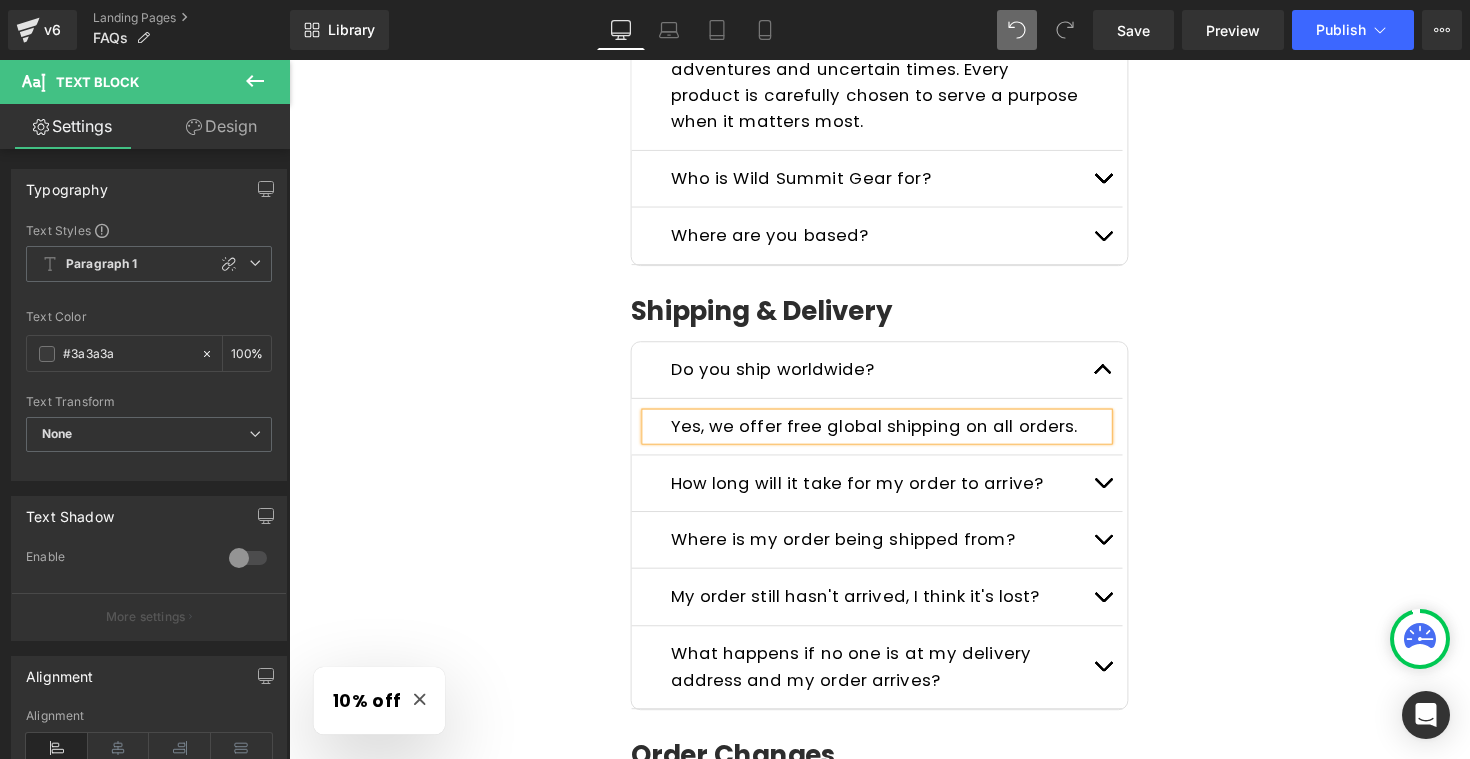 click on "Frequently Asked Questions Heading         Please read the FAQs below. If you can't find the answer you are looking for send us a message  here ! Text Block         Row
General Questions
Heading
What kind of products do you sell?
Text Block
We specialize in emergency-ready, survival-grade gear  must-haves  for outdoor adventures and uncertain times. Every product is carefully chosen to serve a purpose when it matters most.
Text Block
Who is Wild Summit Gear for? Text Block
Text Block
Text Block" at bounding box center (894, 842) 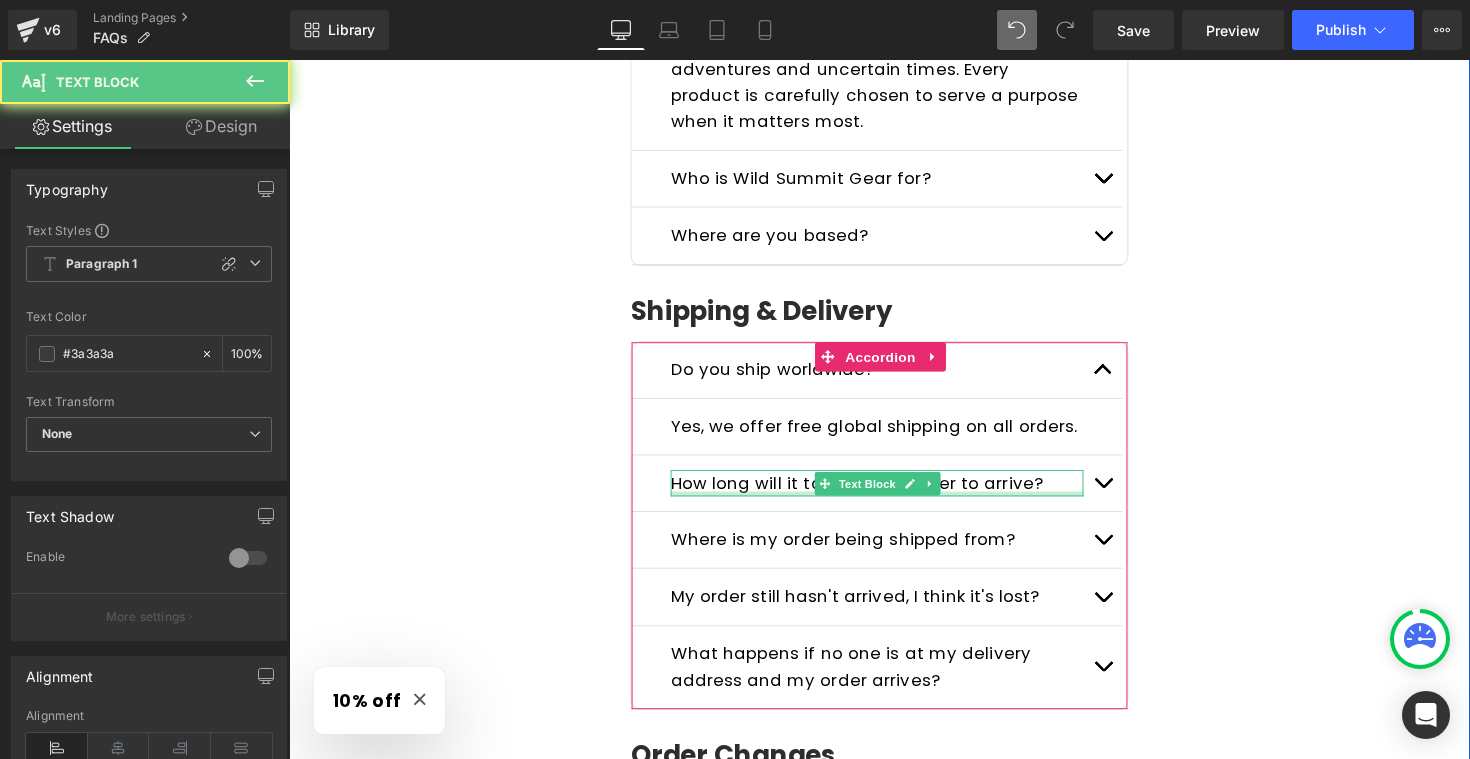 click on "How long will it take for my order to arrive? Text Block" at bounding box center (891, 493) 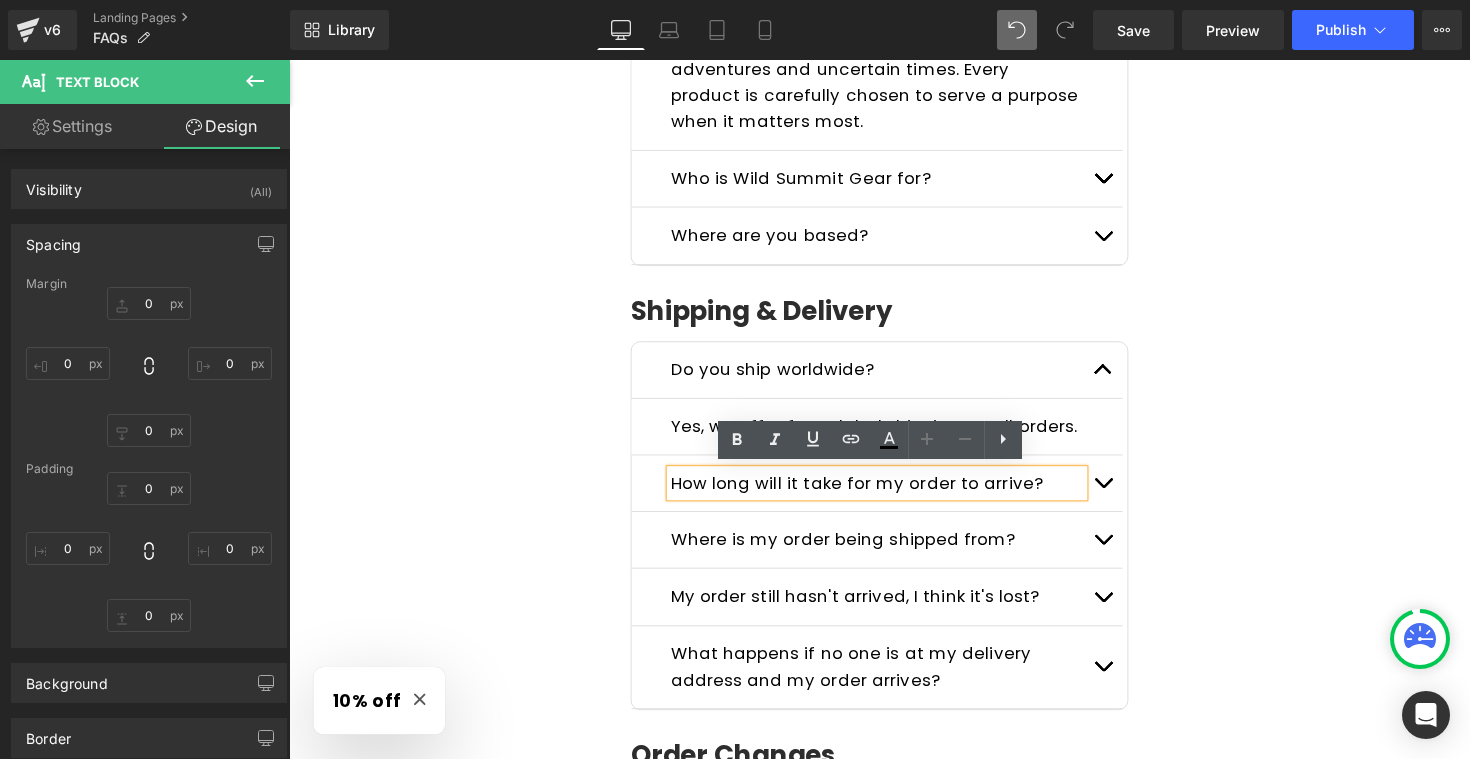click on "Frequently Asked Questions Heading         Please read the FAQs below. If you can't find the answer you are looking for send us a message  here ! Text Block         Row
General Questions
Heading
What kind of products do you sell?
Text Block
We specialize in emergency-ready, survival-grade gear  must-haves  for outdoor adventures and uncertain times. Every product is carefully chosen to serve a purpose when it matters most.
Text Block
Who is Wild Summit Gear for? Text Block
Text Block
Text Block" at bounding box center (894, 842) 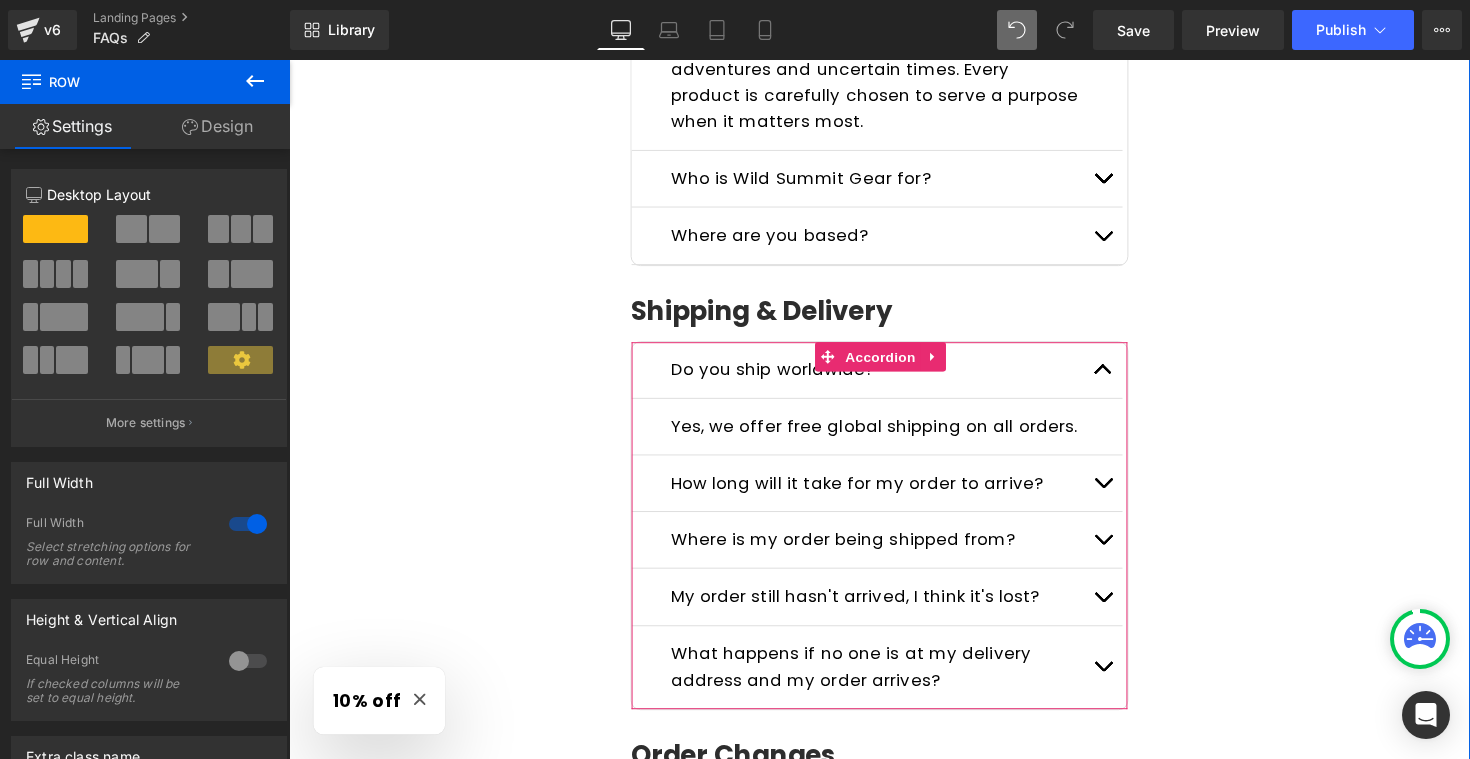 click at bounding box center [1123, 498] 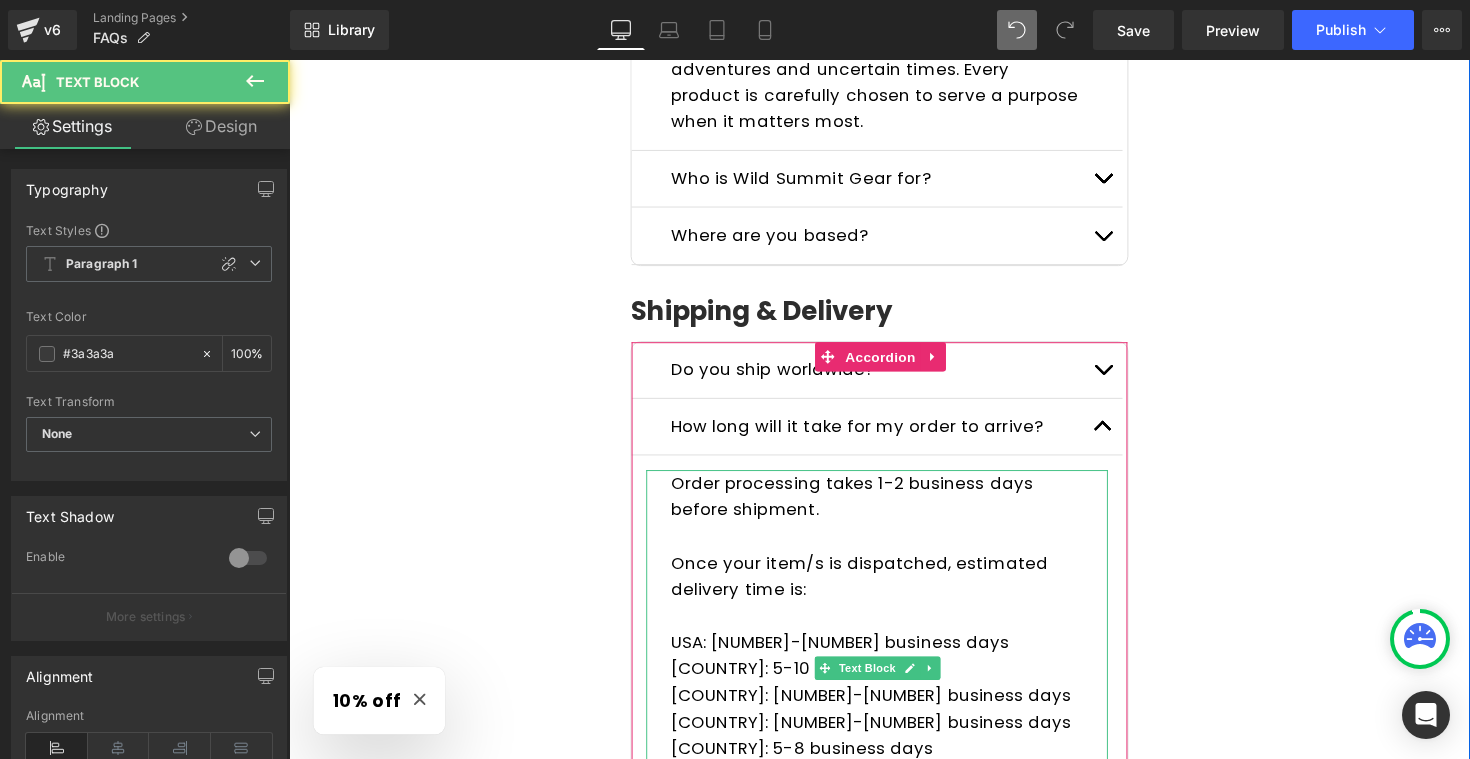 click on "Order processing takes 1-2 business days before shipment." at bounding box center [891, 521] 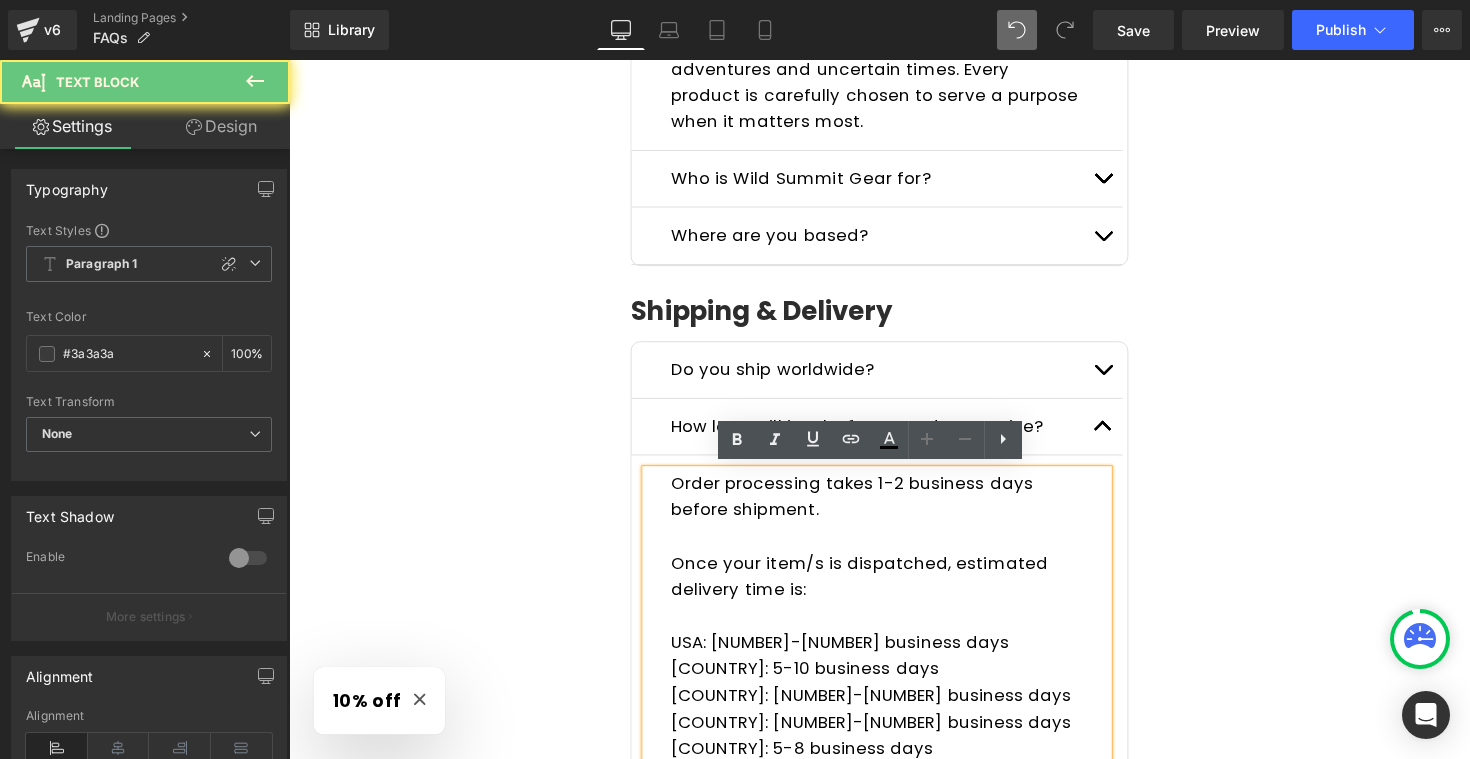 click on "Order processing takes 1-2 business days before shipment." at bounding box center (865, 506) 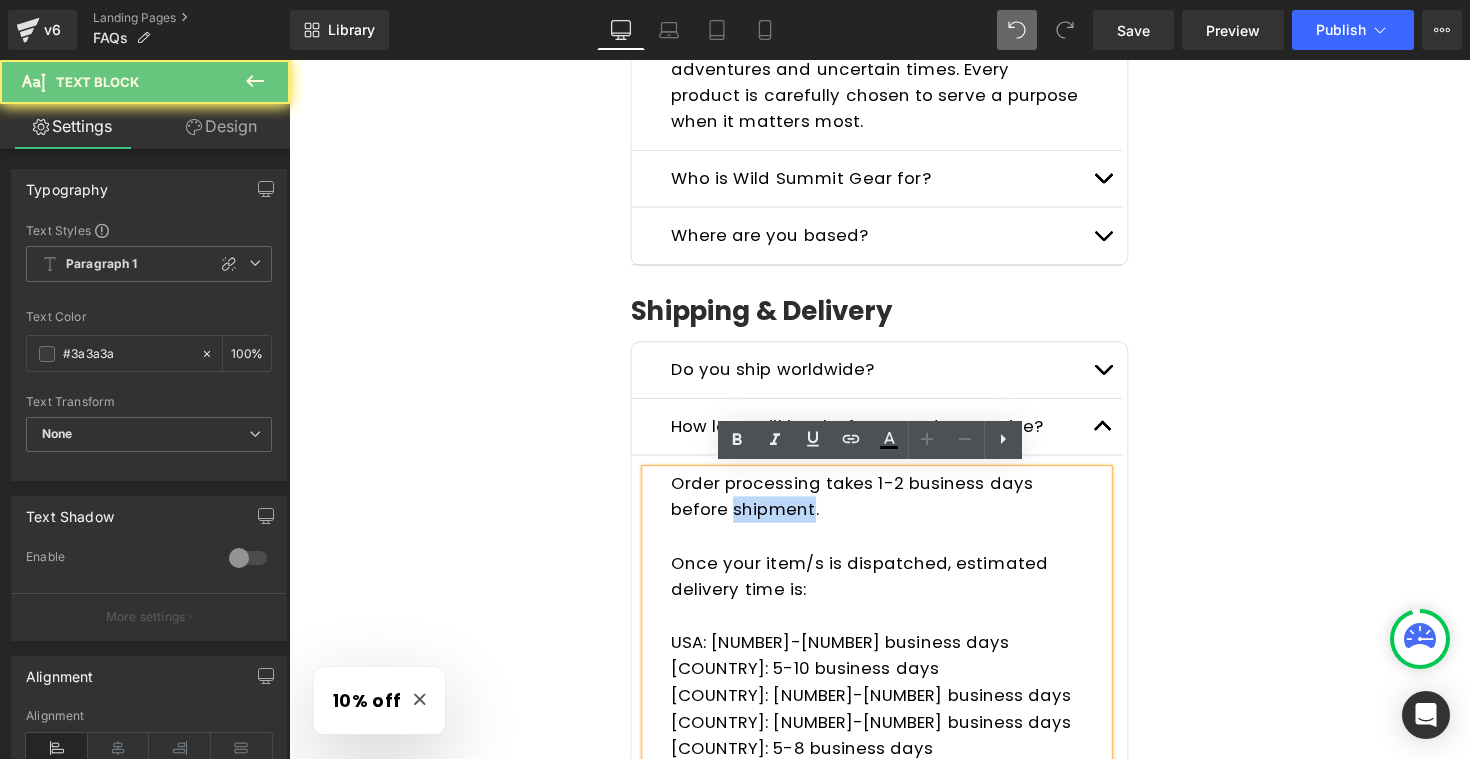 click on "Order processing takes 1-2 business days before shipment." at bounding box center (865, 506) 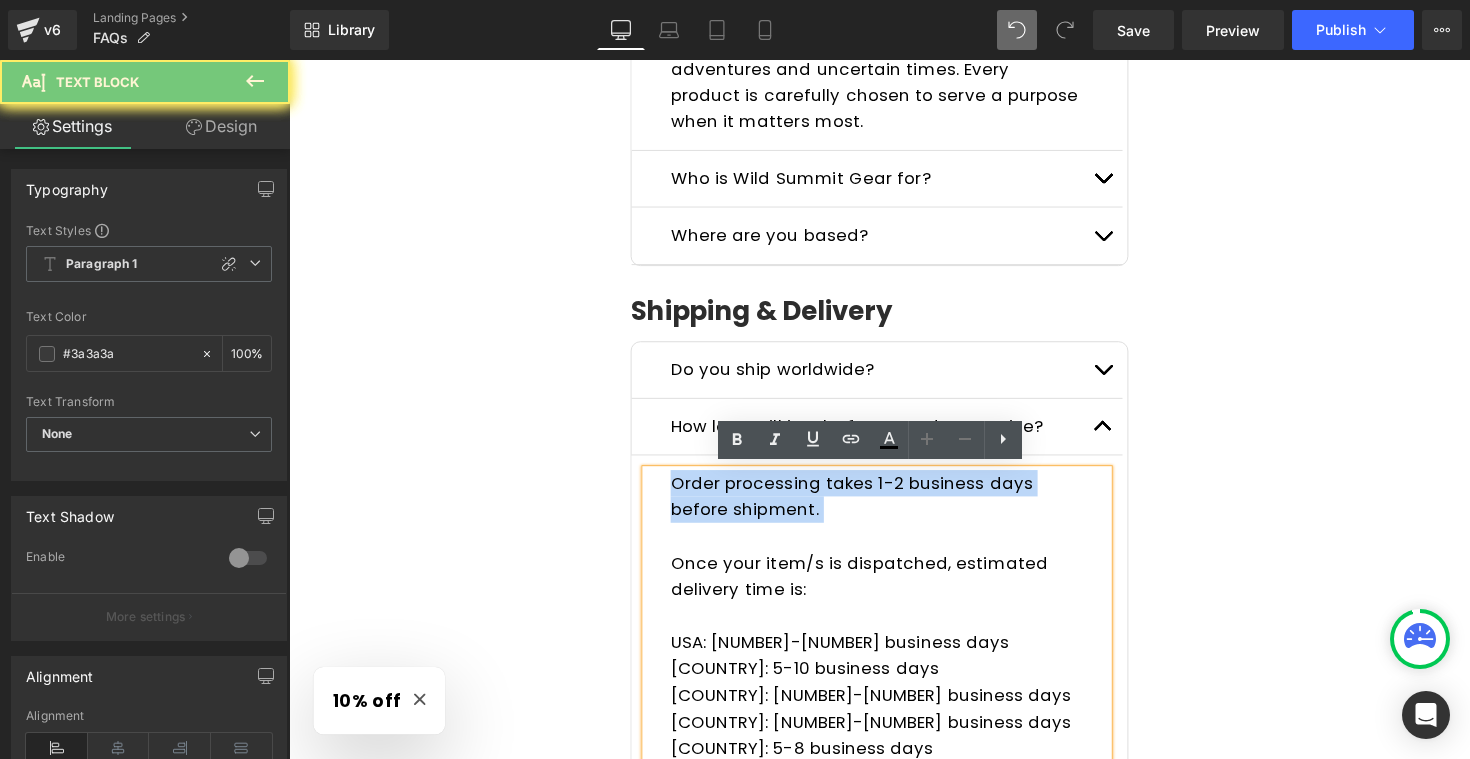click on "Order processing takes 1-2 business days before shipment." at bounding box center (865, 506) 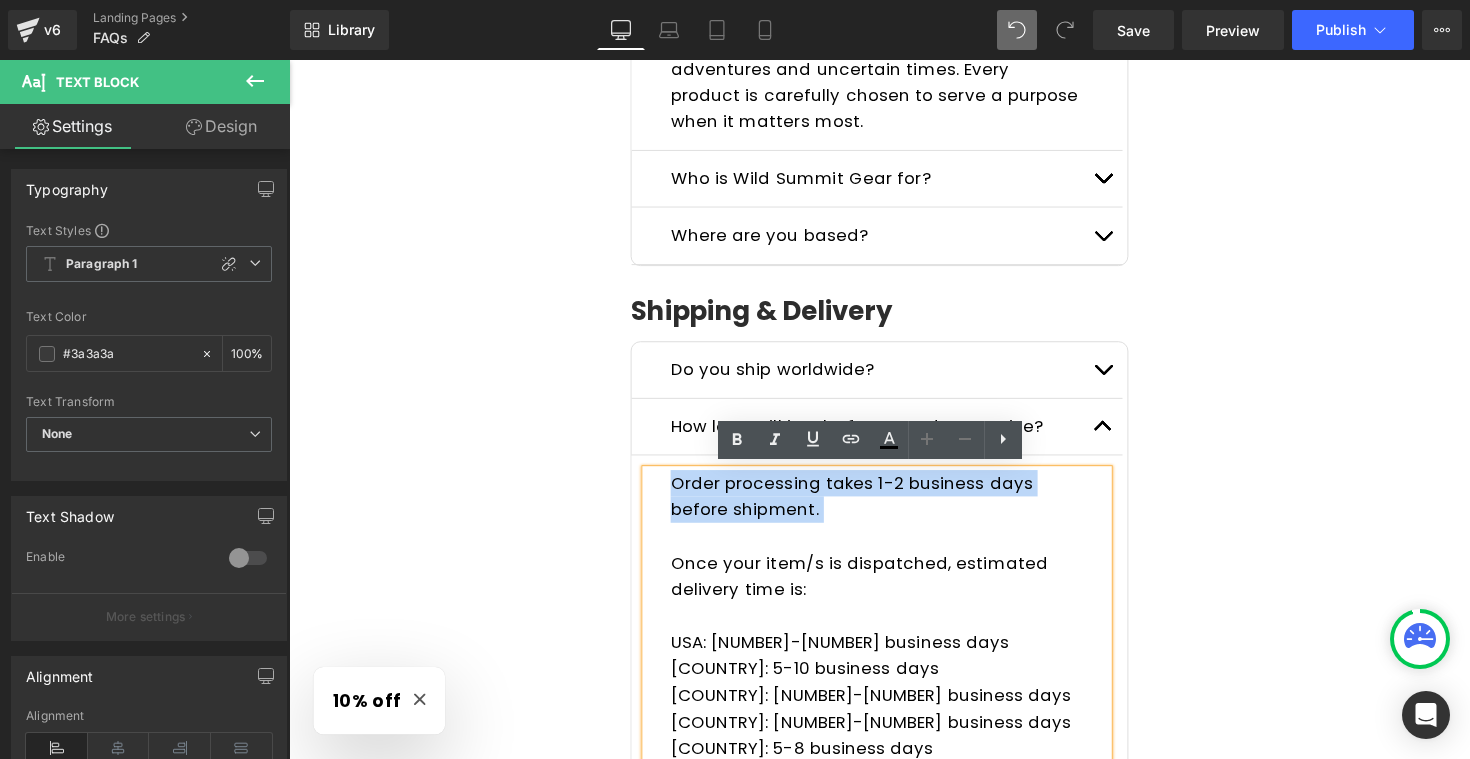 click on "Order processing takes 1-2 business days before shipment." at bounding box center (865, 506) 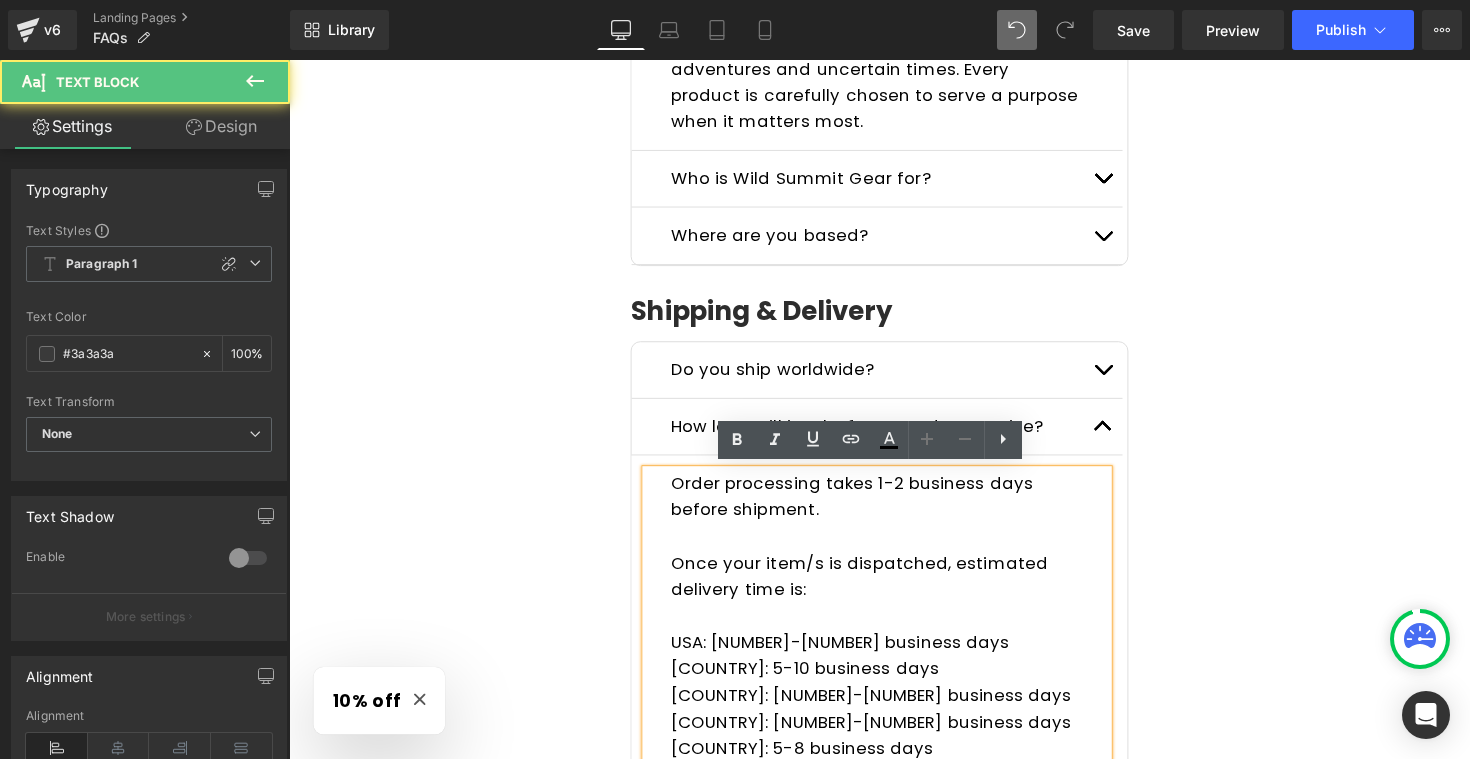 type 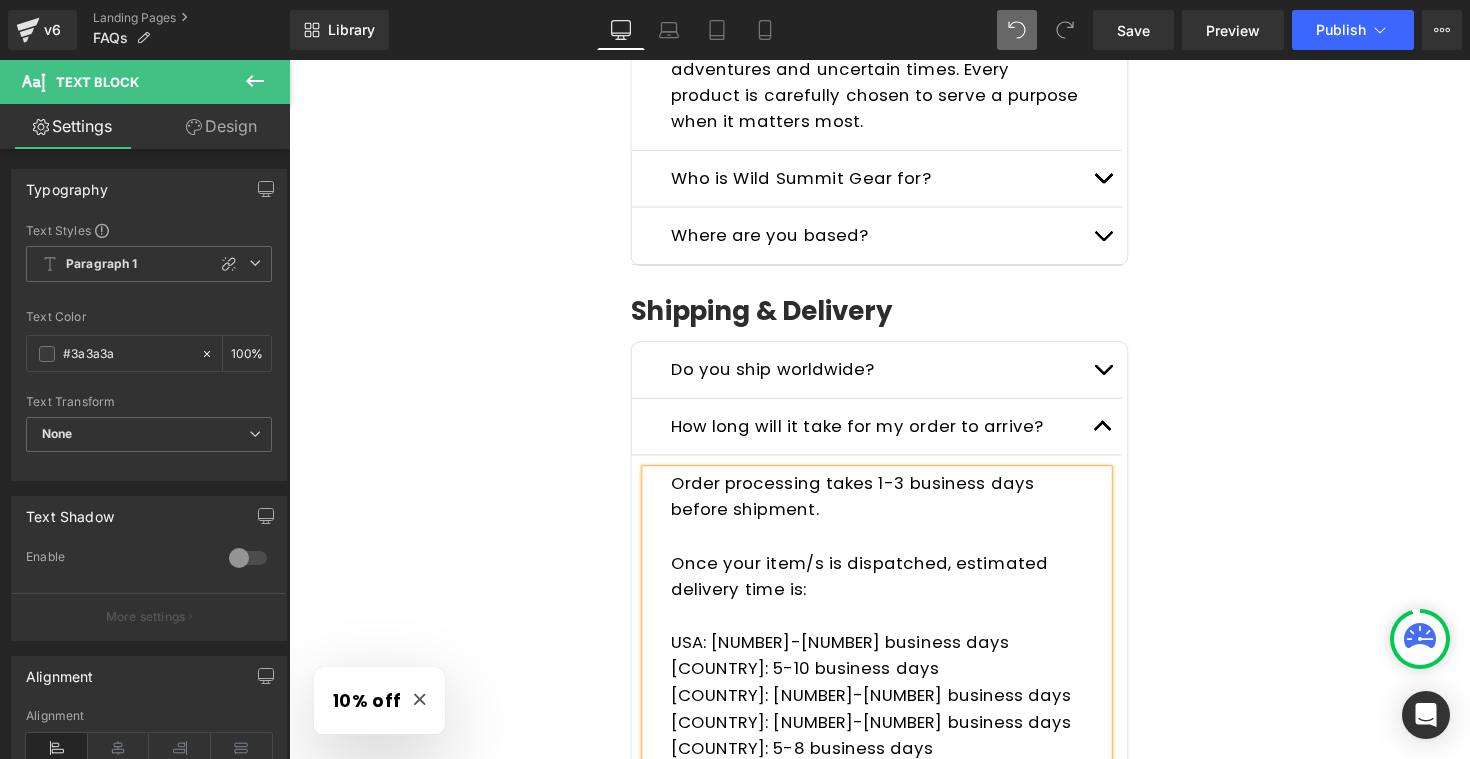 click on "Once your item/s is dispatched, estimated delivery time is:" at bounding box center (873, 588) 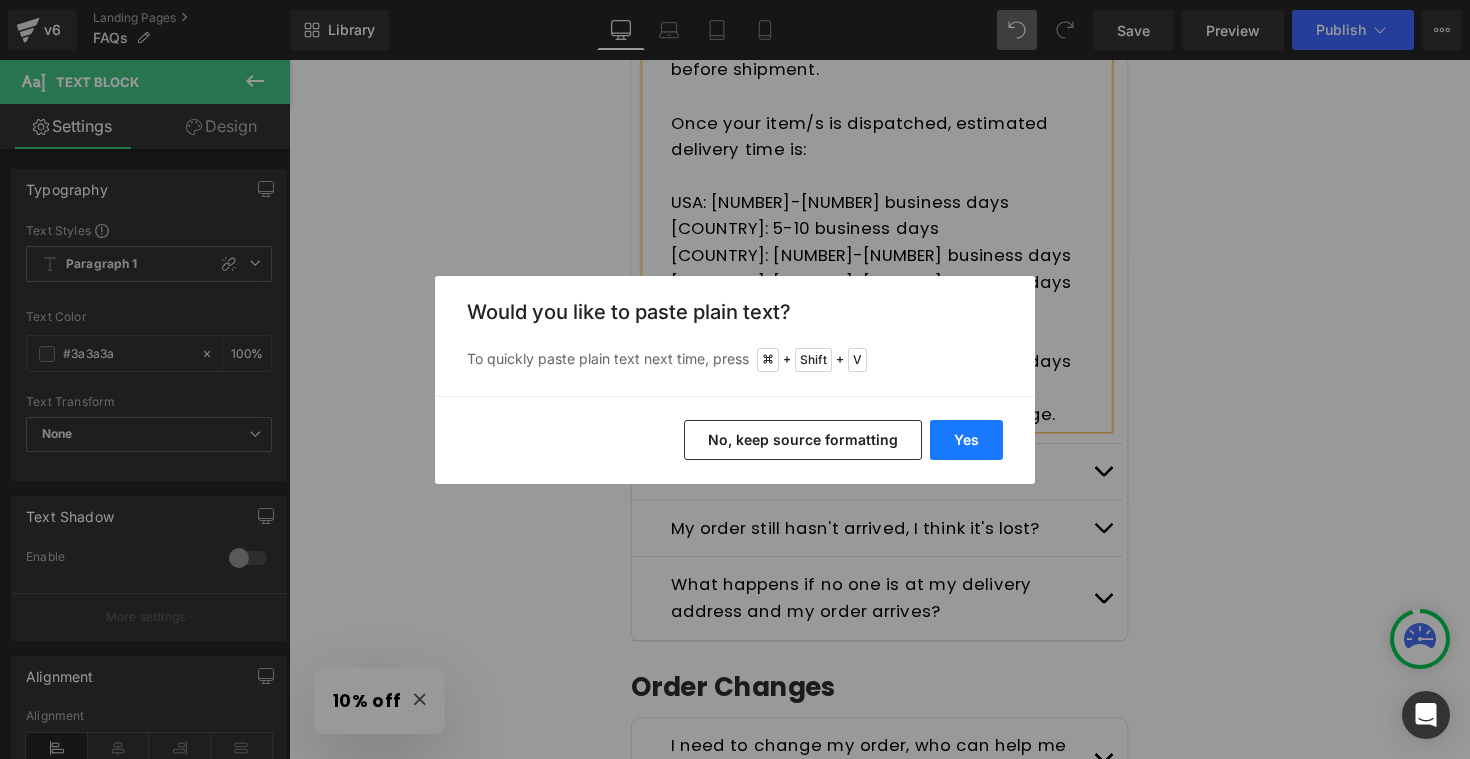 click on "Yes" at bounding box center (966, 440) 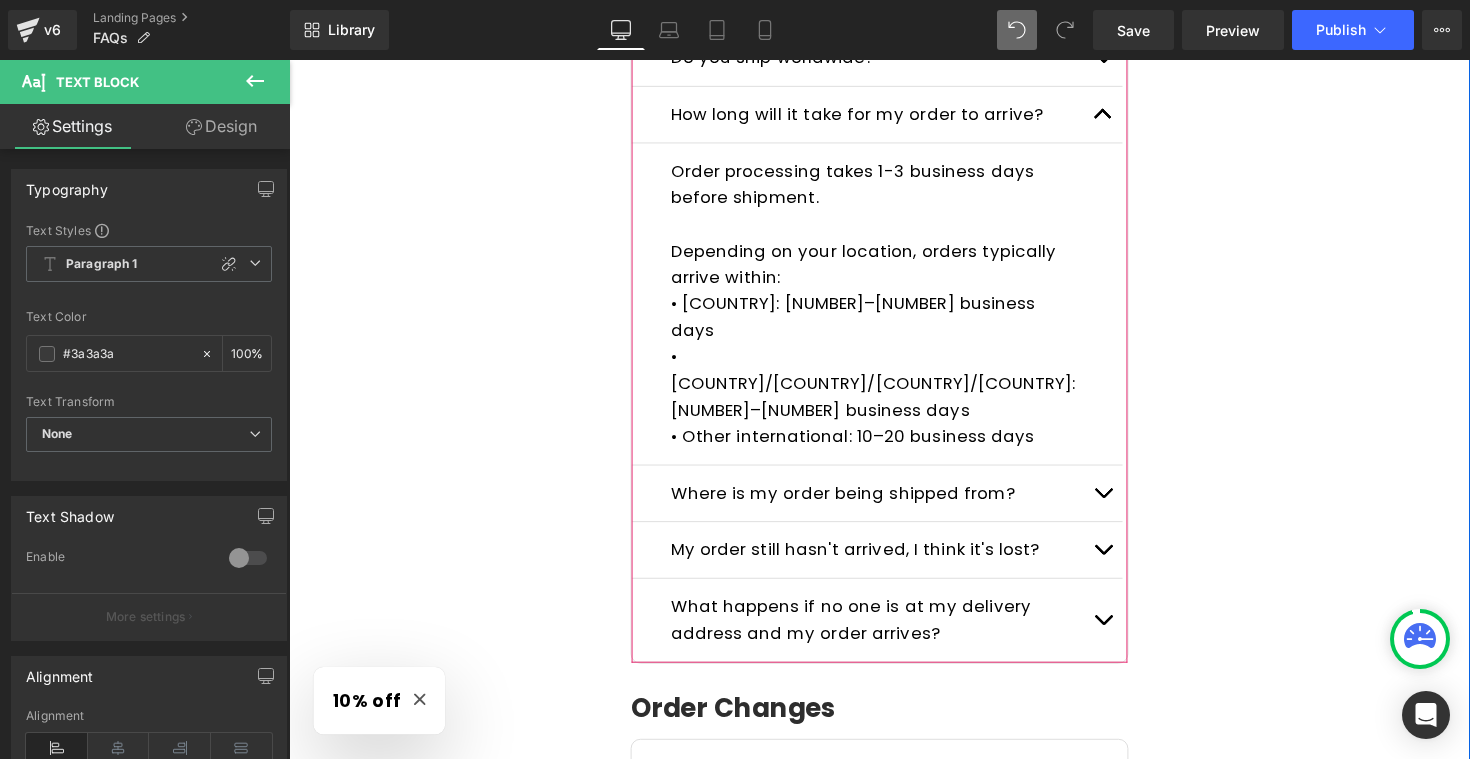 scroll, scrollTop: 793, scrollLeft: 0, axis: vertical 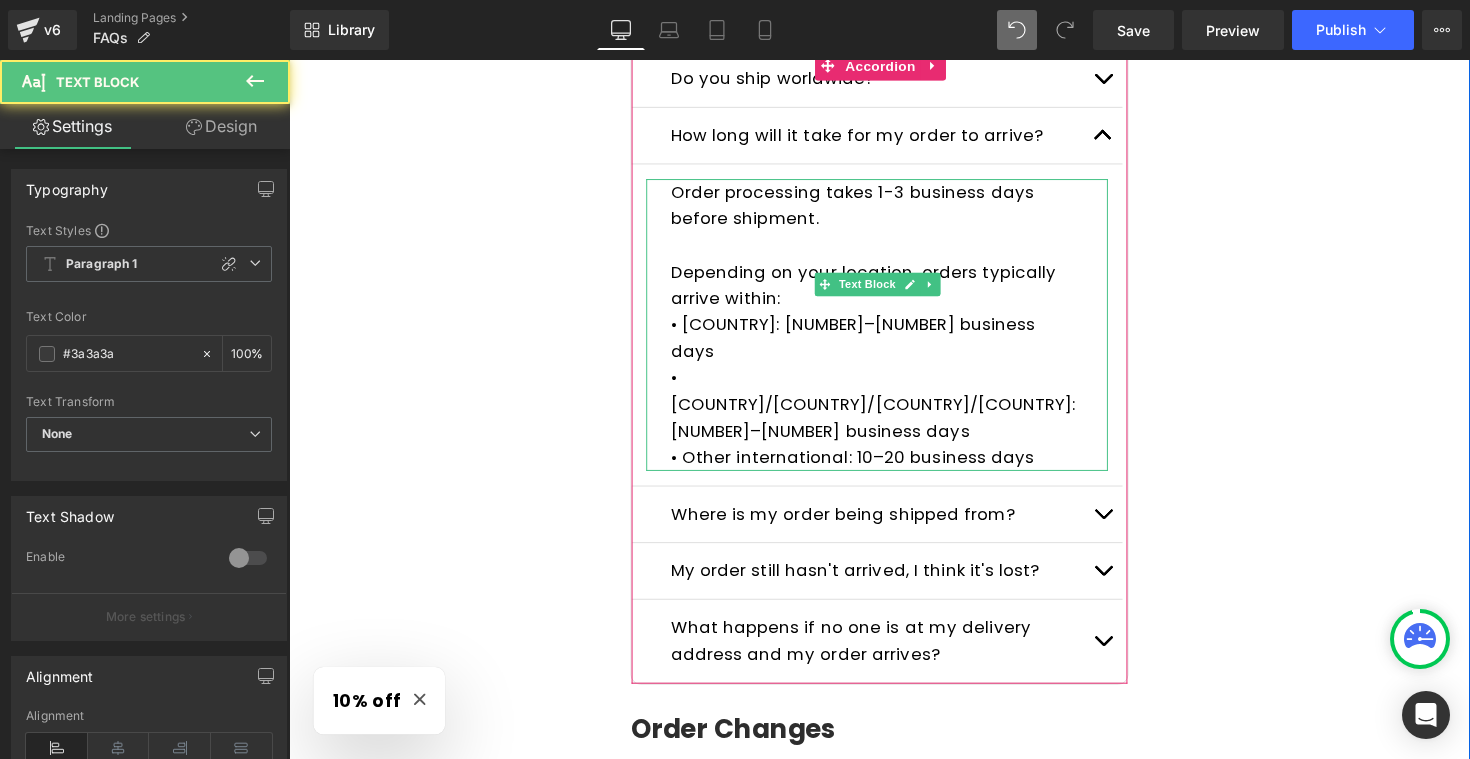click on "•	USA: 5–10 business days" at bounding box center [867, 344] 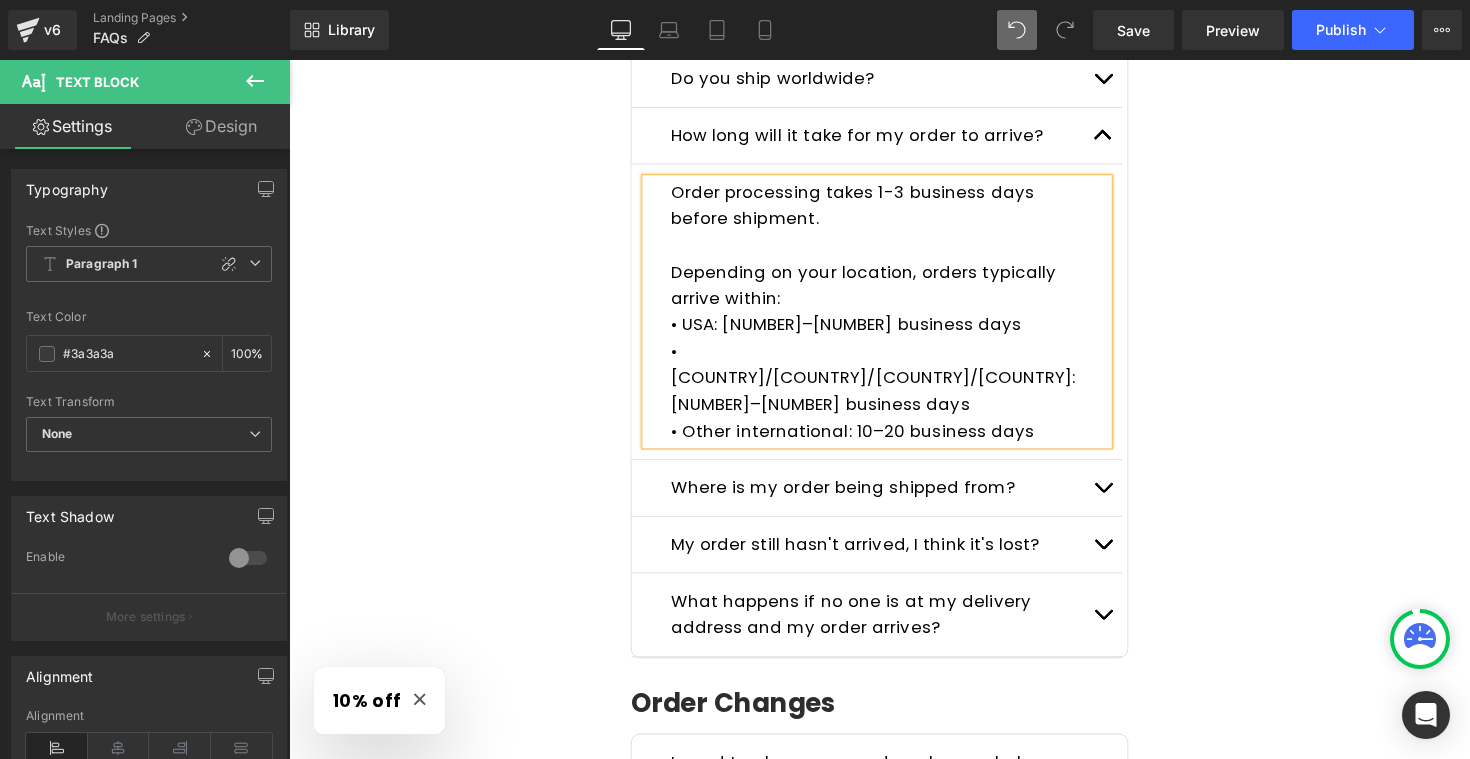 click on "Frequently Asked Questions Heading         Please read the FAQs below. If you can't find the answer you are looking for send us a message  here ! Text Block         Row
General Questions
Heading
What kind of products do you sell?
Text Block
We specialize in emergency-ready, survival-grade gear  must-haves  for outdoor adventures and uncertain times. Every product is carefully chosen to serve a purpose when it matters most.
Text Block
Who is Wild Summit Gear for? Text Block
Text Block
Text Block" at bounding box center (894, 666) 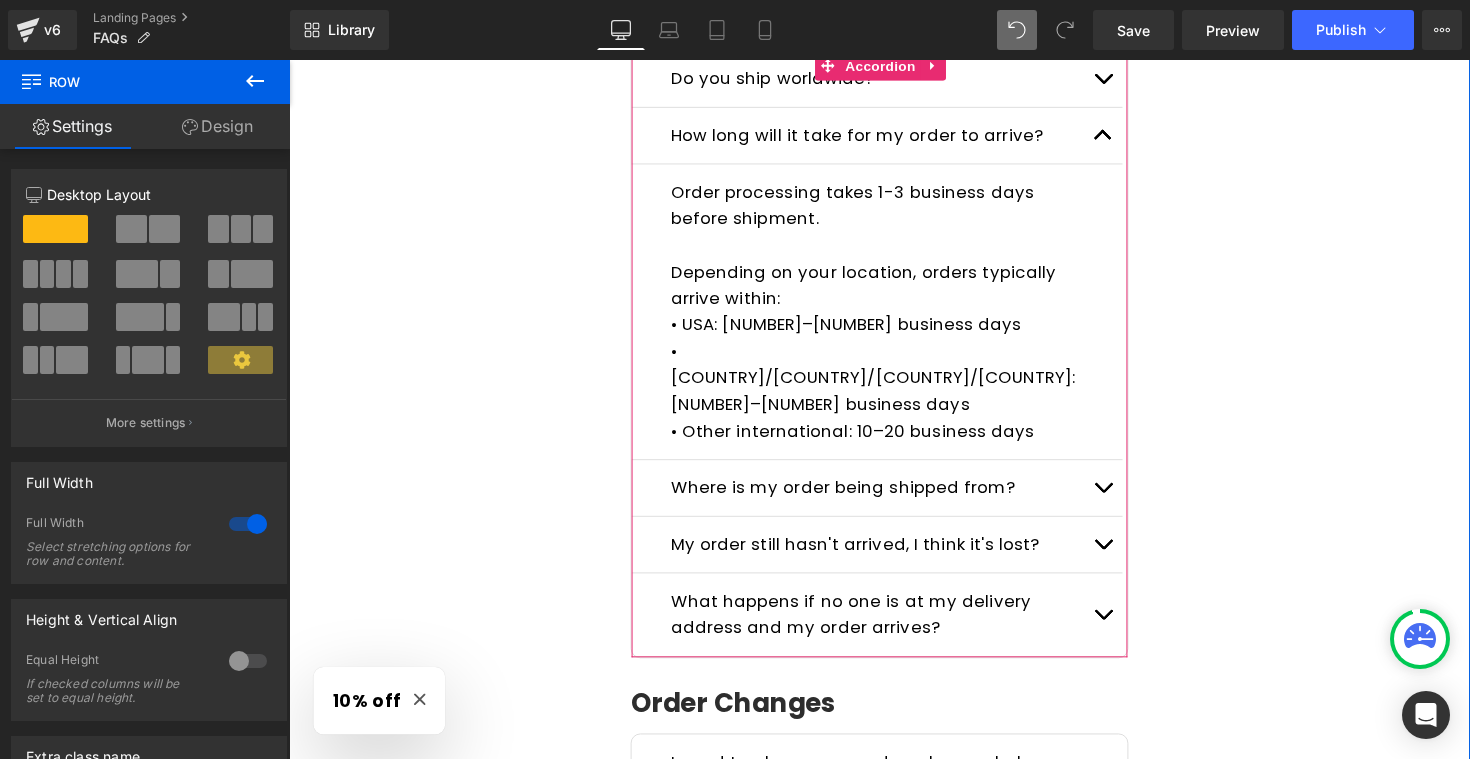 click at bounding box center [1123, 498] 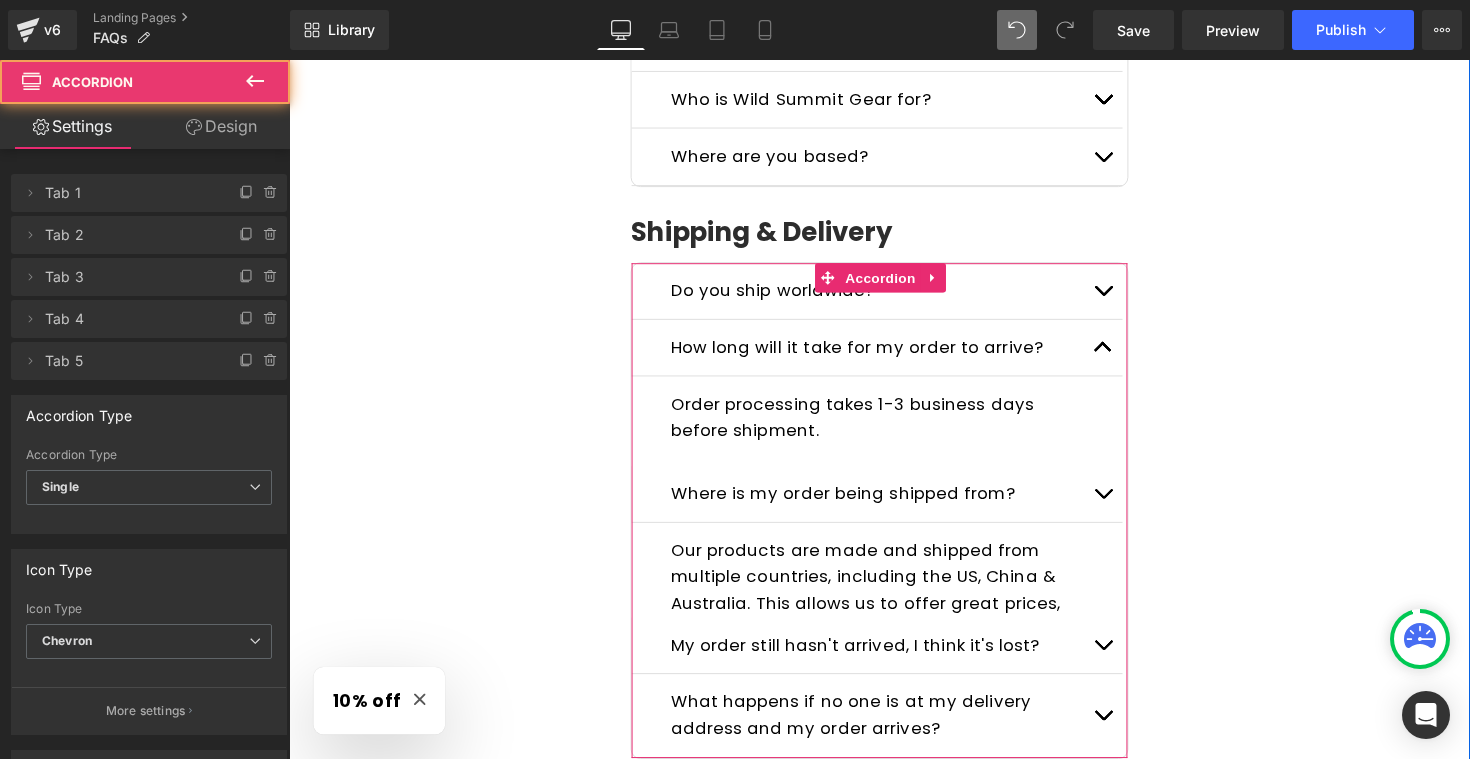 scroll, scrollTop: 546, scrollLeft: 0, axis: vertical 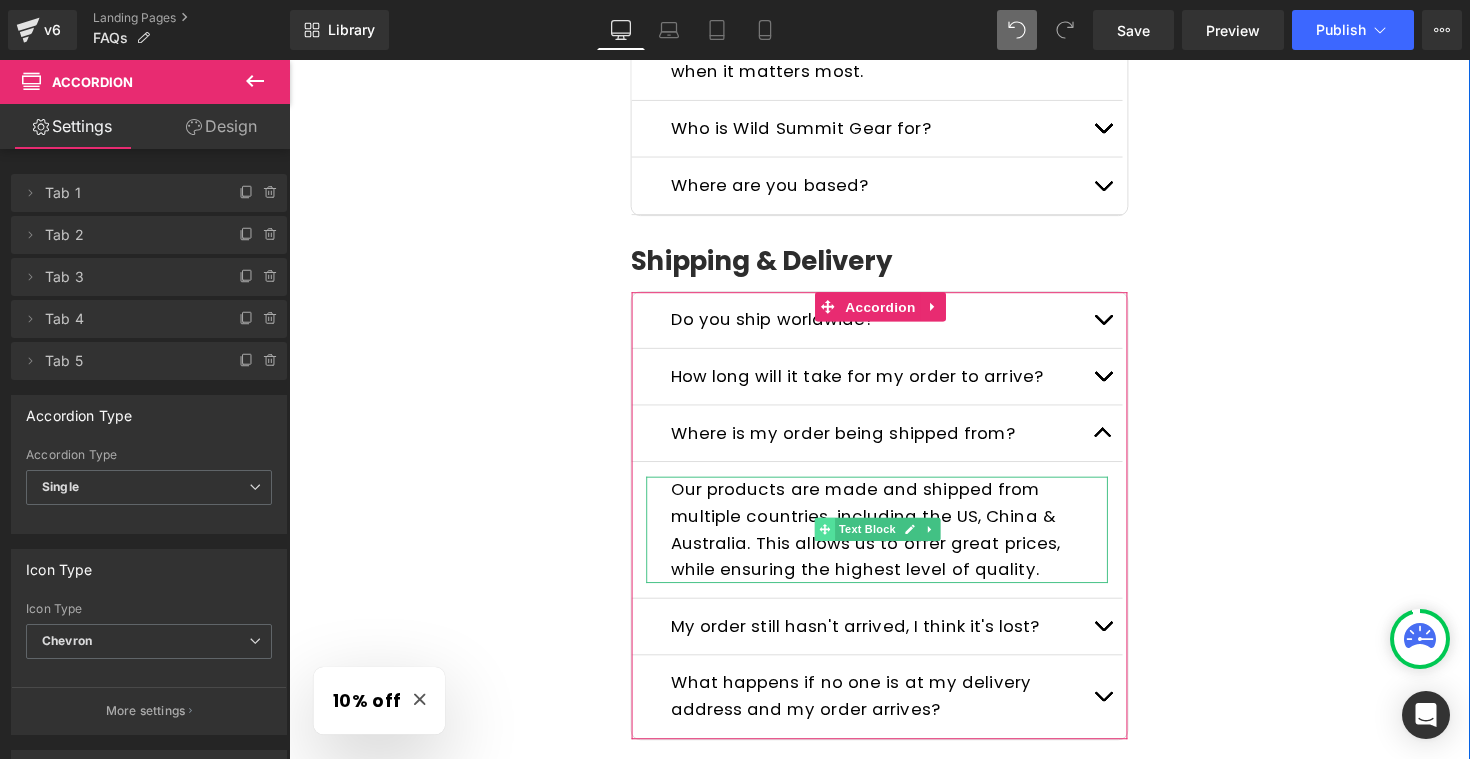 click 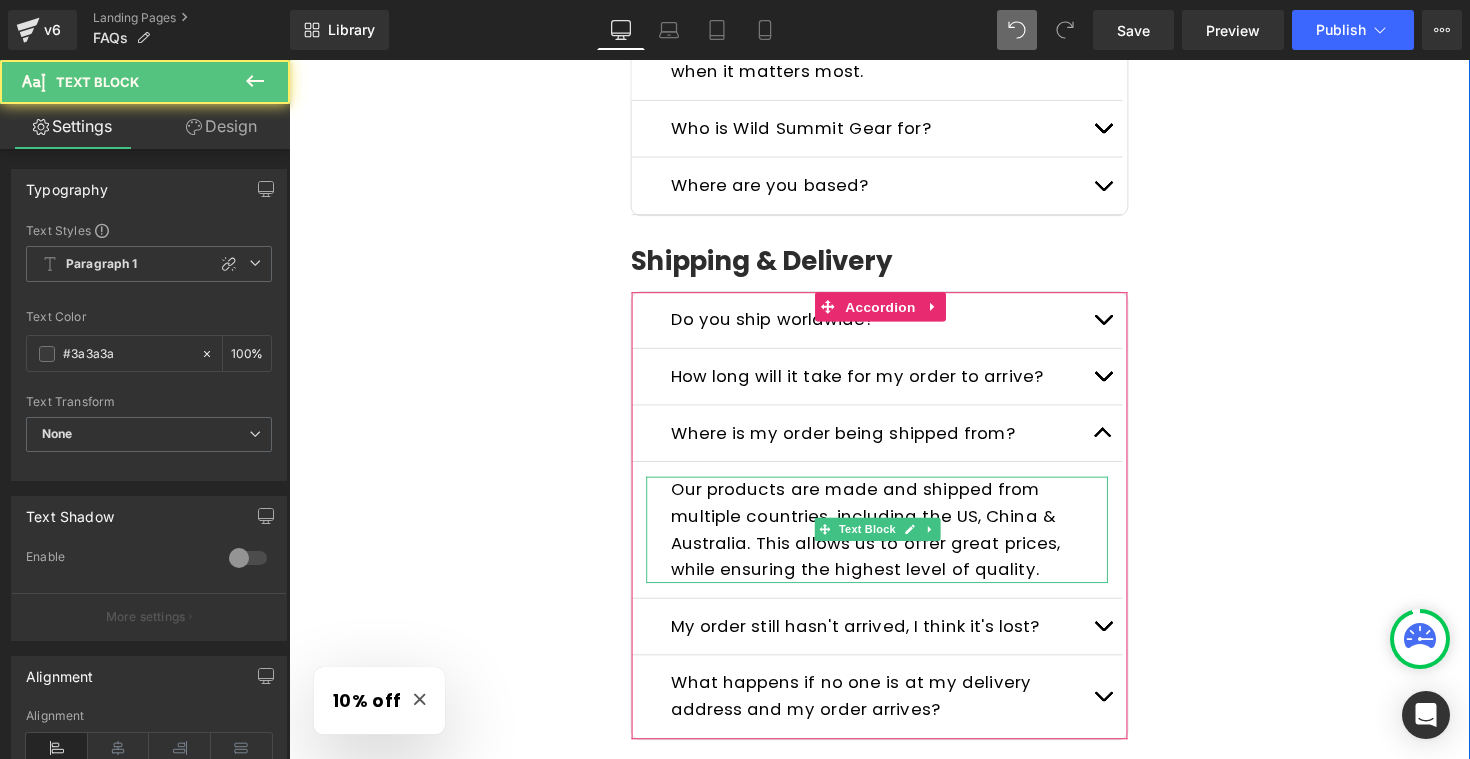 click on "Our products are made and shipped from multiple countries, including the US, China & Australia. This allows us to offer great prices, while ensuring the highest level of quality." at bounding box center [879, 541] 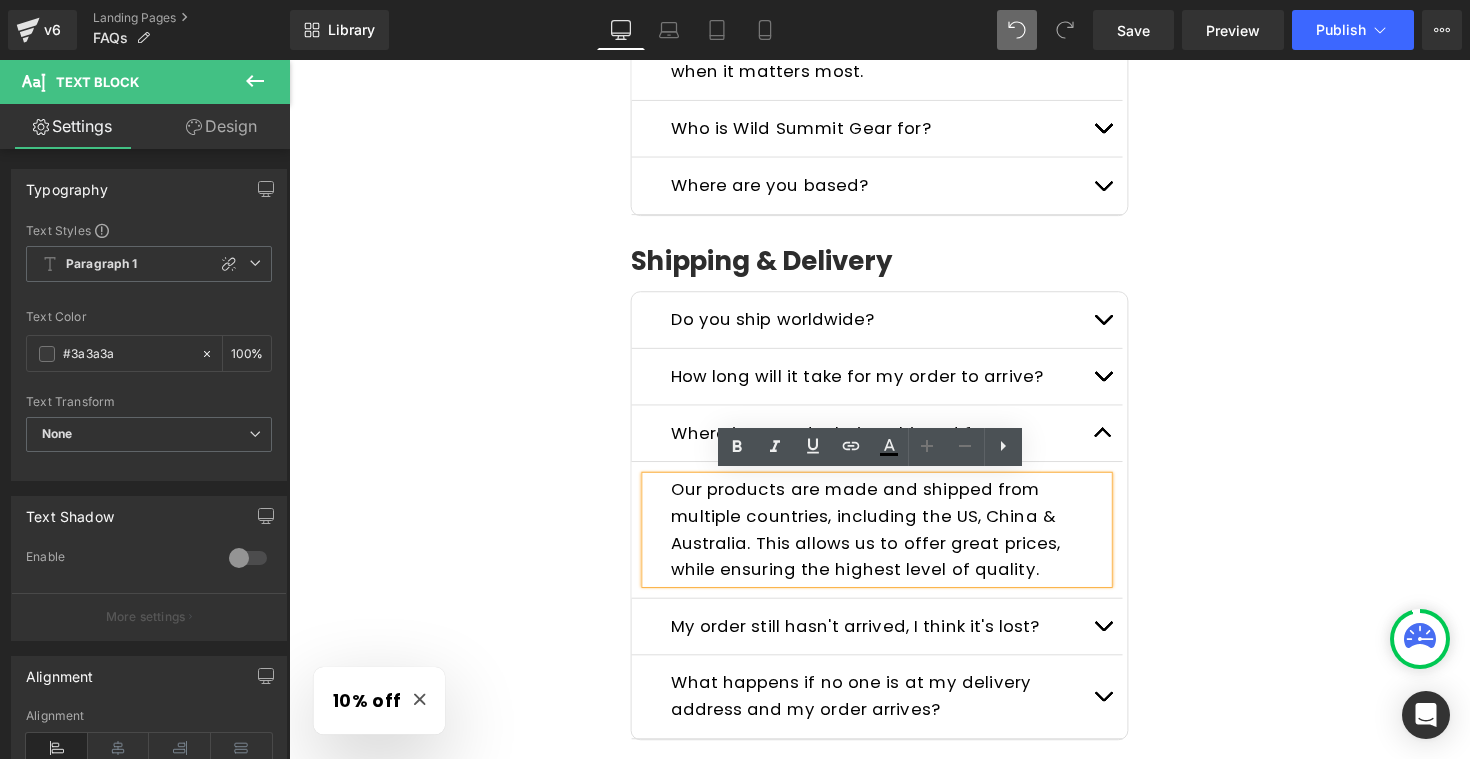 click on "Our products are made and shipped from multiple countries, including the US, China & Australia. This allows us to offer great prices, while ensuring the highest level of quality." at bounding box center [879, 541] 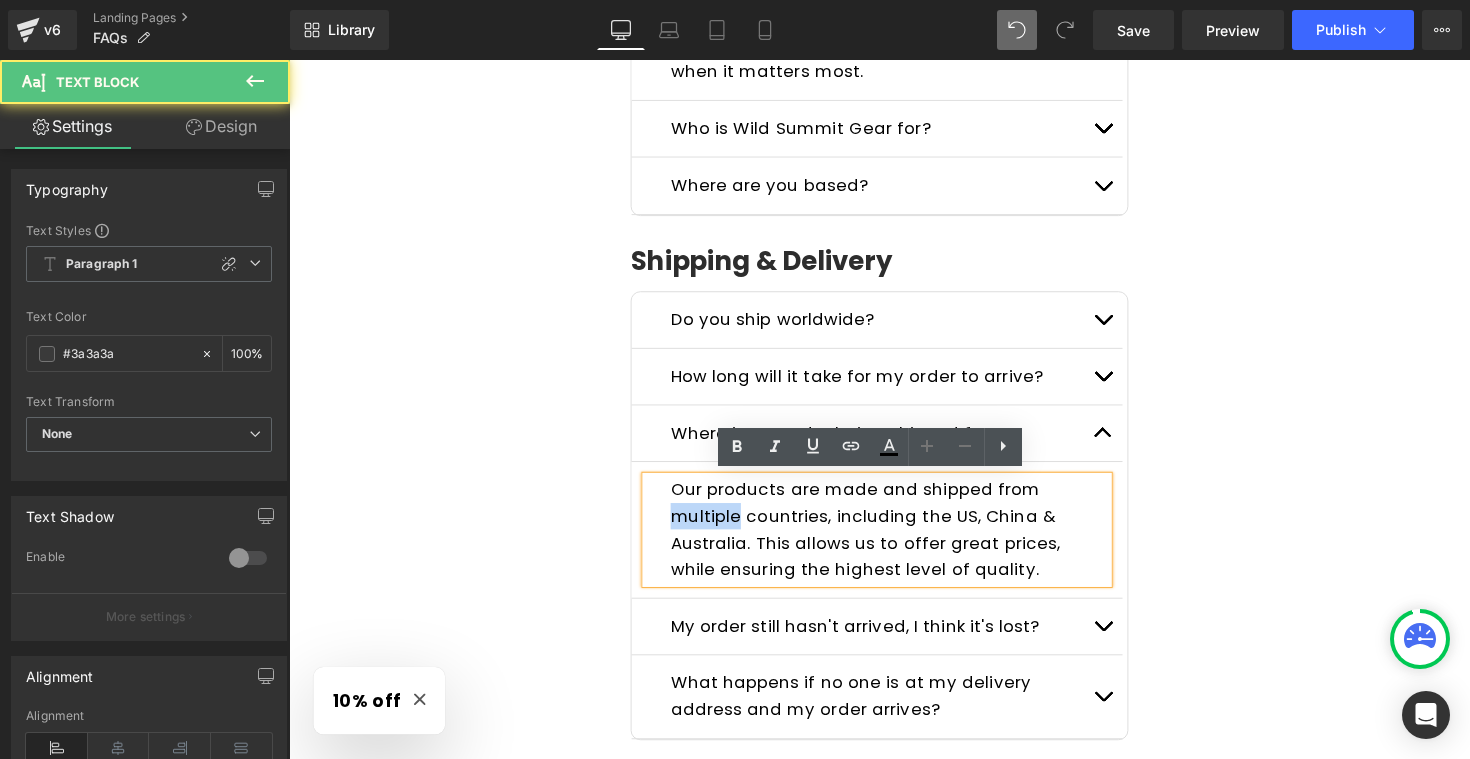 click on "Our products are made and shipped from multiple countries, including the US, China & Australia. This allows us to offer great prices, while ensuring the highest level of quality." at bounding box center (879, 541) 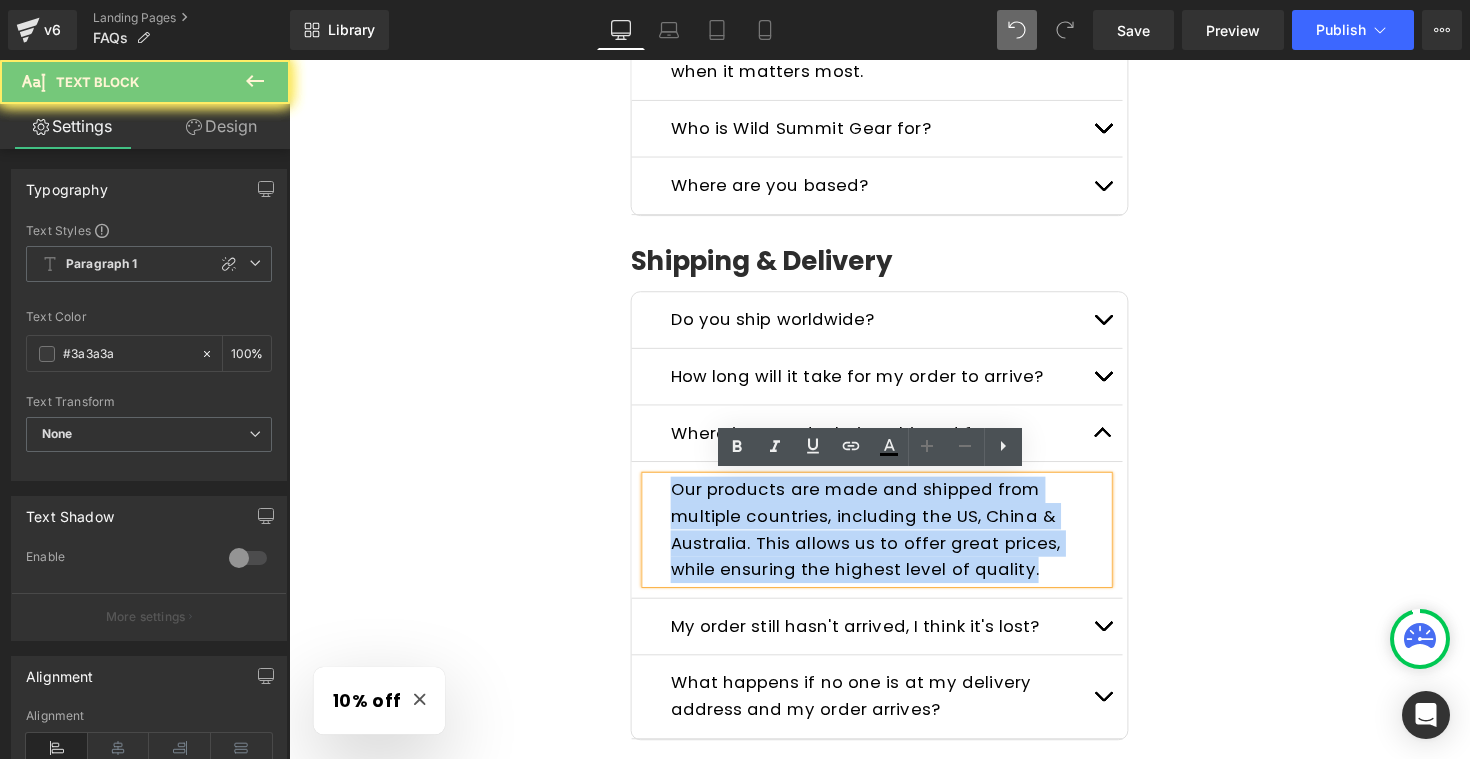 click on "Our products are made and shipped from multiple countries, including the US, China & Australia. This allows us to offer great prices, while ensuring the highest level of quality." at bounding box center [879, 541] 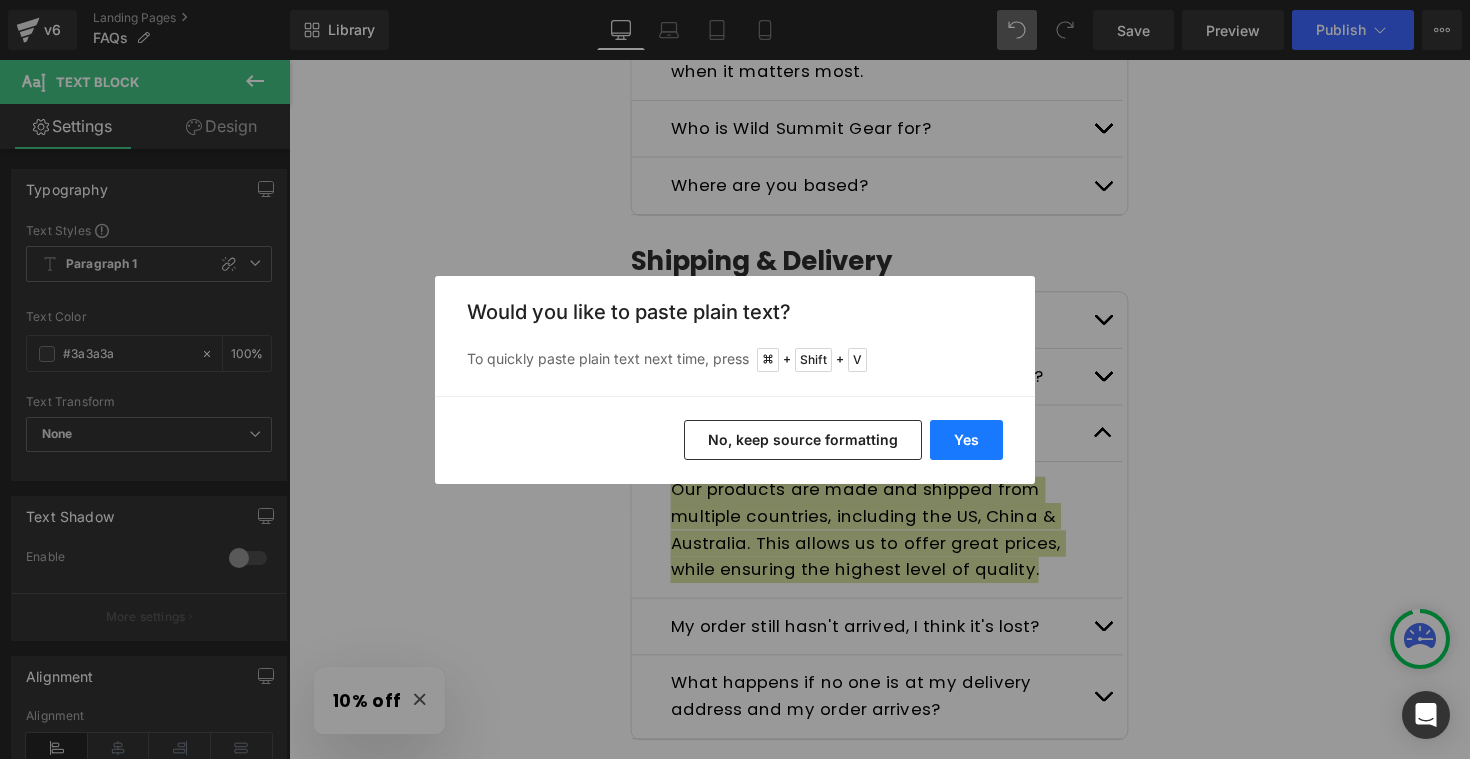 click on "Yes" at bounding box center (966, 440) 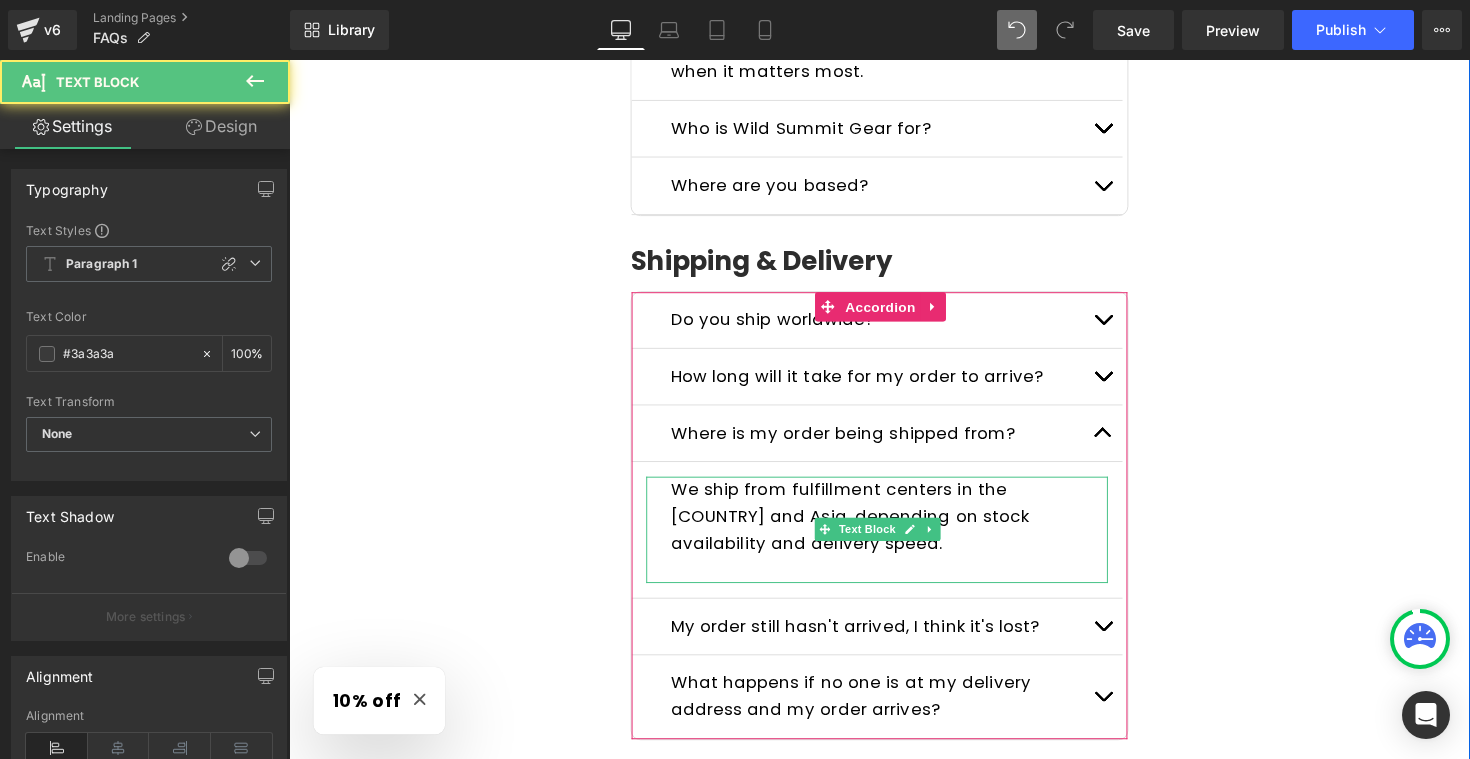 click at bounding box center [891, 582] 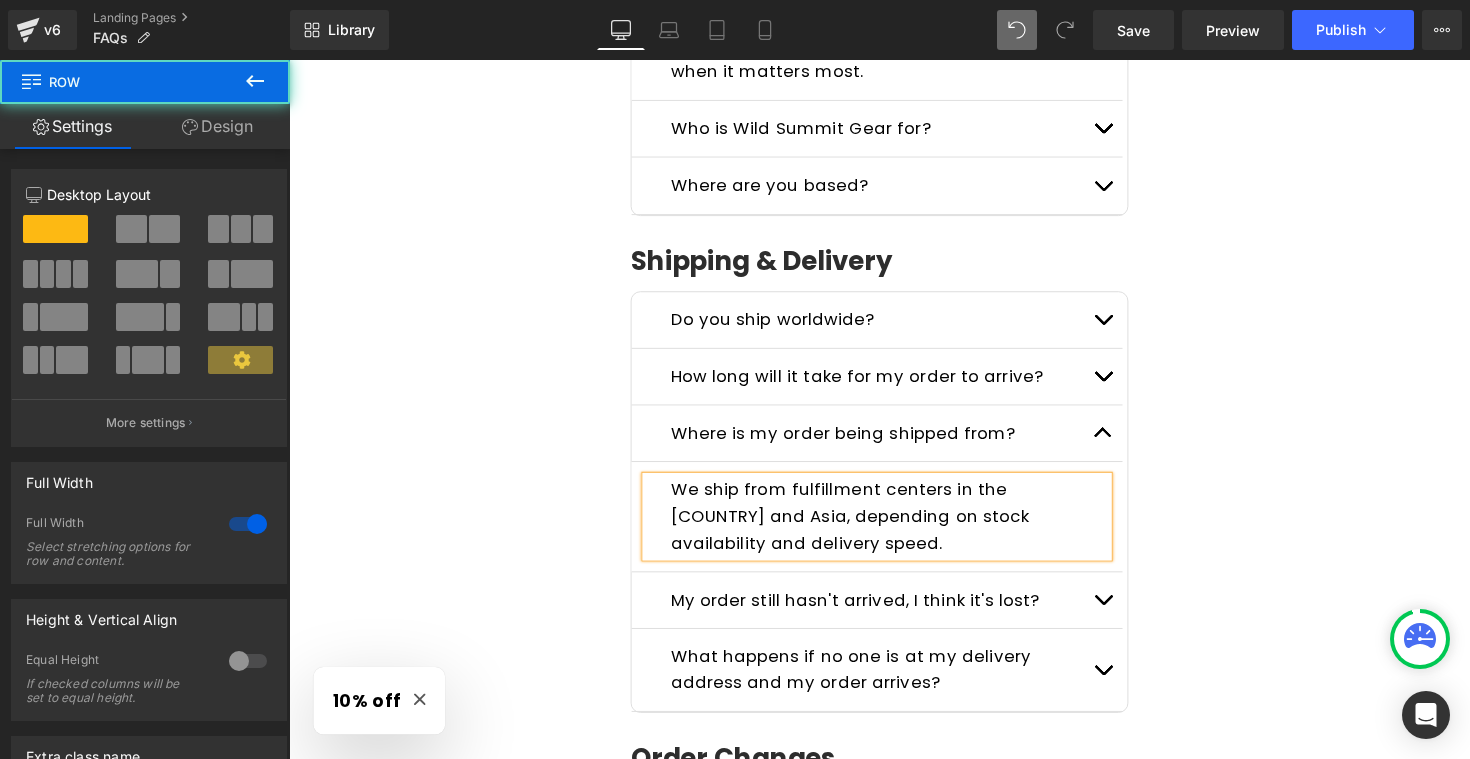 click on "Frequently Asked Questions Heading         Please read the FAQs below. If you can't find the answer you are looking for send us a message  here ! Text Block         Row
General Questions
Heading
What kind of products do you sell?
Text Block
We specialize in emergency-ready, survival-grade gear  must-haves  for outdoor adventures and uncertain times. Every product is carefully chosen to serve a purpose when it matters most.
Text Block
Who is Wild Summit Gear for? Text Block
Text Block
Text Block" at bounding box center (894, 818) 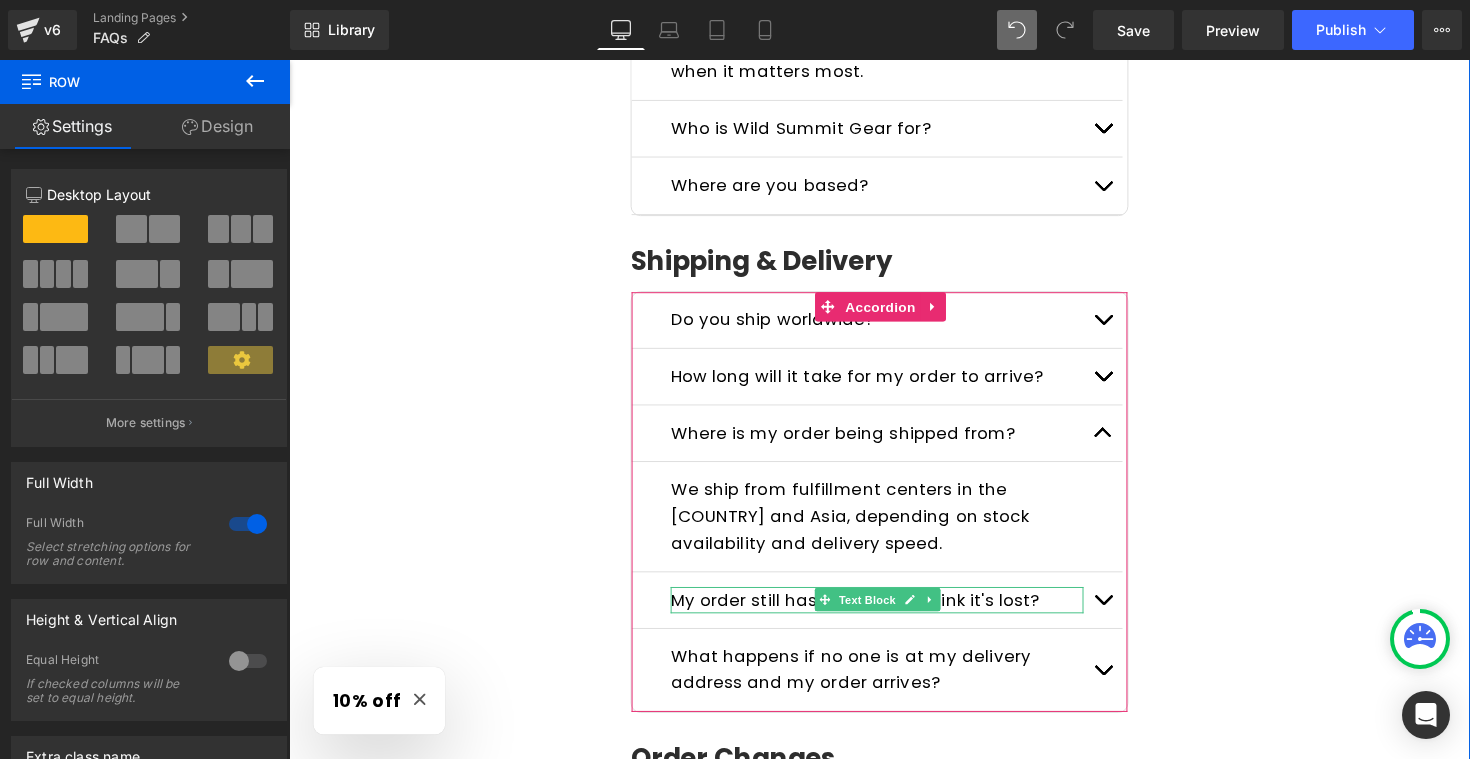 click on "My order still hasn't arrived, I think it's lost?" at bounding box center [869, 613] 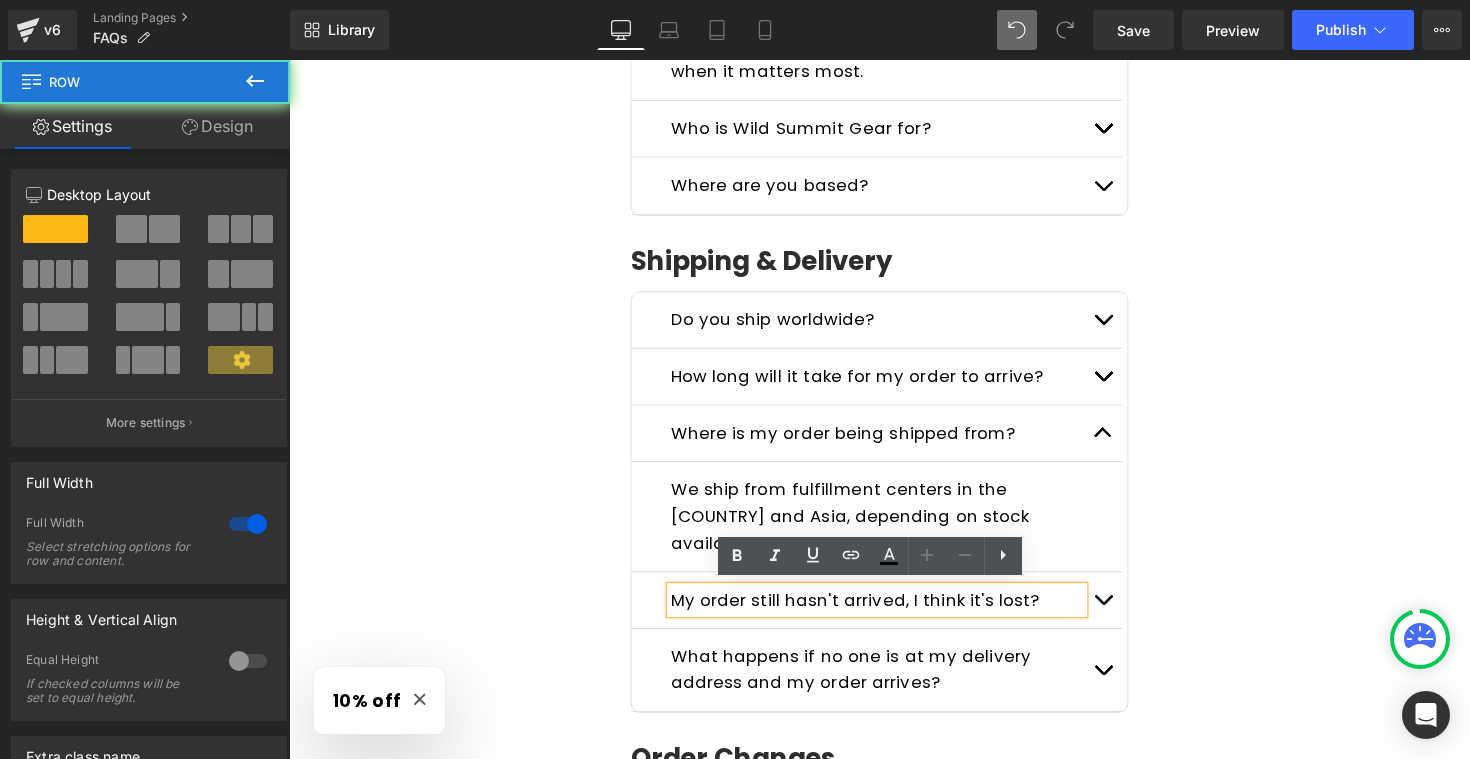 click on "Frequently Asked Questions Heading         Please read the FAQs below. If you can't find the answer you are looking for send us a message  here ! Text Block         Row
General Questions
Heading
What kind of products do you sell?
Text Block
We specialize in emergency-ready, survival-grade gear  must-haves  for outdoor adventures and uncertain times. Every product is carefully chosen to serve a purpose when it matters most.
Text Block
Who is Wild Summit Gear for? Text Block
Text Block
Text Block" at bounding box center [894, 818] 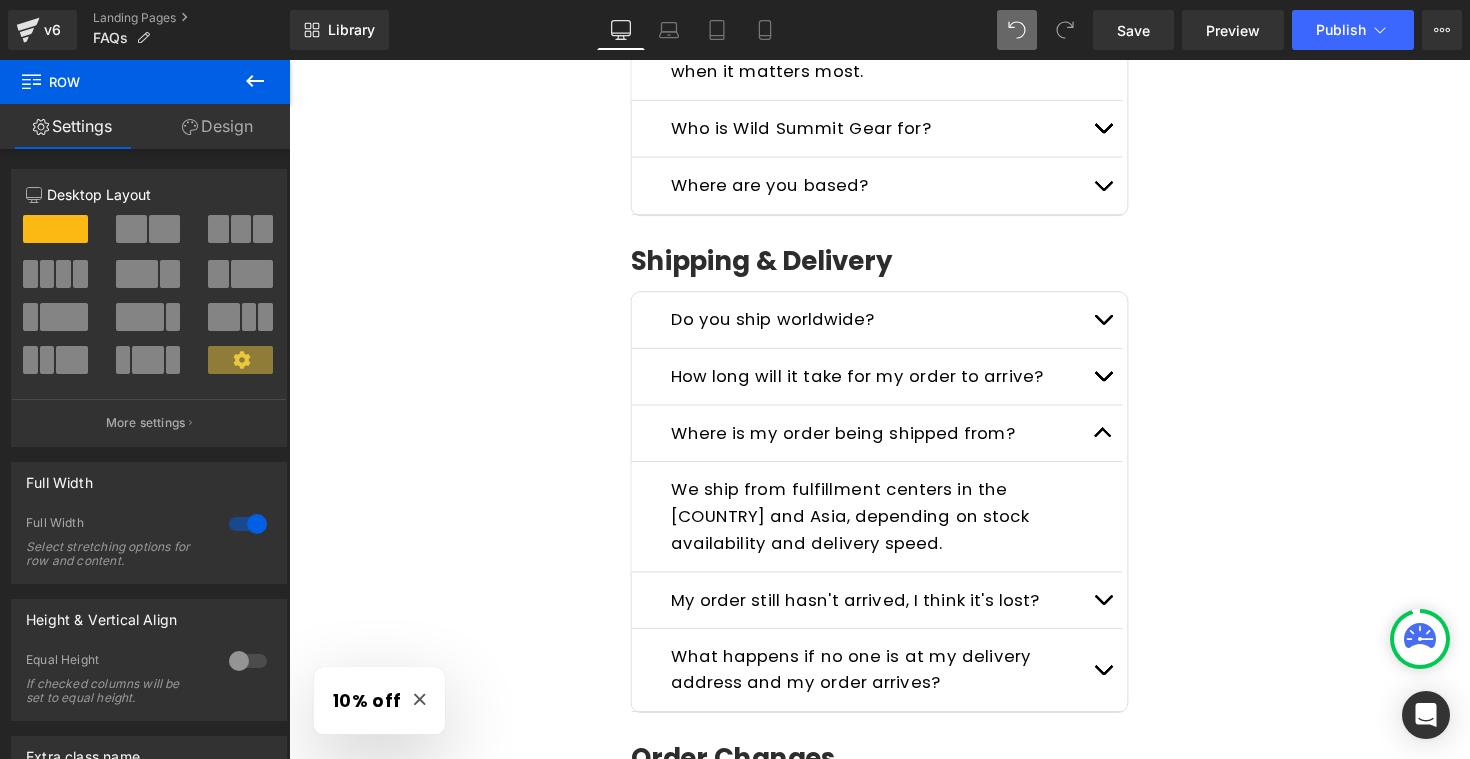 click at bounding box center [1123, 618] 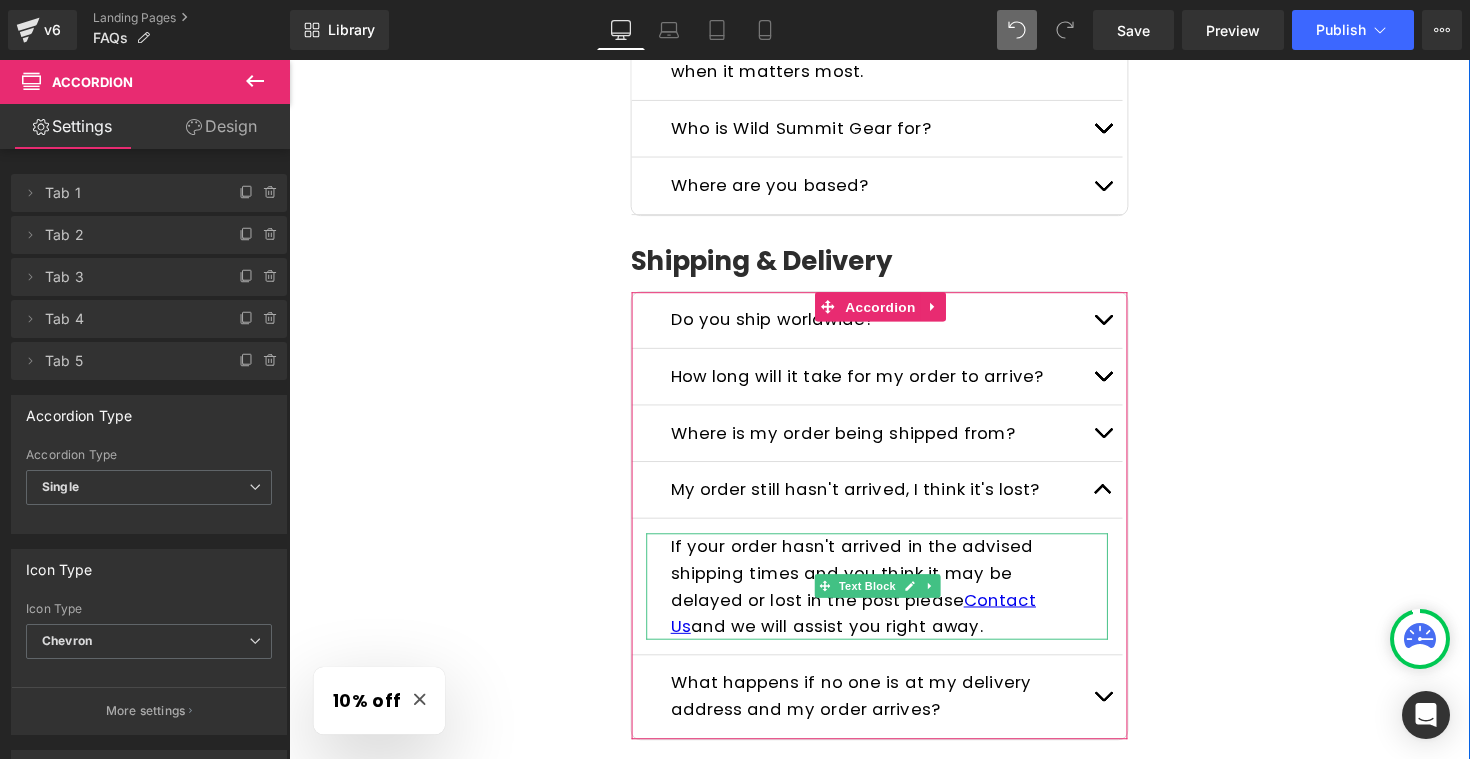 click on "If your order hasn't arrived in the advised shipping times and you think it may be delayed or lost in the post please  Contact Us  and we will assist you right away." at bounding box center (867, 599) 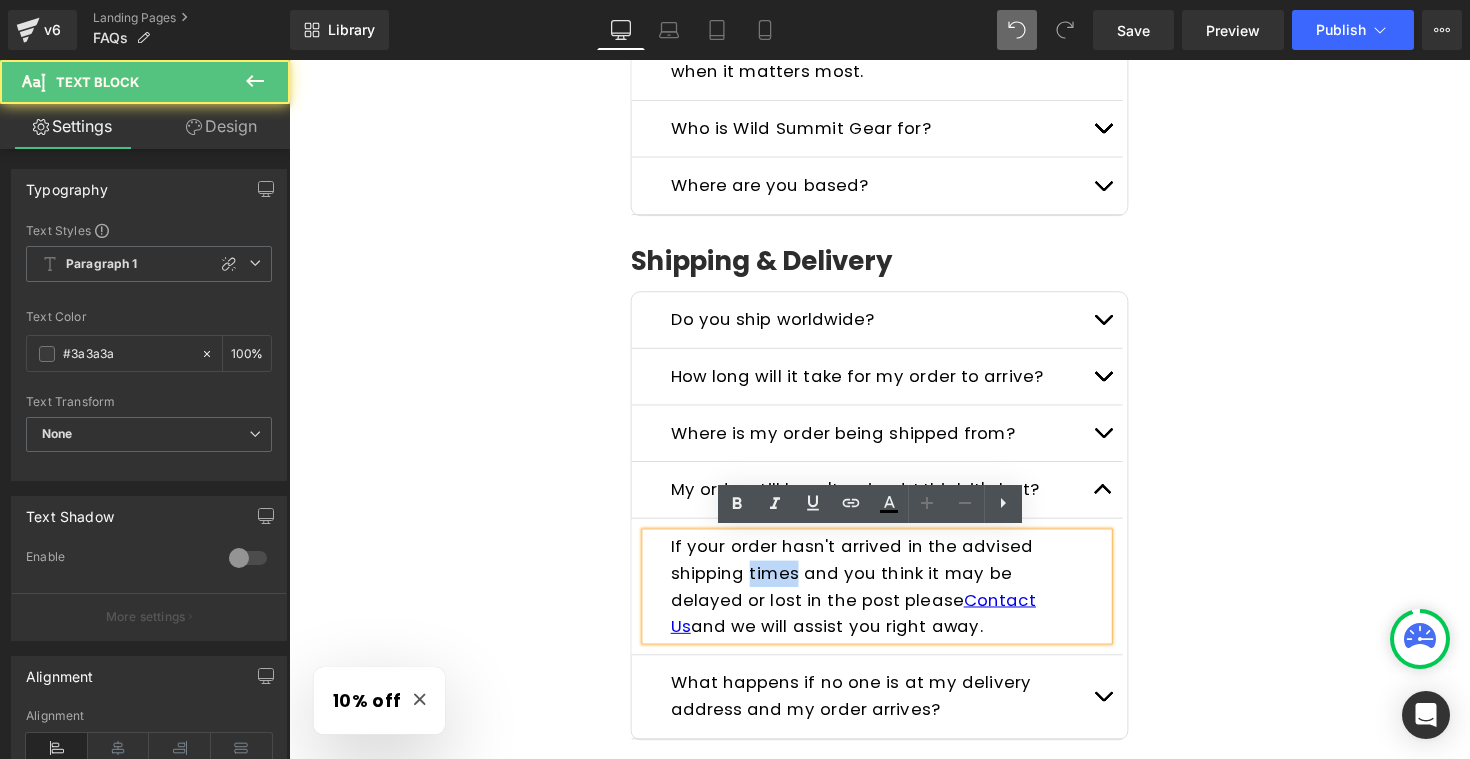 click on "If your order hasn't arrived in the advised shipping times and you think it may be delayed or lost in the post please  Contact Us  and we will assist you right away." at bounding box center (867, 599) 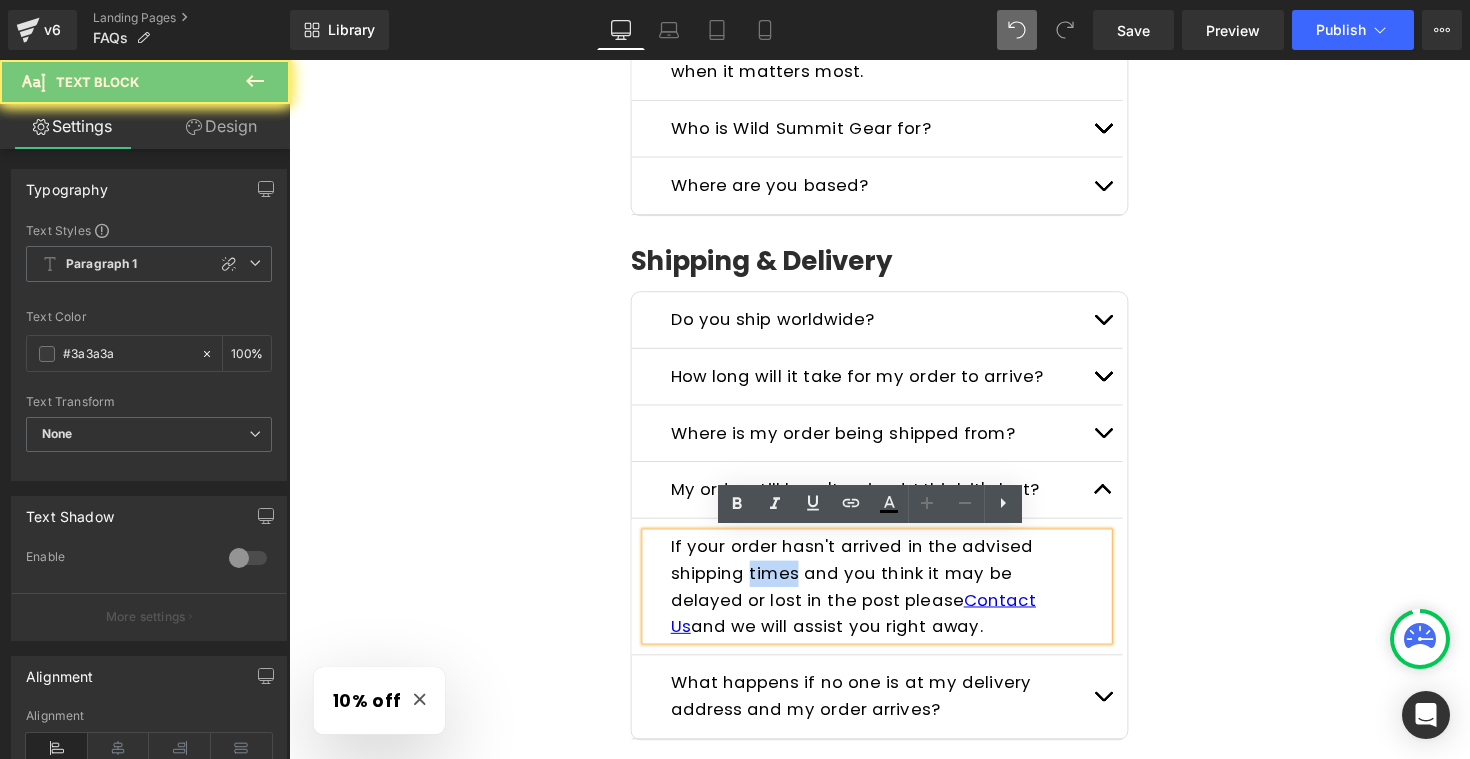 click on "If your order hasn't arrived in the advised shipping times and you think it may be delayed or lost in the post please  Contact Us  and we will assist you right away." at bounding box center [867, 599] 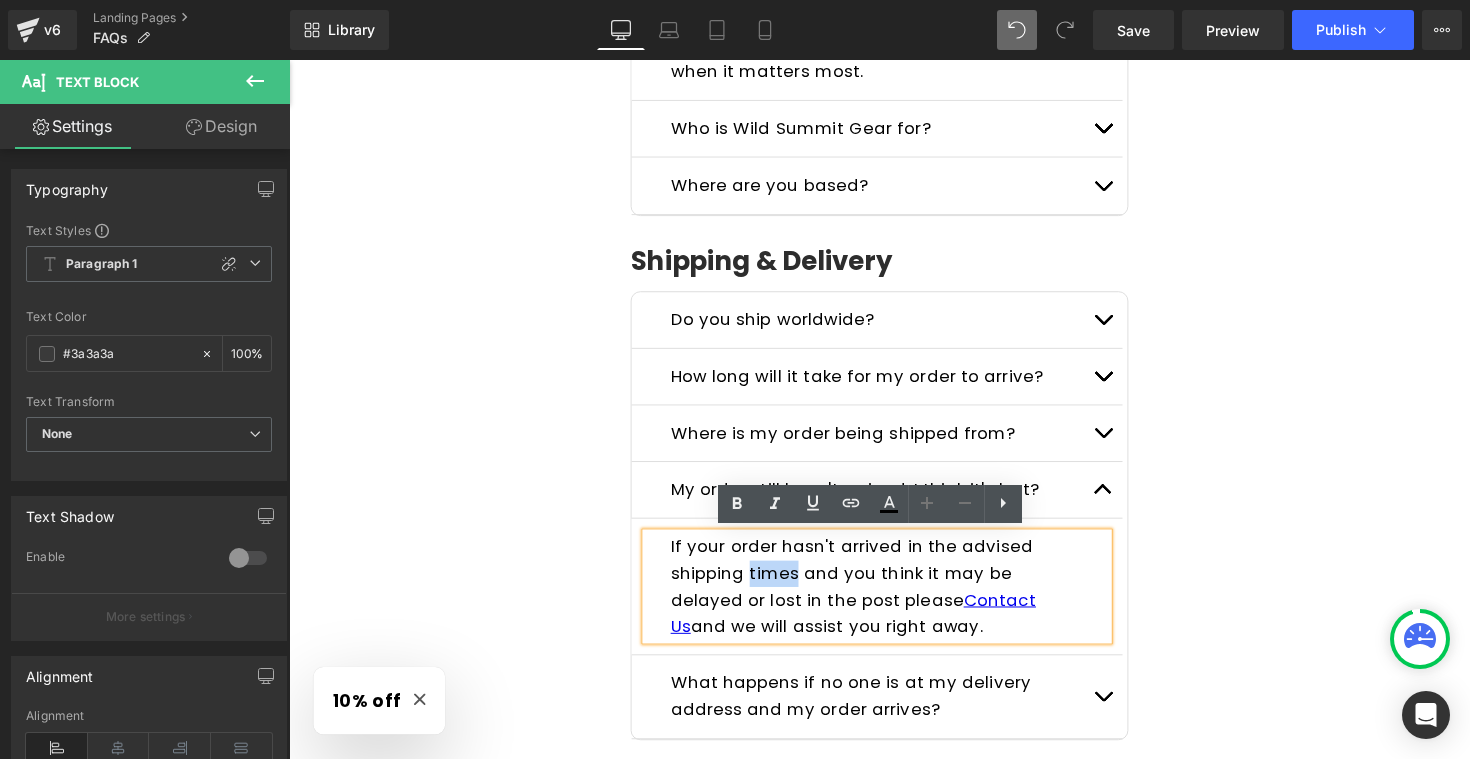 click on "If your order hasn't arrived in the advised shipping times and you think it may be delayed or lost in the post please  Contact Us  and we will assist you right away." at bounding box center (867, 599) 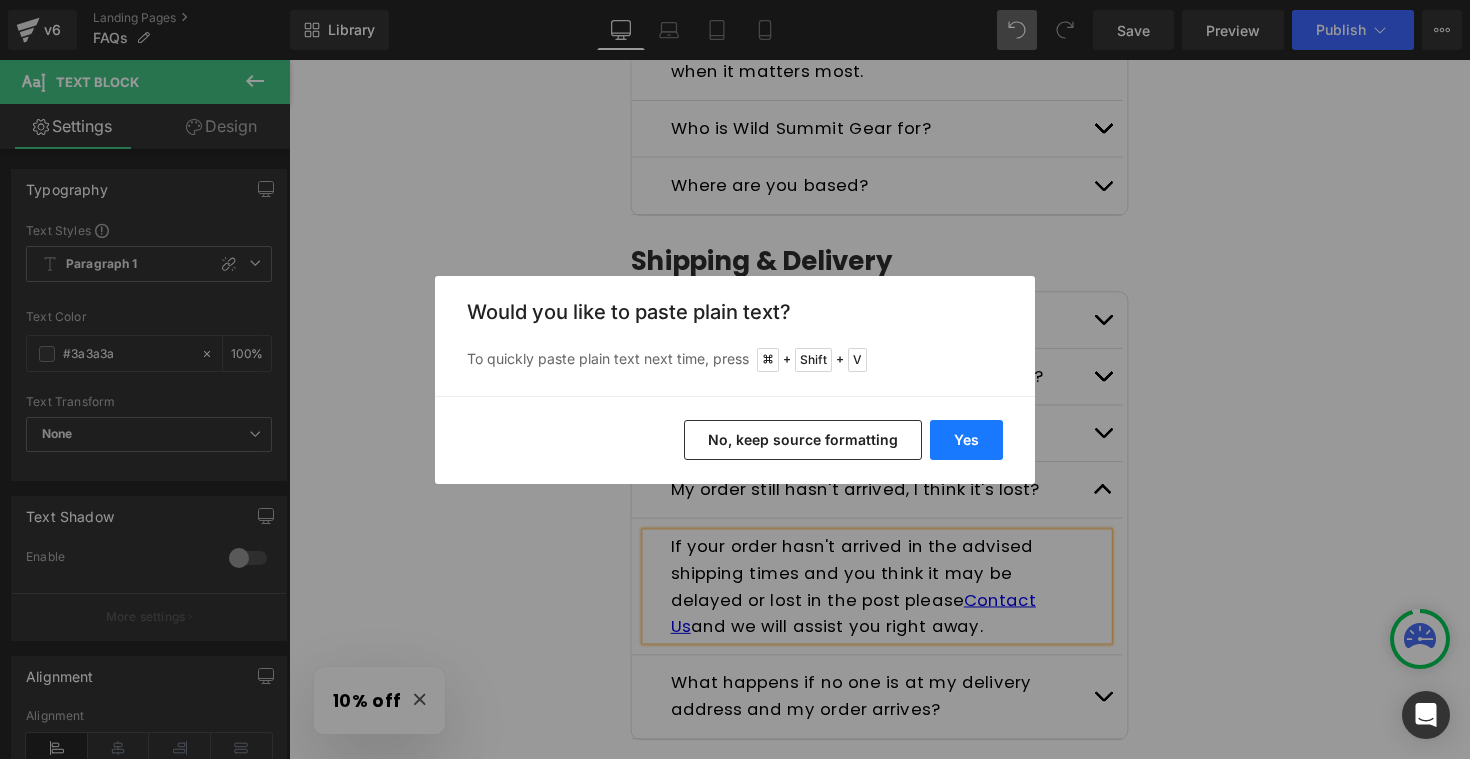 click on "Yes" at bounding box center (966, 440) 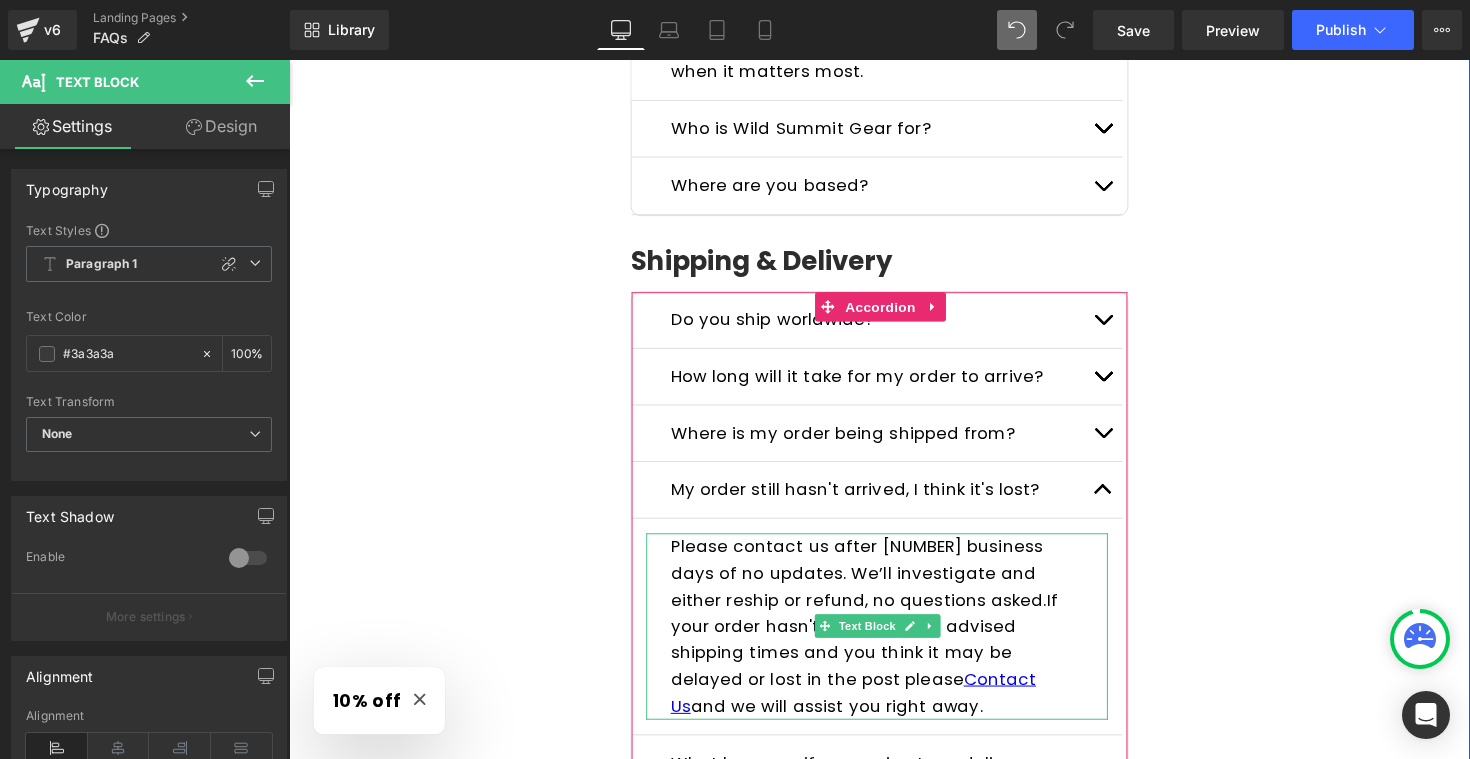 click on "Please contact us after 20 business days of no updates. We’ll investigate and either reship or refund, no questions asked.If your order hasn't arrived in the advised shipping times and you think it may be delayed or lost in the post please  Contact Us  and we will assist you right away." at bounding box center [878, 639] 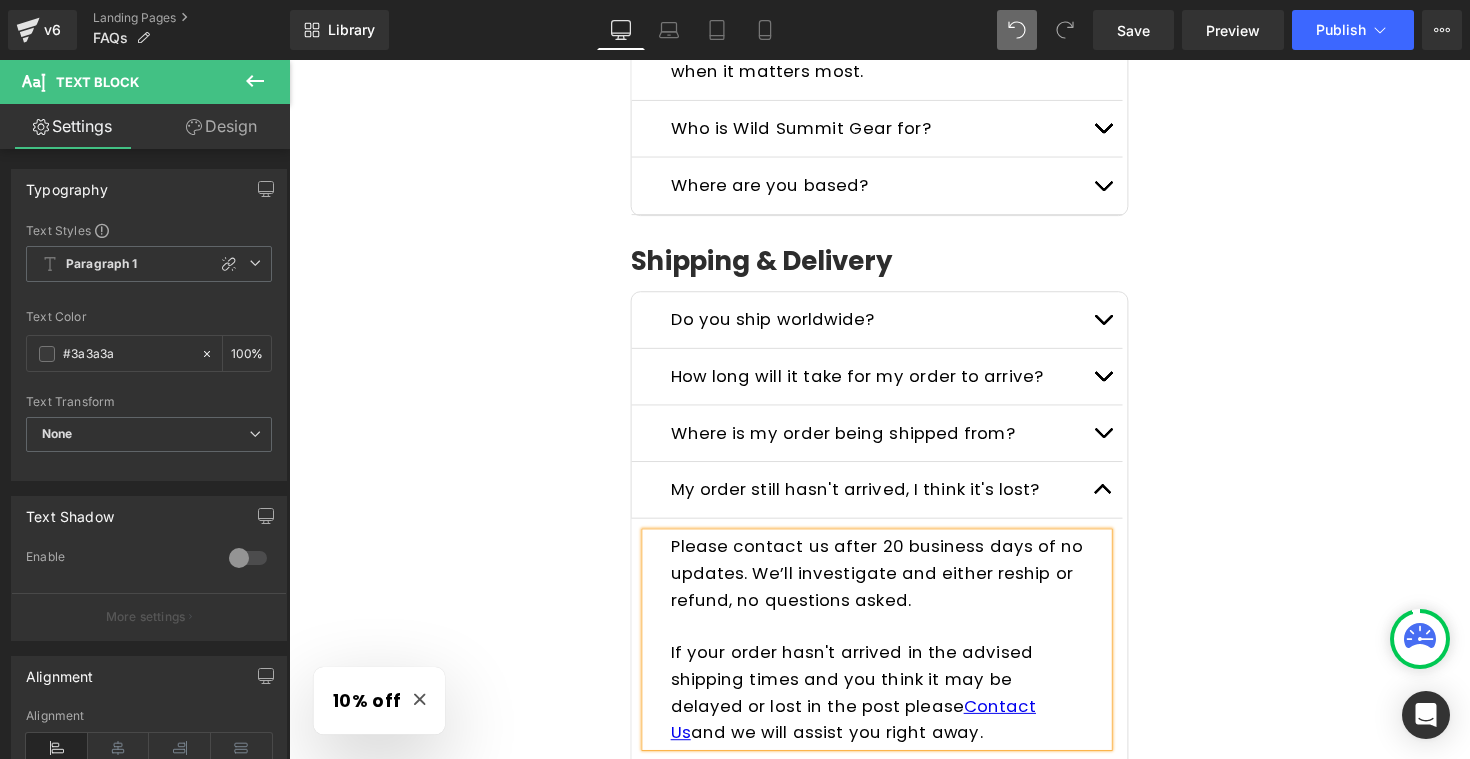 click on "If your order hasn't arrived in the advised shipping times and you think it may be delayed or lost in the post please  Contact Us  and we will assist you right away." at bounding box center (867, 708) 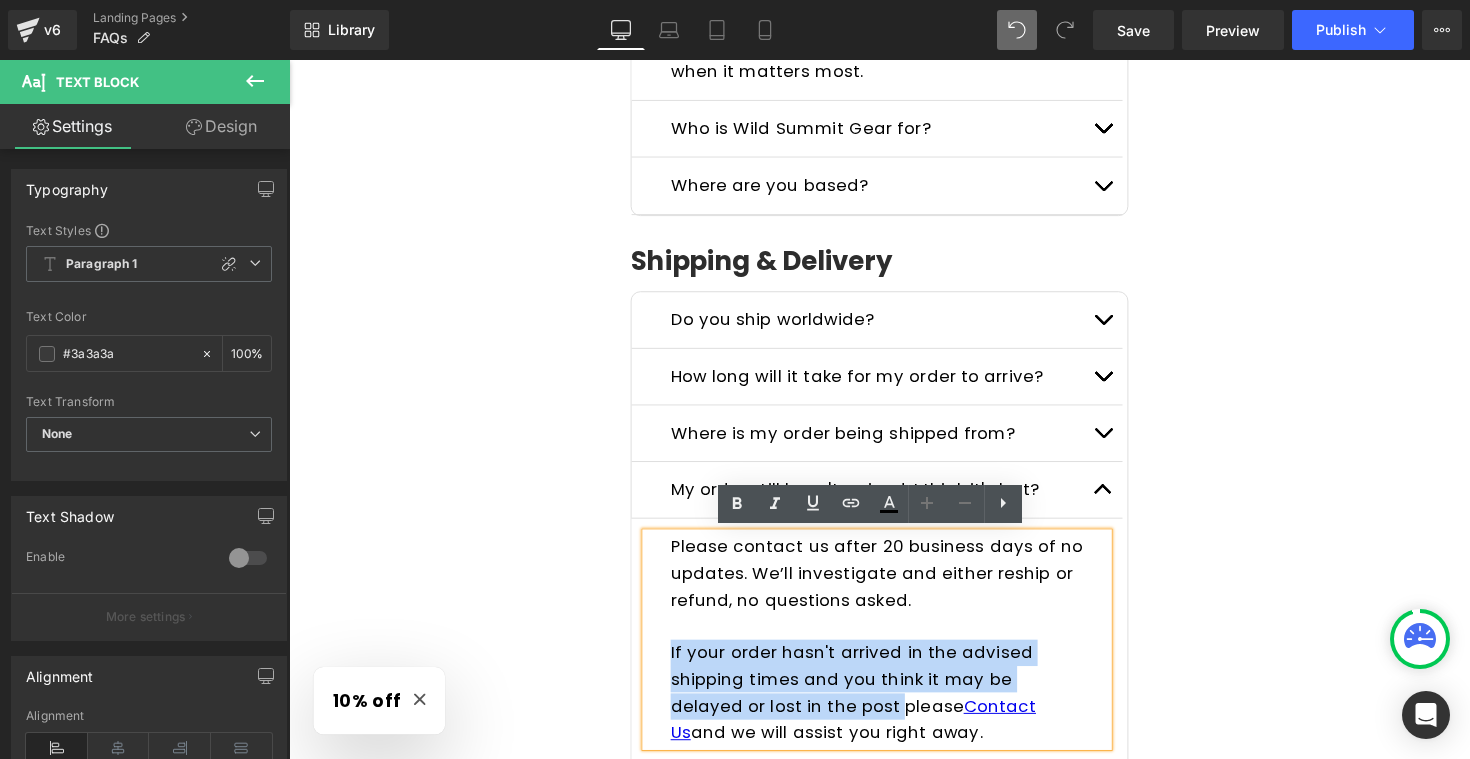drag, startPoint x: 672, startPoint y: 669, endPoint x: 831, endPoint y: 719, distance: 166.67633 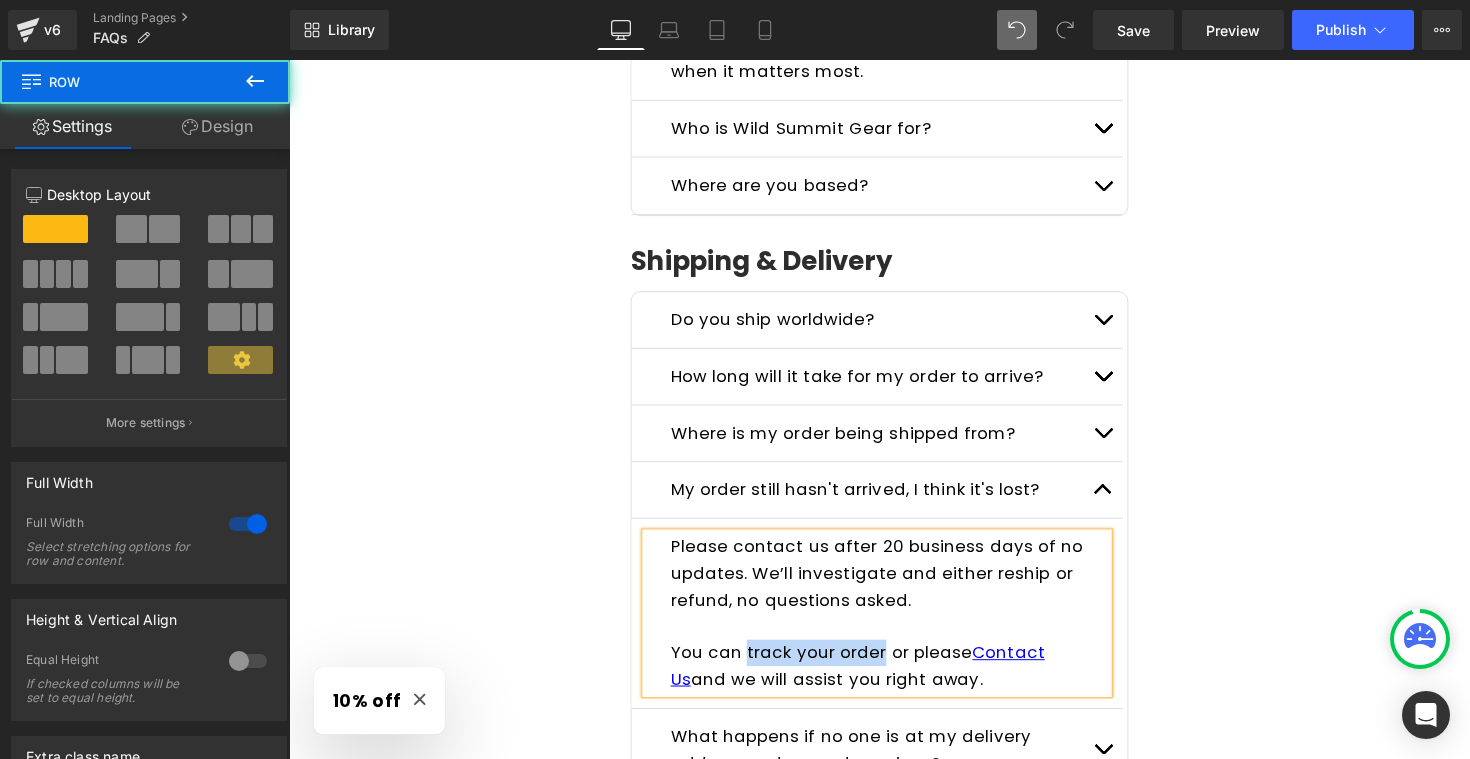 click on "Frequently Asked Questions Heading         Please read the FAQs below. If you can't find the answer you are looking for send us a message  here ! Text Block         Row
General Questions
Heading
What kind of products do you sell?
Text Block
We specialize in emergency-ready, survival-grade gear  must-haves  for outdoor adventures and uncertain times. Every product is carefully chosen to serve a purpose when it matters most.
Text Block
Who is Wild Summit Gear for? Text Block
Text Block
Text Block" at bounding box center (894, 859) 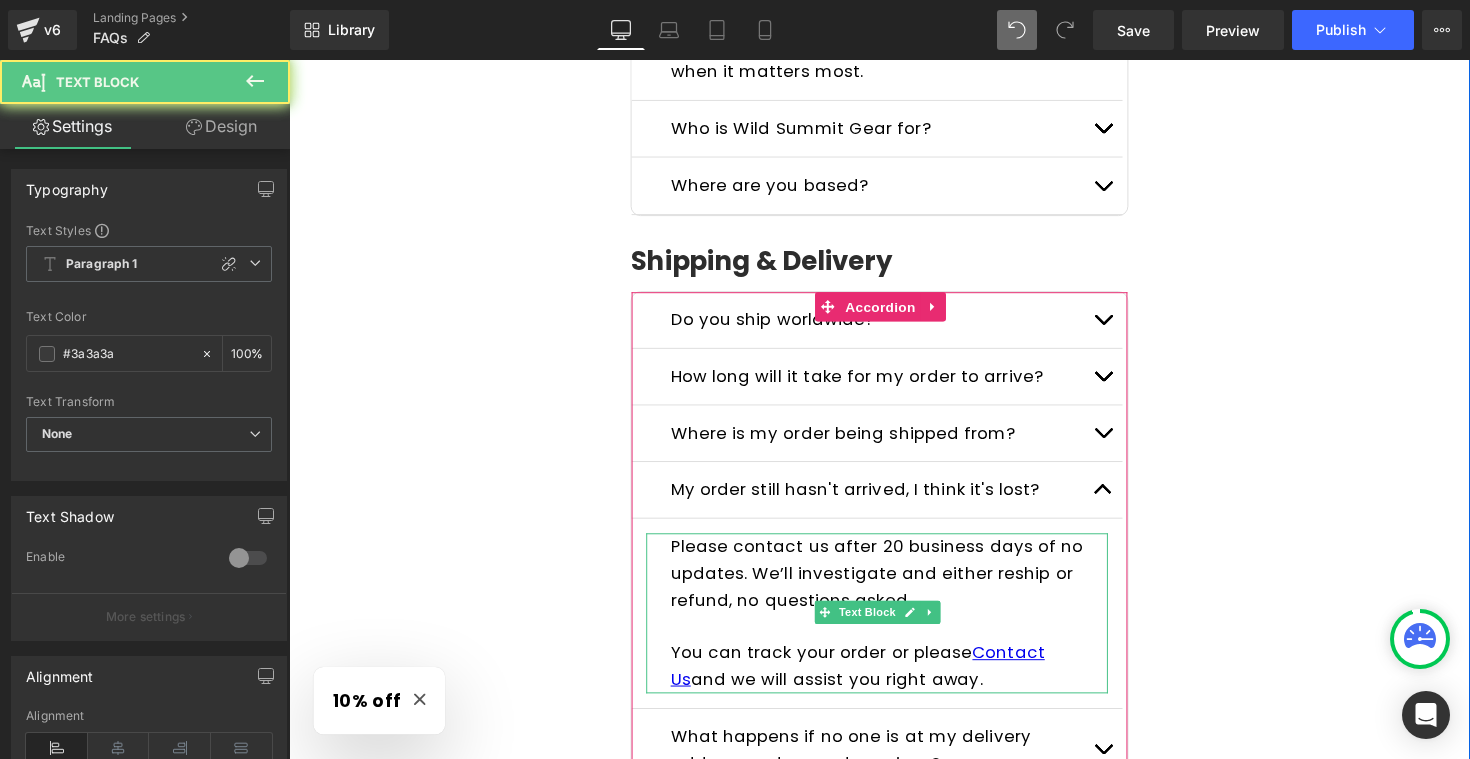 click on "You can track your order or please" at bounding box center [834, 667] 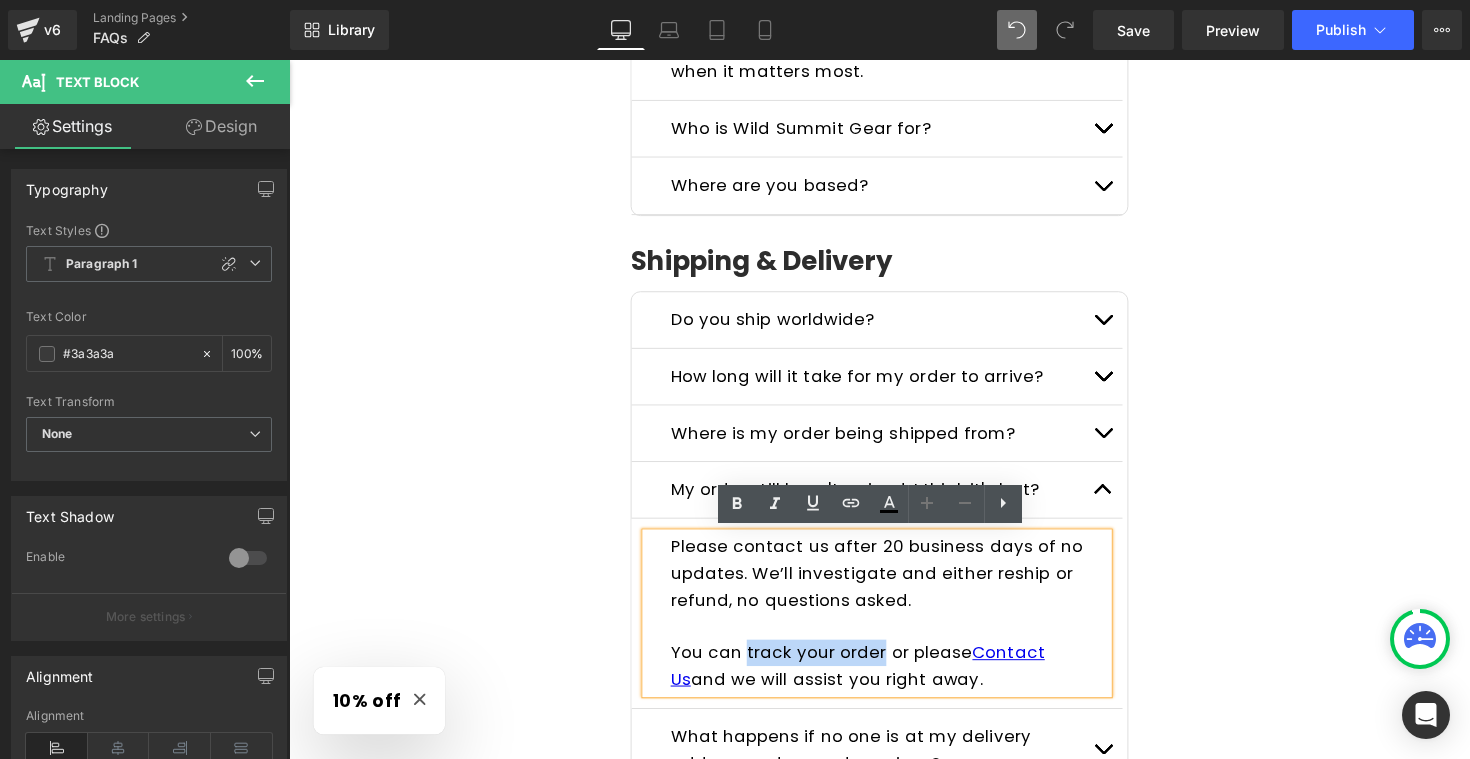 drag, startPoint x: 750, startPoint y: 664, endPoint x: 890, endPoint y: 668, distance: 140.05713 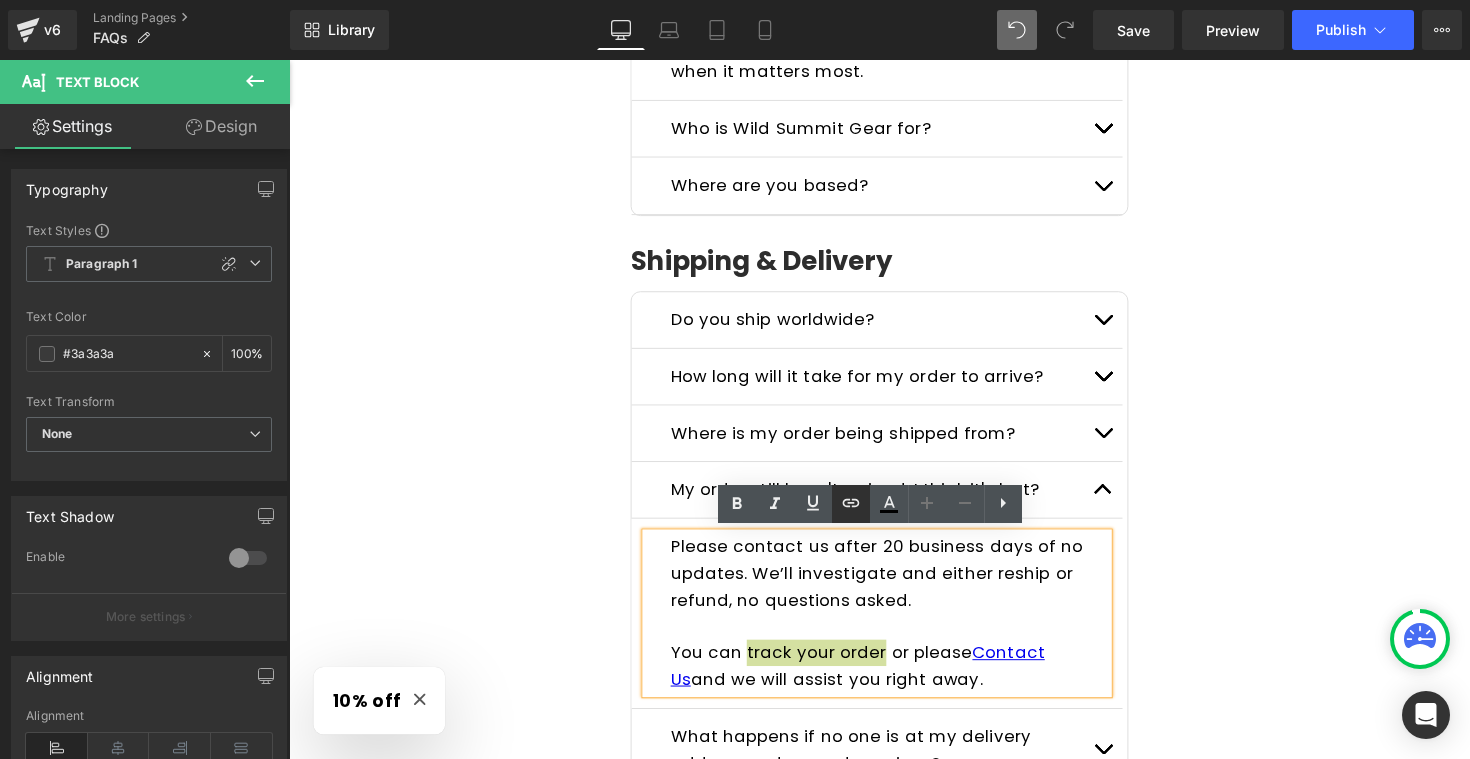 click 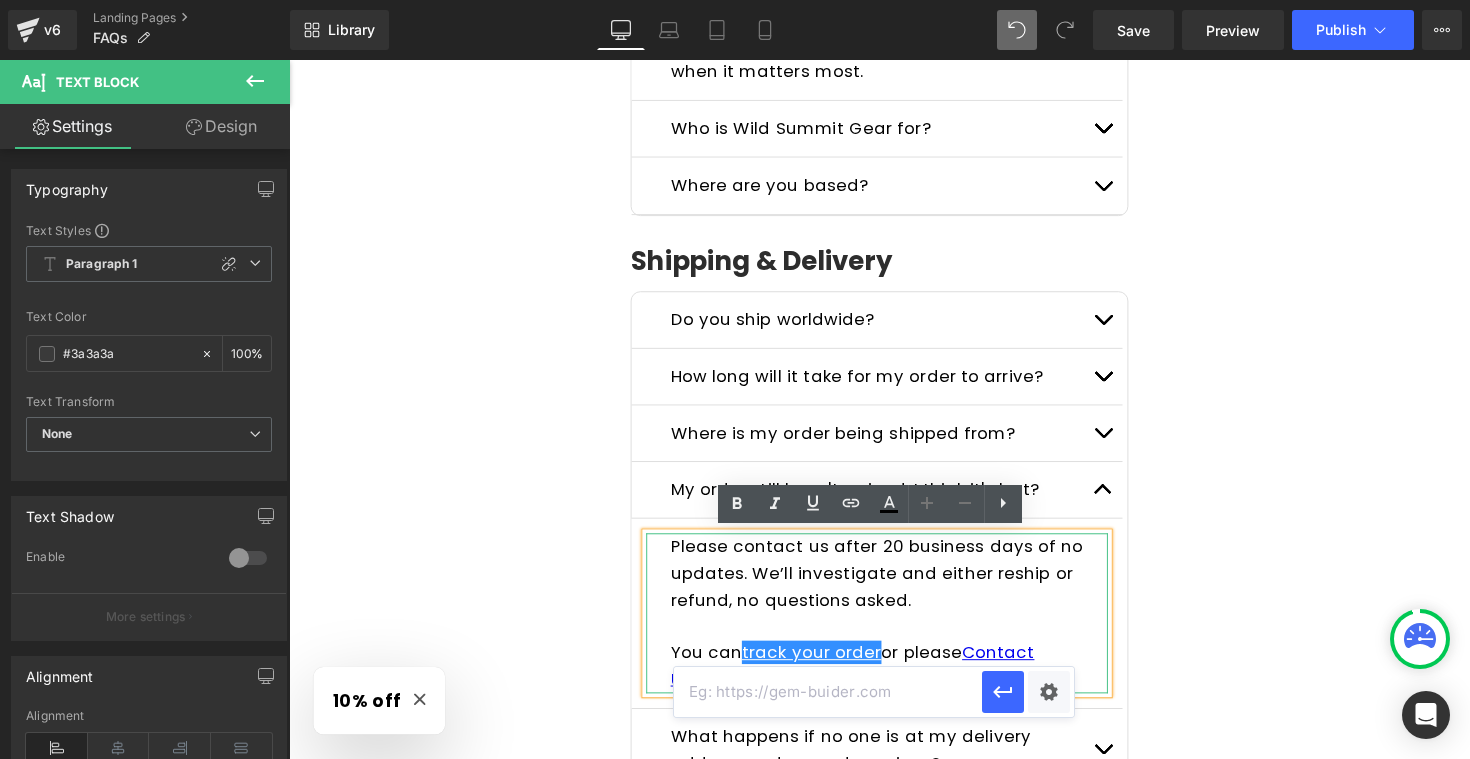 click at bounding box center [828, 692] 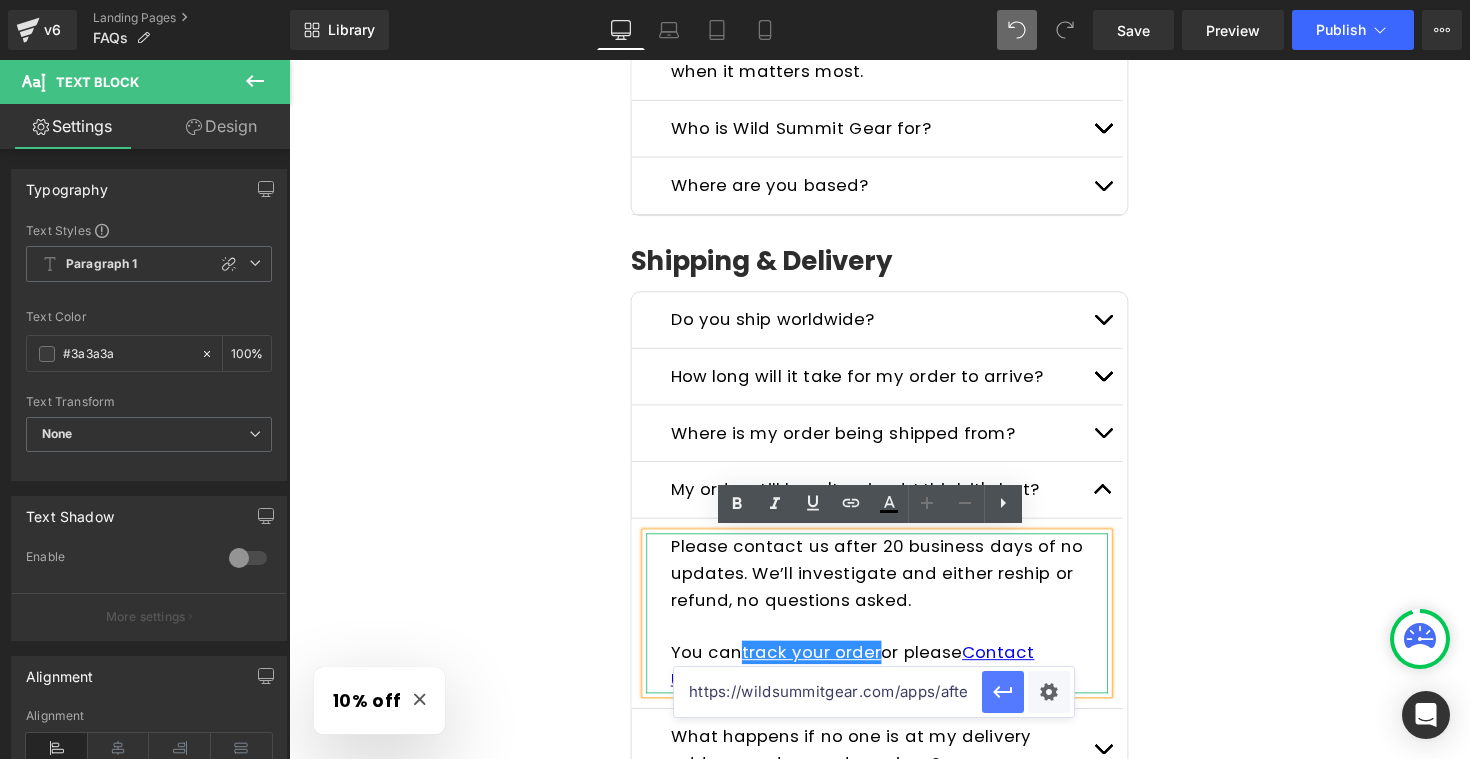 type on "https://wildsummitgear.com/apps/aftership" 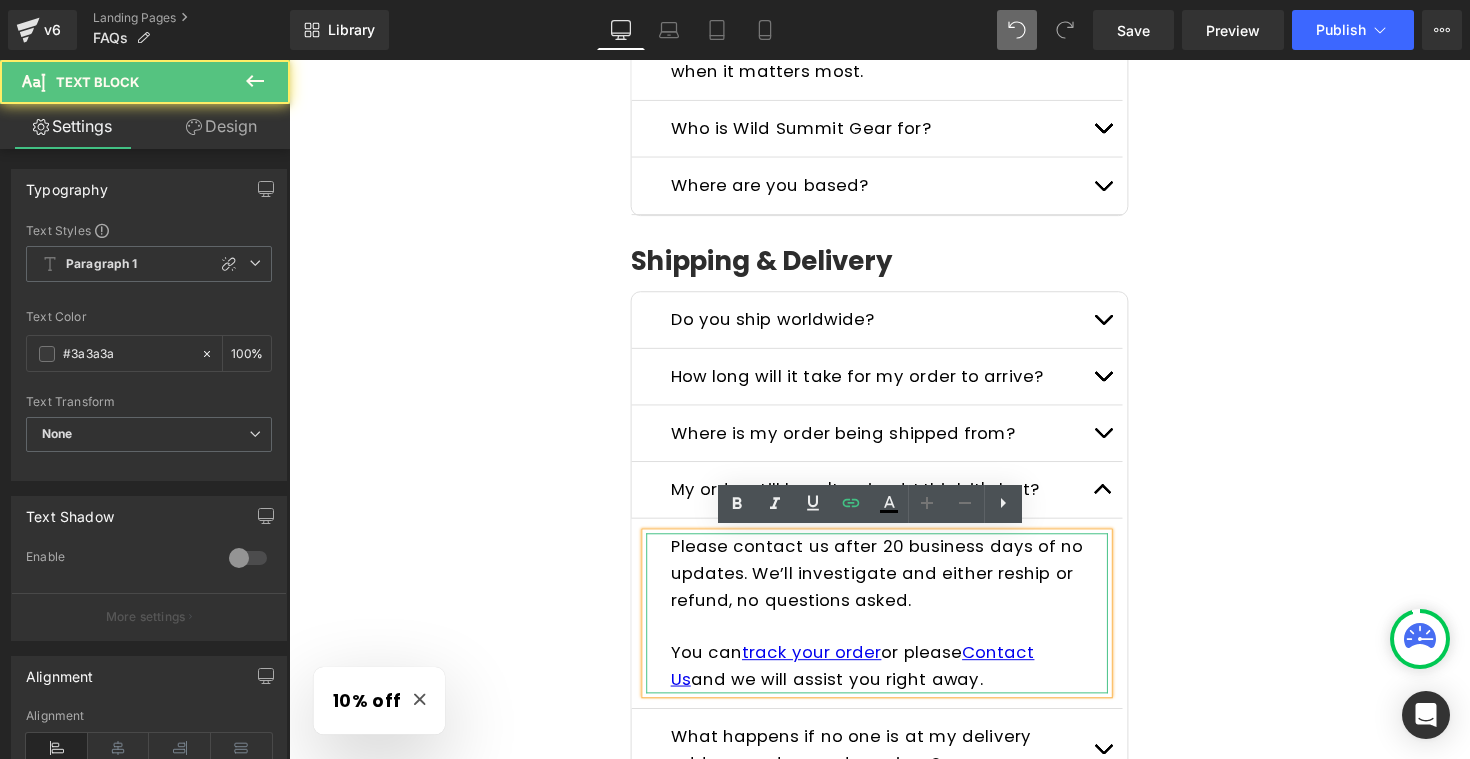 click on "You can  track your order  or please" at bounding box center (829, 667) 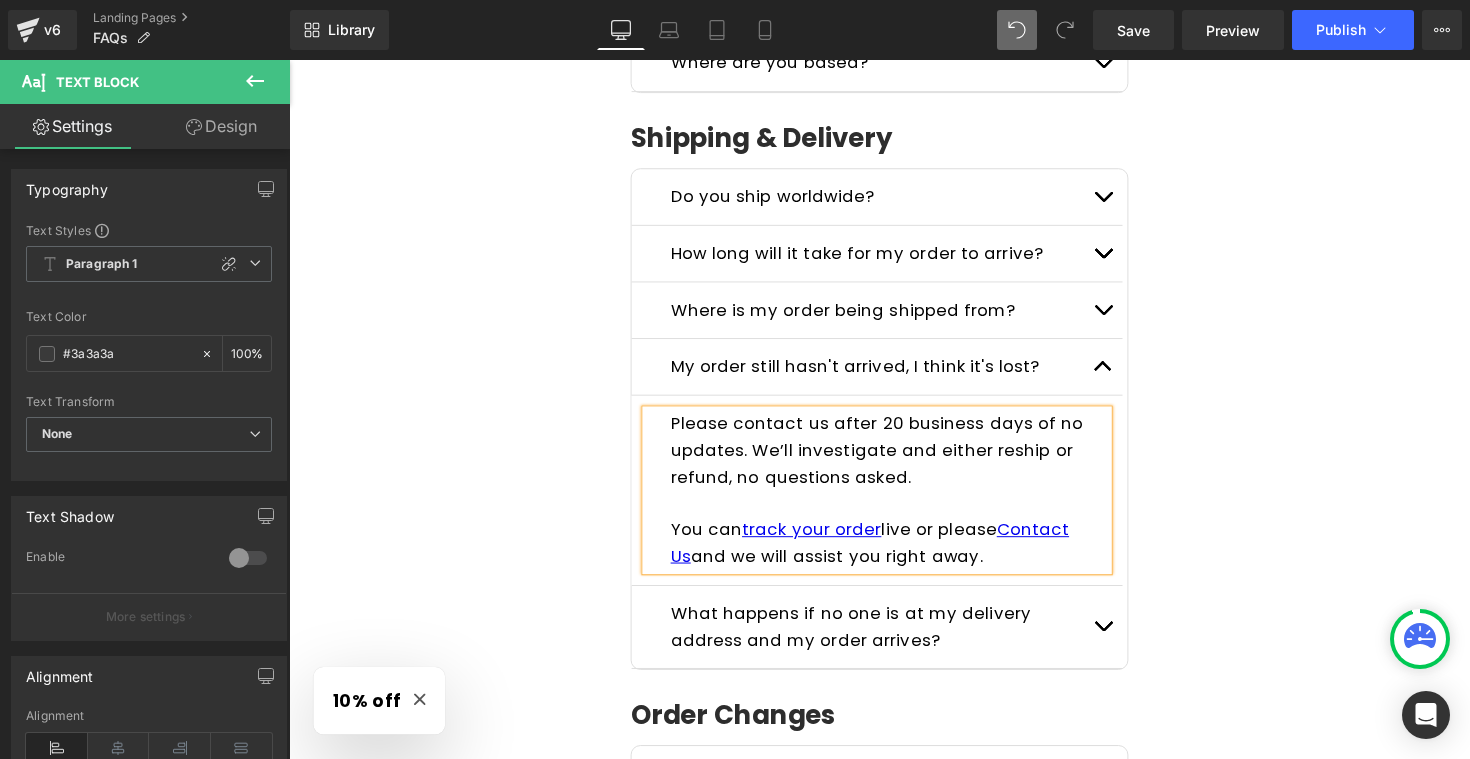 scroll, scrollTop: 682, scrollLeft: 0, axis: vertical 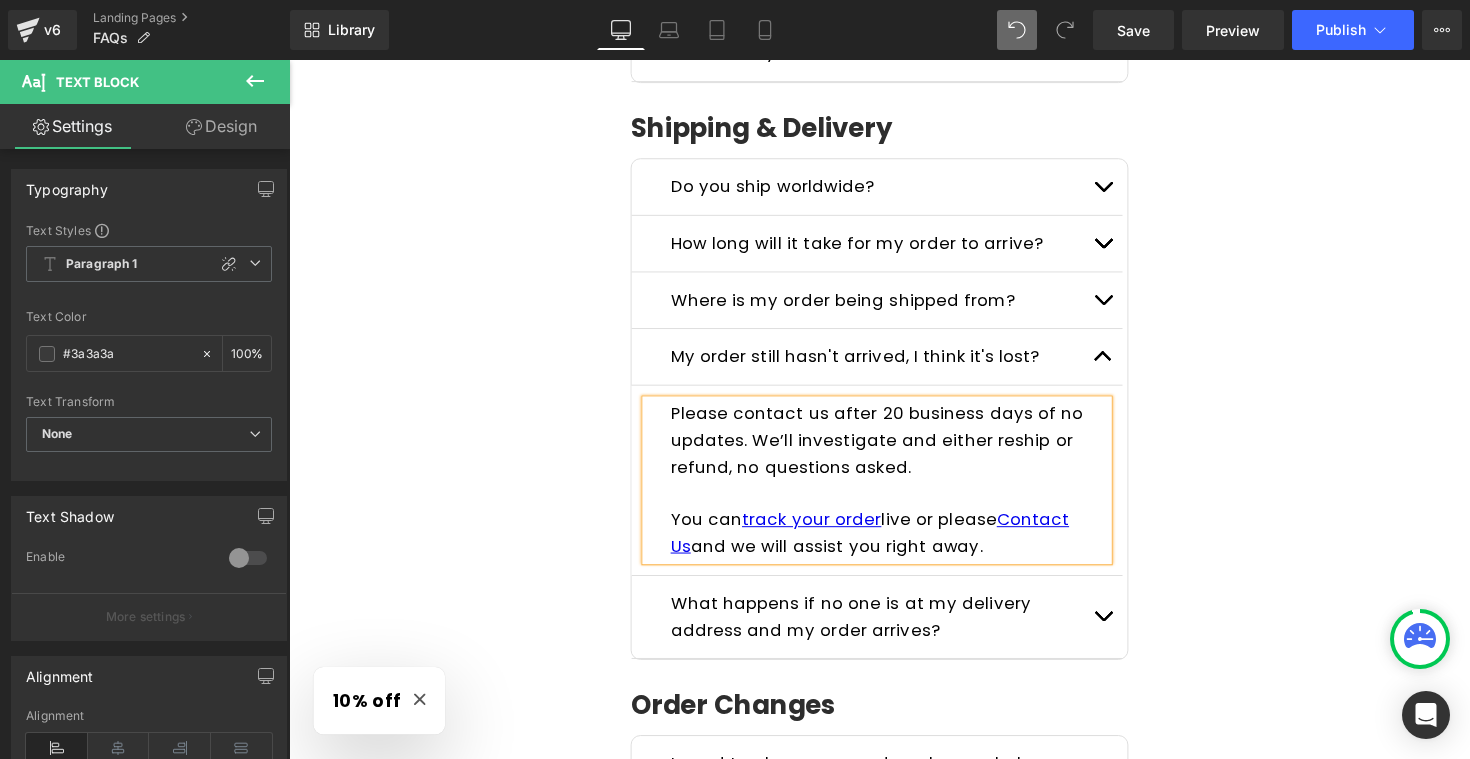 click on "Please contact us after 20 business days of no updates. We’ll investigate and either reship or refund, no questions asked." at bounding box center (891, 449) 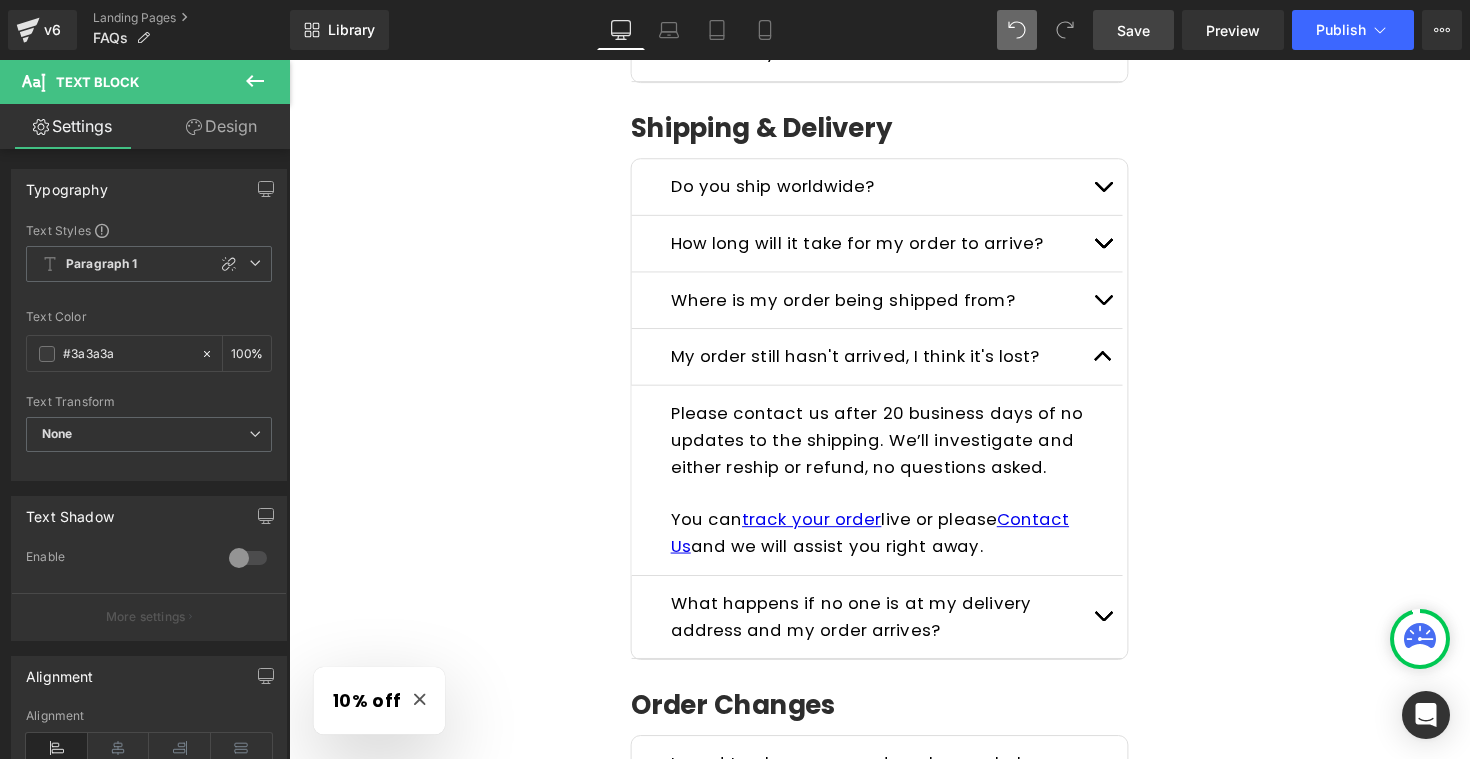 click on "Save" at bounding box center [1133, 30] 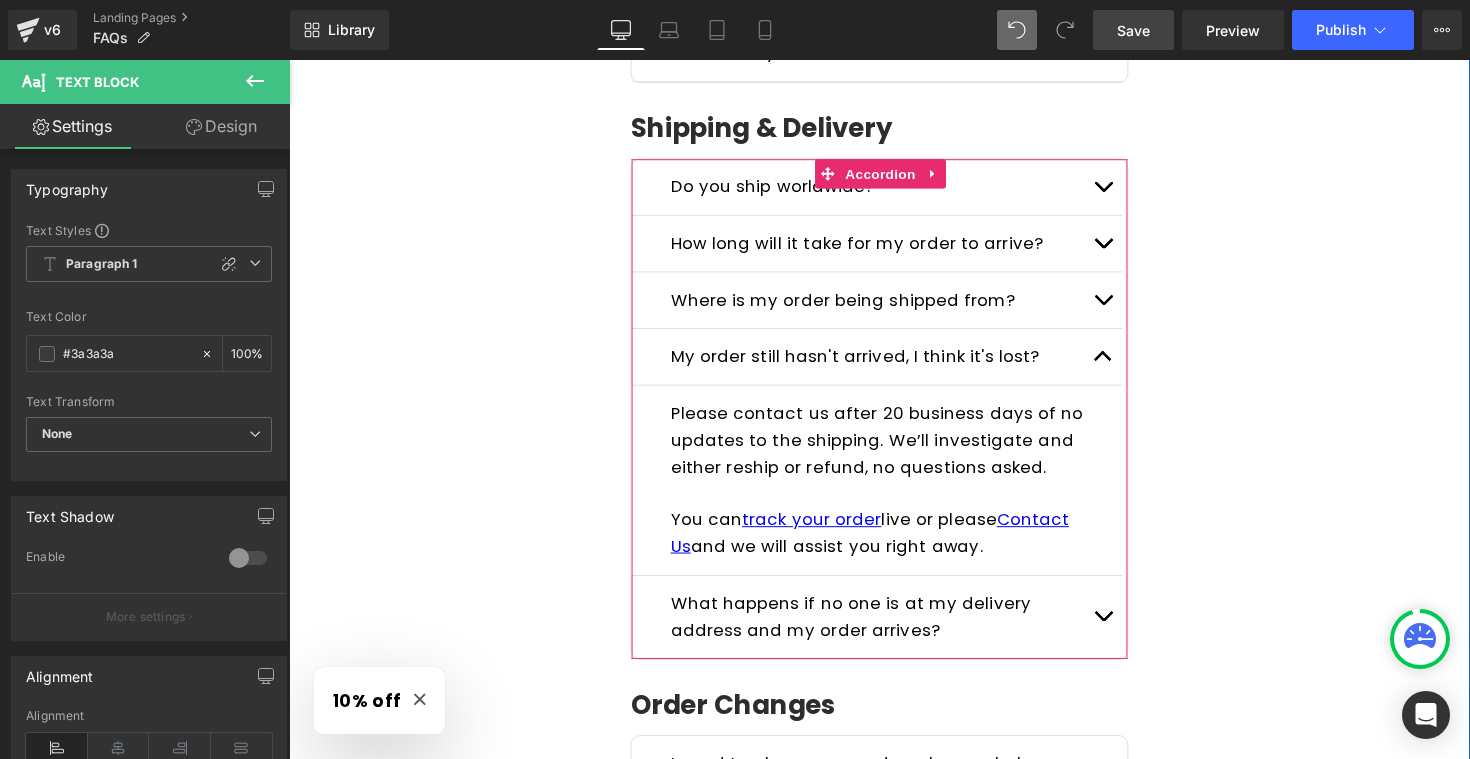 click at bounding box center (1123, 631) 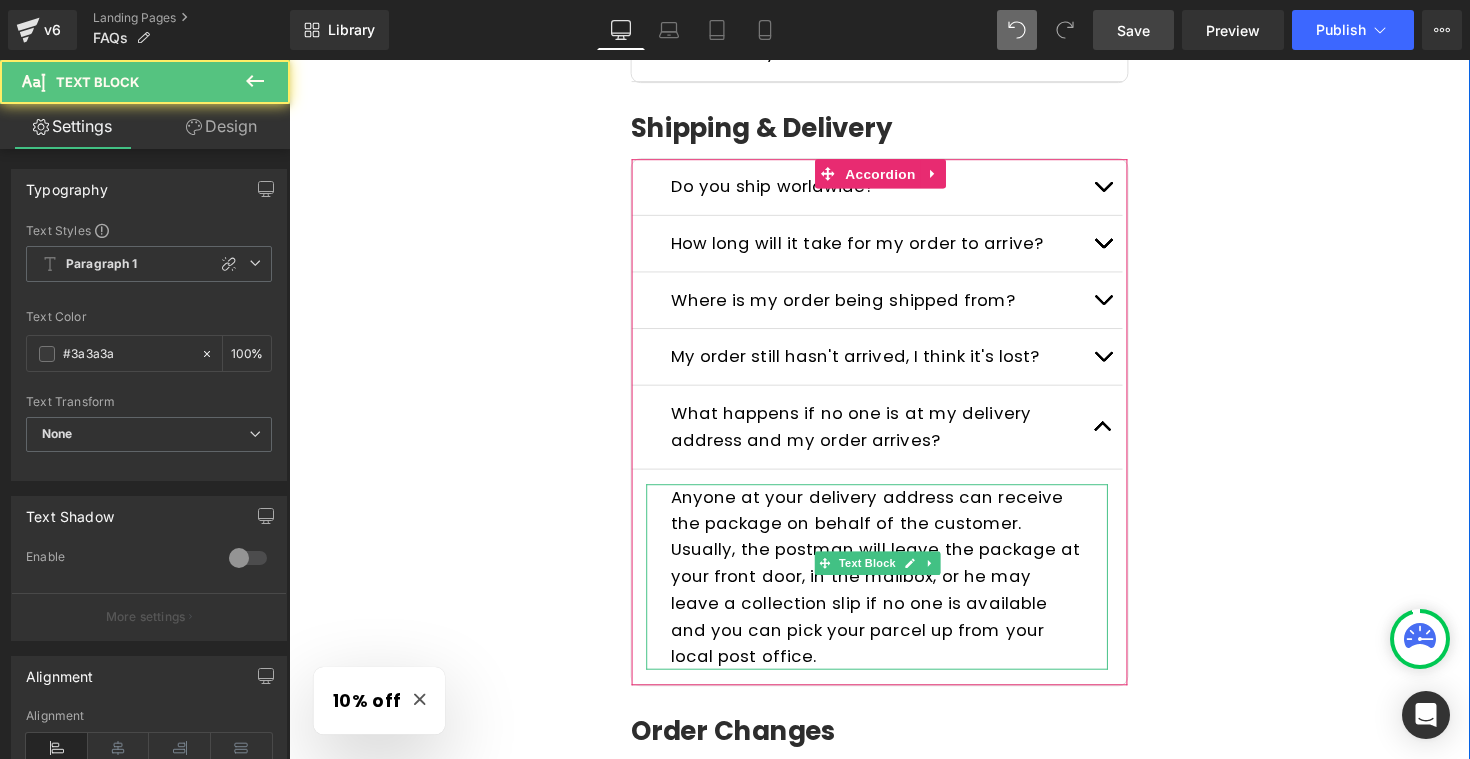 click on "Anyone at your delivery address can receive the package on behalf of the customer. Usually, the postman will leave the package at your front door, in the mailbox, or he may leave a collection slip if no one is available and you can pick your parcel up from your local post office." at bounding box center [890, 589] 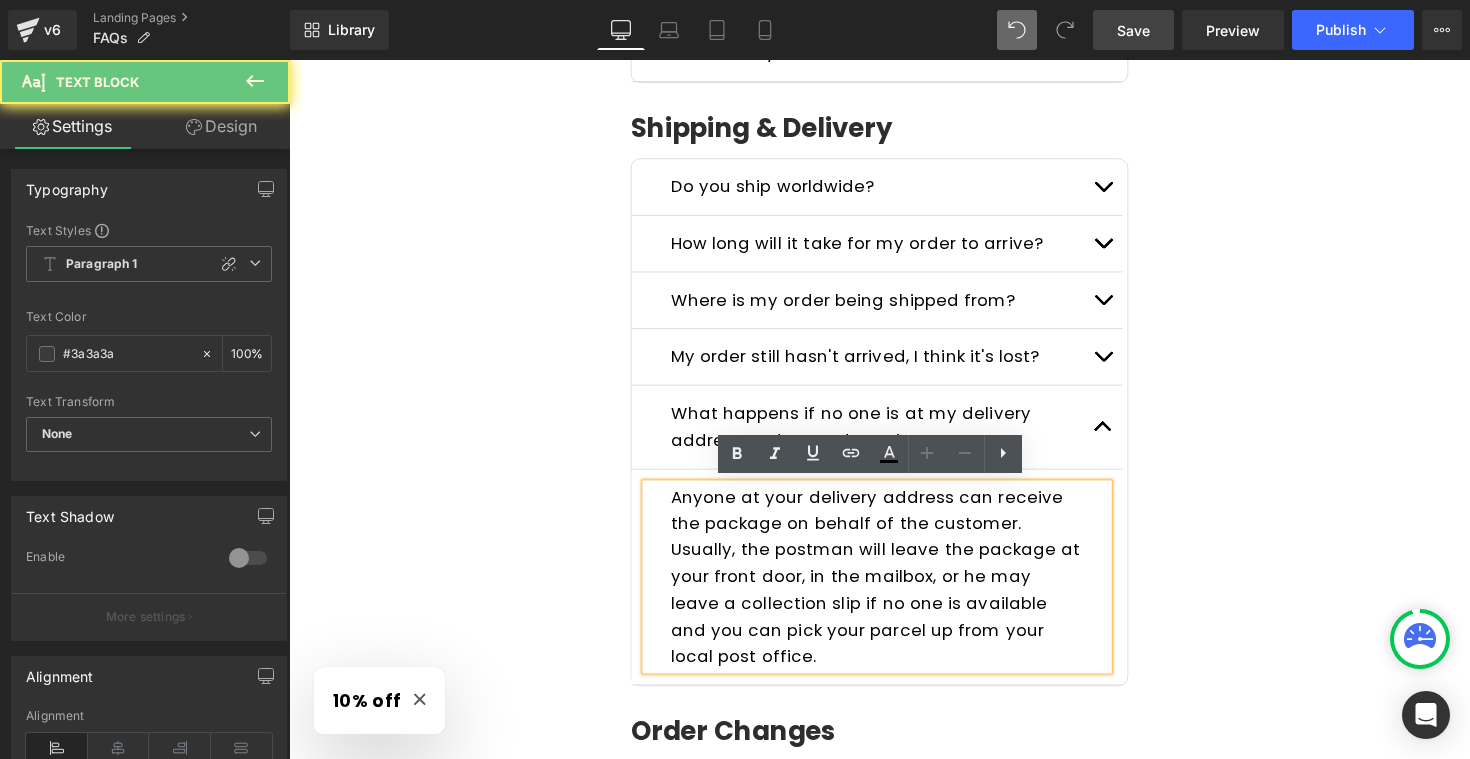 click on "Anyone at your delivery address can receive the package on behalf of the customer. Usually, the postman will leave the package at your front door, in the mailbox, or he may leave a collection slip if no one is available and you can pick your parcel up from your local post office." at bounding box center [891, 590] 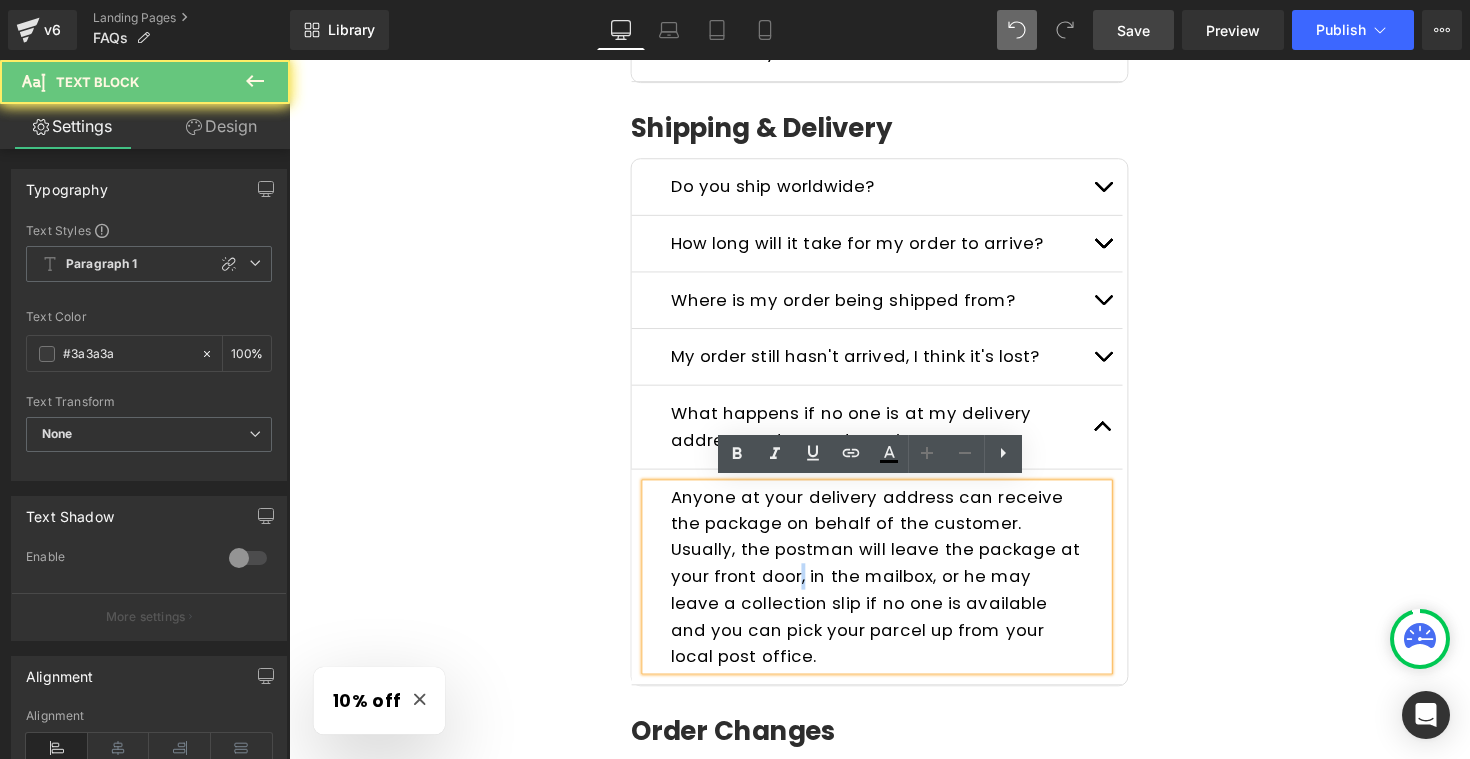 click on "Anyone at your delivery address can receive the package on behalf of the customer. Usually, the postman will leave the package at your front door, in the mailbox, or he may leave a collection slip if no one is available and you can pick your parcel up from your local post office." at bounding box center (891, 590) 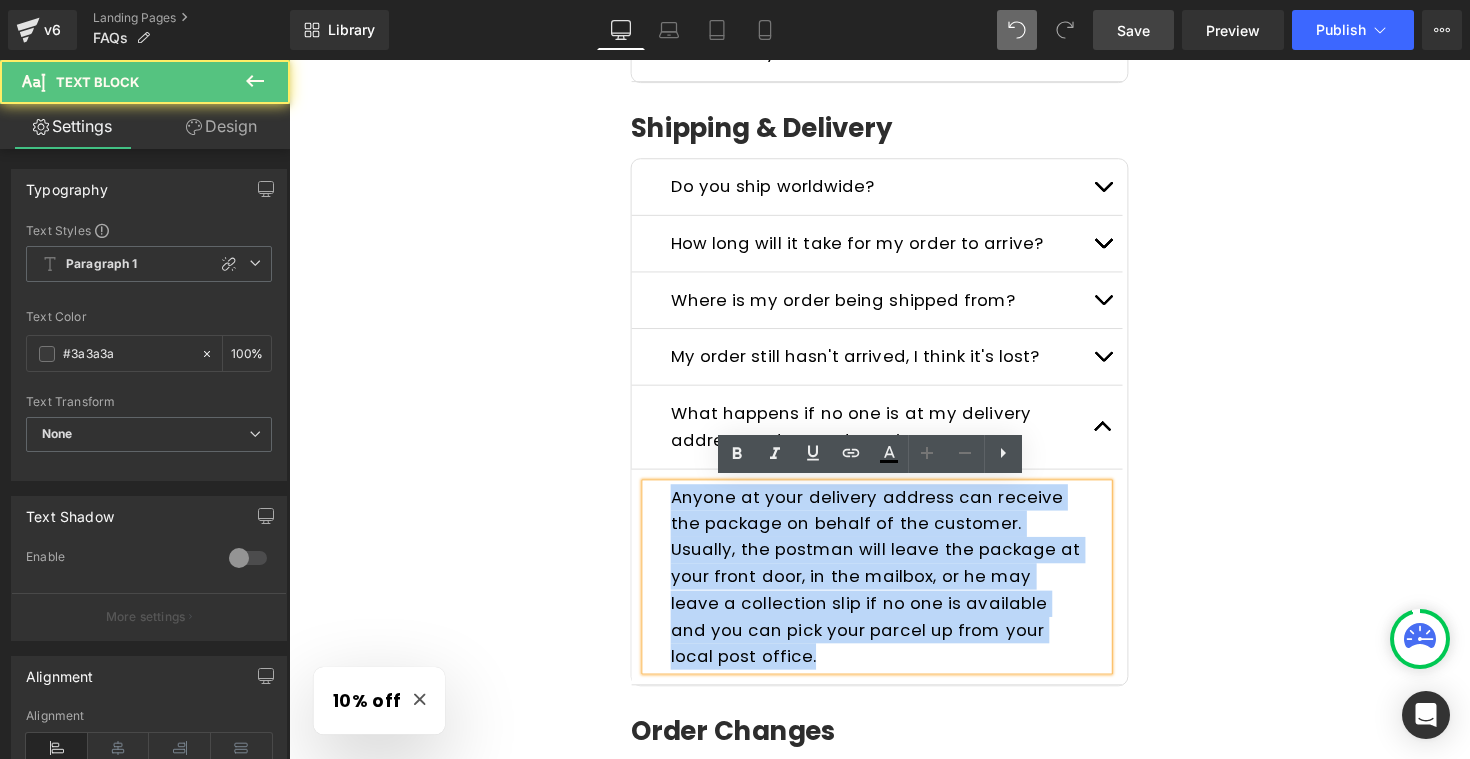 click on "Anyone at your delivery address can receive the package on behalf of the customer. Usually, the postman will leave the package at your front door, in the mailbox, or he may leave a collection slip if no one is available and you can pick your parcel up from your local post office." at bounding box center [891, 590] 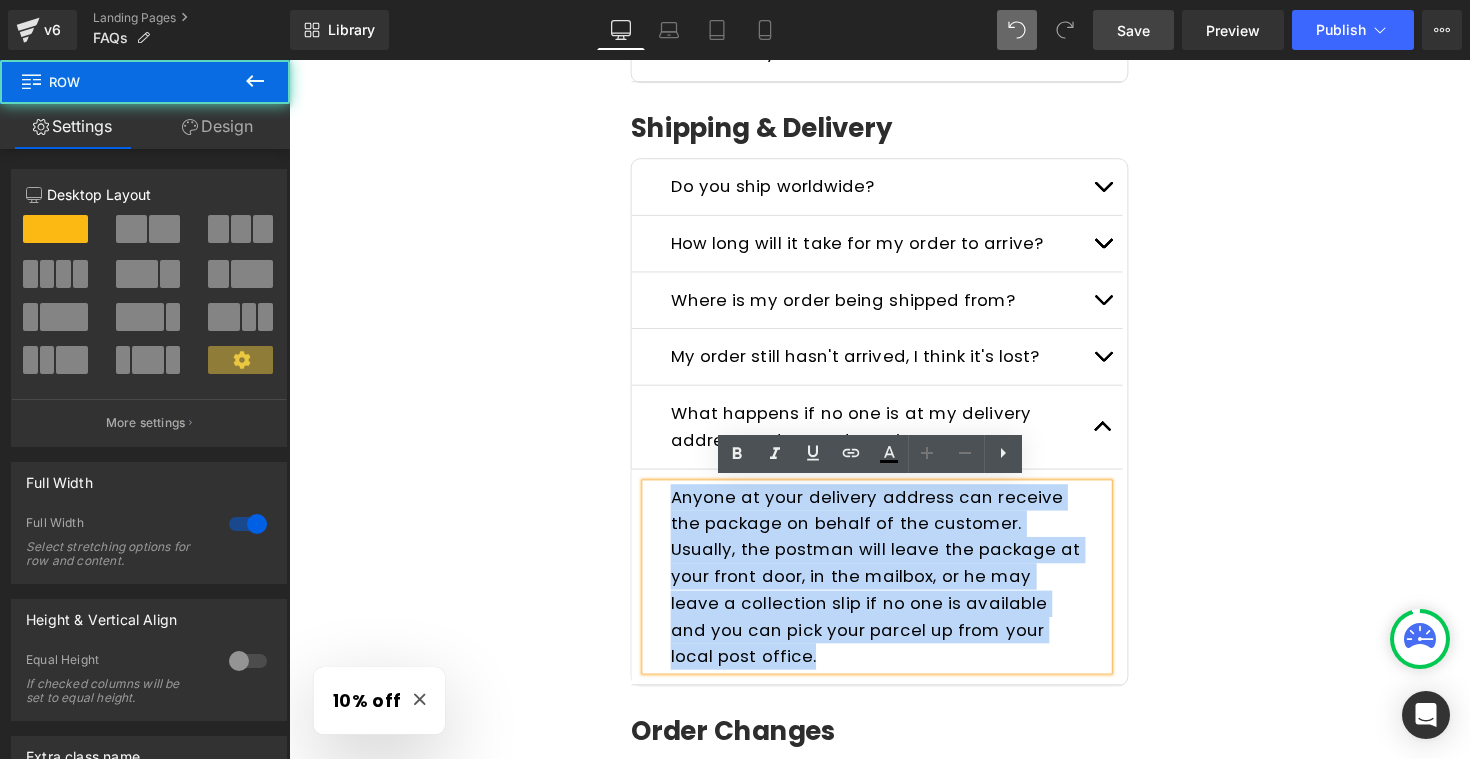 click on "Frequently Asked Questions Heading         Please read the FAQs below. If you can't find the answer you are looking for send us a message  here ! Text Block         Row
General Questions
Heading
What kind of products do you sell?
Text Block
We specialize in emergency-ready, survival-grade gear  must-haves  for outdoor adventures and uncertain times. Every product is carefully chosen to serve a purpose when it matters most.
Text Block
Who is Wild Summit Gear for? Text Block
Text Block
Text Block" at bounding box center (894, 736) 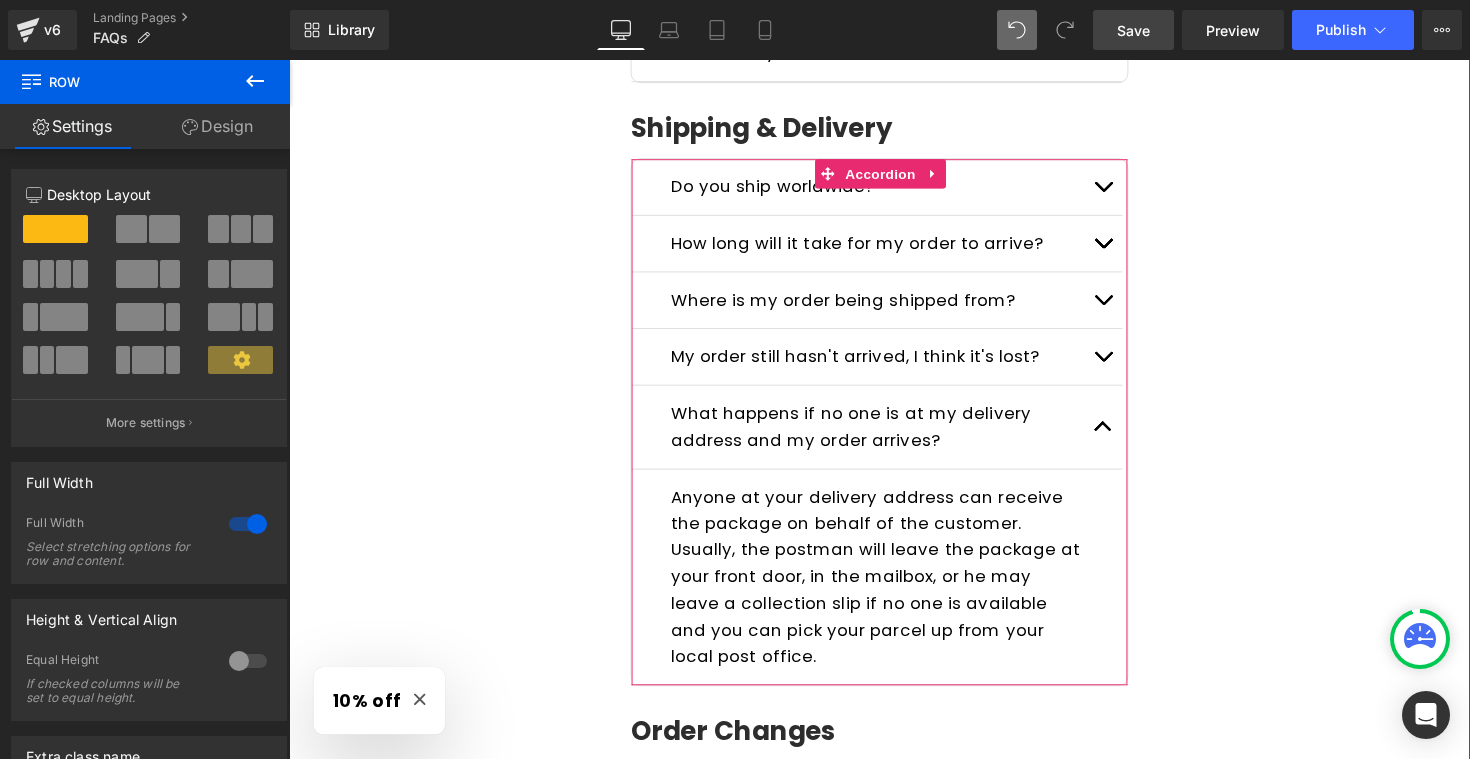 click at bounding box center (1123, 441) 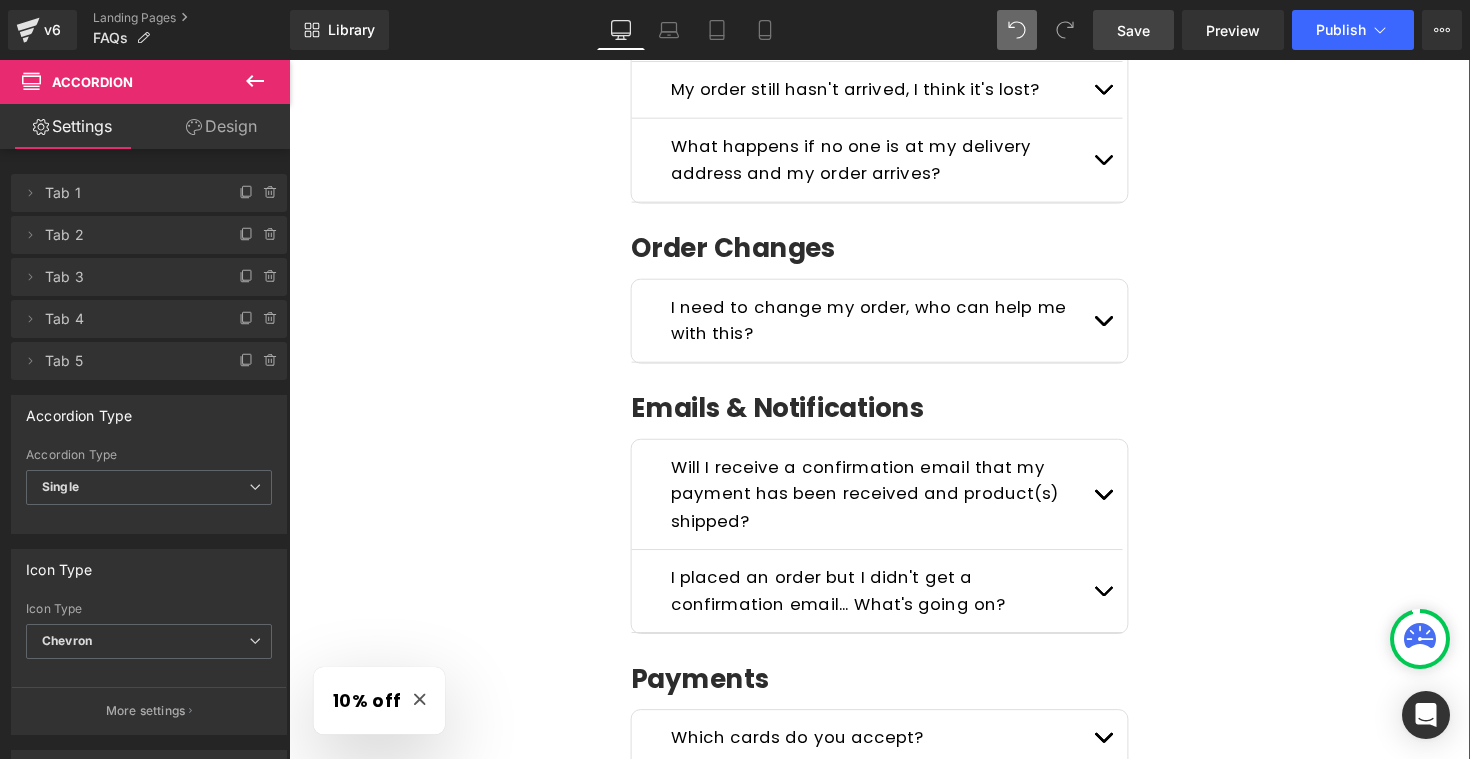 scroll, scrollTop: 959, scrollLeft: 0, axis: vertical 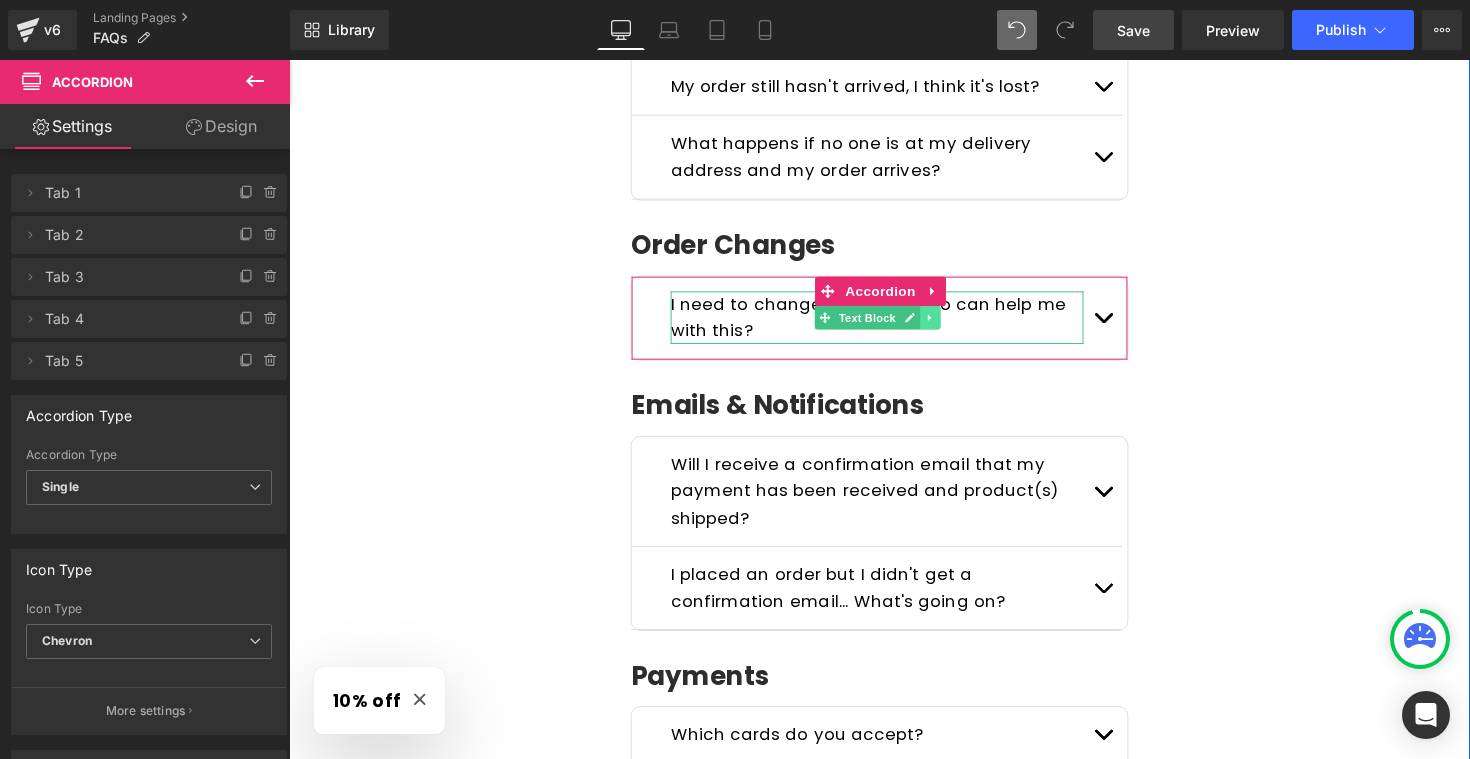 click at bounding box center [945, 324] 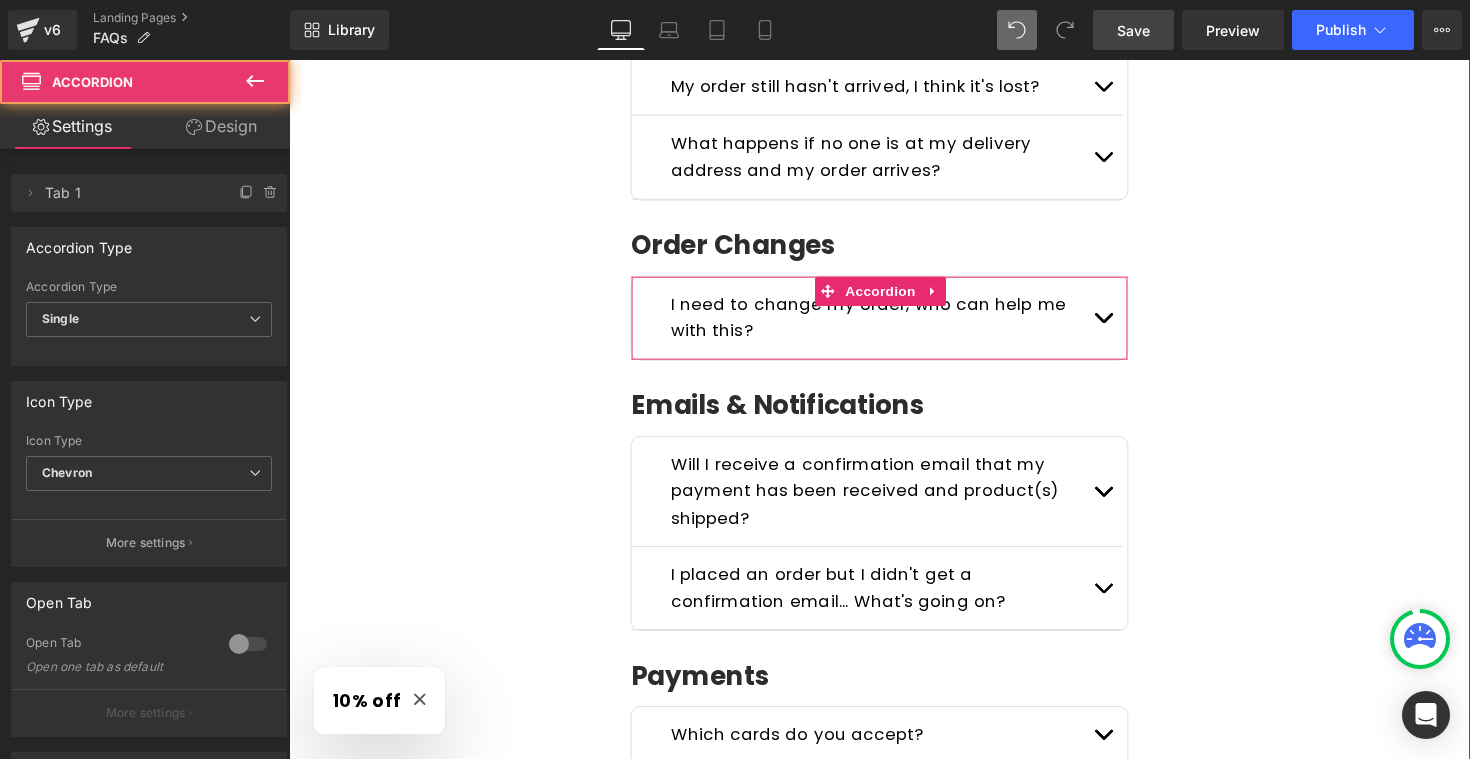 click at bounding box center [1123, 324] 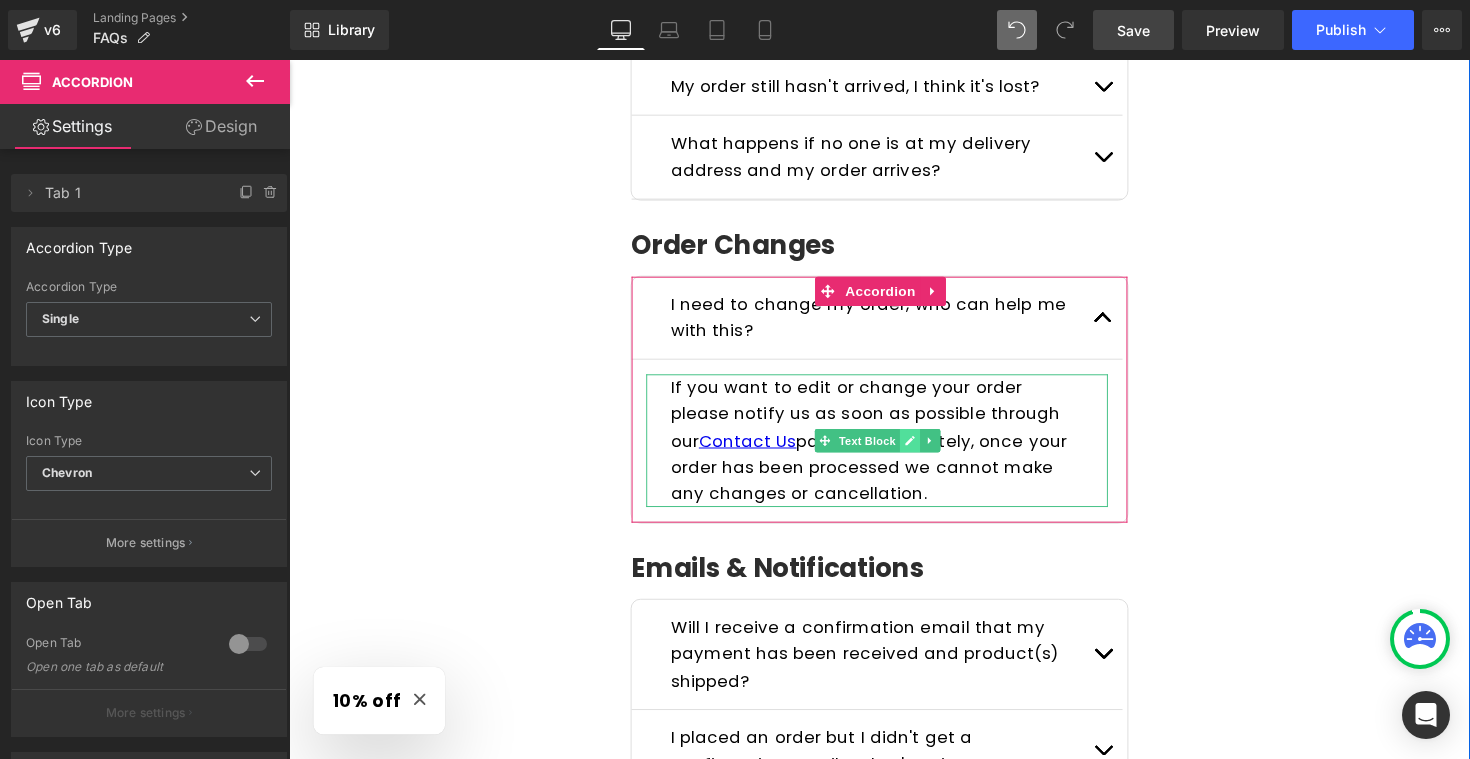 click 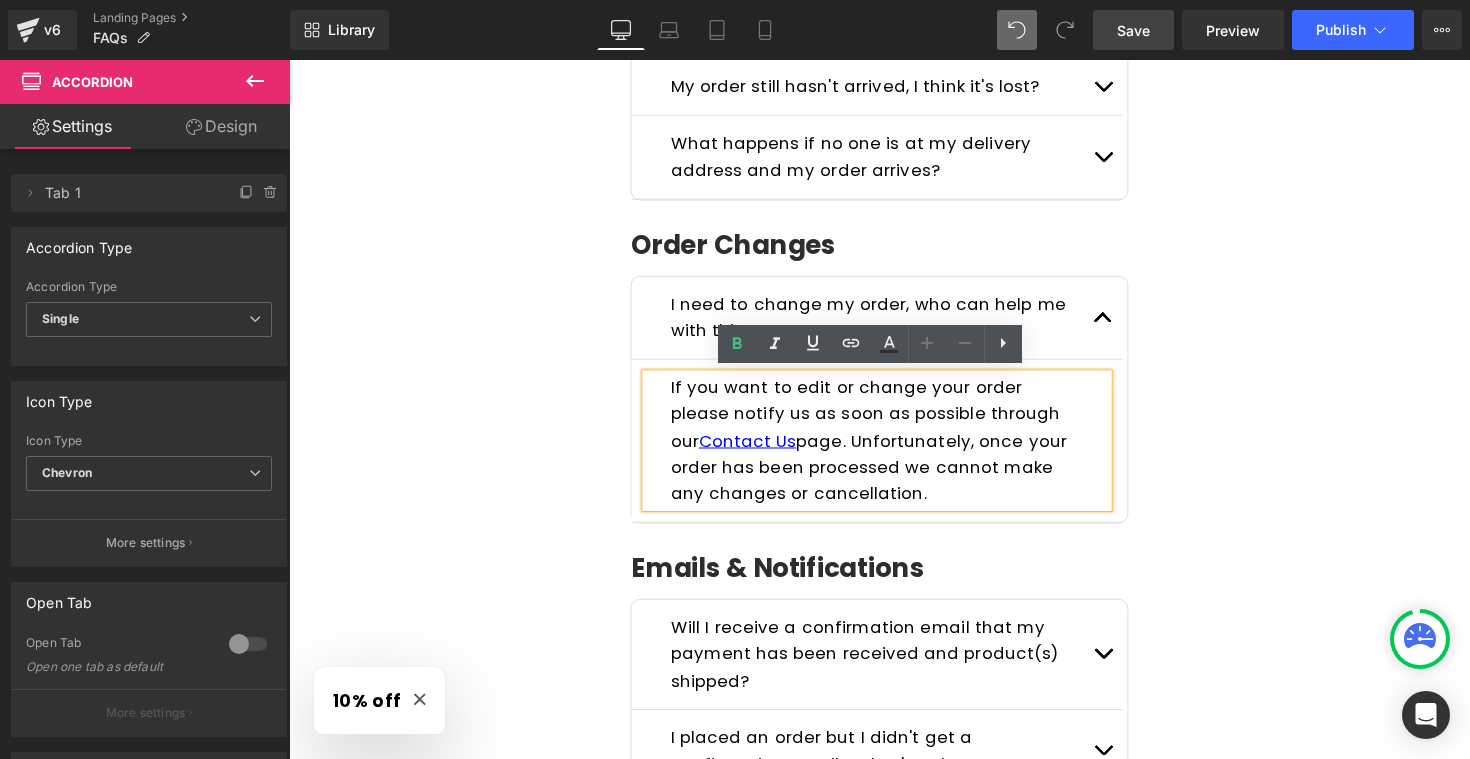 click on "If you want to edit or change your order please notify us as soon as possible through our  Contact Us  page. Unfortunately, once your order has been processed we cannot make any changes or cancellation." at bounding box center (883, 449) 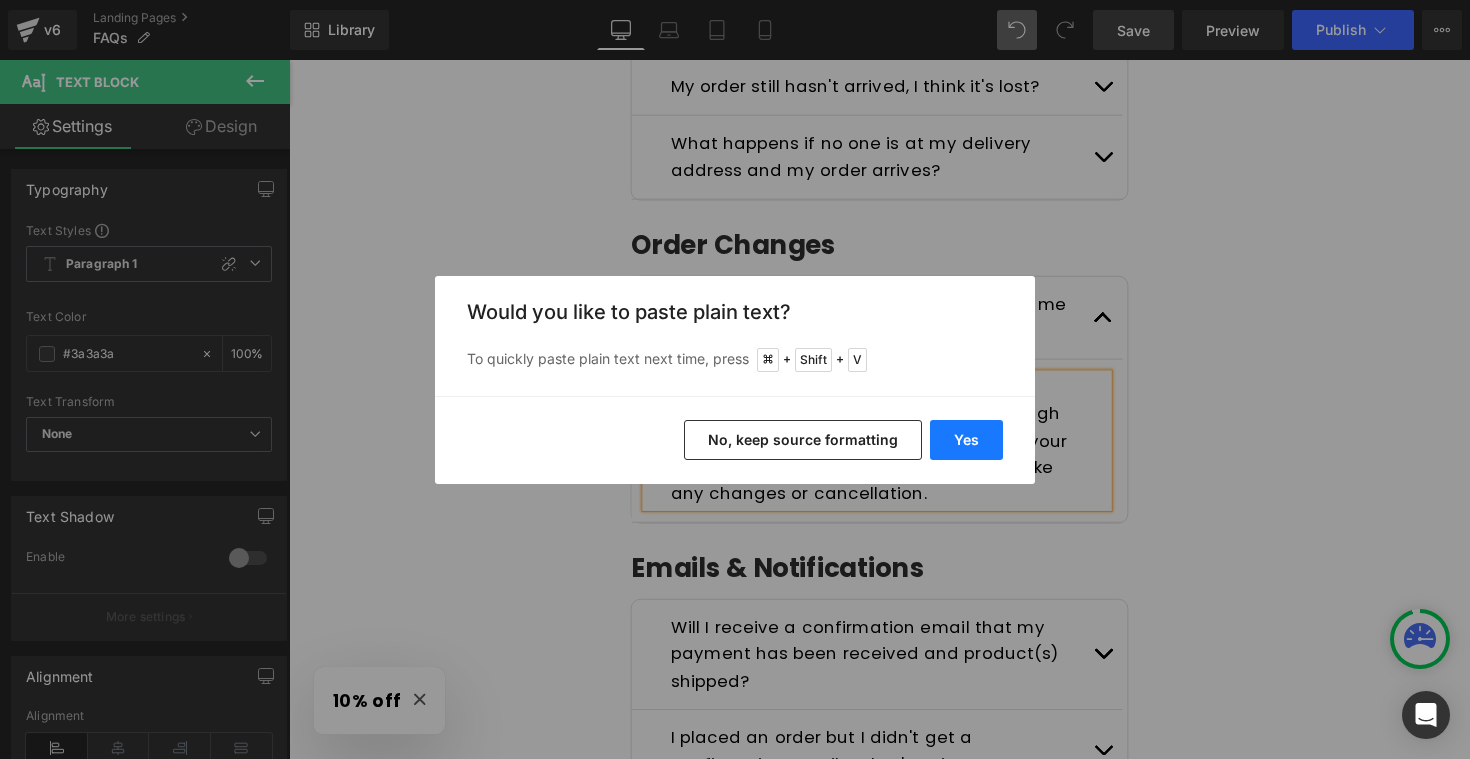 click on "Yes" at bounding box center (966, 440) 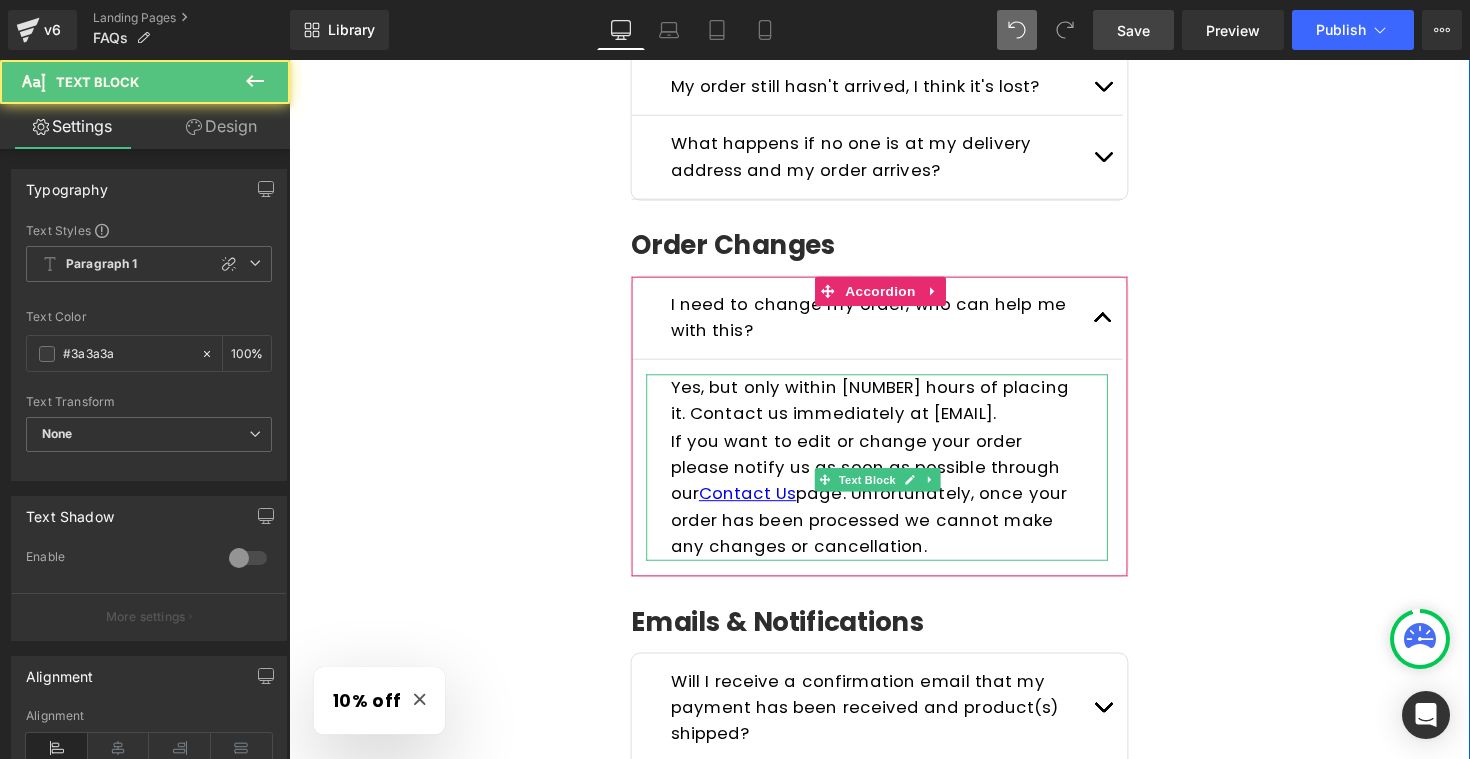 drag, startPoint x: 675, startPoint y: 474, endPoint x: 897, endPoint y: 578, distance: 245.15302 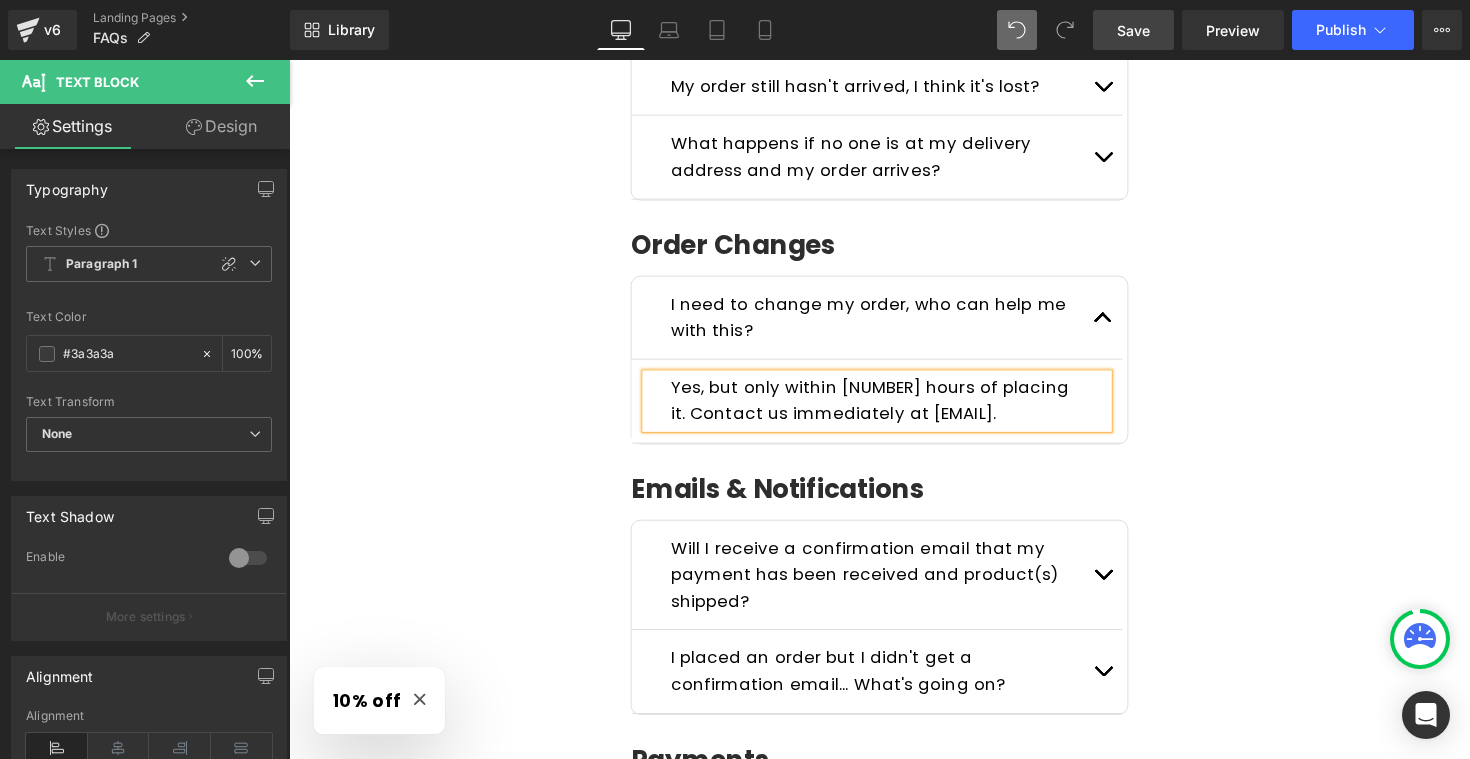 click on "Frequently Asked Questions Heading         Please read the FAQs below. If you can't find the answer you are looking for send us a message  here ! Text Block         Row
General Questions
Heading
What kind of products do you sell?
Text Block
We specialize in emergency-ready, survival-grade gear  must-haves  for outdoor adventures and uncertain times. Every product is carefully chosen to serve a purpose when it matters most.
Text Block
Who is Wild Summit Gear for? Text Block
Text Block
Text Block" at bounding box center (894, 391) 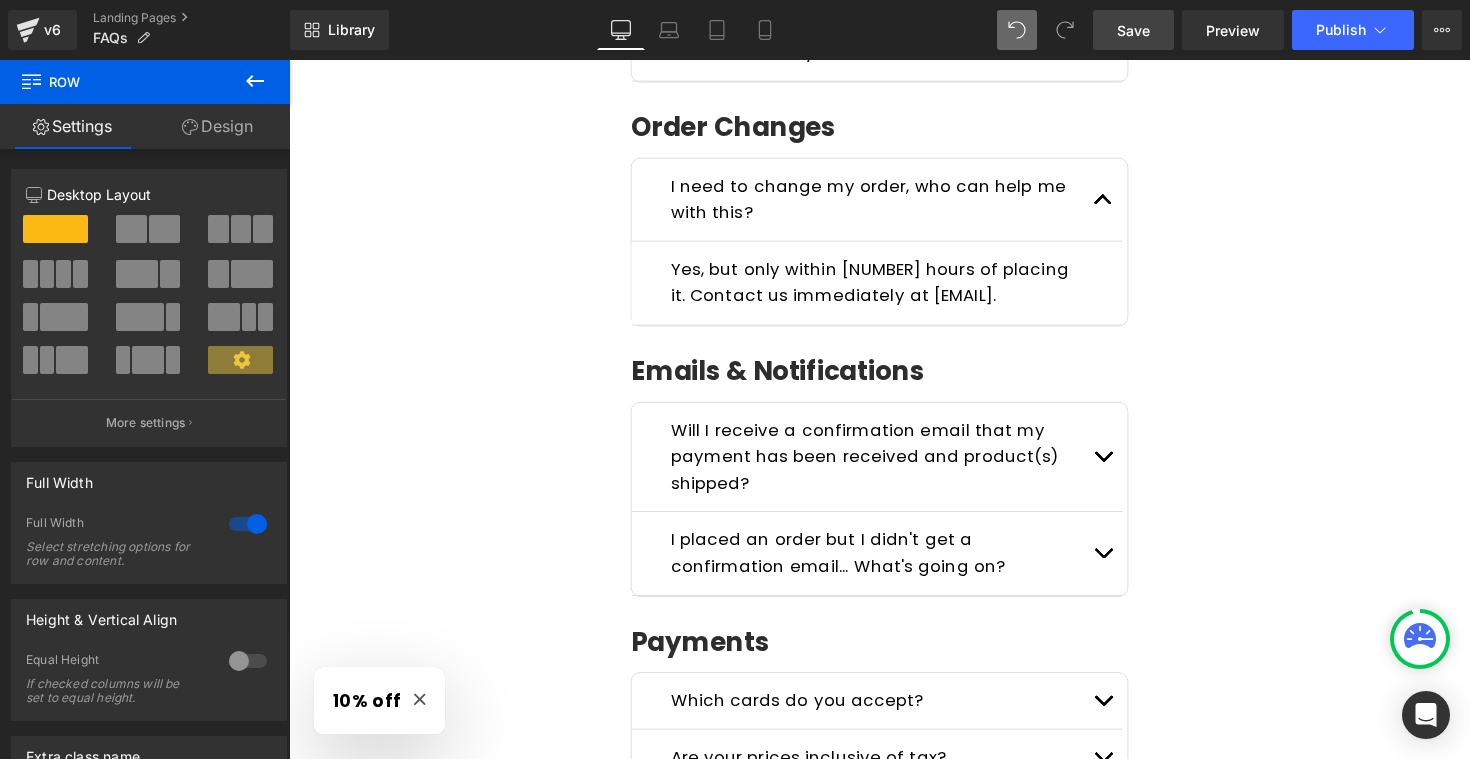scroll, scrollTop: 1083, scrollLeft: 0, axis: vertical 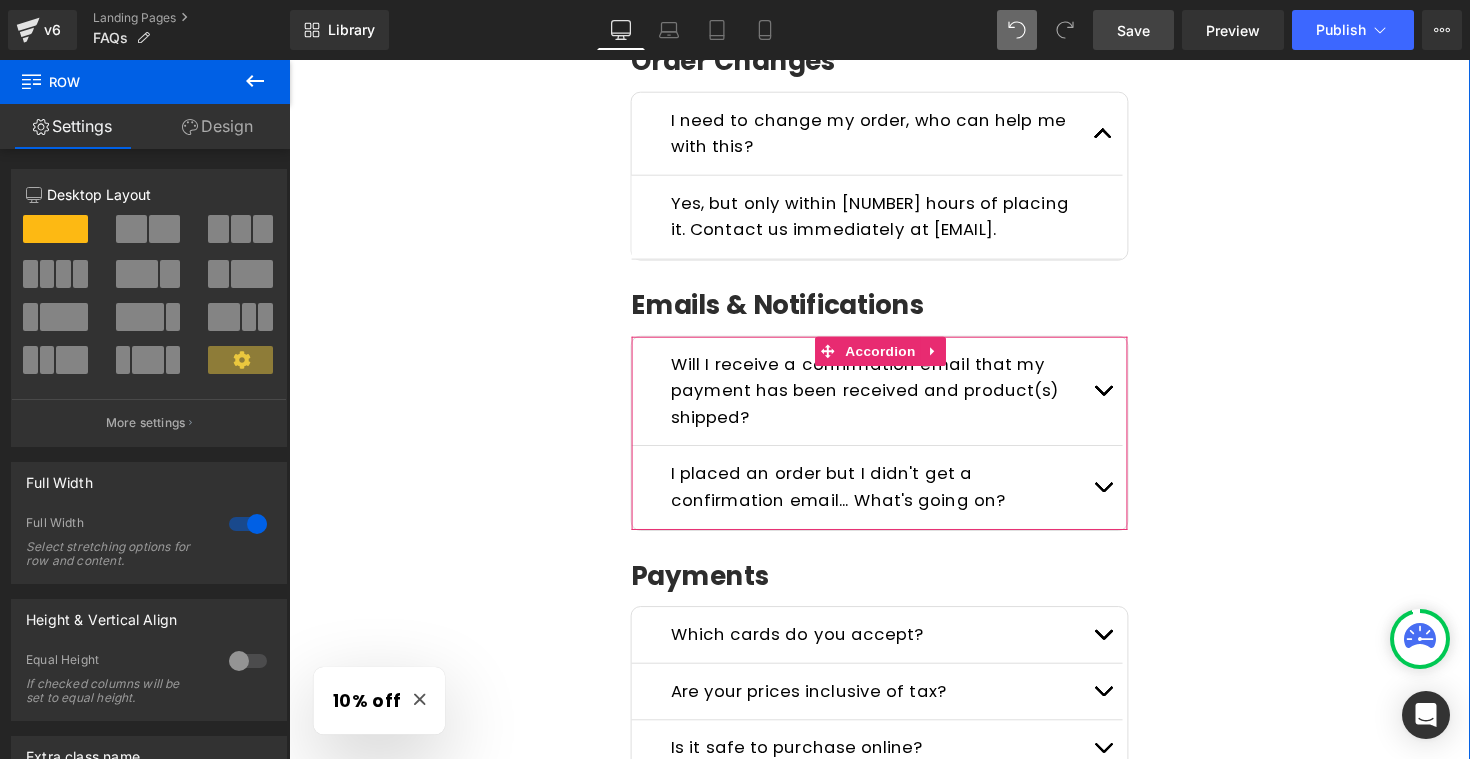 click at bounding box center [1123, 400] 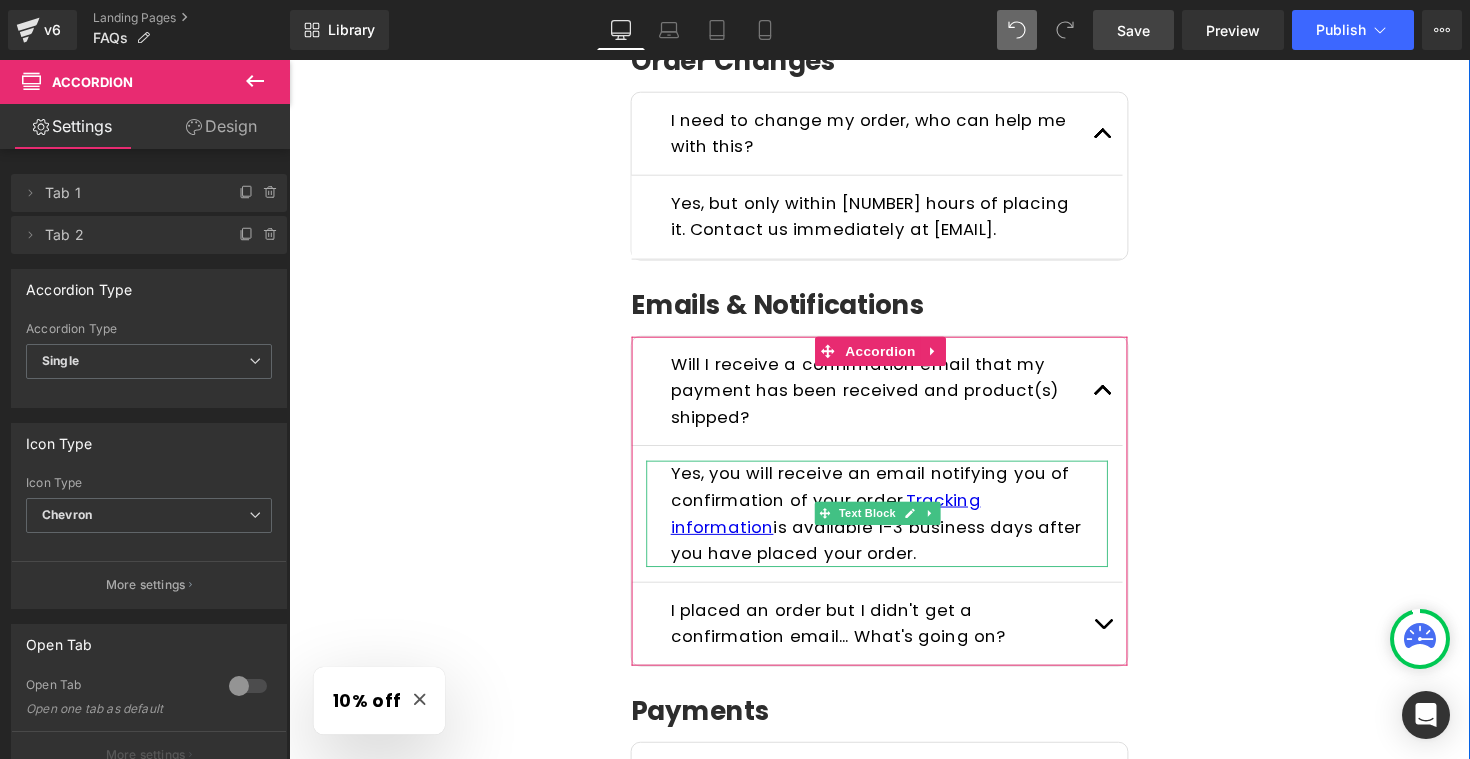 click on "Yes, you will receive an email notifying you of confirmation of your order.  Tracking information  is available 1-3 business days after you have placed your order." at bounding box center (890, 525) 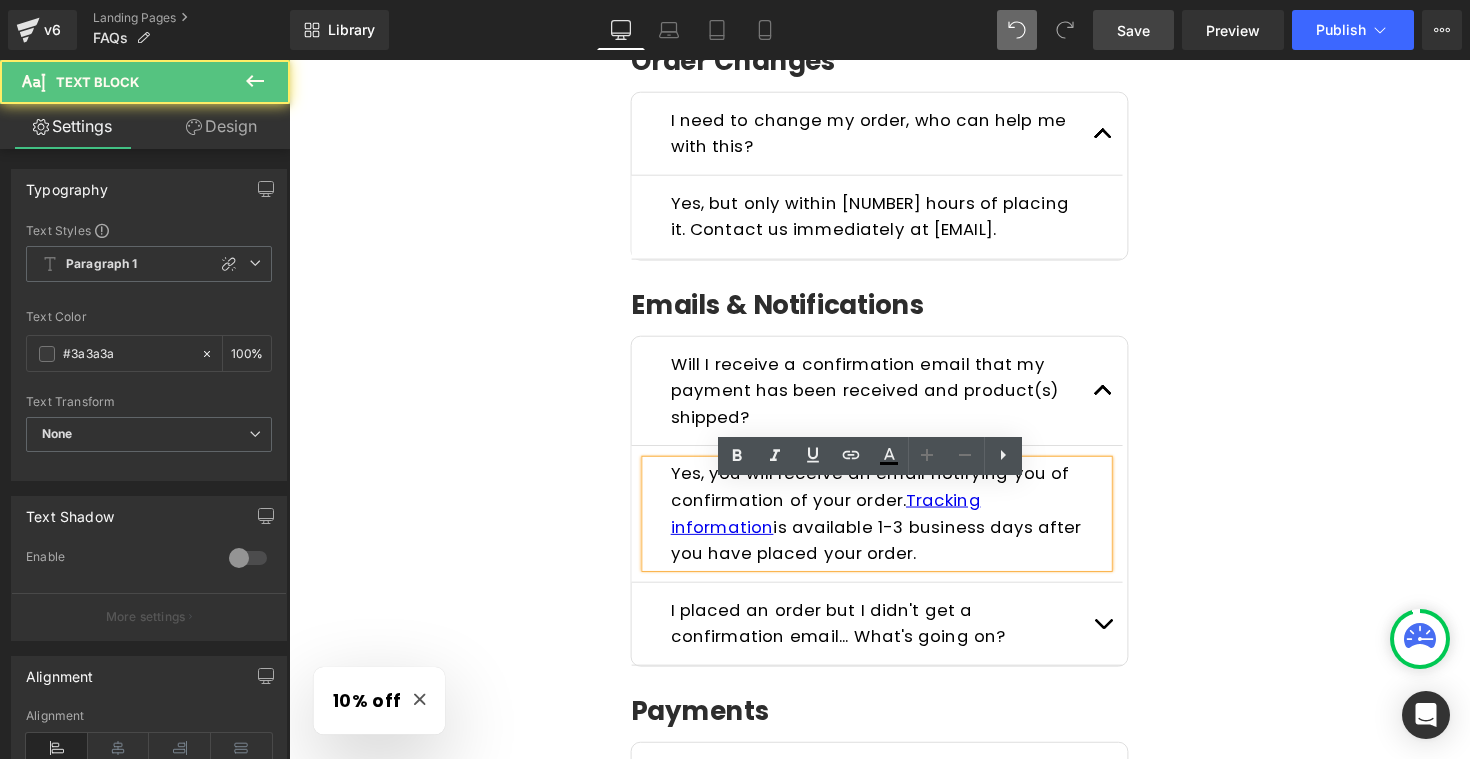 drag, startPoint x: 916, startPoint y: 532, endPoint x: 1099, endPoint y: 532, distance: 183 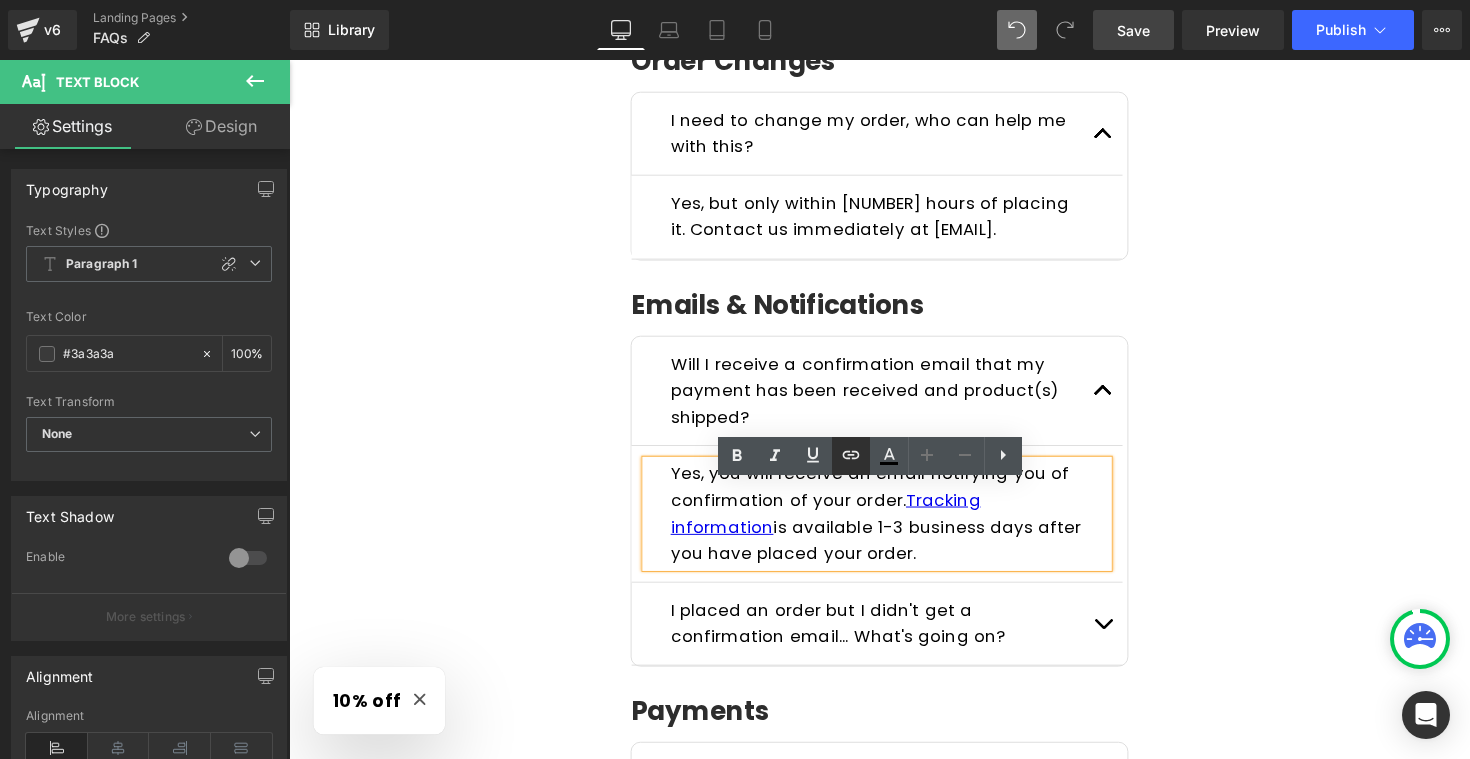 click 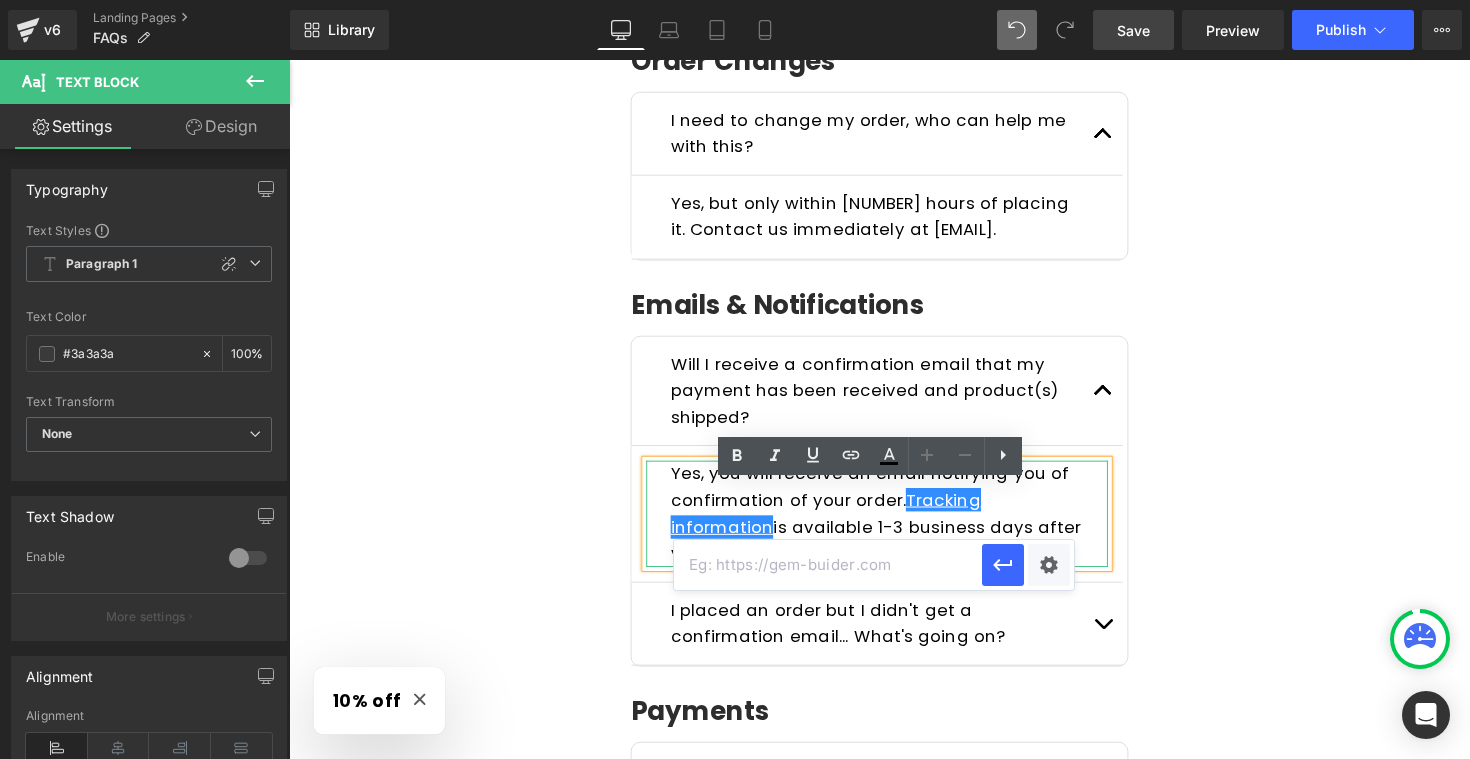 click at bounding box center [828, 565] 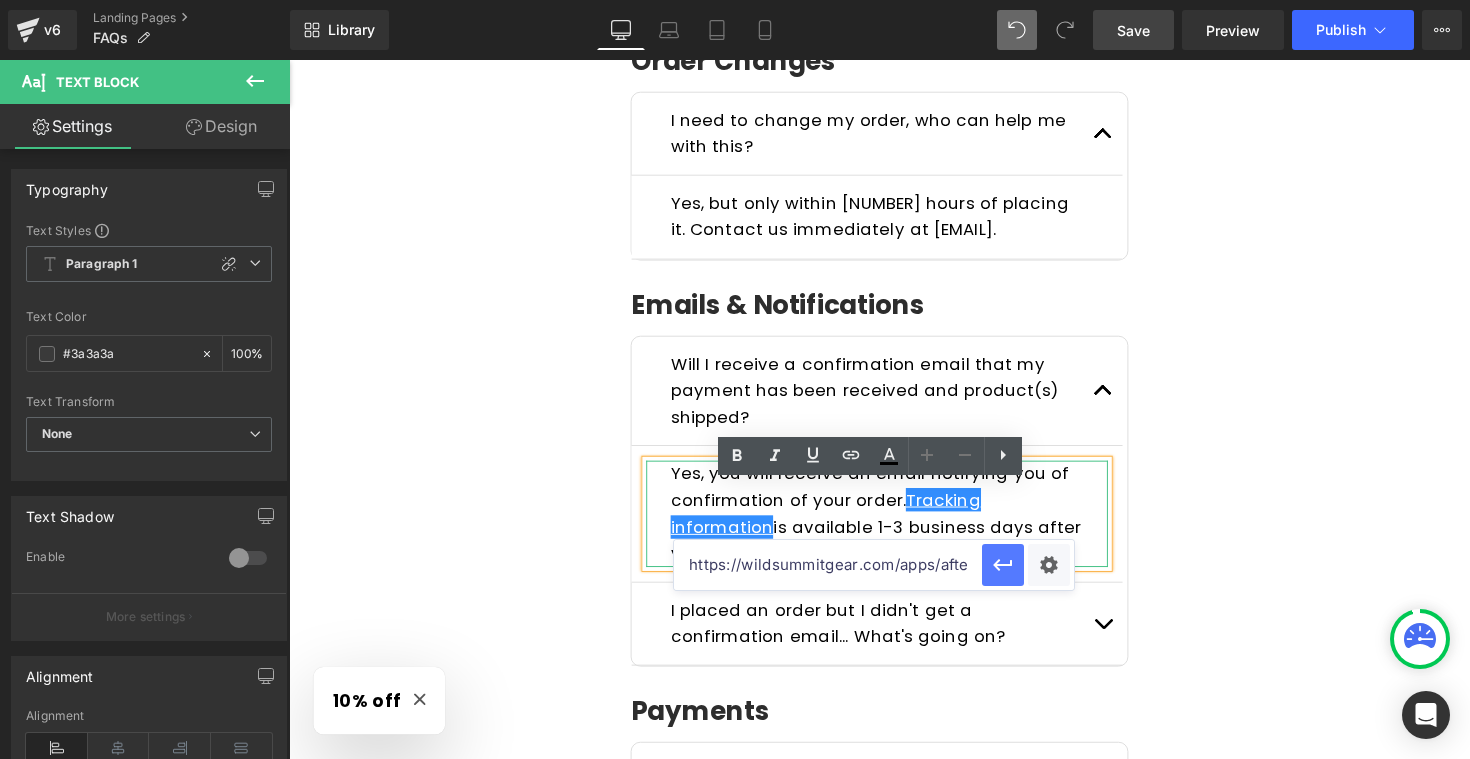 type on "https://wildsummitgear.com/apps/aftership" 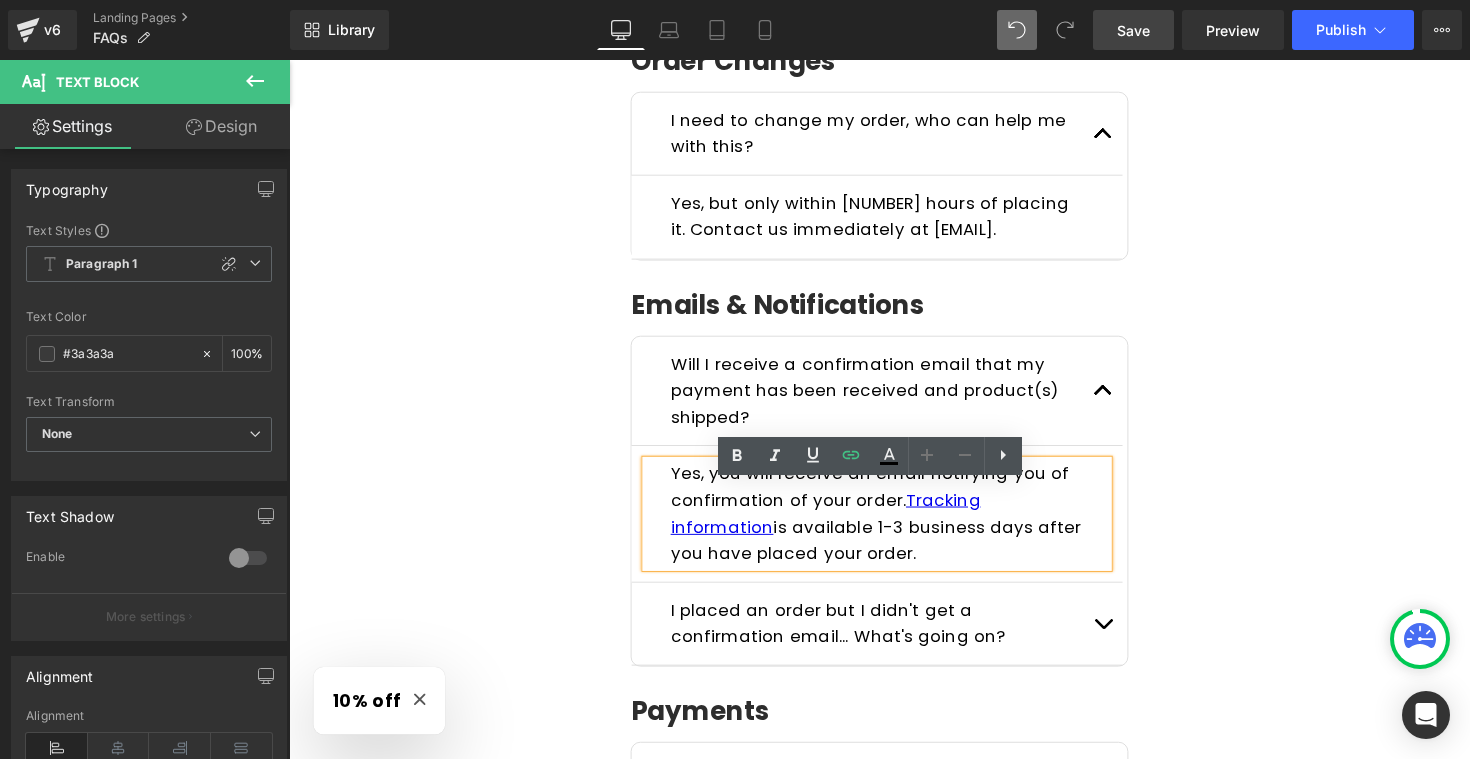 click on "Frequently Asked Questions Heading         Please read the FAQs below. If you can't find the answer you are looking for send us a message  here ! Text Block         Row
General Questions
Heading
What kind of products do you sell?
Text Block
We specialize in emergency-ready, survival-grade gear  must-haves  for outdoor adventures and uncertain times. Every product is carefully chosen to serve a purpose when it matters most.
Text Block
Who is Wild Summit Gear for? Text Block
Text Block
Text Block" at bounding box center (894, 273) 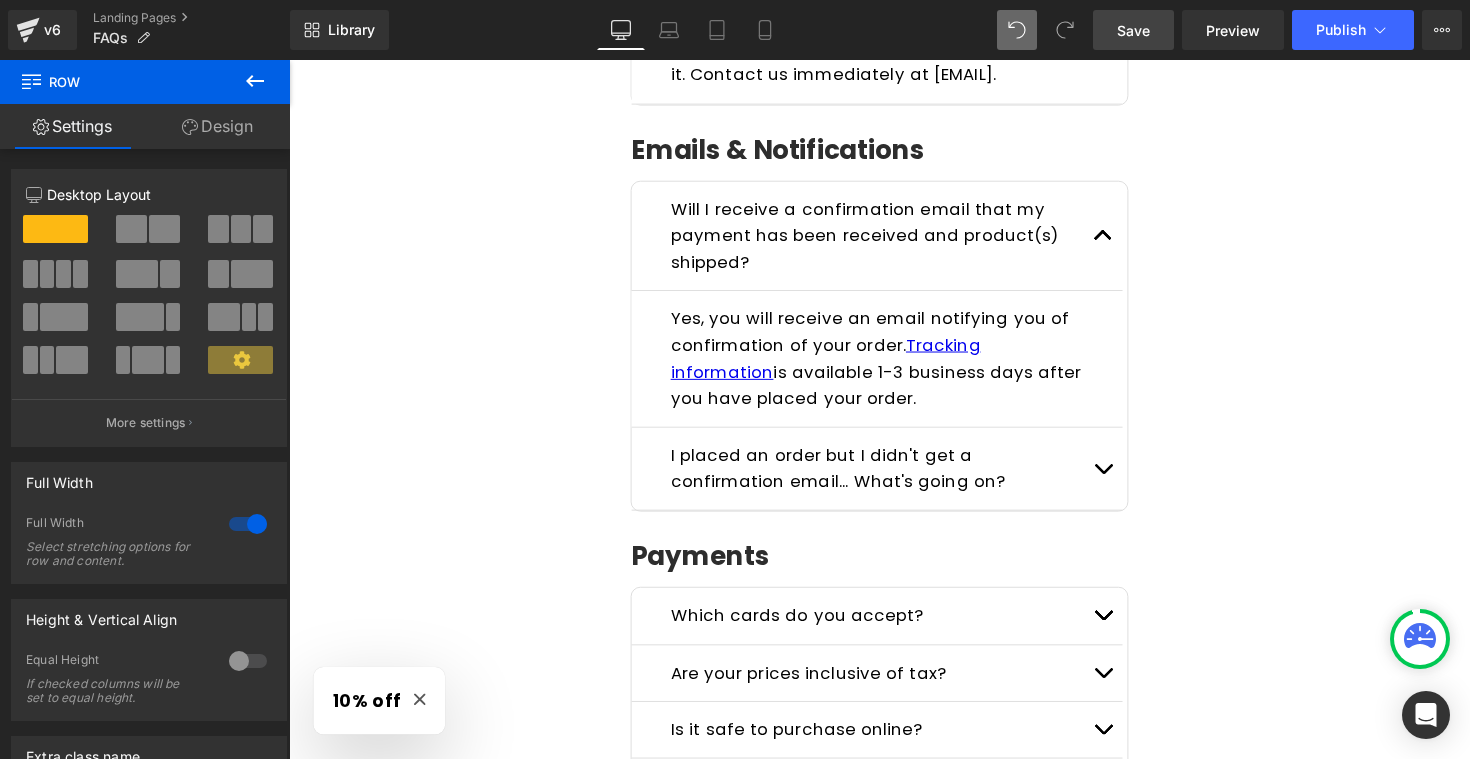 scroll, scrollTop: 1314, scrollLeft: 0, axis: vertical 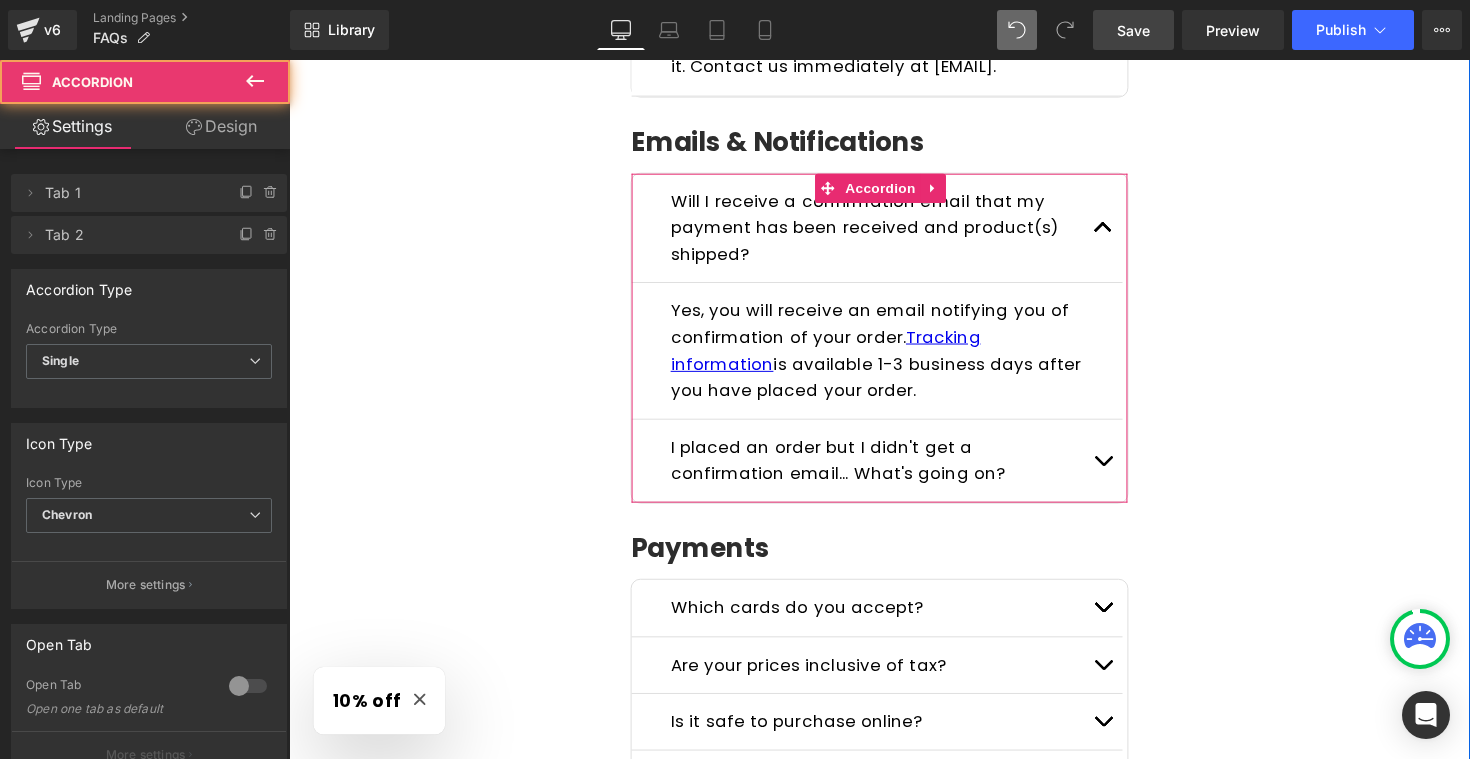 click at bounding box center [1123, 471] 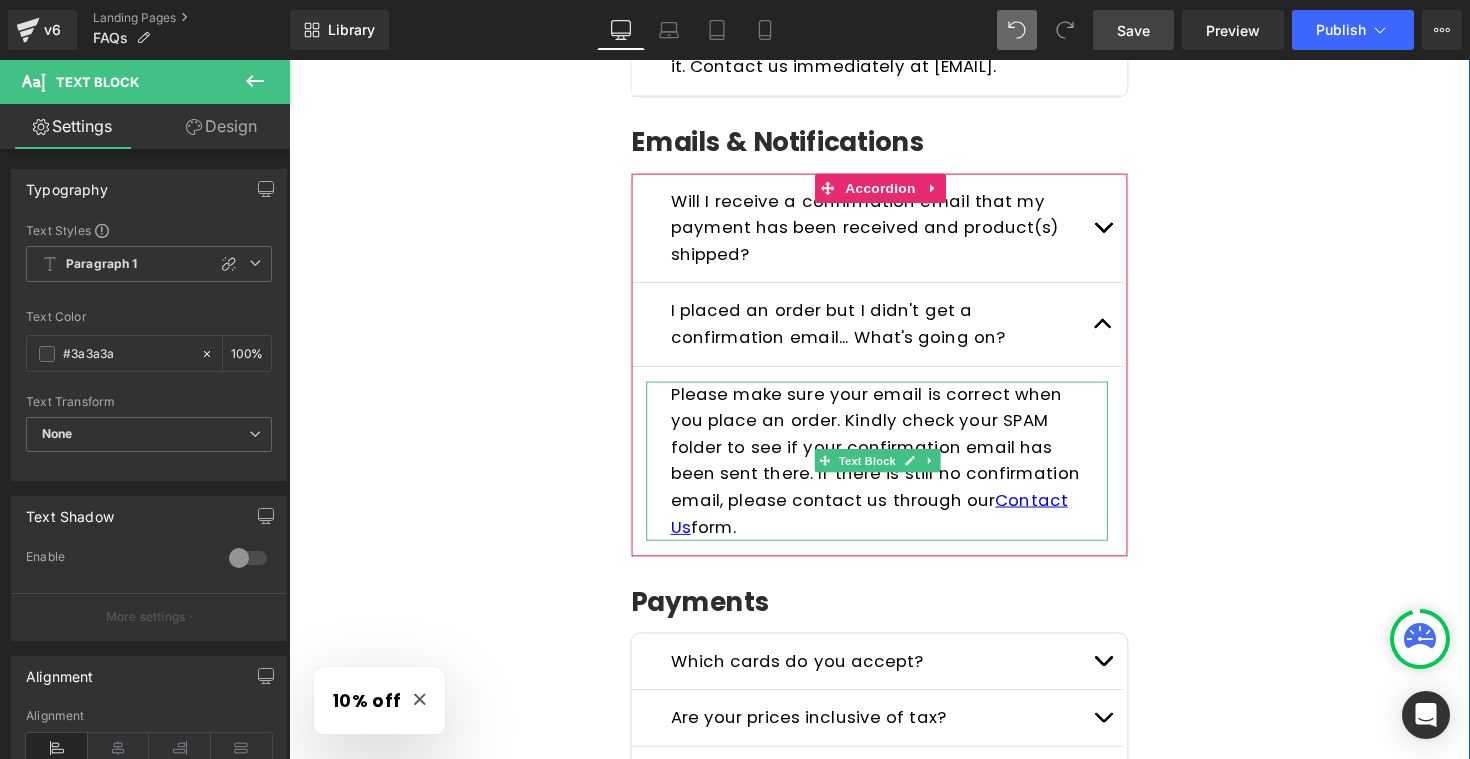 drag, startPoint x: 1003, startPoint y: 535, endPoint x: 696, endPoint y: 556, distance: 307.7174 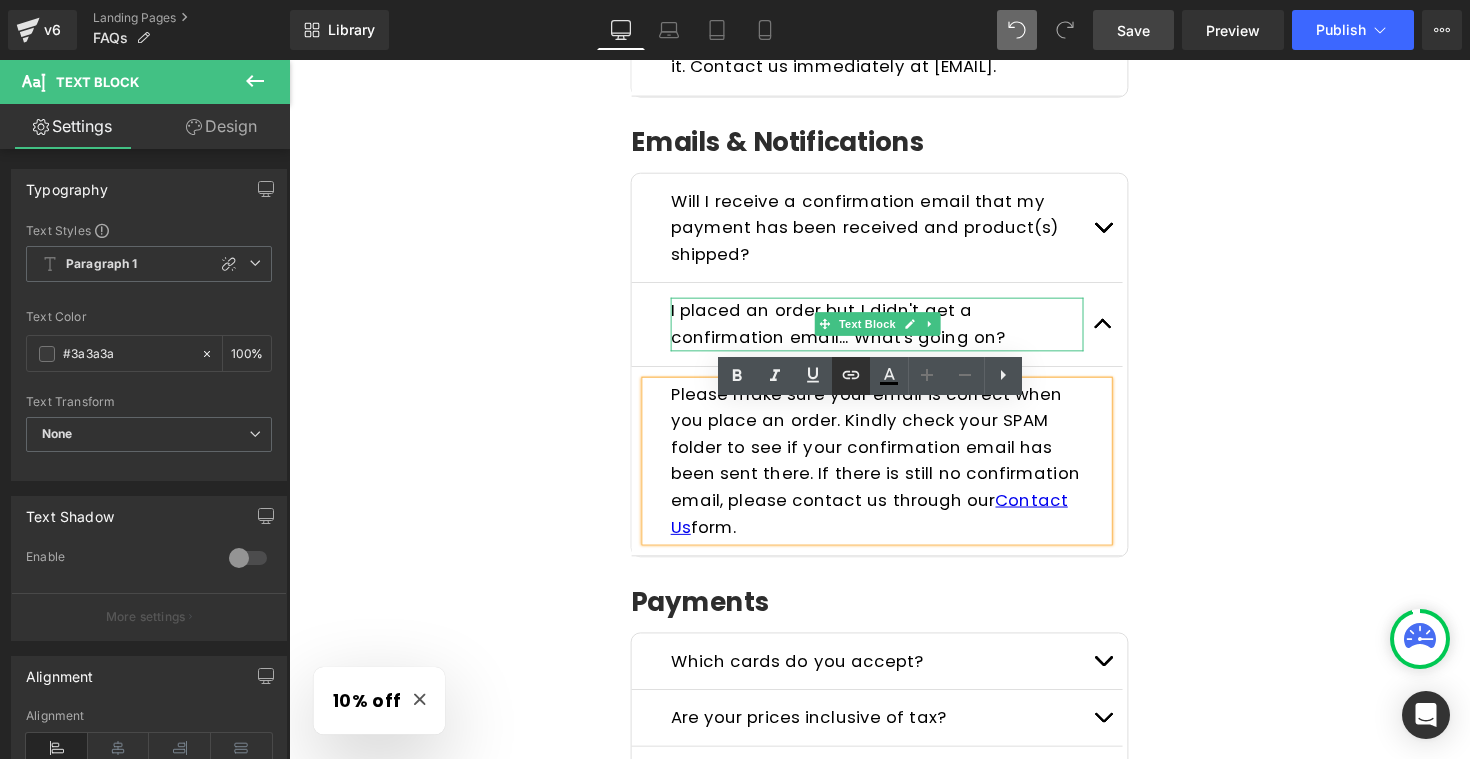 click 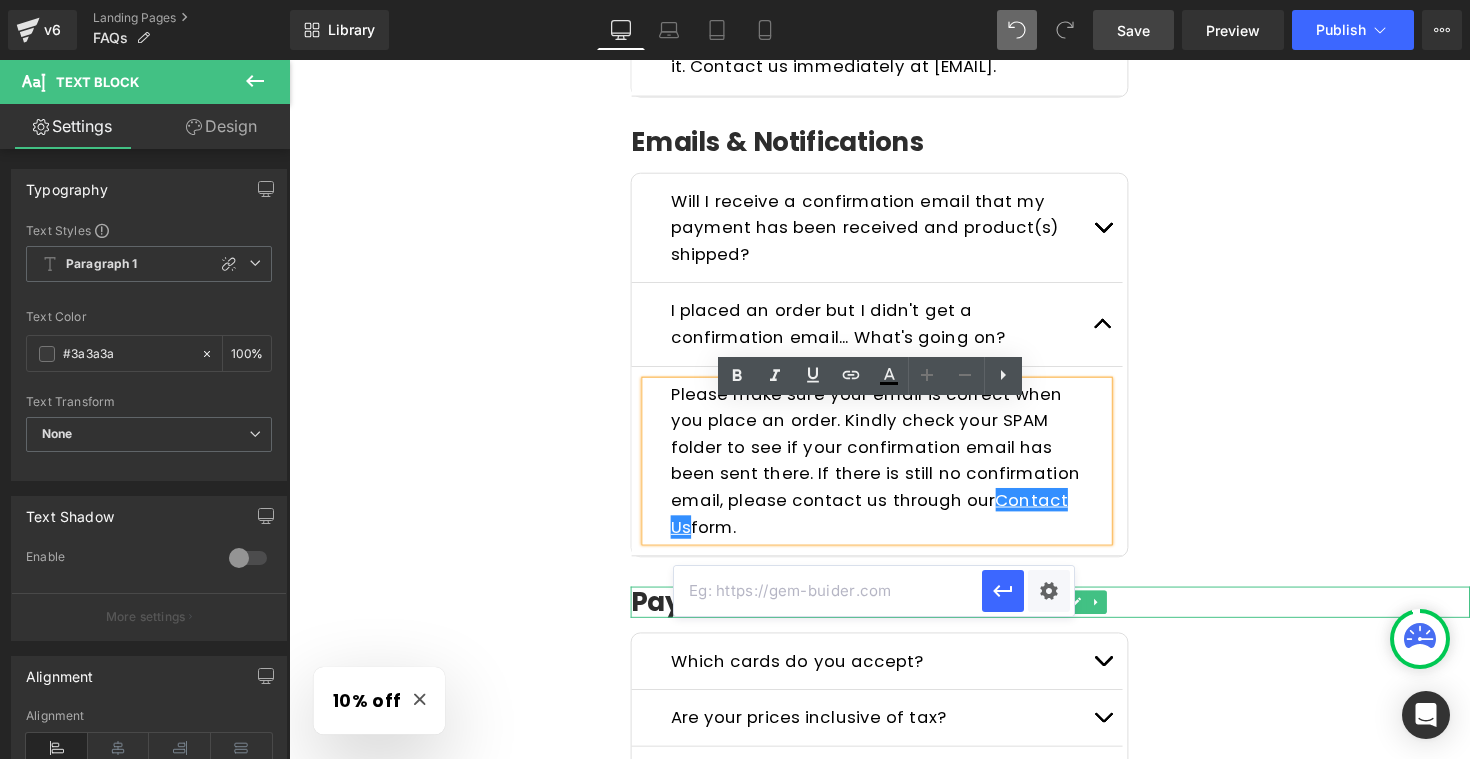 click at bounding box center [828, 591] 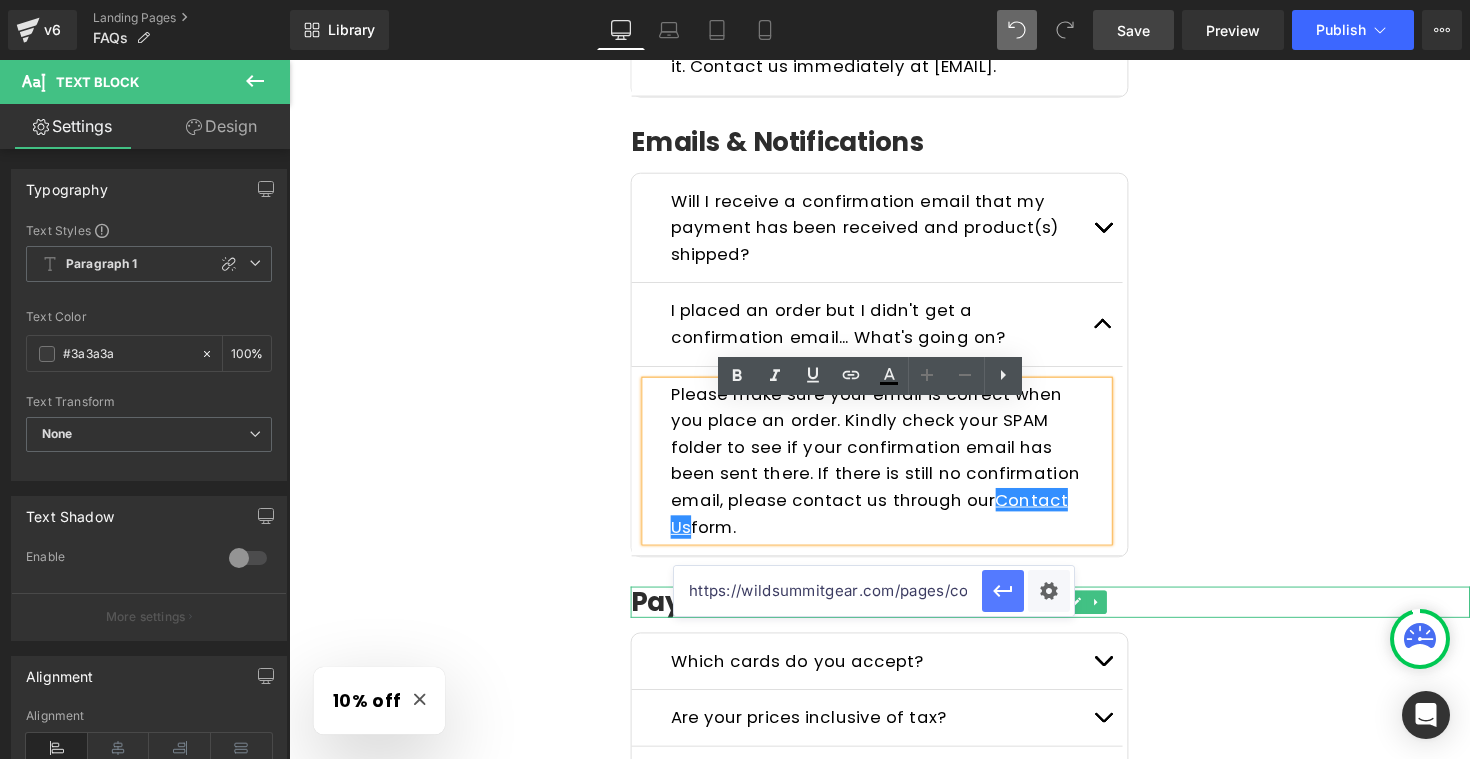 type on "https://wildsummitgear.com/pages/contact" 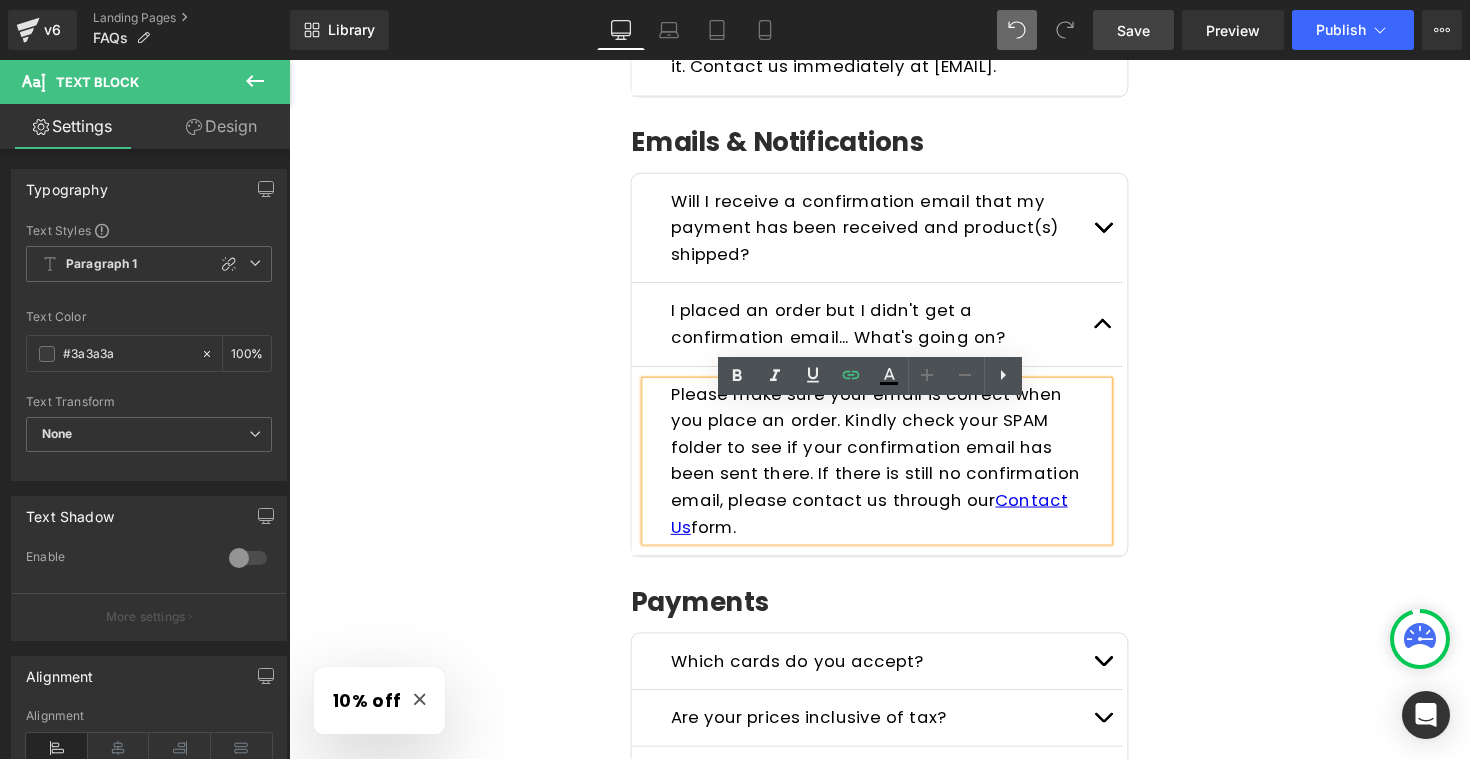 click on "Frequently Asked Questions Heading         Please read the FAQs below. If you can't find the answer you are looking for send us a message  here ! Text Block         Row
General Questions
Heading
What kind of products do you sell?
Text Block
We specialize in emergency-ready, survival-grade gear  must-haves  for outdoor adventures and uncertain times. Every product is carefully chosen to serve a purpose when it matters most.
Text Block
Who is Wild Summit Gear for? Text Block
Text Block
Text Block" at bounding box center [894, 133] 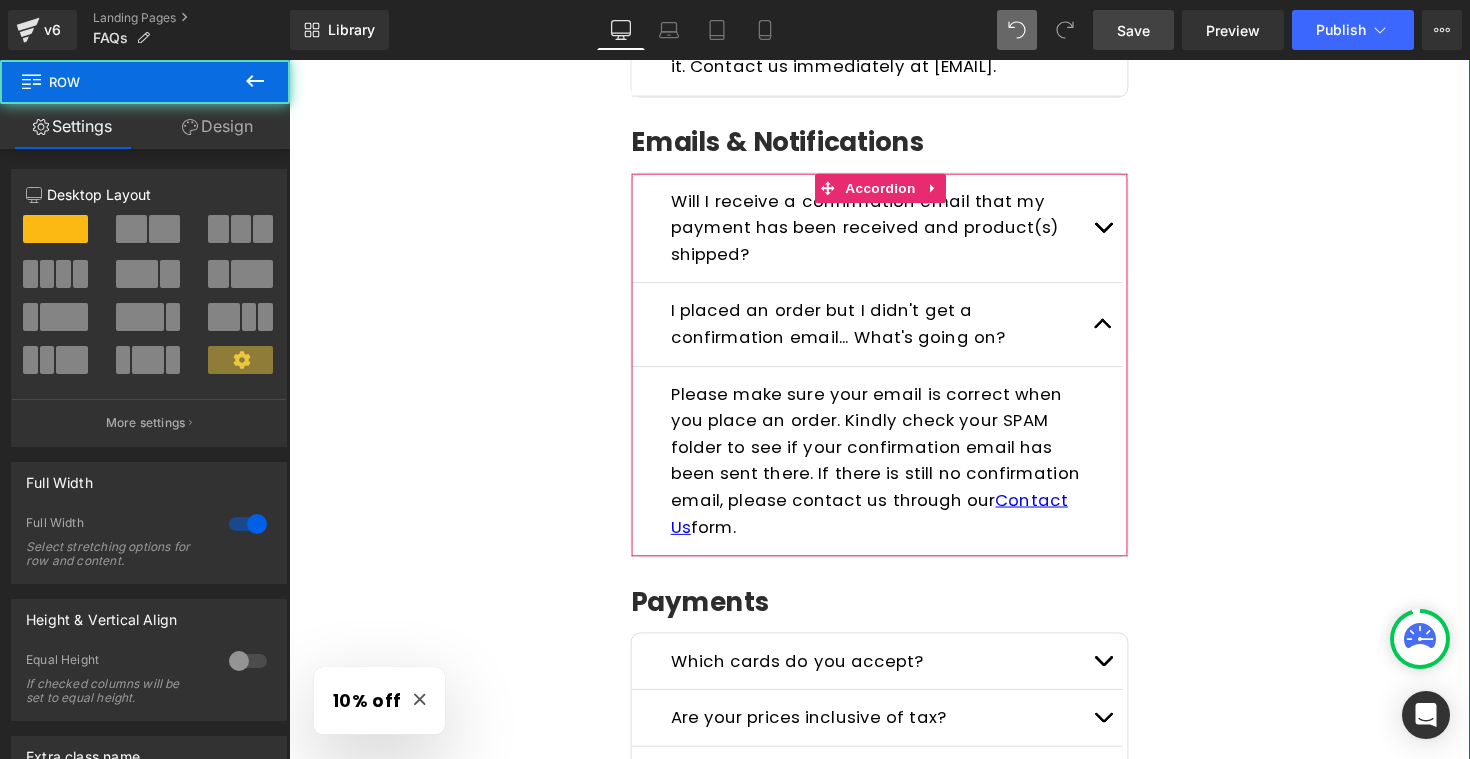 click at bounding box center [1123, 233] 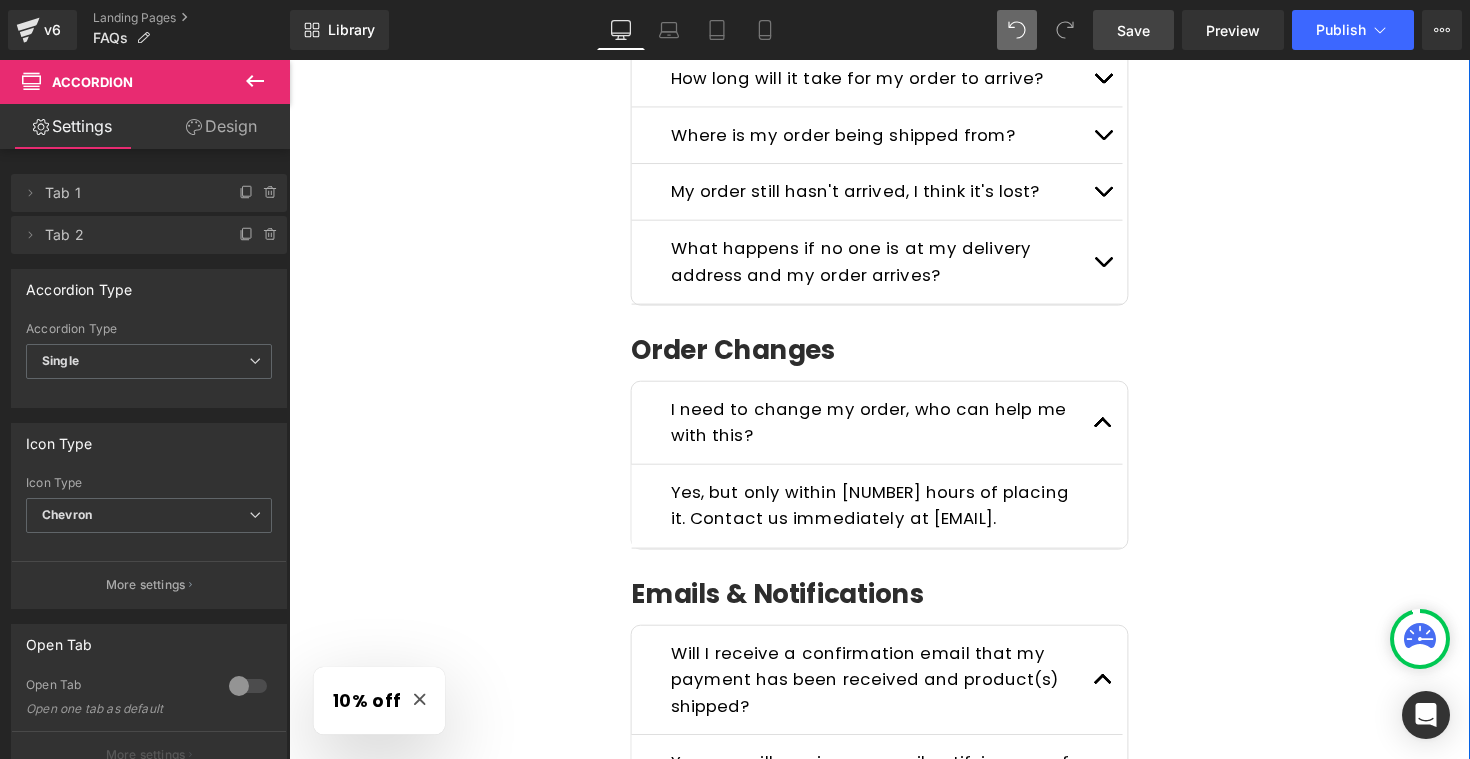 scroll, scrollTop: 749, scrollLeft: 0, axis: vertical 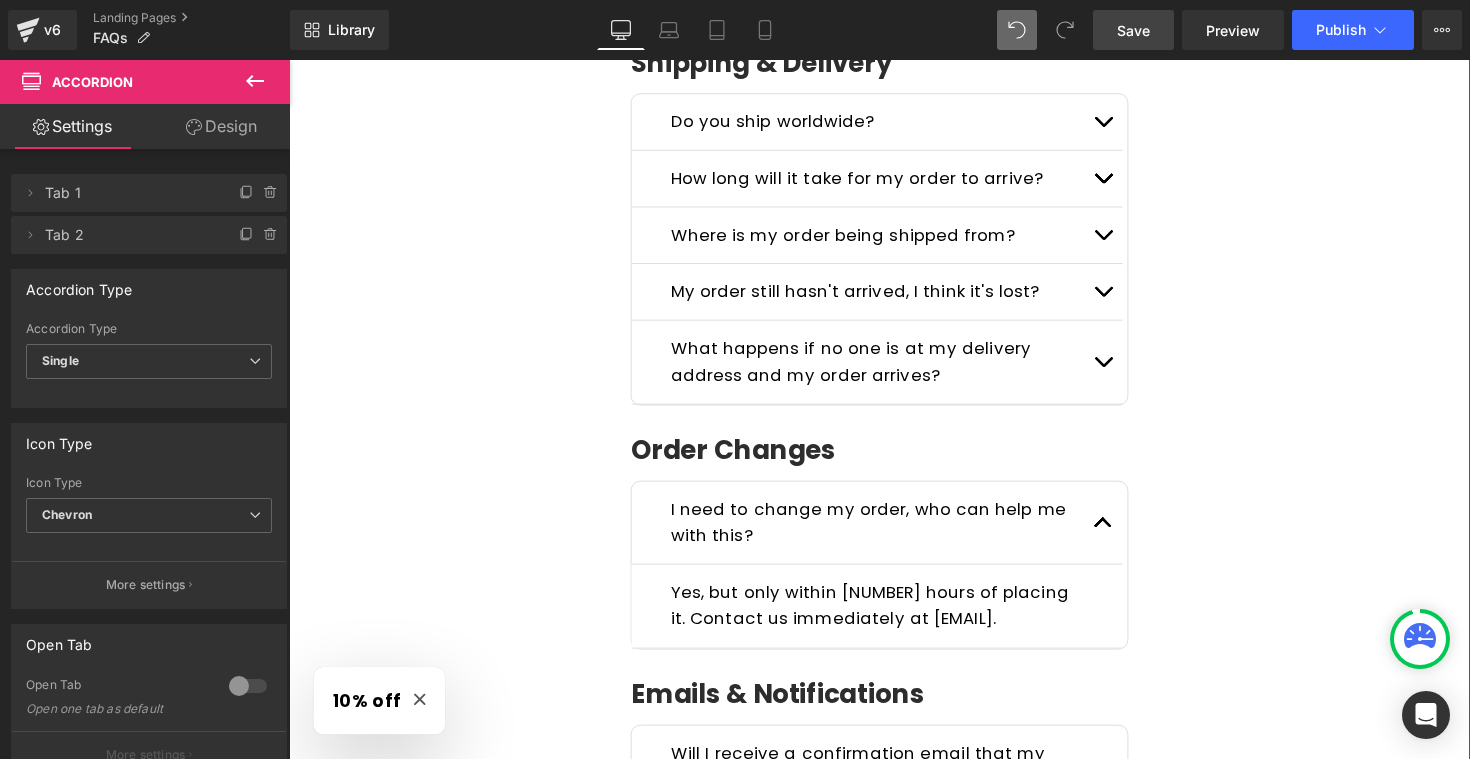 click at bounding box center (1123, 369) 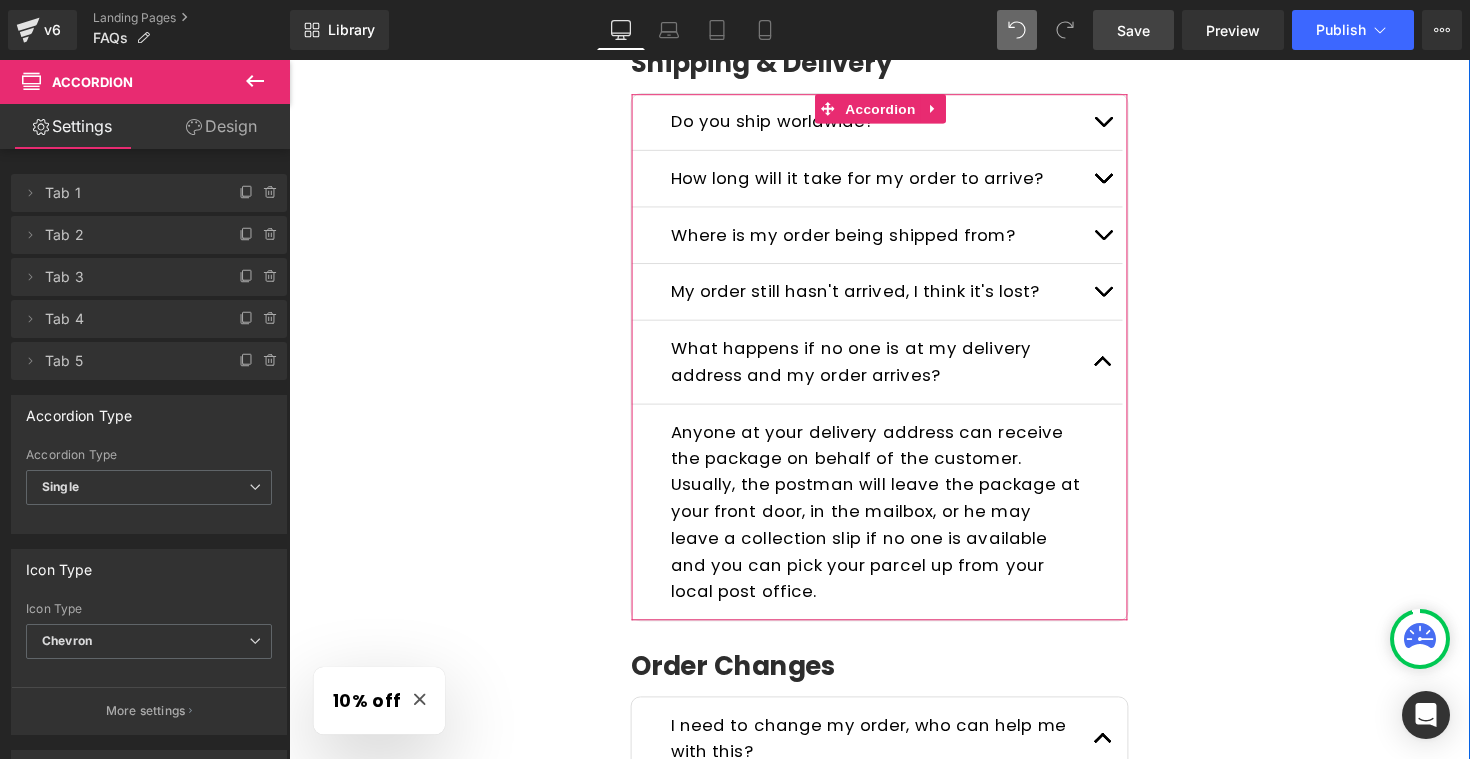 click at bounding box center [1123, 302] 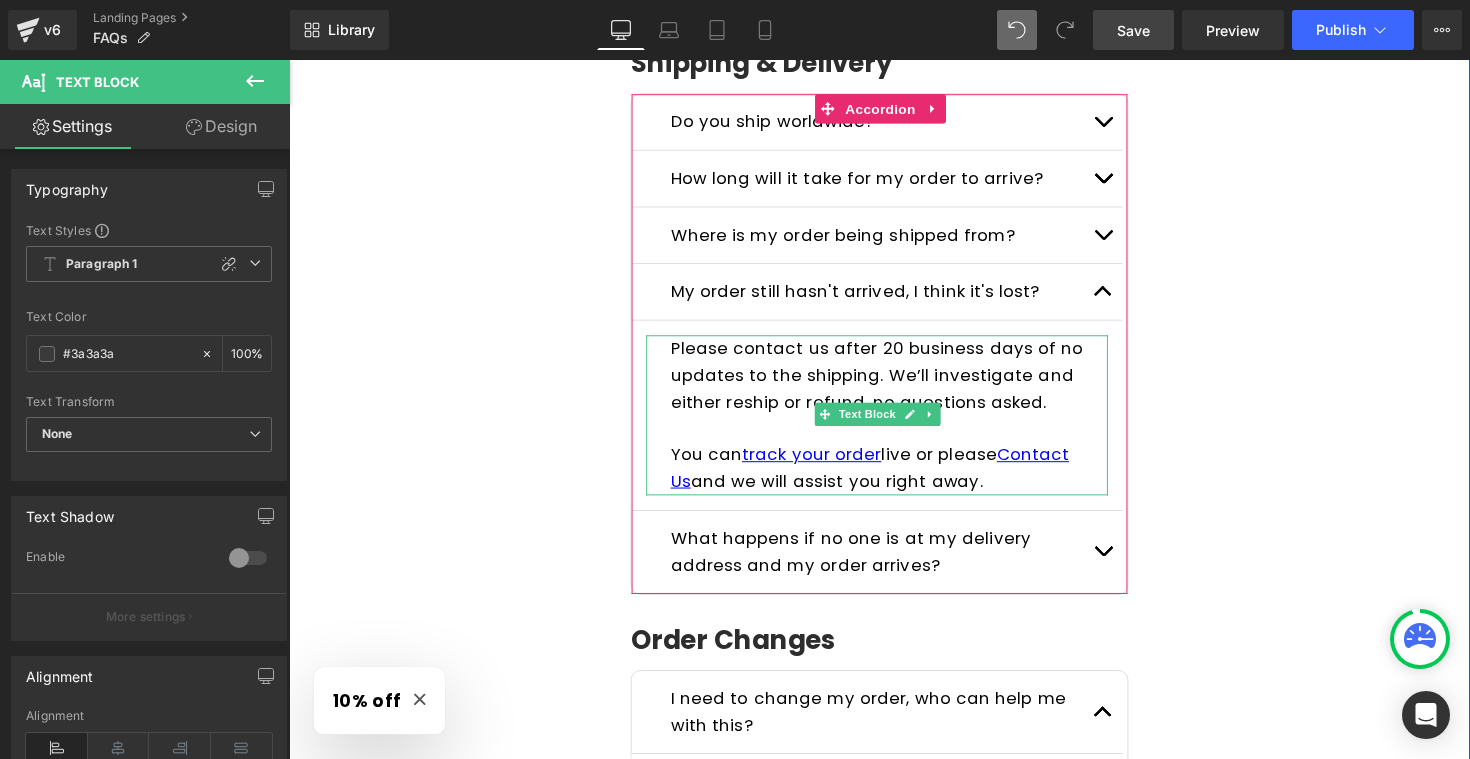 drag, startPoint x: 1017, startPoint y: 461, endPoint x: 697, endPoint y: 484, distance: 320.8255 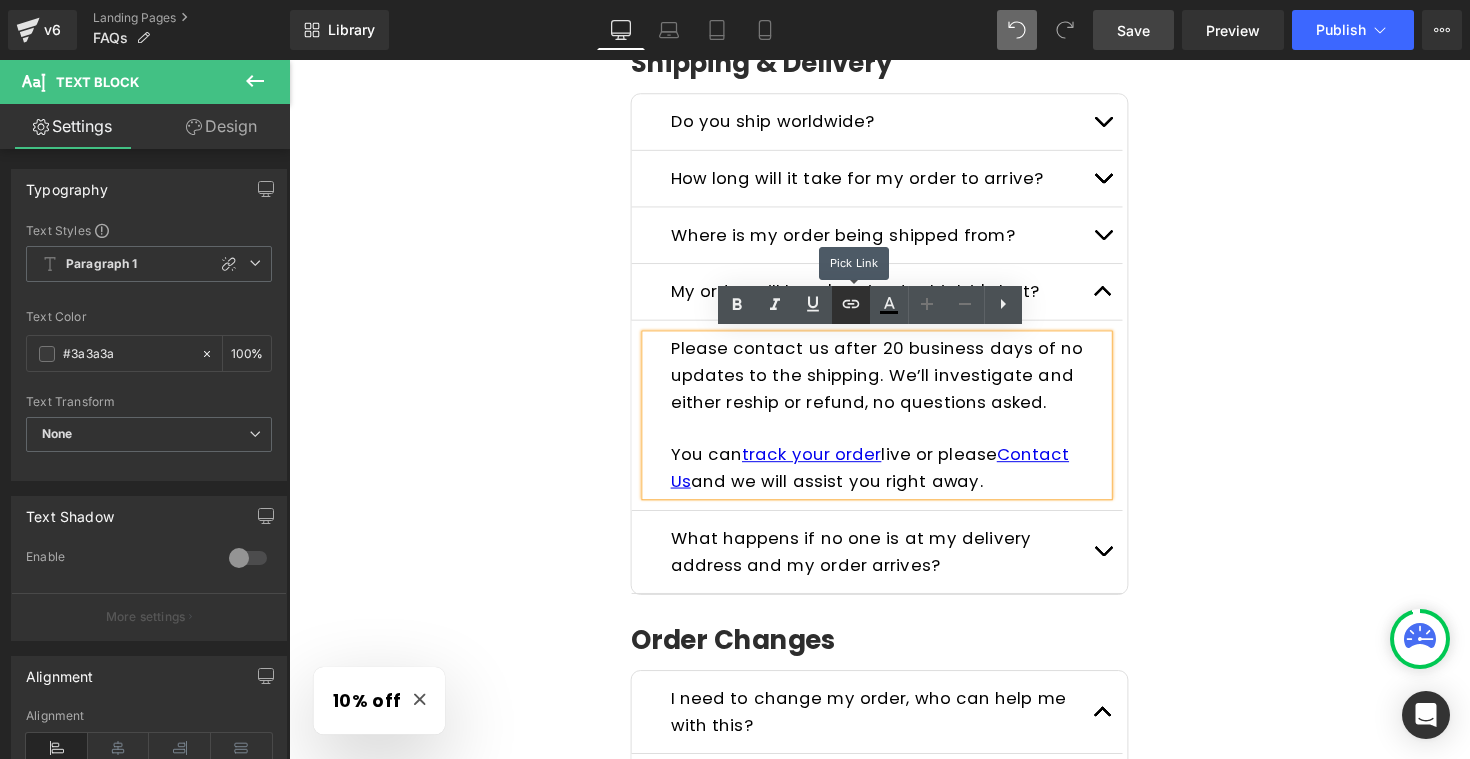 click 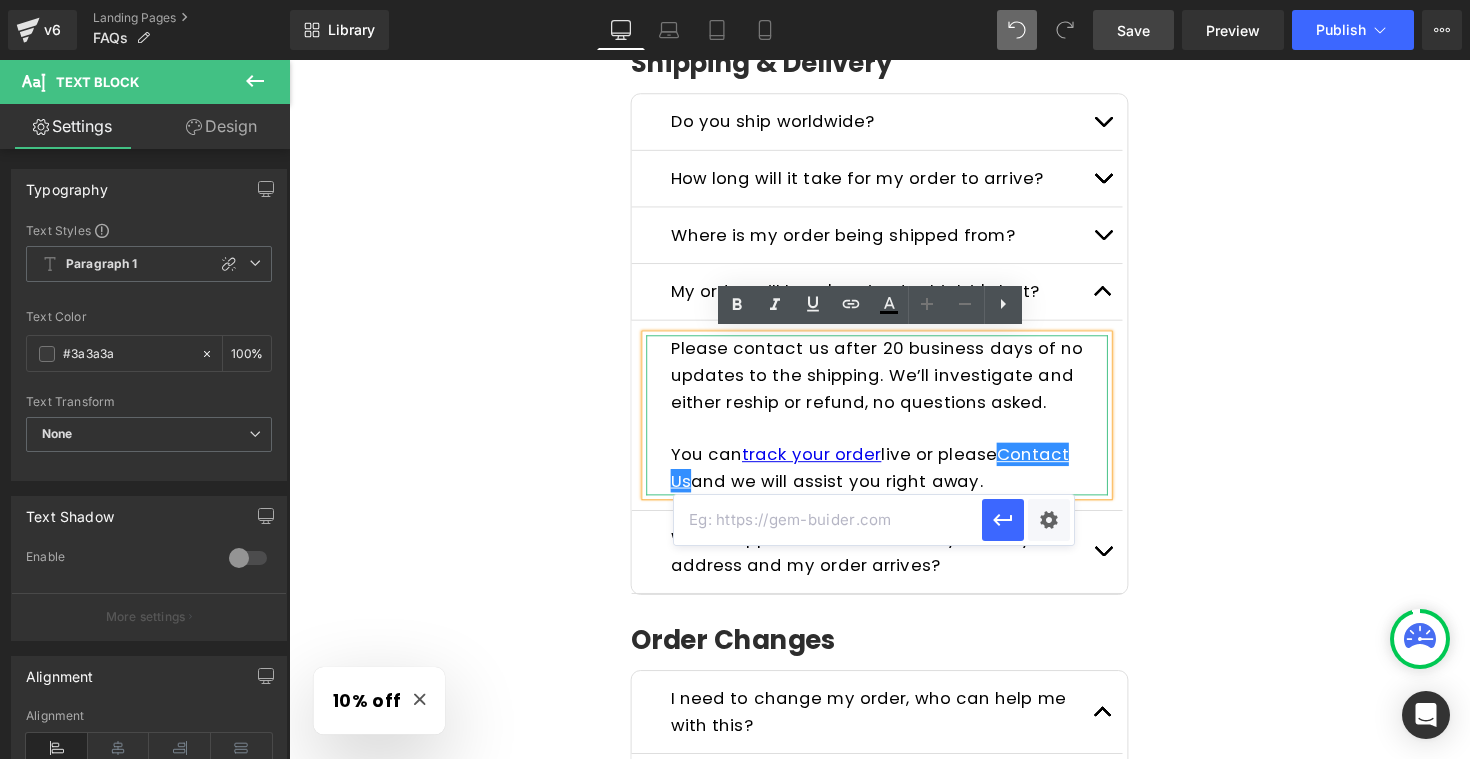 click at bounding box center [828, 520] 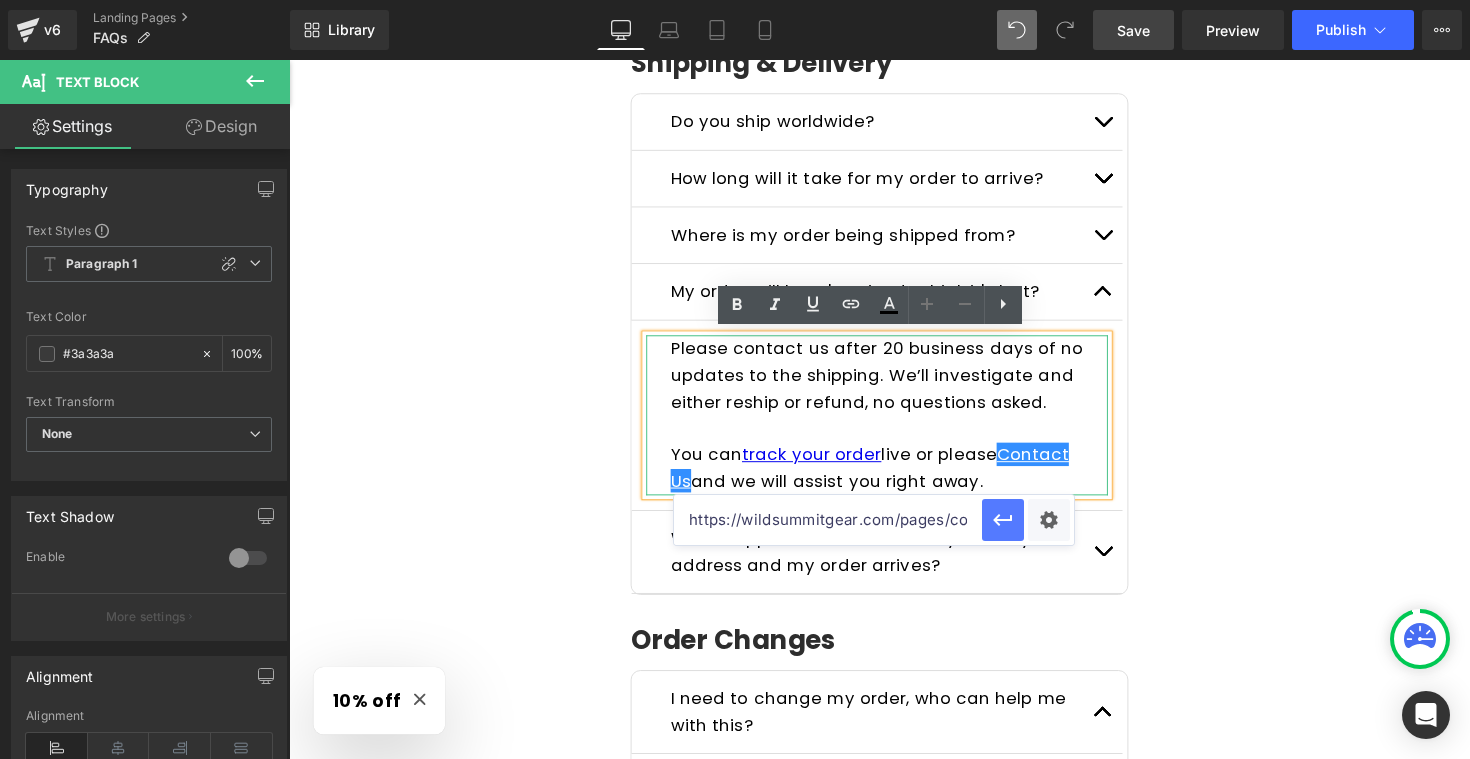 type on "https://wildsummitgear.com/pages/contact" 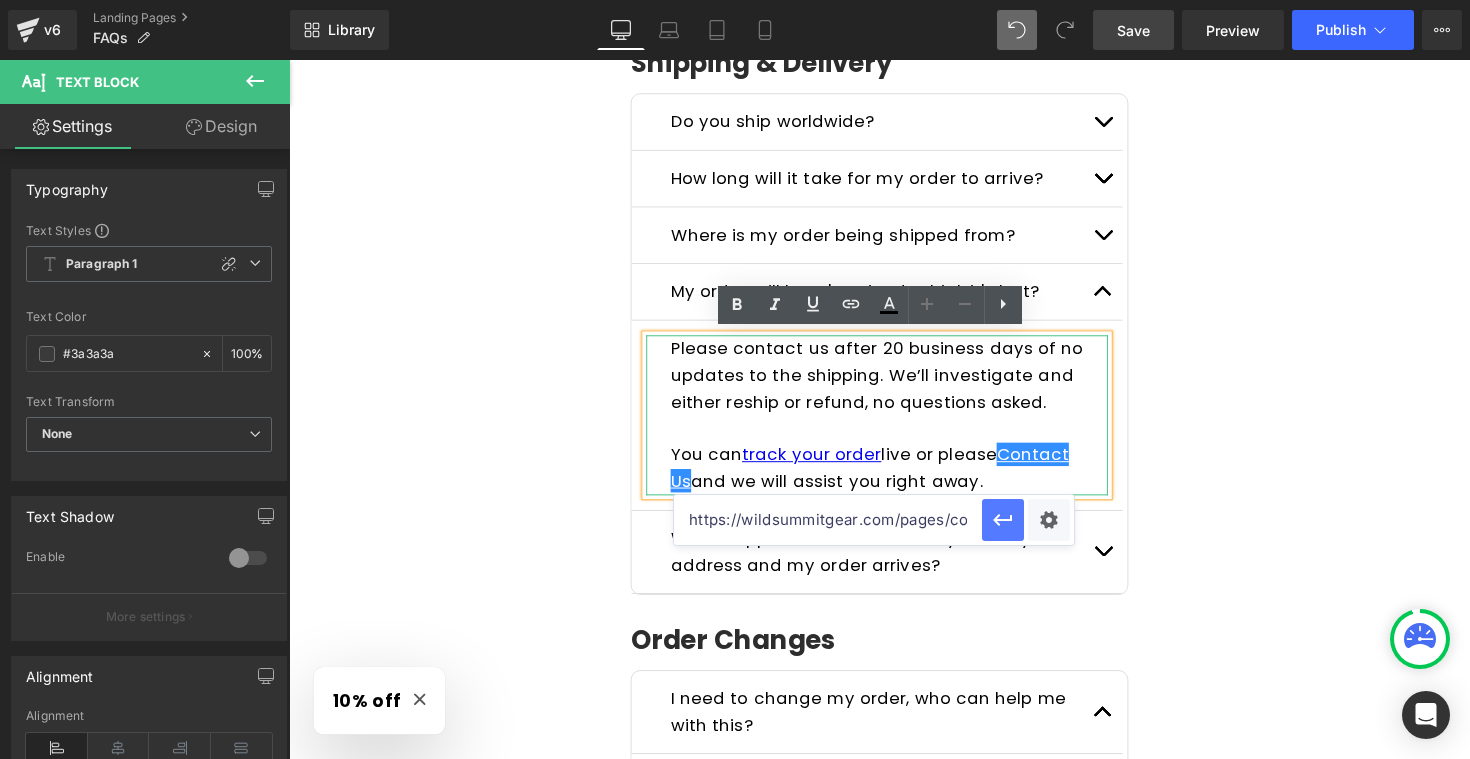 click 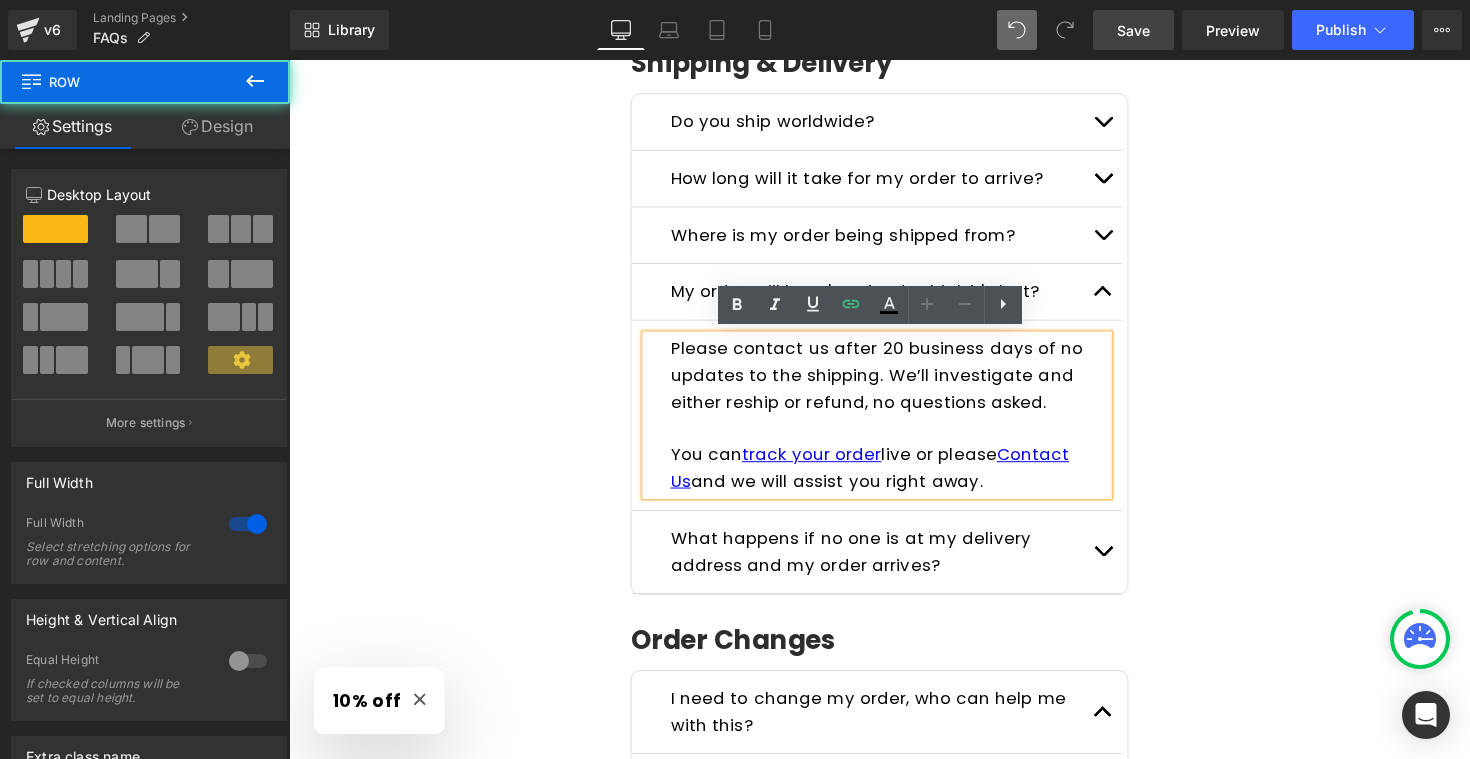 click on "Frequently Asked Questions Heading         Please read the FAQs below. If you can't find the answer you are looking for send us a message  here ! Text Block         Row
General Questions
Heading
What kind of products do you sell?
Text Block
We specialize in emergency-ready, survival-grade gear  must-haves  for outdoor adventures and uncertain times. Every product is carefully chosen to serve a purpose when it matters most.
Text Block
Who is Wild Summit Gear for? Text Block
Text Block
Text Block" at bounding box center [894, 768] 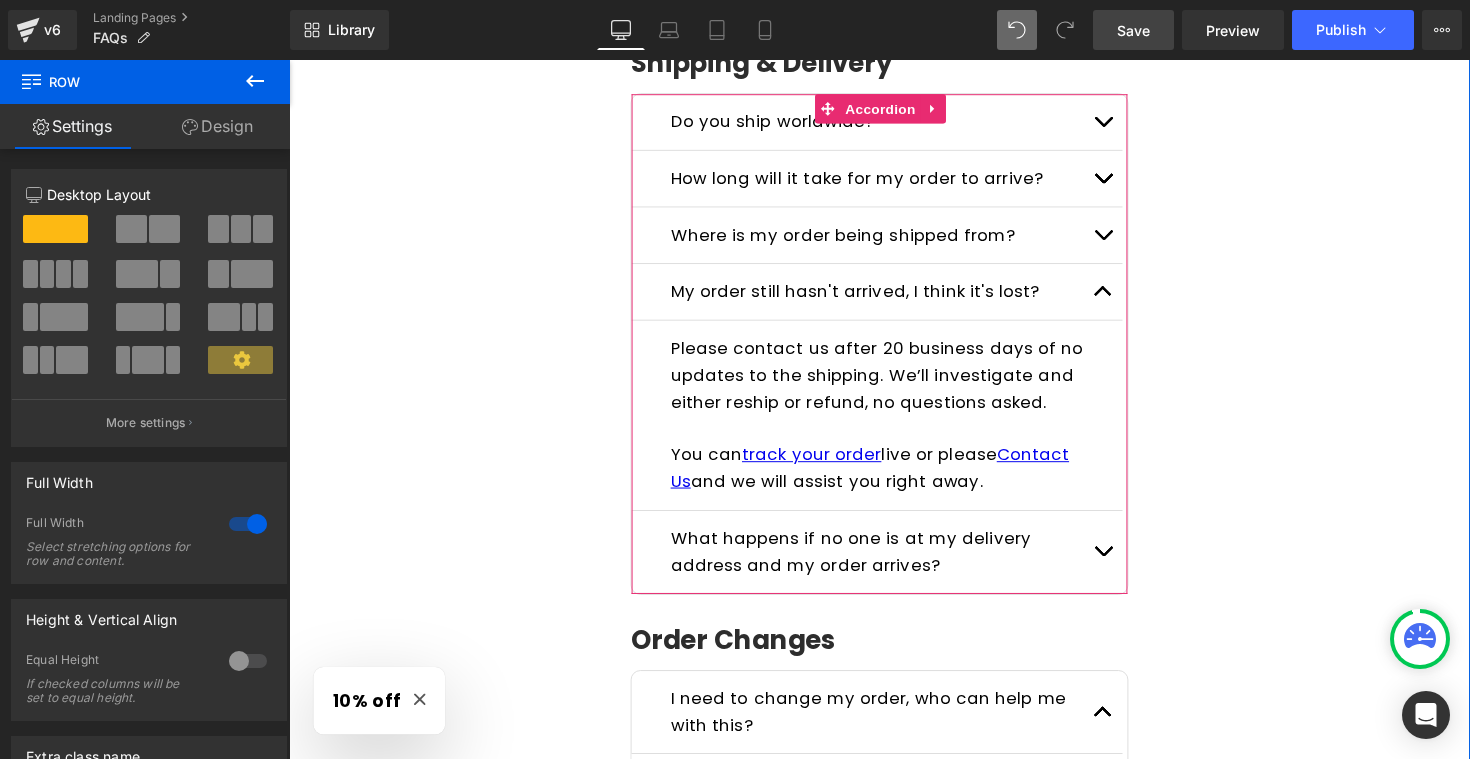 click at bounding box center (1123, 297) 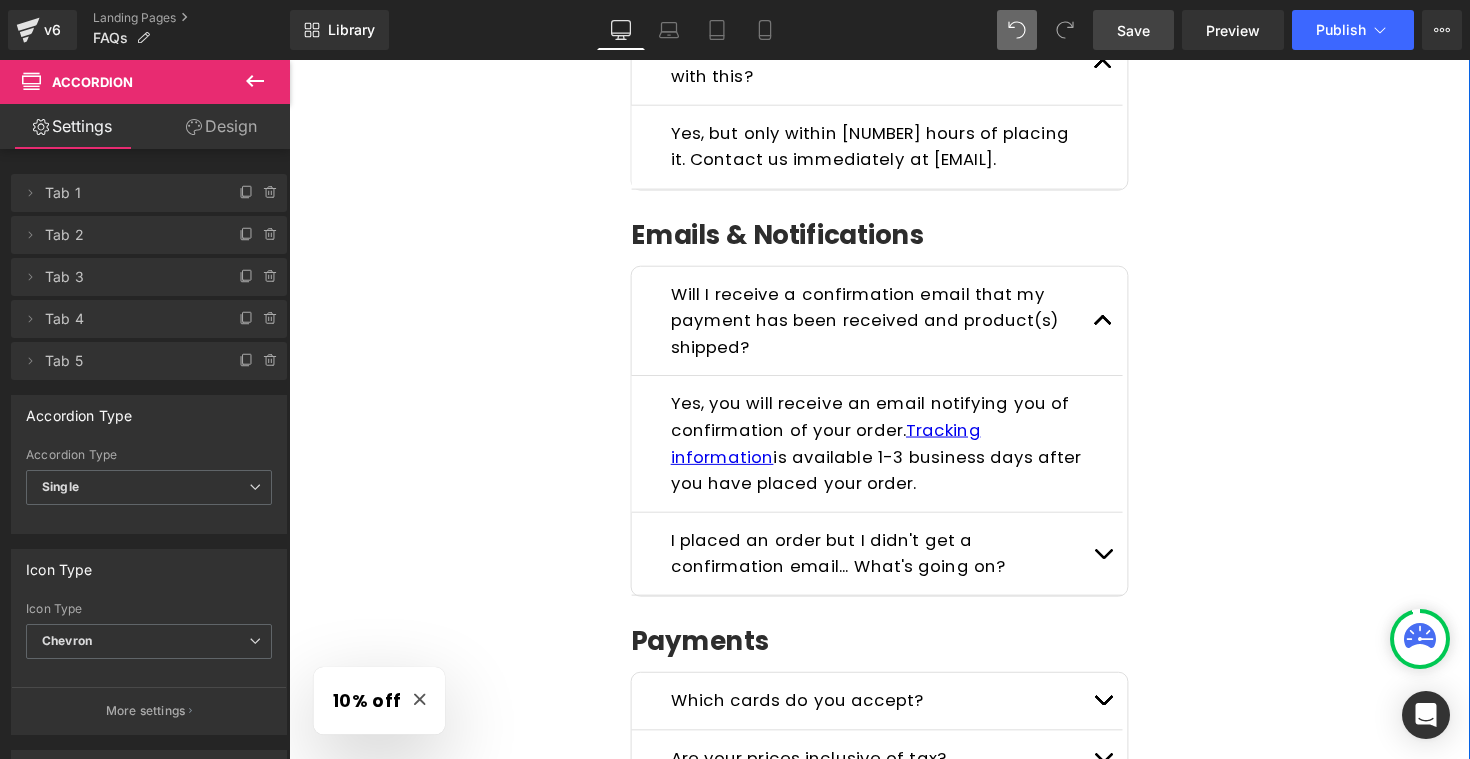 scroll, scrollTop: 1026, scrollLeft: 0, axis: vertical 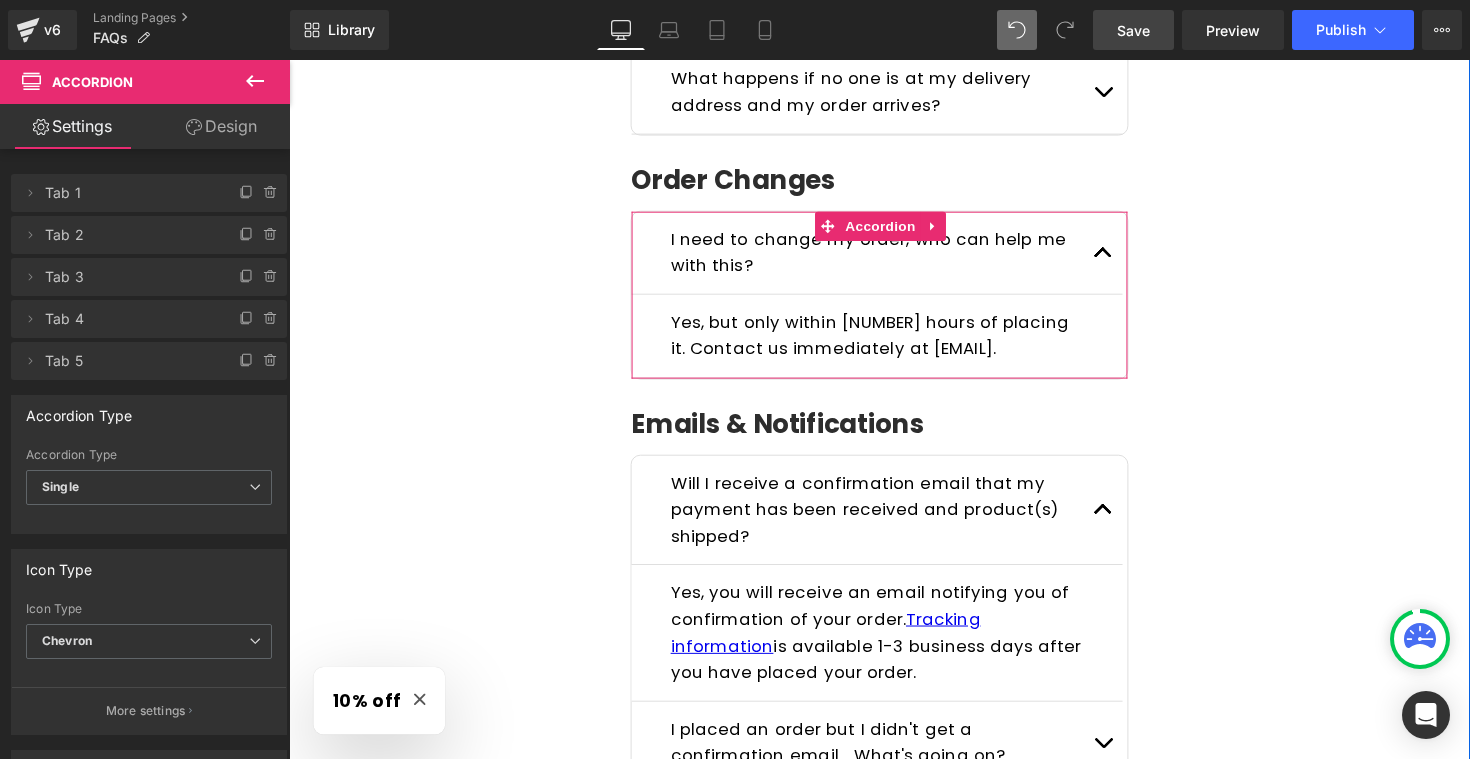 click at bounding box center (1123, 257) 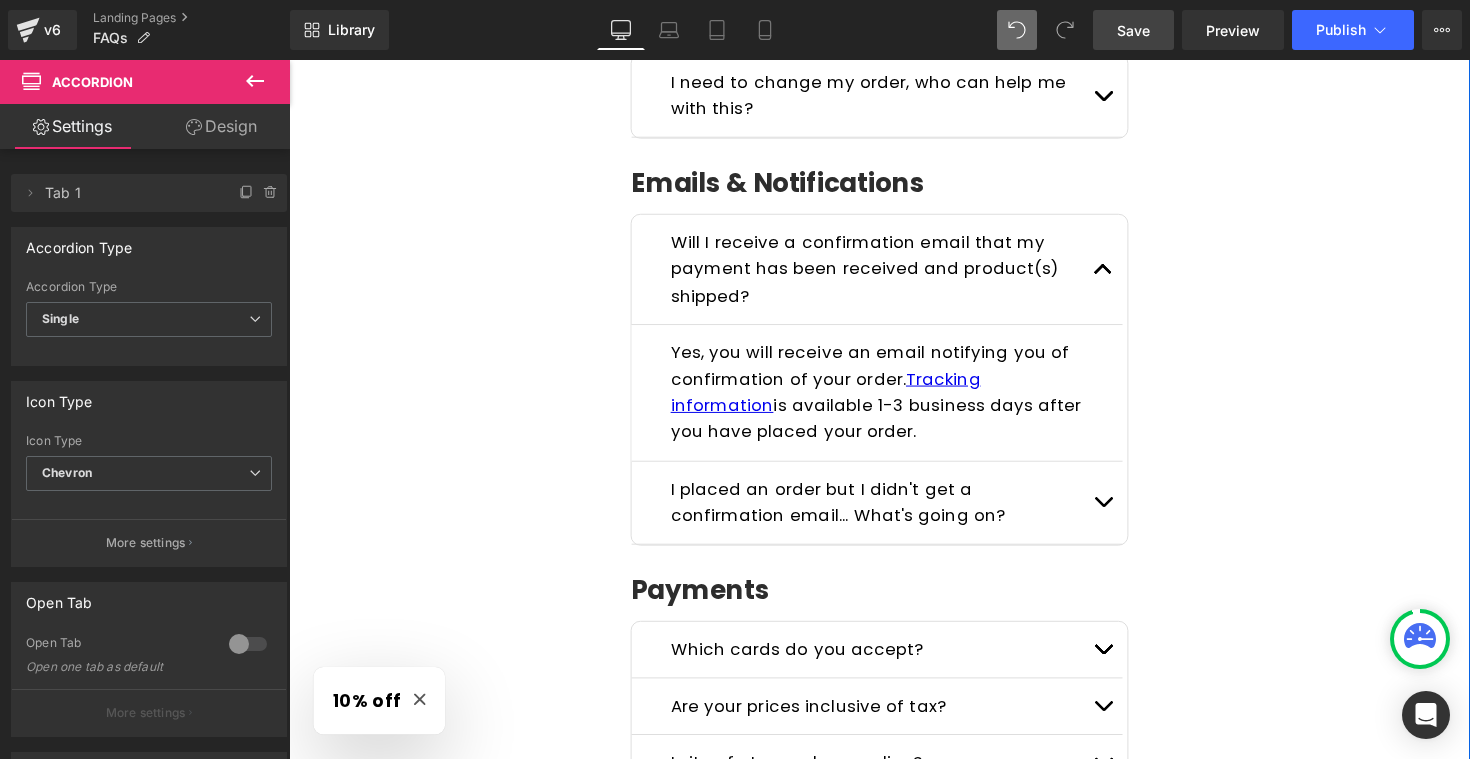 scroll, scrollTop: 1187, scrollLeft: 0, axis: vertical 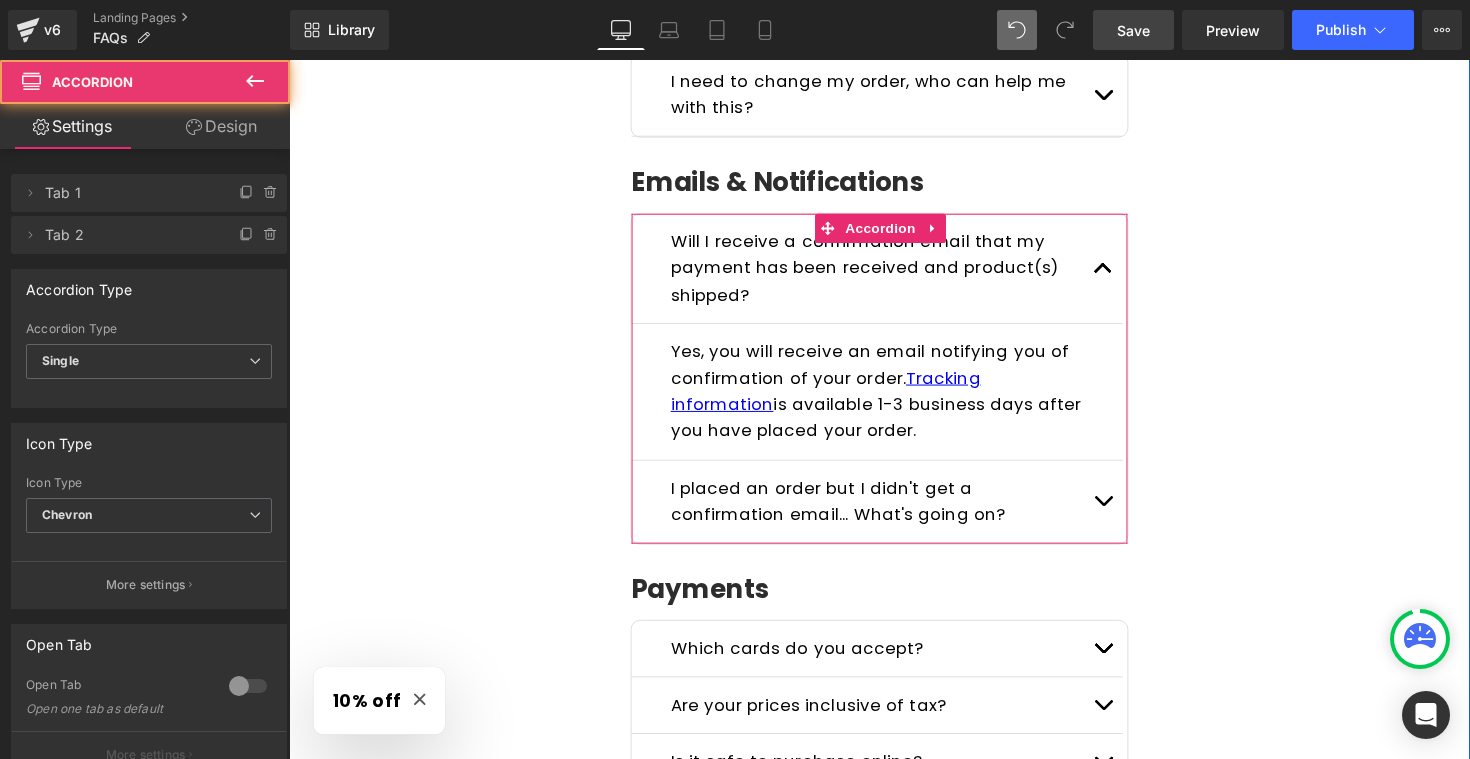 click at bounding box center (1123, 274) 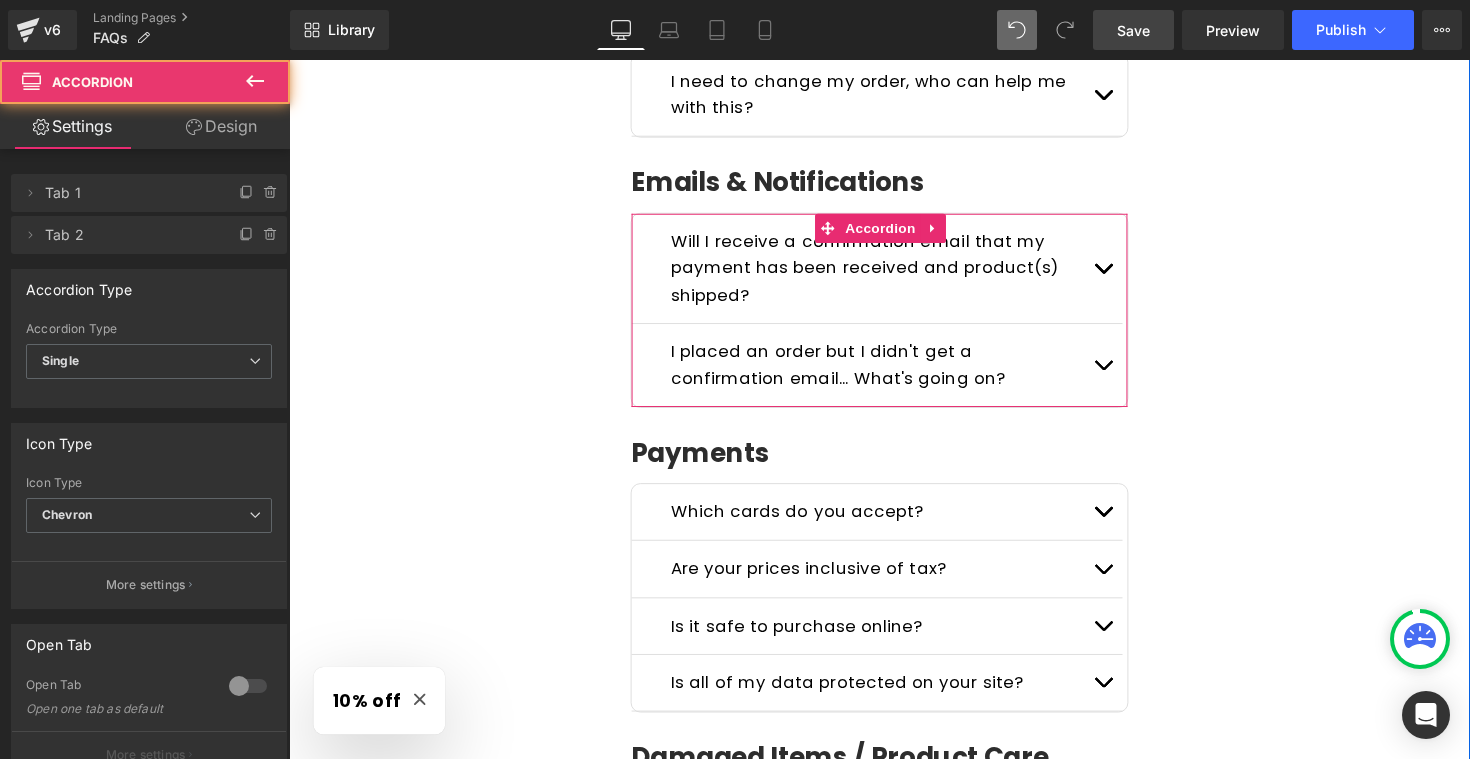 click at bounding box center (1123, 373) 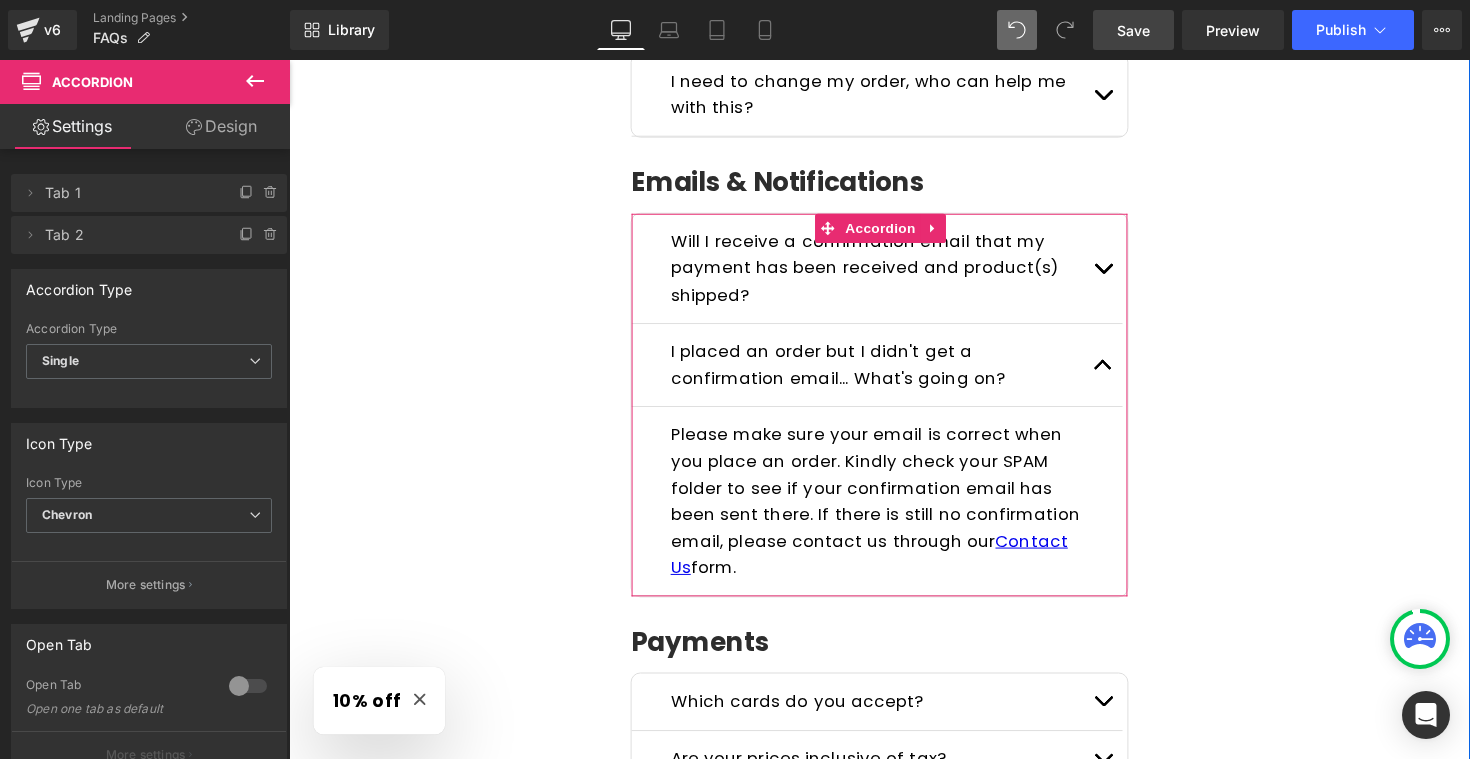 click at bounding box center (1123, 373) 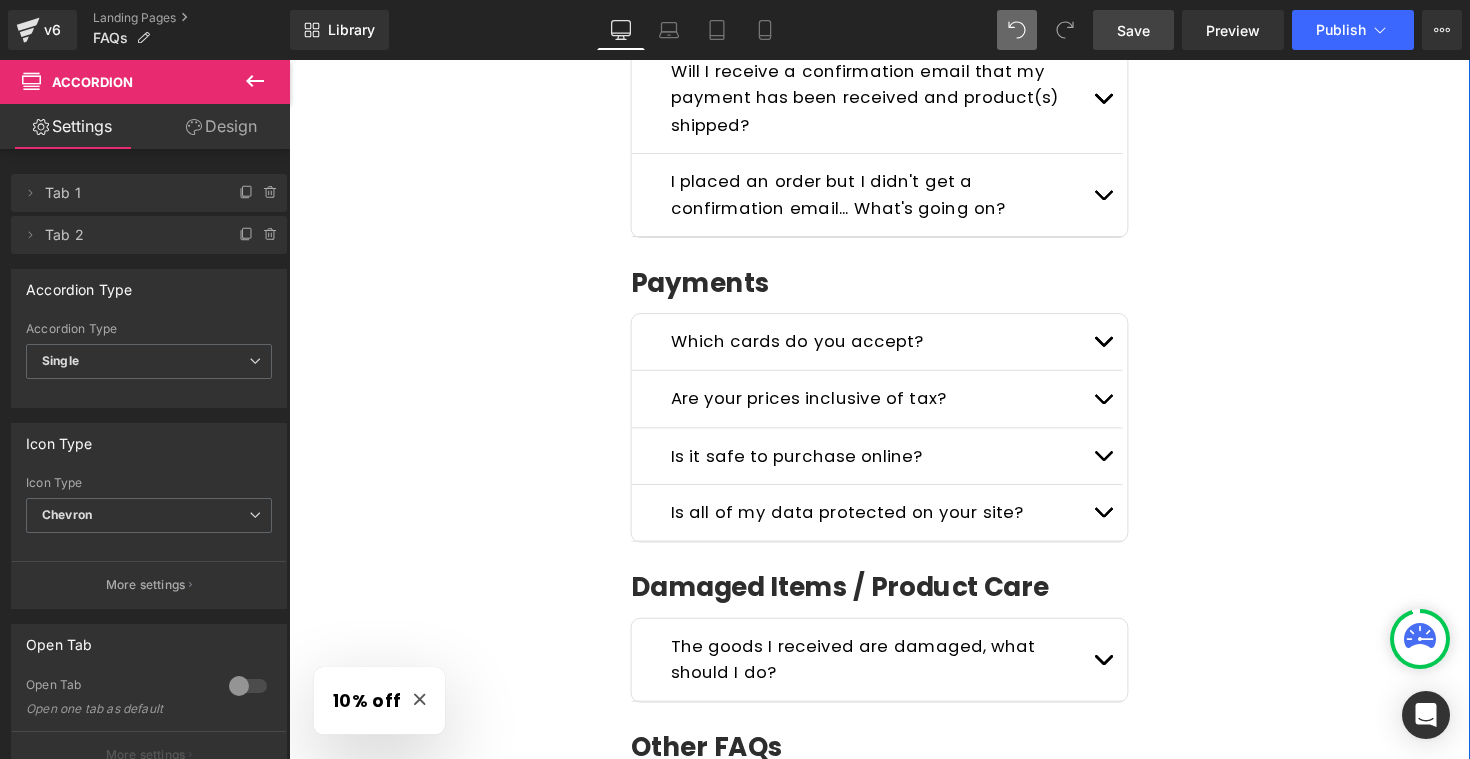 scroll, scrollTop: 1381, scrollLeft: 0, axis: vertical 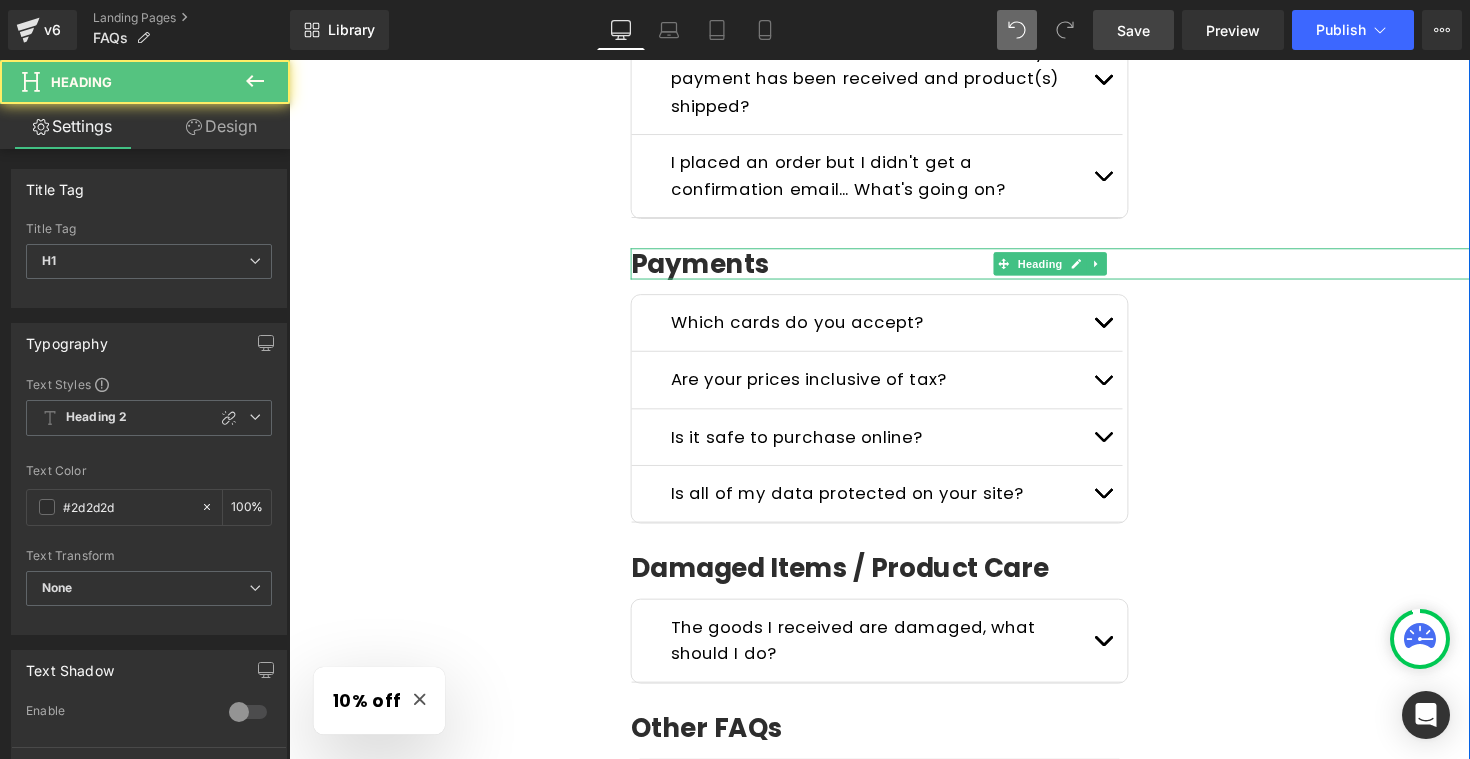click on "Payments" at bounding box center [1069, 269] 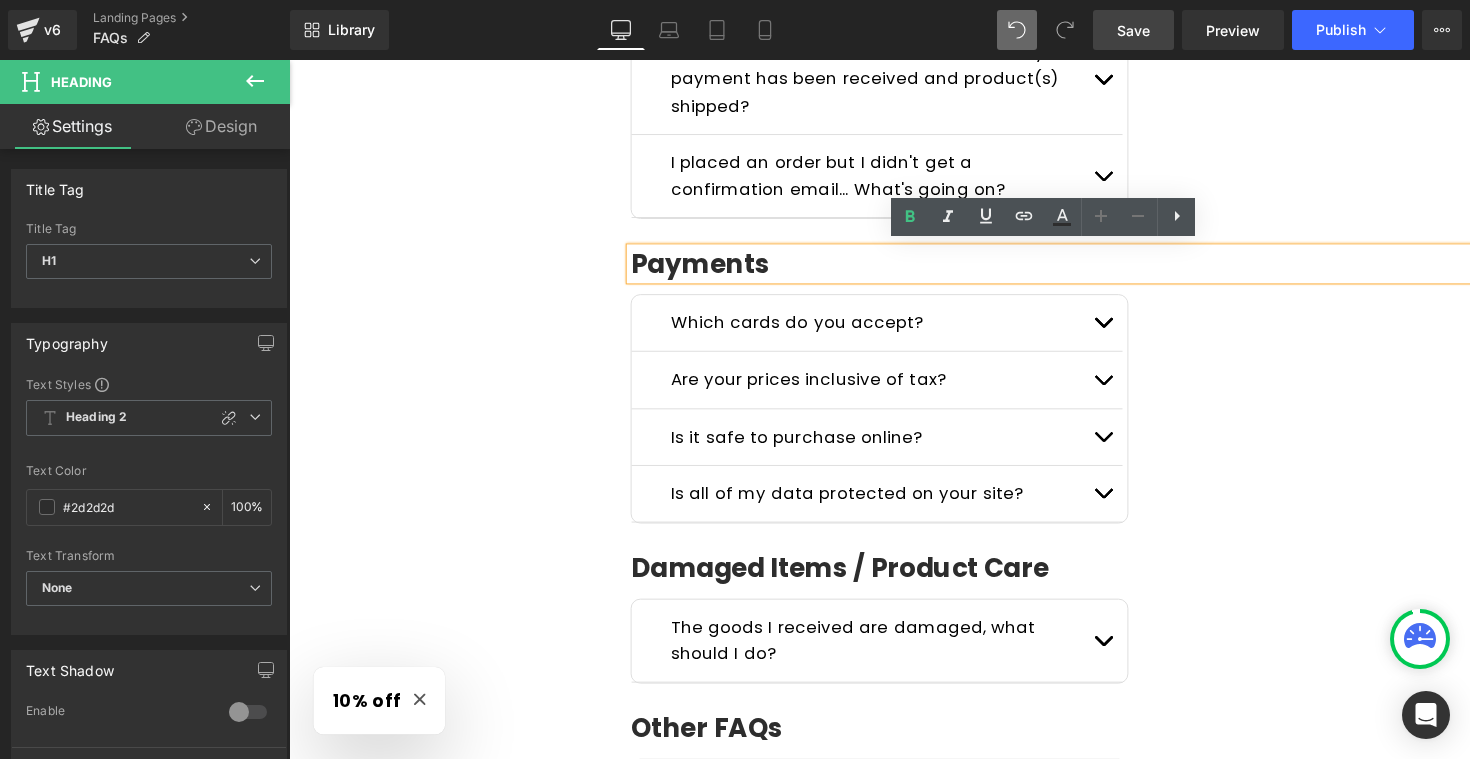 click on "Payments" at bounding box center [1069, 269] 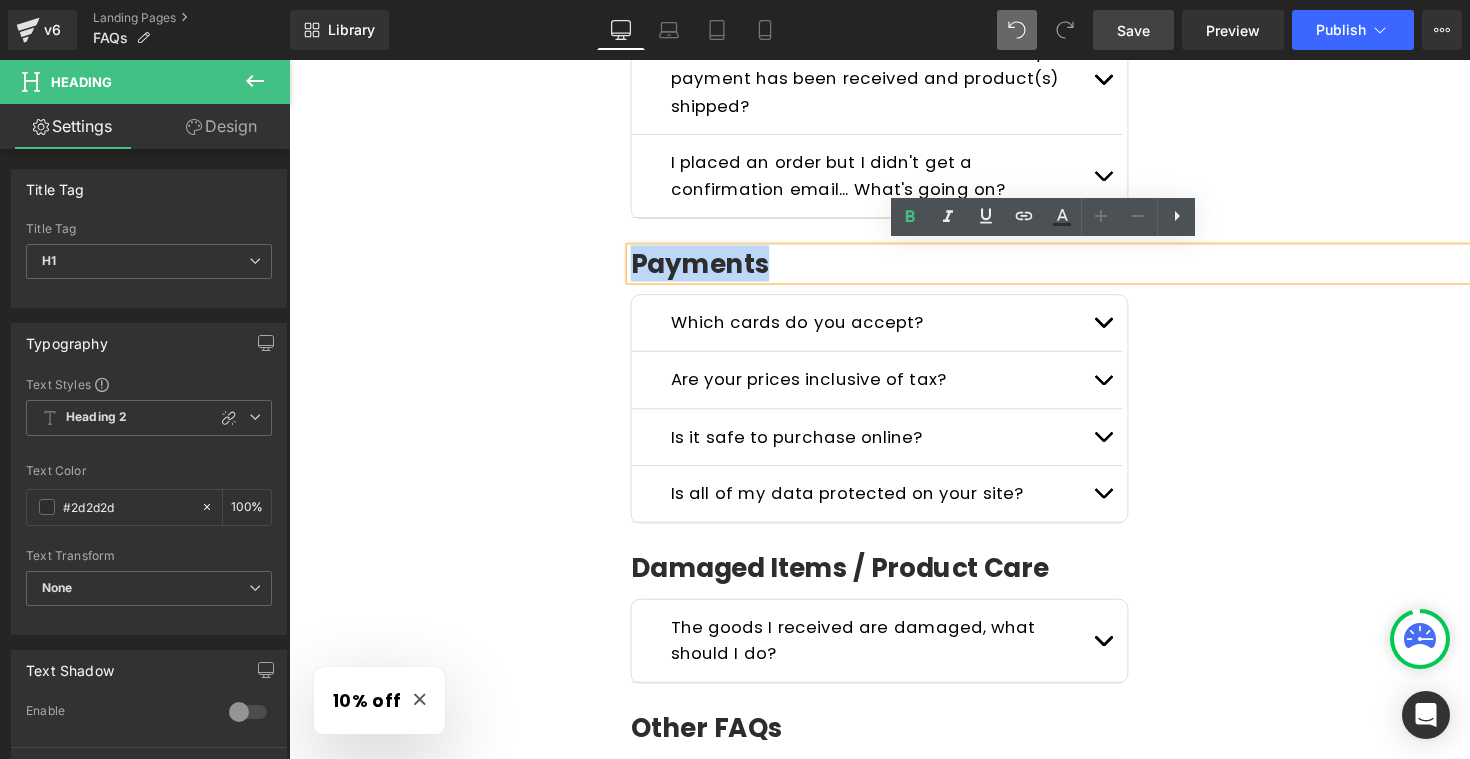 click on "Payments" at bounding box center [1069, 269] 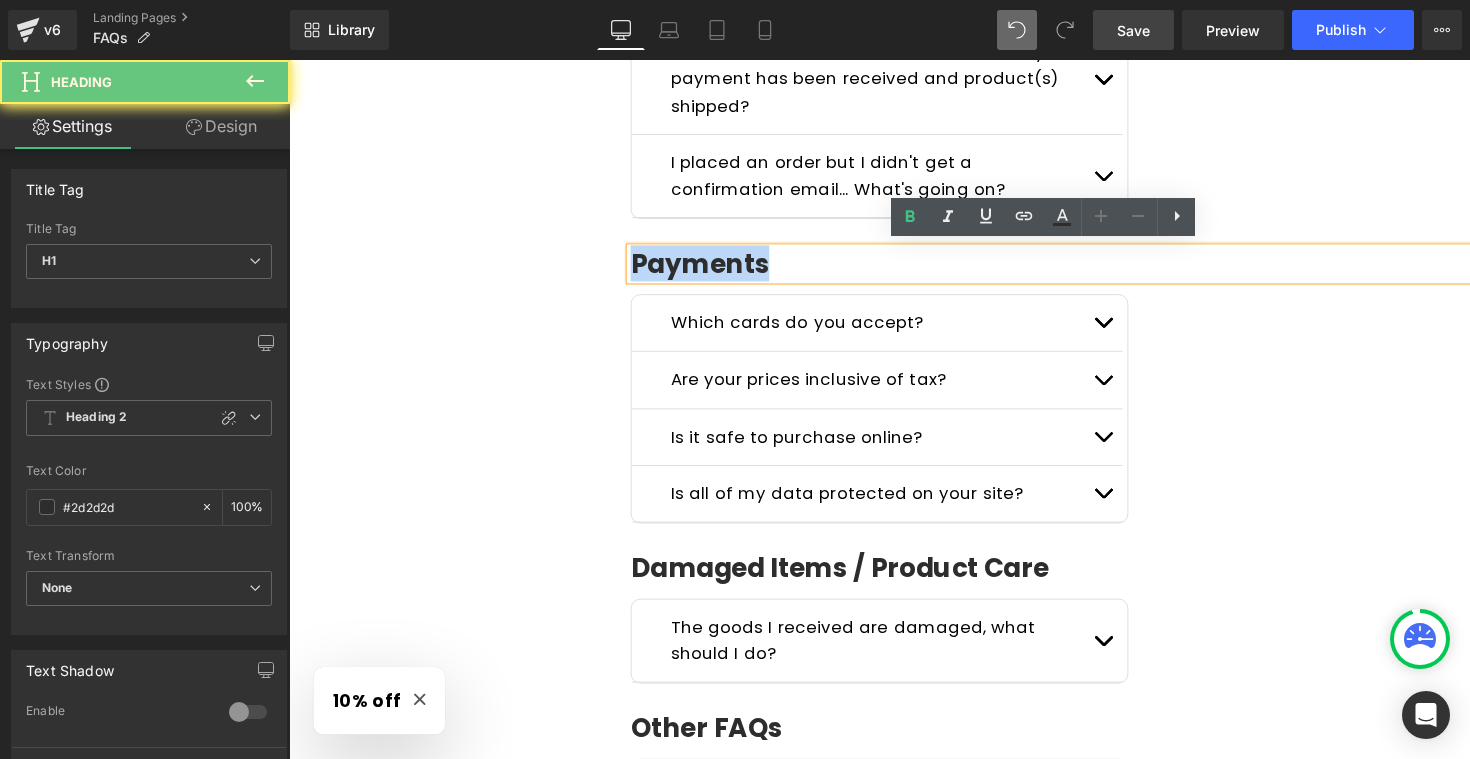 paste 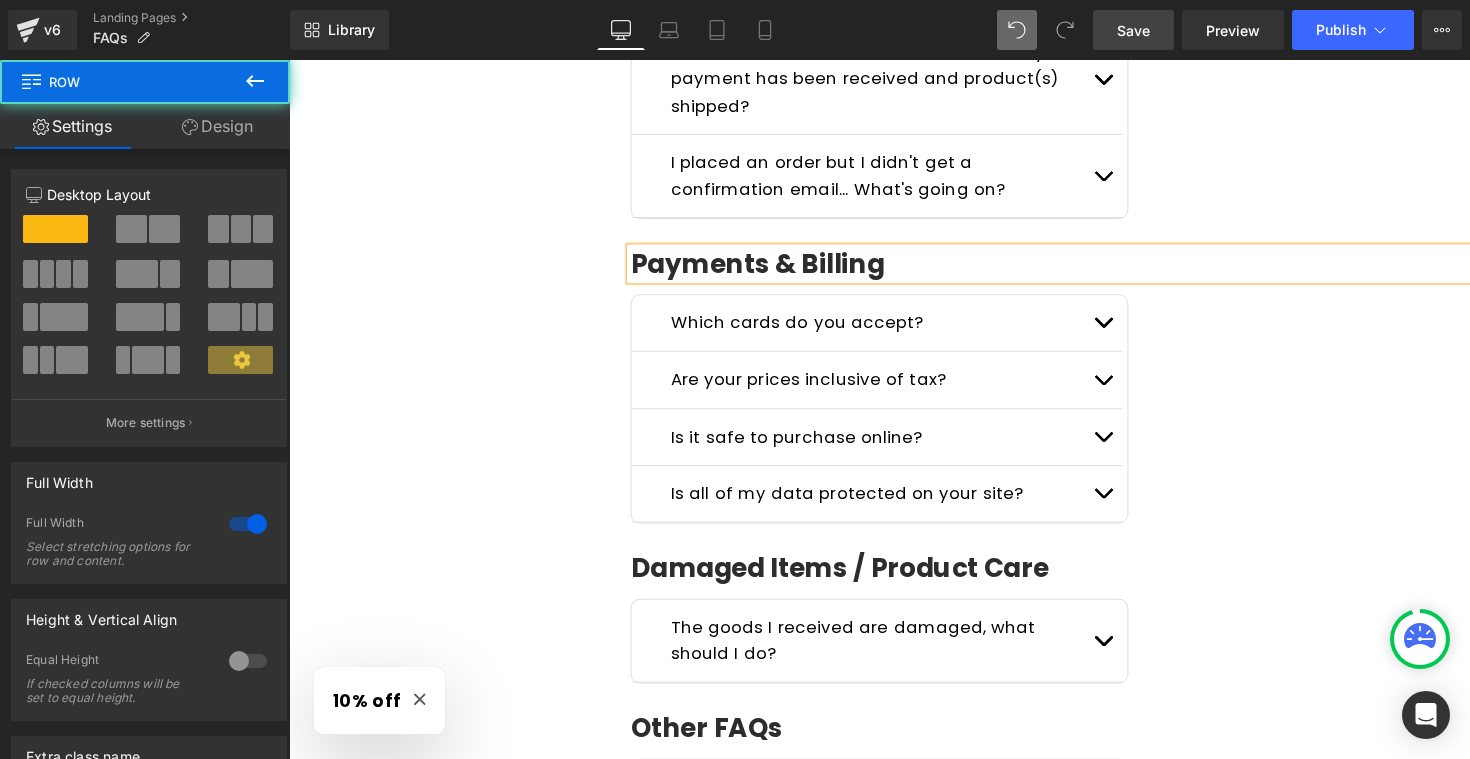click on "Frequently Asked Questions Heading         Please read the FAQs below. If you can't find the answer you are looking for send us a message  here ! Text Block         Row
General Questions
Heading
What kind of products do you sell?
Text Block
We specialize in emergency-ready, survival-grade gear  must-haves  for outdoor adventures and uncertain times. Every product is carefully chosen to serve a purpose when it matters most.
Text Block
Who is Wild Summit Gear for? Text Block
Text Block
Text Block" at bounding box center [894, -74] 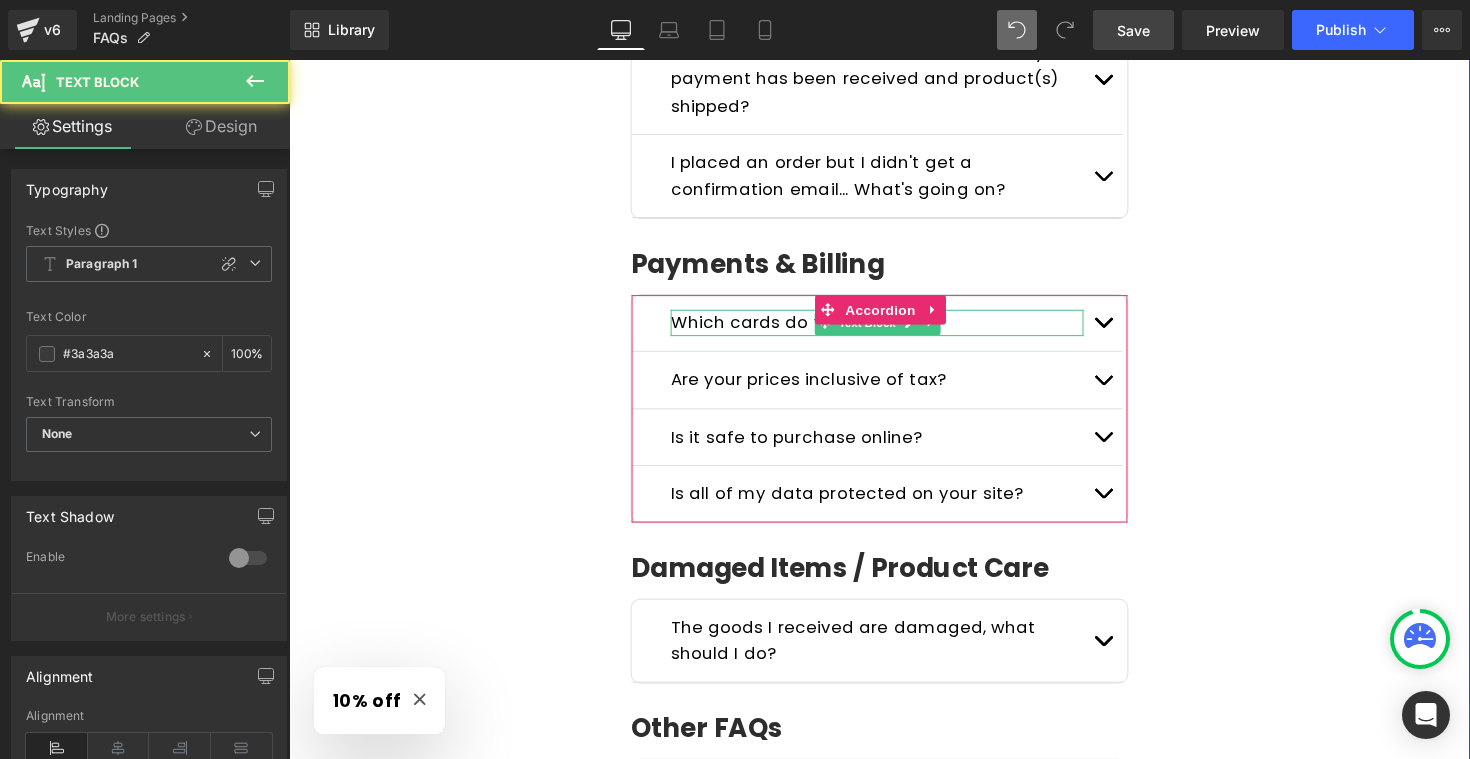 click on "Which cards do you accept?" at bounding box center (891, 329) 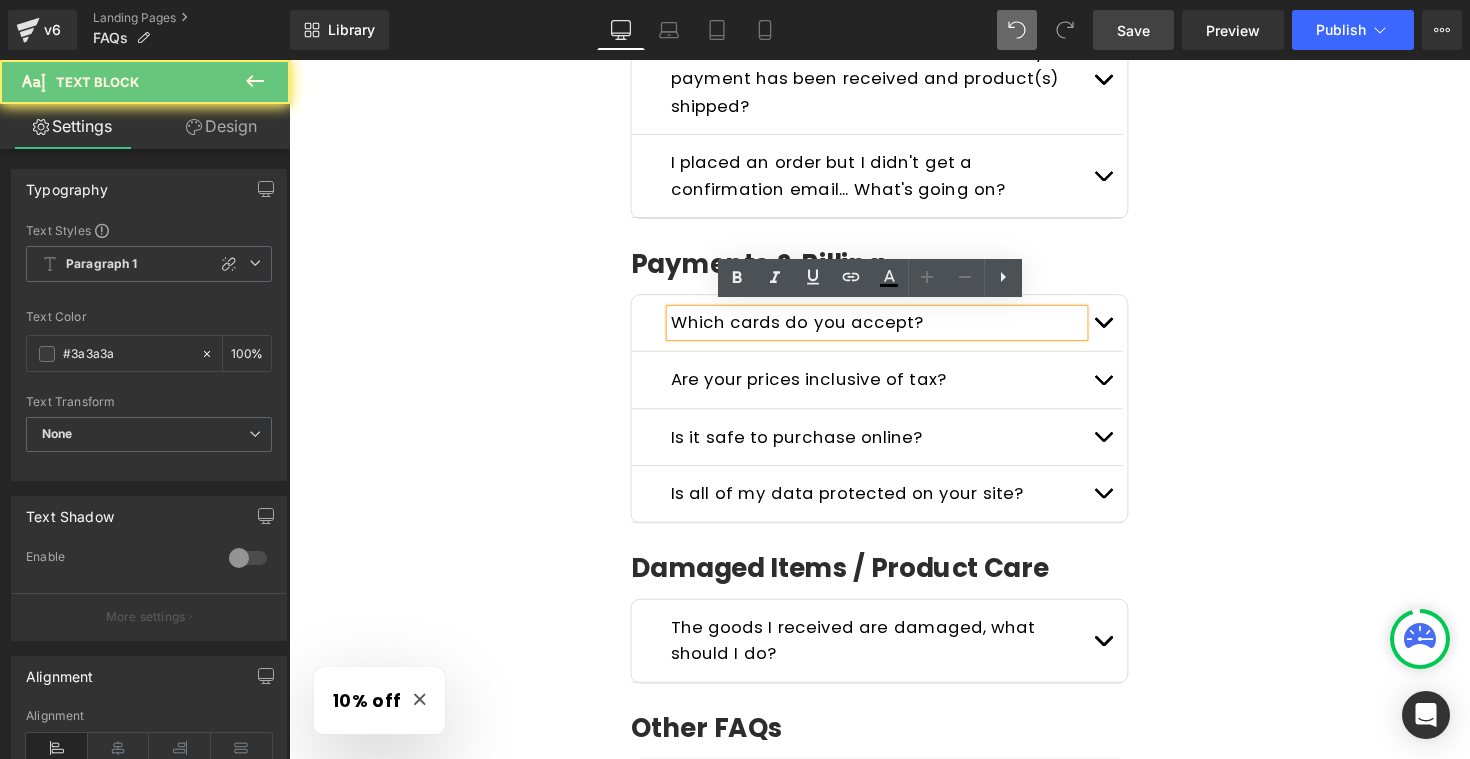 click on "Which cards do you accept?" at bounding box center (891, 329) 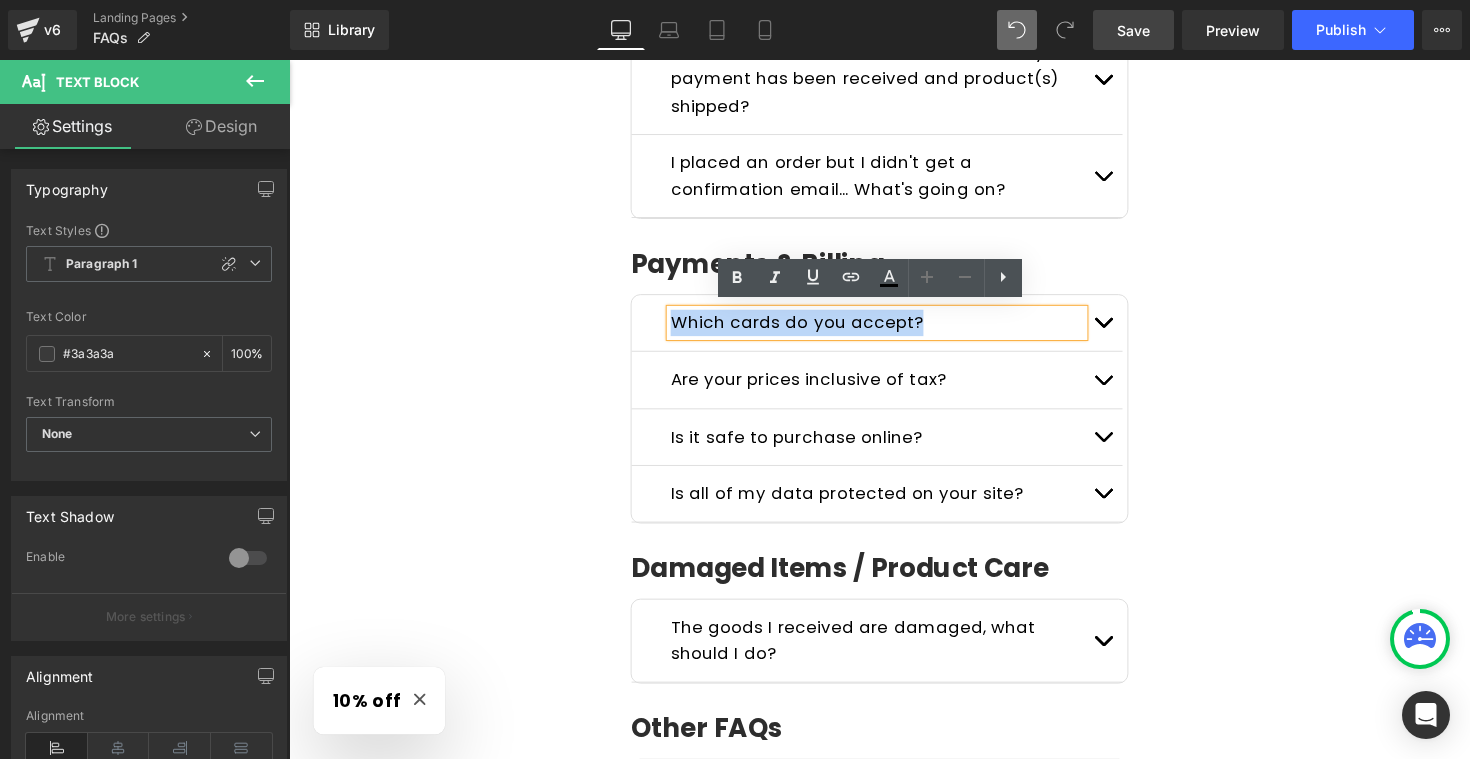 click on "Which cards do you accept?" at bounding box center (891, 329) 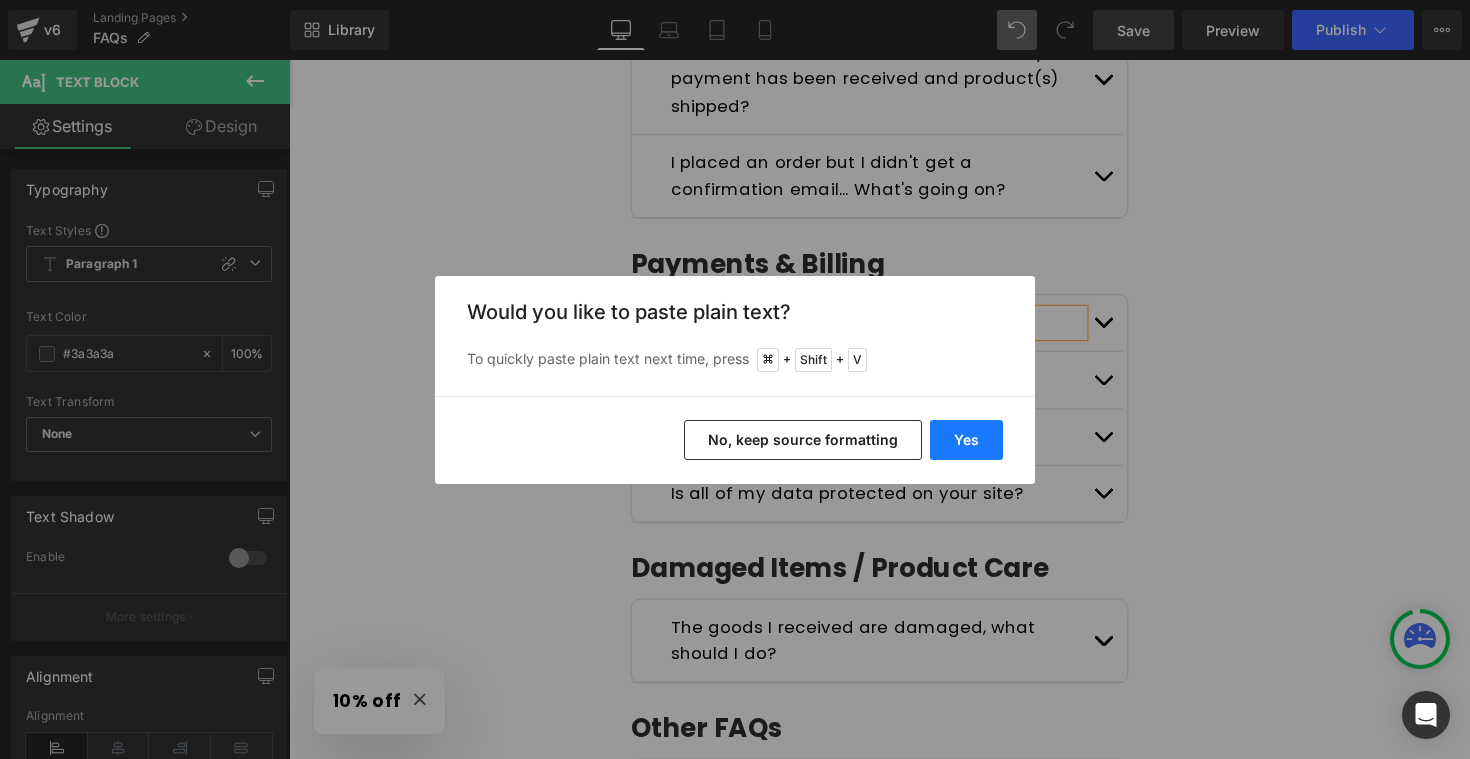 click on "Yes" at bounding box center [966, 440] 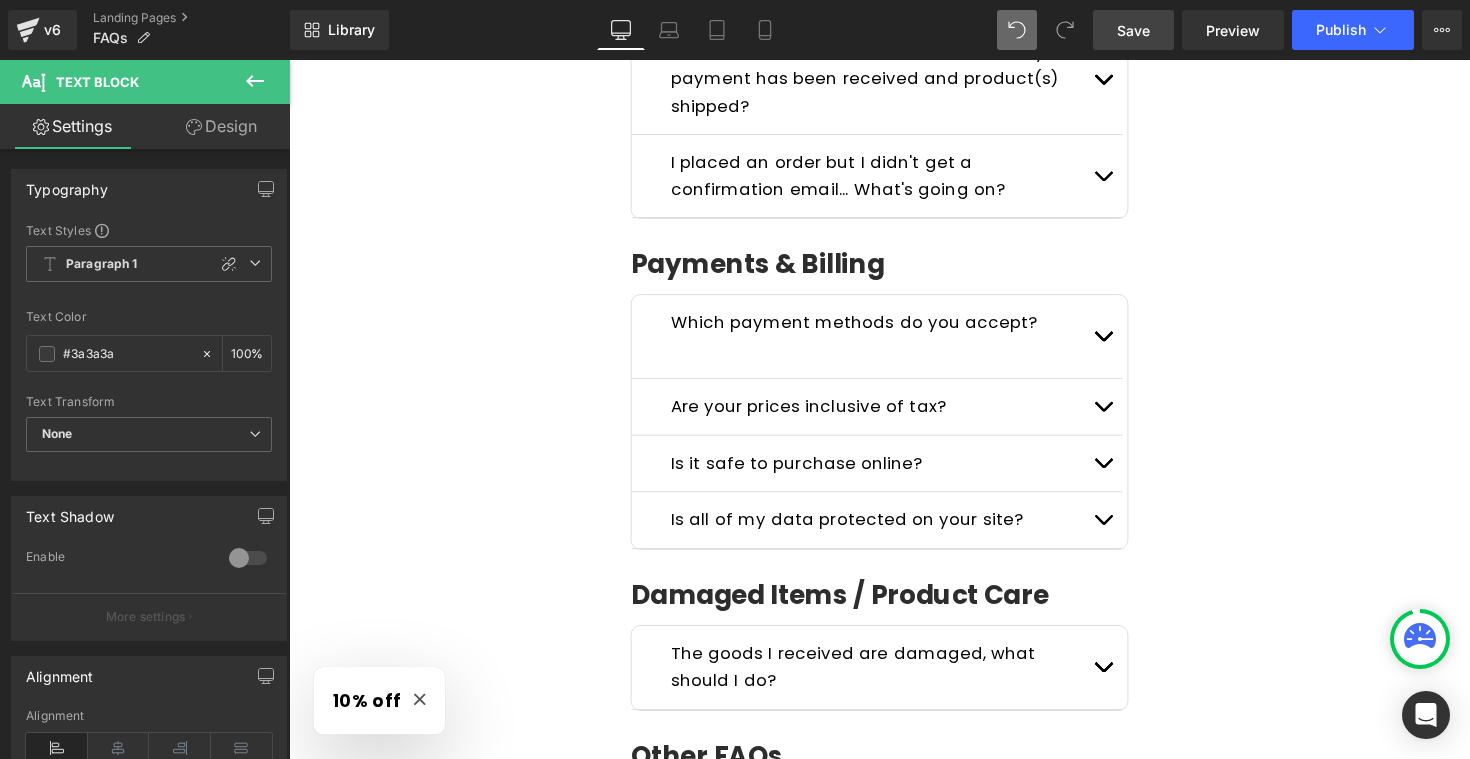 type 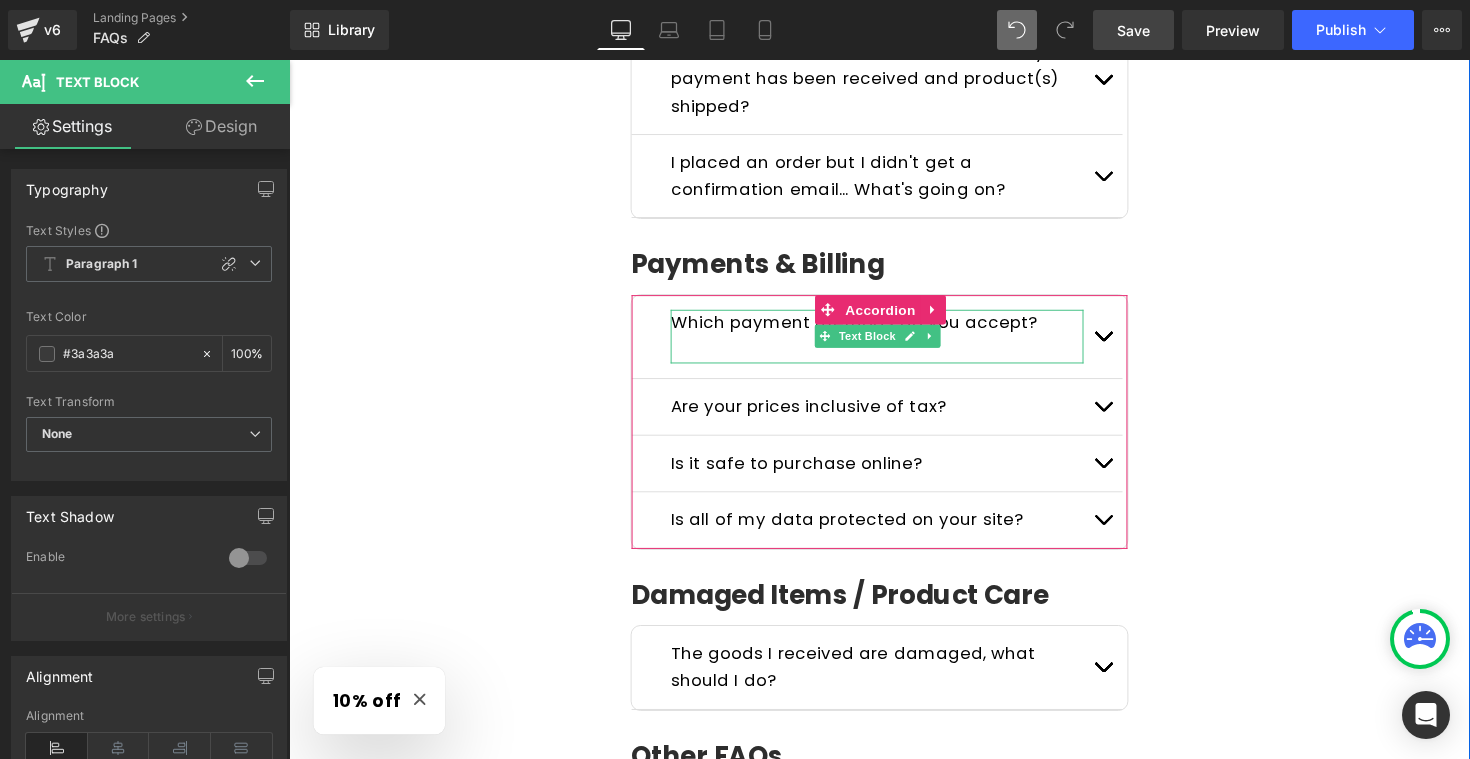 click on "Which payment methods do you accept?" at bounding box center [868, 329] 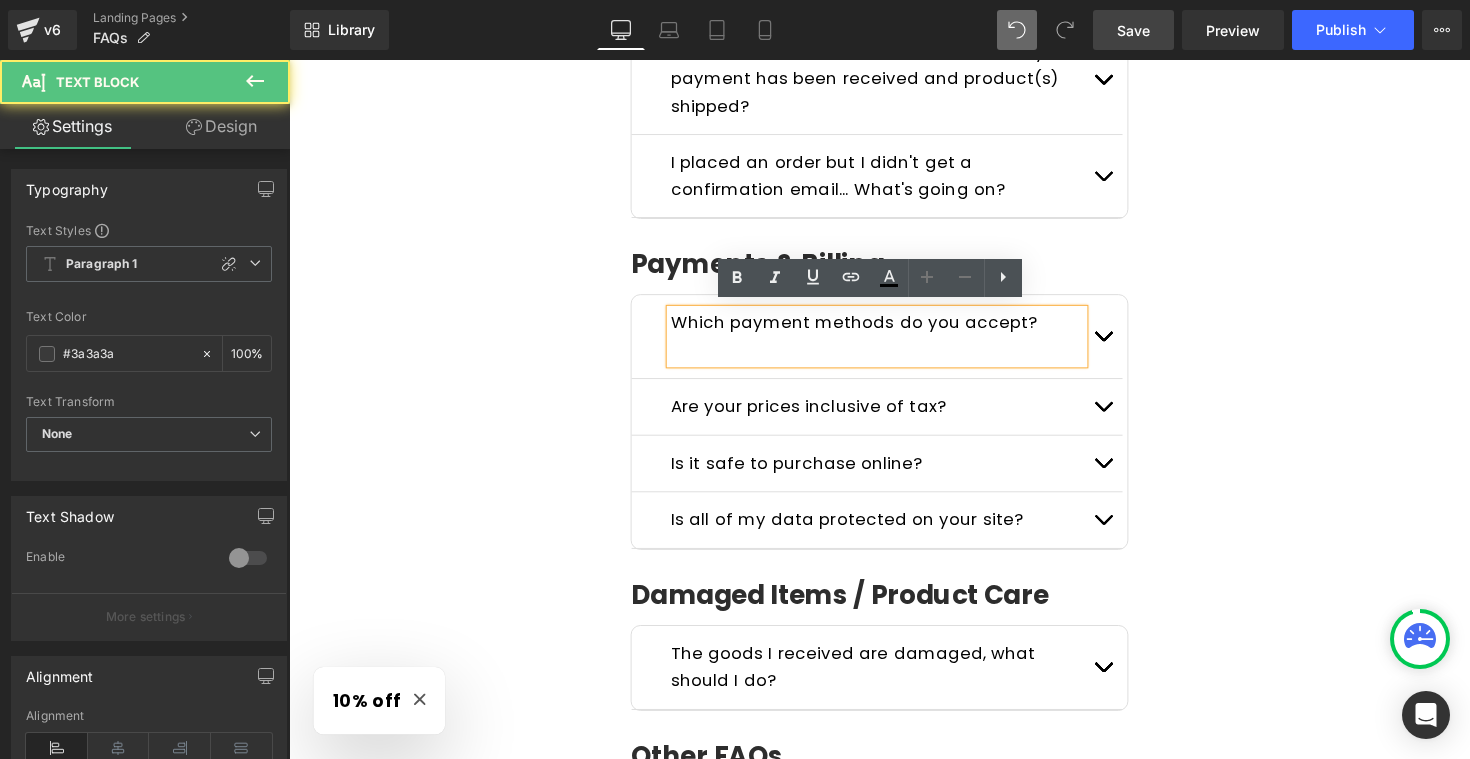 click at bounding box center [891, 356] 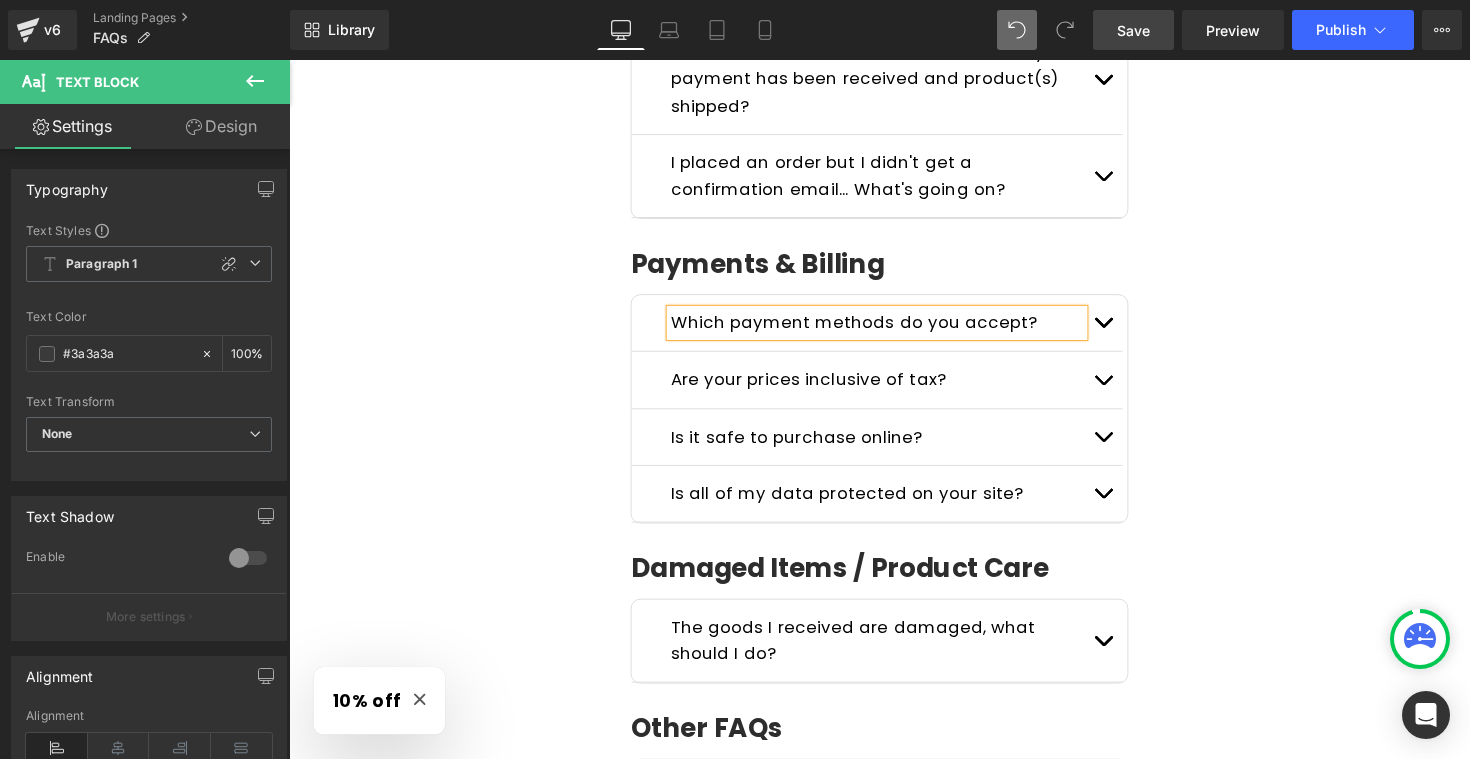 click on "Frequently Asked Questions Heading         Please read the FAQs below. If you can't find the answer you are looking for send us a message  here ! Text Block         Row
General Questions
Heading
What kind of products do you sell?
Text Block
We specialize in emergency-ready, survival-grade gear  must-haves  for outdoor adventures and uncertain times. Every product is carefully chosen to serve a purpose when it matters most.
Text Block
Who is Wild Summit Gear for? Text Block
Text Block
Text Block" at bounding box center [894, -74] 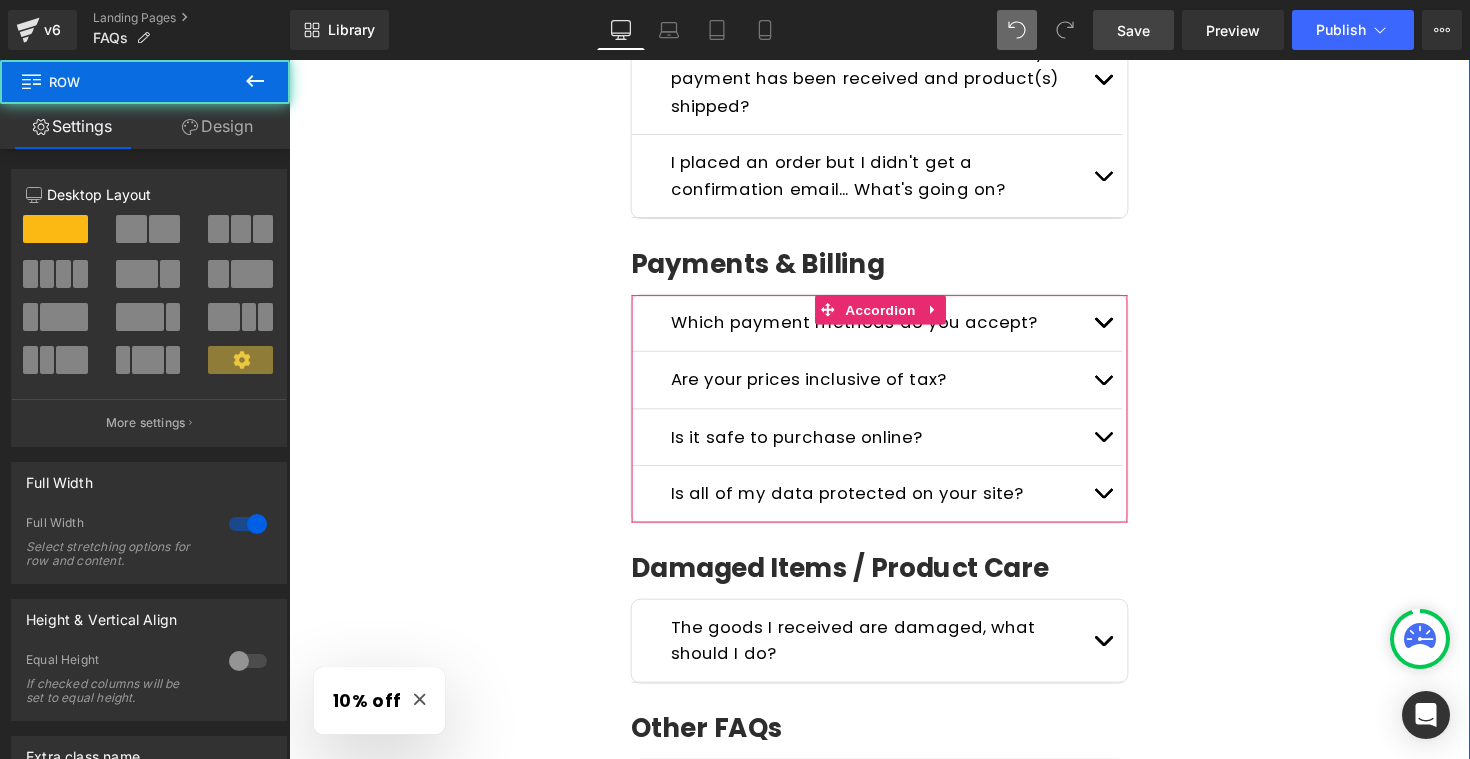 click at bounding box center (1123, 329) 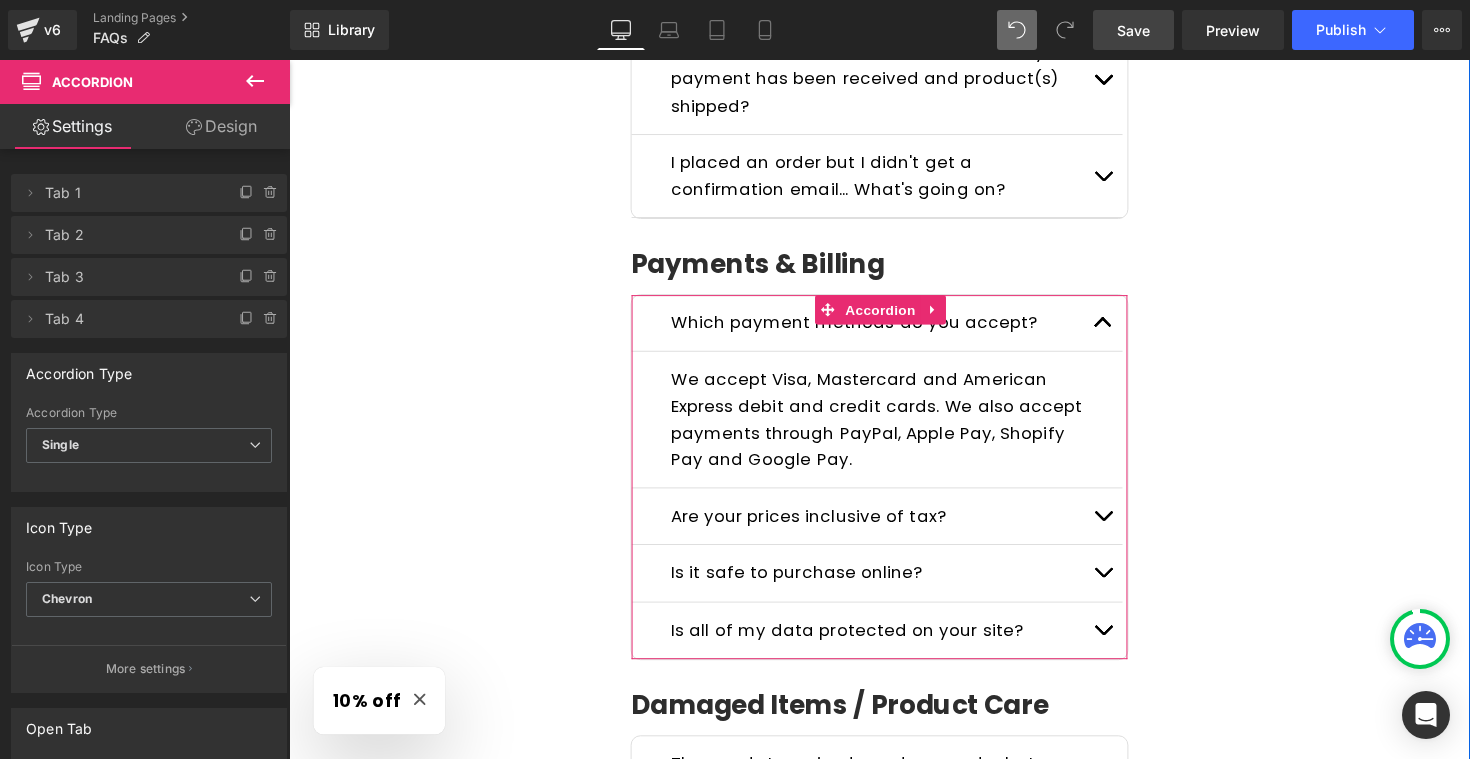 click at bounding box center [1123, 527] 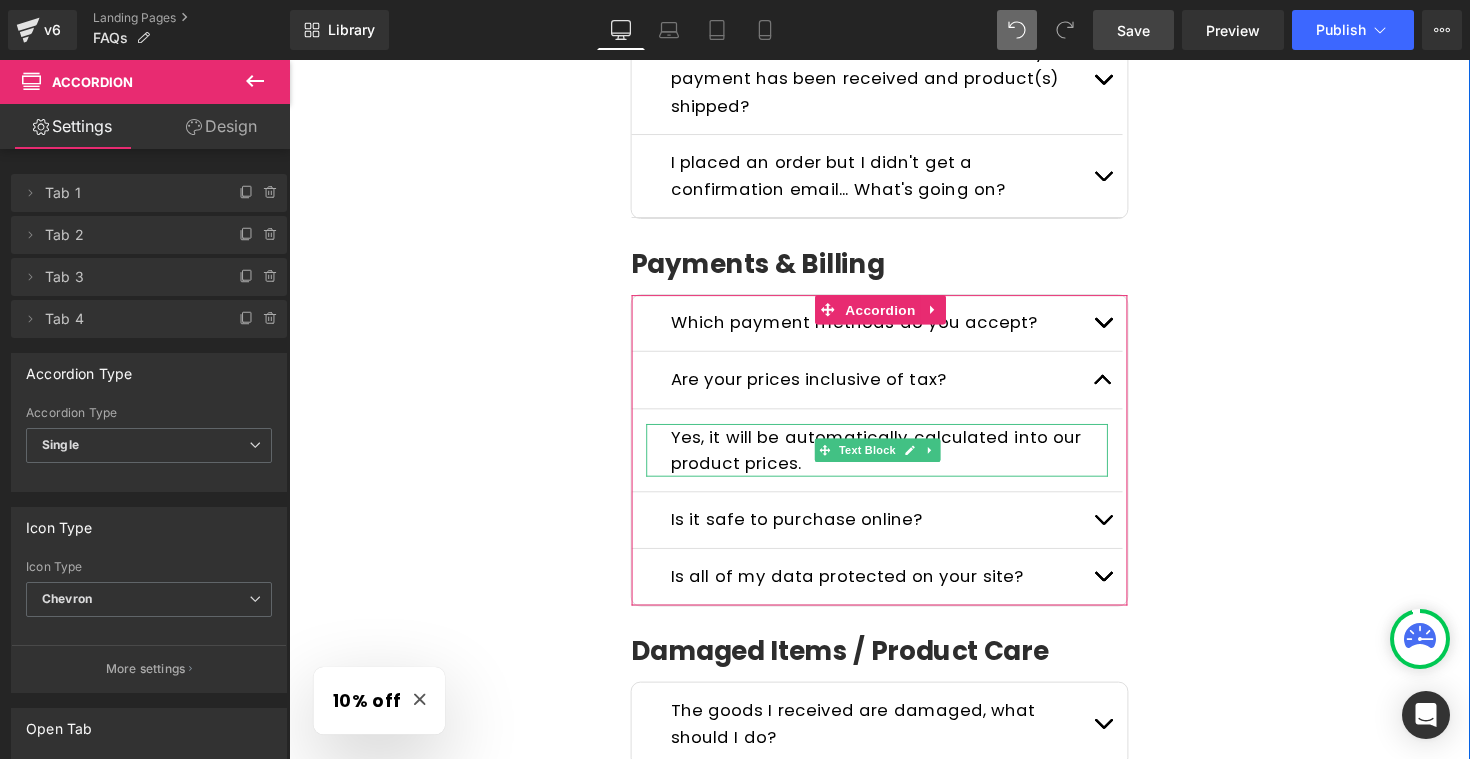 click on "Yes, it will be automatically calculated into our product prices." at bounding box center (890, 459) 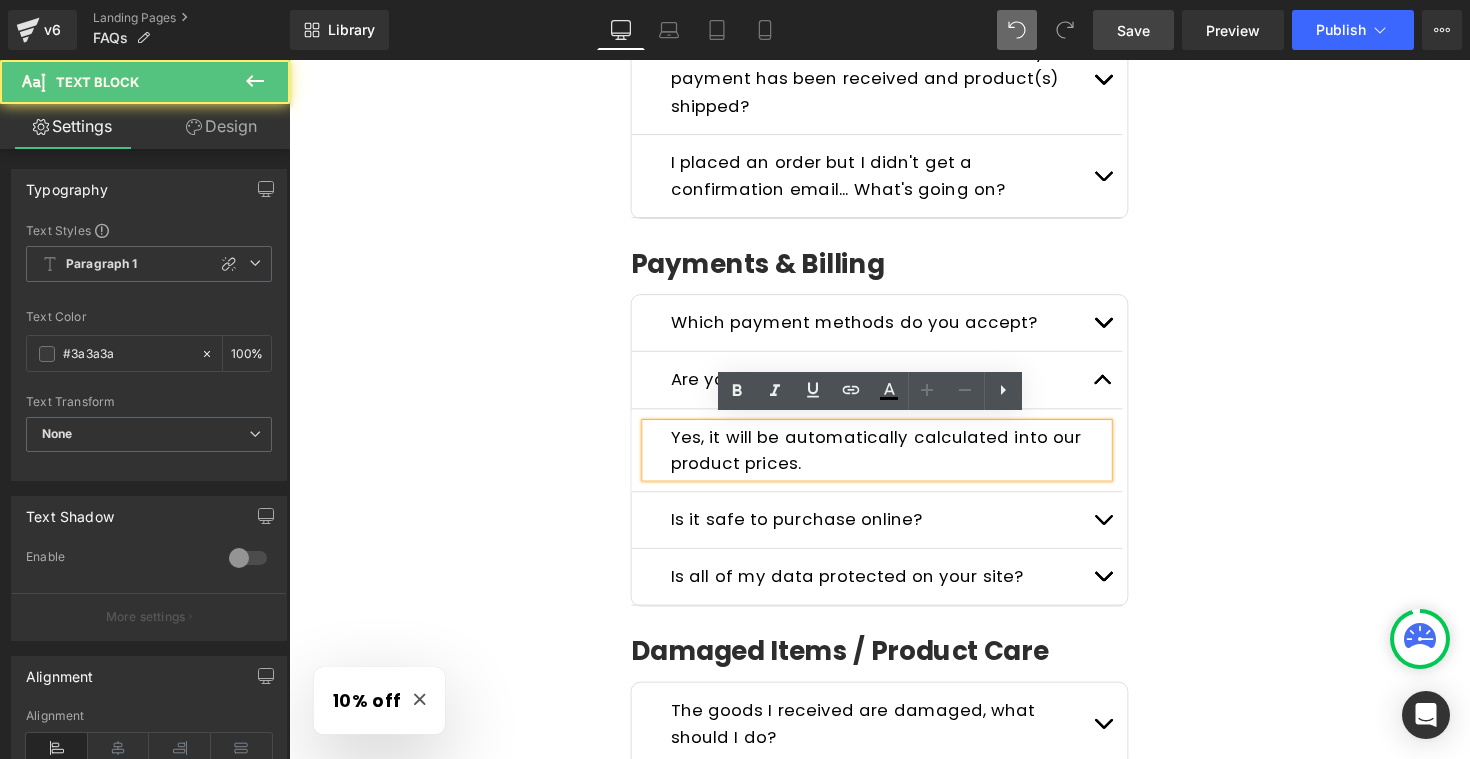 click on "Yes, it will be automatically calculated into our product prices." at bounding box center [891, 460] 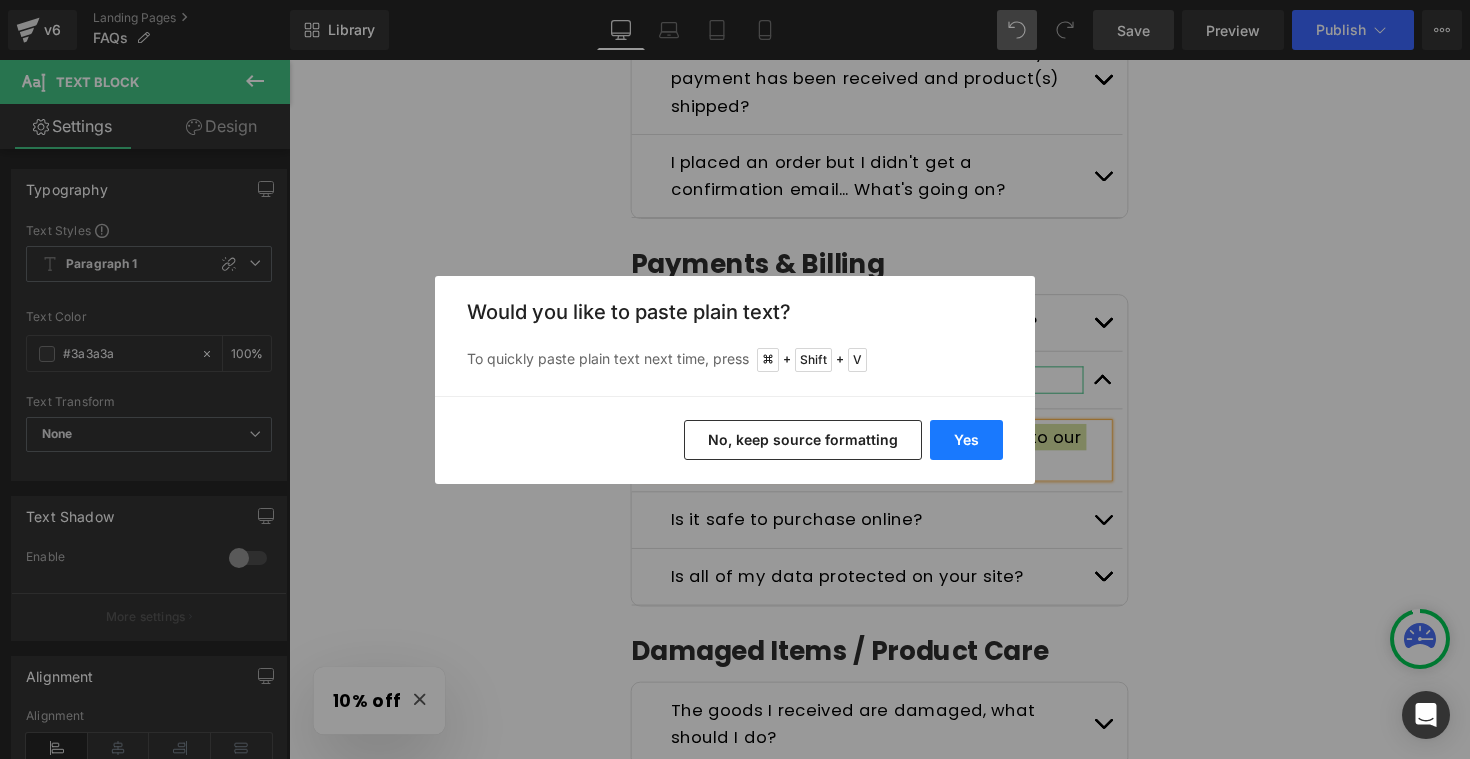 click on "Yes" at bounding box center (966, 440) 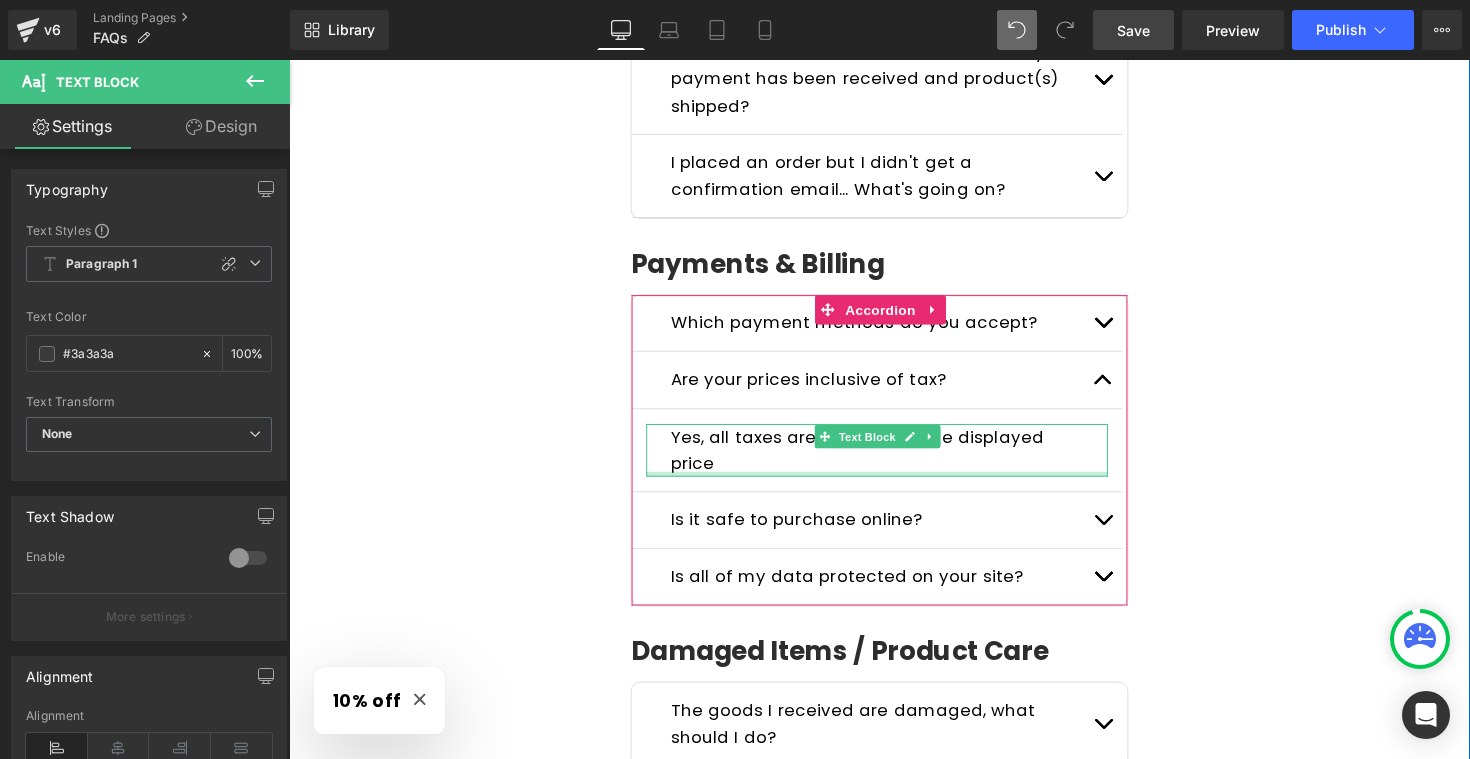 click at bounding box center (891, 484) 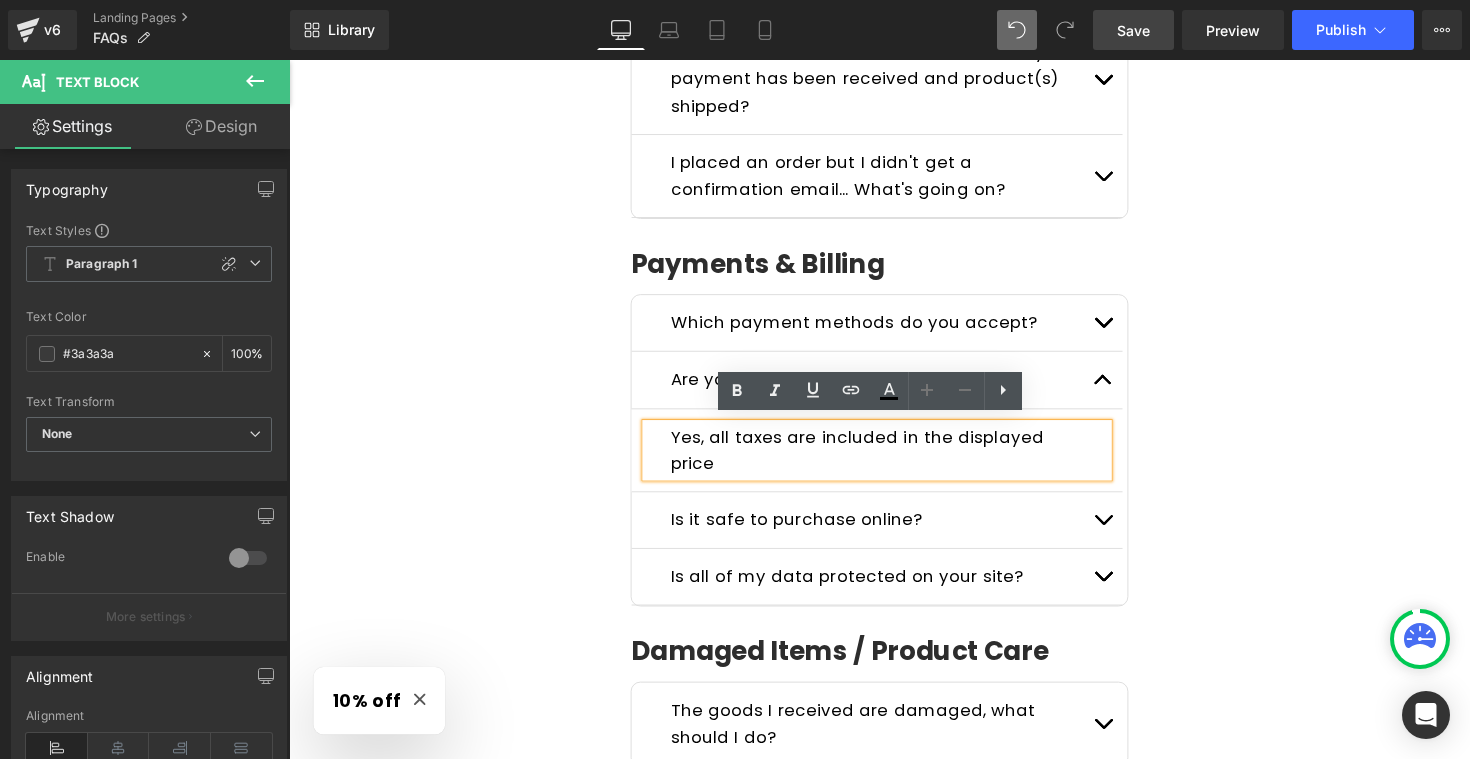 click on "Yes, all taxes are included in the displayed price" at bounding box center (891, 460) 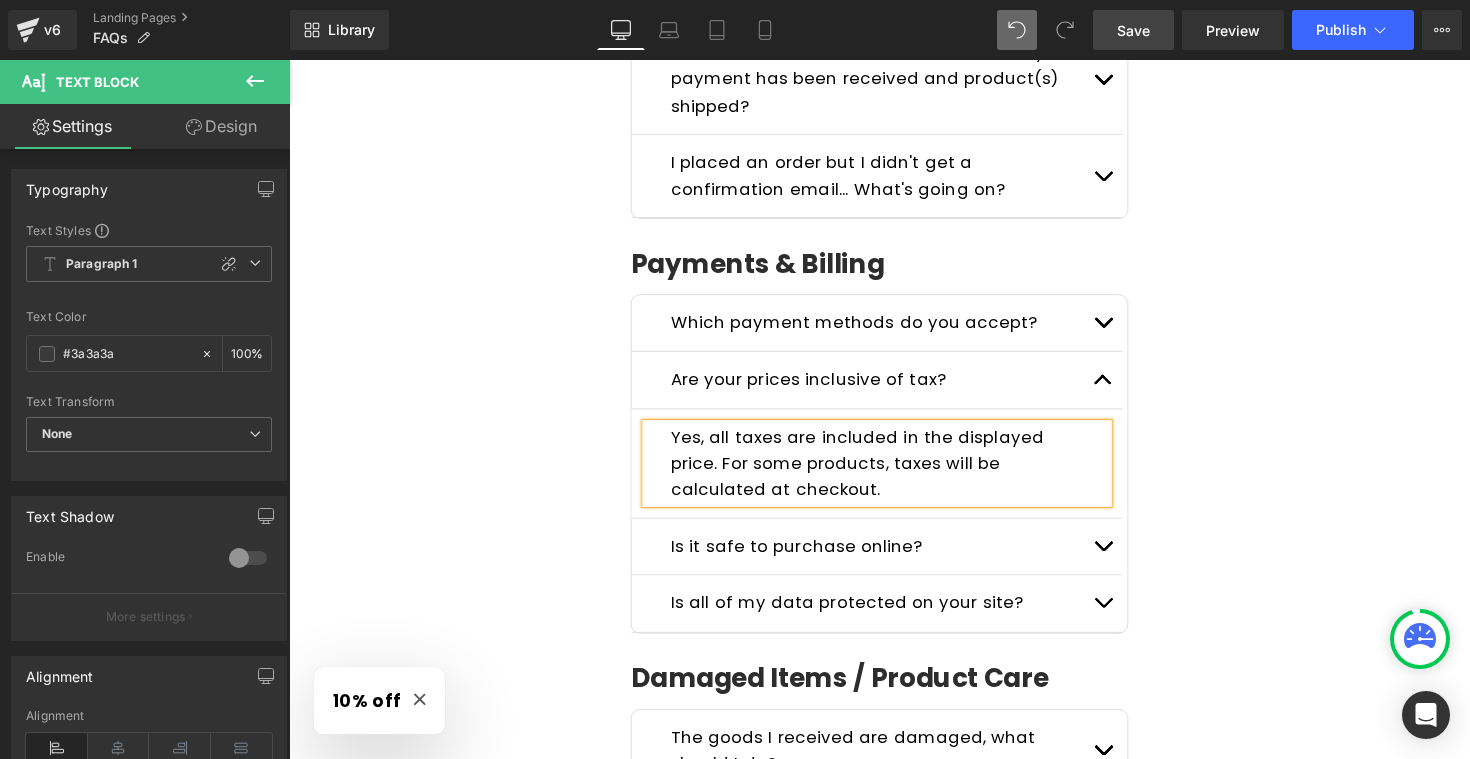click on "Frequently Asked Questions Heading         Please read the FAQs below. If you can't find the answer you are looking for send us a message  here ! Text Block         Row
General Questions
Heading
What kind of products do you sell?
Text Block
We specialize in emergency-ready, survival-grade gear  must-haves  for outdoor adventures and uncertain times. Every product is carefully chosen to serve a purpose when it matters most.
Text Block
Who is Wild Summit Gear for? Text Block
Text Block
Text Block" at bounding box center [894, -17] 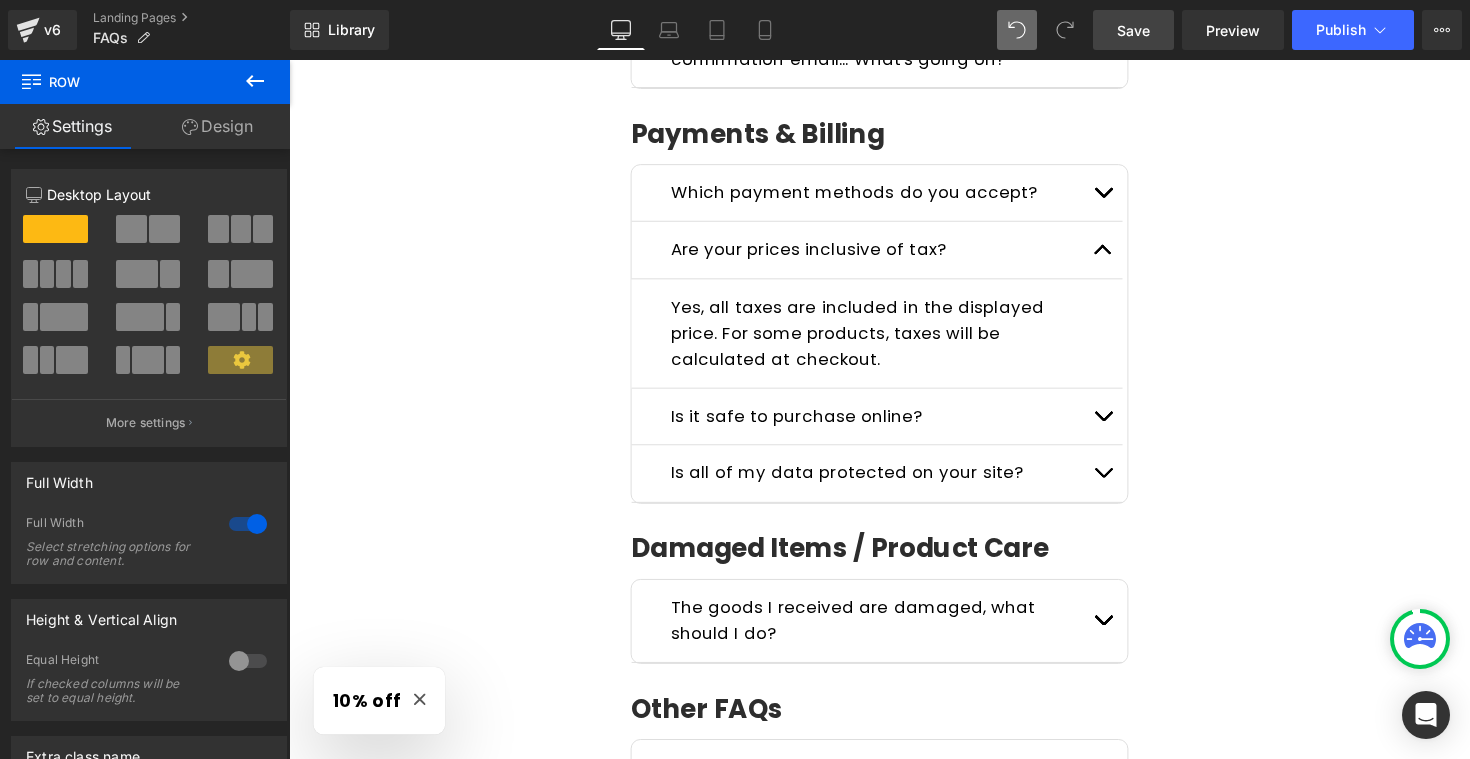 scroll, scrollTop: 1520, scrollLeft: 0, axis: vertical 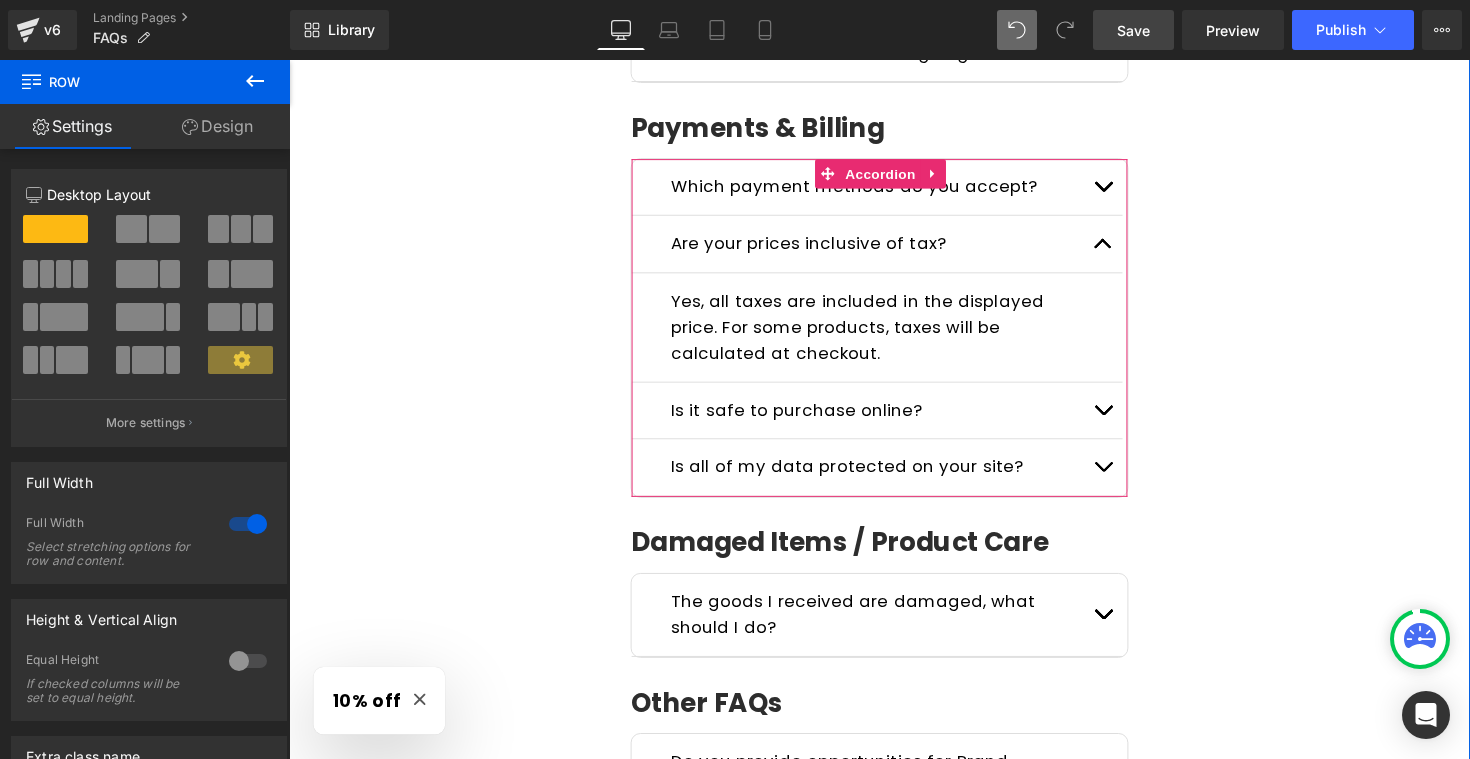 click at bounding box center [1123, 419] 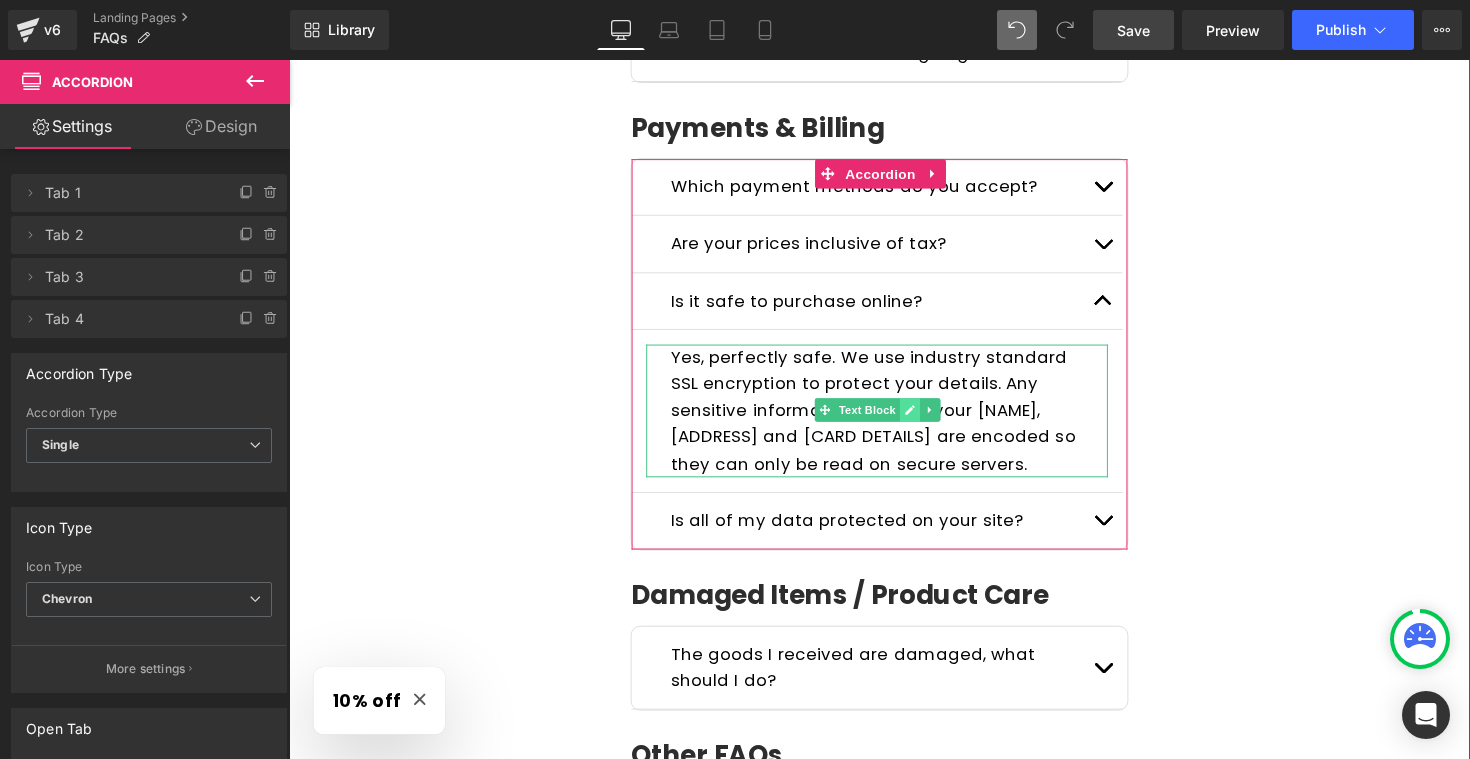 click 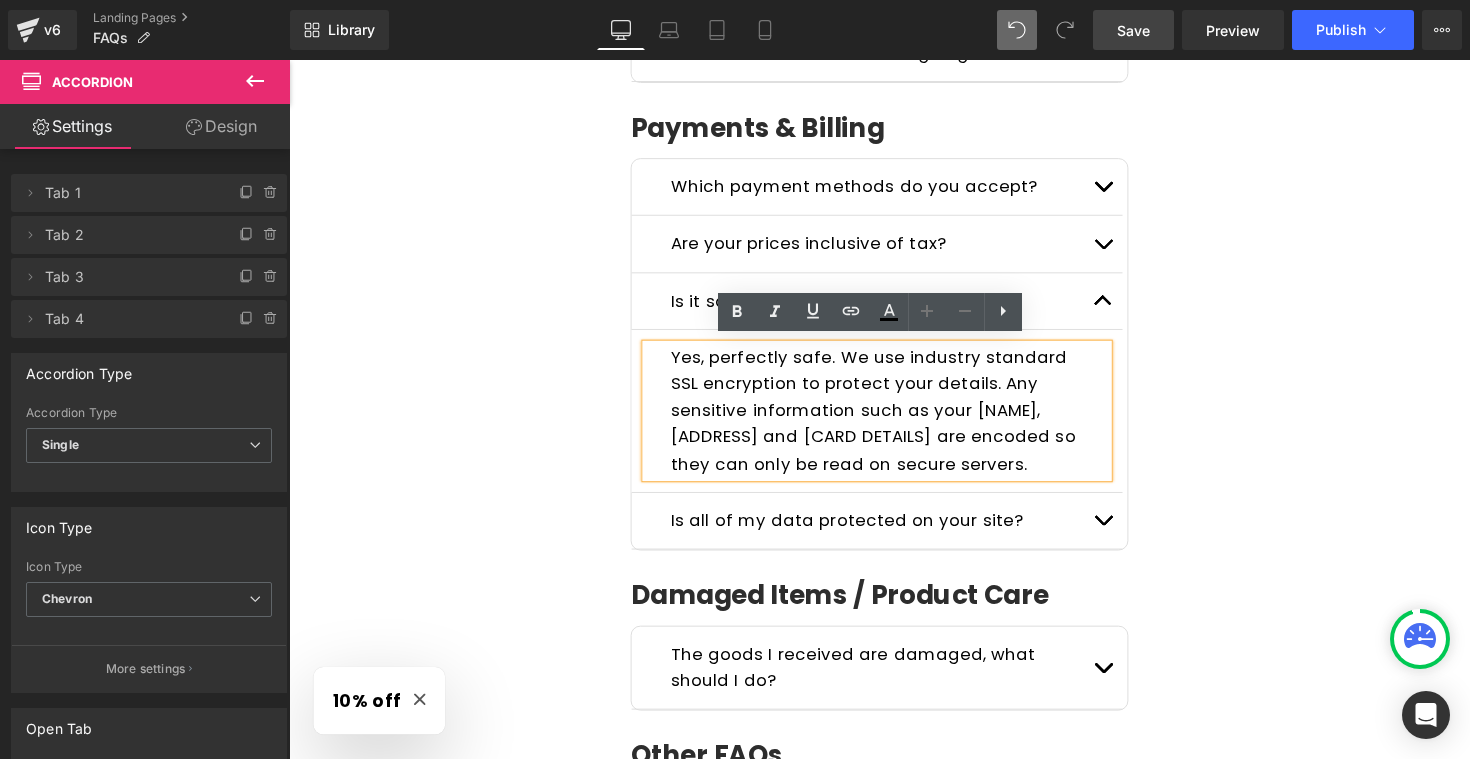 click on "Yes, perfectly safe. We use industry standard SSL encryption to protect your details. Any sensitive information such as your name, address and card details are encoded so they can only be read on secure servers." at bounding box center (887, 419) 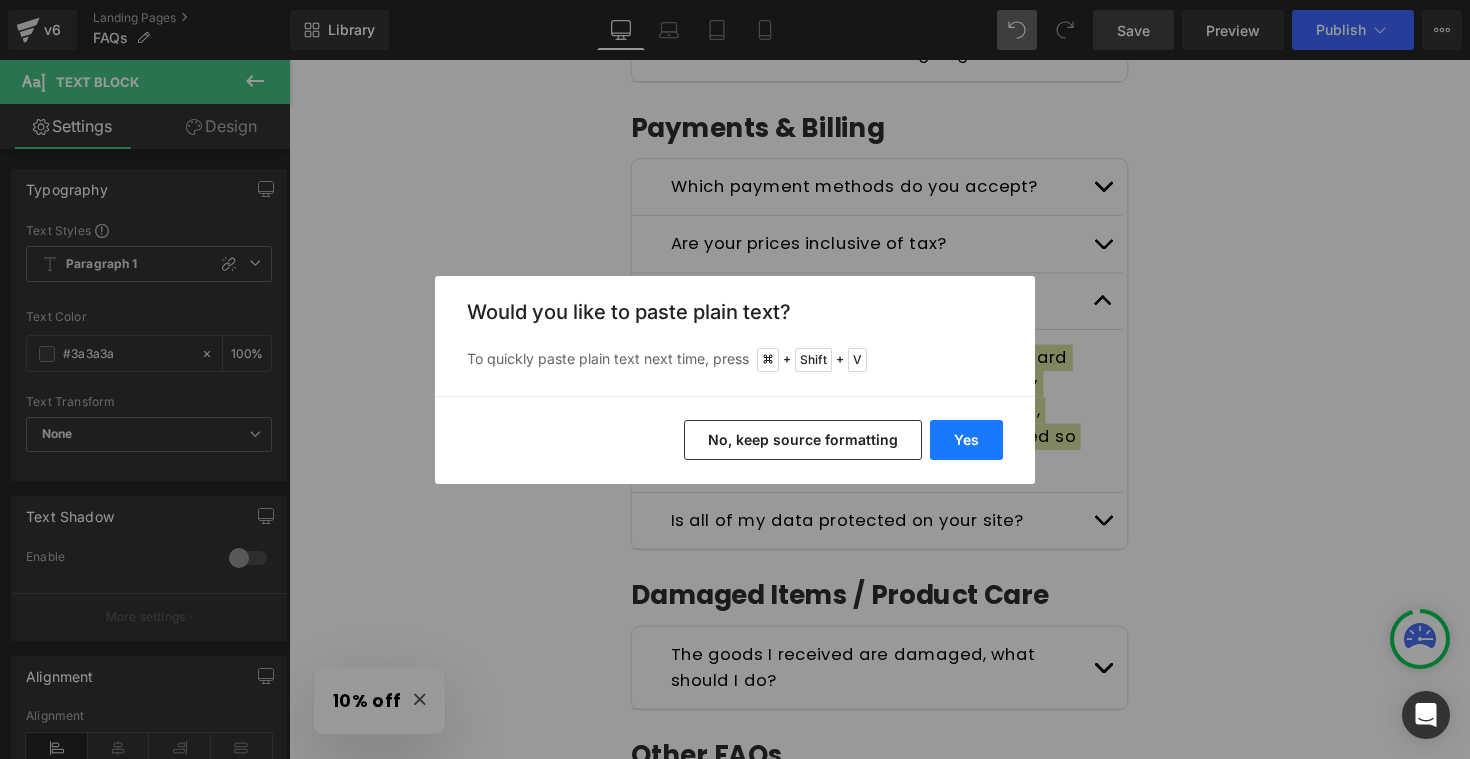 click on "Yes" at bounding box center (966, 440) 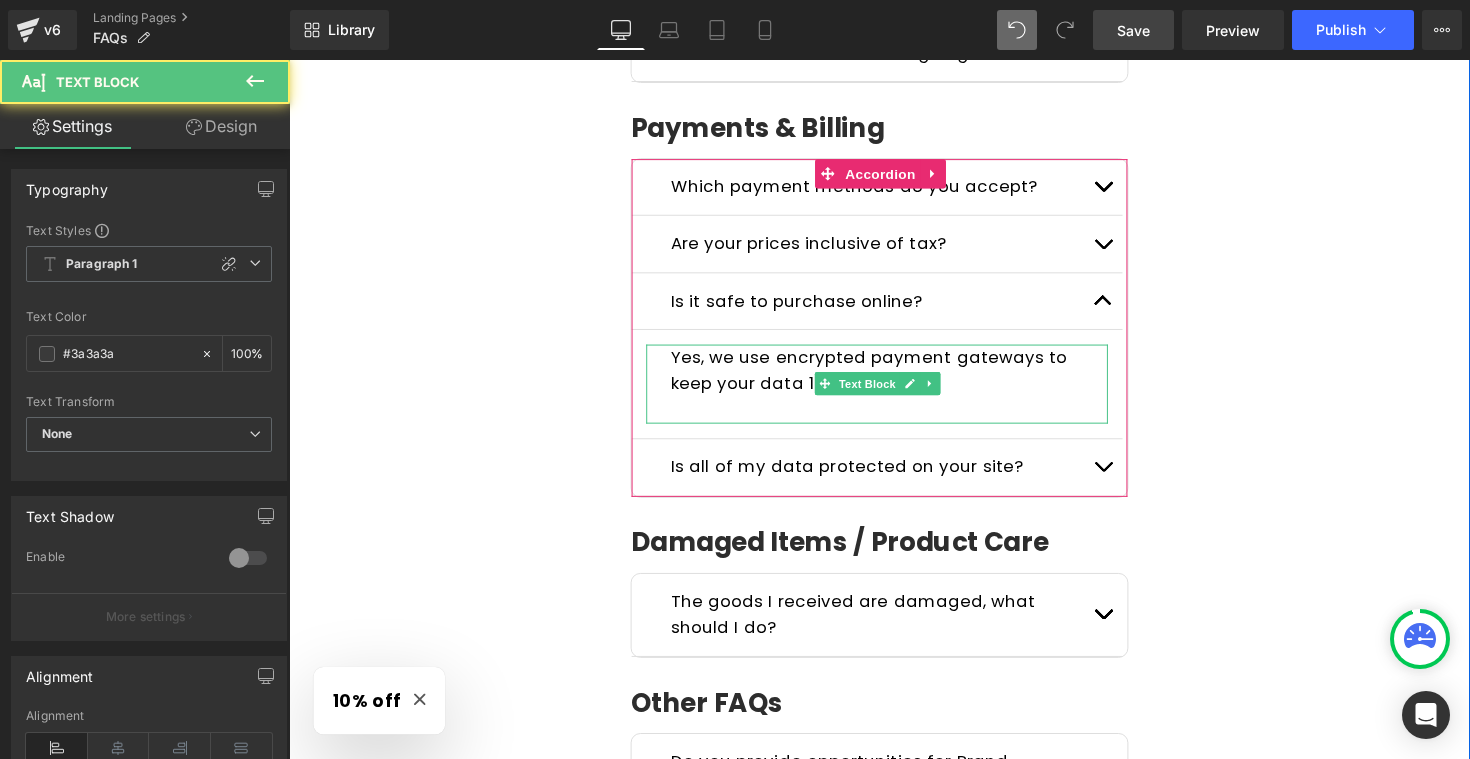 click at bounding box center (891, 419) 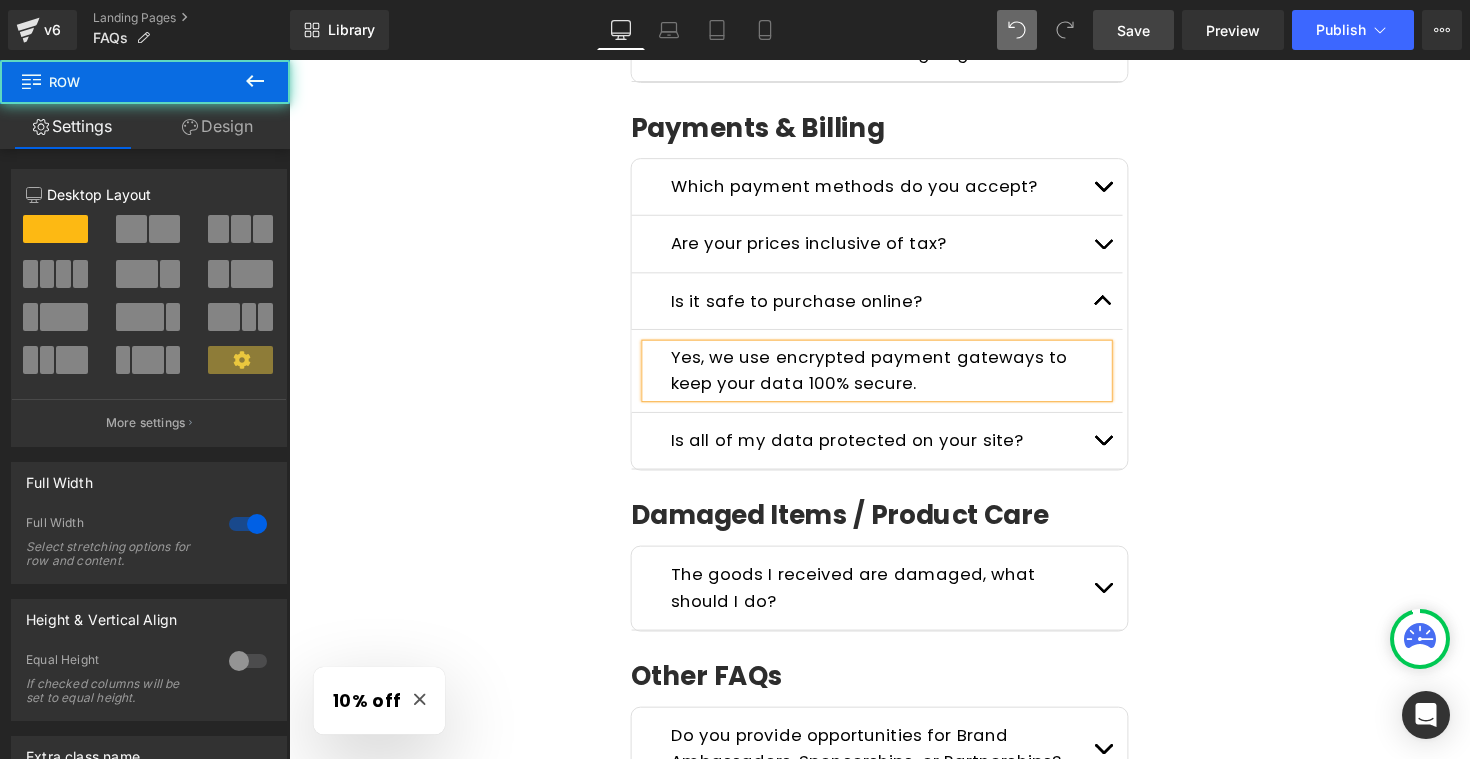 click on "Frequently Asked Questions Heading         Please read the FAQs below. If you can't find the answer you are looking for send us a message  here ! Text Block         Row
General Questions
Heading
What kind of products do you sell?
Text Block
We specialize in emergency-ready, survival-grade gear  must-haves  for outdoor adventures and uncertain times. Every product is carefully chosen to serve a purpose when it matters most.
Text Block
Who is Wild Summit Gear for? Text Block
Text Block
Text Block" at bounding box center [894, -170] 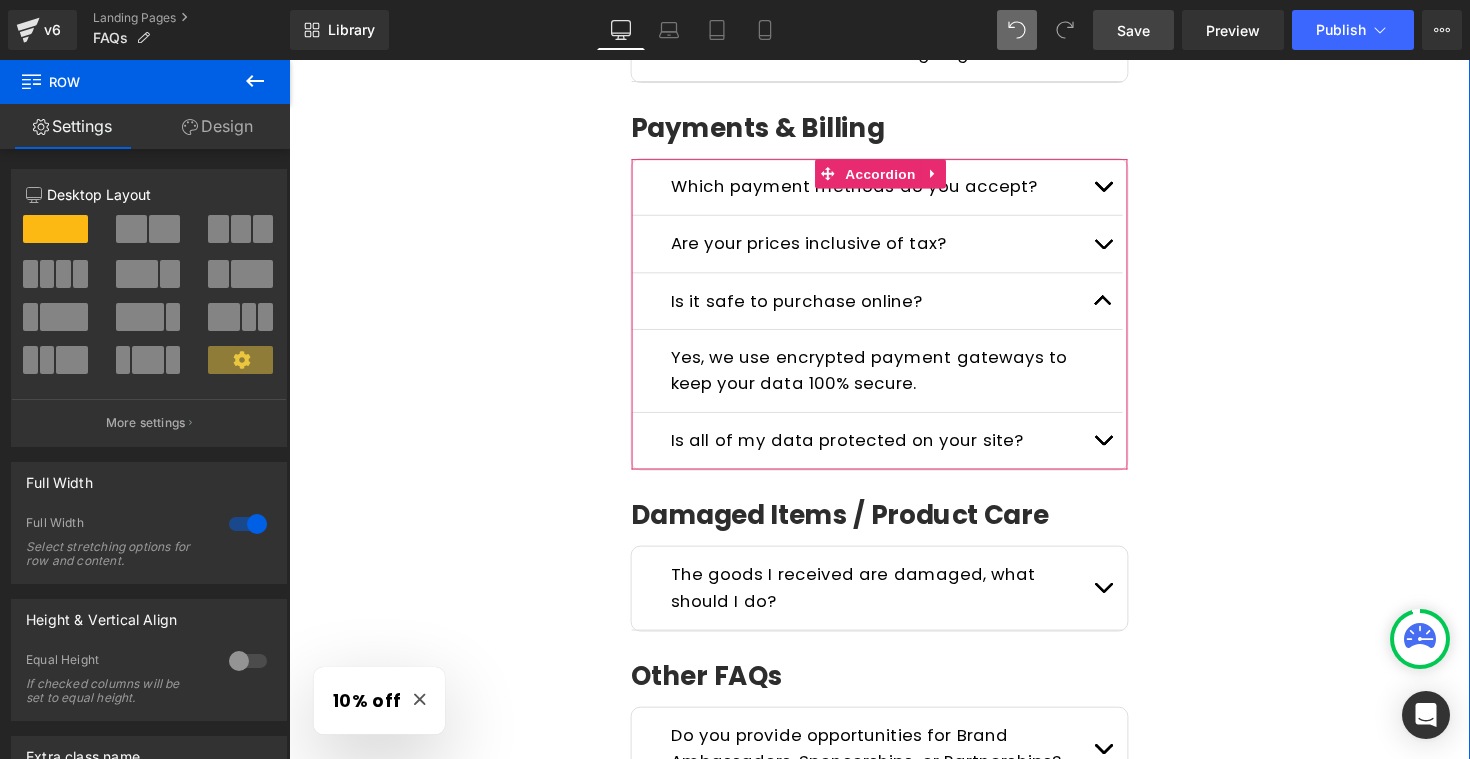 click at bounding box center (1123, 450) 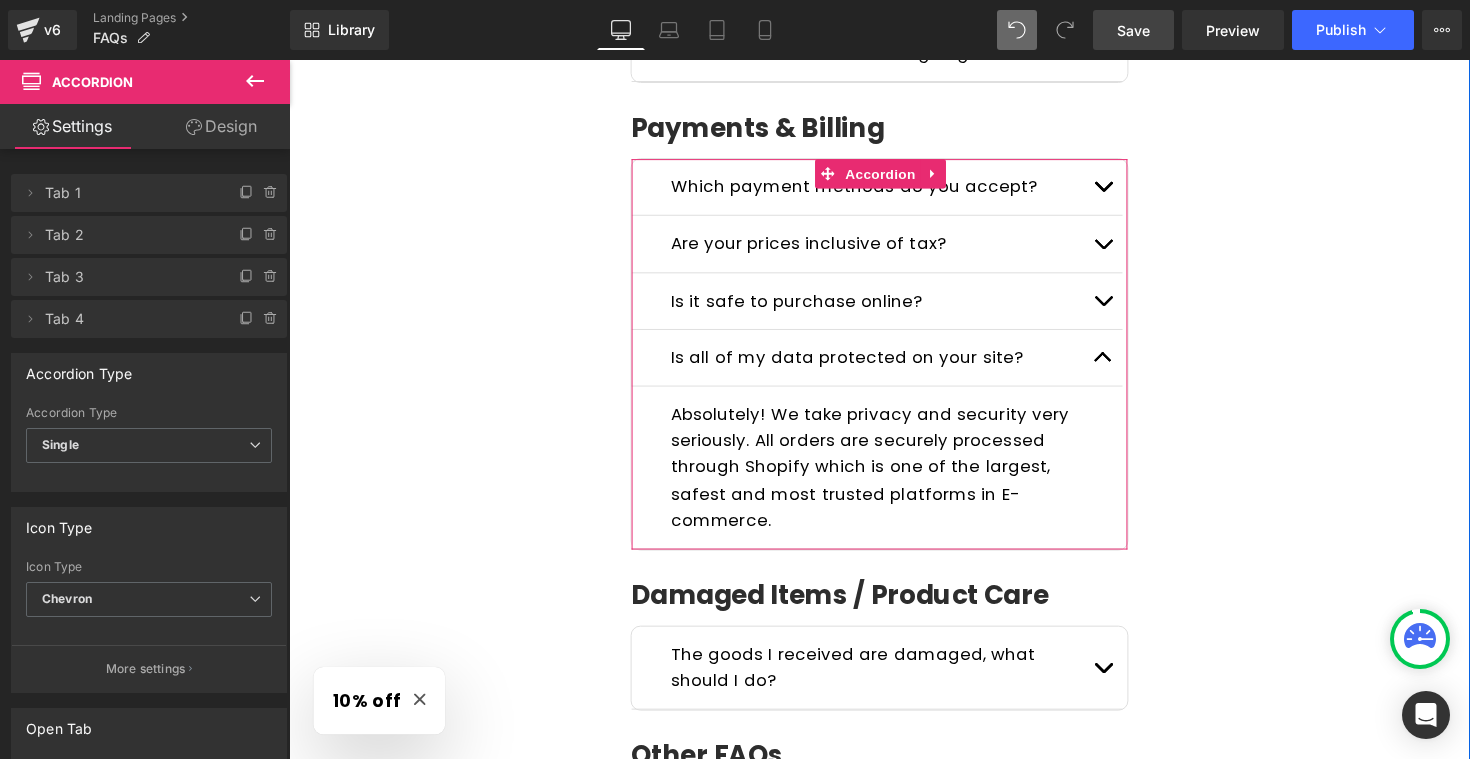 click at bounding box center (1123, 365) 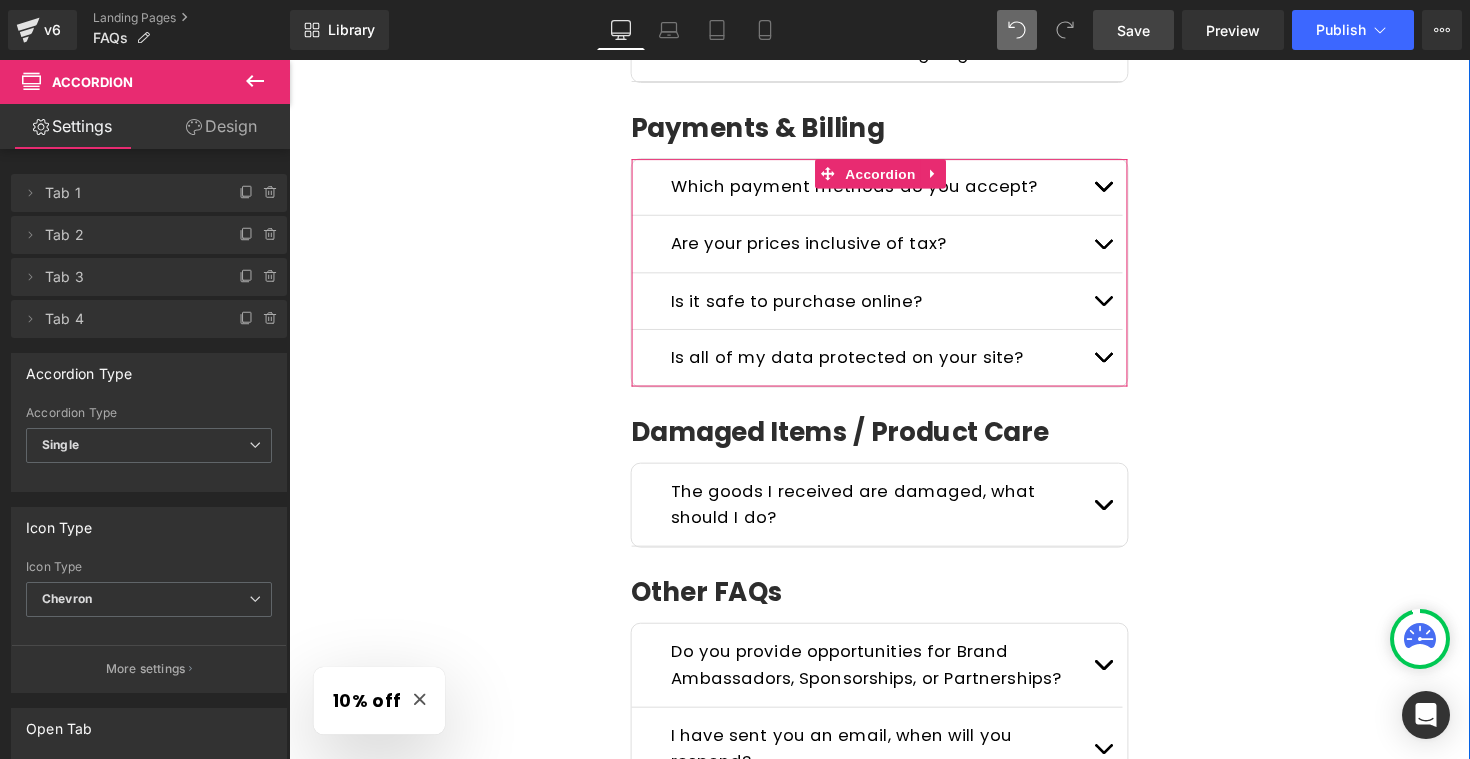 click on "Is it safe to purchase online? Text Block" at bounding box center (891, 308) 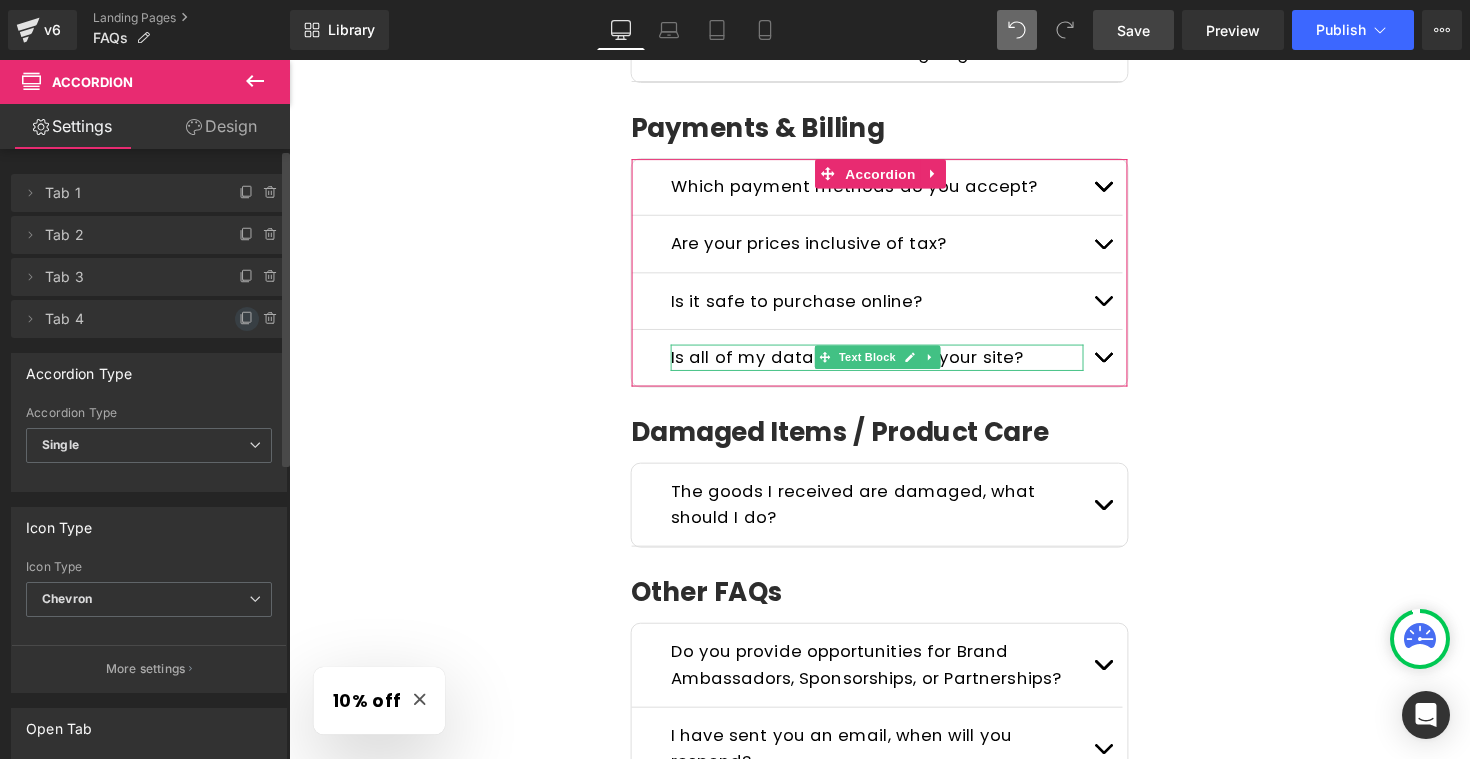 click 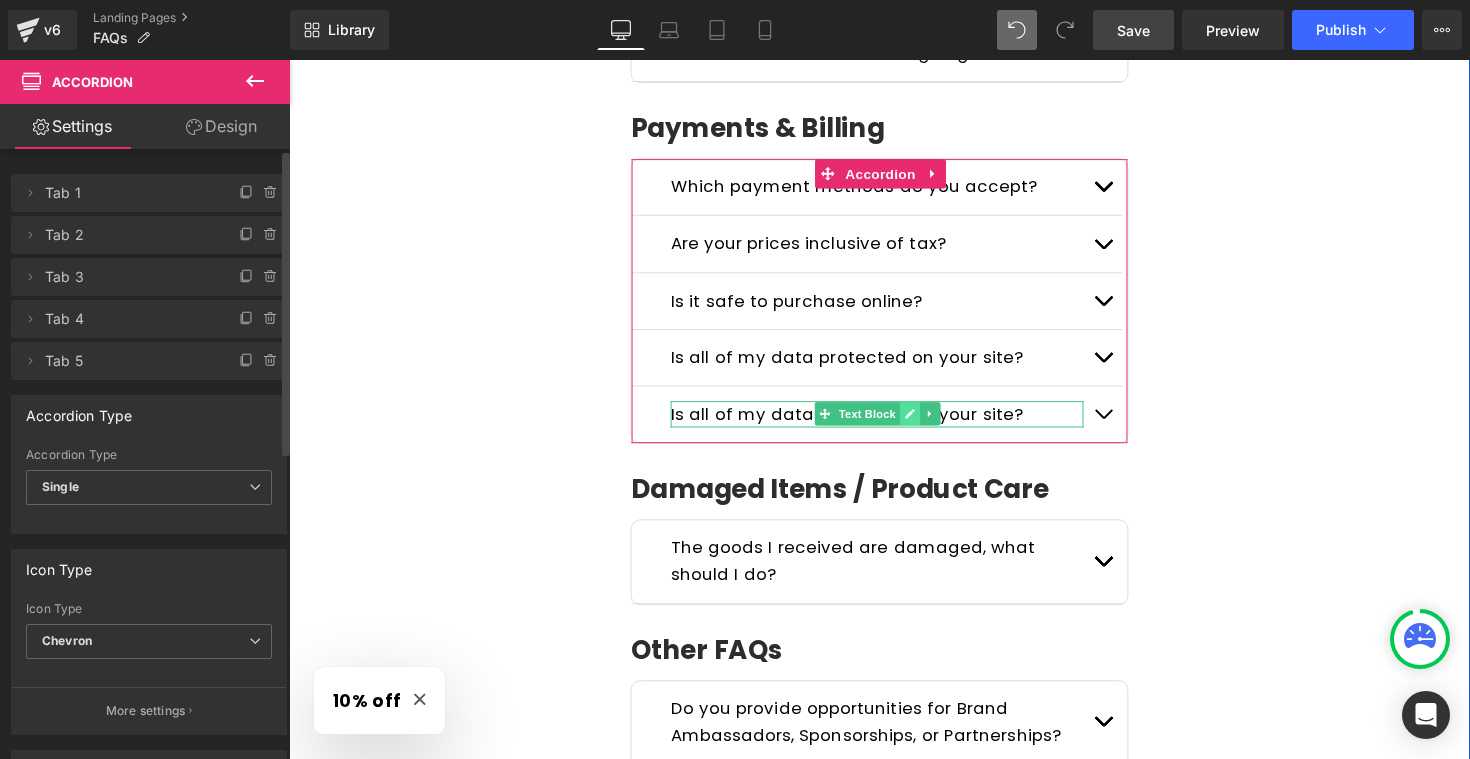 click 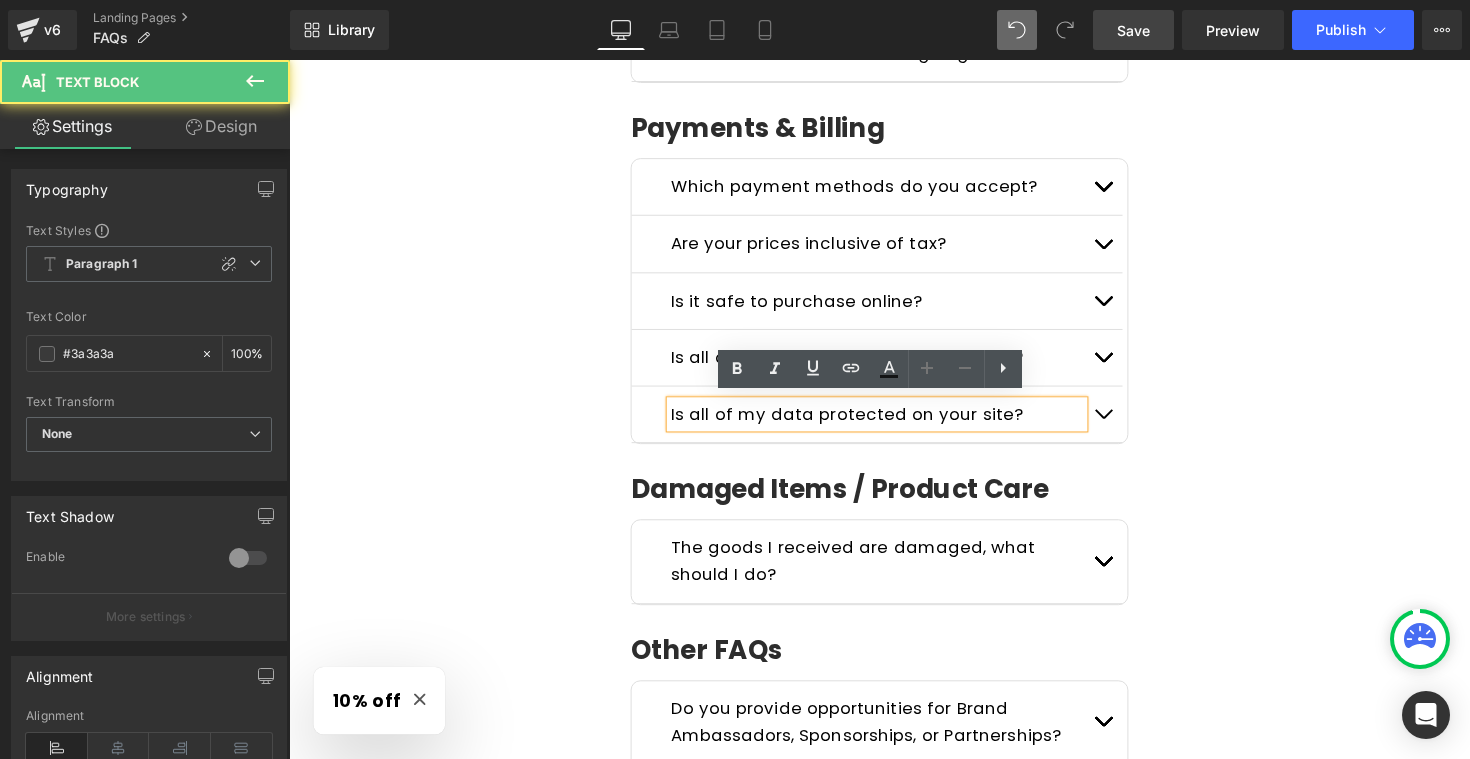 click on "Is all of my data protected on your site?" at bounding box center (860, 423) 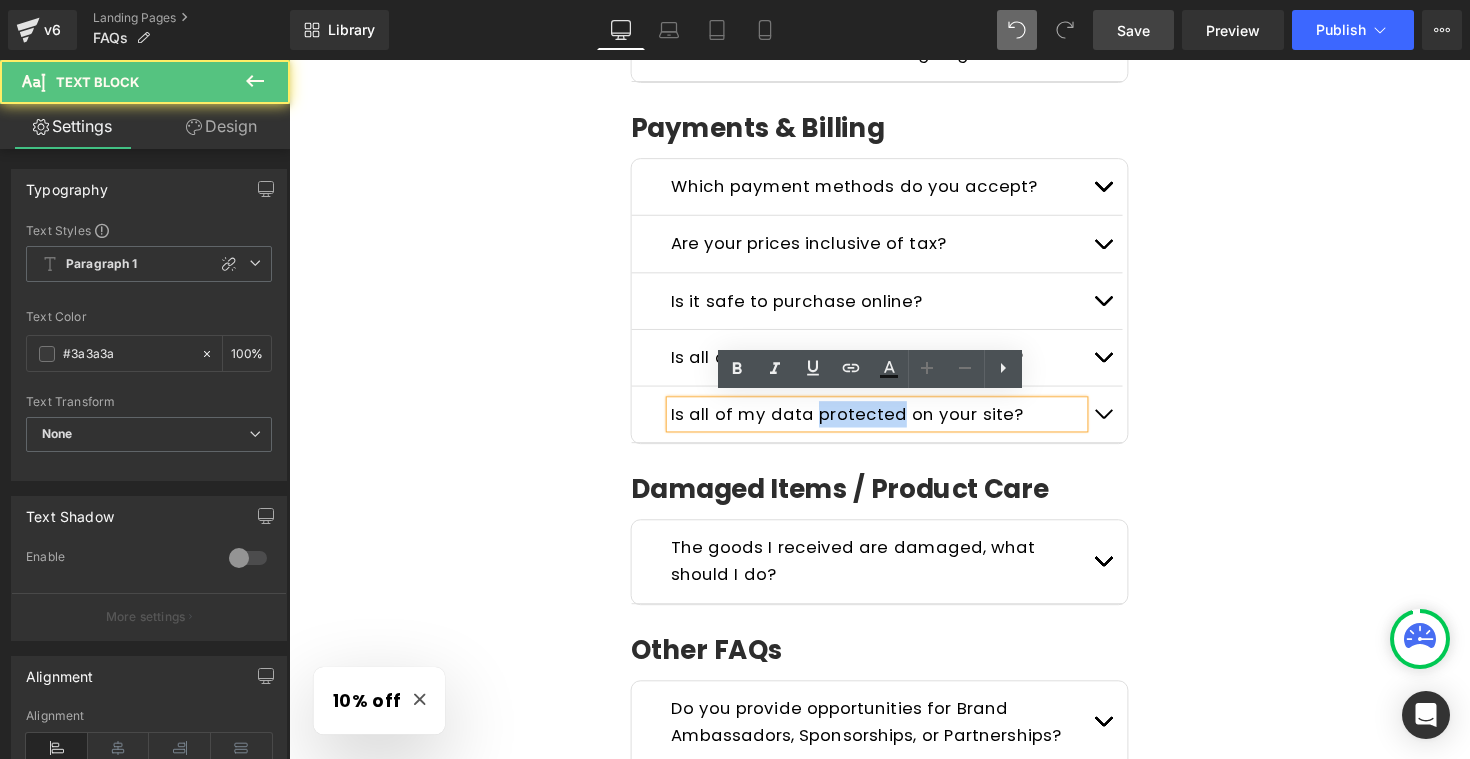 click on "Is all of my data protected on your site?" at bounding box center [860, 423] 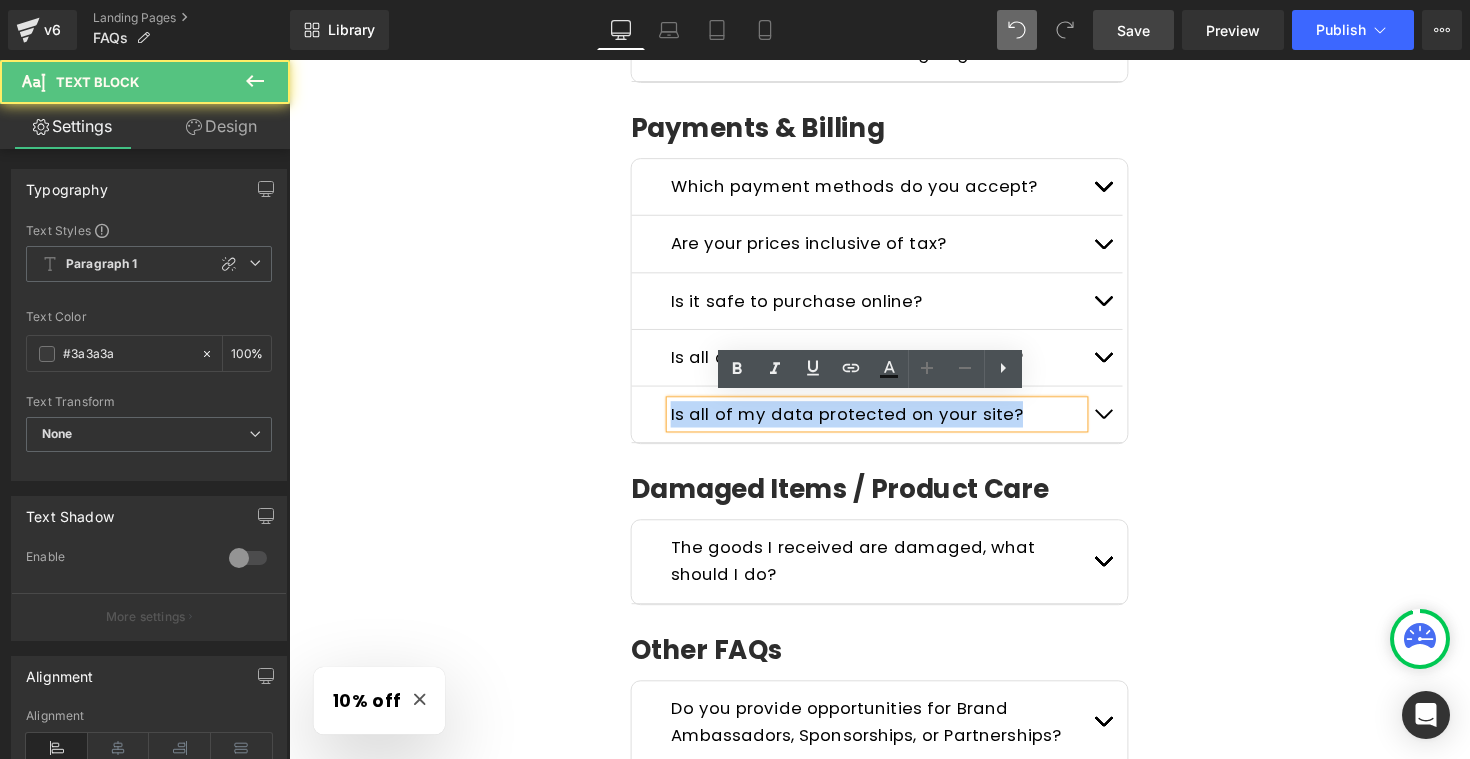 click on "Is all of my data protected on your site?" at bounding box center [860, 423] 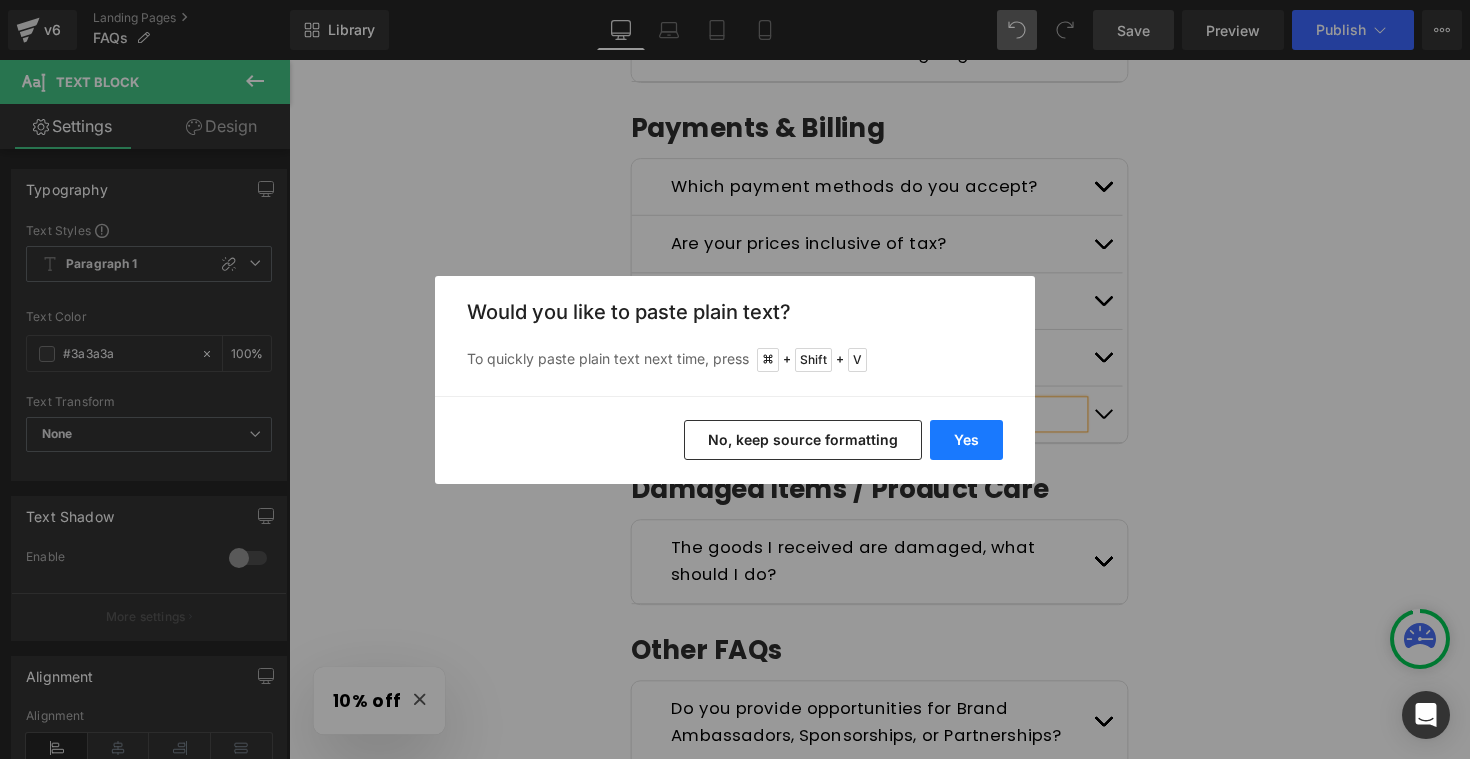 click on "Yes" at bounding box center [966, 440] 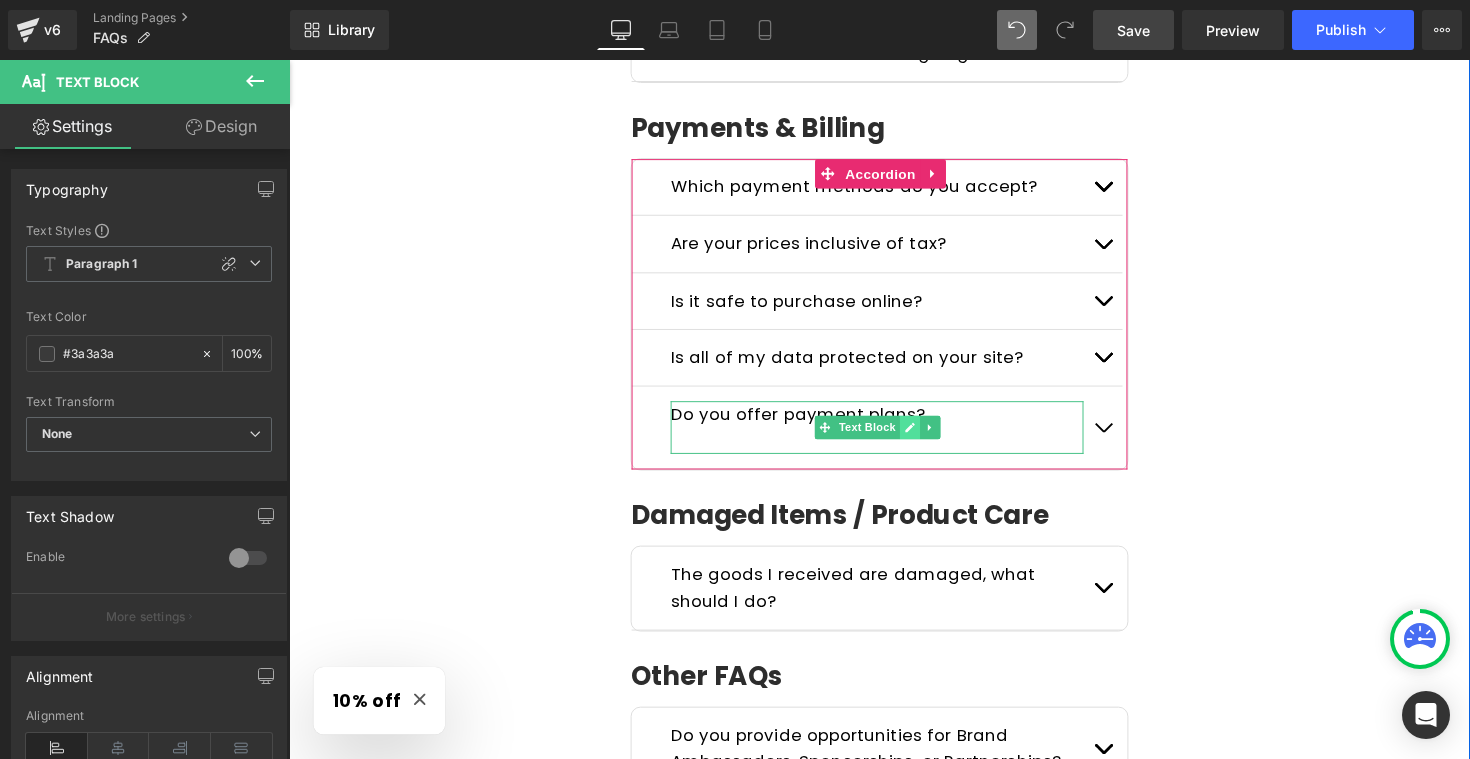click 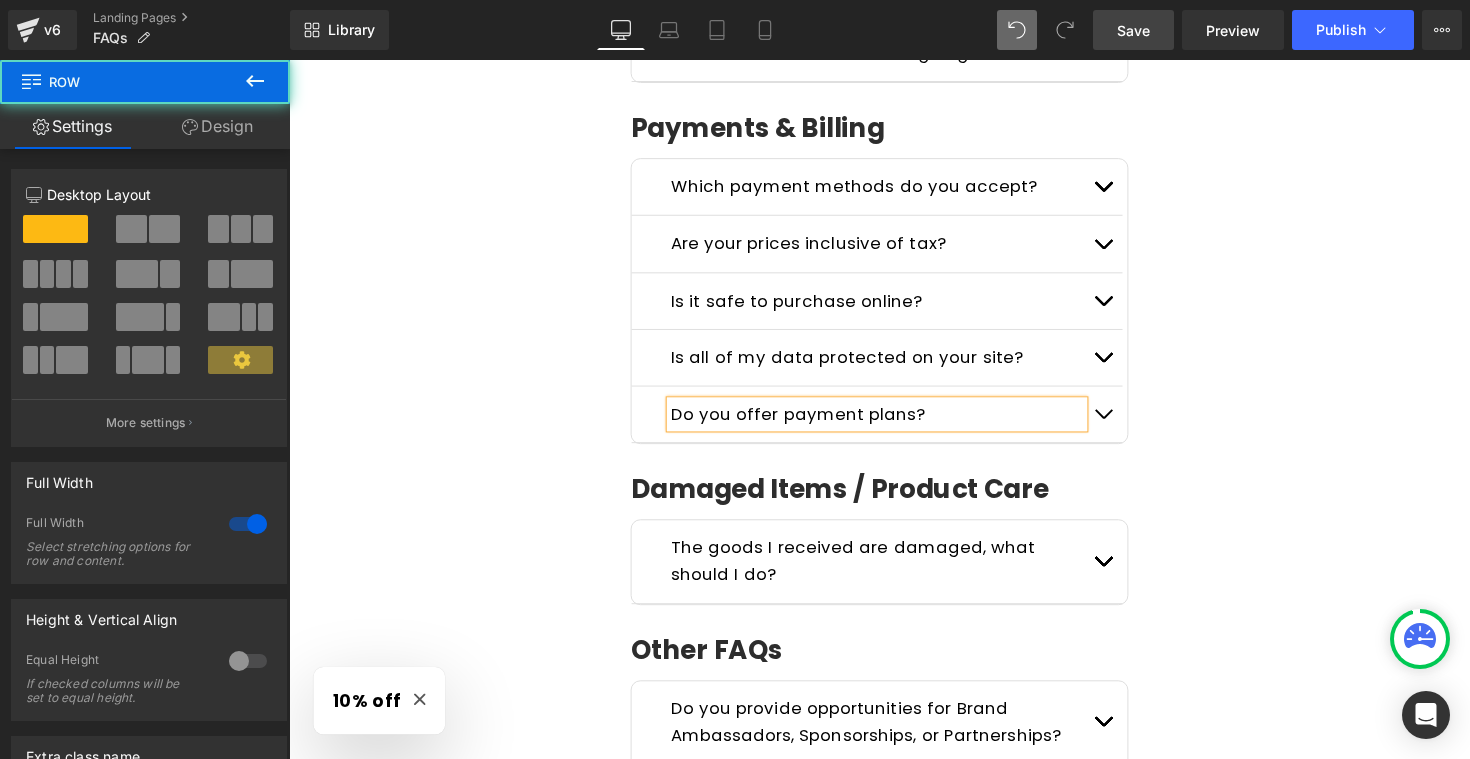 click on "Frequently Asked Questions Heading         Please read the FAQs below. If you can't find the answer you are looking for send us a message  here ! Text Block         Row
General Questions
Heading
What kind of products do you sell?
Text Block
We specialize in emergency-ready, survival-grade gear  must-haves  for outdoor adventures and uncertain times. Every product is carefully chosen to serve a purpose when it matters most.
Text Block
Who is Wild Summit Gear for? Text Block
Text Block
Text Block" at bounding box center [894, -183] 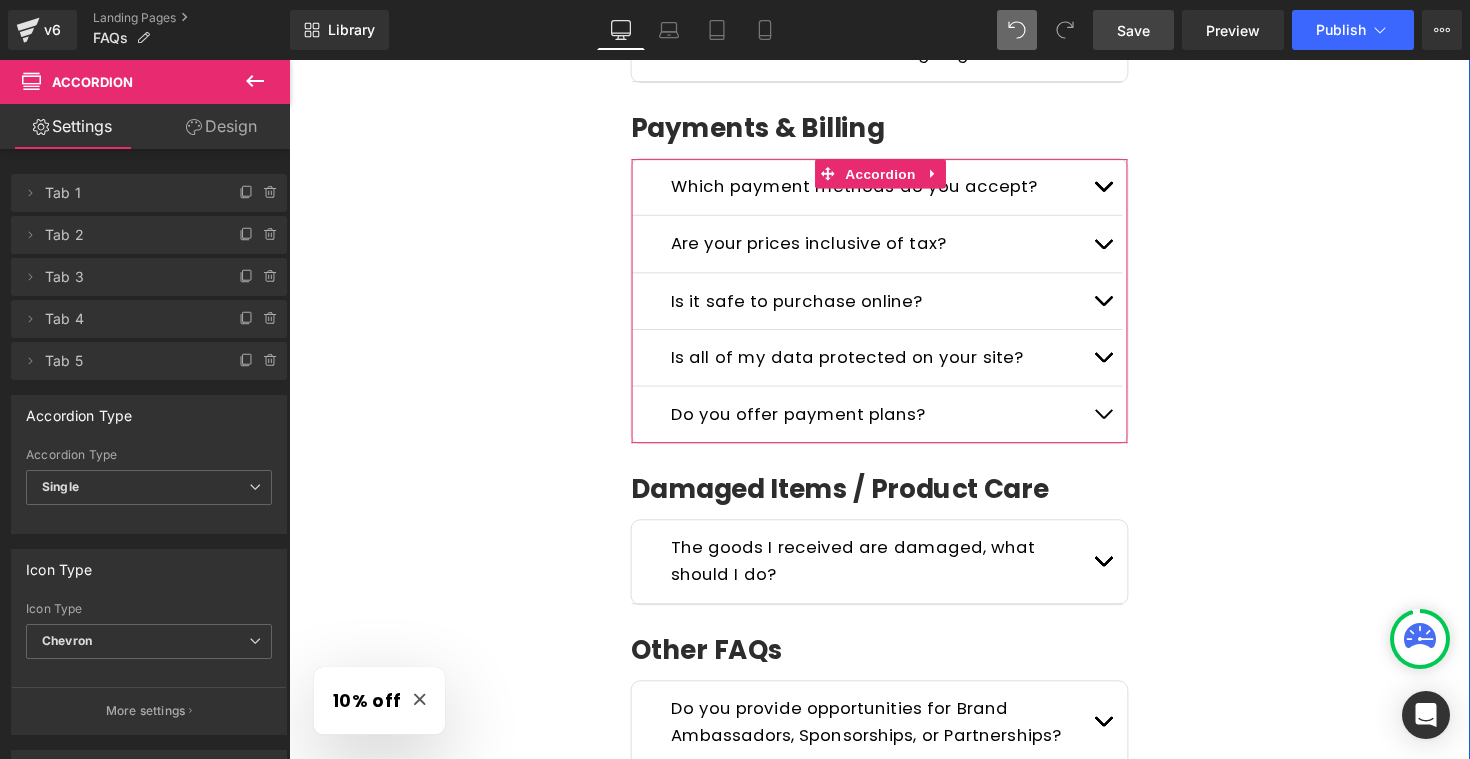 click at bounding box center (1123, 423) 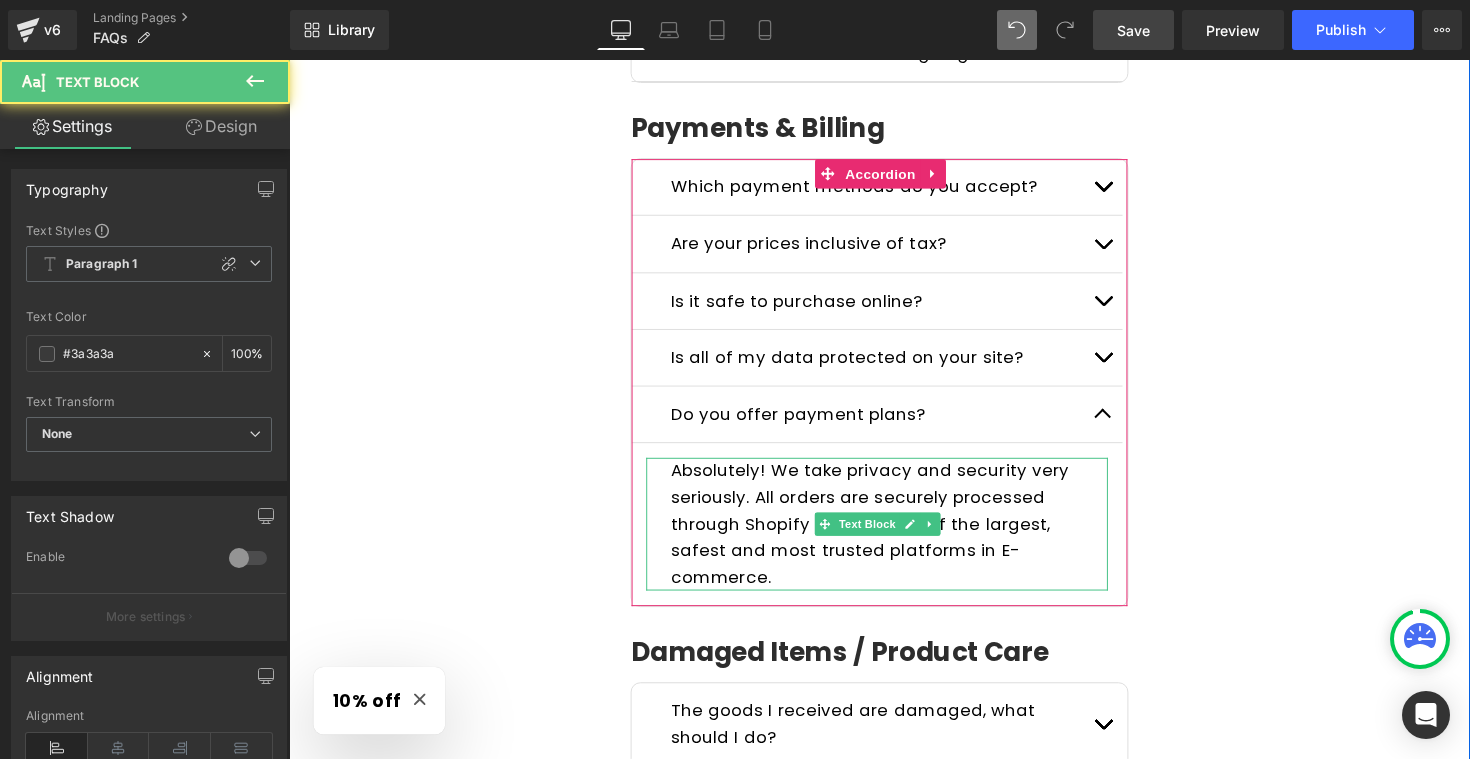 click on "Absolutely! We take privacy and security very seriously. All orders are securely processed through Shopify which is one of the largest, safest and most trusted platforms in E-commerce." at bounding box center (884, 535) 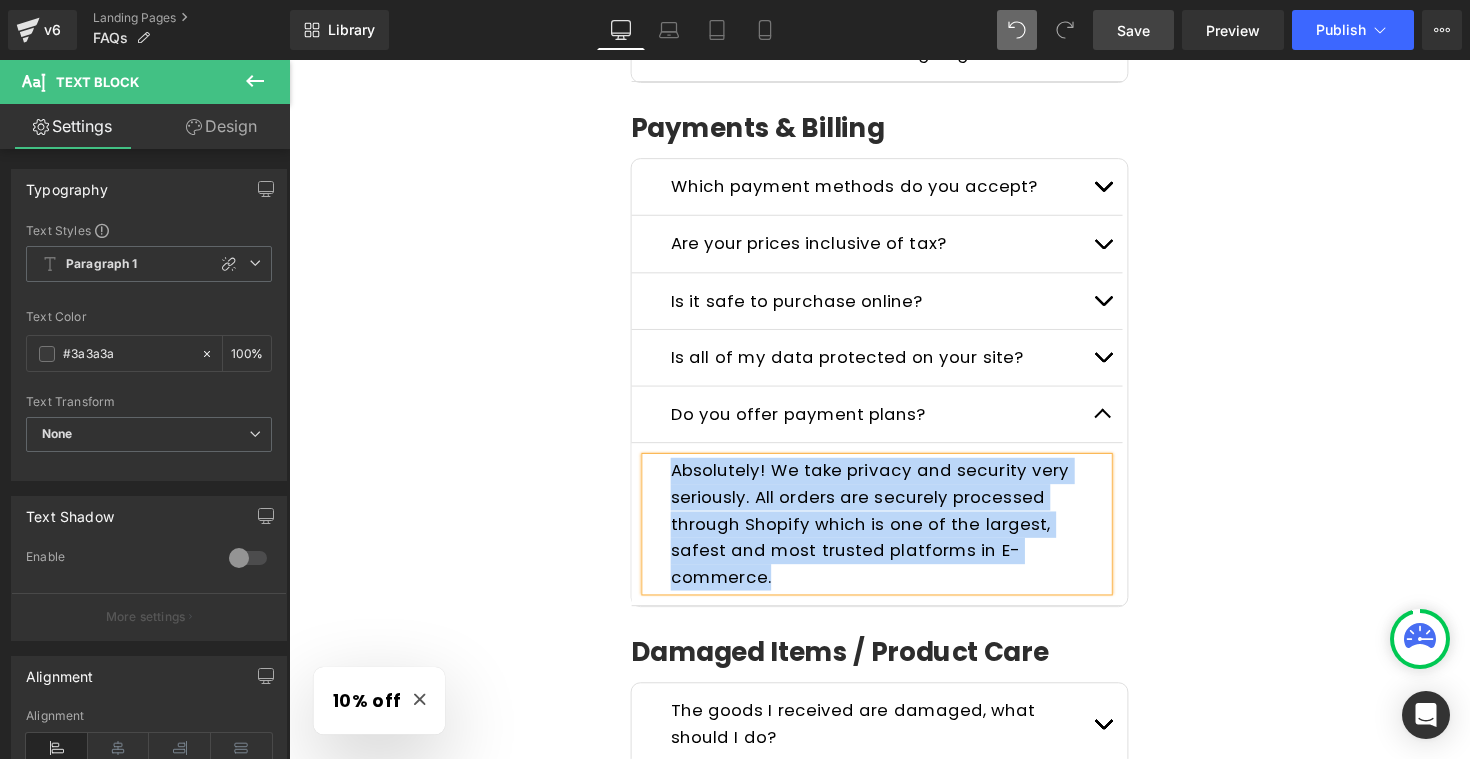 type 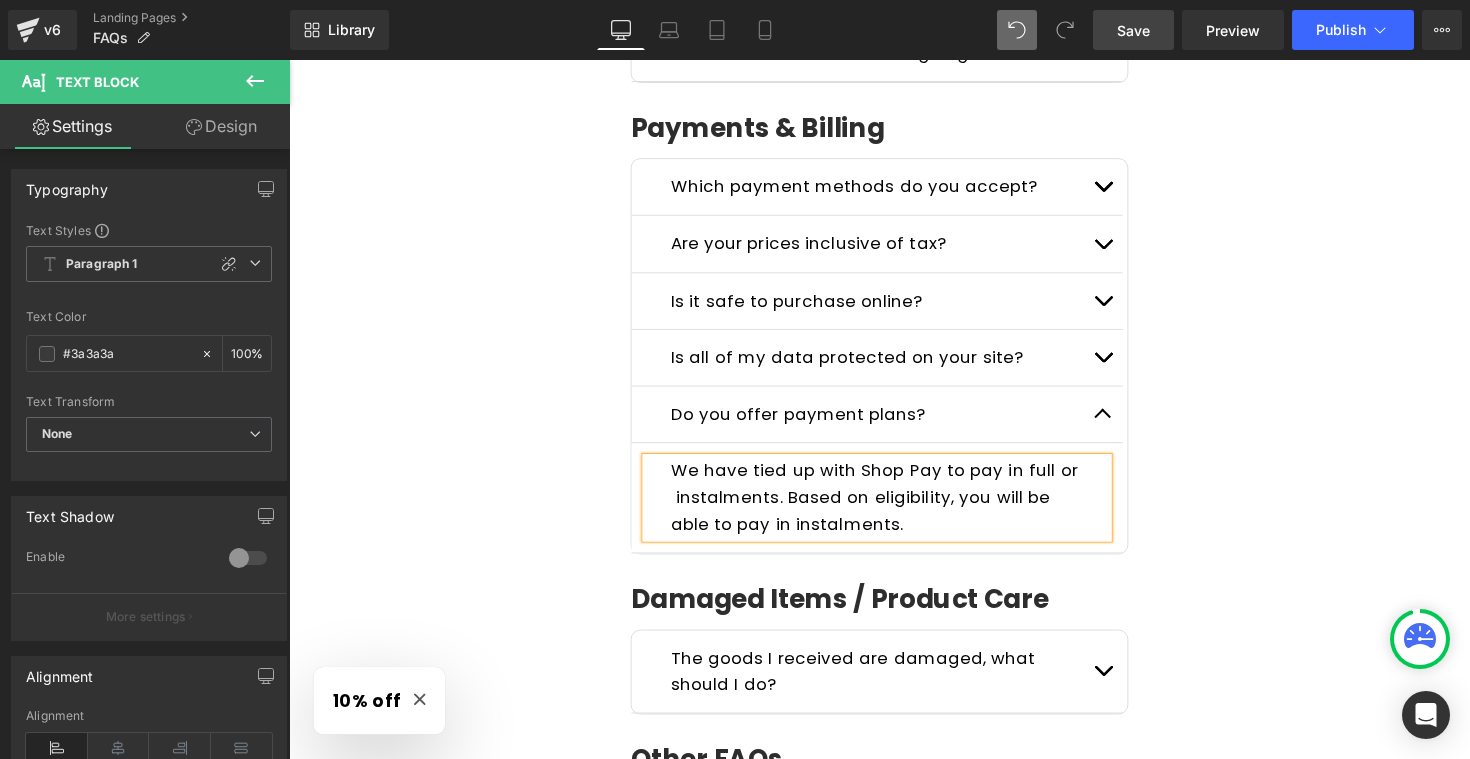 click on "Frequently Asked Questions Heading         Please read the FAQs below. If you can't find the answer you are looking for send us a message  here ! Text Block         Row
General Questions
Heading
What kind of products do you sell?
Text Block
We specialize in emergency-ready, survival-grade gear  must-haves  for outdoor adventures and uncertain times. Every product is carefully chosen to serve a purpose when it matters most.
Text Block
Who is Wild Summit Gear for? Text Block
Text Block
Text Block" at bounding box center (894, -127) 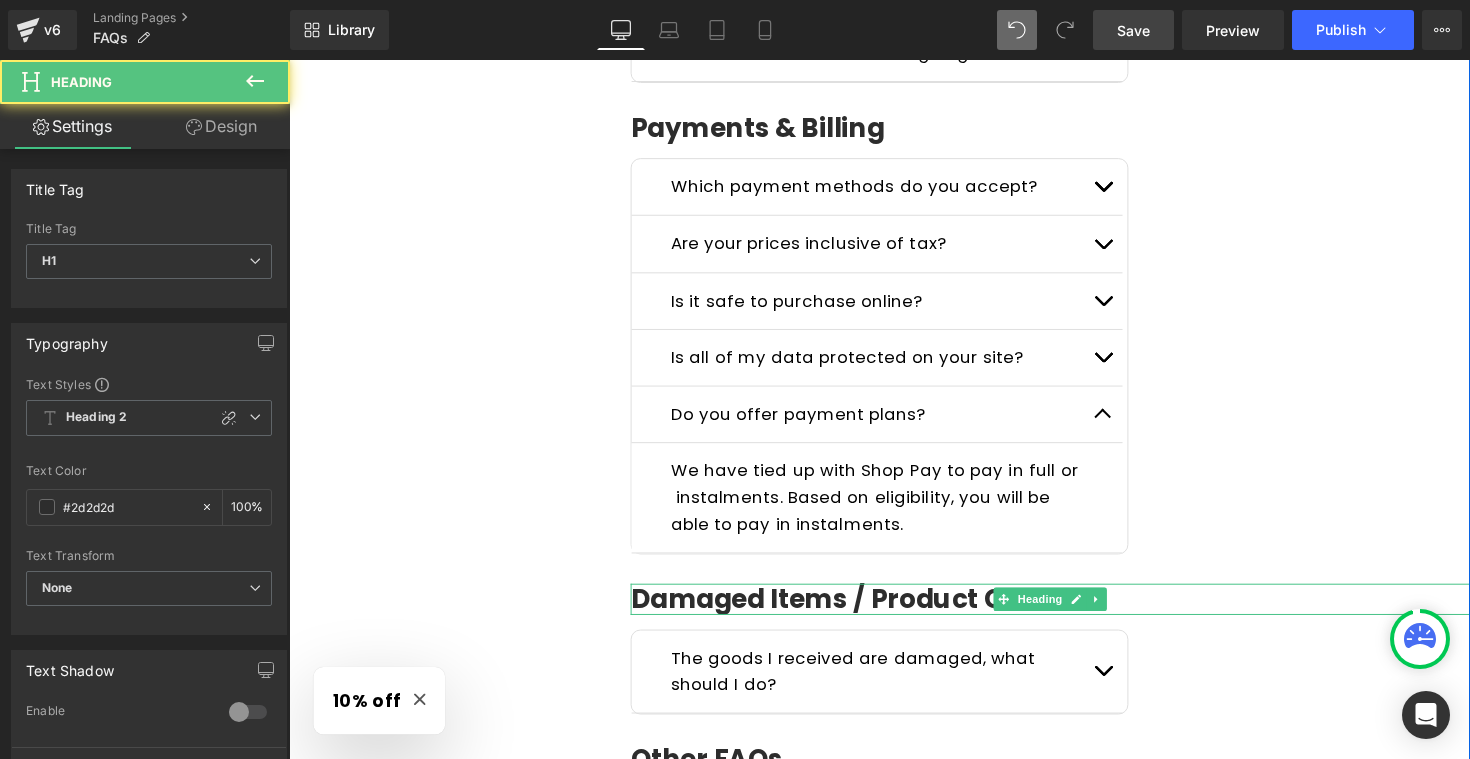 click on "Damaged Items / Product Care" at bounding box center [1069, 613] 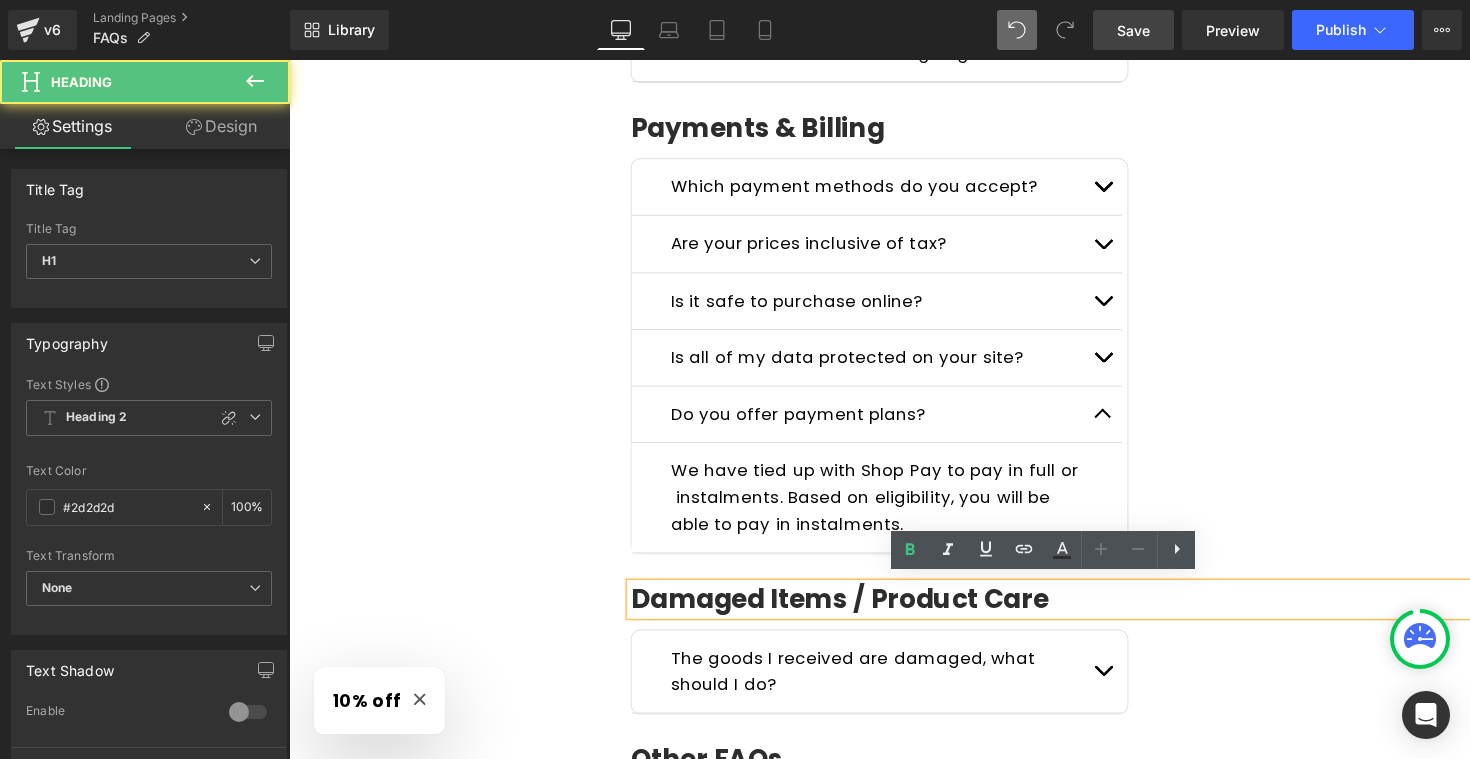 click on "Damaged Items / Product Care" at bounding box center (1069, 613) 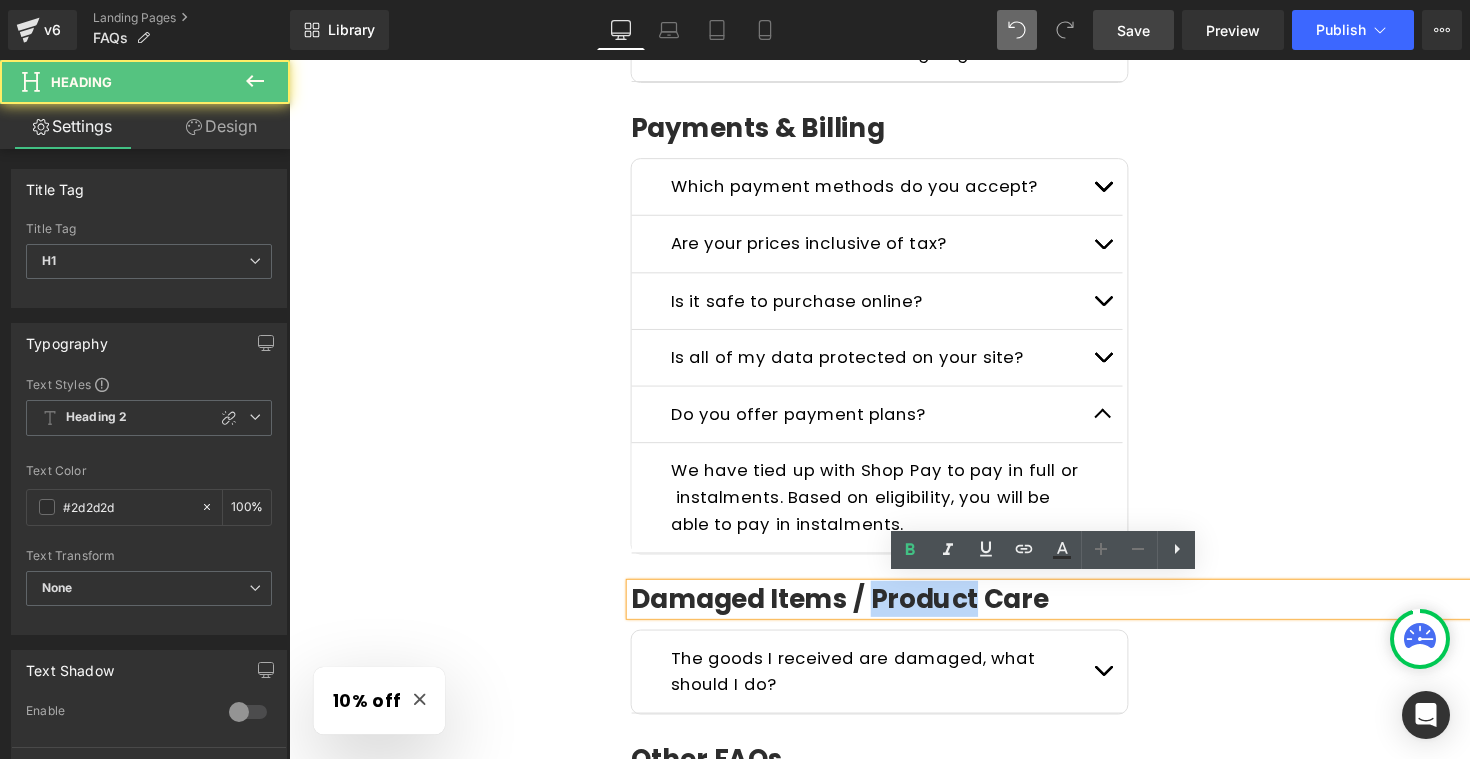 click on "Damaged Items / Product Care" at bounding box center [1069, 613] 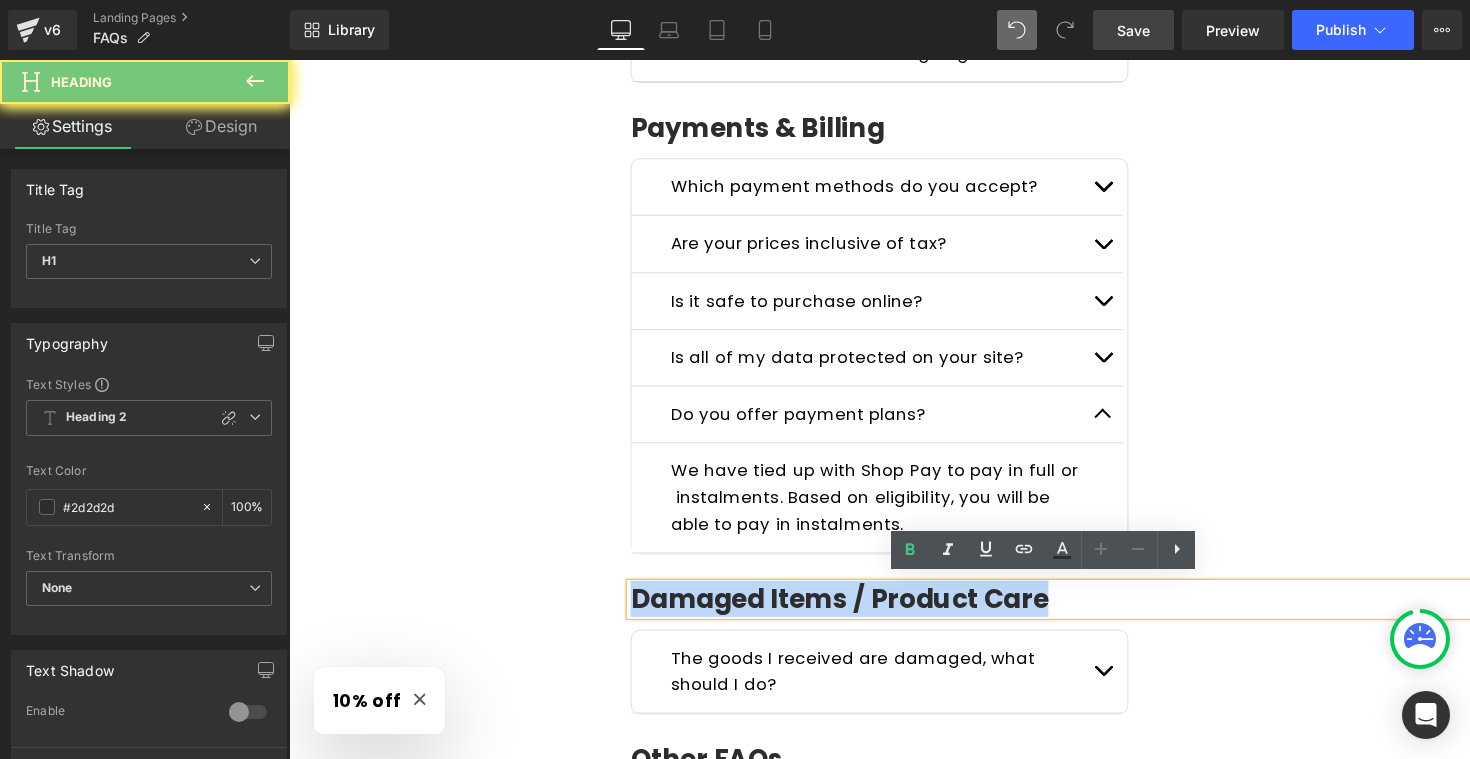 click on "Damaged Items / Product Care" at bounding box center [1069, 613] 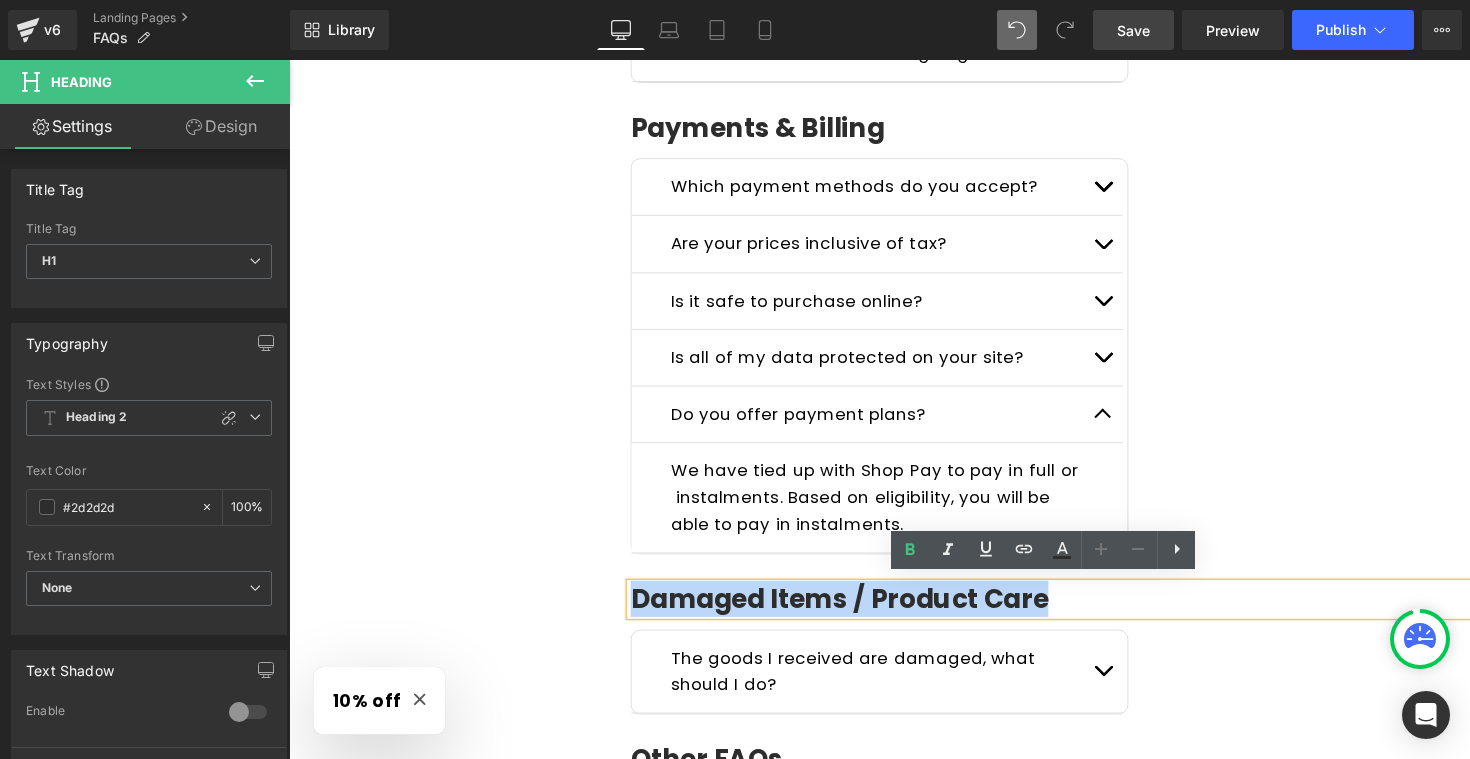 paste 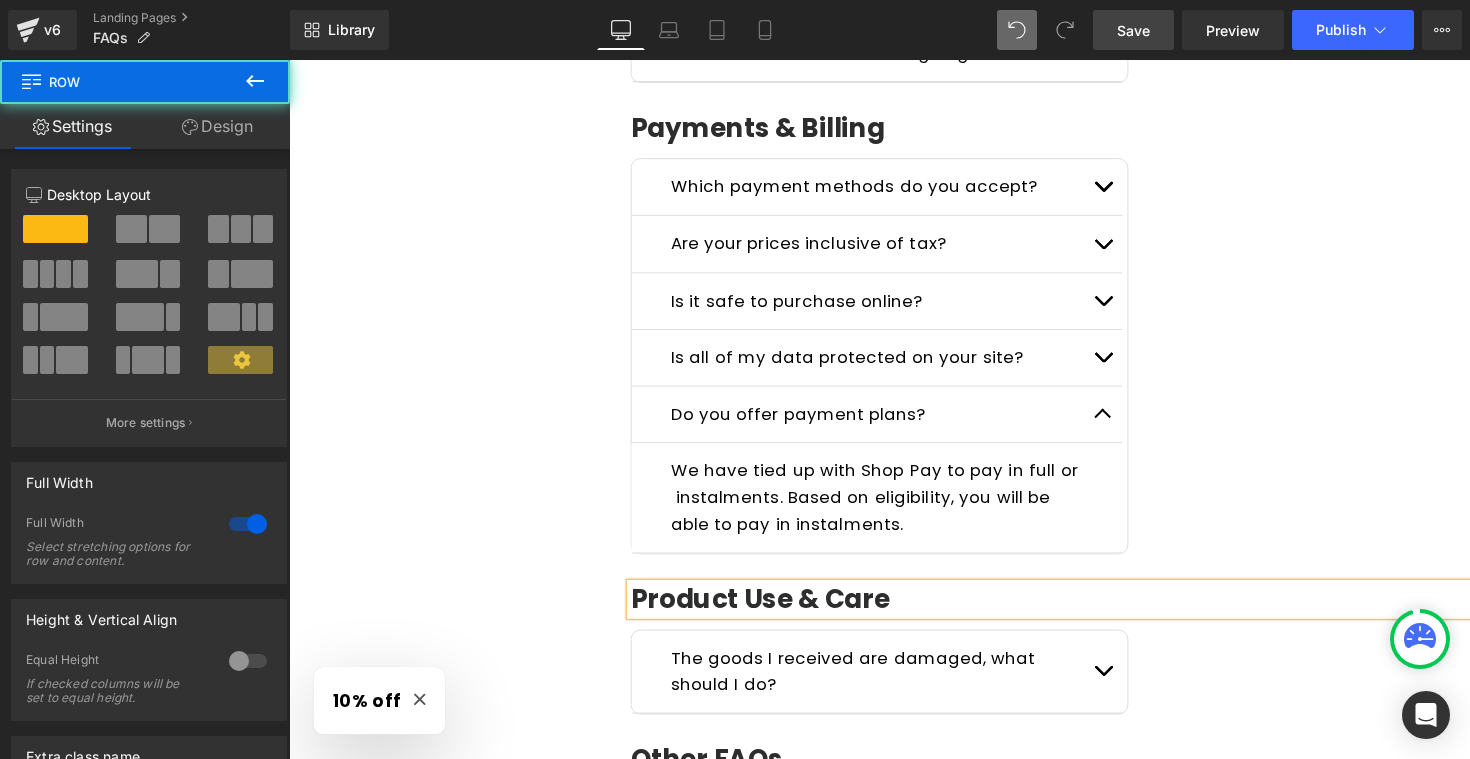 click on "Frequently Asked Questions Heading         Please read the FAQs below. If you can't find the answer you are looking for send us a message  here ! Text Block         Row
General Questions
Heading
What kind of products do you sell?
Text Block
We specialize in emergency-ready, survival-grade gear  must-haves  for outdoor adventures and uncertain times. Every product is carefully chosen to serve a purpose when it matters most.
Text Block
Who is Wild Summit Gear for? Text Block
Text Block
Text Block" at bounding box center [894, -127] 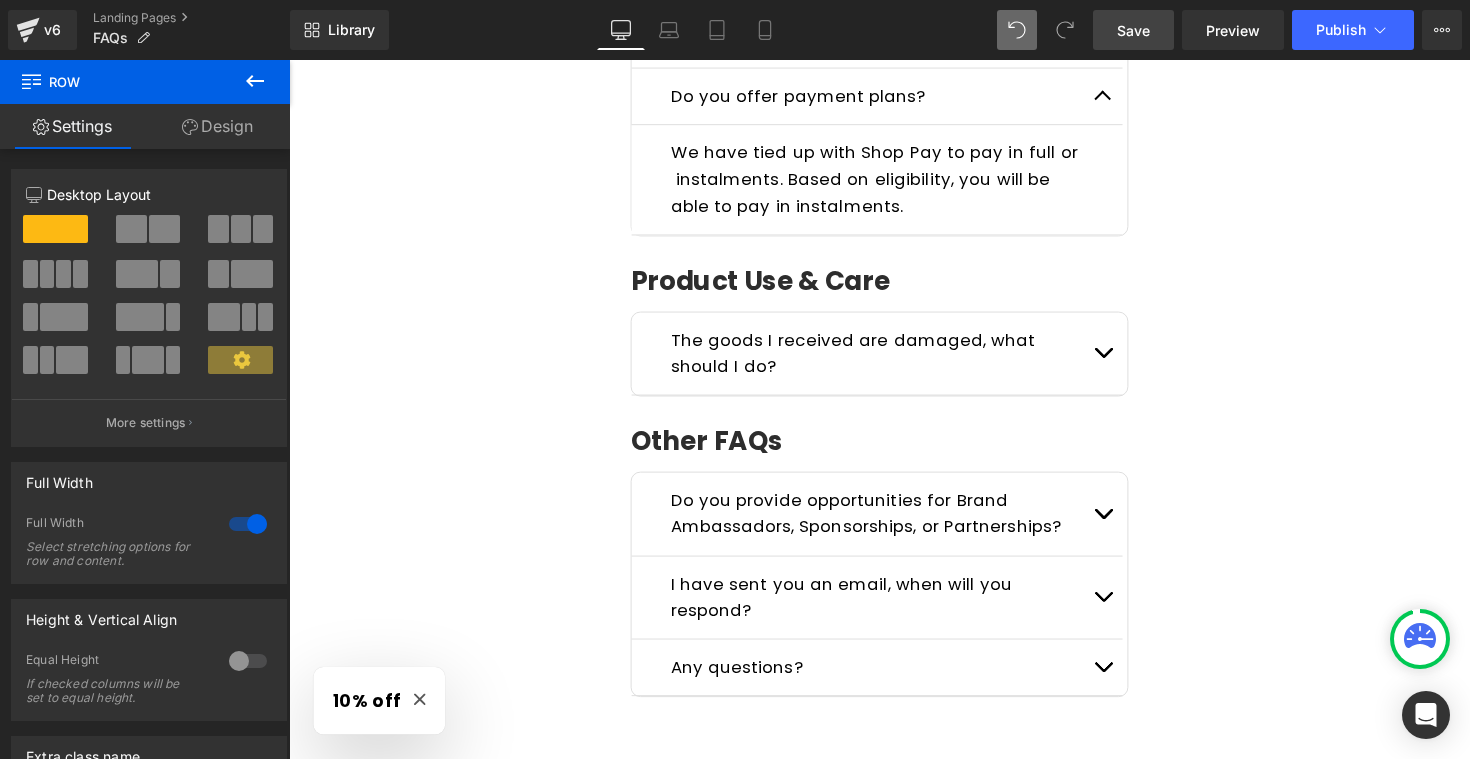 scroll, scrollTop: 1849, scrollLeft: 0, axis: vertical 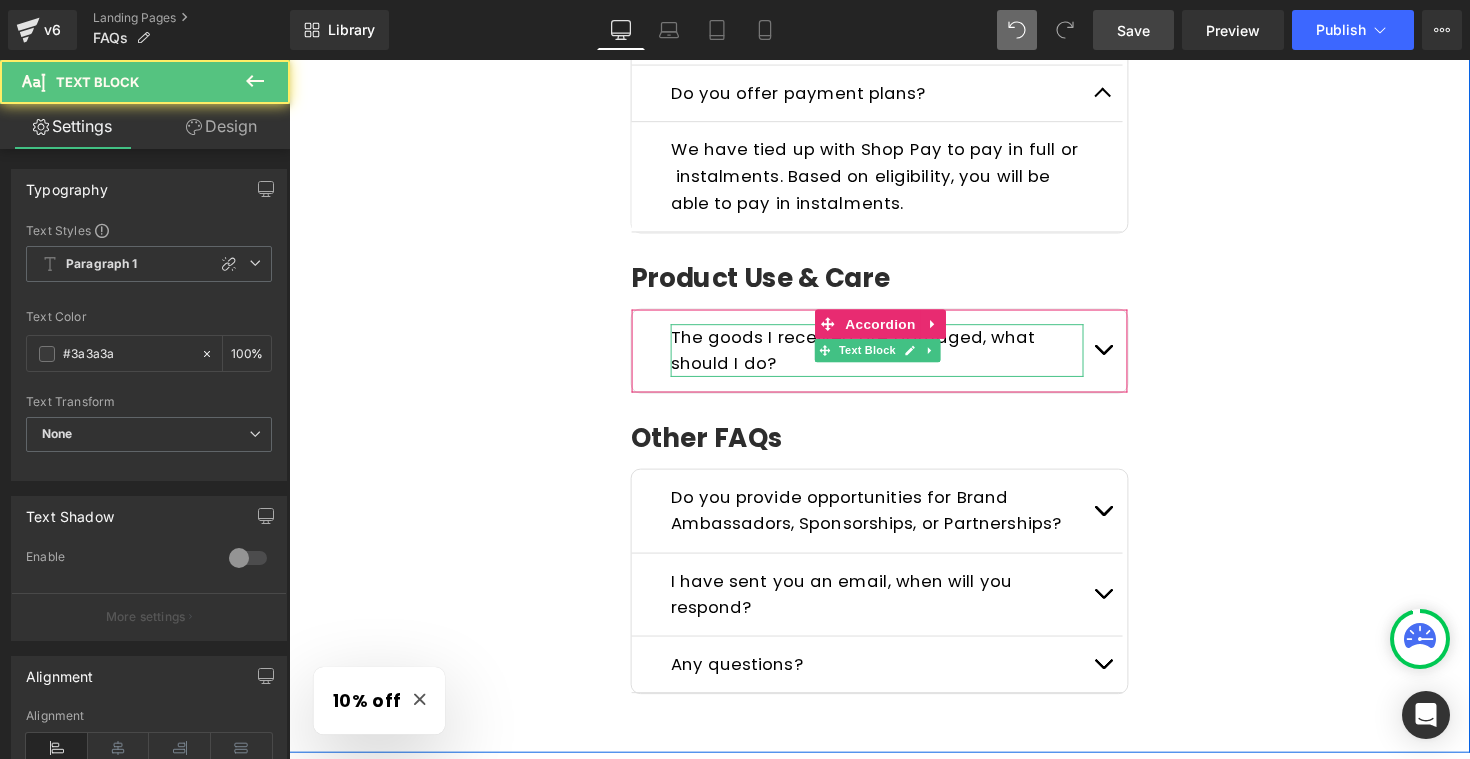 click on "The goods I received are damaged, what should I do?" at bounding box center [891, 358] 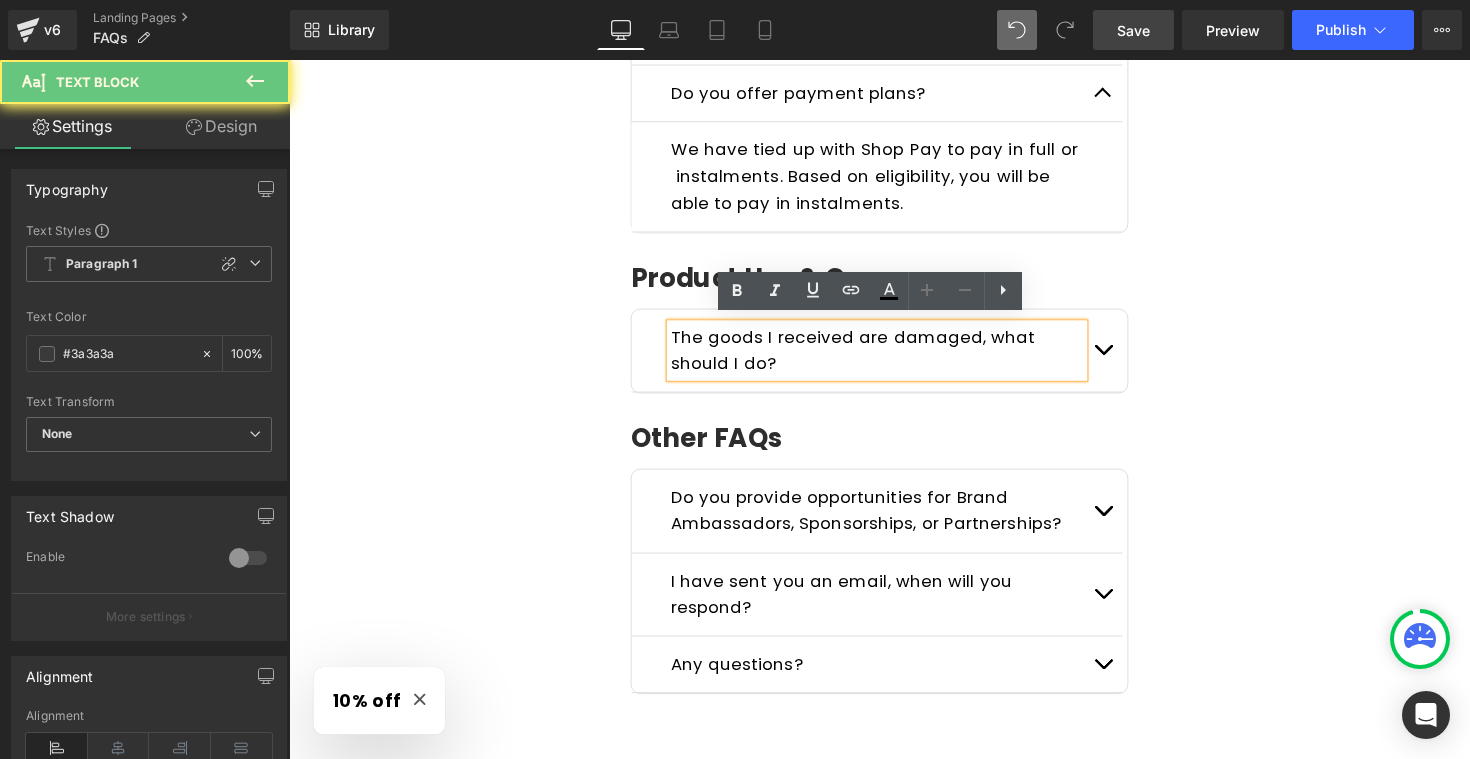 click on "The goods I received are damaged, what should I do?" at bounding box center [891, 358] 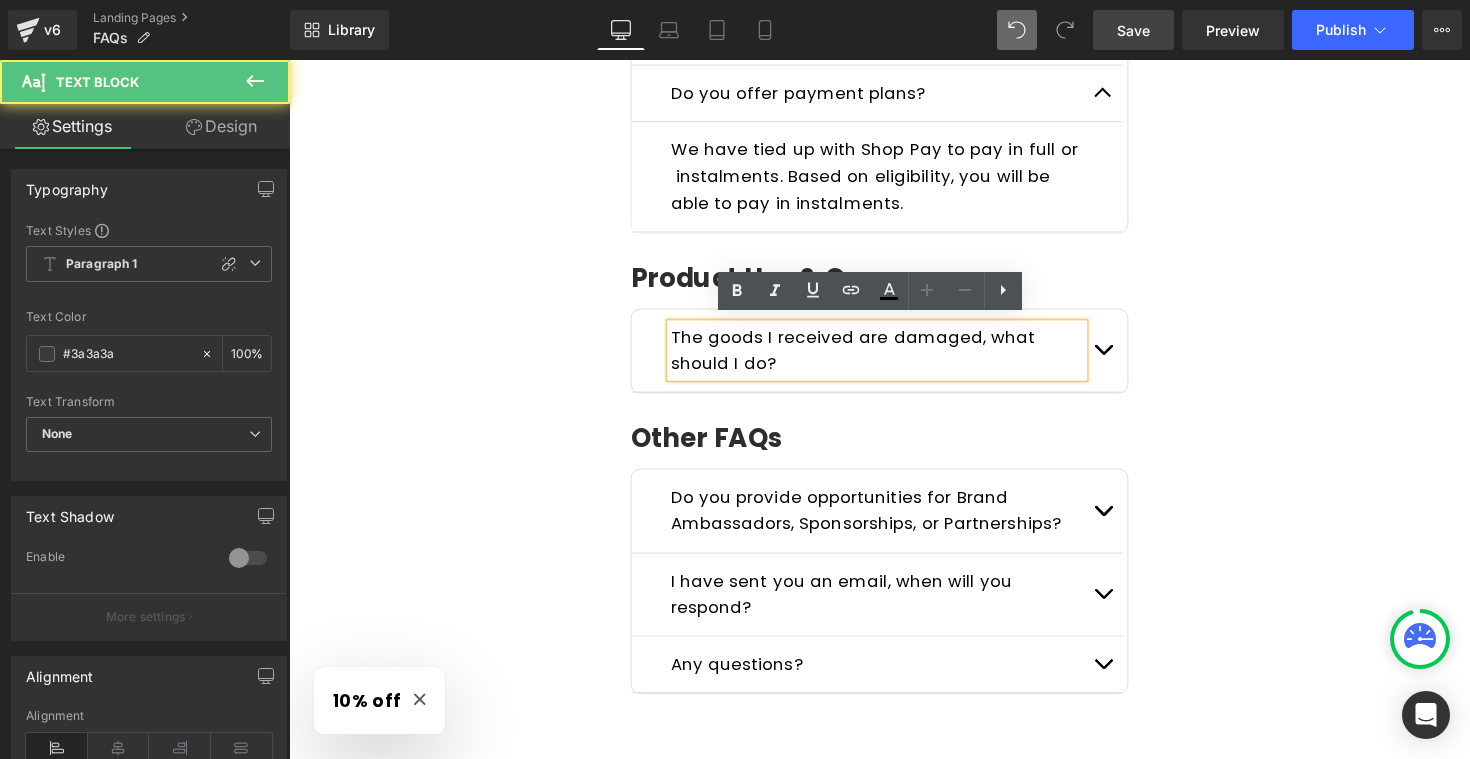 click on "The goods I received are damaged, what should I do?" at bounding box center [866, 357] 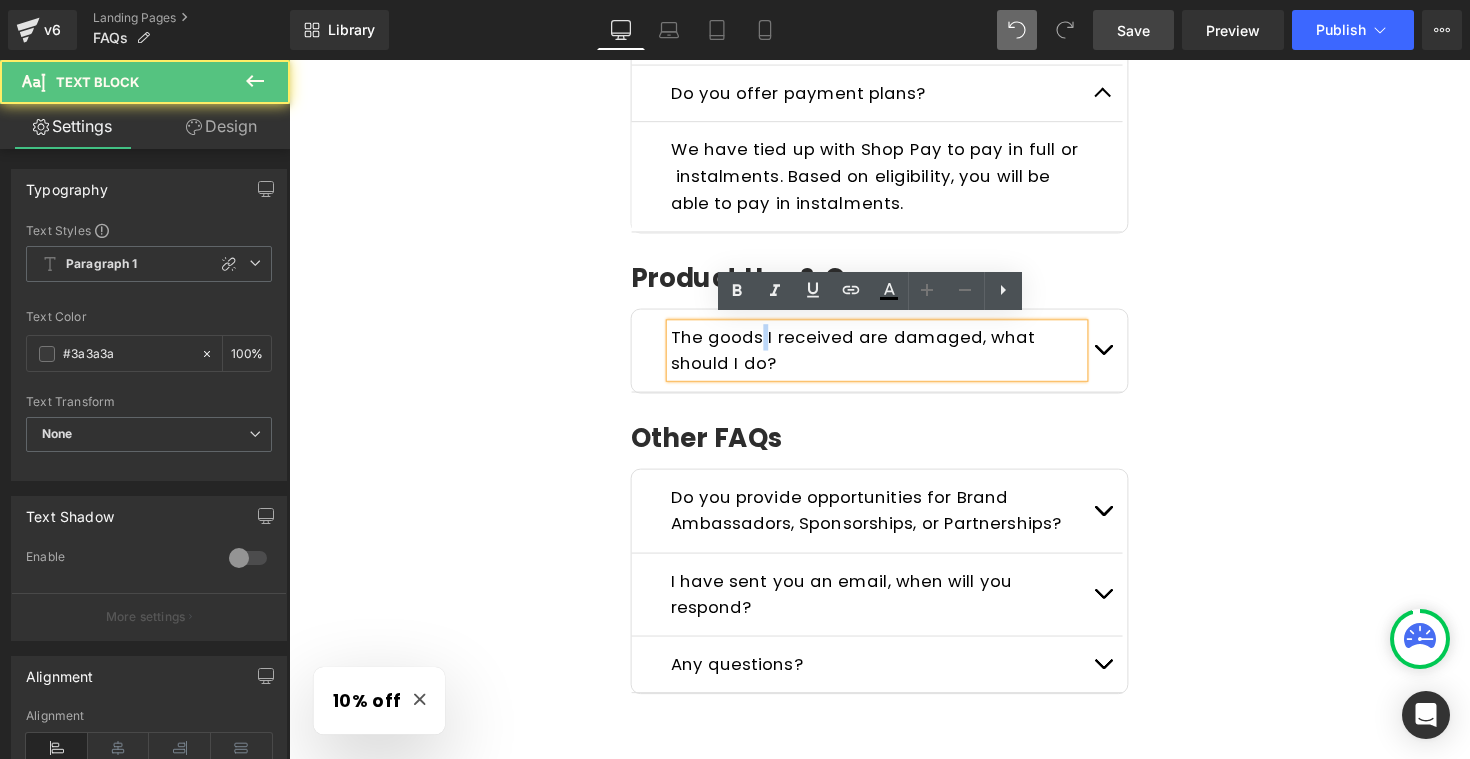 click on "The goods I received are damaged, what should I do?" at bounding box center (866, 357) 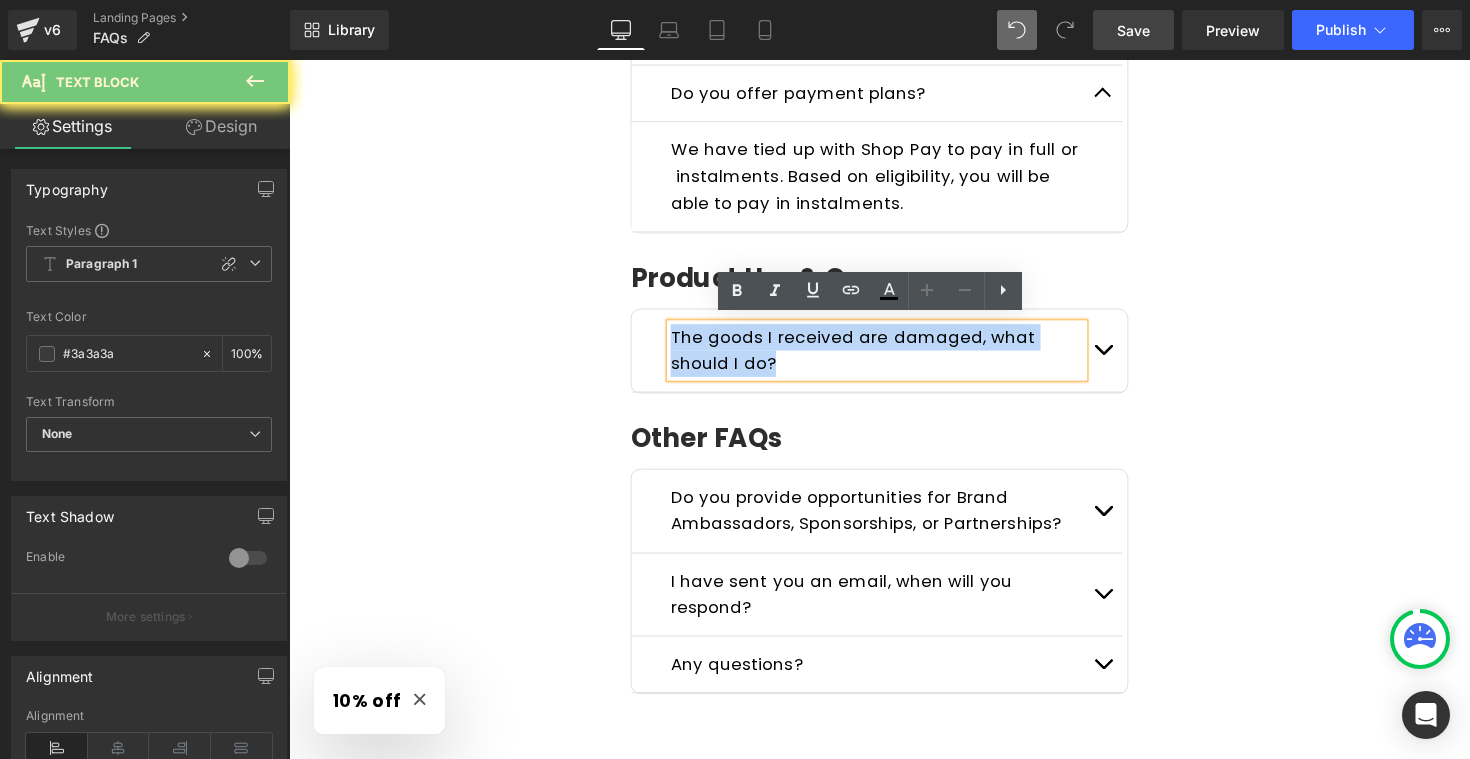 click on "The goods I received are damaged, what should I do?" at bounding box center (866, 357) 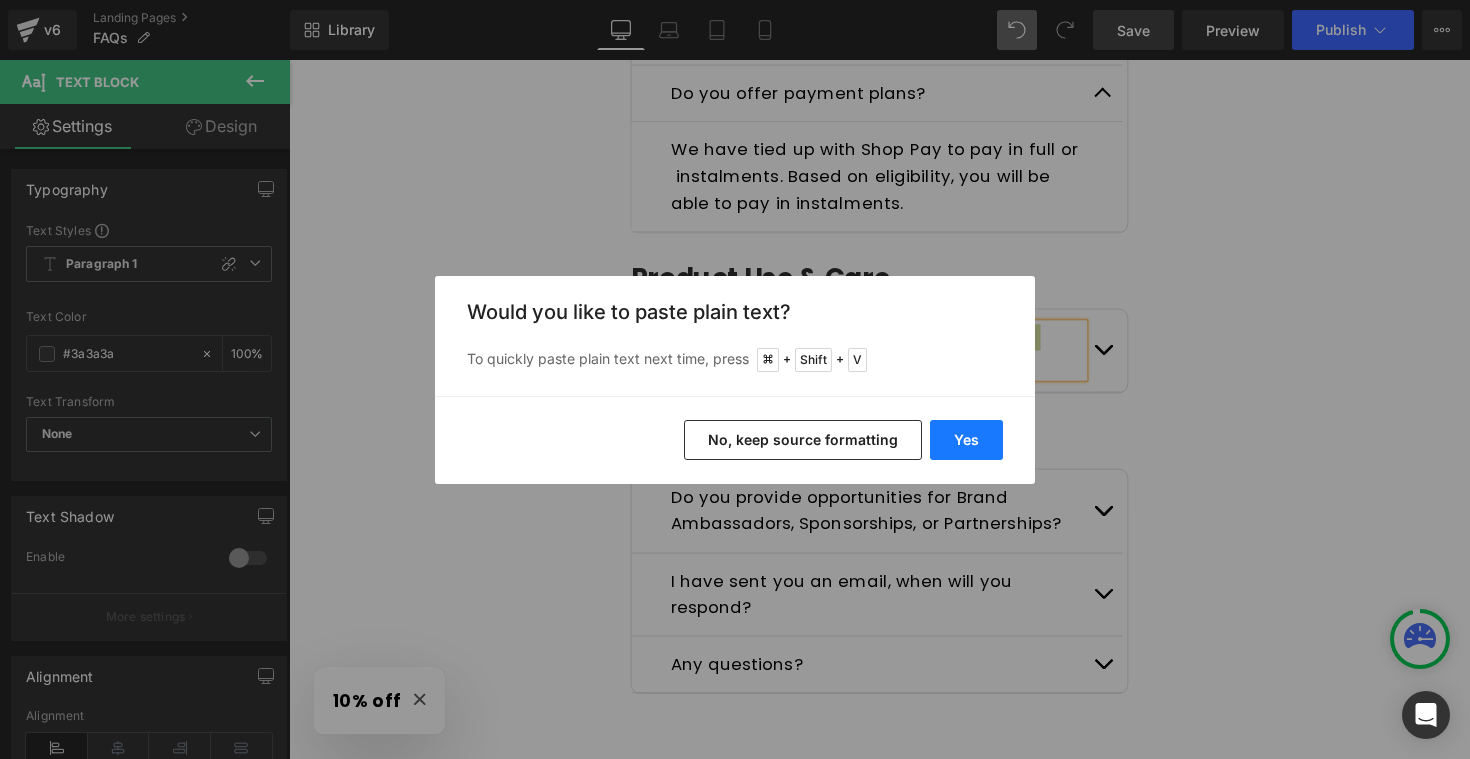 click on "Yes" at bounding box center [966, 440] 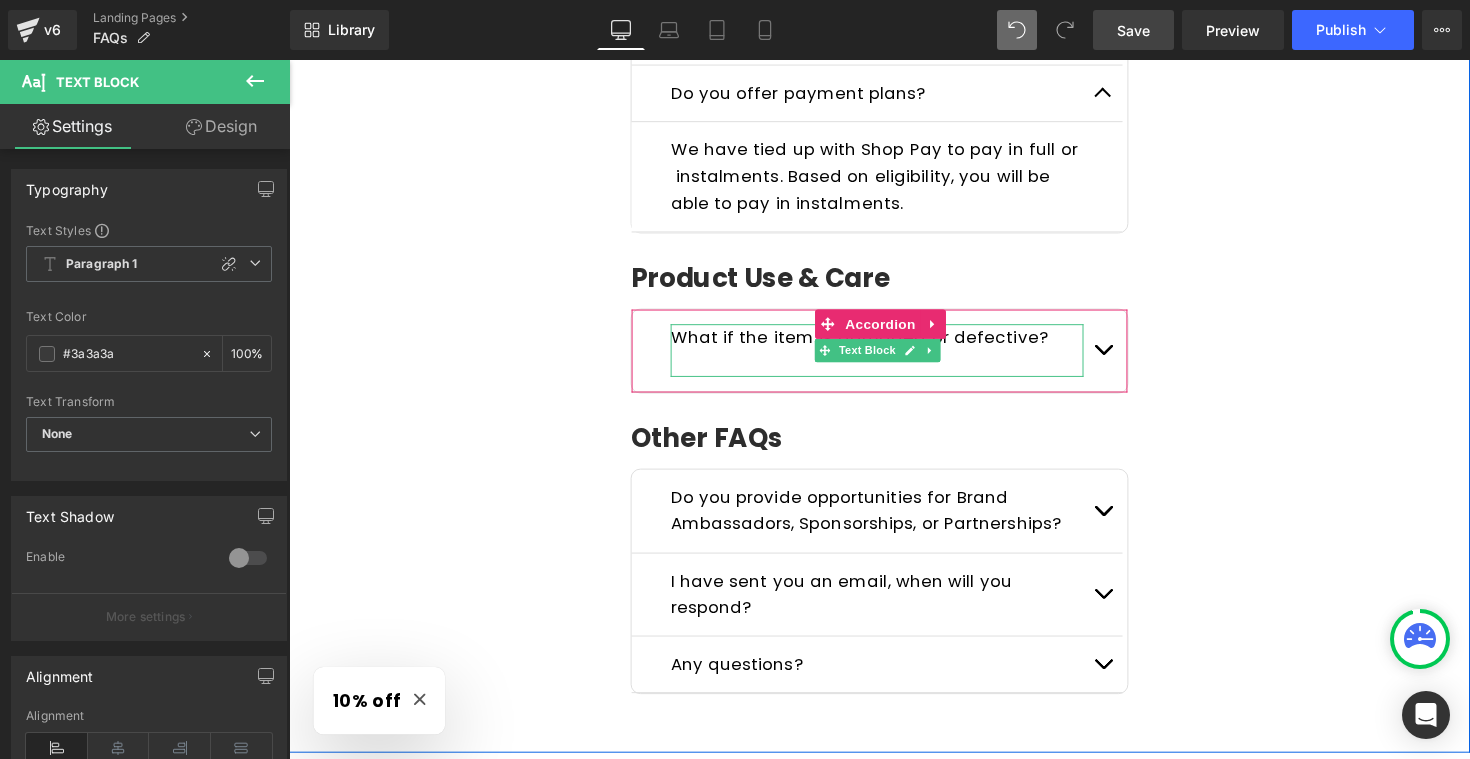 click on "What if the item is damaged or defective?" at bounding box center [873, 344] 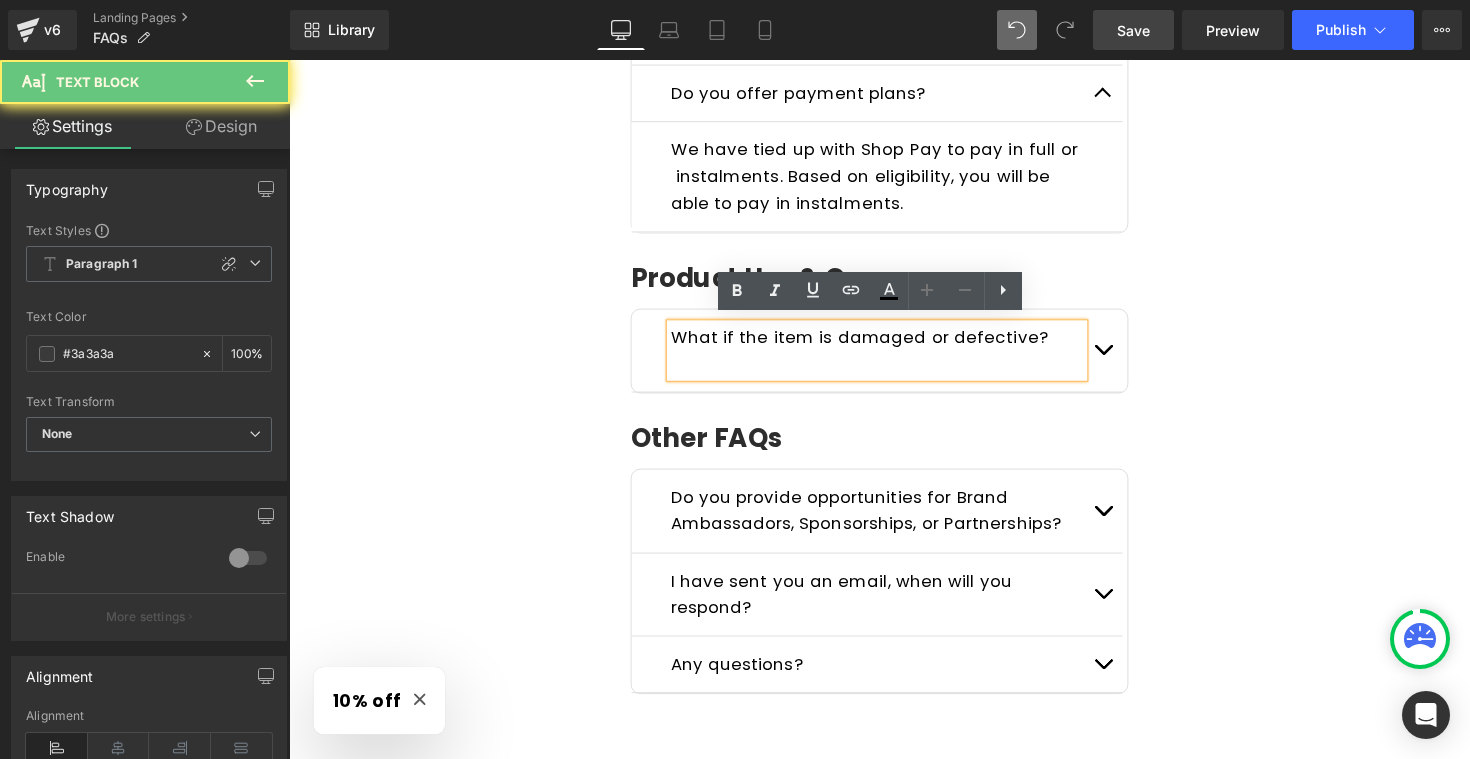 click at bounding box center (891, 371) 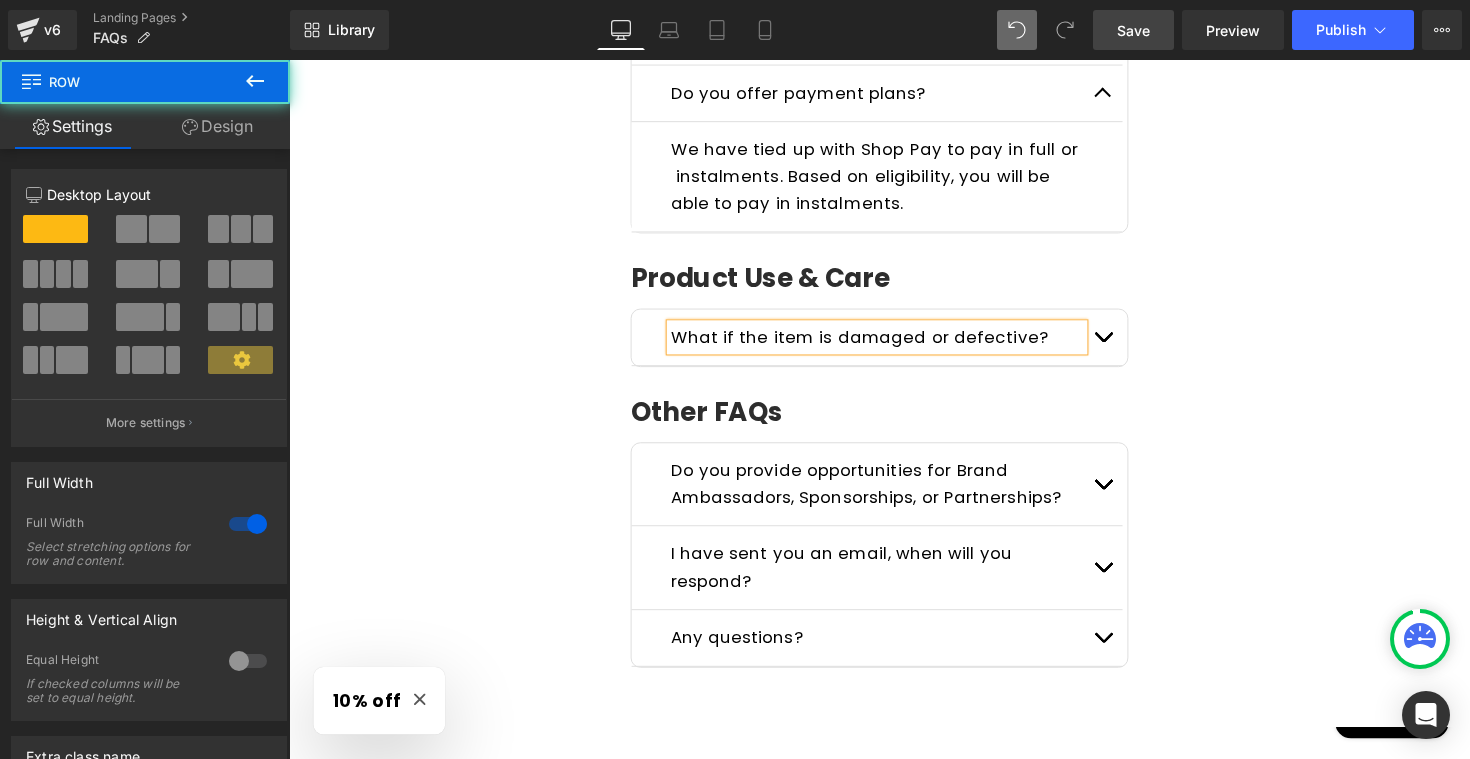 click on "Frequently Asked Questions Heading         Please read the FAQs below. If you can't find the answer you are looking for send us a message  here ! Text Block         Row
General Questions
Heading
What kind of products do you sell?
Text Block
We specialize in emergency-ready, survival-grade gear  must-haves  for outdoor adventures and uncertain times. Every product is carefully chosen to serve a purpose when it matters most.
Text Block
Who is Wild Summit Gear for? Text Block
Text Block
Text Block" at bounding box center [894, -470] 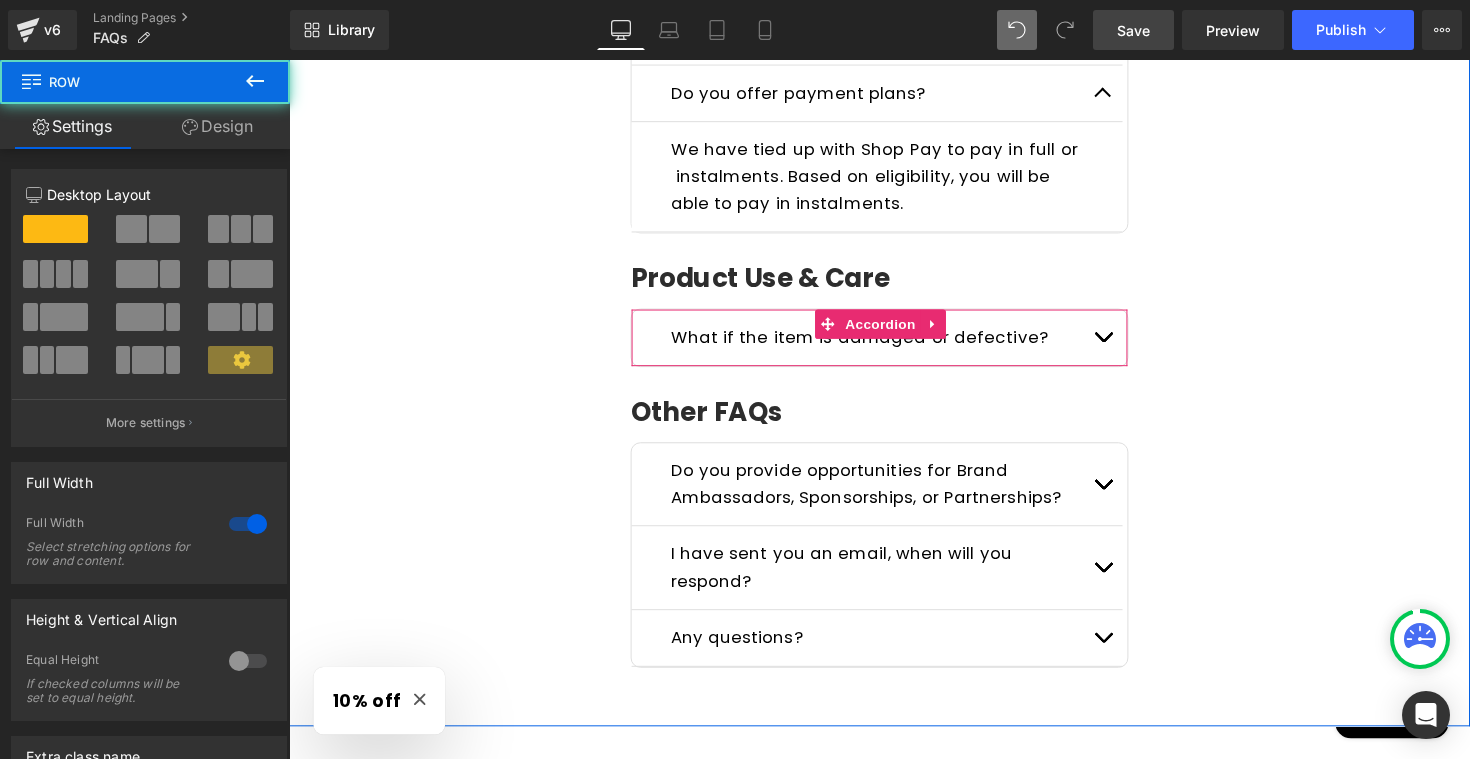 click at bounding box center (1123, 344) 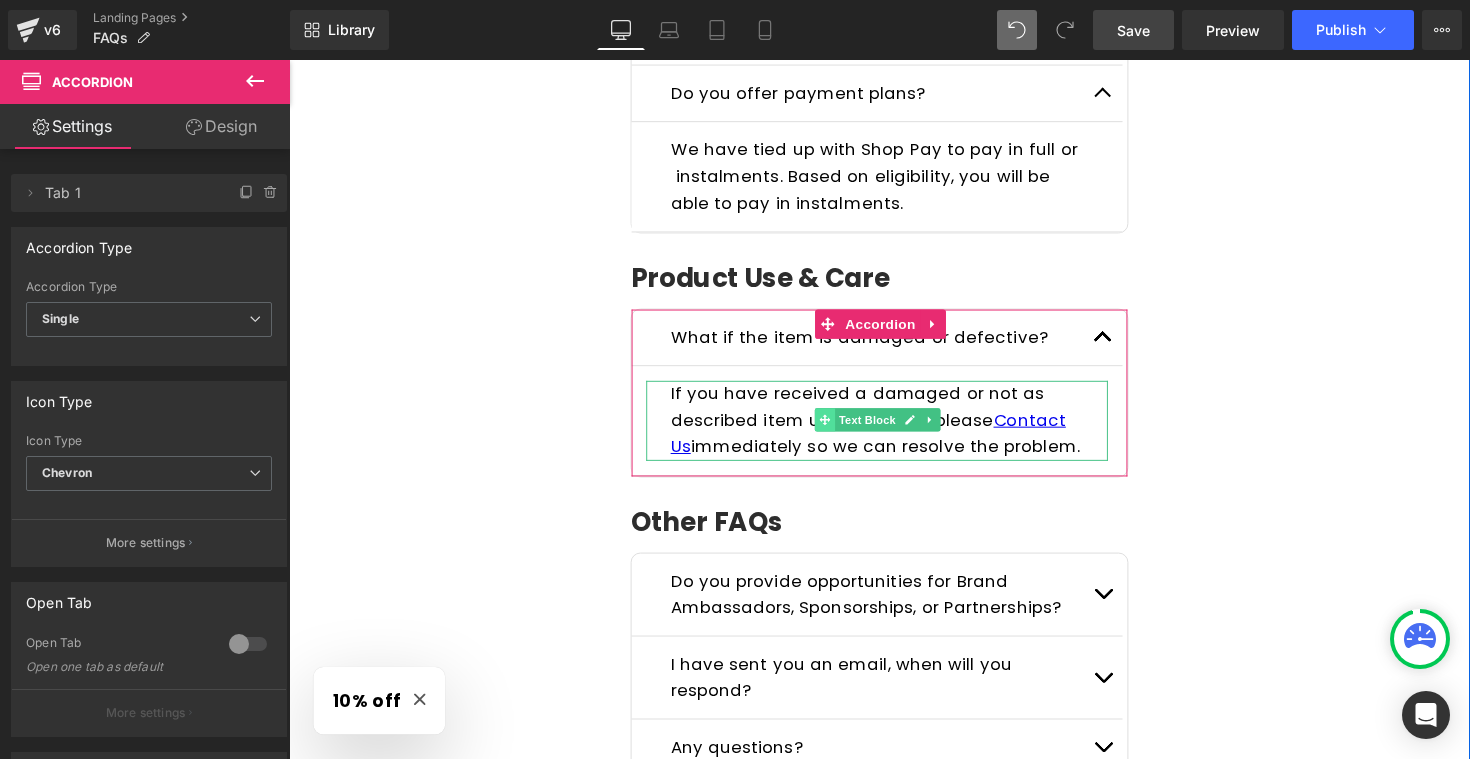click at bounding box center [837, 429] 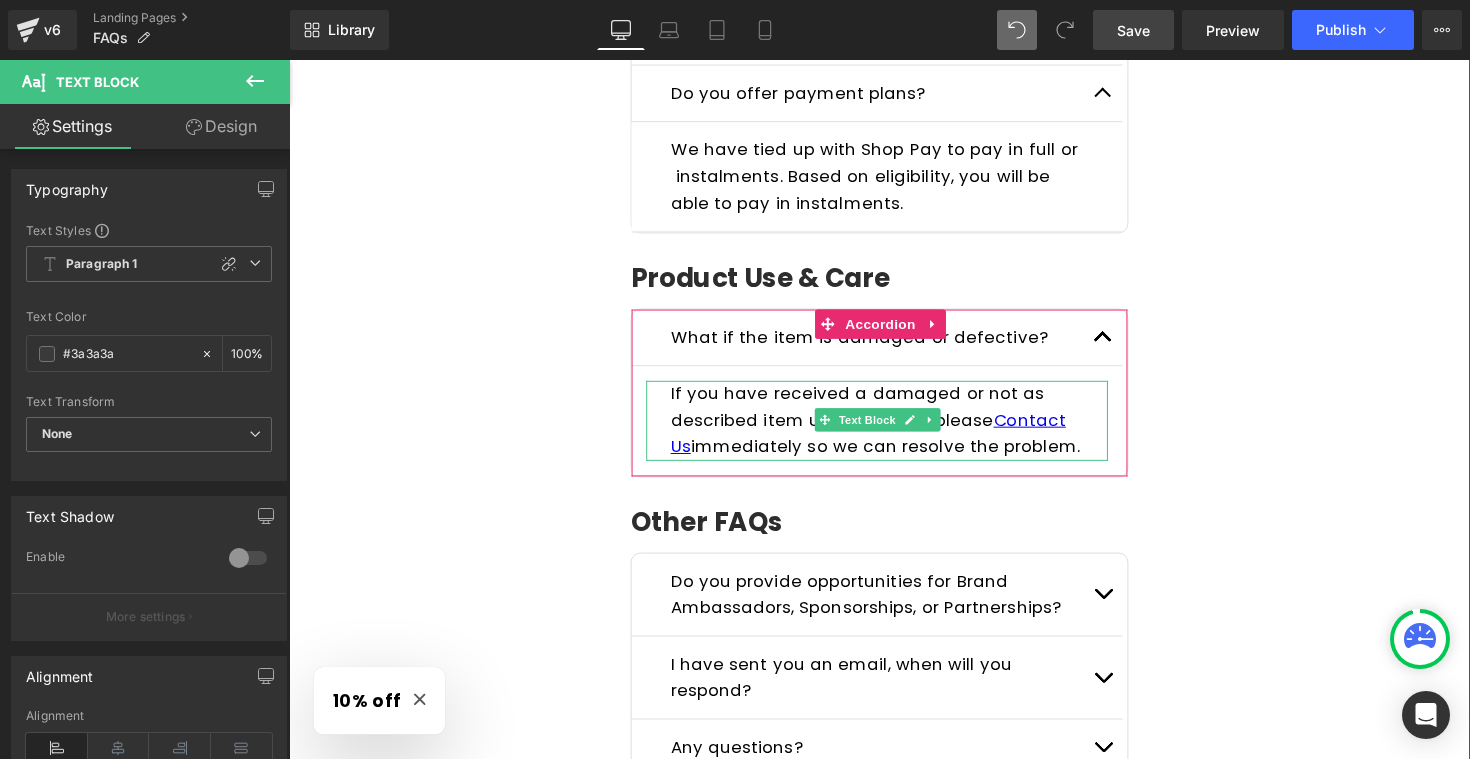 click on "If you have received a damaged or not as described item upon delivery, please  Contact Us  immediately so we can resolve the problem." at bounding box center [889, 429] 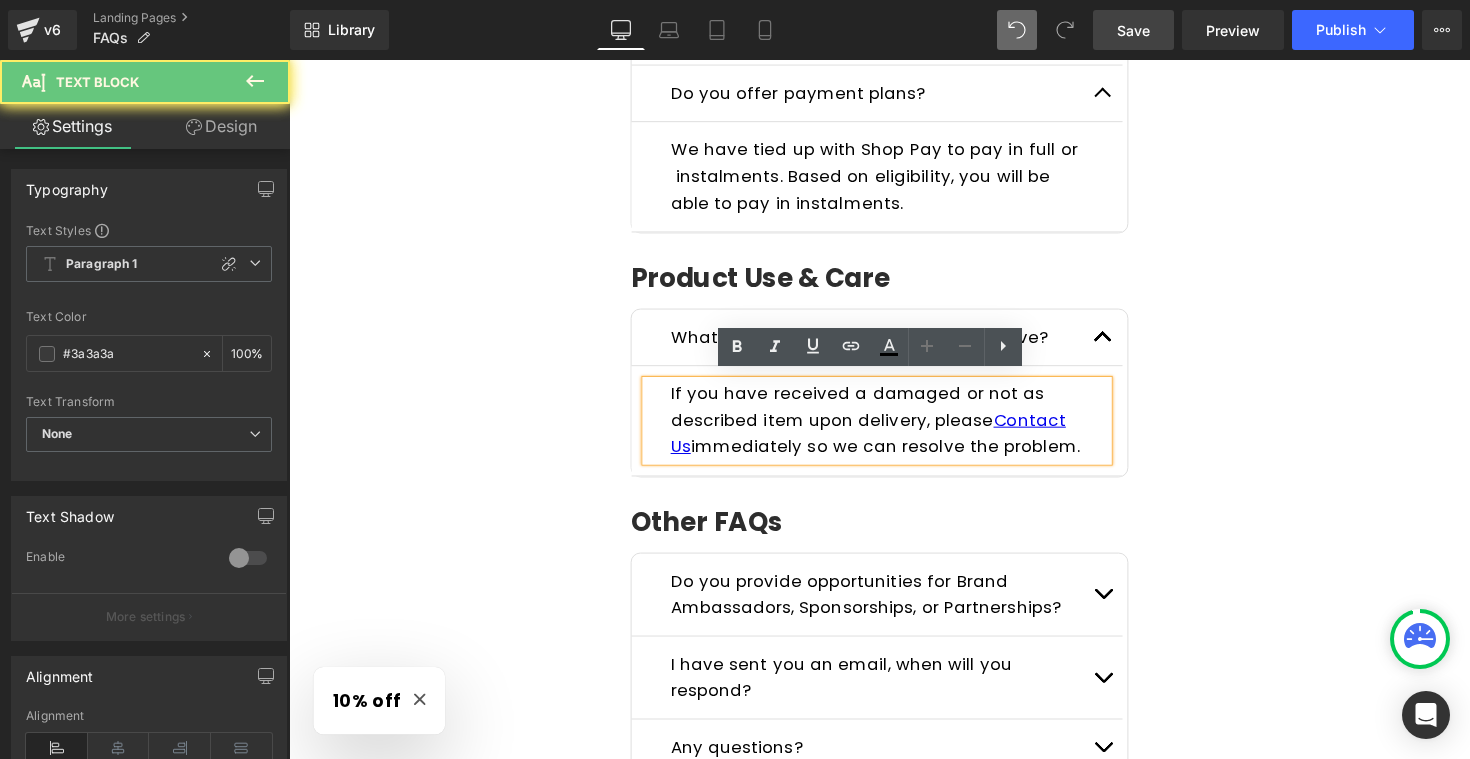 click on "If you have received a damaged or not as described item upon delivery, please  Contact Us  immediately so we can resolve the problem." at bounding box center (889, 429) 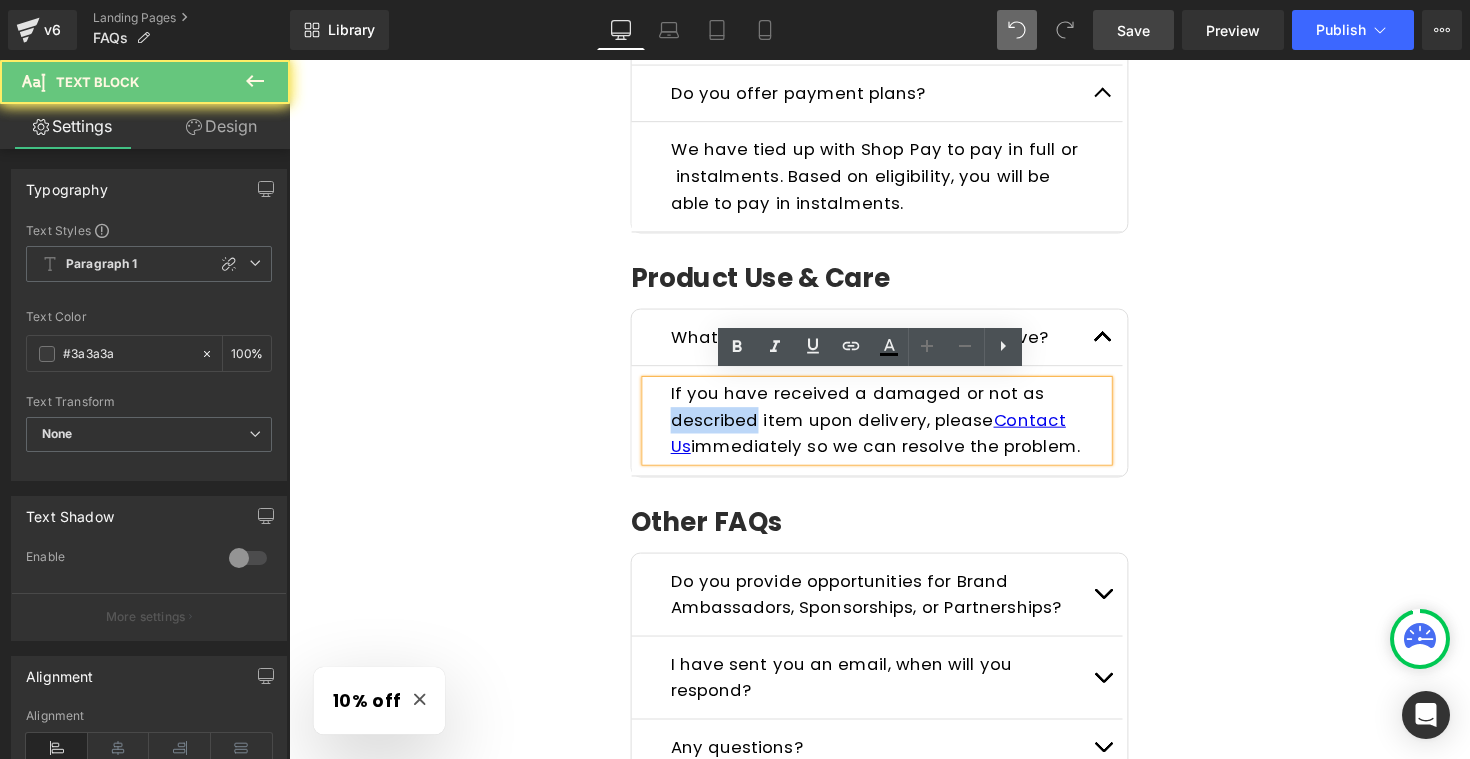 click on "If you have received a damaged or not as described item upon delivery, please  Contact Us  immediately so we can resolve the problem." at bounding box center [889, 429] 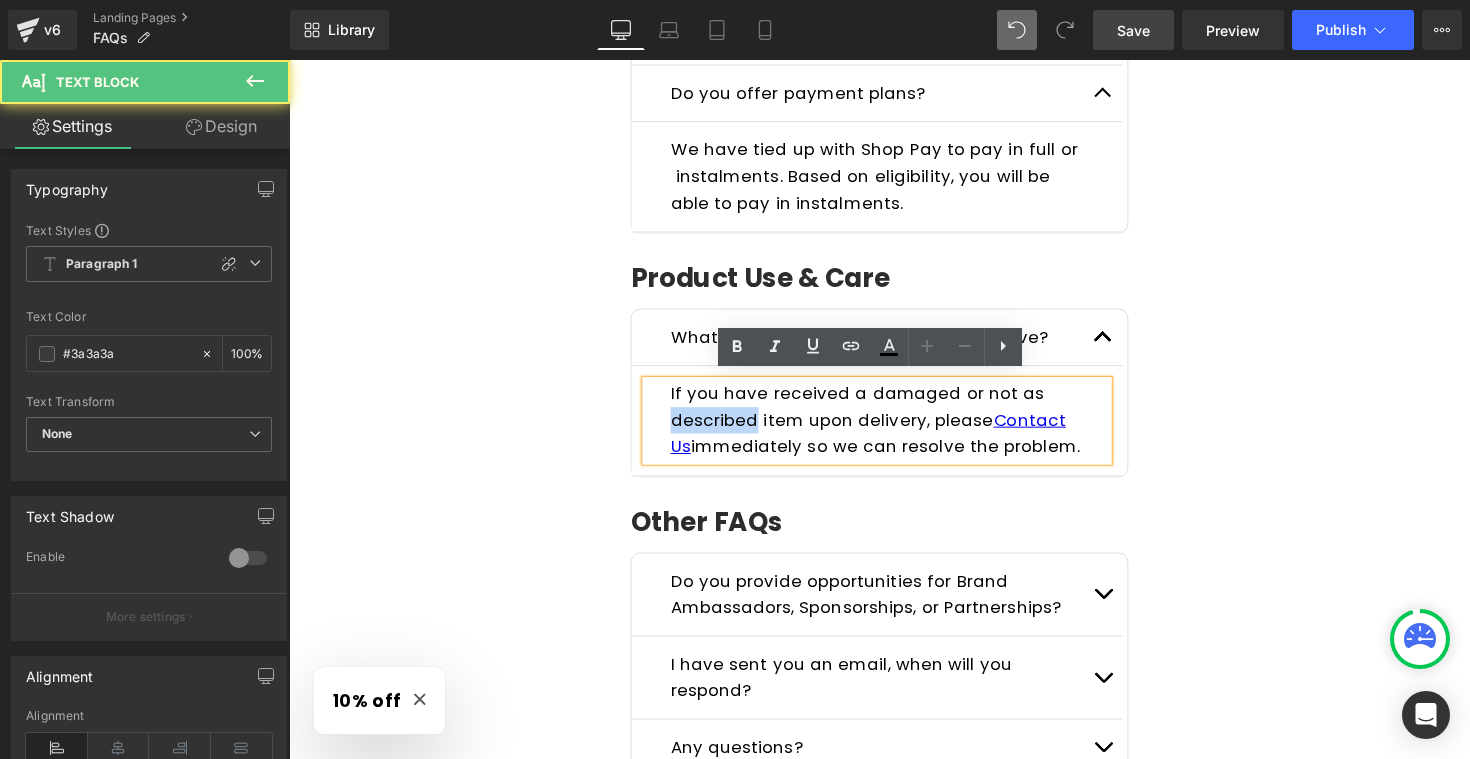 click on "If you have received a damaged or not as described item upon delivery, please  Contact Us  immediately so we can resolve the problem." at bounding box center (889, 429) 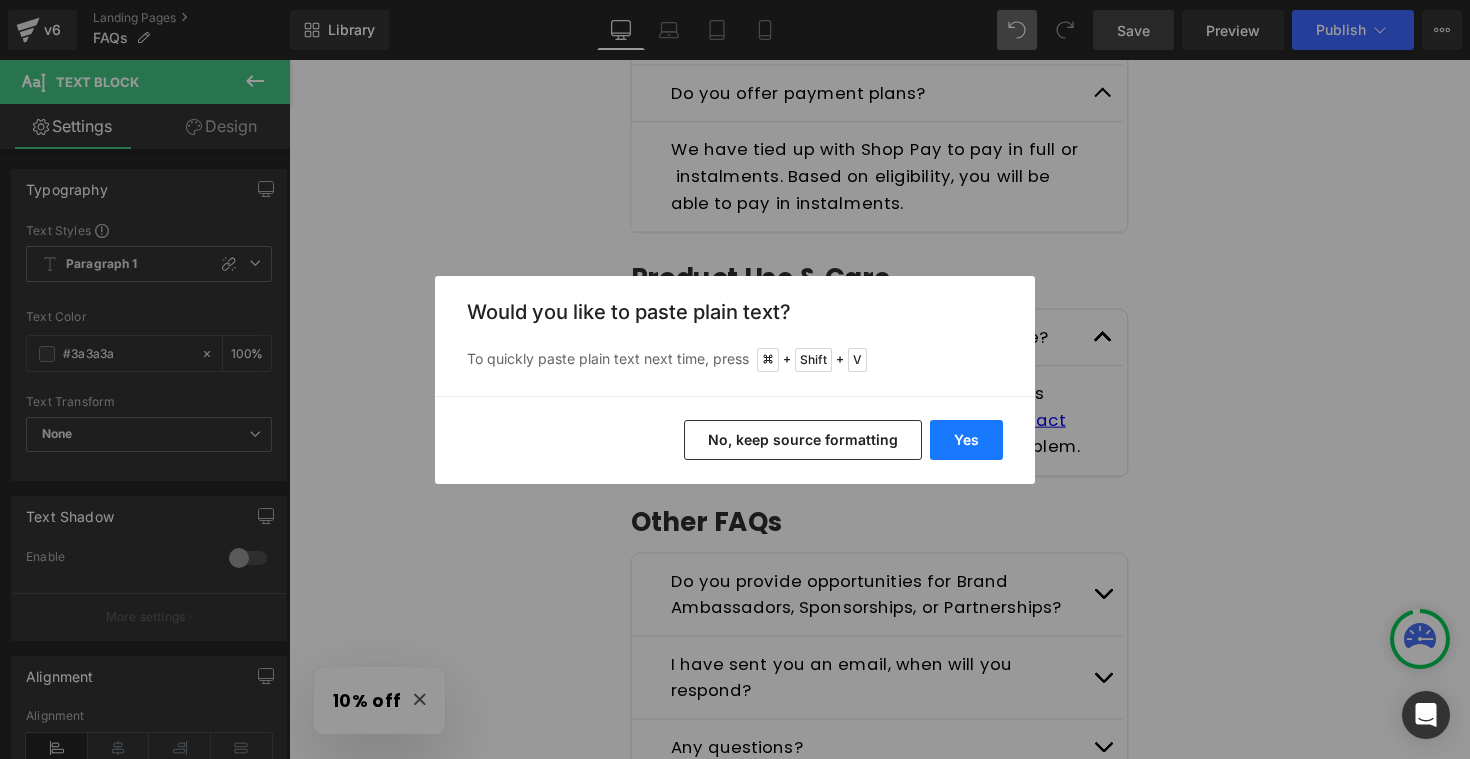click on "Yes" at bounding box center [966, 440] 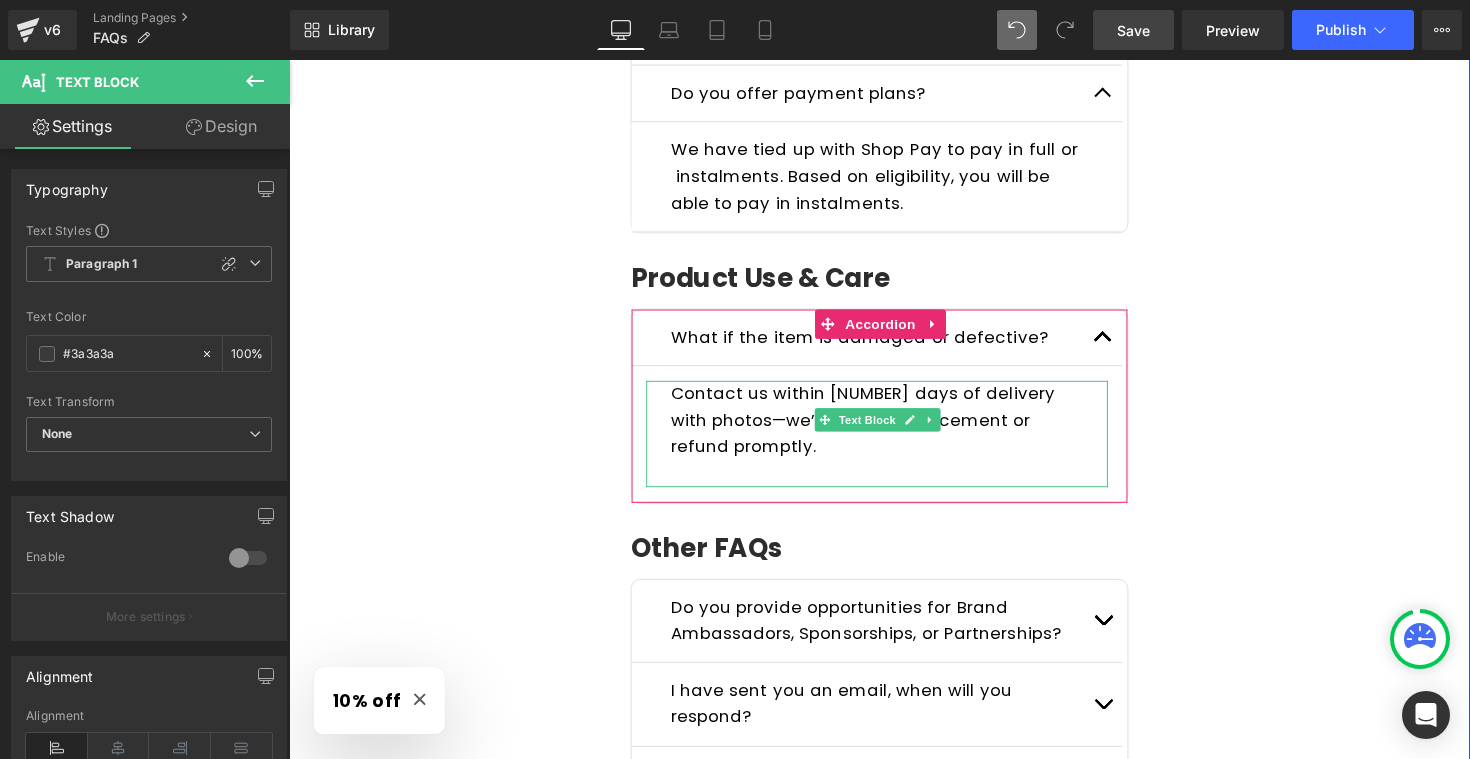 click at bounding box center (891, 484) 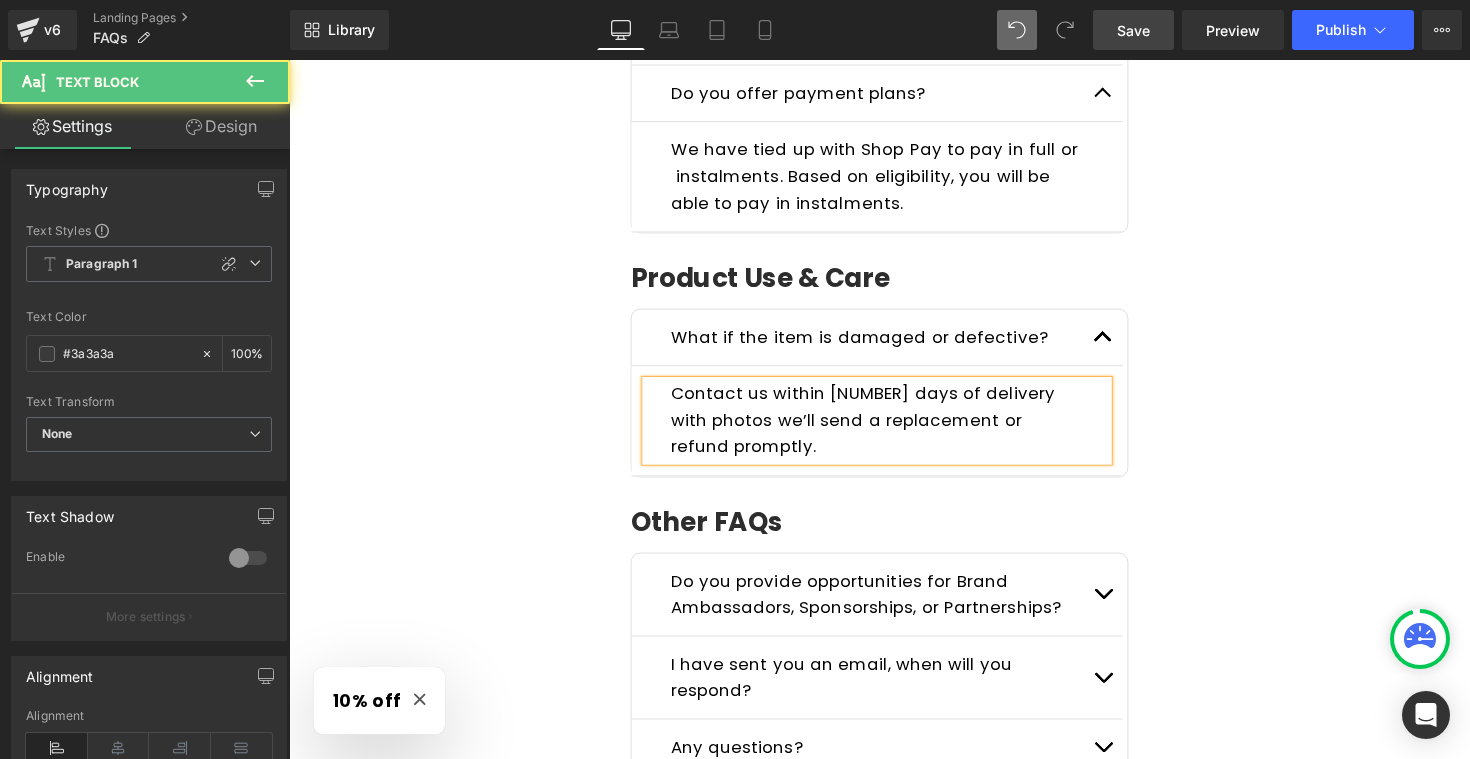 drag, startPoint x: 771, startPoint y: 398, endPoint x: 771, endPoint y: 521, distance: 123 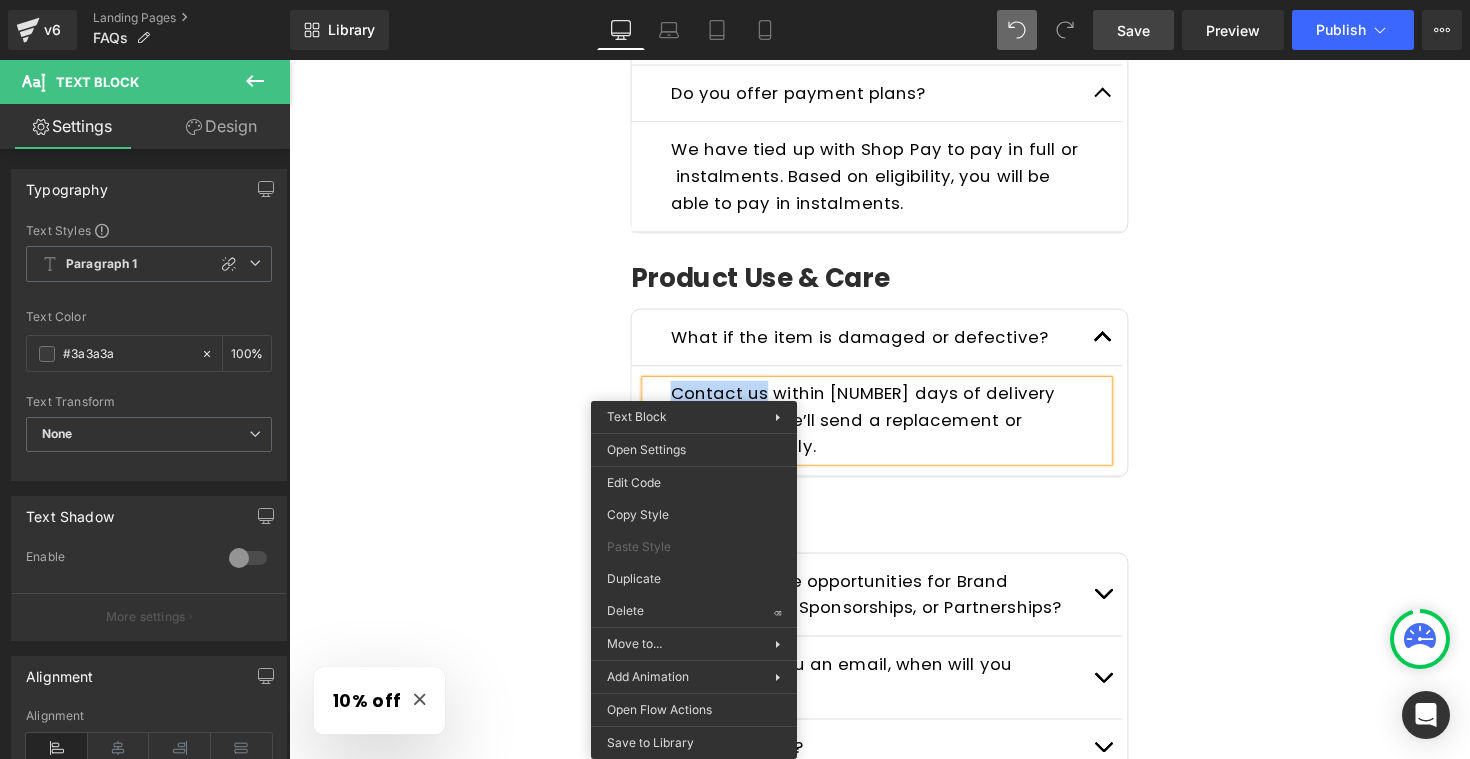 click on "Contact us within 7 days of delivery with photos we’ll send a replacement or refund promptly." at bounding box center (877, 429) 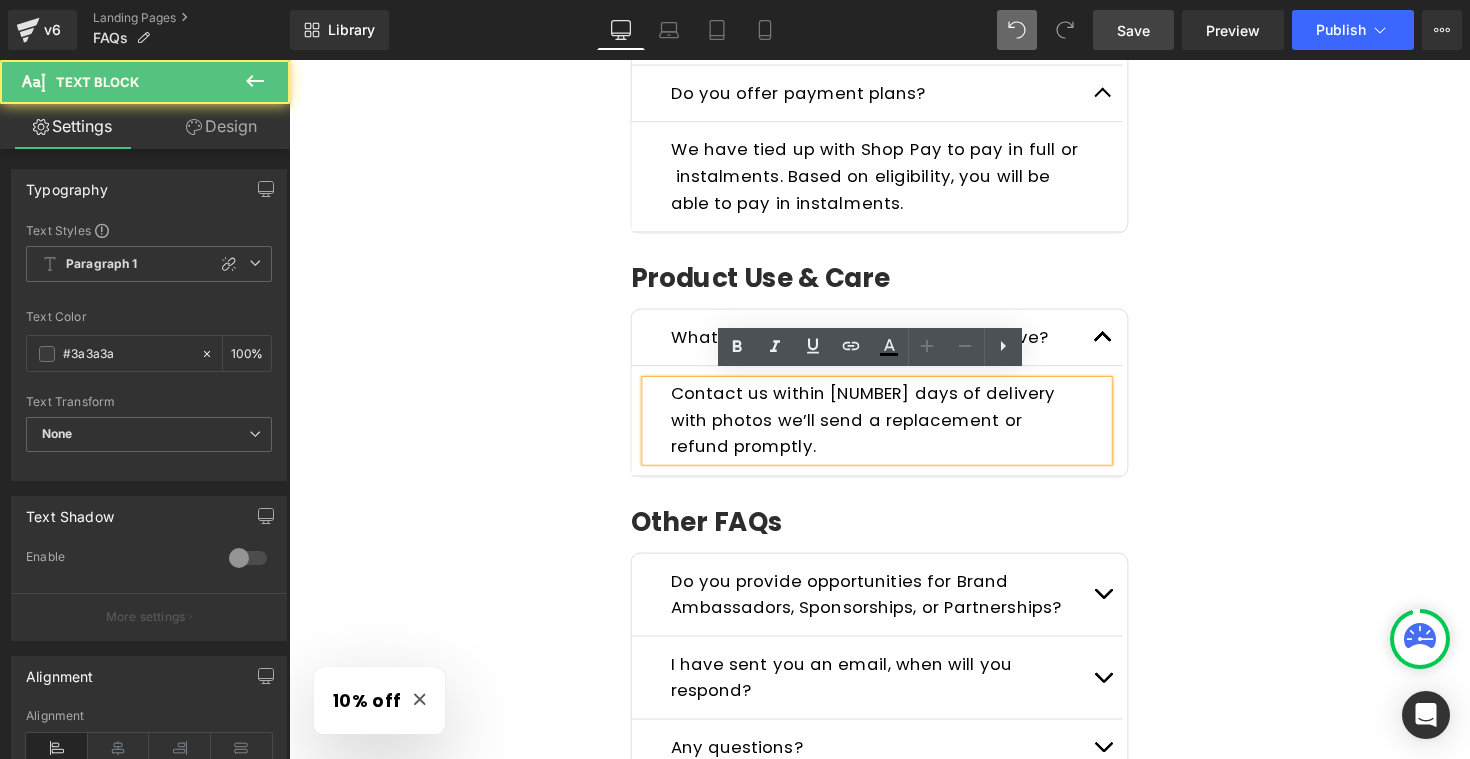 drag, startPoint x: 768, startPoint y: 393, endPoint x: 768, endPoint y: 451, distance: 58 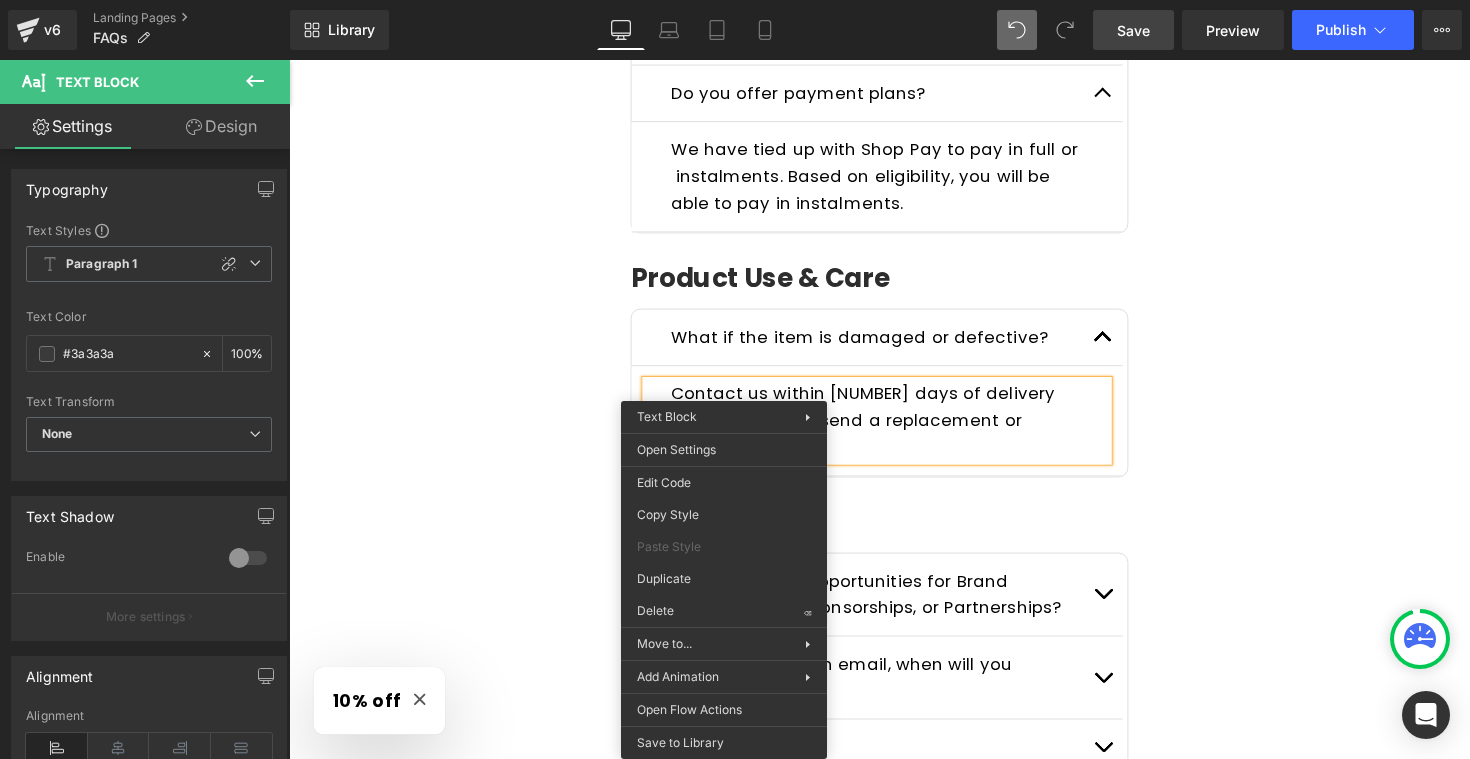 click on "Contact us within 7 days of delivery with photos we’ll send a replacement or refund promptly." at bounding box center (877, 429) 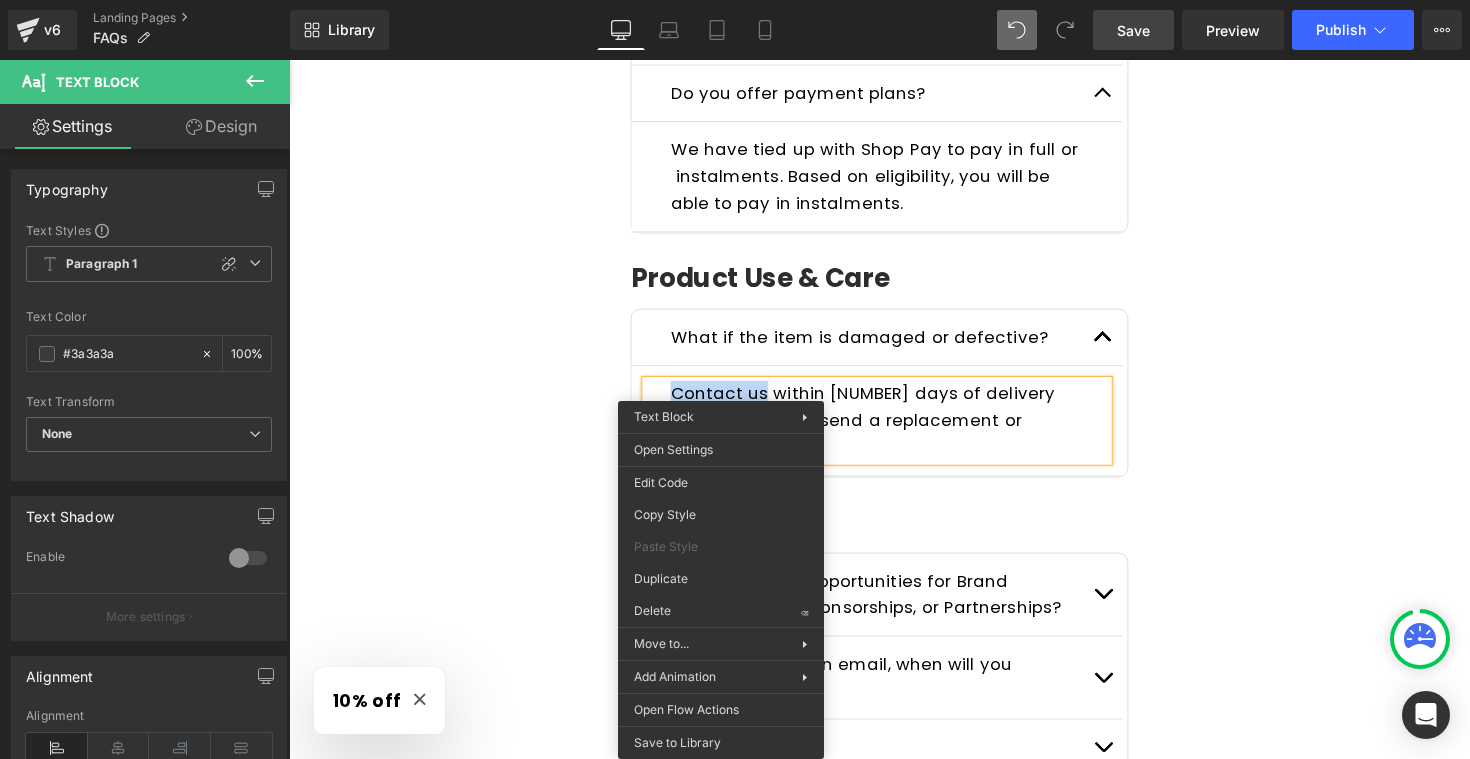 click on "Frequently Asked Questions Heading         Please read the FAQs below. If you can't find the answer you are looking for send us a message  here ! Text Block         Row
General Questions
Heading
What kind of products do you sell?
Text Block
We specialize in emergency-ready, survival-grade gear  must-haves  for outdoor adventures and uncertain times. Every product is carefully chosen to serve a purpose when it matters most.
Text Block
Who is Wild Summit Gear for? Text Block
Text Block
Text Block" at bounding box center (894, -413) 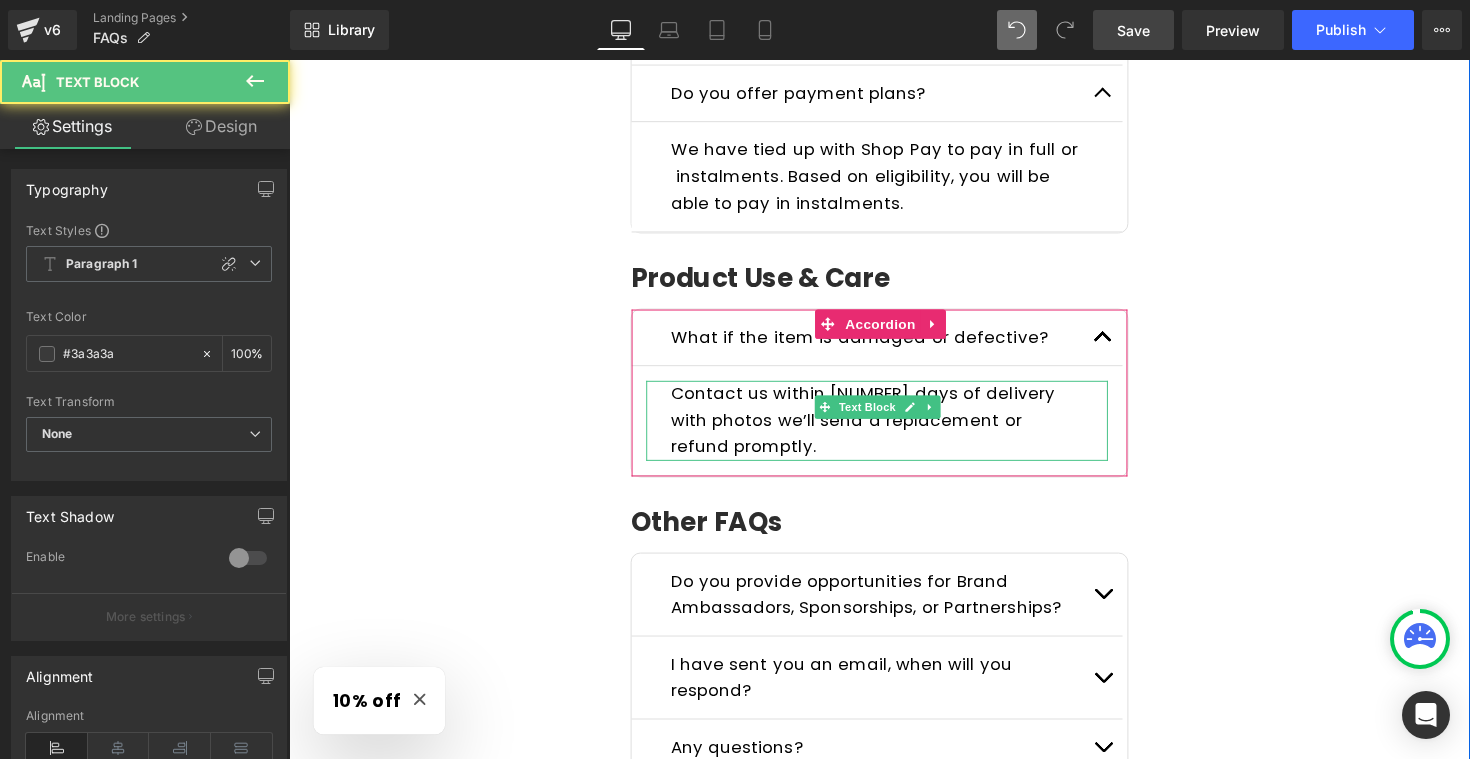 click on "Contact us within 7 days of delivery with photos we’ll send a replacement or refund promptly." at bounding box center (877, 429) 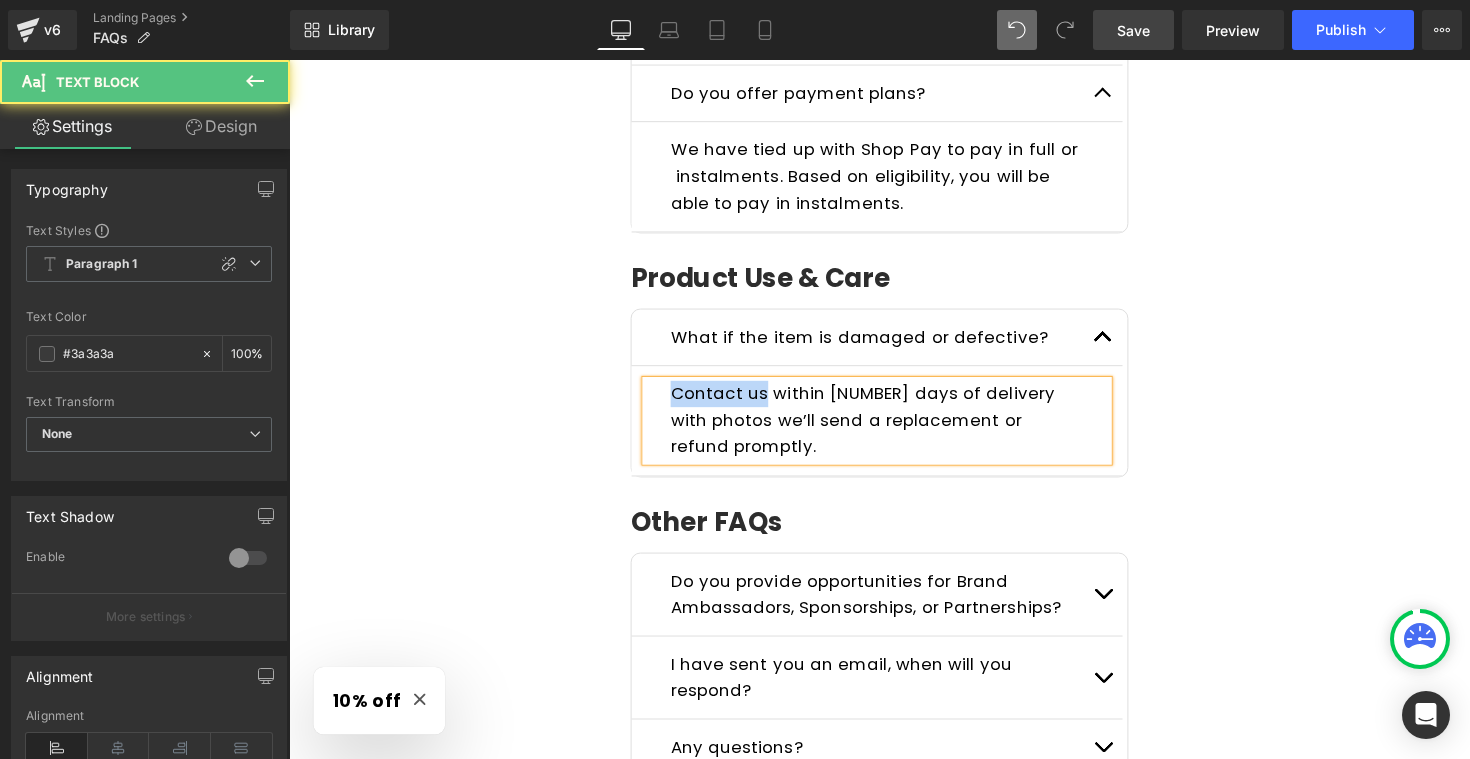 click on "Contact us within 7 days of delivery with photos we’ll send a replacement or refund promptly." at bounding box center [877, 429] 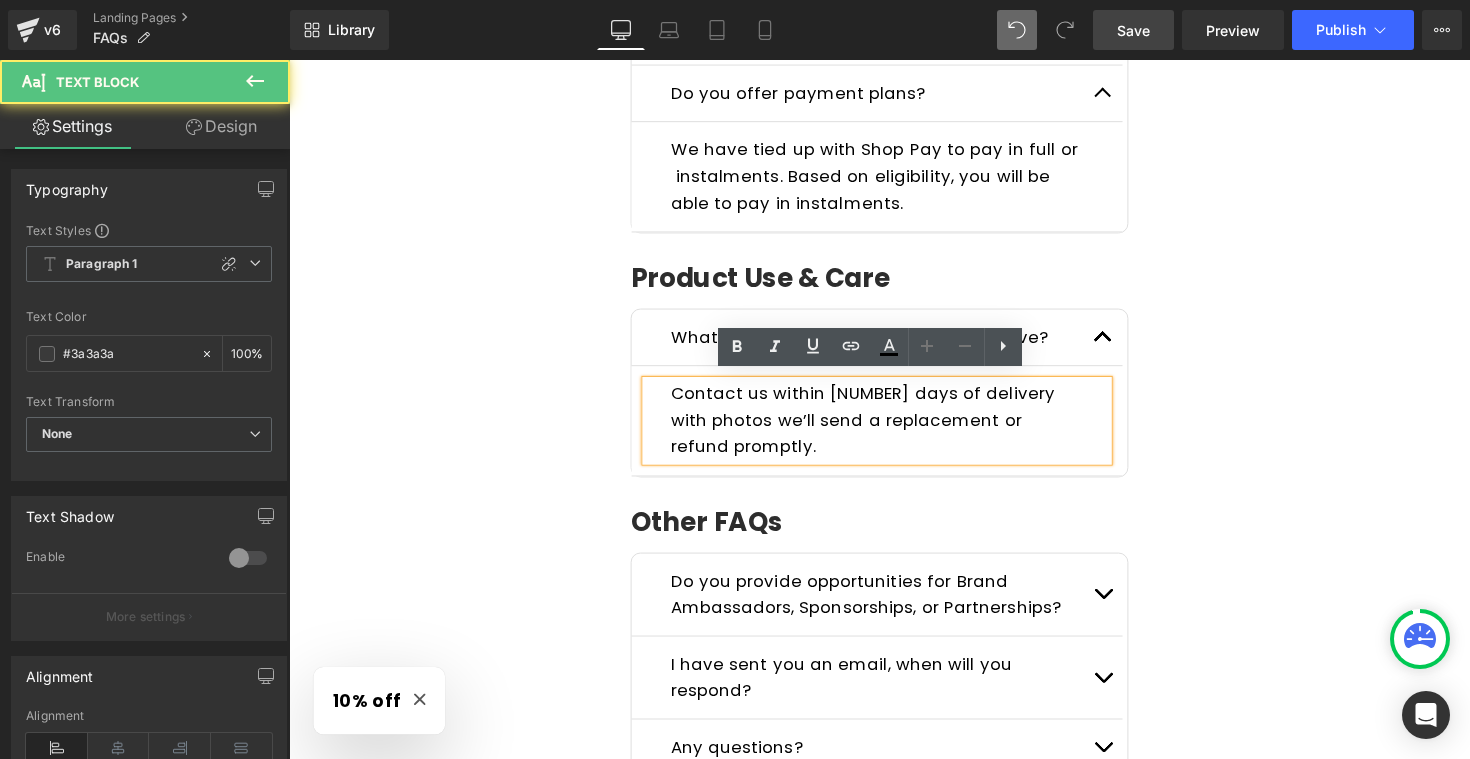 click on "Contact us within 7 days of delivery with photos we’ll send a replacement or refund promptly." at bounding box center [877, 429] 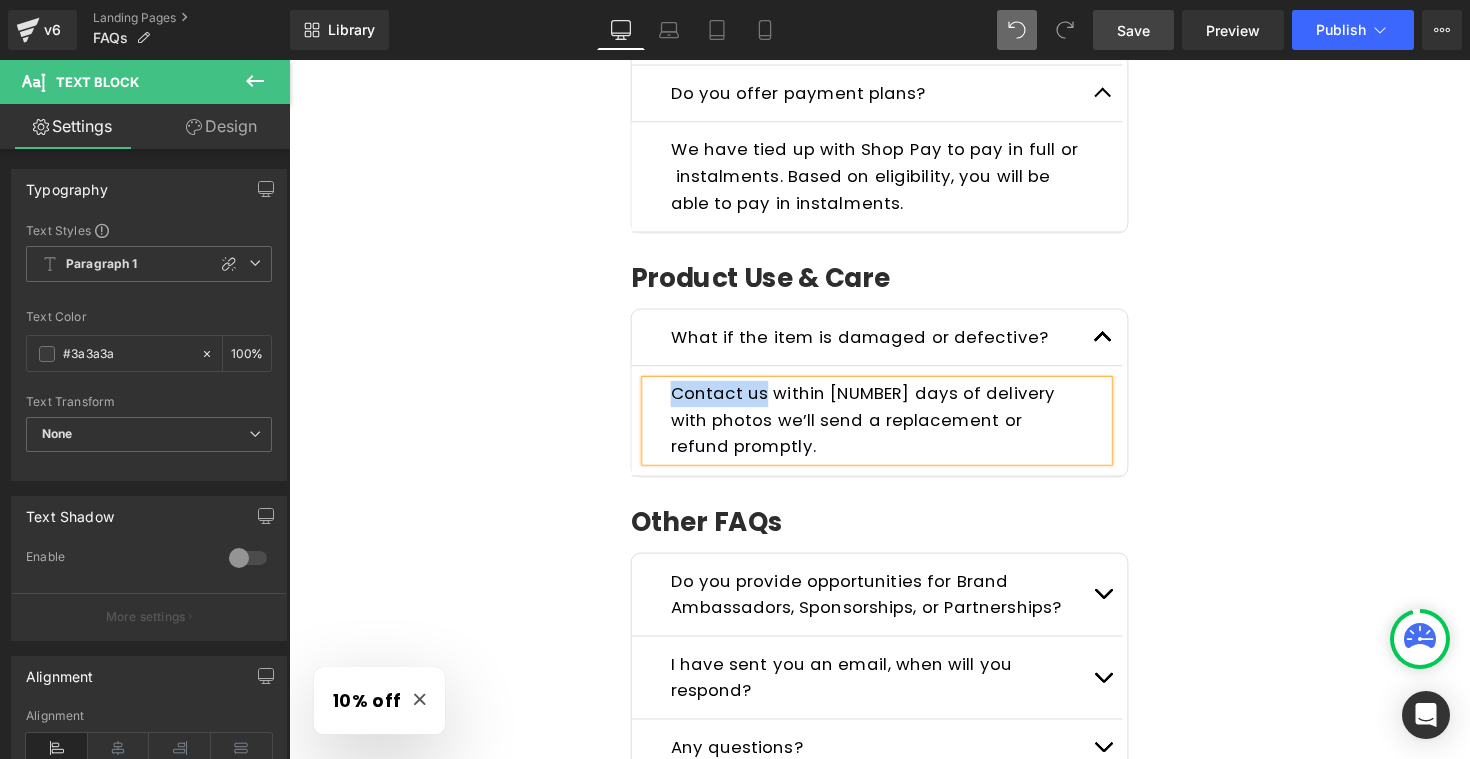 click on "Contact us within 7 days of delivery with photos we’ll send a replacement or refund promptly." at bounding box center [877, 429] 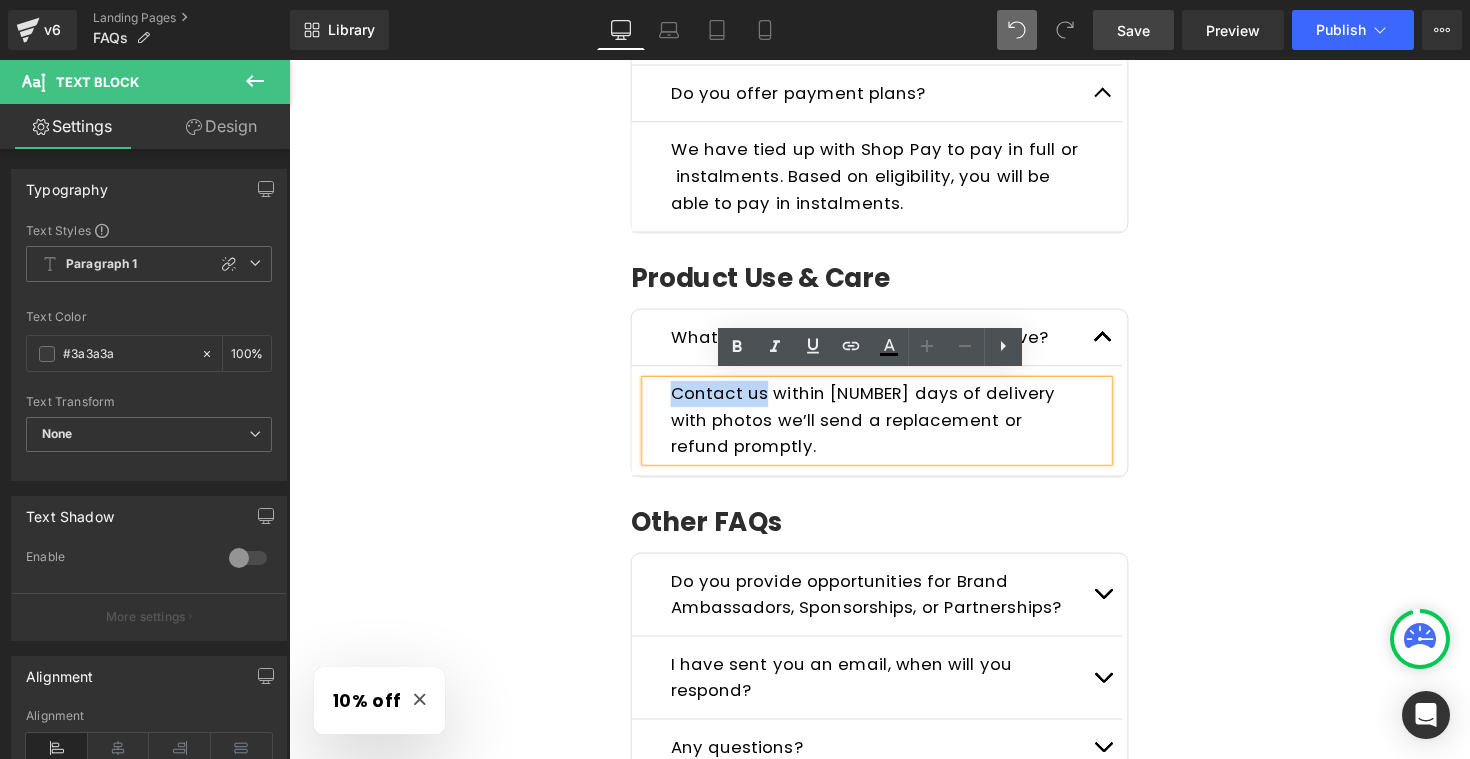 drag, startPoint x: 774, startPoint y: 398, endPoint x: 676, endPoint y: 395, distance: 98.045906 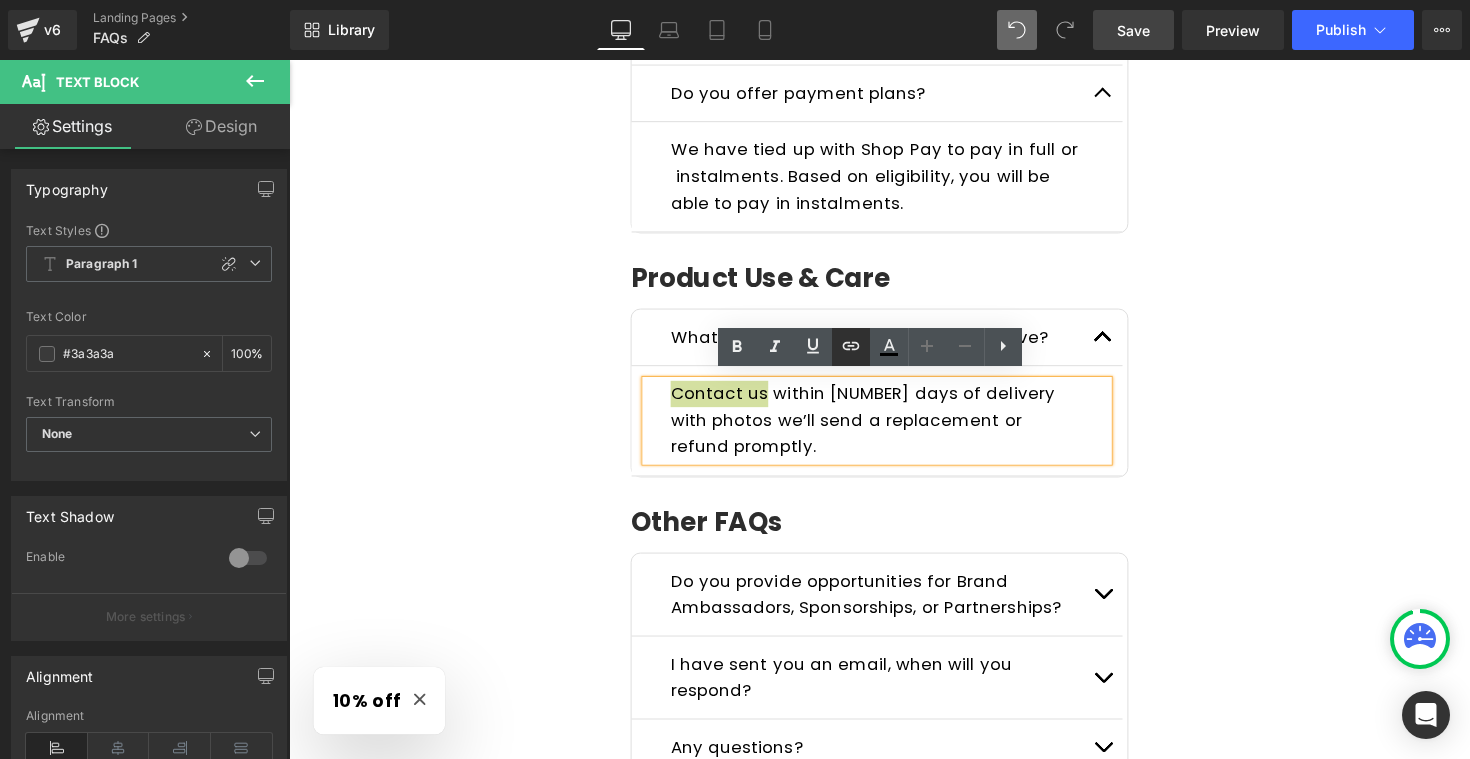 click 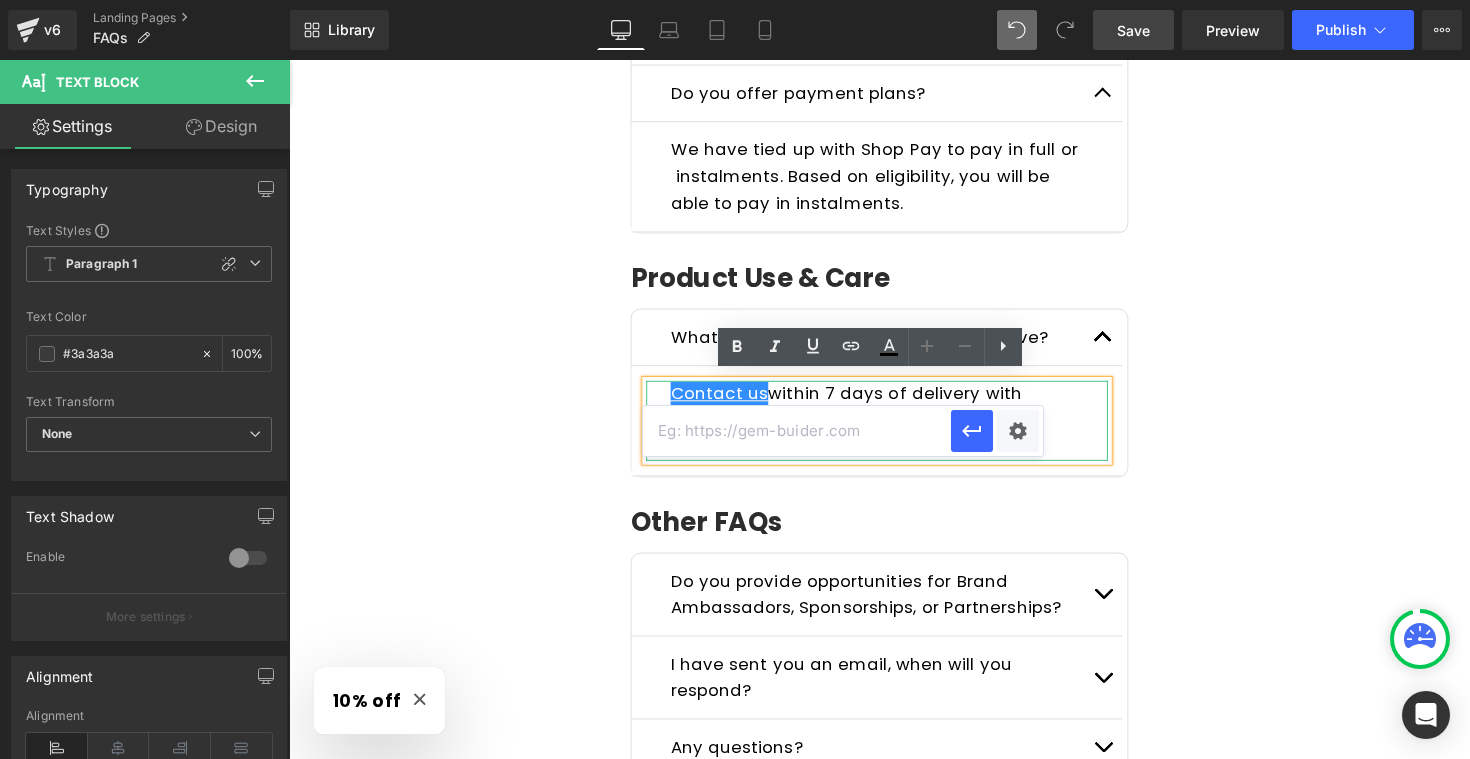 click at bounding box center [797, 431] 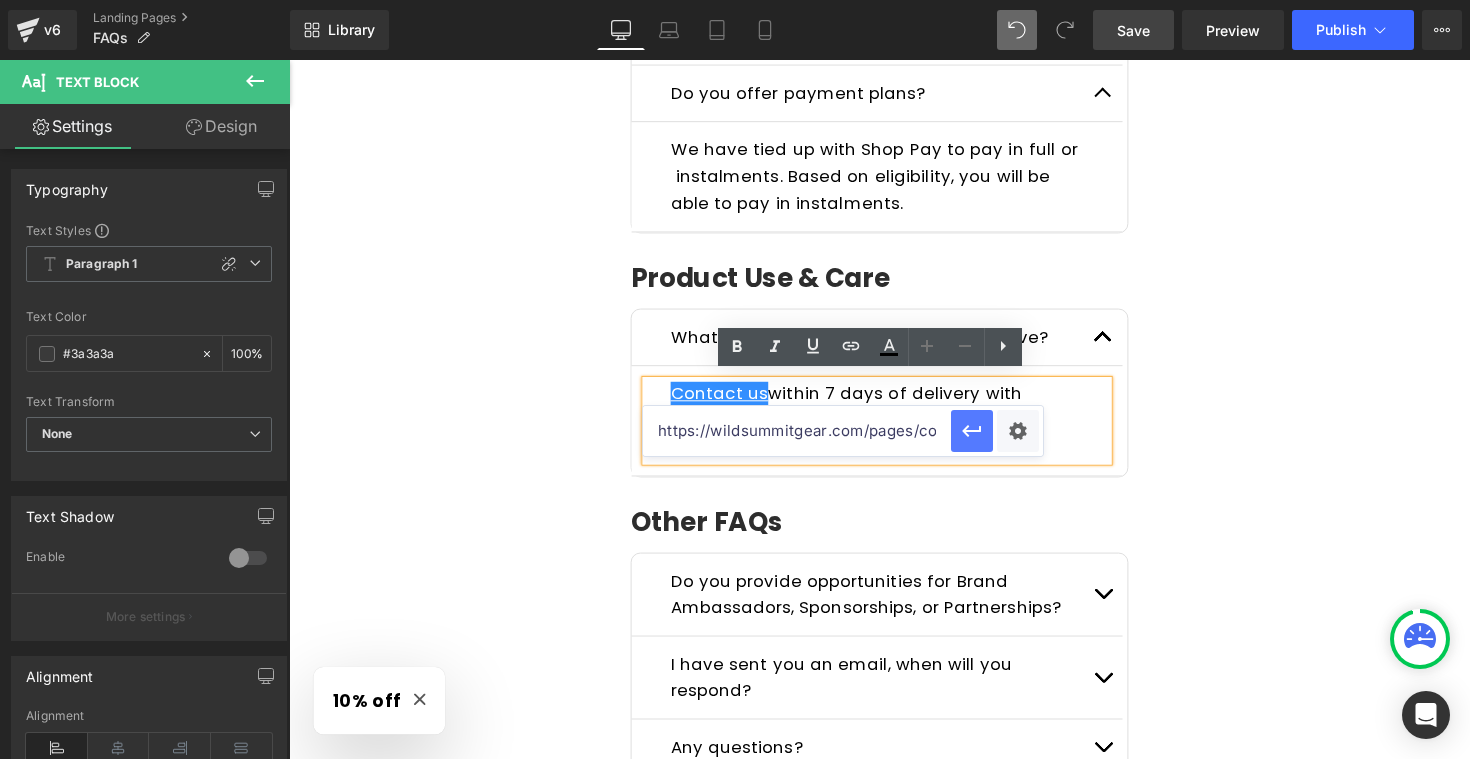 type on "https://wildsummitgear.com/pages/contact" 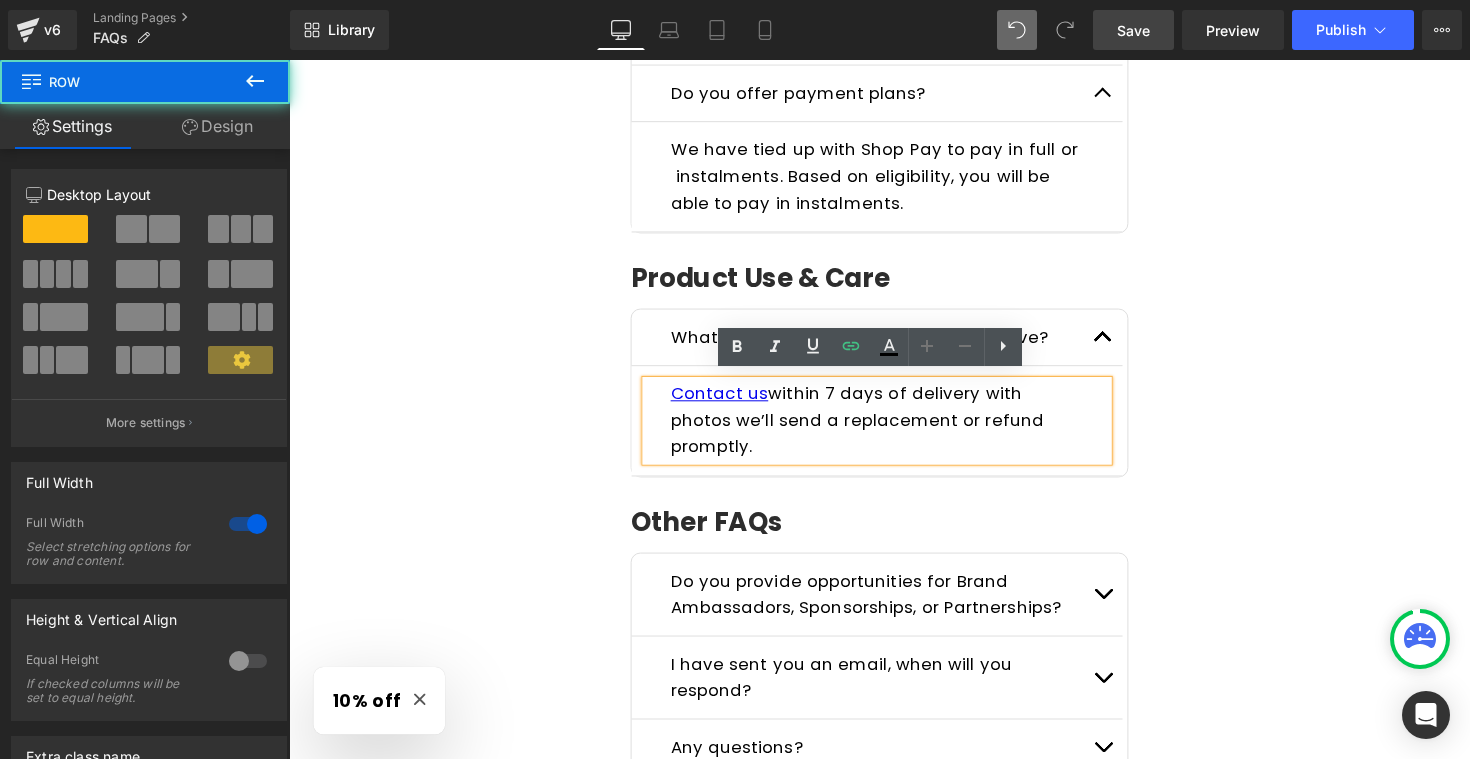 click on "Frequently Asked Questions Heading         Please read the FAQs below. If you can't find the answer you are looking for send us a message  here ! Text Block         Row
General Questions
Heading
What kind of products do you sell?
Text Block
We specialize in emergency-ready, survival-grade gear  must-haves  for outdoor adventures and uncertain times. Every product is carefully chosen to serve a purpose when it matters most.
Text Block
Who is Wild Summit Gear for? Text Block
Text Block
Text Block" at bounding box center [894, -413] 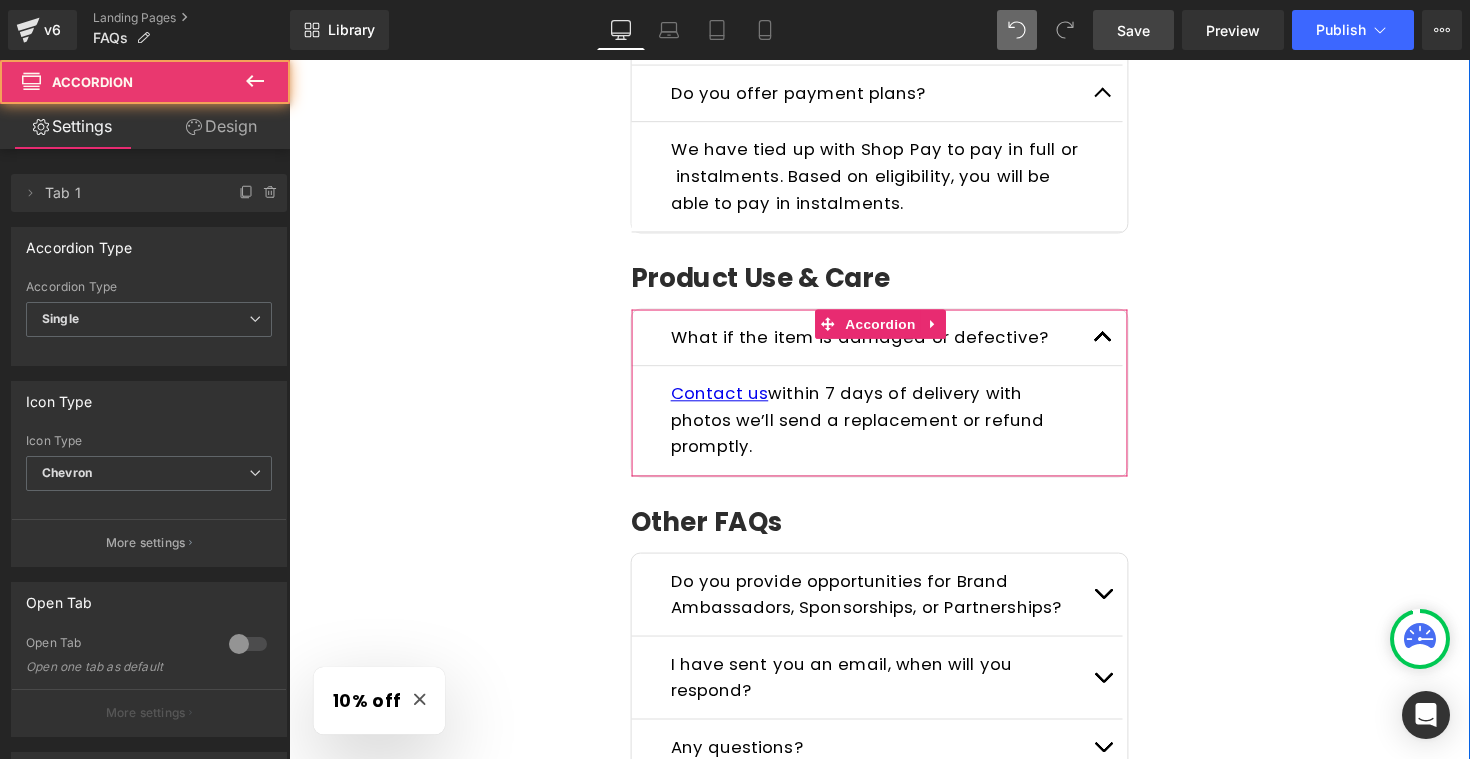 click at bounding box center [1123, 349] 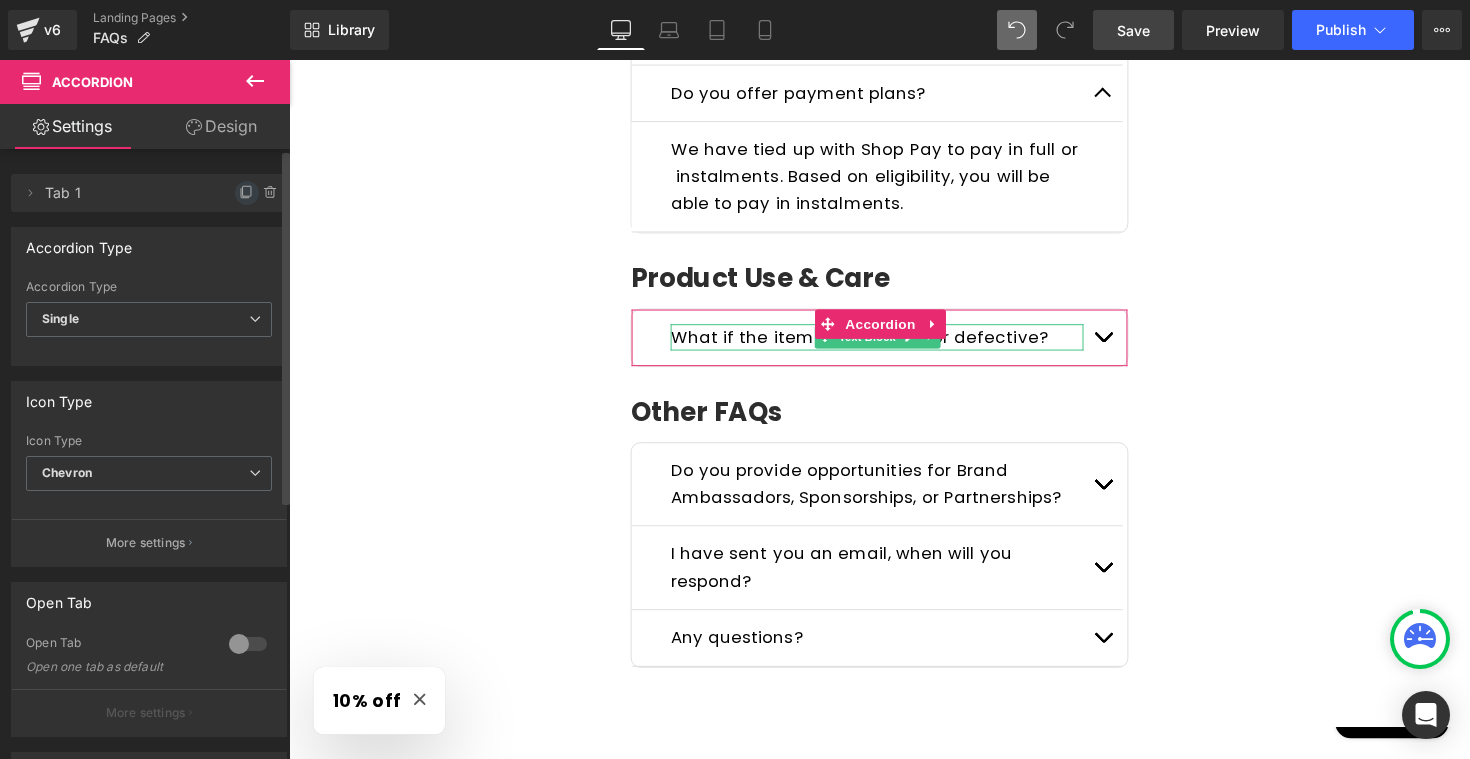 click 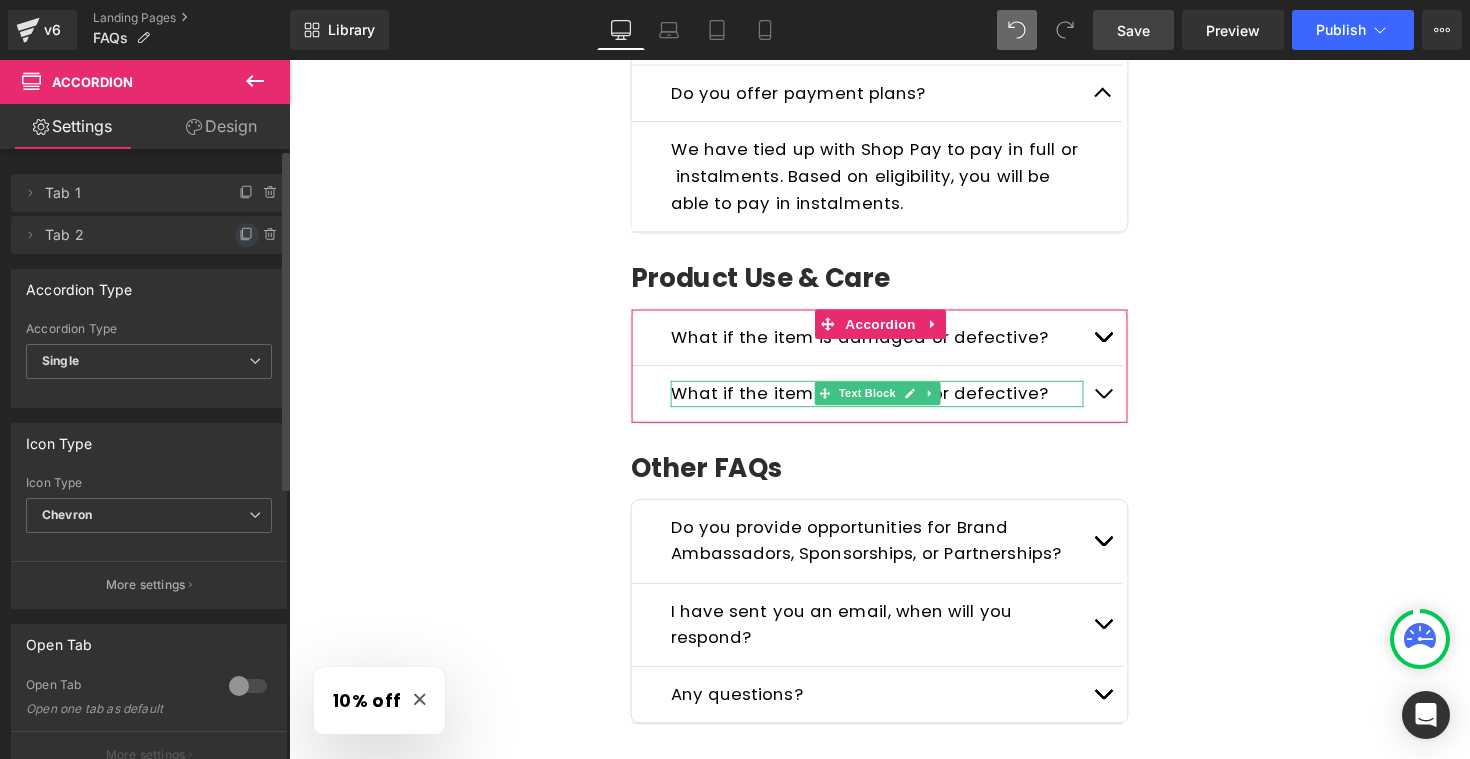 click 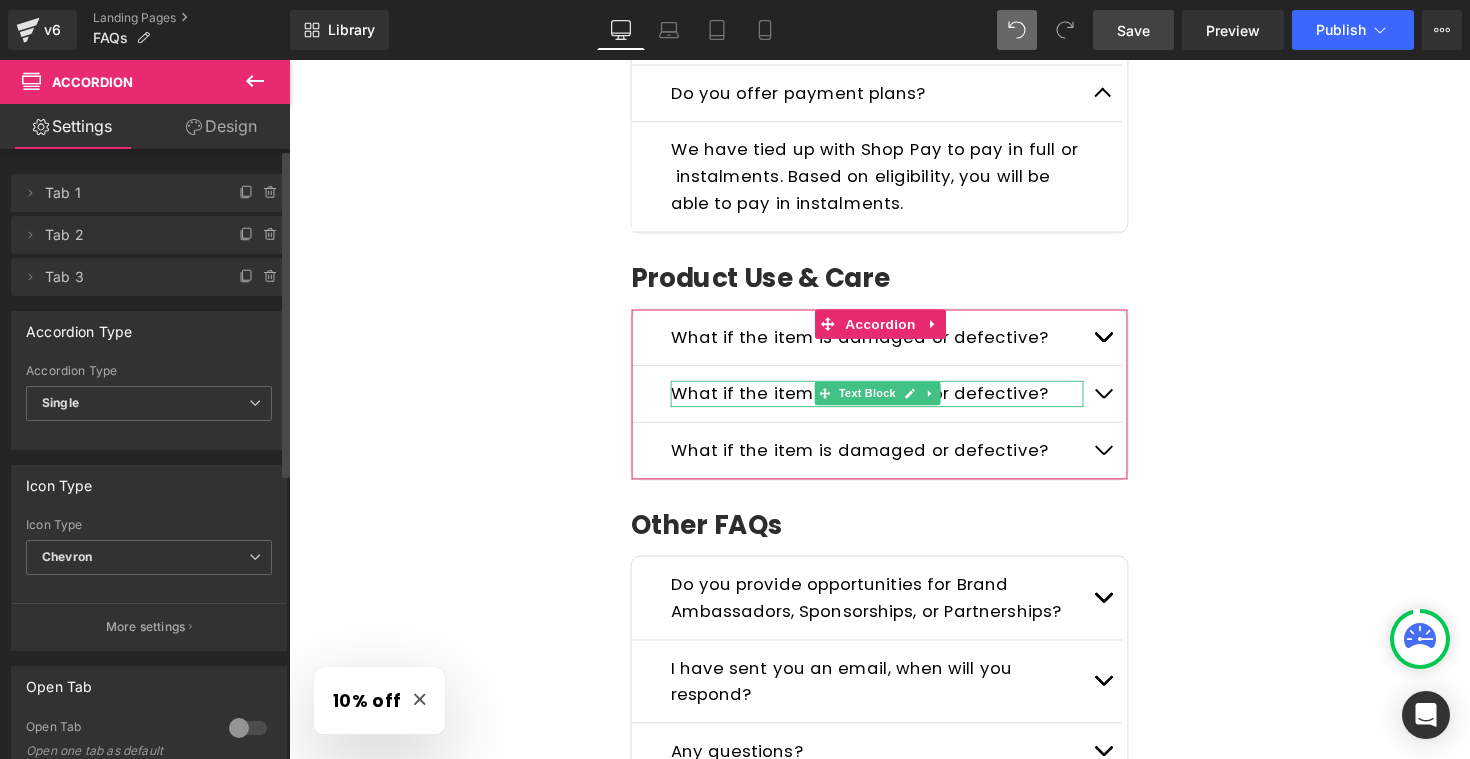 click on "Tab 2" at bounding box center (129, 235) 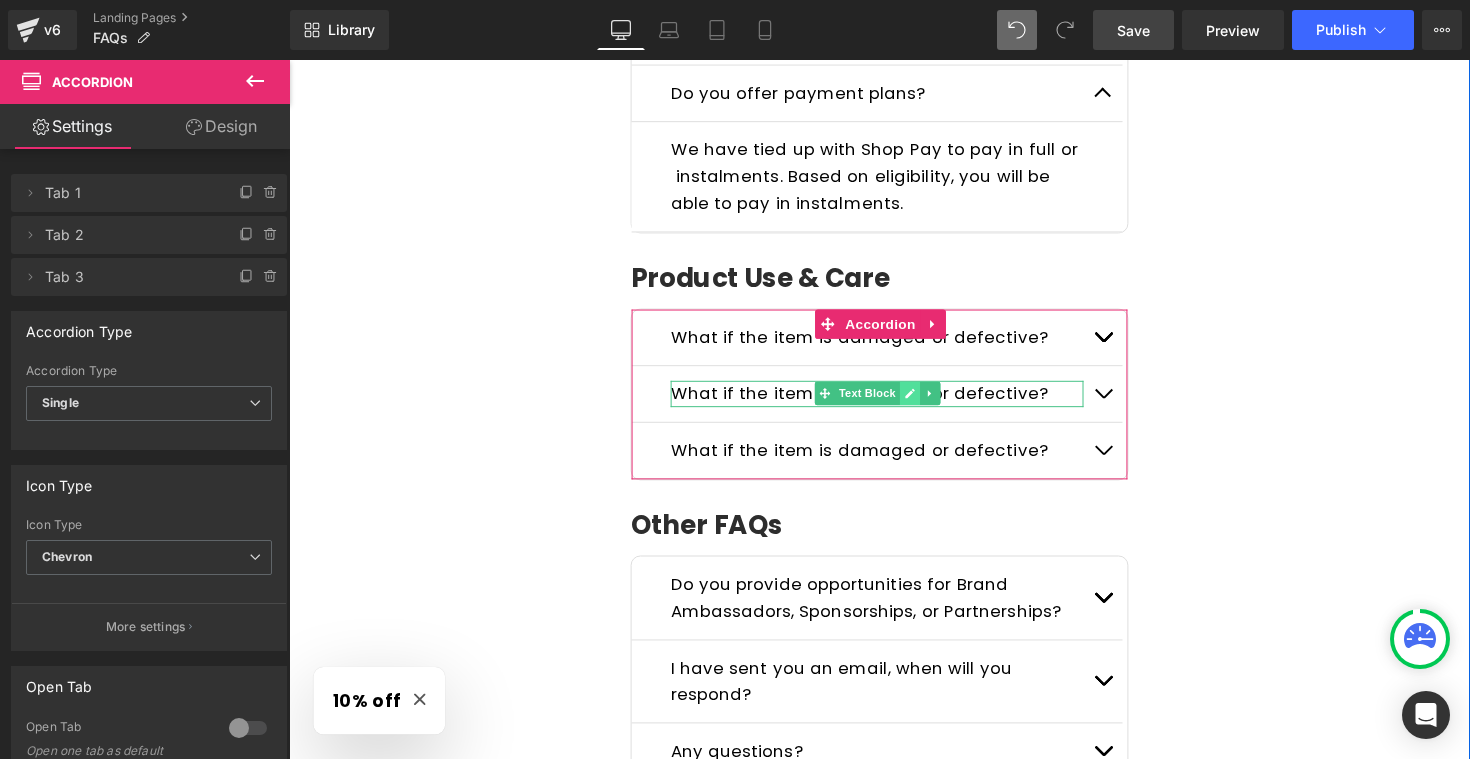 click 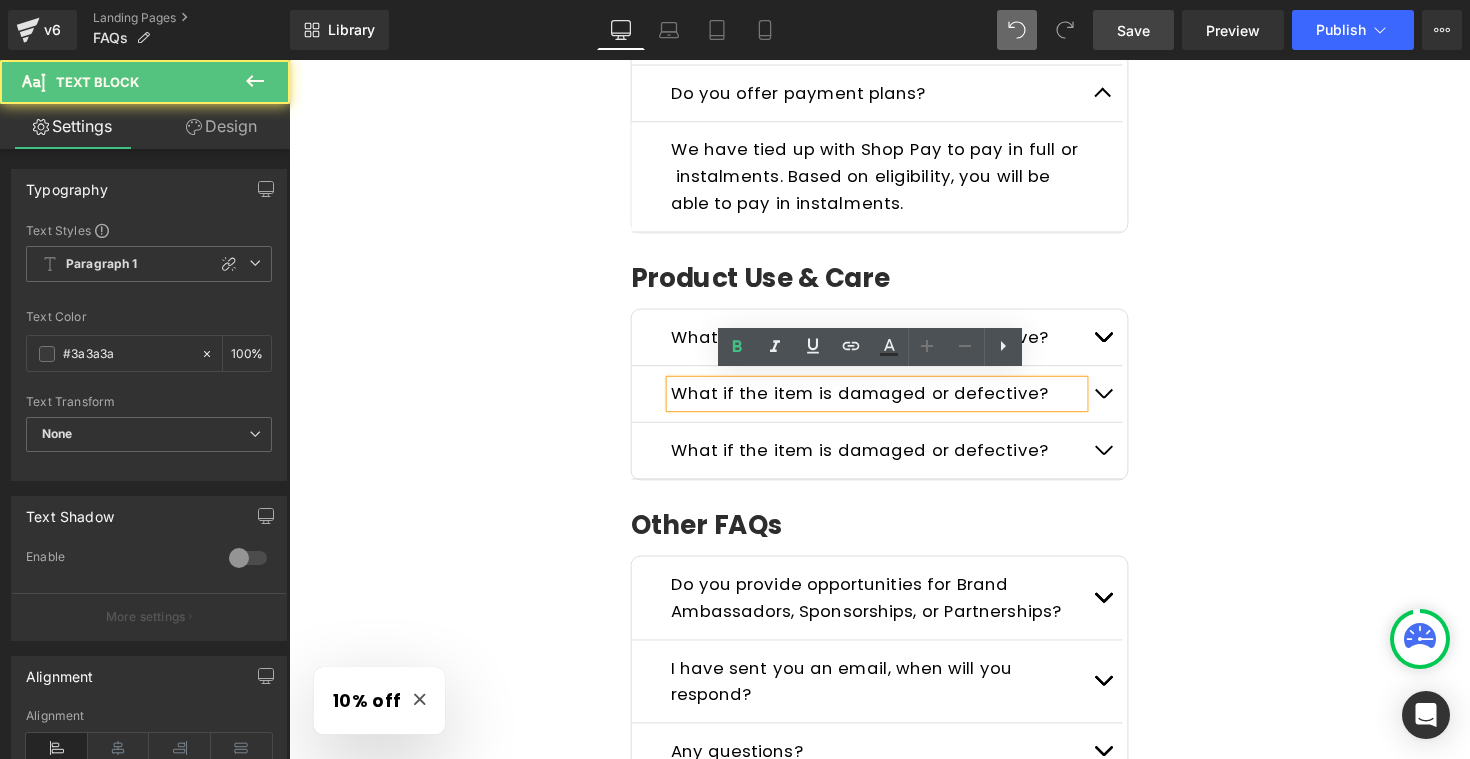 click on "What if the item is damaged or defective?" at bounding box center [873, 402] 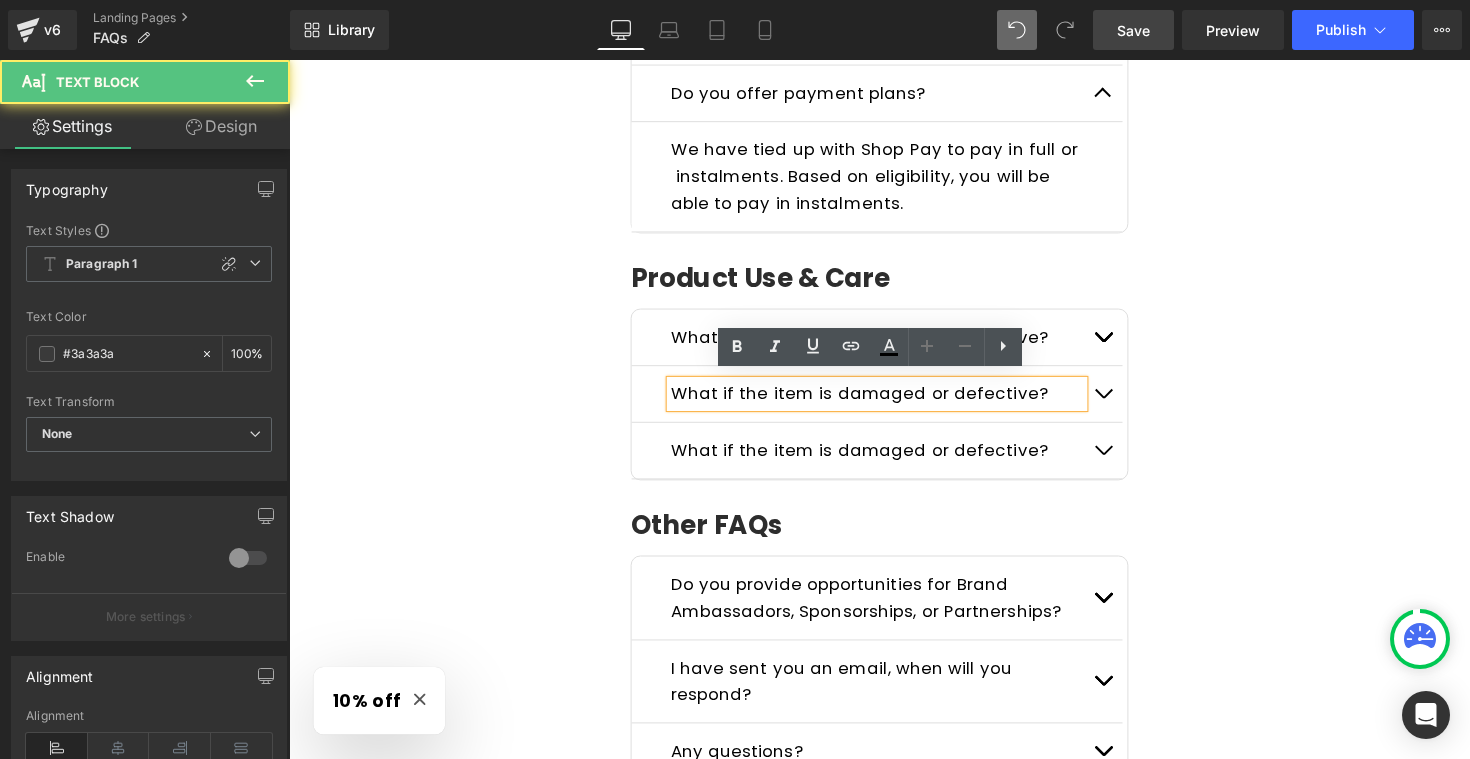 click on "What if the item is damaged or defective?" at bounding box center (873, 402) 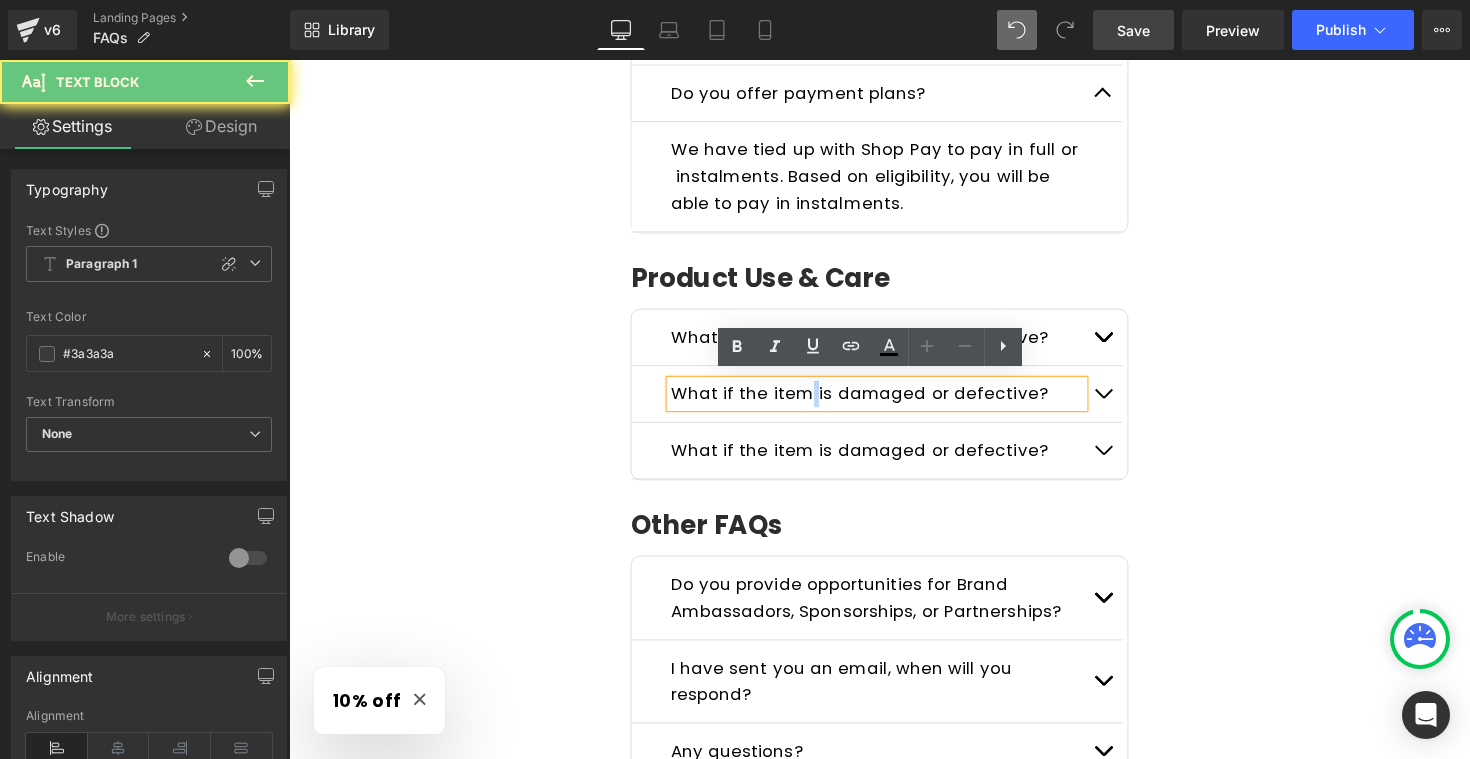 click on "What if the item is damaged or defective?" at bounding box center [873, 402] 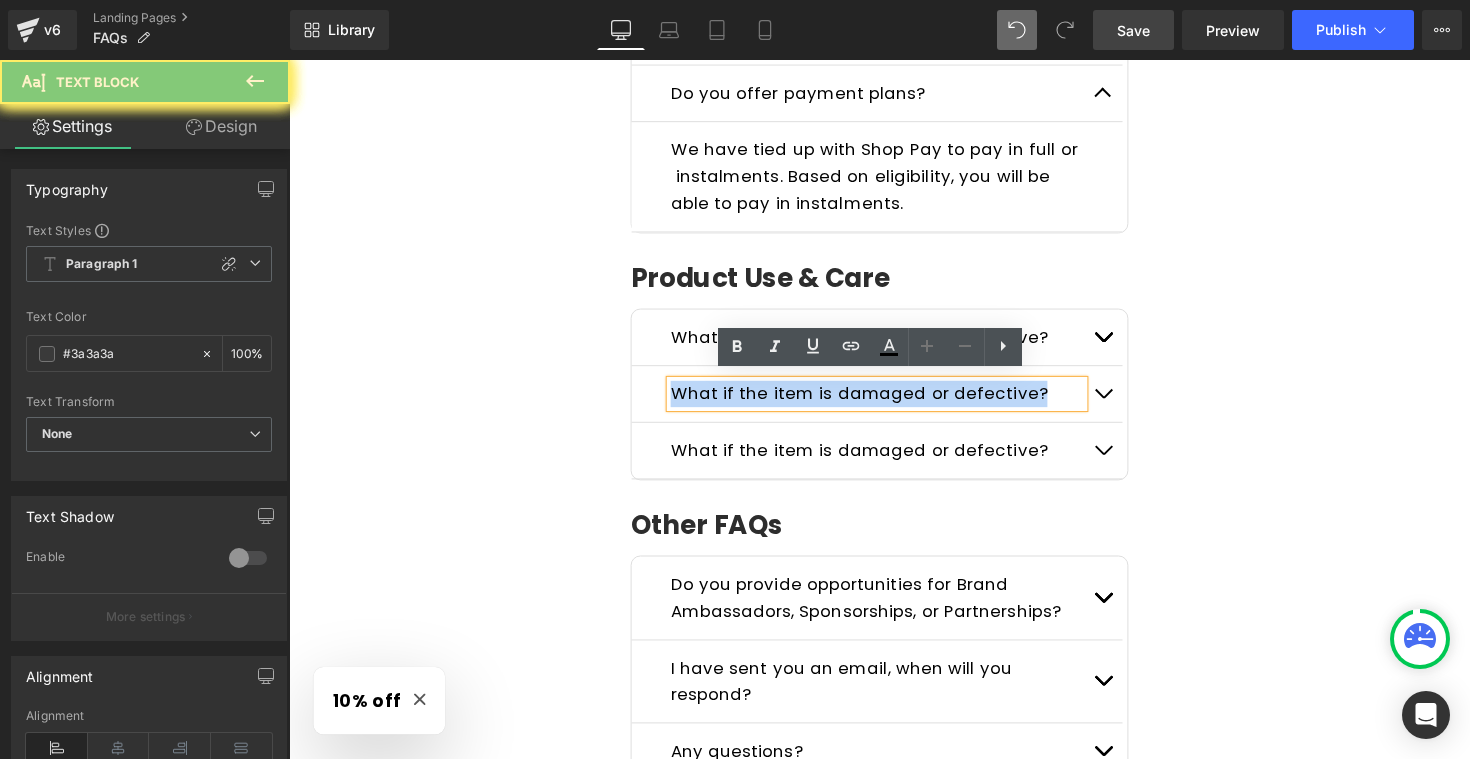 click on "What if the item is damaged or defective?" at bounding box center (873, 402) 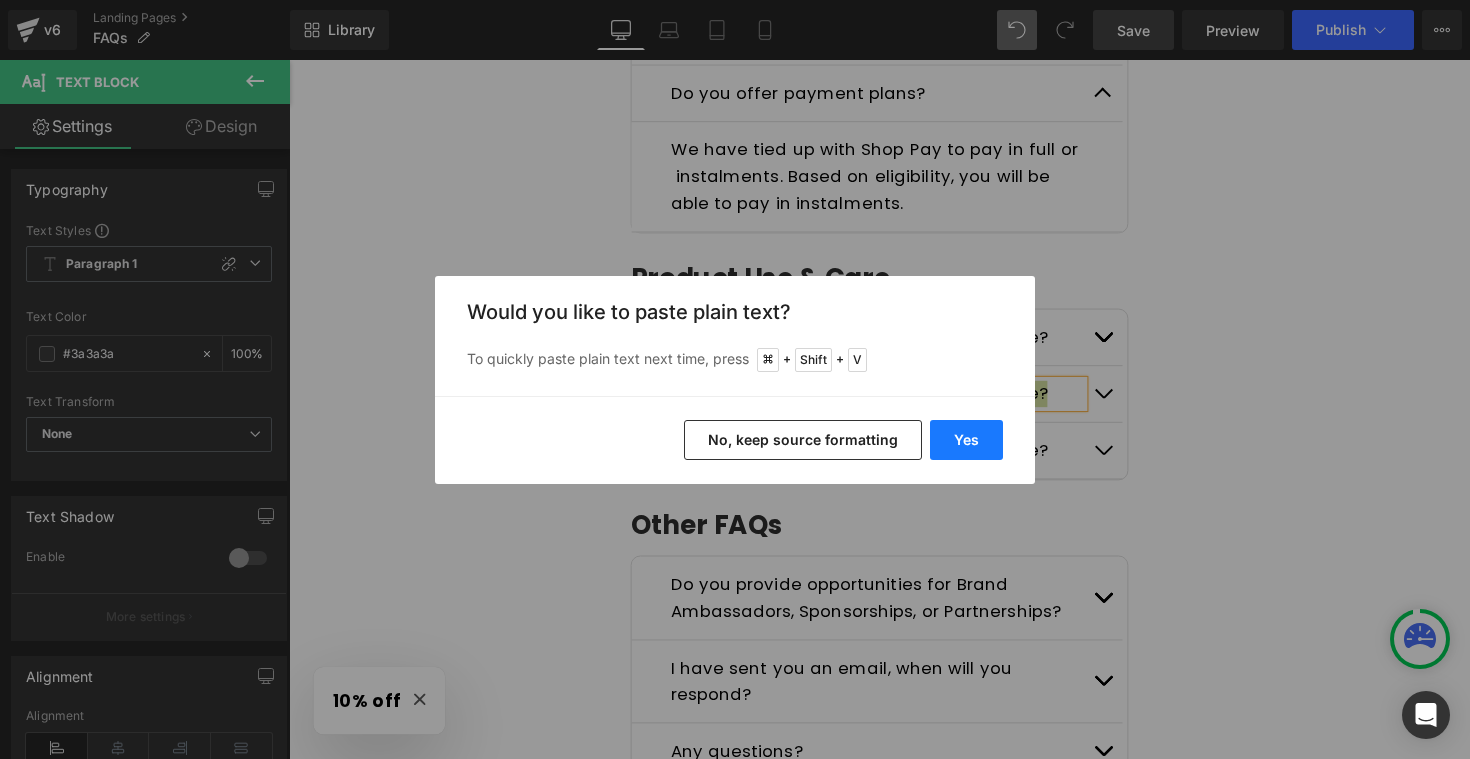 click on "Yes" at bounding box center [966, 440] 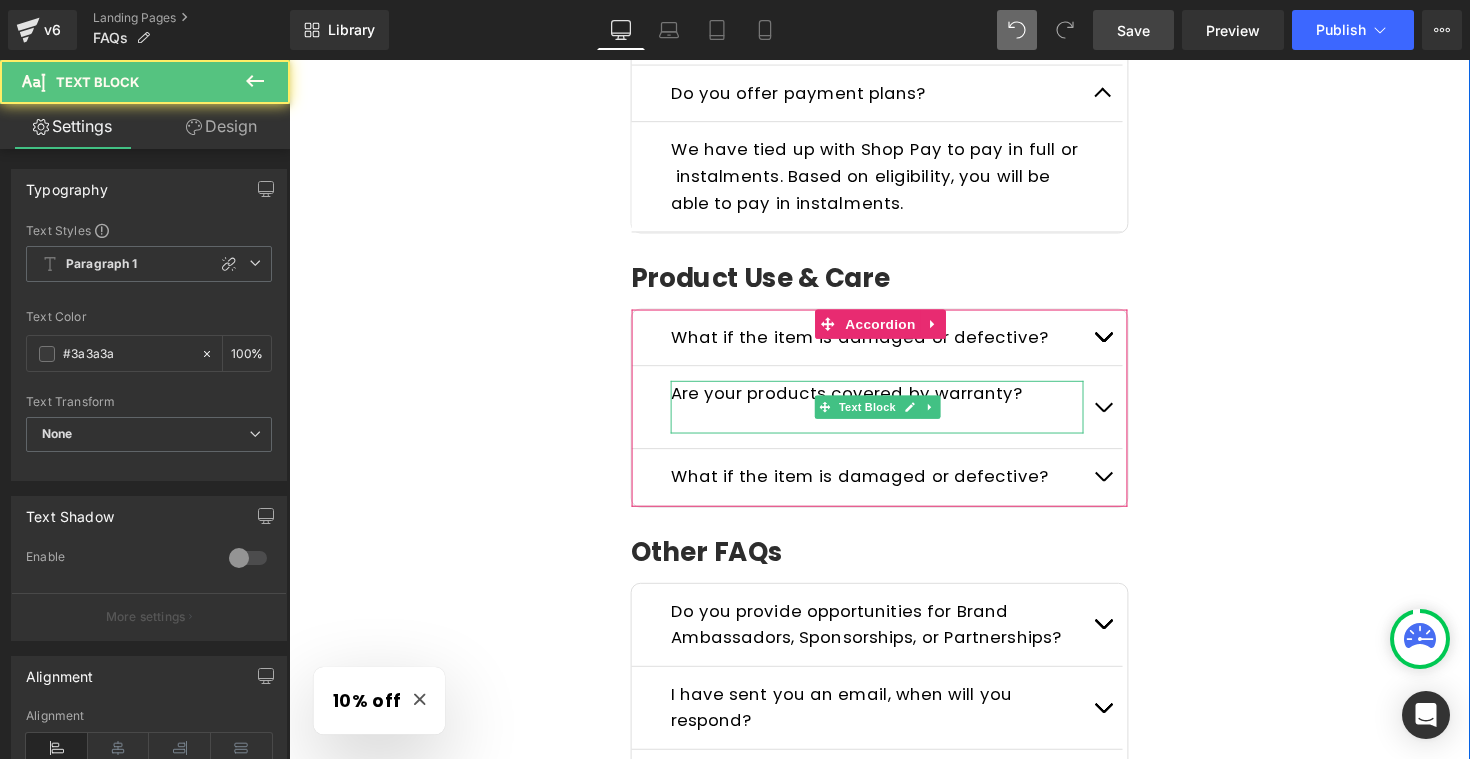 click at bounding box center (891, 429) 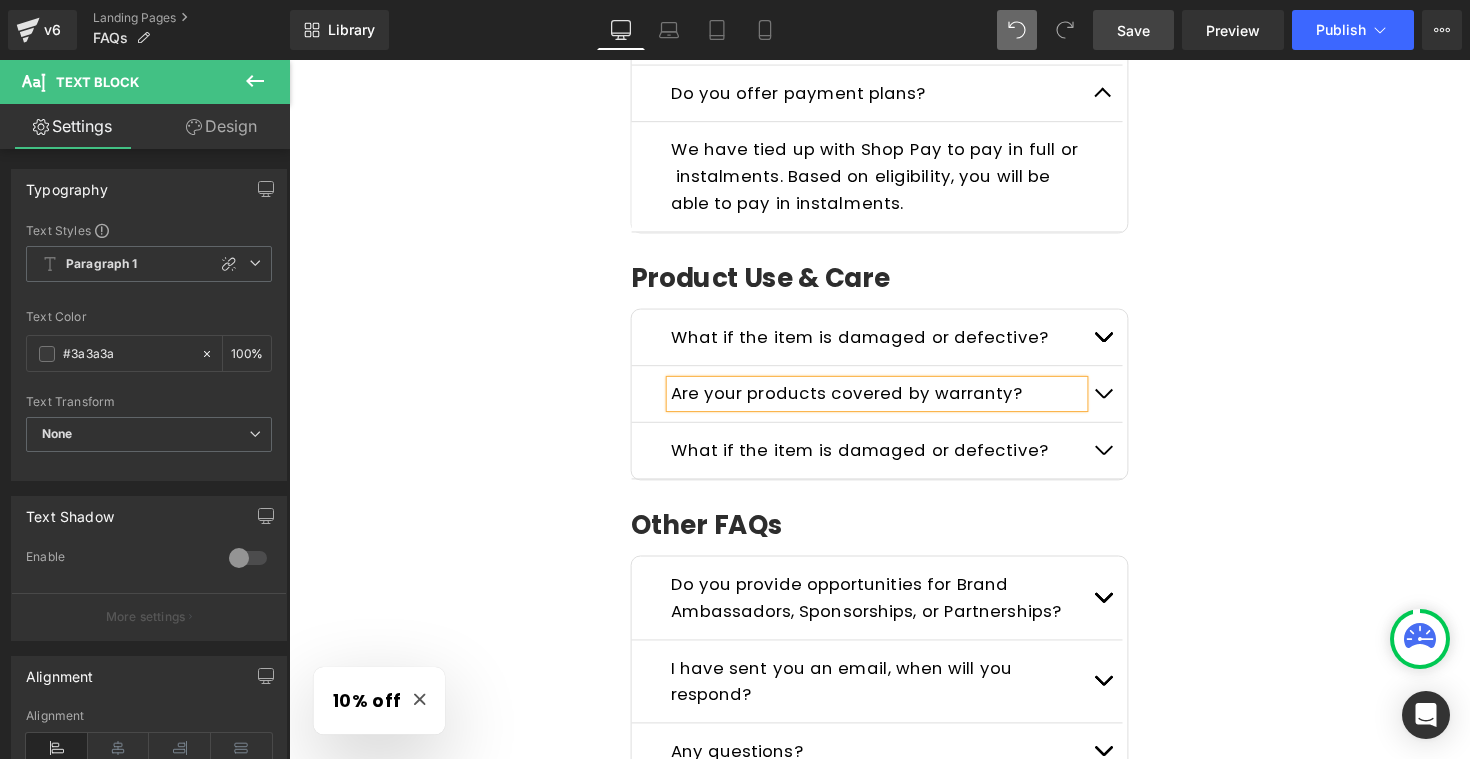 click at bounding box center [1123, 402] 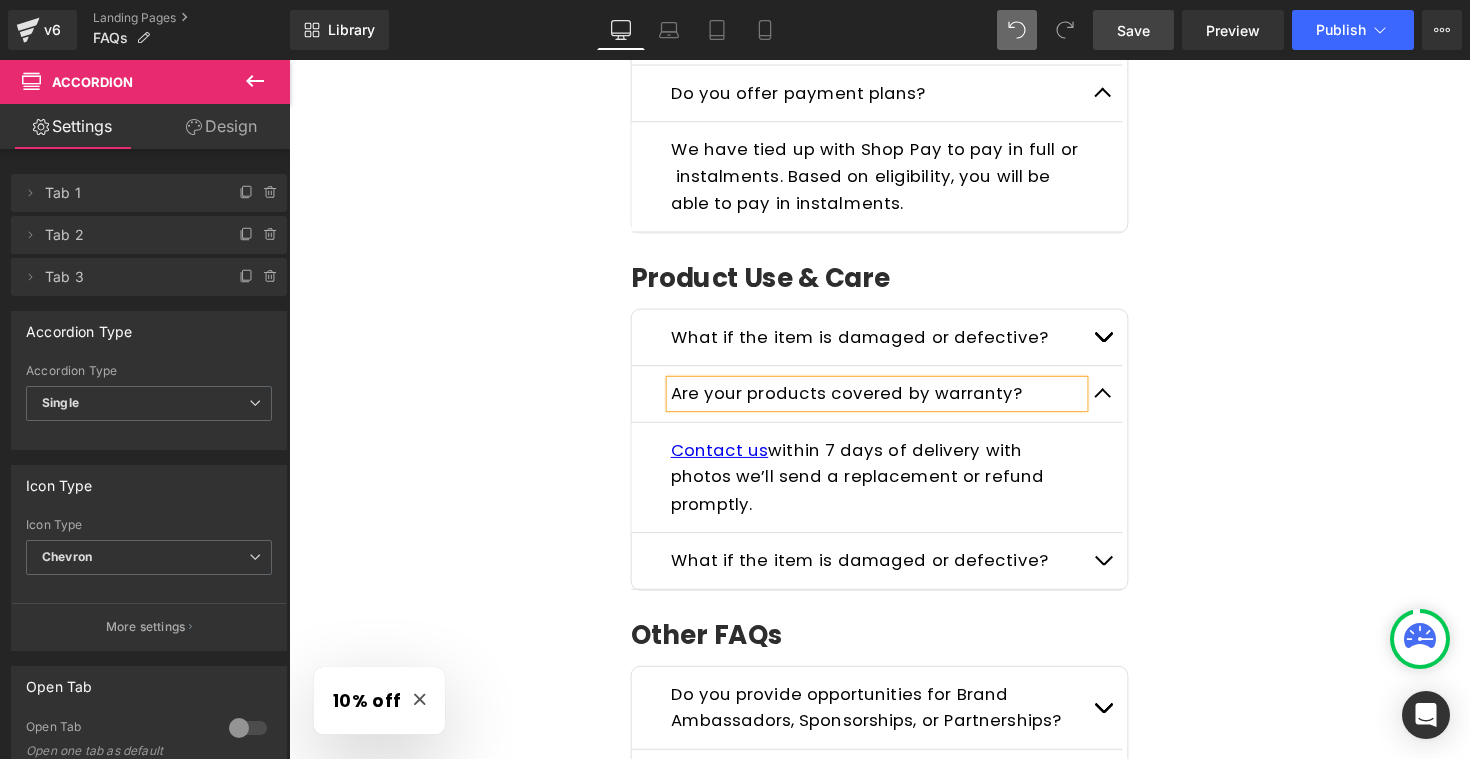 click at bounding box center [1123, 344] 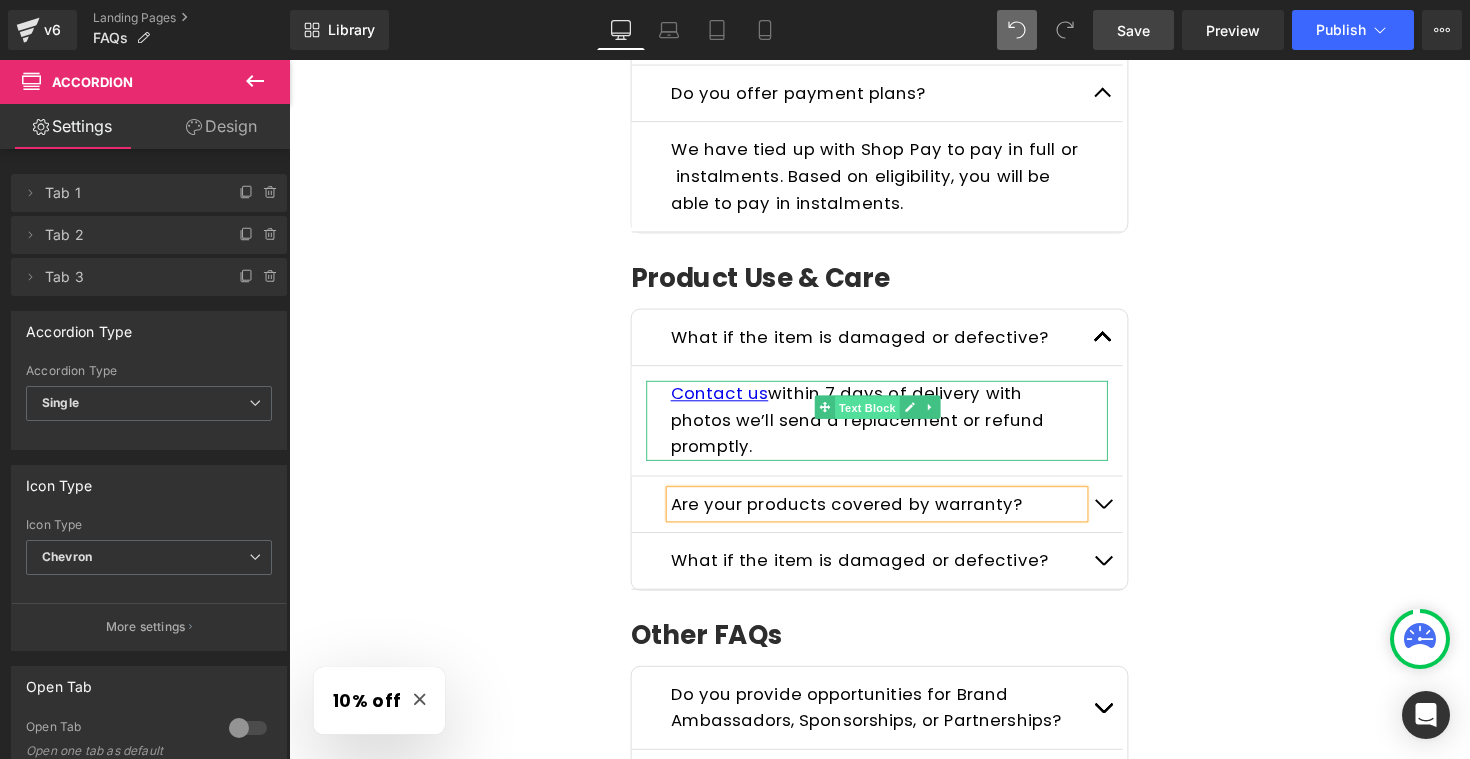click on "Text Block" at bounding box center [881, 417] 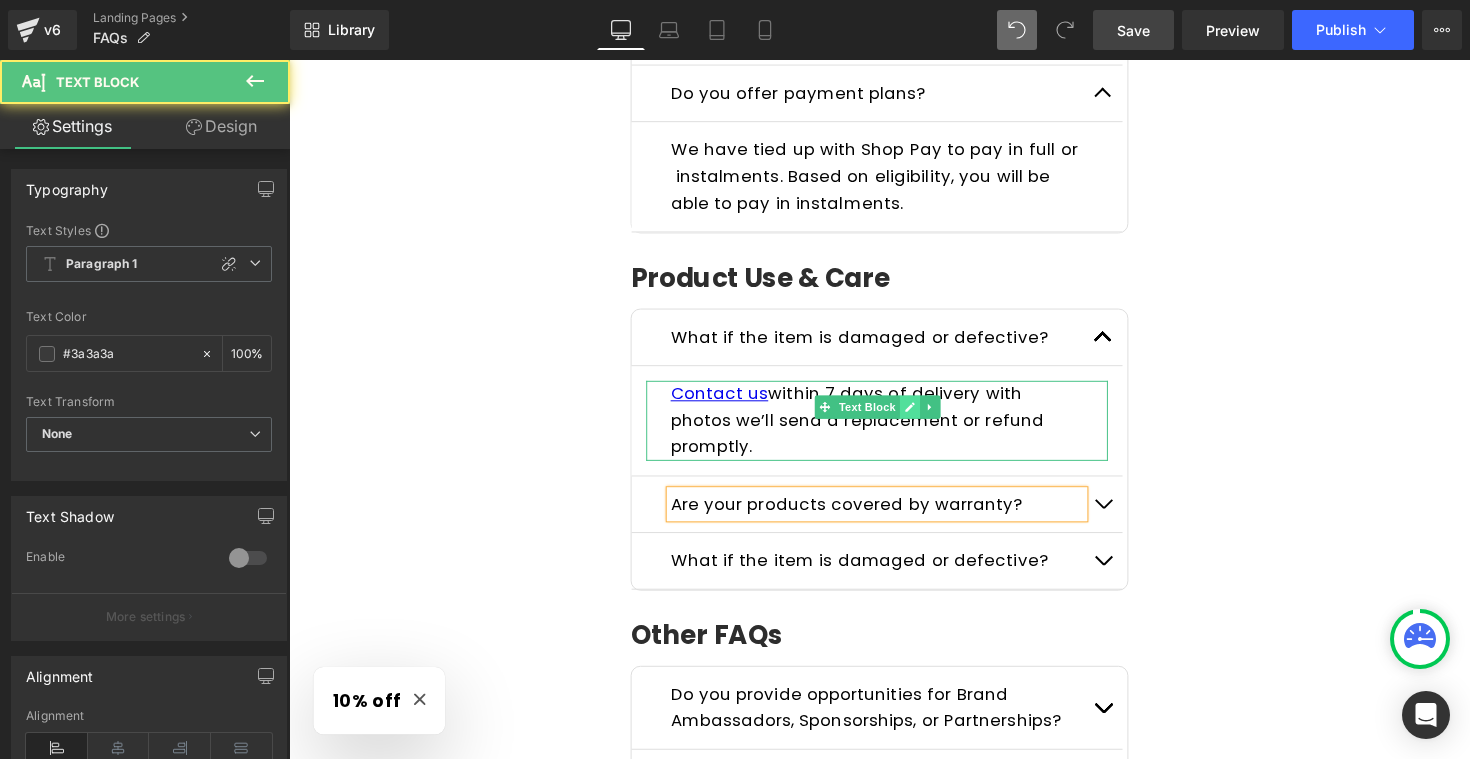 click 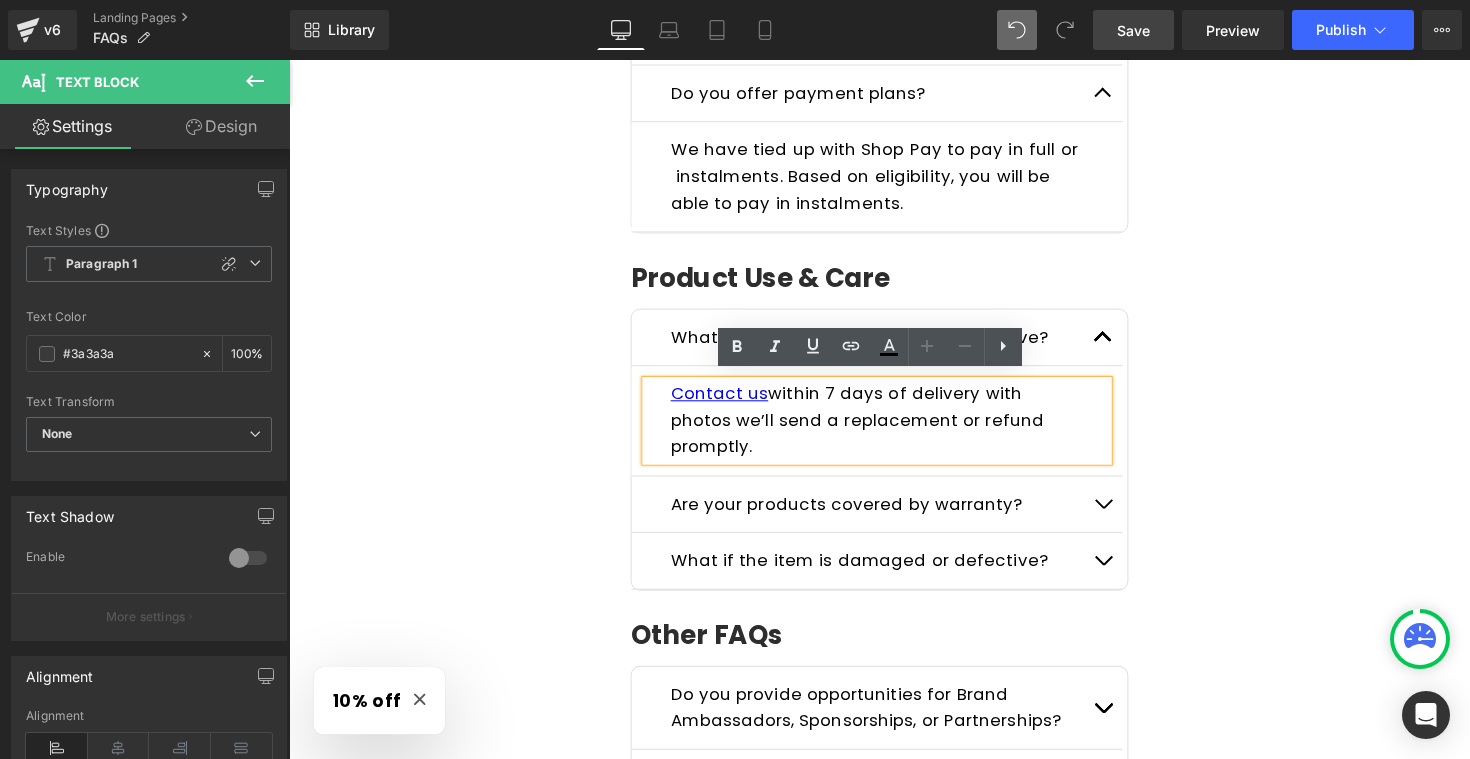 click on "Contact us  within 7 days of delivery with photos we’ll send a replacement or refund promptly." at bounding box center (871, 429) 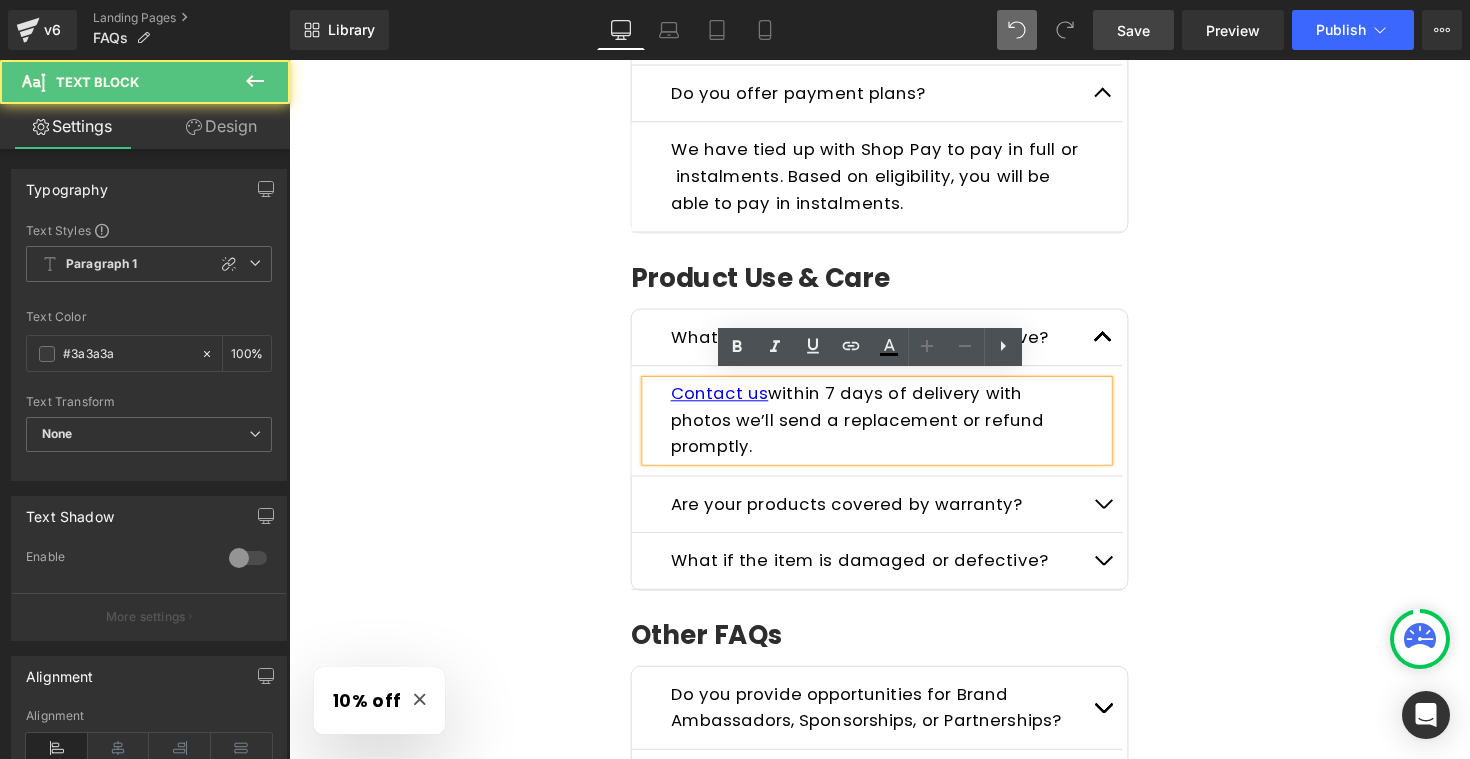 type 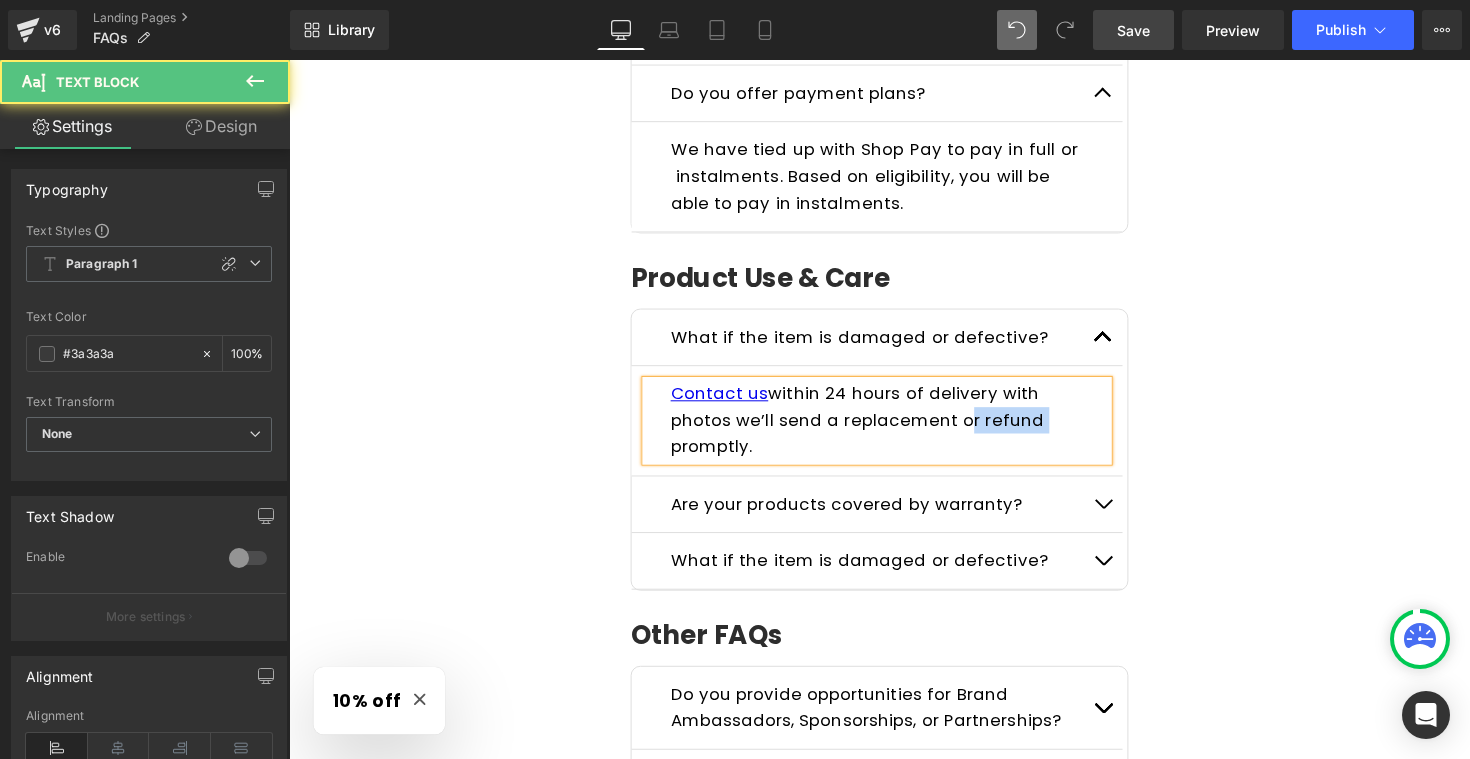 drag, startPoint x: 968, startPoint y: 423, endPoint x: 1046, endPoint y: 423, distance: 78 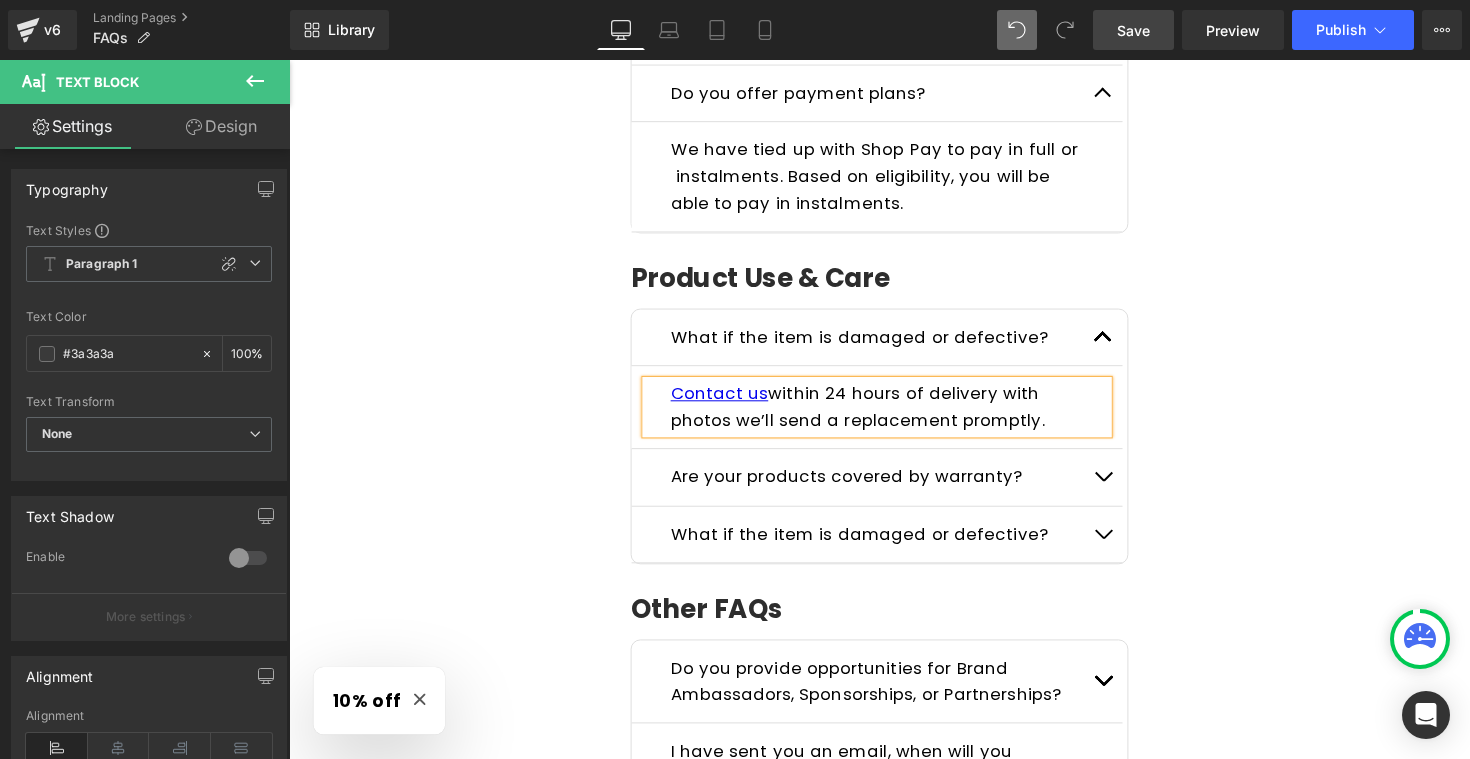 click on "Frequently Asked Questions Heading         Please read the FAQs below. If you can't find the answer you are looking for send us a message  here ! Text Block         Row
General Questions
Heading
What kind of products do you sell?
Text Block
We specialize in emergency-ready, survival-grade gear  must-haves  for outdoor adventures and uncertain times. Every product is carefully chosen to serve a purpose when it matters most.
Text Block
Who is Wild Summit Gear for? Text Block
Text Block
Text Block" at bounding box center (894, -369) 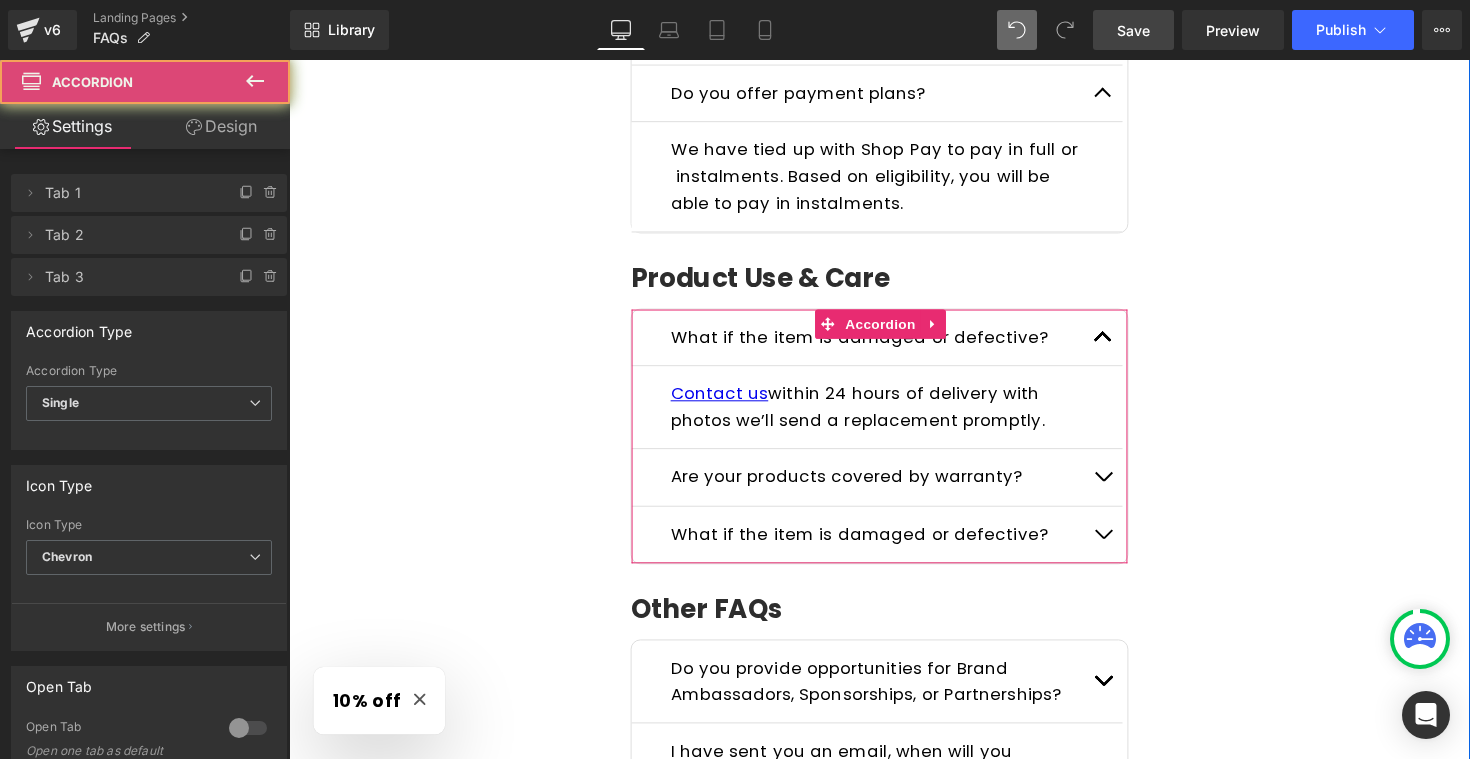 click at bounding box center (1123, 492) 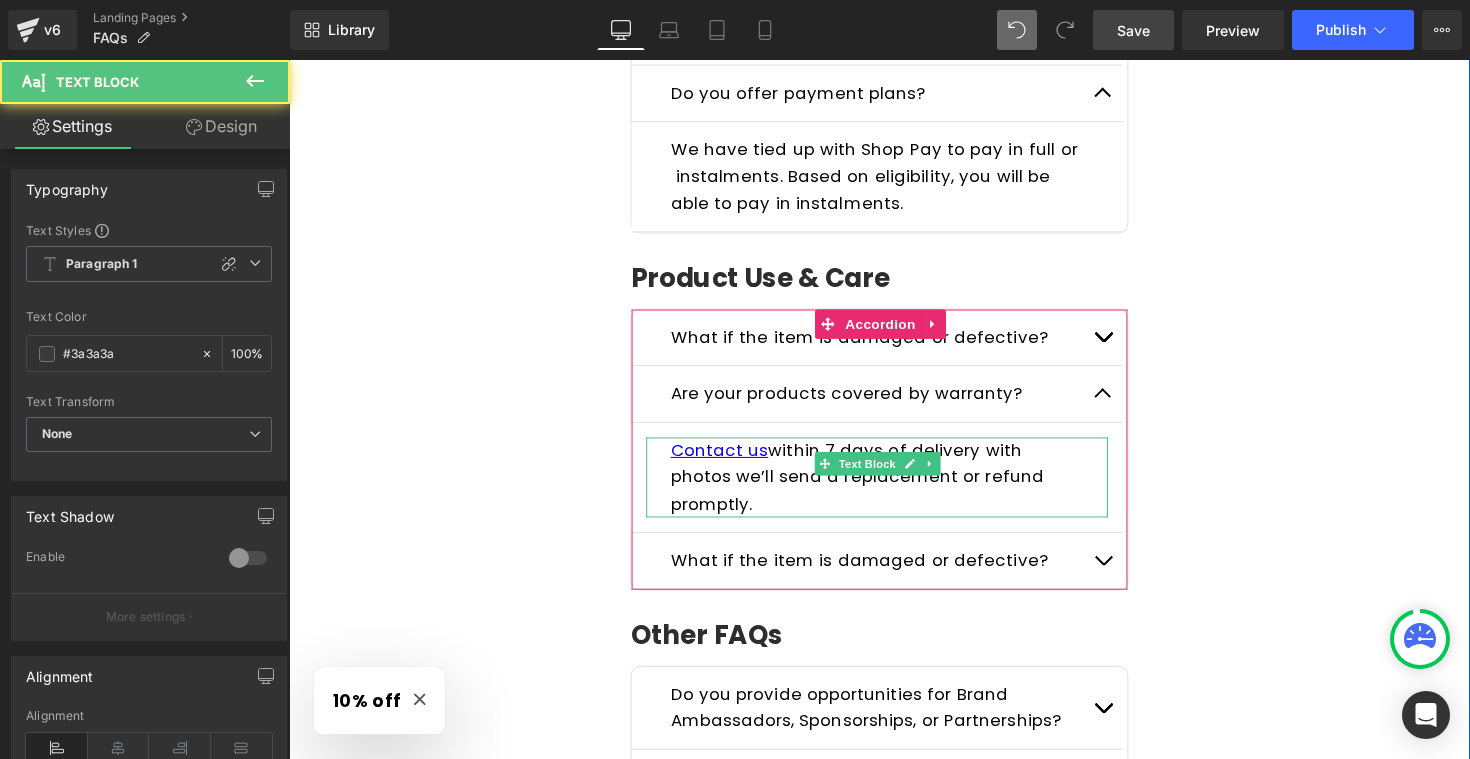 click on "Contact us  within 7 days of delivery with photos we’ll send a replacement or refund promptly." at bounding box center [871, 487] 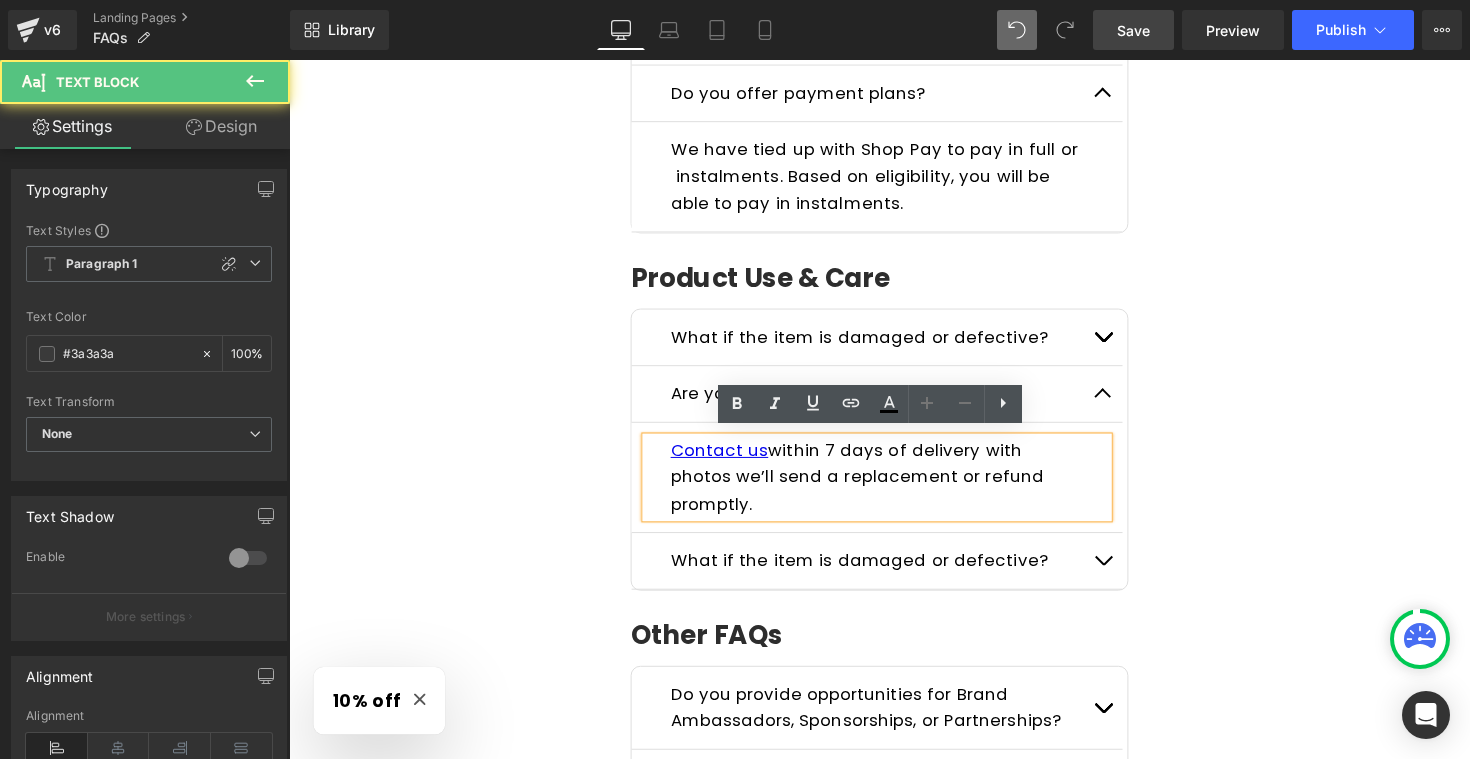 click on "Contact us  within 7 days of delivery with photos we’ll send a replacement or refund promptly." at bounding box center [871, 487] 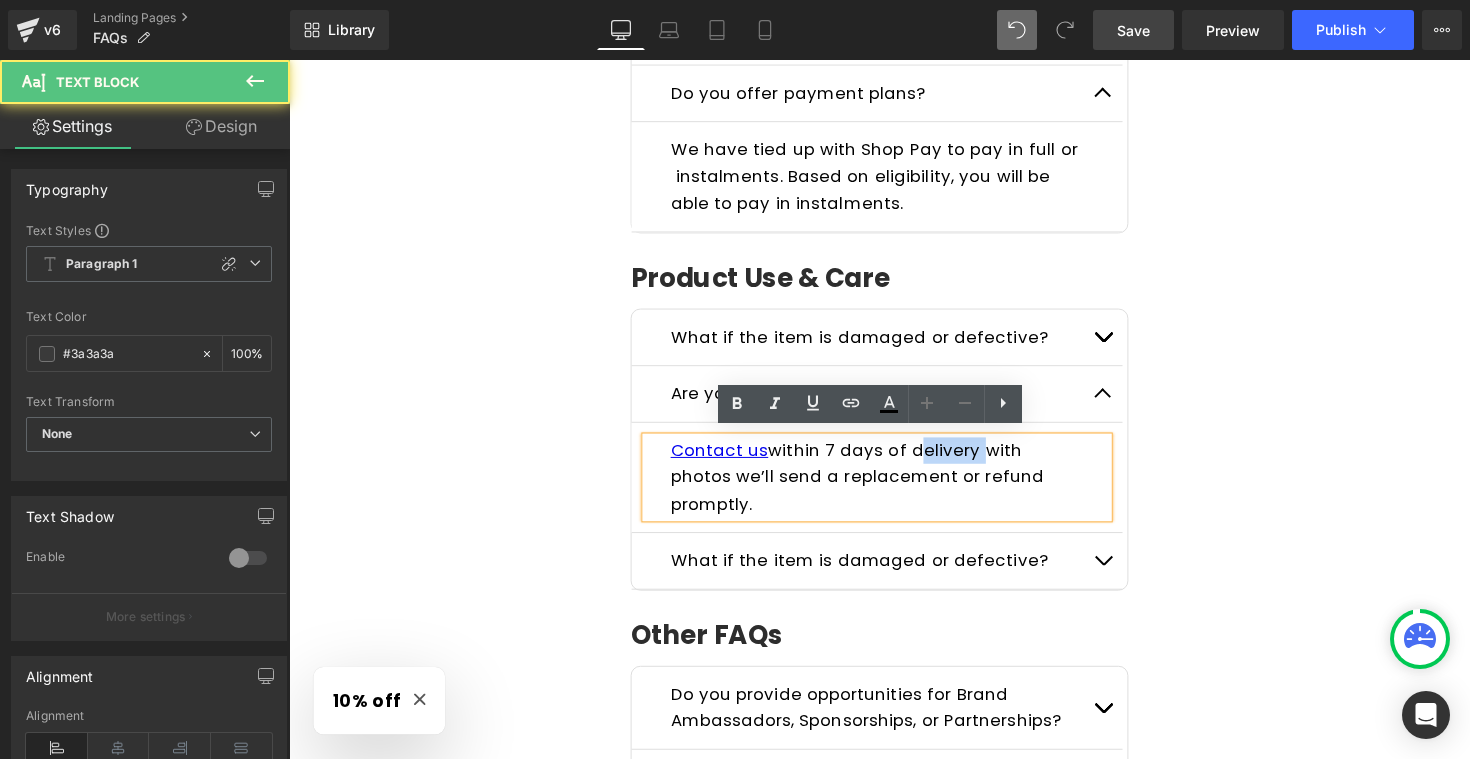 click on "Contact us  within 7 days of delivery with photos we’ll send a replacement or refund promptly." at bounding box center (871, 487) 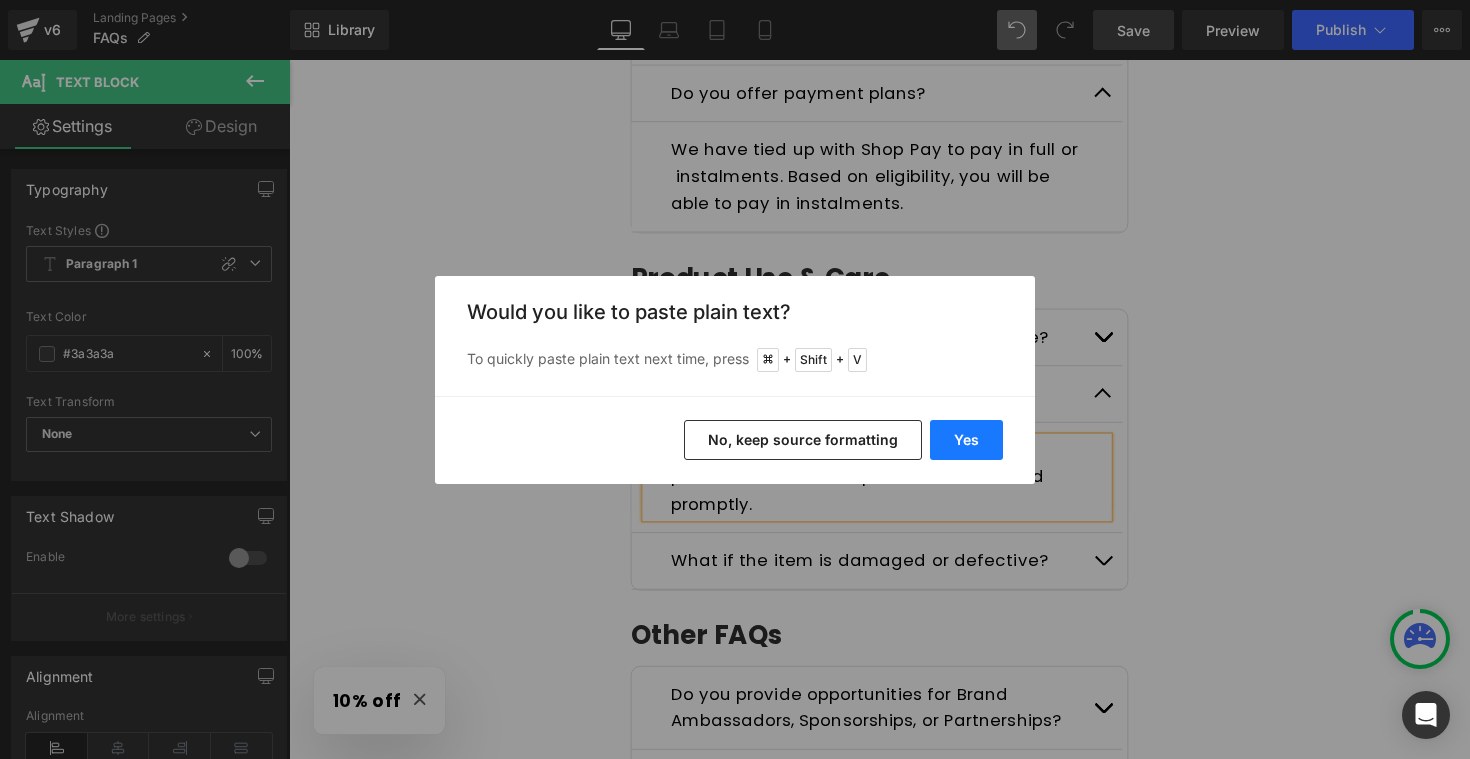 click on "Yes" at bounding box center (966, 440) 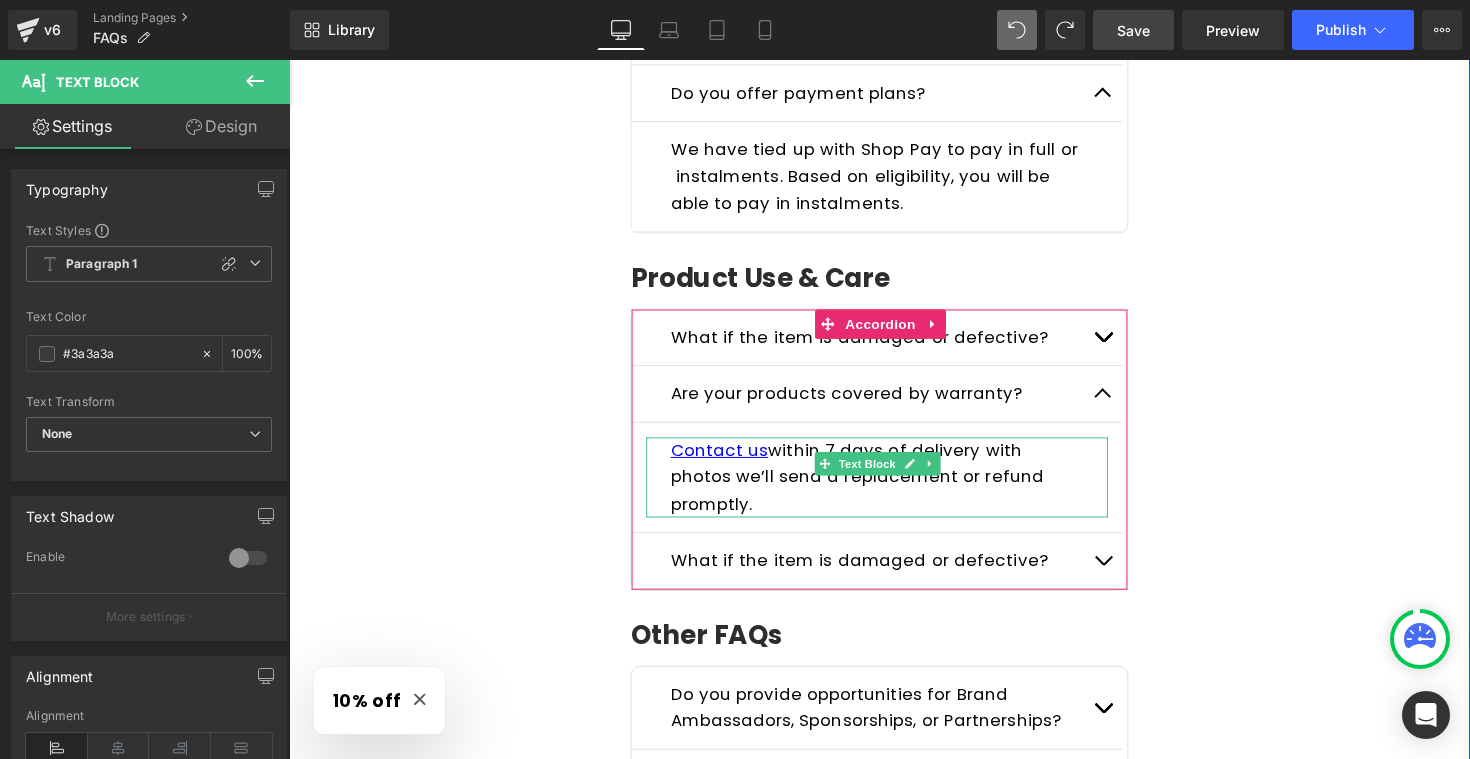 click on "Contact us  within 7 days of delivery with photos we’ll send a replacement or refund promptly." at bounding box center [871, 487] 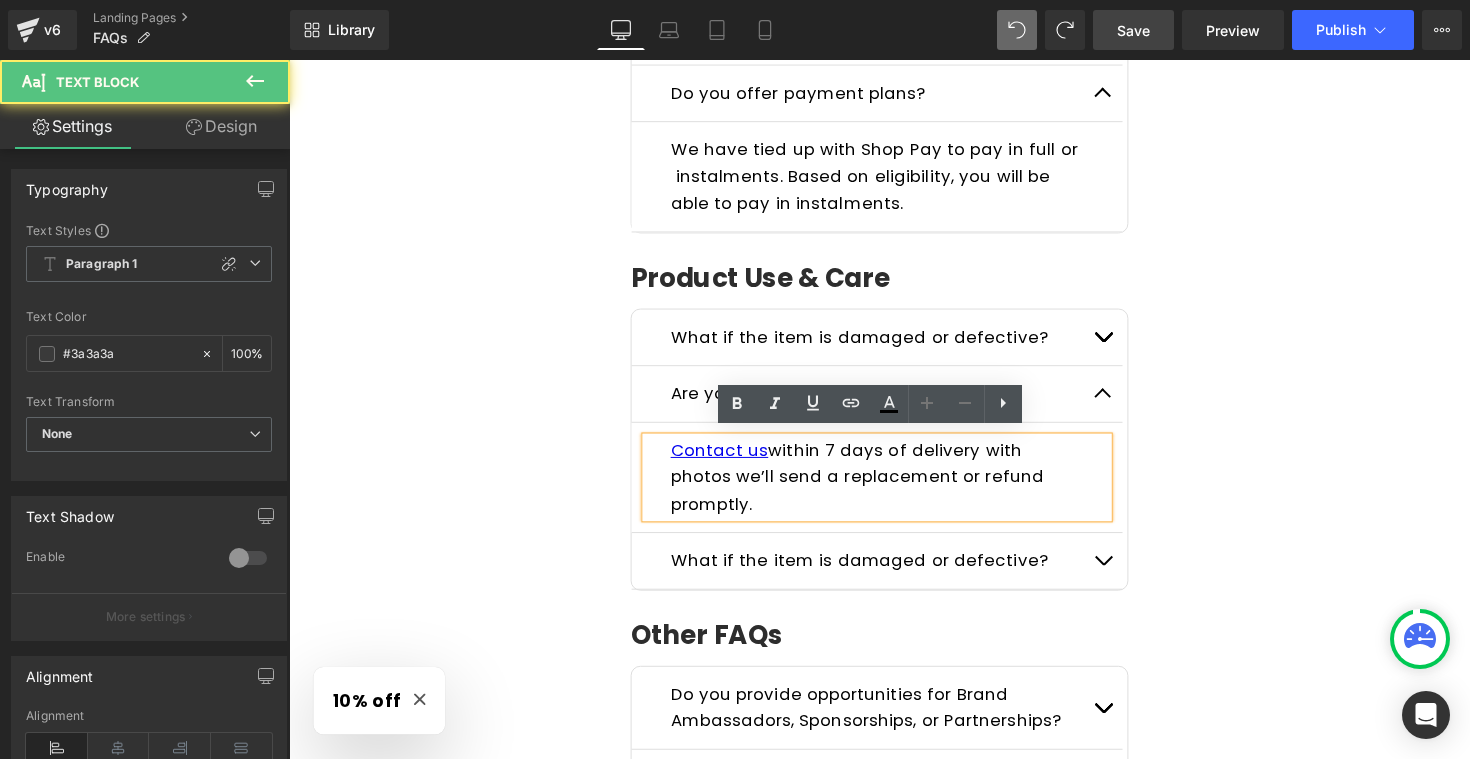 click on "Contact us  within 7 days of delivery with photos we’ll send a replacement or refund promptly." at bounding box center (891, 488) 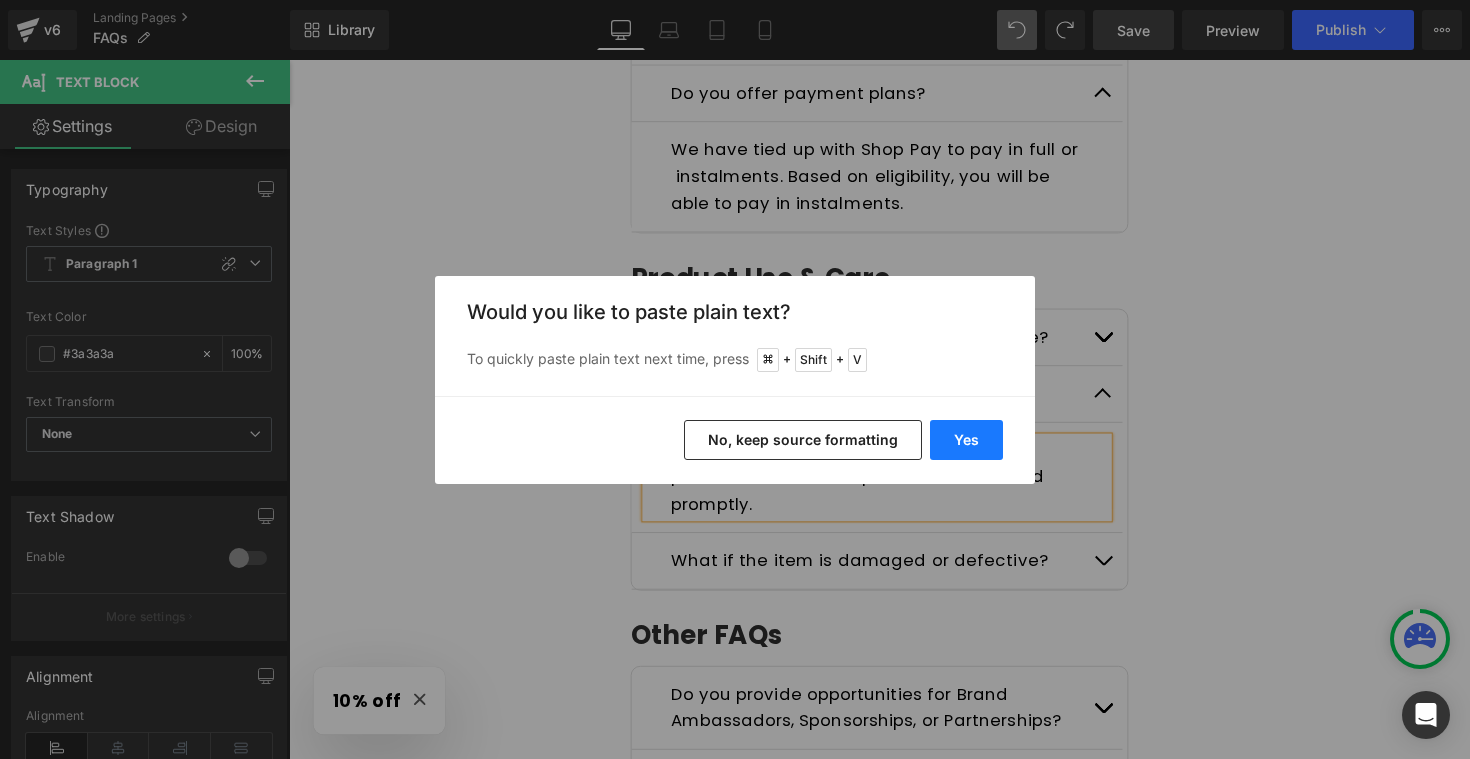 click on "Yes" at bounding box center [966, 440] 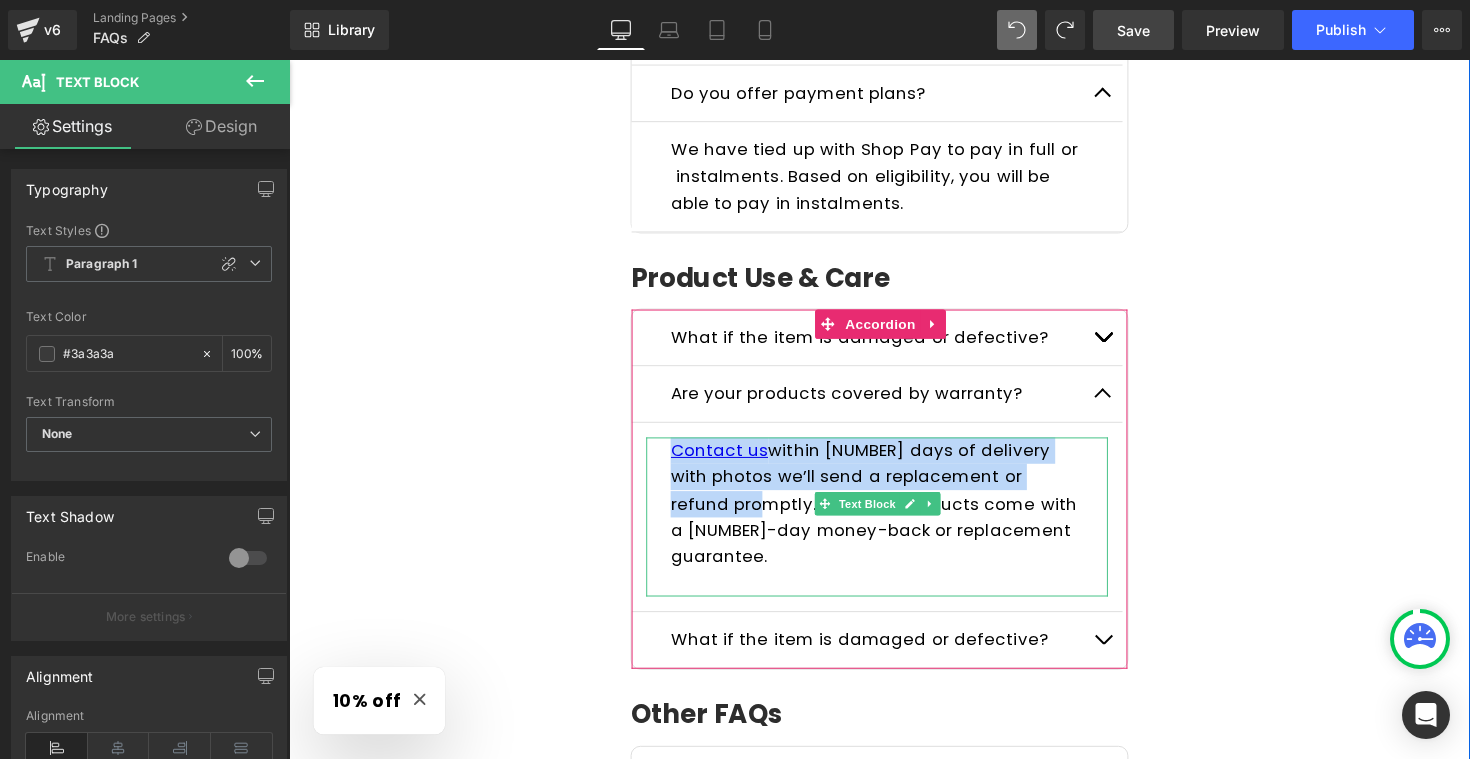 drag, startPoint x: 471, startPoint y: 447, endPoint x: 377, endPoint y: 395, distance: 107.42439 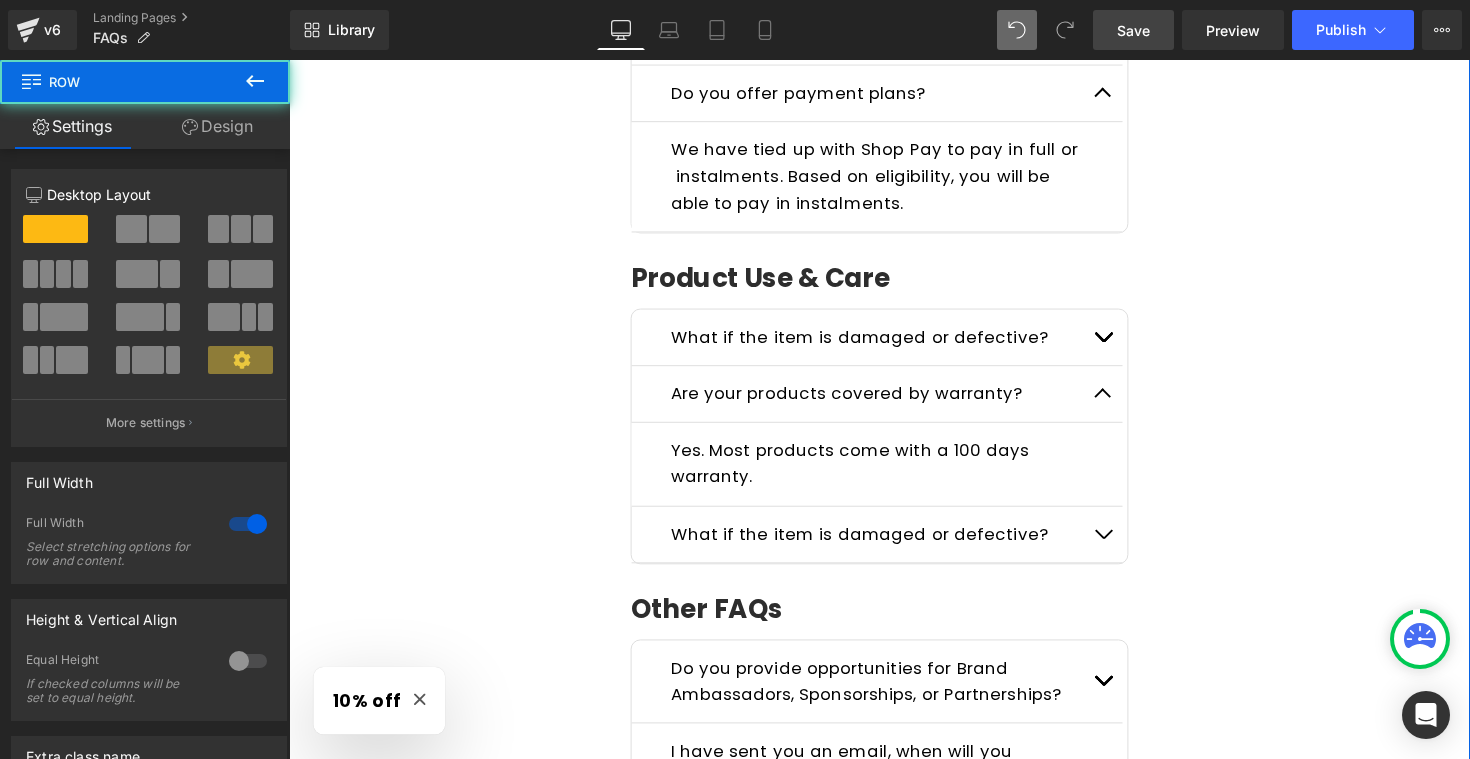 click on "Frequently Asked Questions Heading         Please read the FAQs below. If you can't find the answer you are looking for send us a message  here ! Text Block         Row
General Questions
Heading
What kind of products do you sell?
Text Block
We specialize in emergency-ready, survival-grade gear  must-haves  for outdoor adventures and uncertain times. Every product is carefully chosen to serve a purpose when it matters most.
Text Block
Who is Wild Summit Gear for? Text Block
Text Block
Text Block" at bounding box center [894, -369] 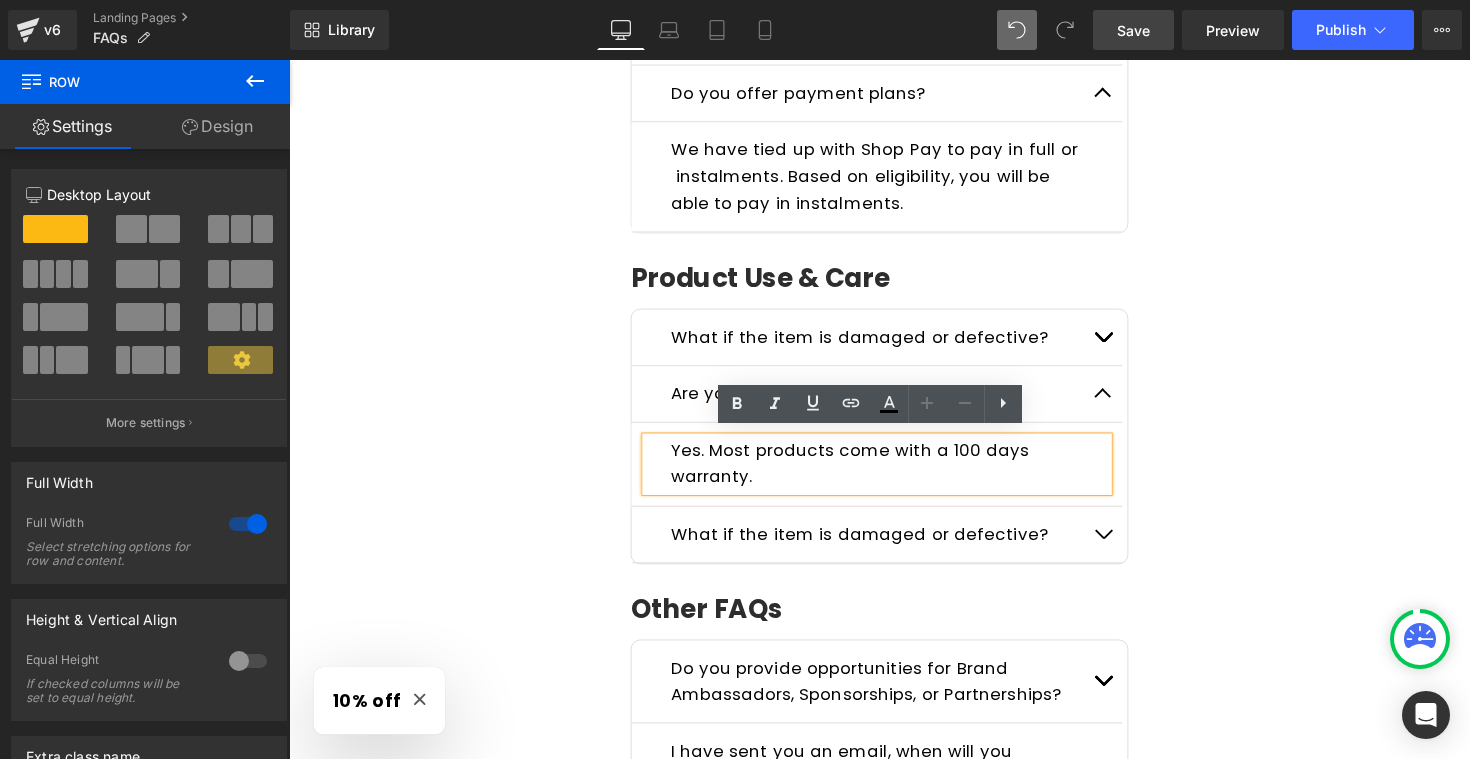 click on "Frequently Asked Questions Heading         Please read the FAQs below. If you can't find the answer you are looking for send us a message  here ! Text Block         Row
General Questions
Heading
What kind of products do you sell?
Text Block
We specialize in emergency-ready, survival-grade gear  must-haves  for outdoor adventures and uncertain times. Every product is carefully chosen to serve a purpose when it matters most.
Text Block
Who is Wild Summit Gear for? Text Block
Text Block
Text Block" at bounding box center [894, -369] 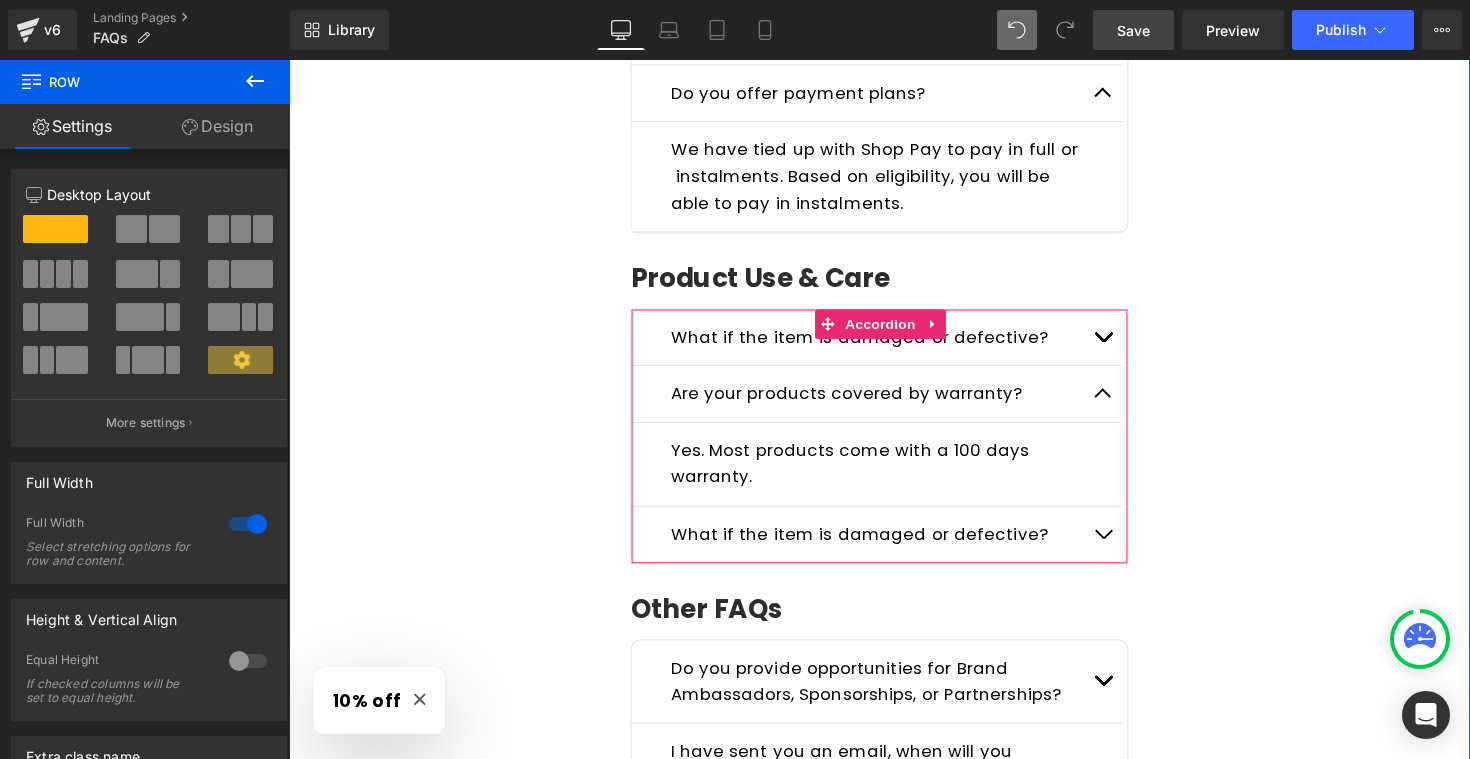 click at bounding box center (1123, 402) 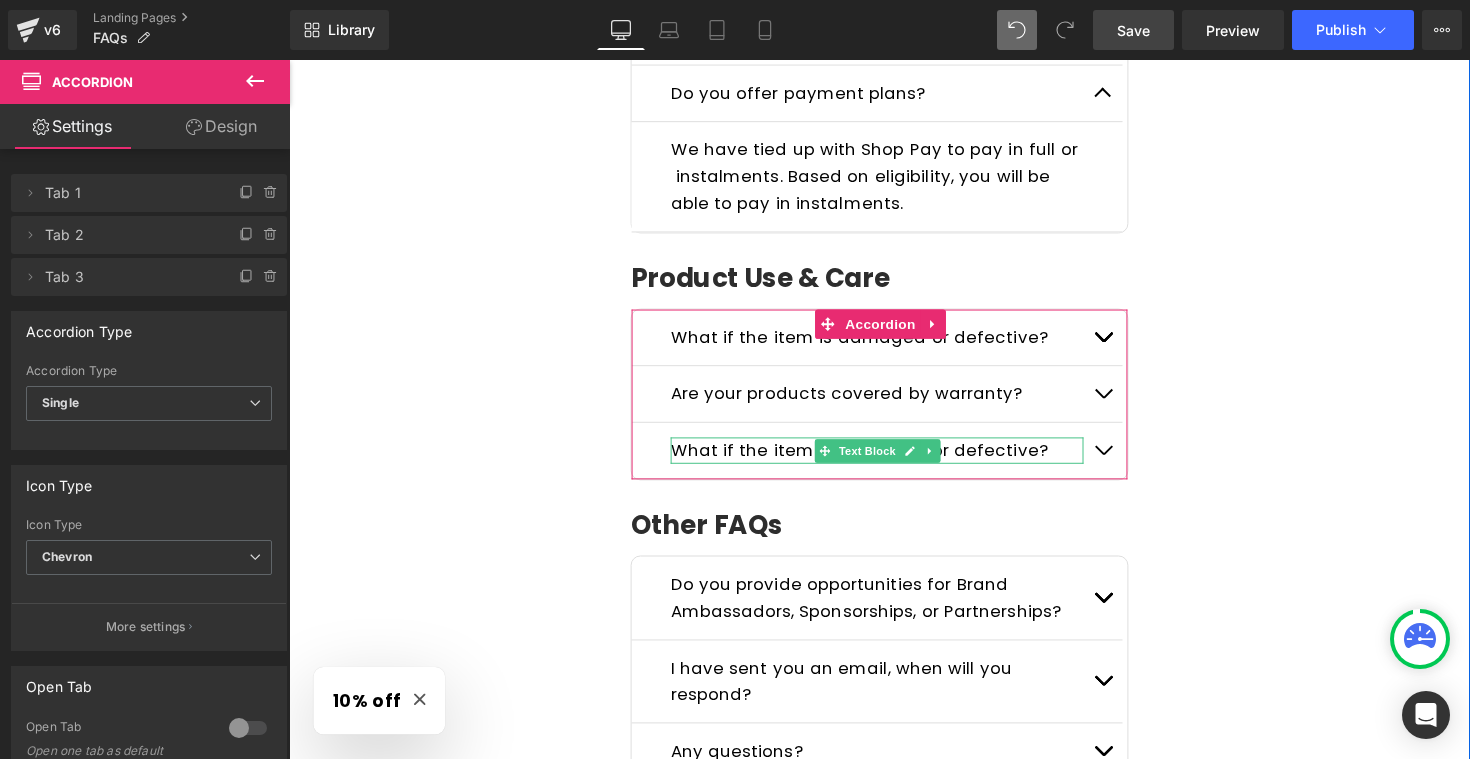 click on "What if the item is damaged or defective?" at bounding box center [891, 460] 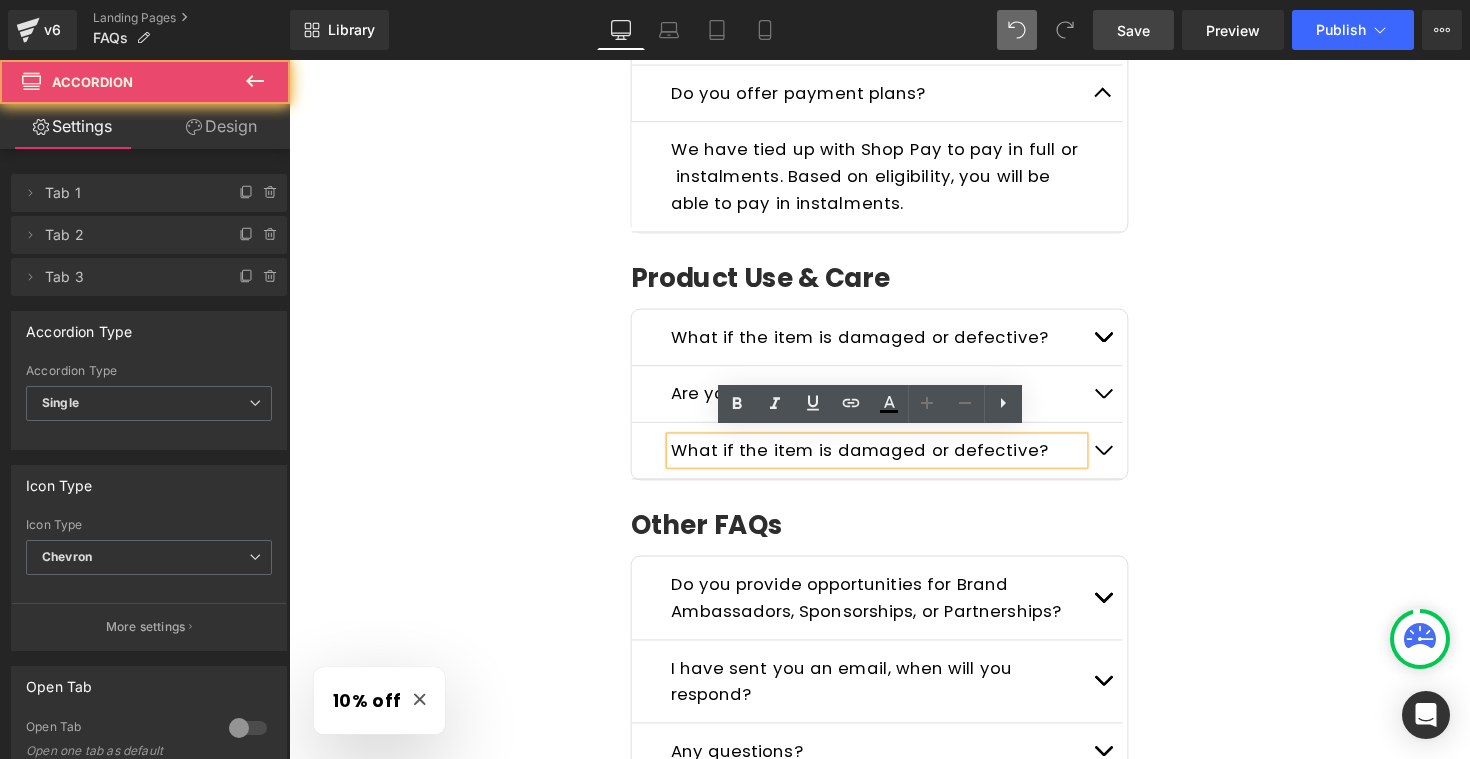 click at bounding box center [1123, 460] 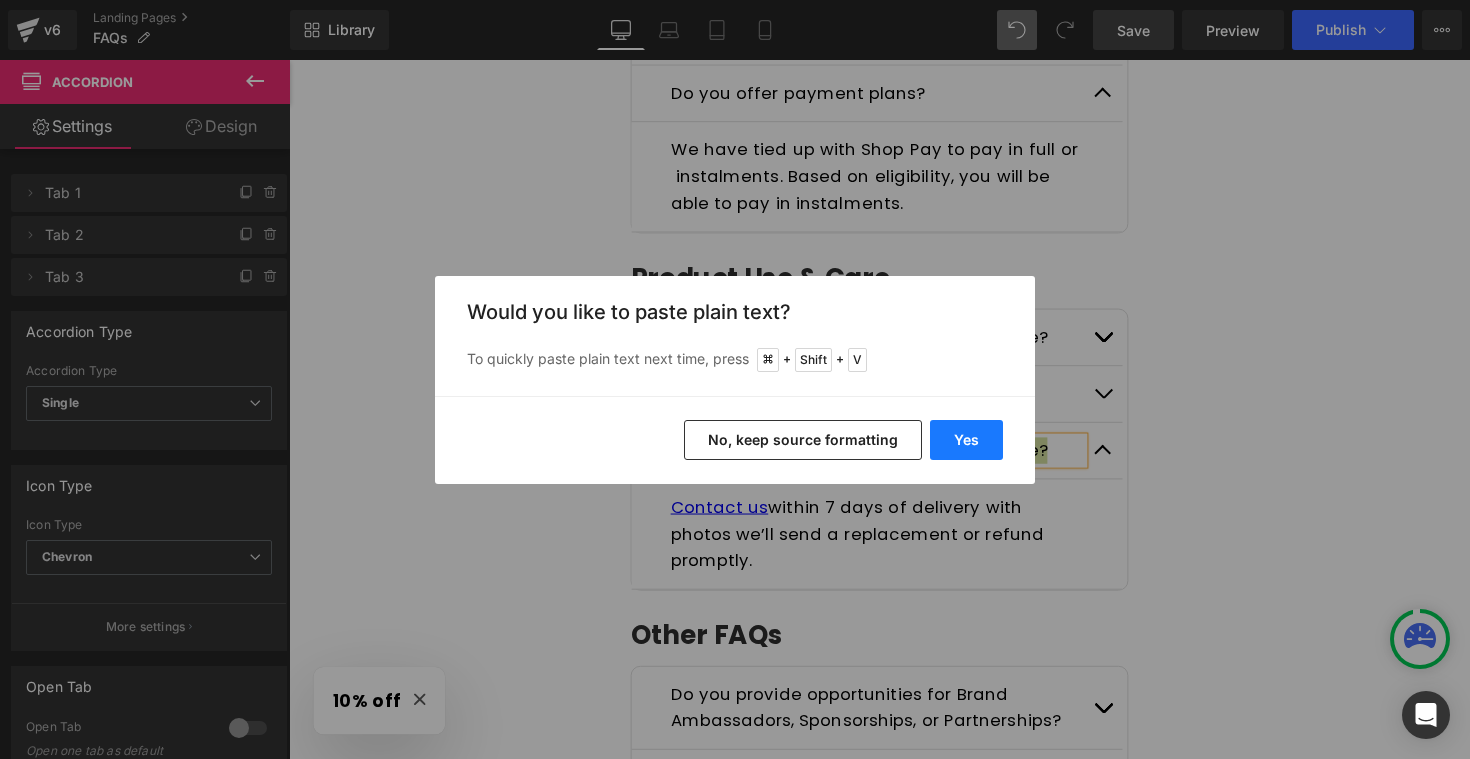 click on "Yes" at bounding box center [966, 440] 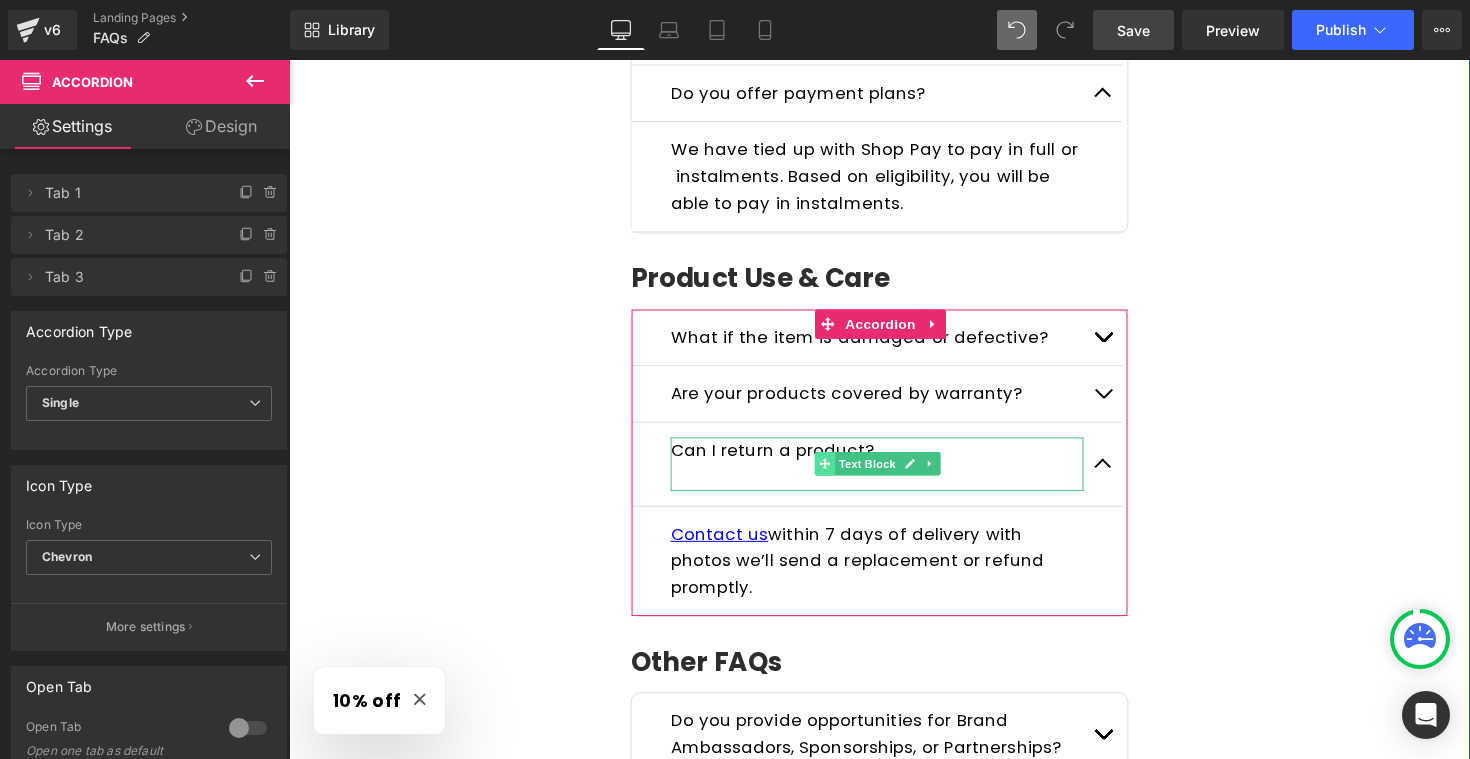 click at bounding box center [837, 474] 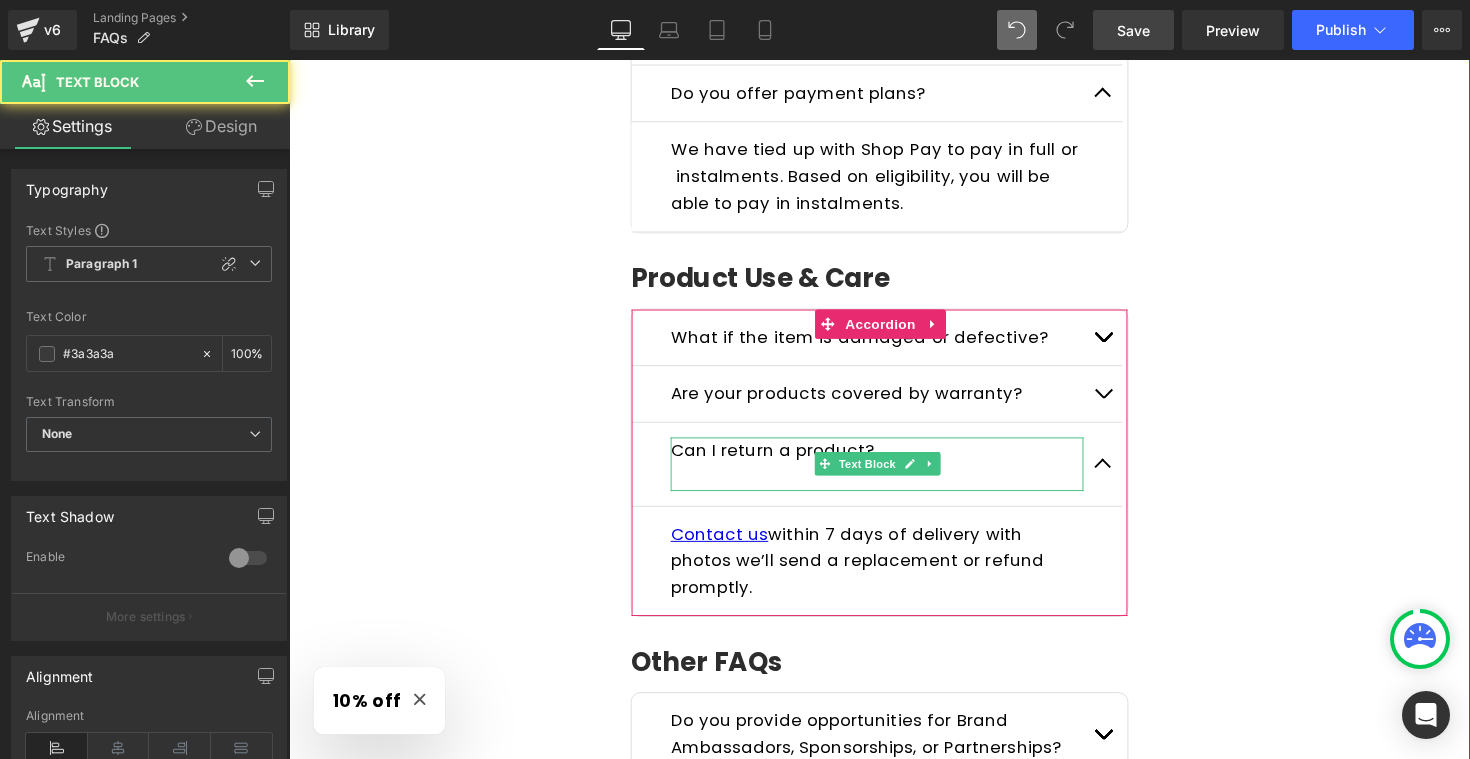 click at bounding box center (891, 487) 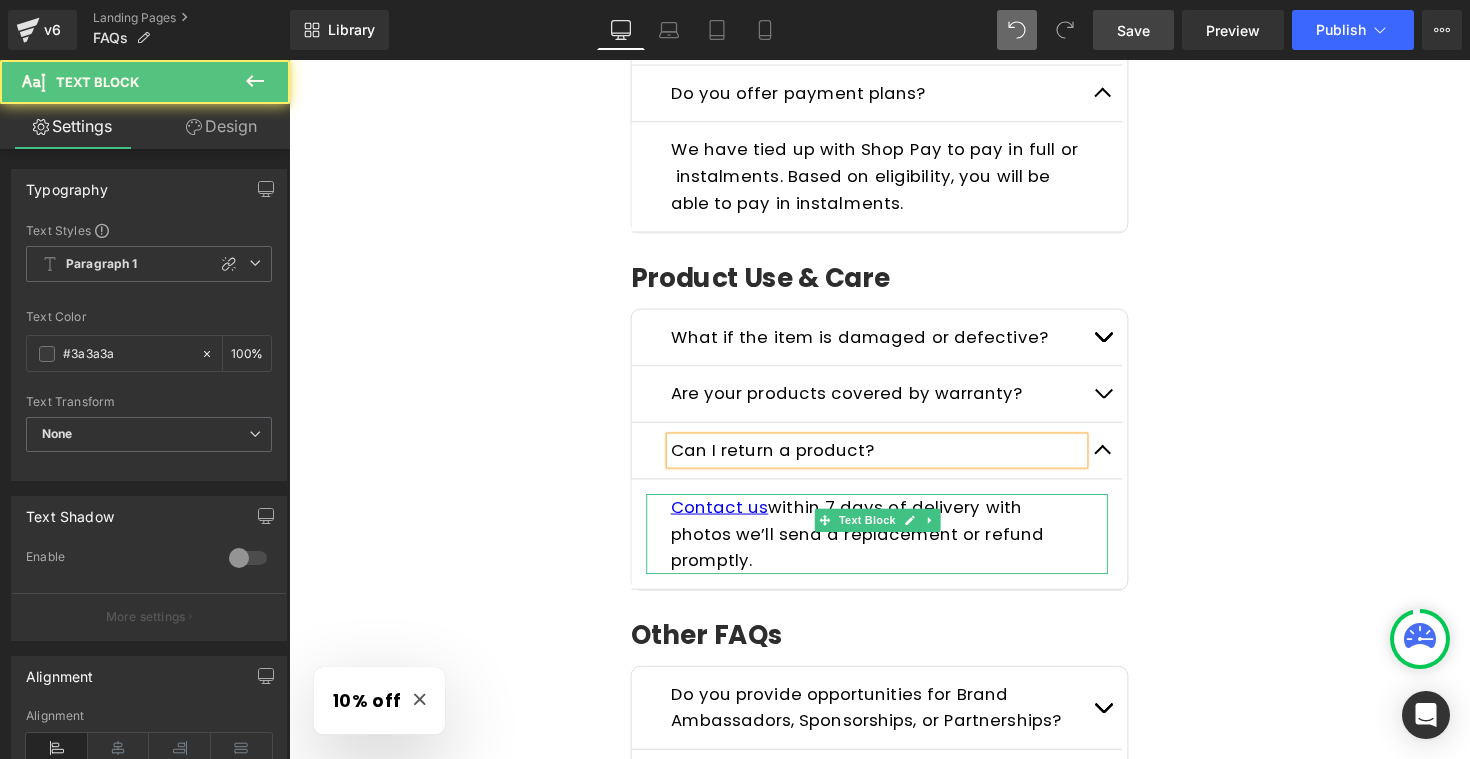 click on "Contact us  within 7 days of delivery with photos we’ll send a replacement or refund promptly." at bounding box center (871, 545) 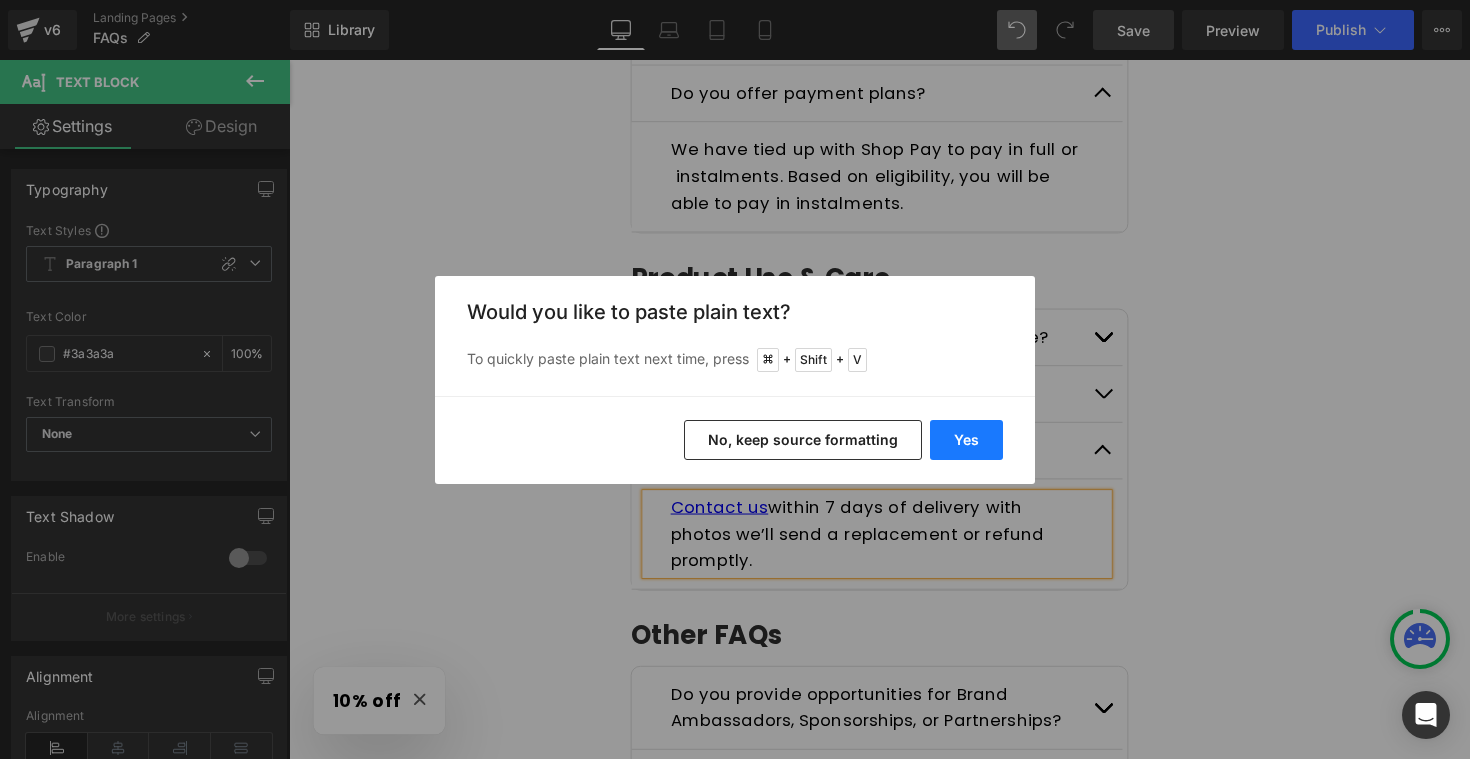 click on "Yes" at bounding box center [966, 440] 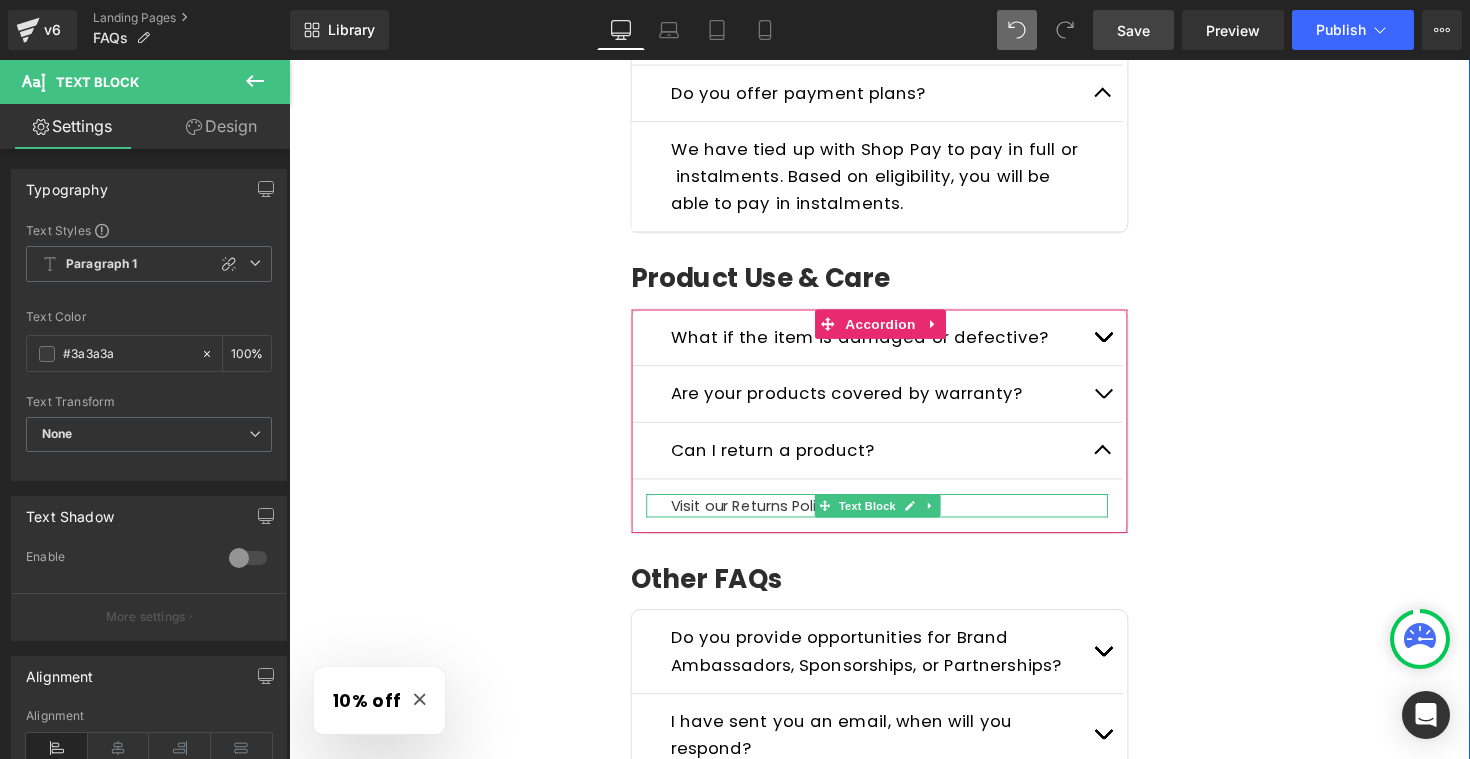 click on "Visit our Returns Policy for details." at bounding box center (891, 517) 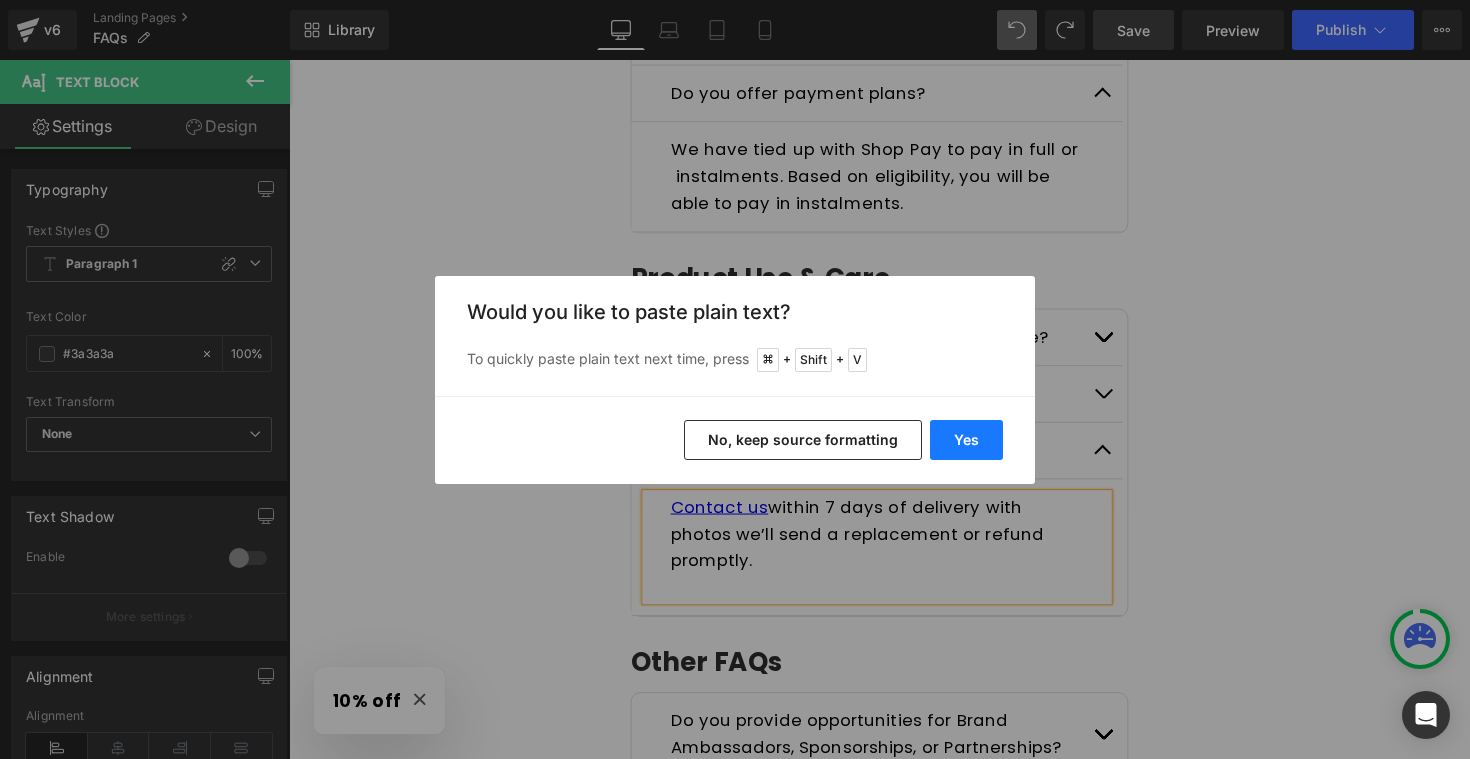 click on "Yes" at bounding box center [966, 440] 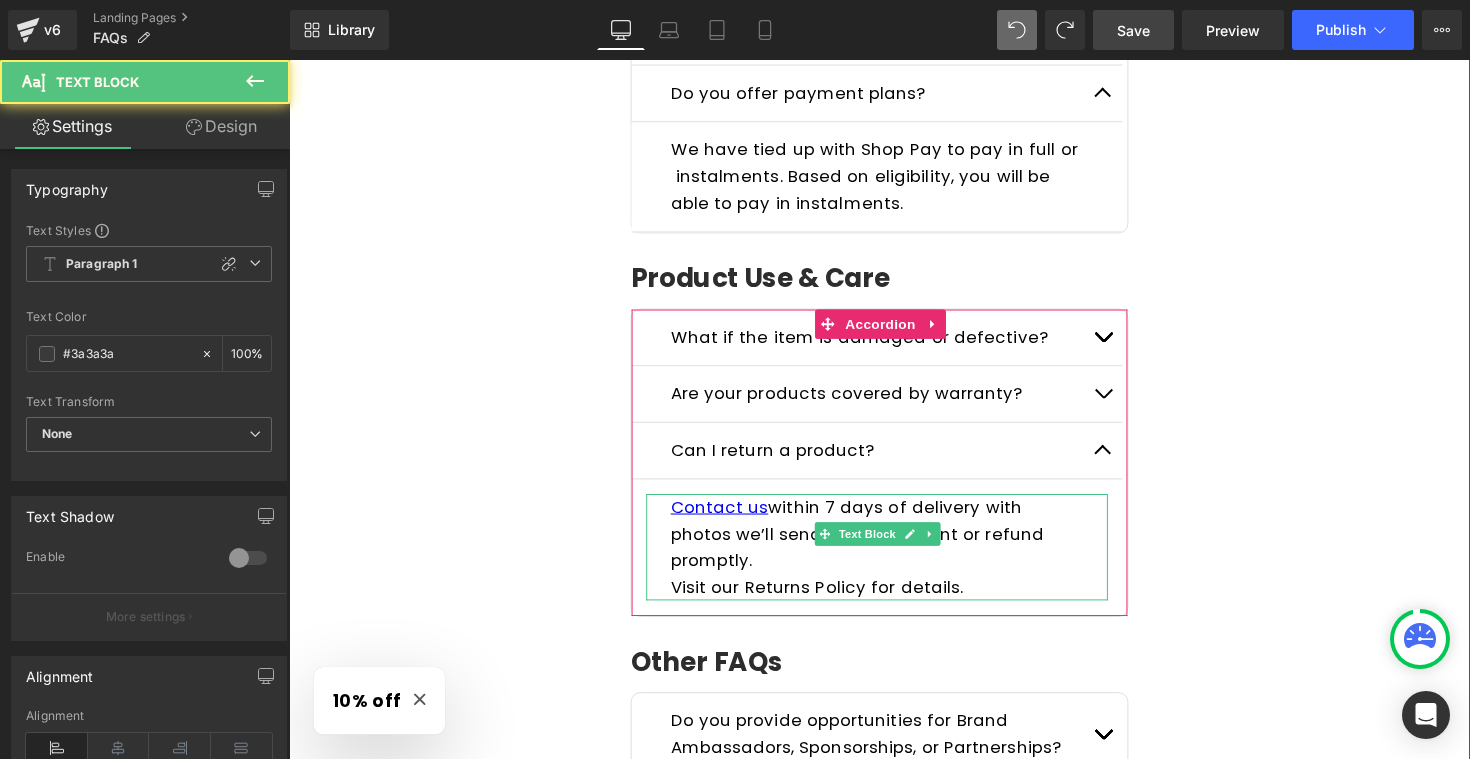 drag, startPoint x: 1090, startPoint y: 542, endPoint x: 674, endPoint y: 513, distance: 417.00958 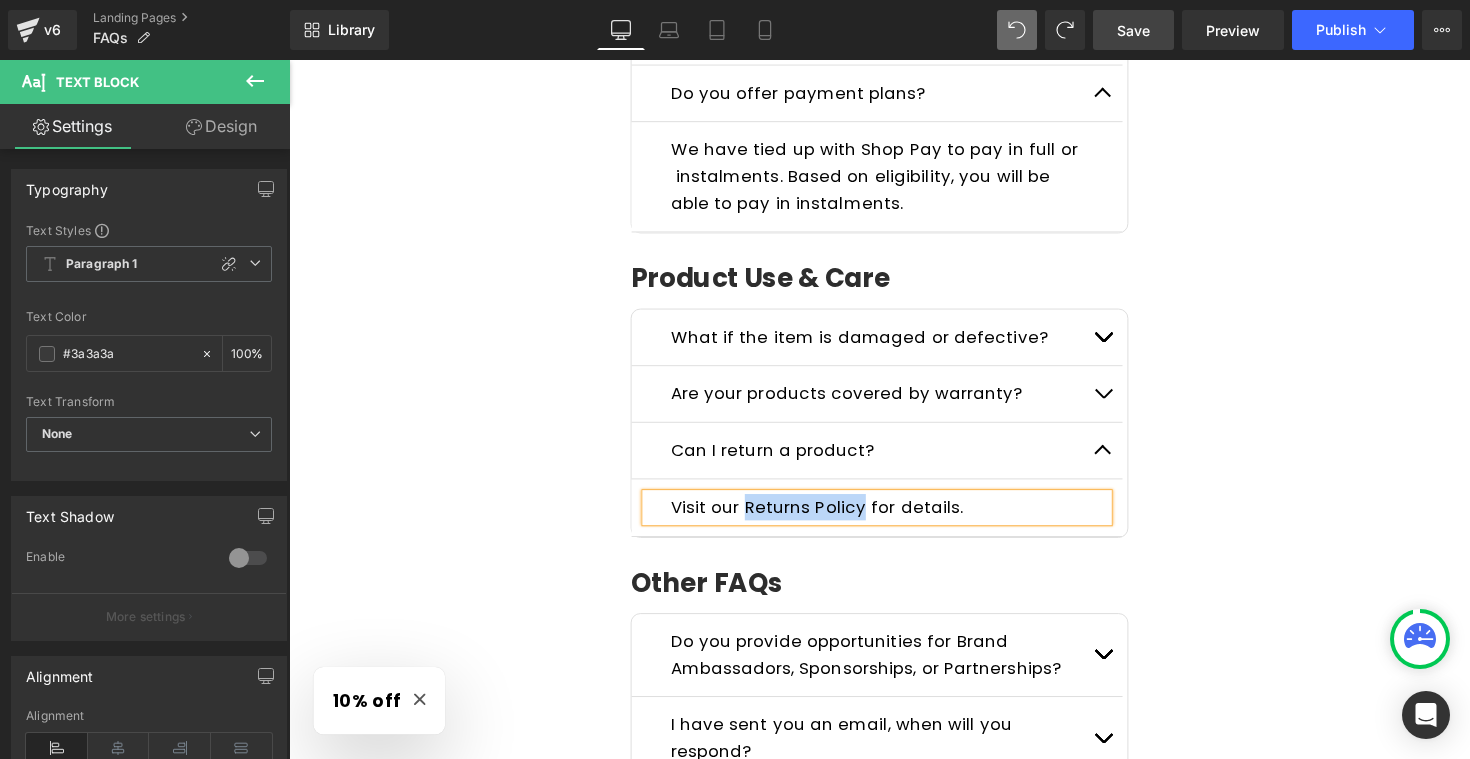 drag, startPoint x: 751, startPoint y: 511, endPoint x: 873, endPoint y: 519, distance: 122.26202 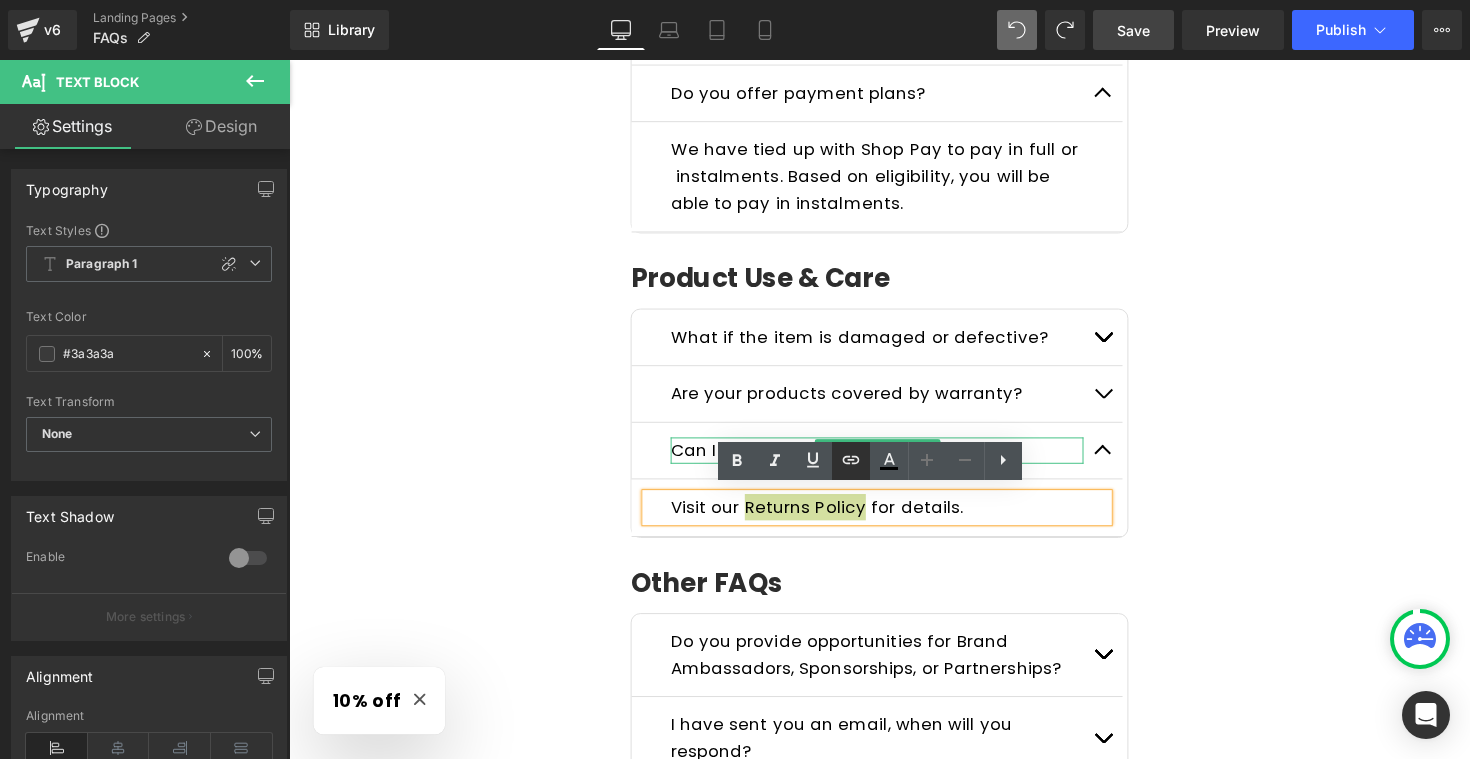 click 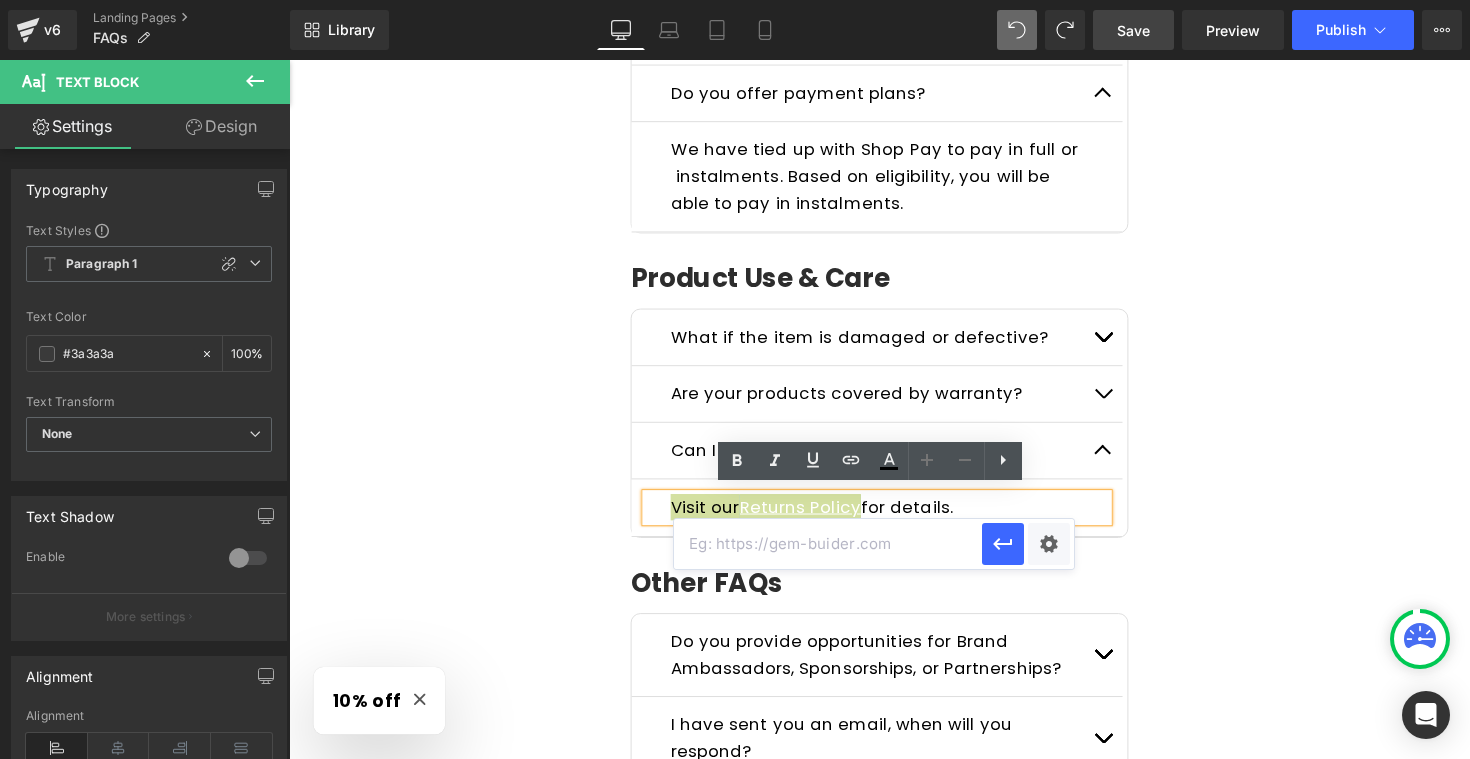 click at bounding box center (828, 544) 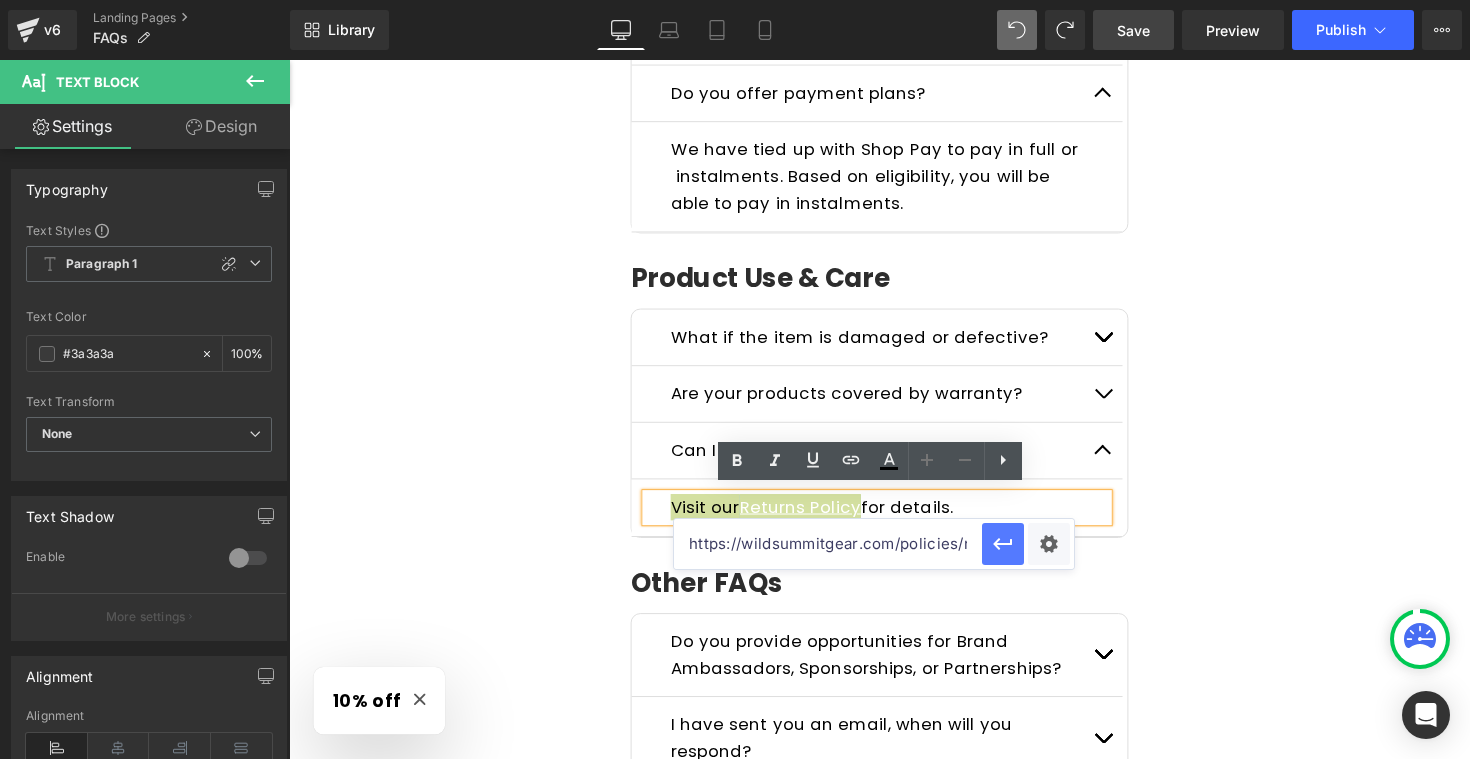 type on "https://wildsummitgear.com/policies/refund-policy" 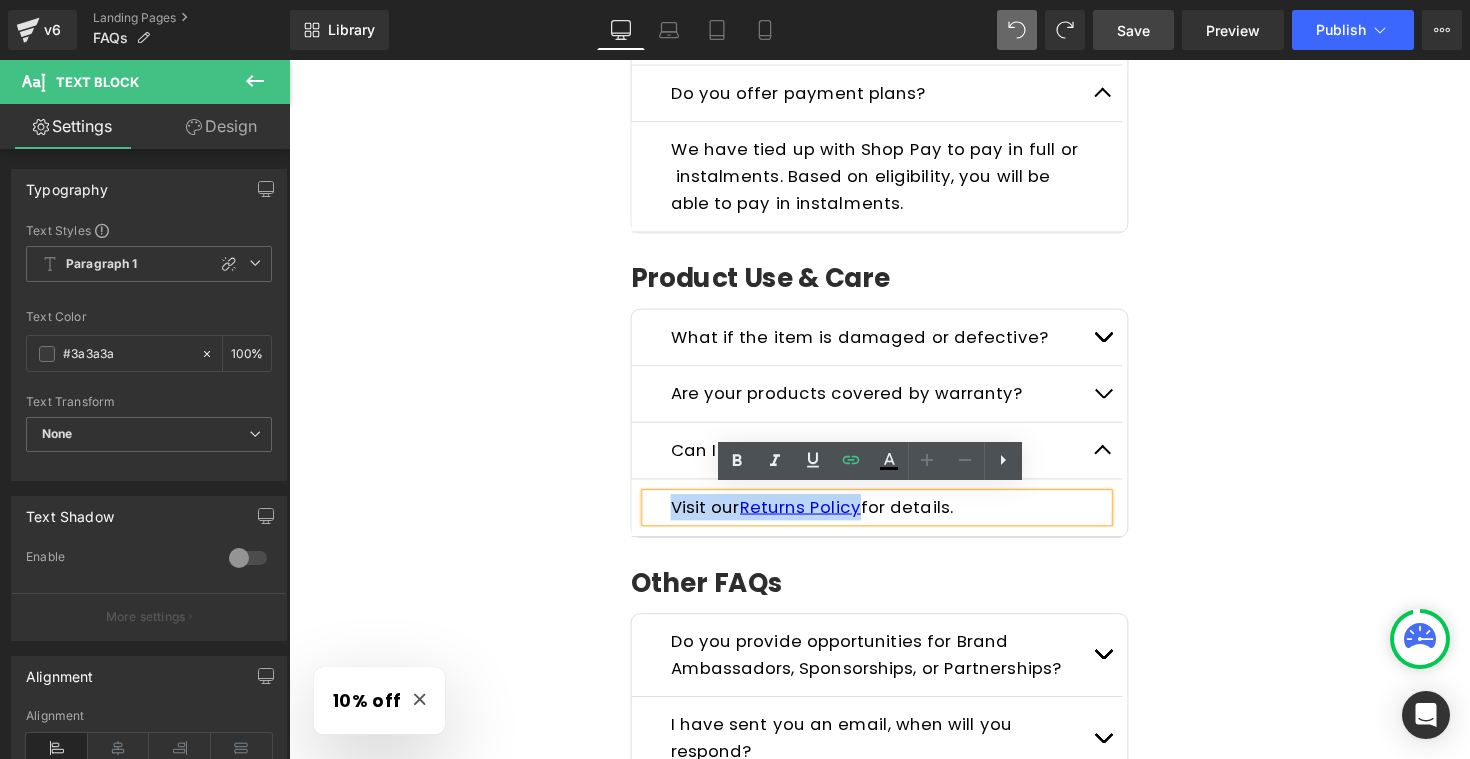 click on "Frequently Asked Questions Heading         Please read the FAQs below. If you can't find the answer you are looking for send us a message  here ! Text Block         Row
General Questions
Heading
What kind of products do you sell?
Text Block
We specialize in emergency-ready, survival-grade gear  must-haves  for outdoor adventures and uncertain times. Every product is carefully chosen to serve a purpose when it matters most.
Text Block
Who is Wild Summit Gear for? Text Block
Text Block
Text Block" at bounding box center (894, -382) 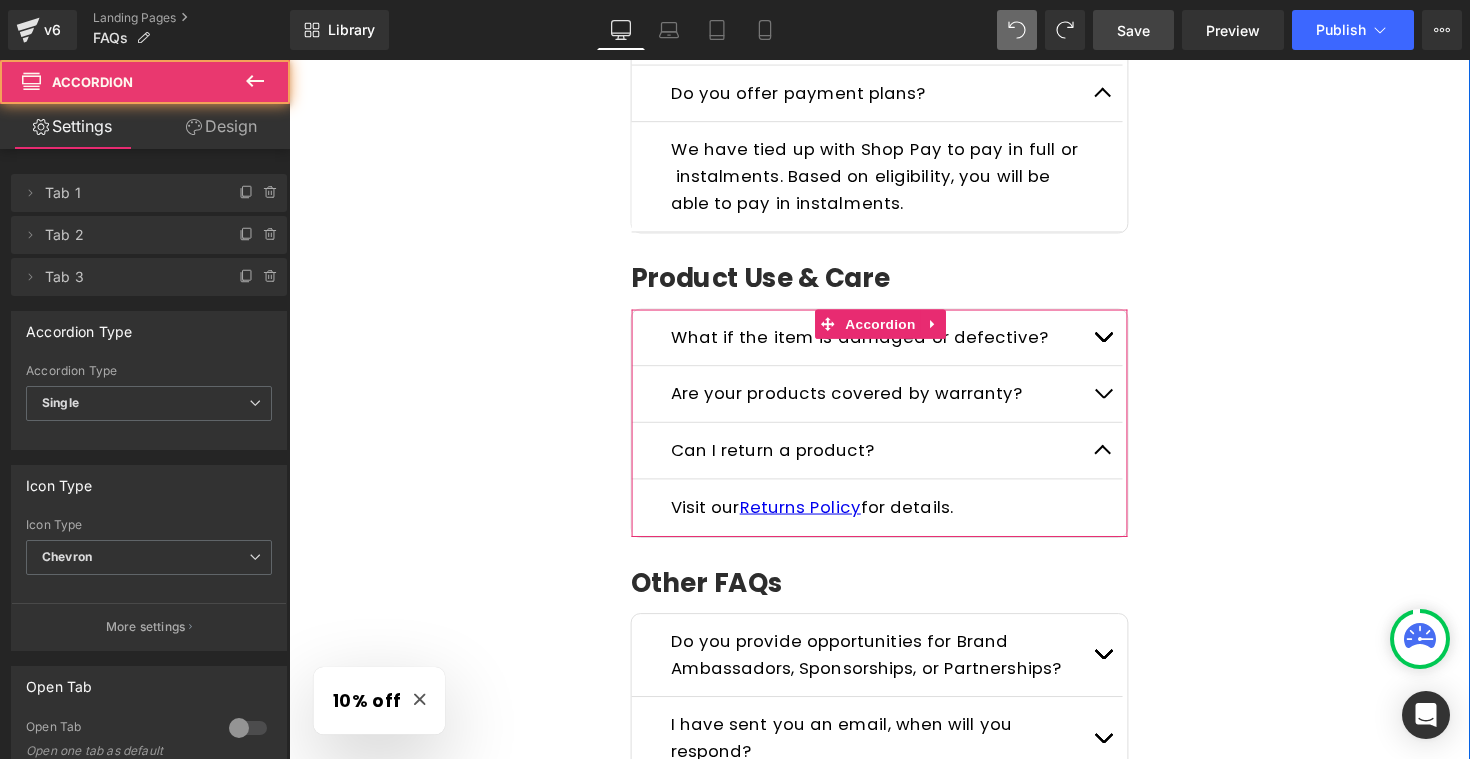 click at bounding box center [1123, 465] 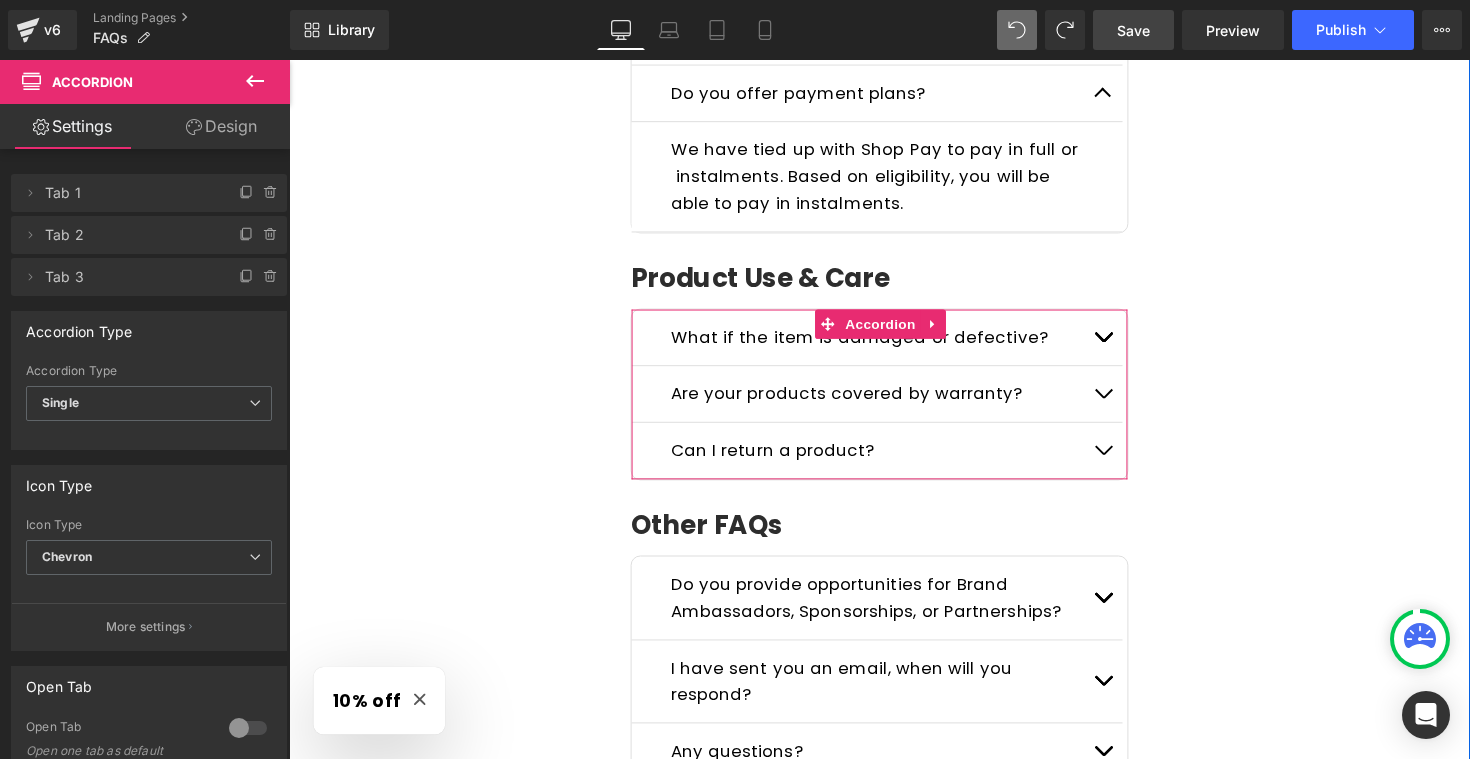 click at bounding box center [1123, 460] 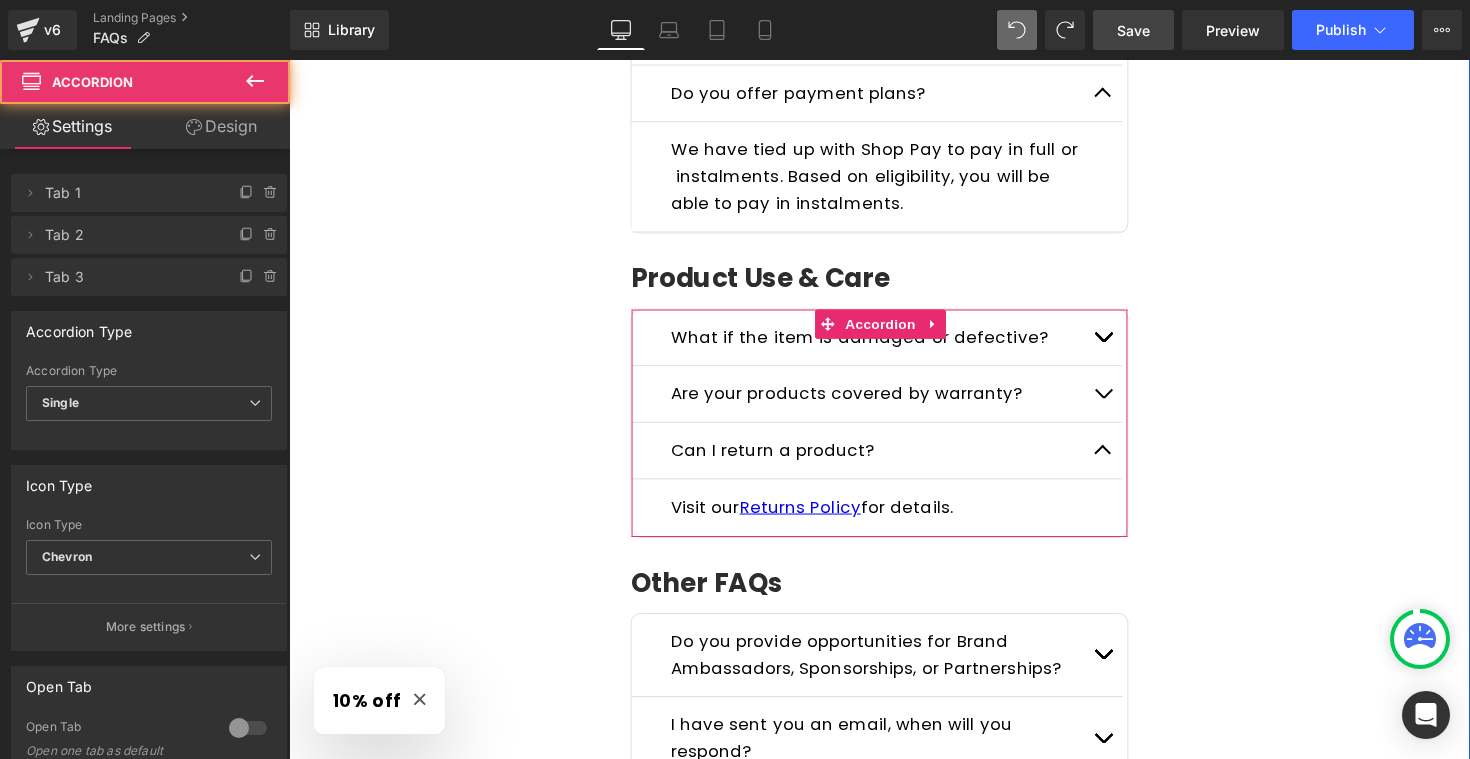 click at bounding box center [1123, 465] 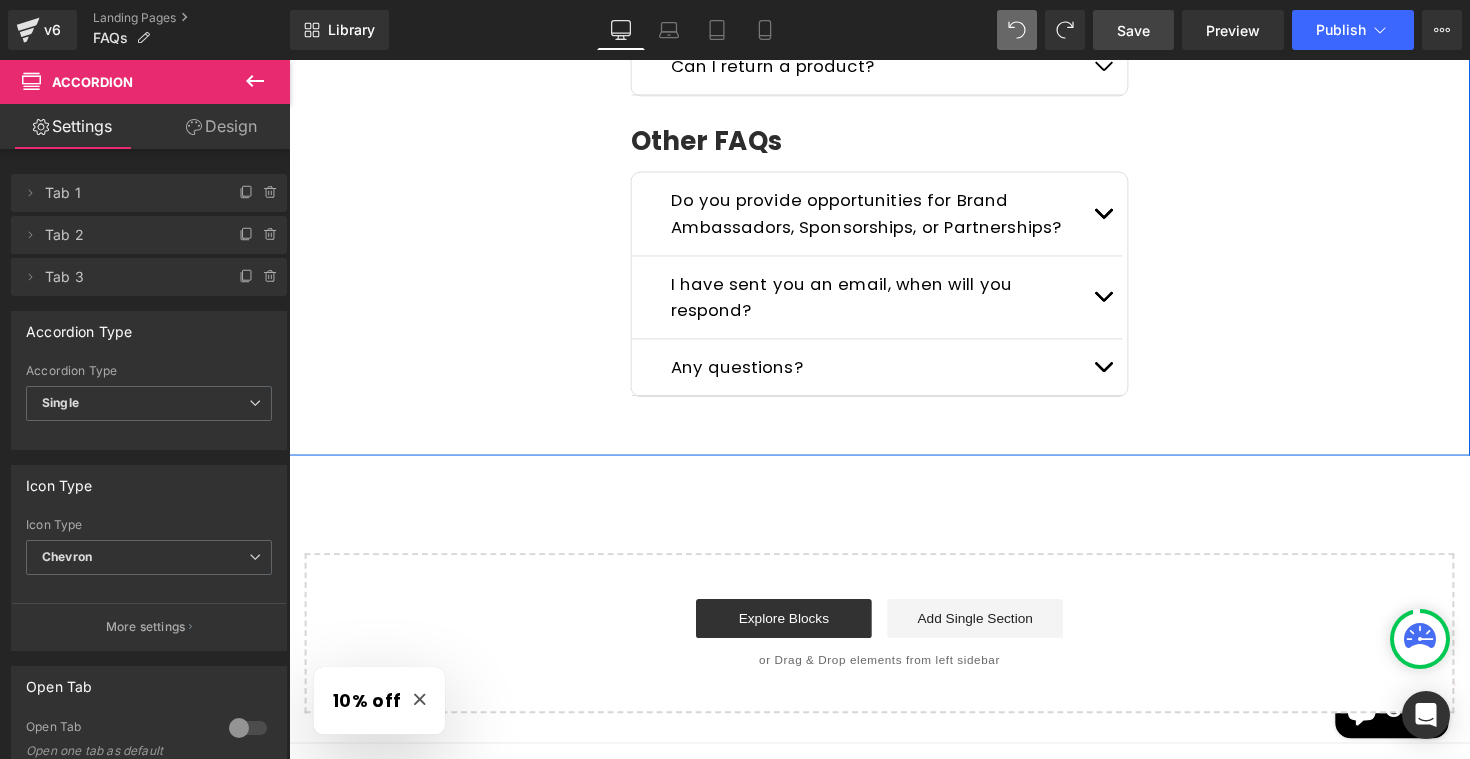 scroll, scrollTop: 2244, scrollLeft: 0, axis: vertical 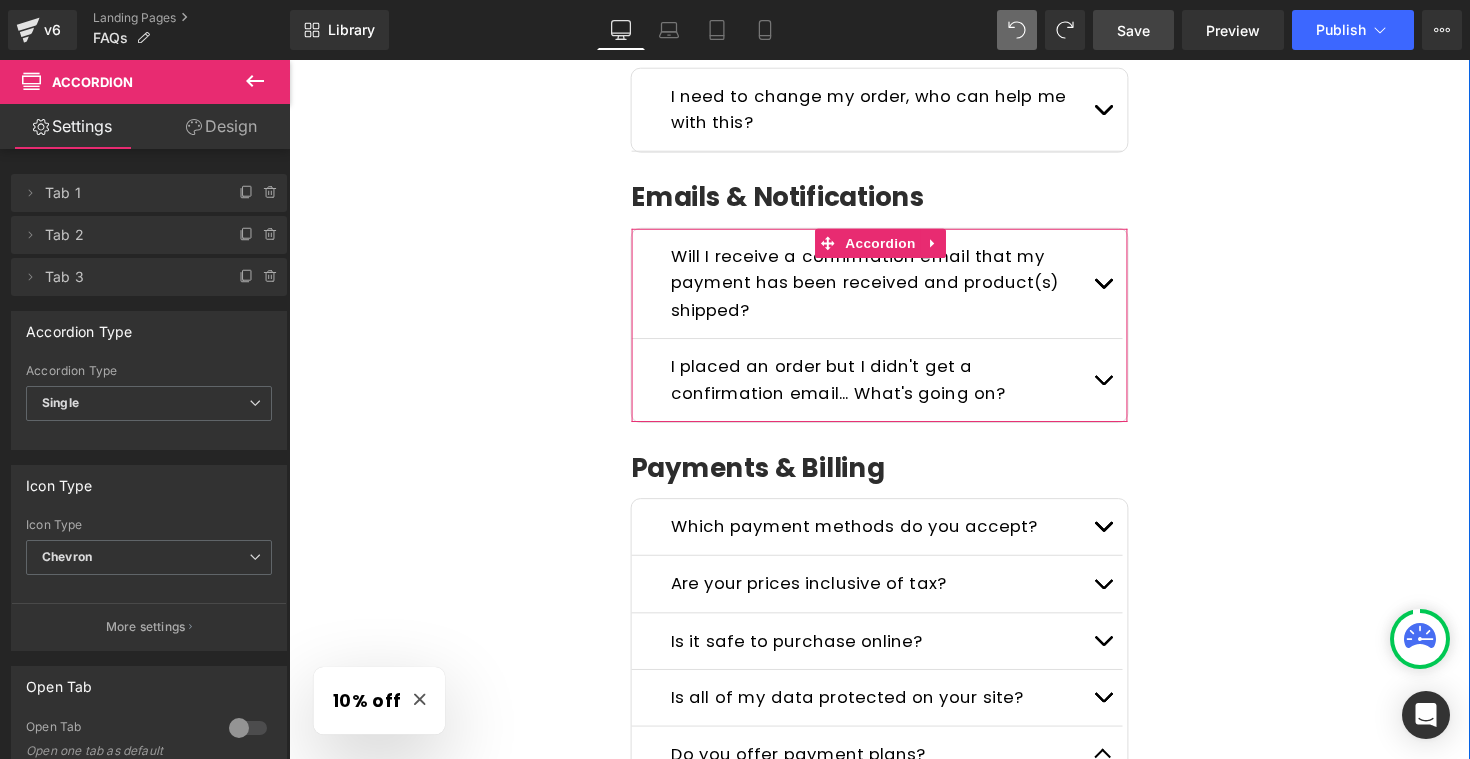 click at bounding box center (1123, 388) 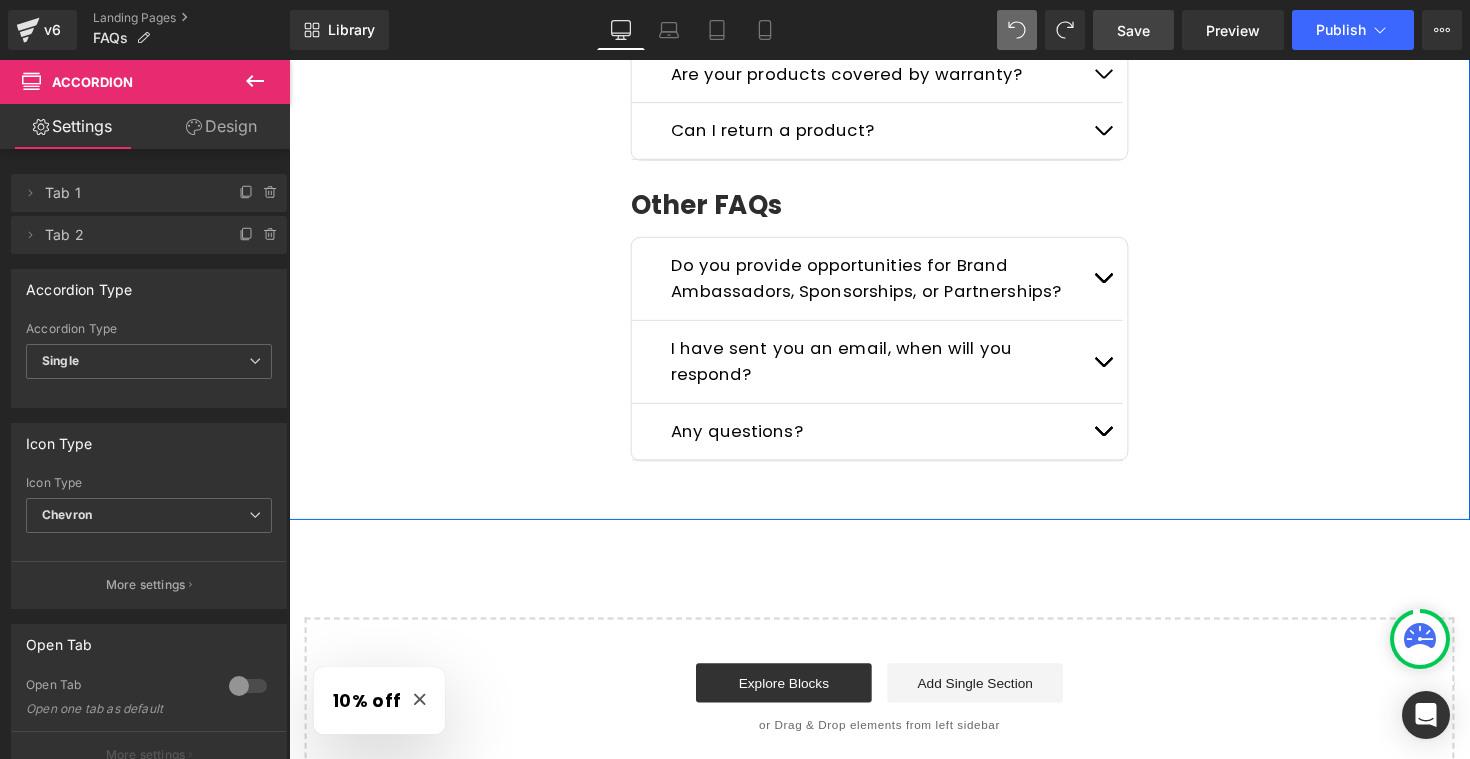 scroll, scrollTop: 2271, scrollLeft: 0, axis: vertical 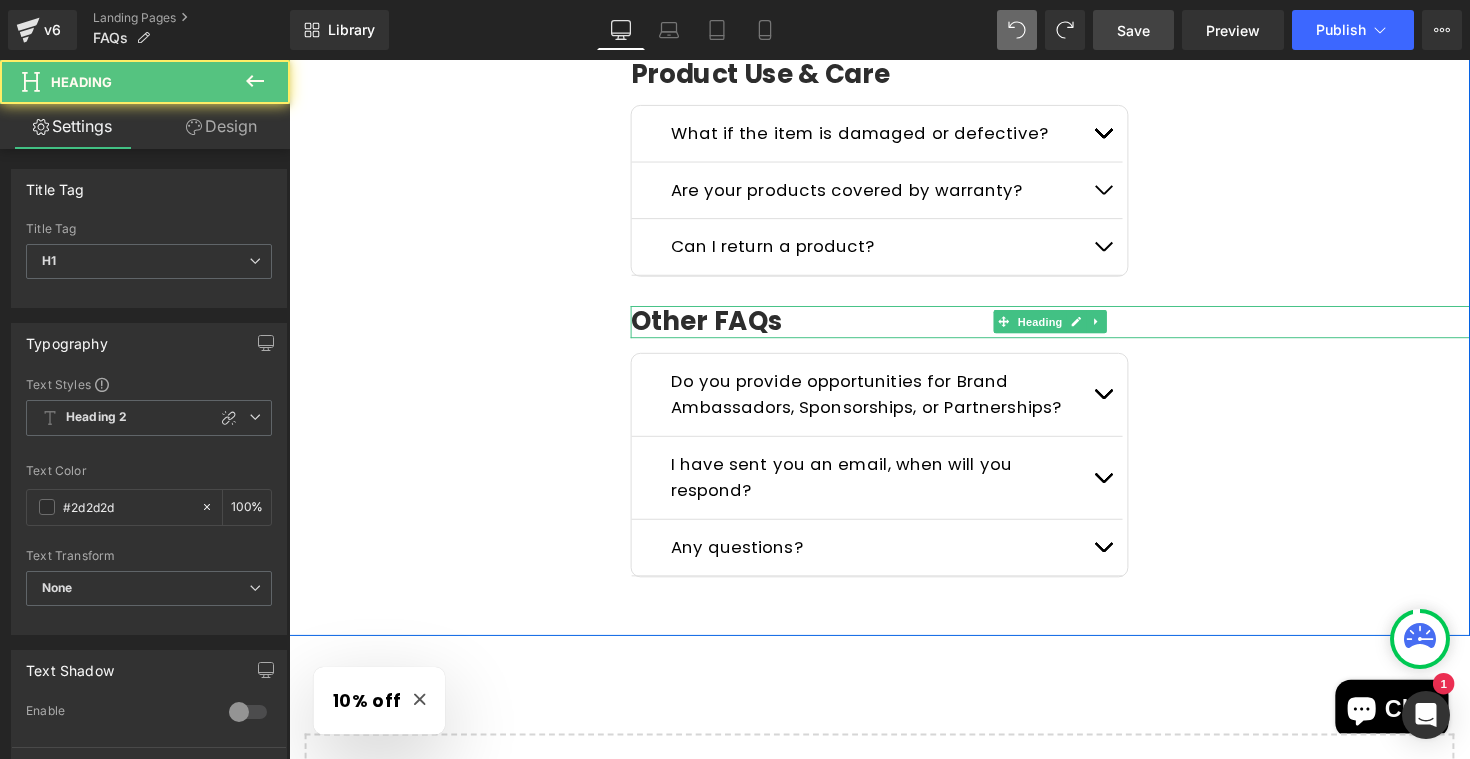 click on "Other FAQs" at bounding box center [1069, 328] 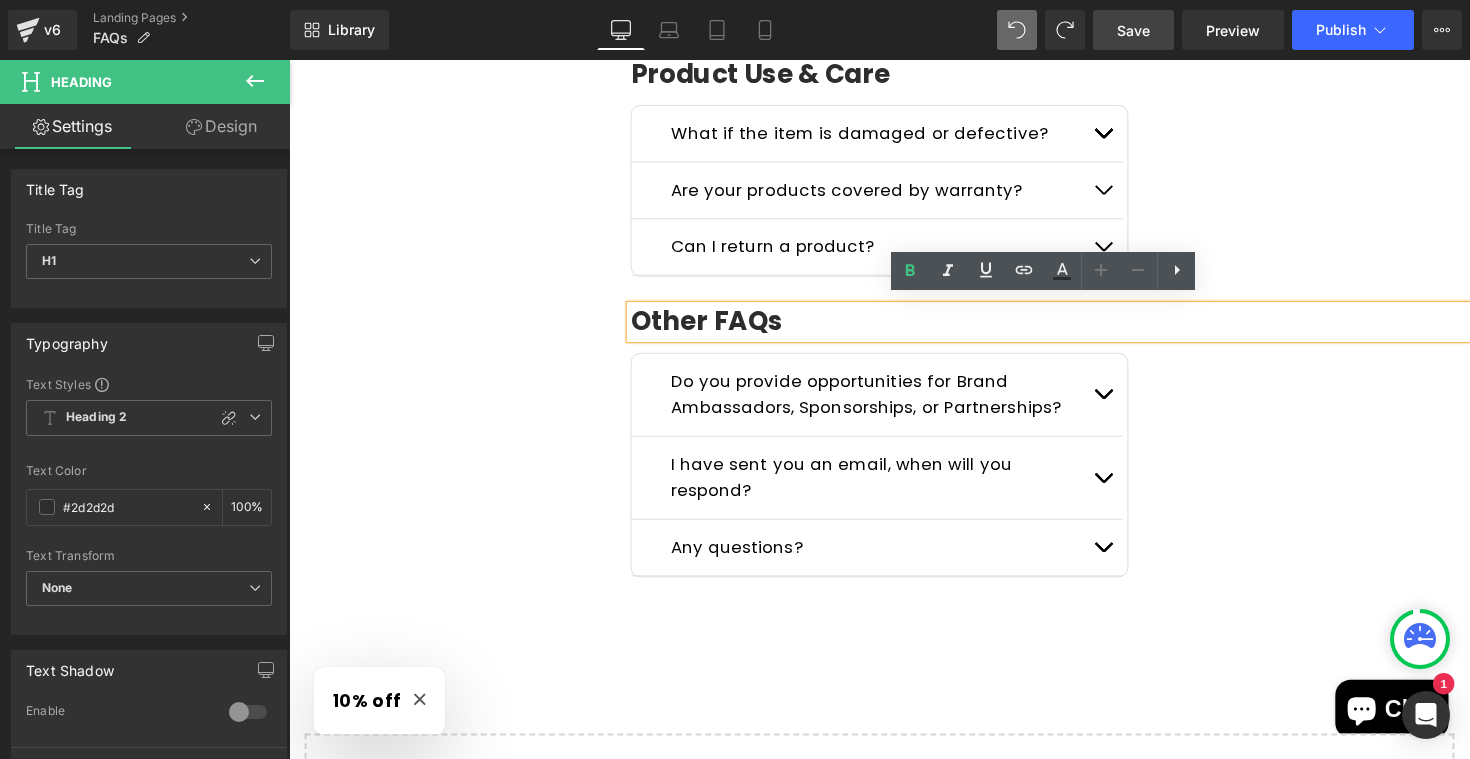 click on "Frequently Asked Questions Heading         Please read the FAQs below. If you can't find the answer you are looking for send us a message  here ! Text Block         Row
General Questions
Heading
What kind of products do you sell?
Text Block
We specialize in emergency-ready, survival-grade gear  must-haves  for outdoor adventures and uncertain times. Every product is carefully chosen to serve a purpose when it matters most.
Text Block
Who is Wild Summit Gear for? Text Block
Text Block
Text Block" at bounding box center (894, -718) 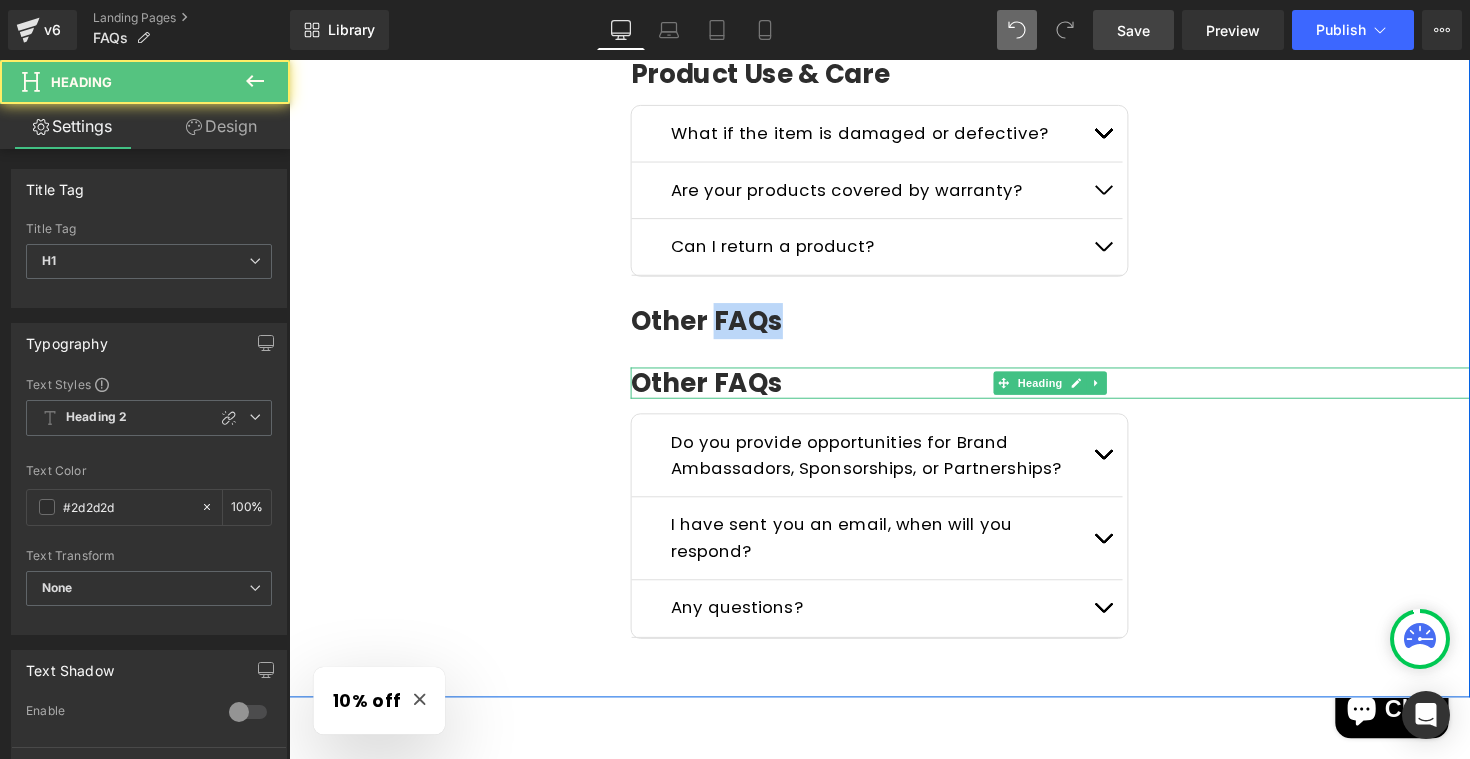 click on "Other FAQs" at bounding box center (1069, 391) 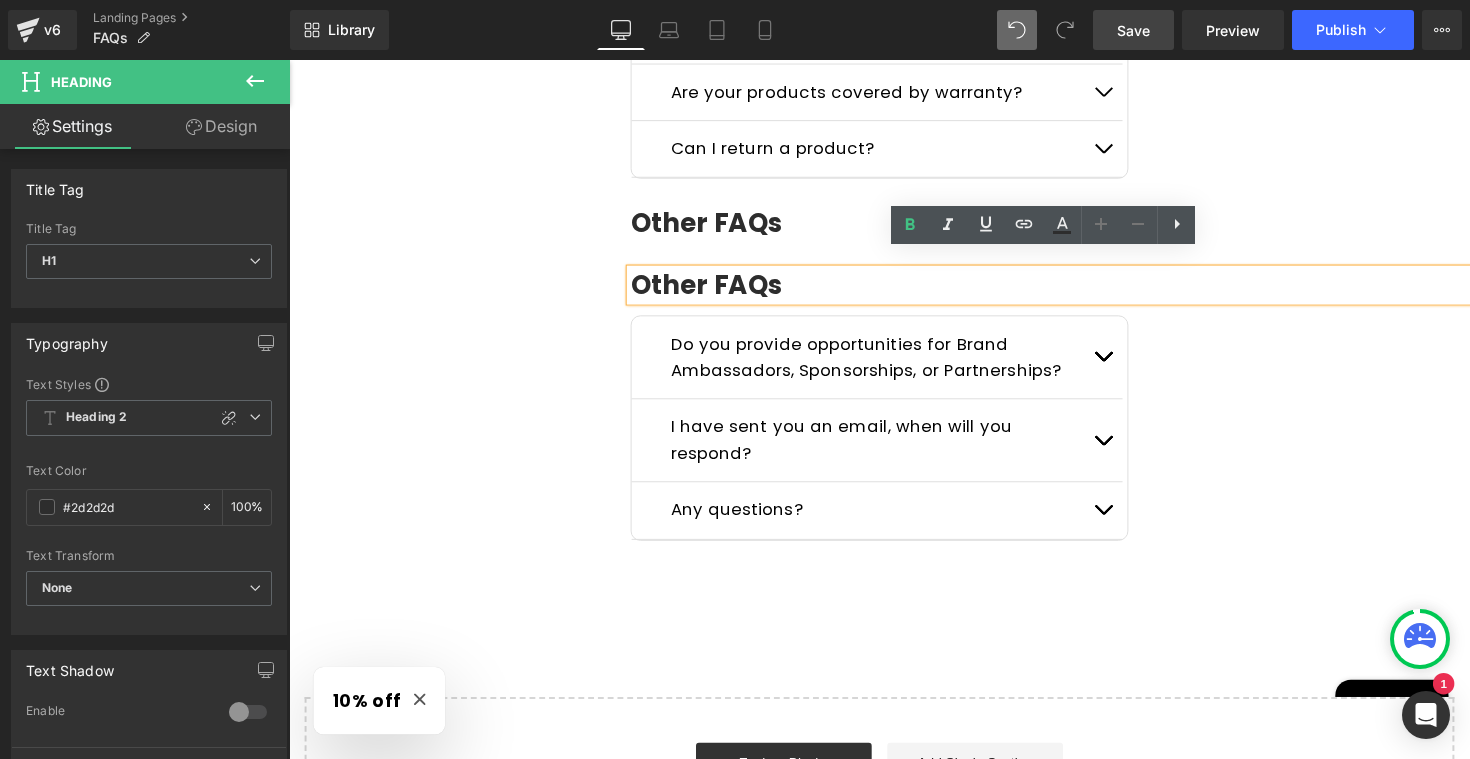 scroll, scrollTop: 2361, scrollLeft: 0, axis: vertical 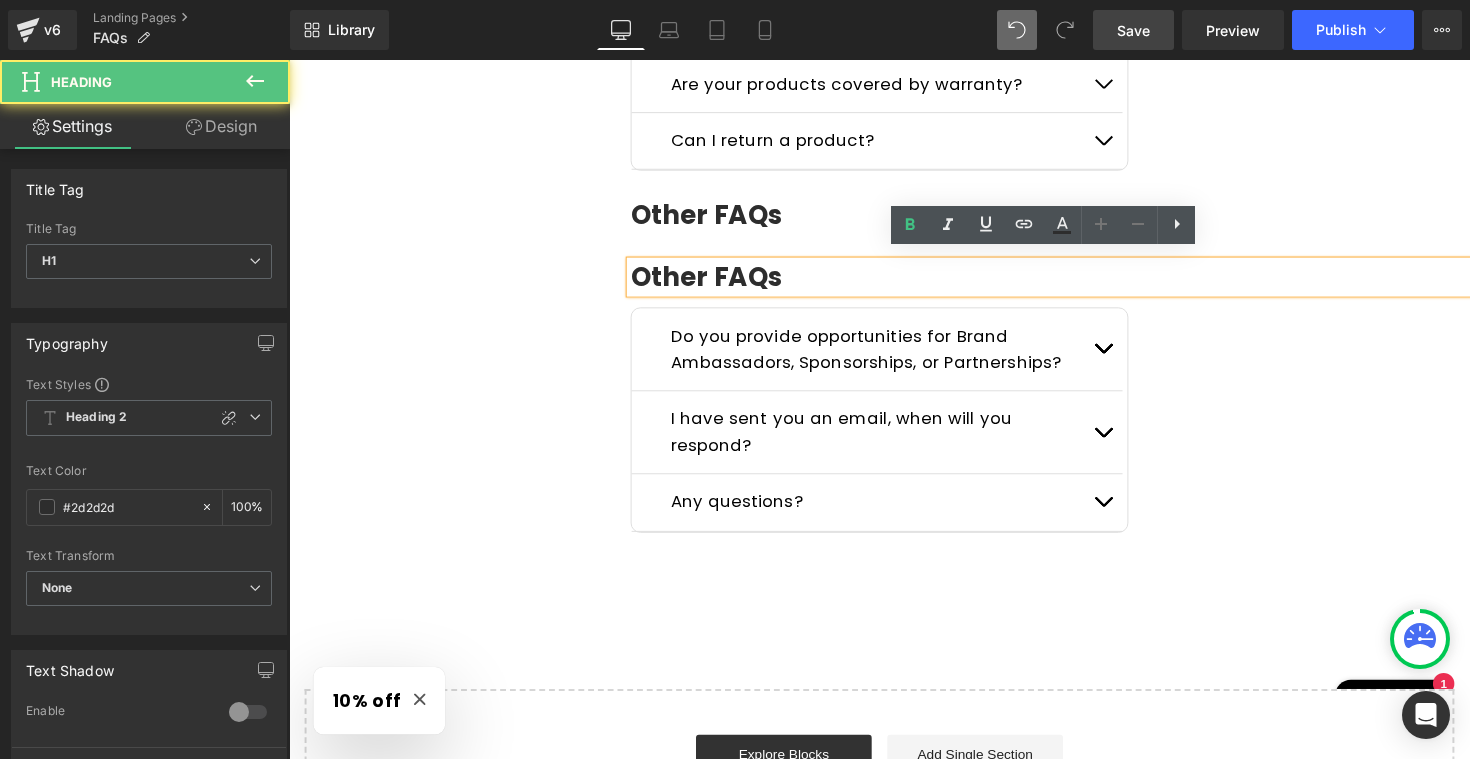 click on "Other FAQs" at bounding box center (1069, 282) 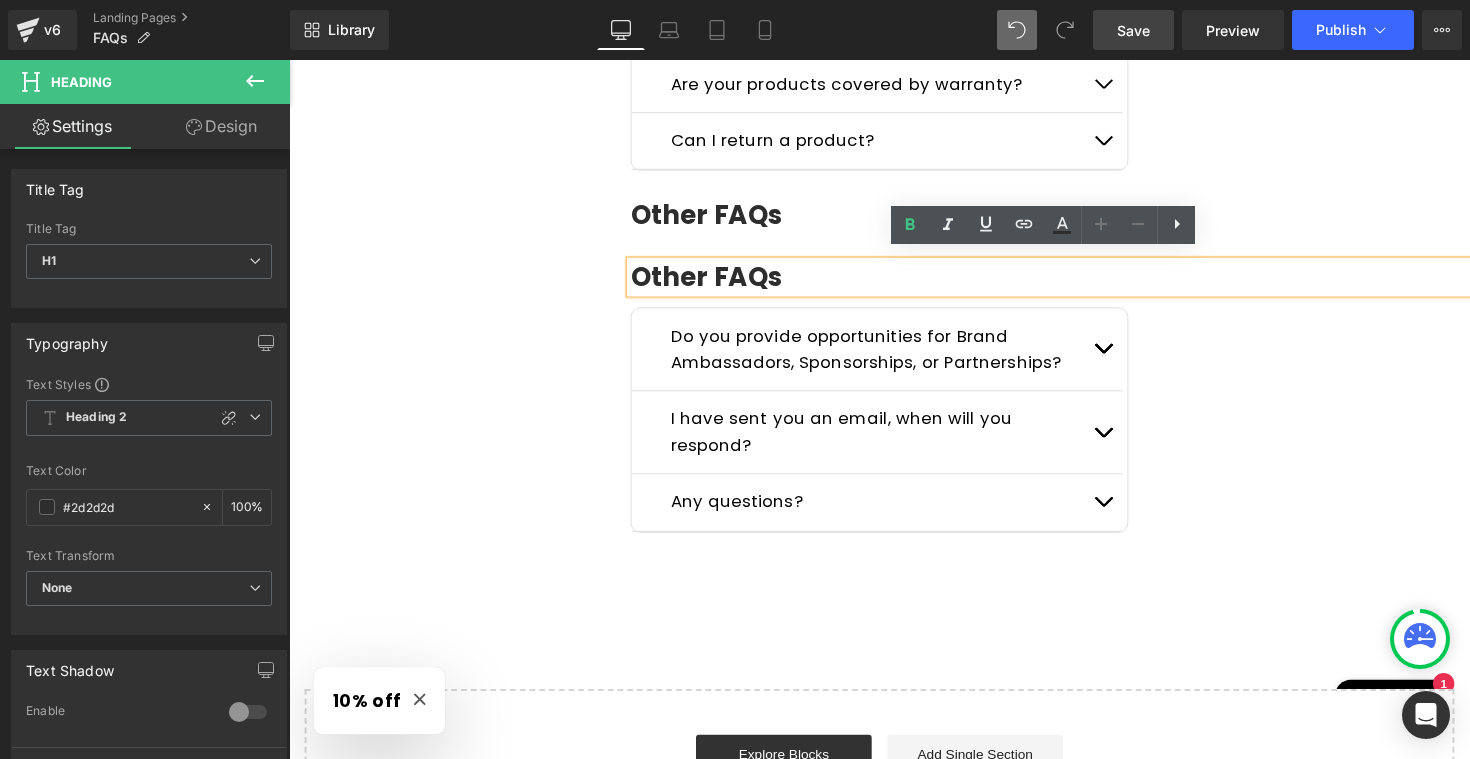 click on "Frequently Asked Questions Heading         Please read the FAQs below. If you can't find the answer you are looking for send us a message  here ! Text Block         Row
General Questions
Heading
What kind of products do you sell?
Text Block
We specialize in emergency-ready, survival-grade gear  must-haves  for outdoor adventures and uncertain times. Every product is carefully chosen to serve a purpose when it matters most.
Text Block
Who is Wild Summit Gear for? Text Block
Text Block
Text Block" at bounding box center [894, -795] 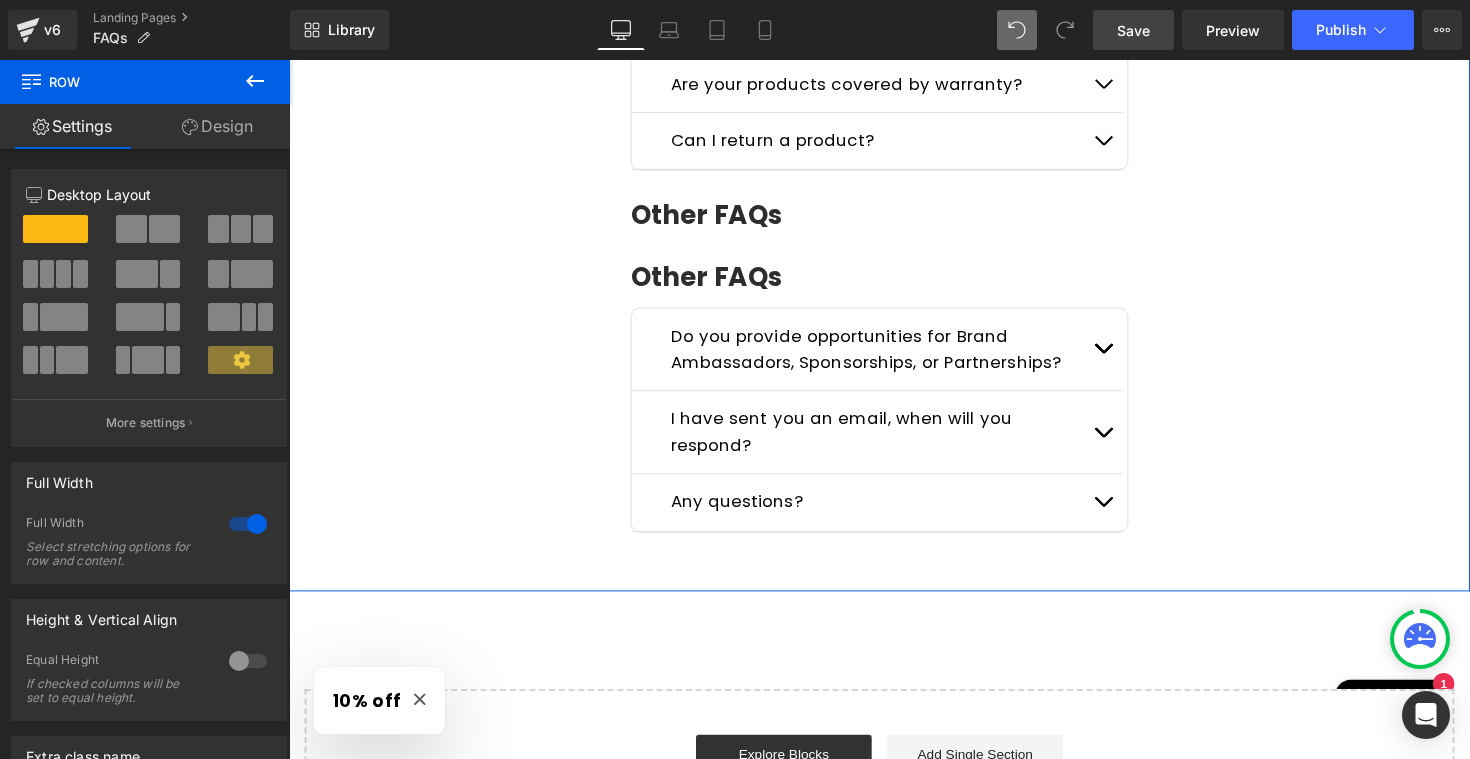 drag, startPoint x: 1105, startPoint y: 254, endPoint x: 1106, endPoint y: 280, distance: 26.019224 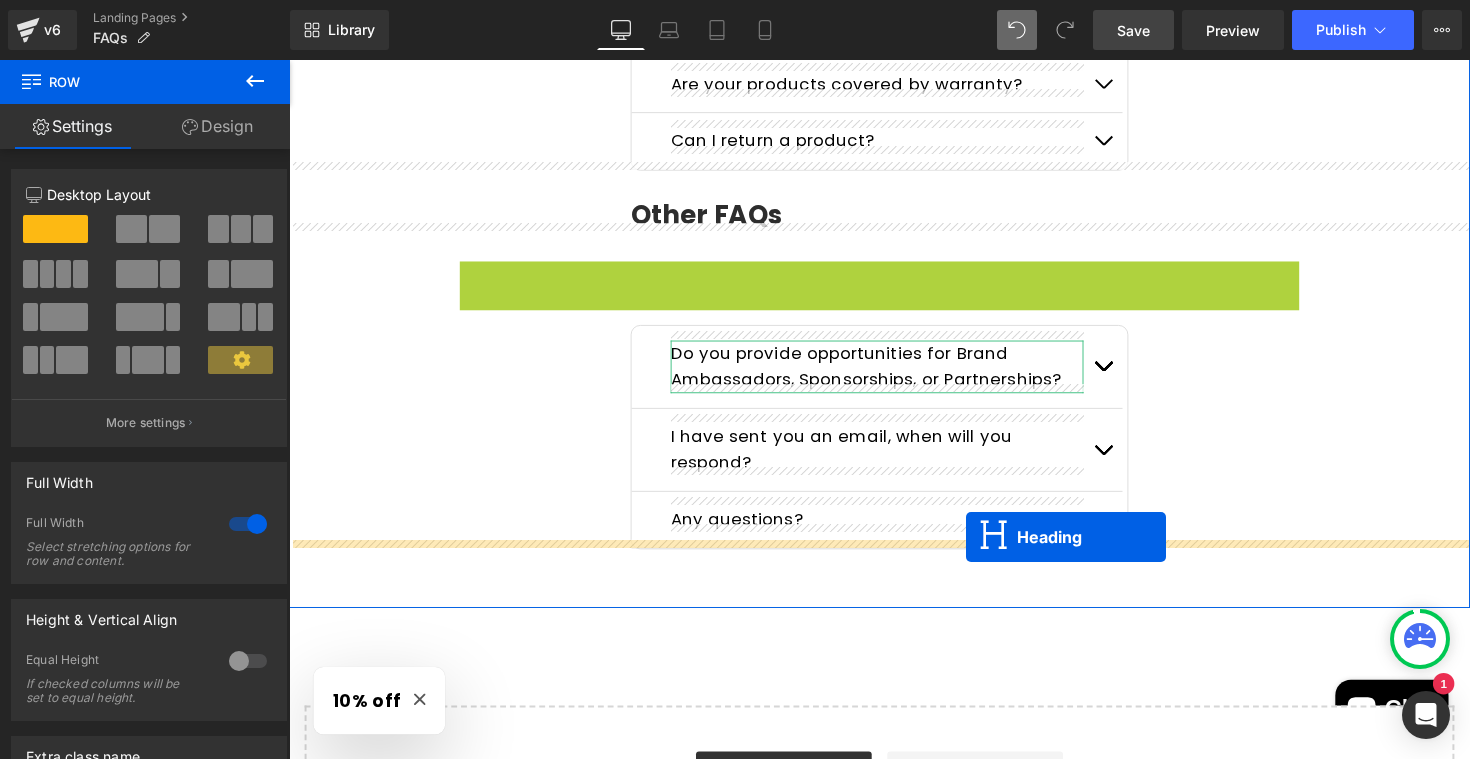 drag, startPoint x: 1016, startPoint y: 275, endPoint x: 983, endPoint y: 549, distance: 275.98007 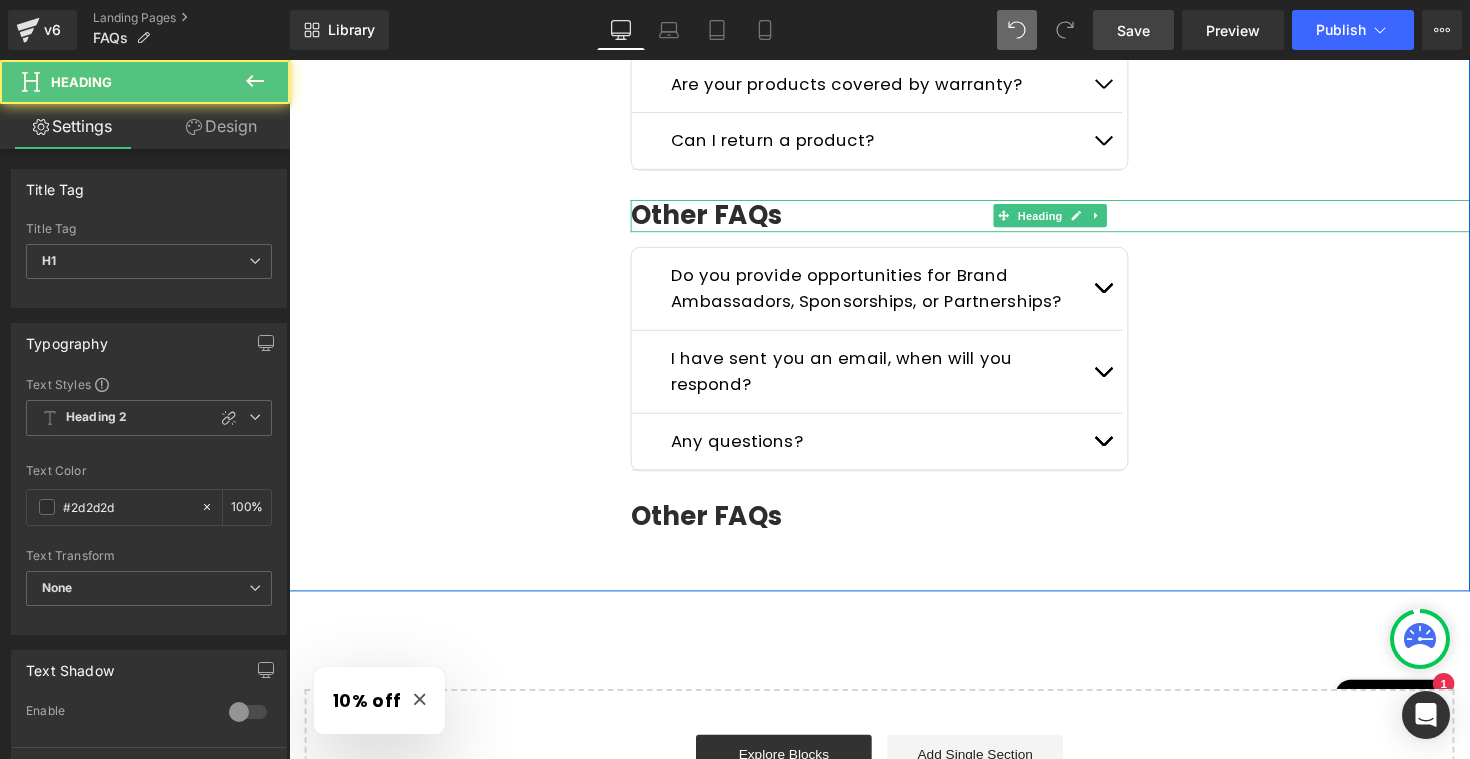 click on "Other FAQs" at bounding box center (1069, 219) 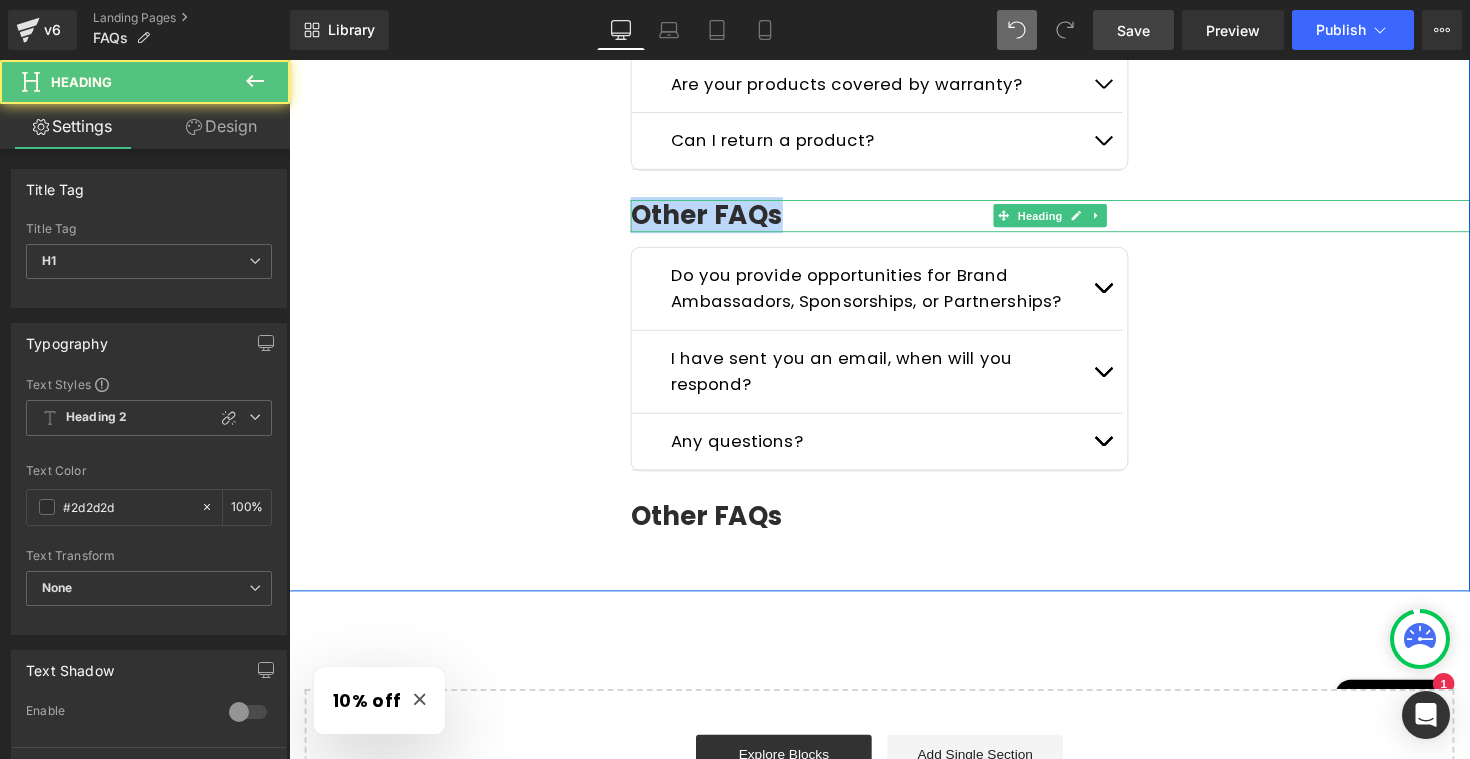 click on "Other FAQs" at bounding box center (1069, 219) 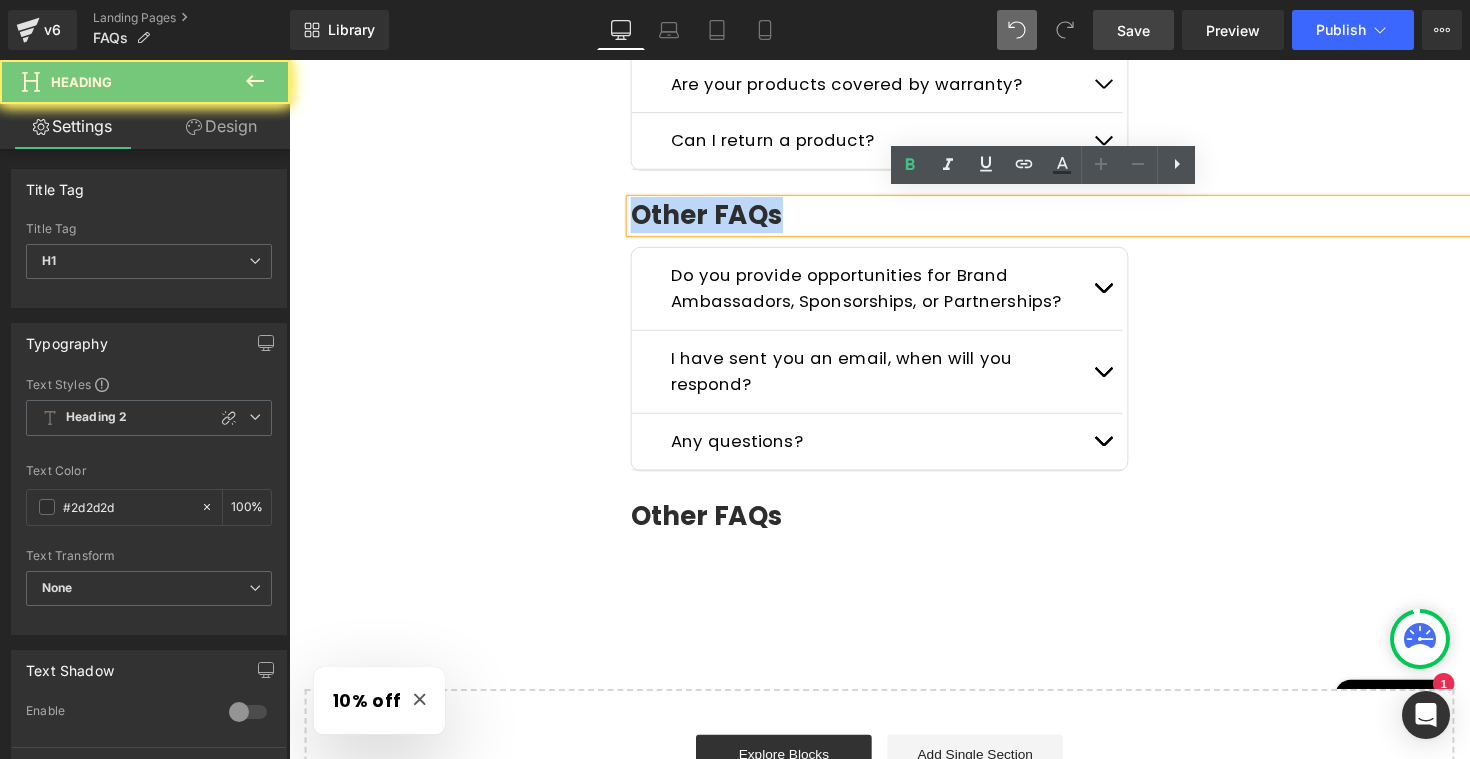 paste 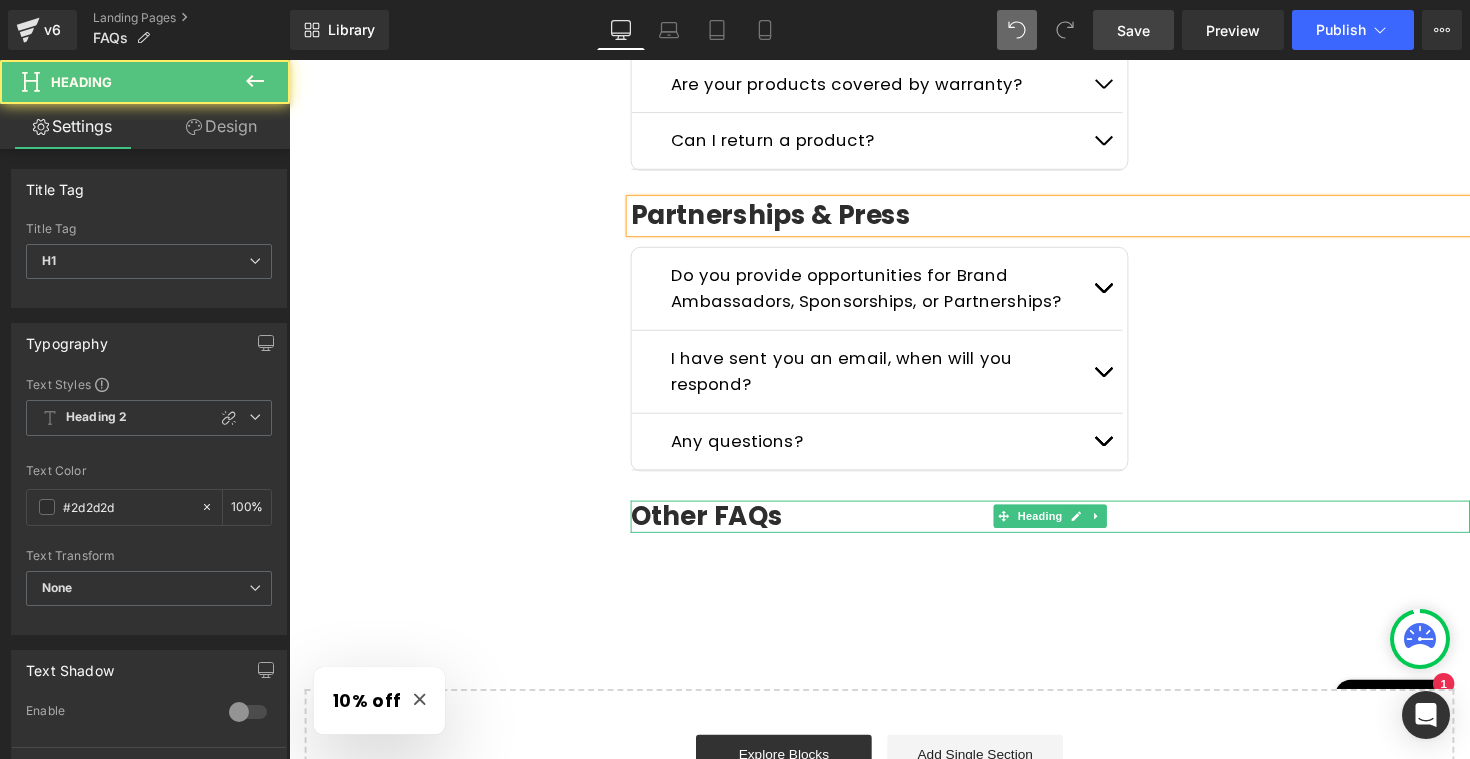 click on "Other FAQs" at bounding box center (1069, 527) 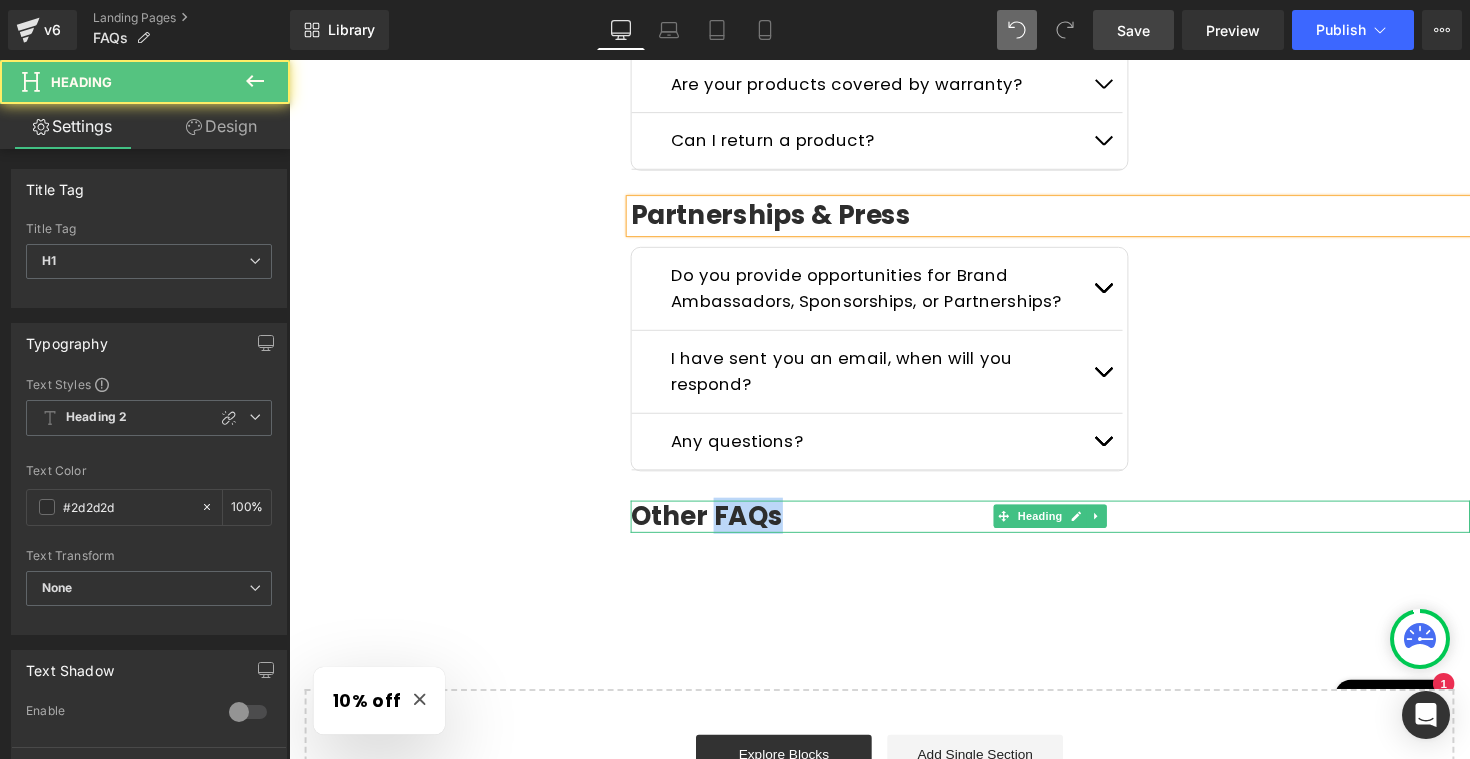 click on "Other FAQs" at bounding box center (1069, 527) 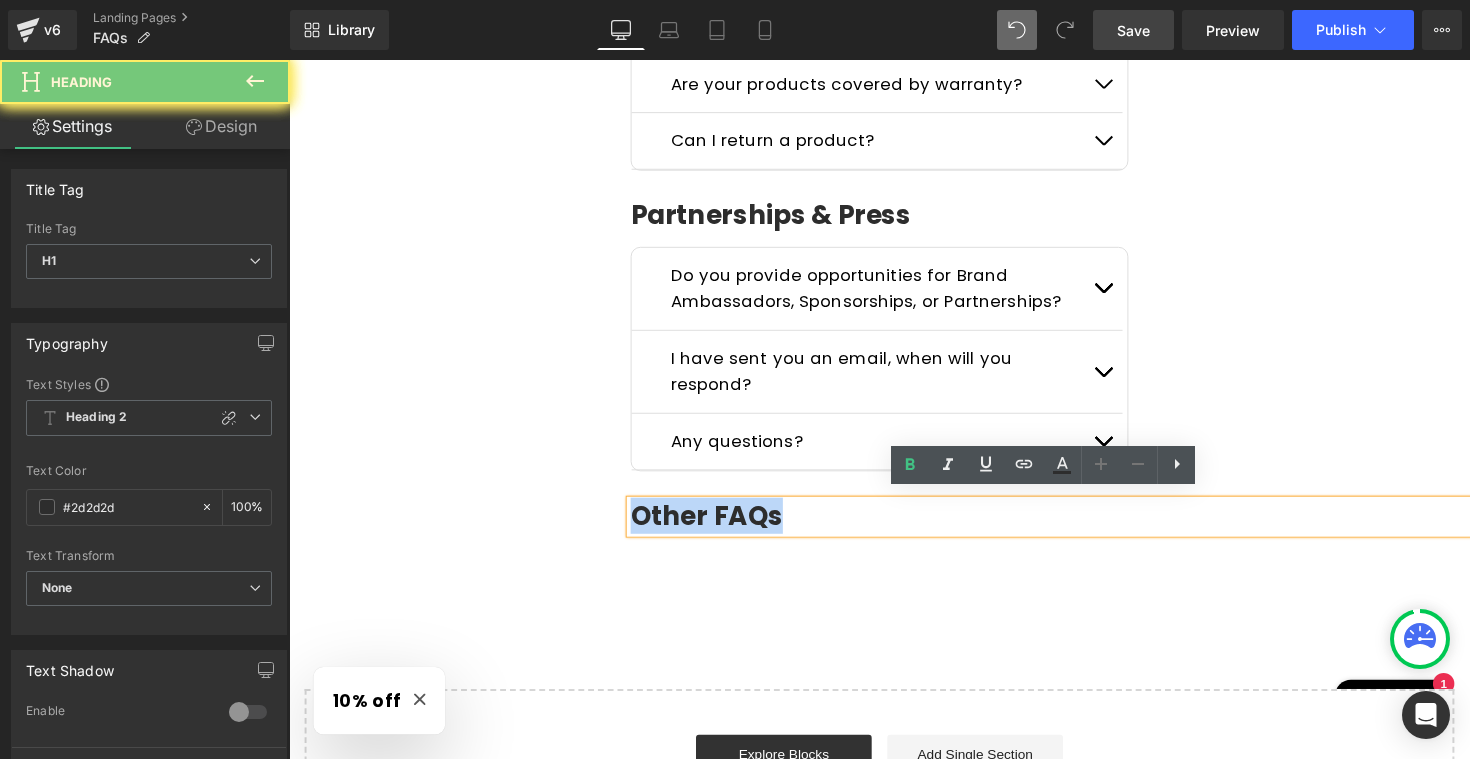 paste 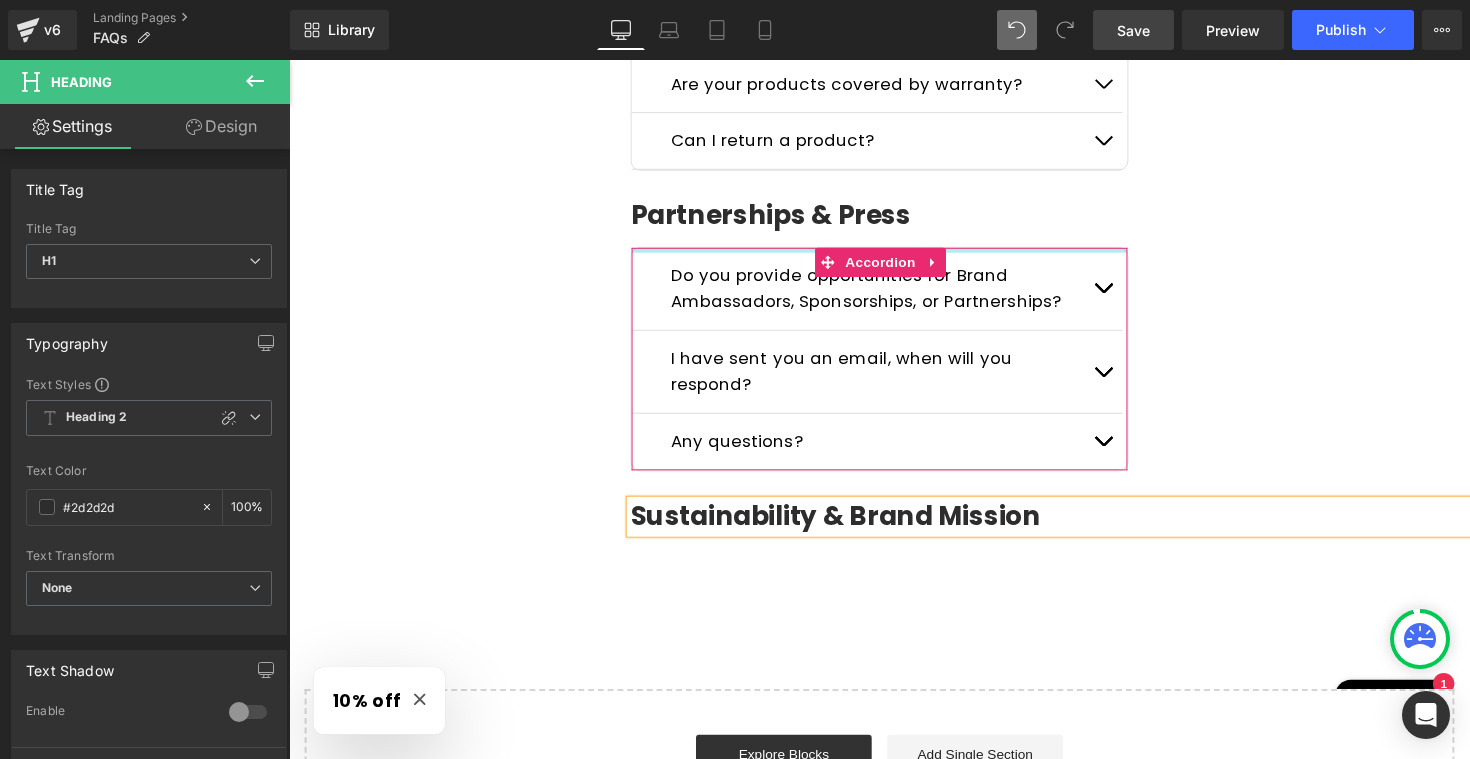 click at bounding box center (894, 254) 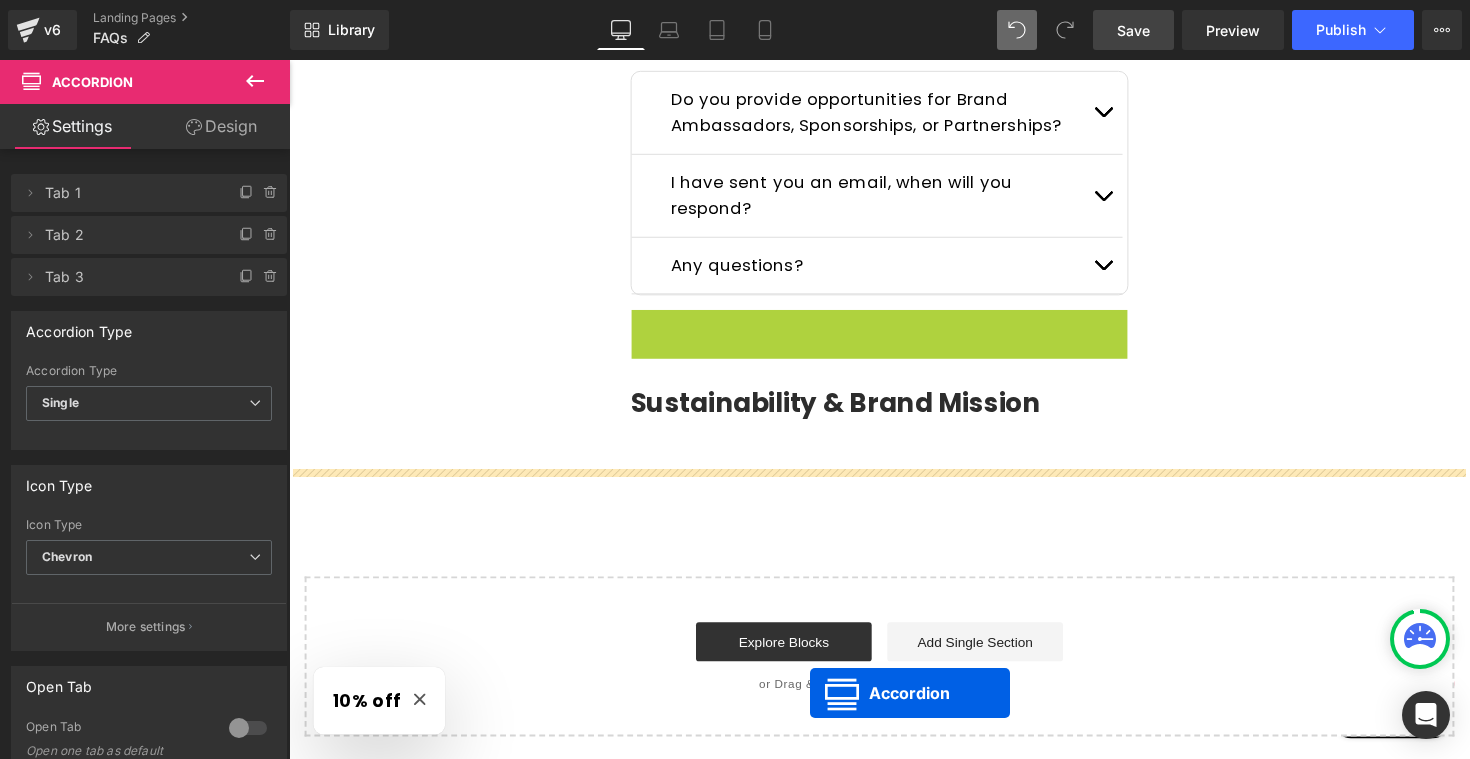 scroll, scrollTop: 2701, scrollLeft: 0, axis: vertical 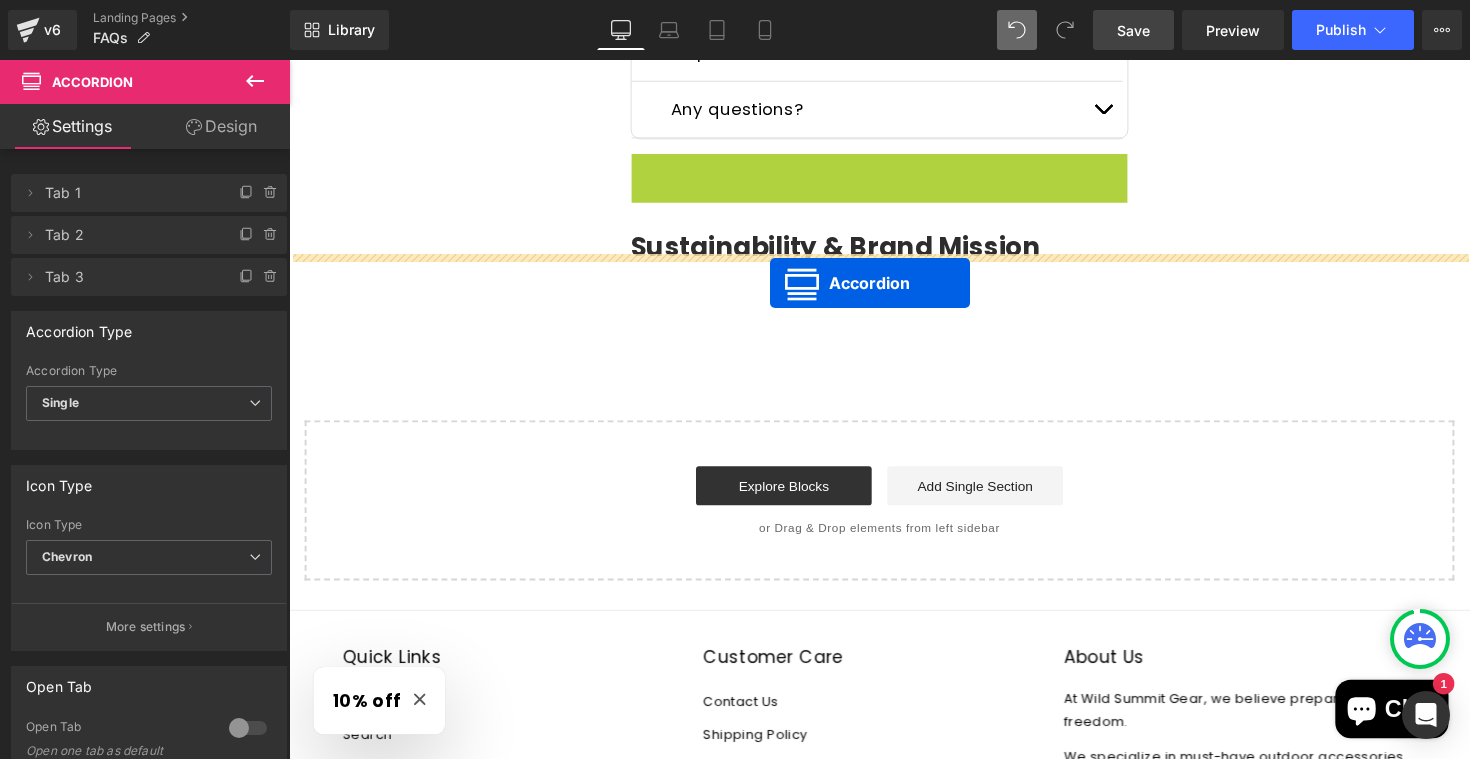 drag, startPoint x: 830, startPoint y: 504, endPoint x: 782, endPoint y: 288, distance: 221.26907 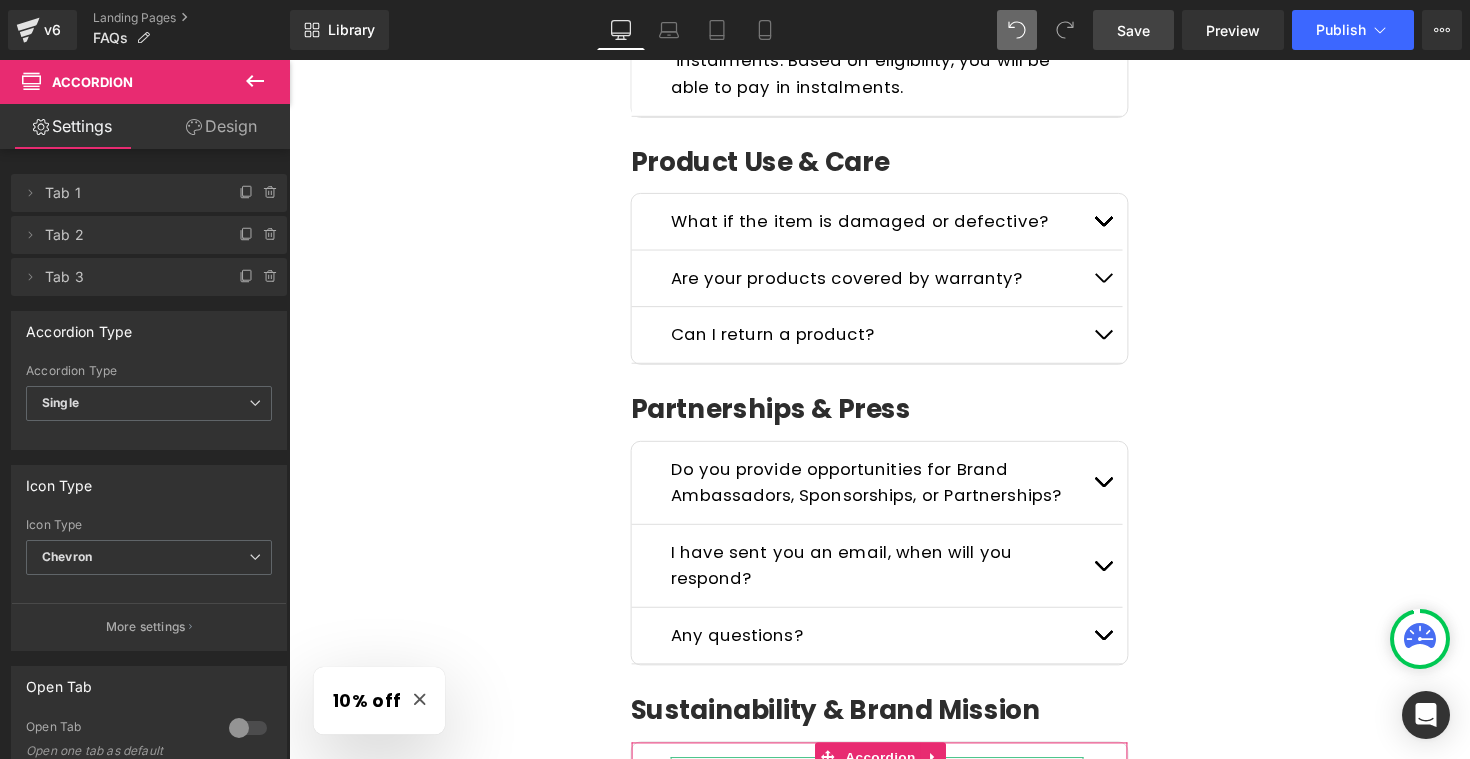 scroll, scrollTop: 2306, scrollLeft: 0, axis: vertical 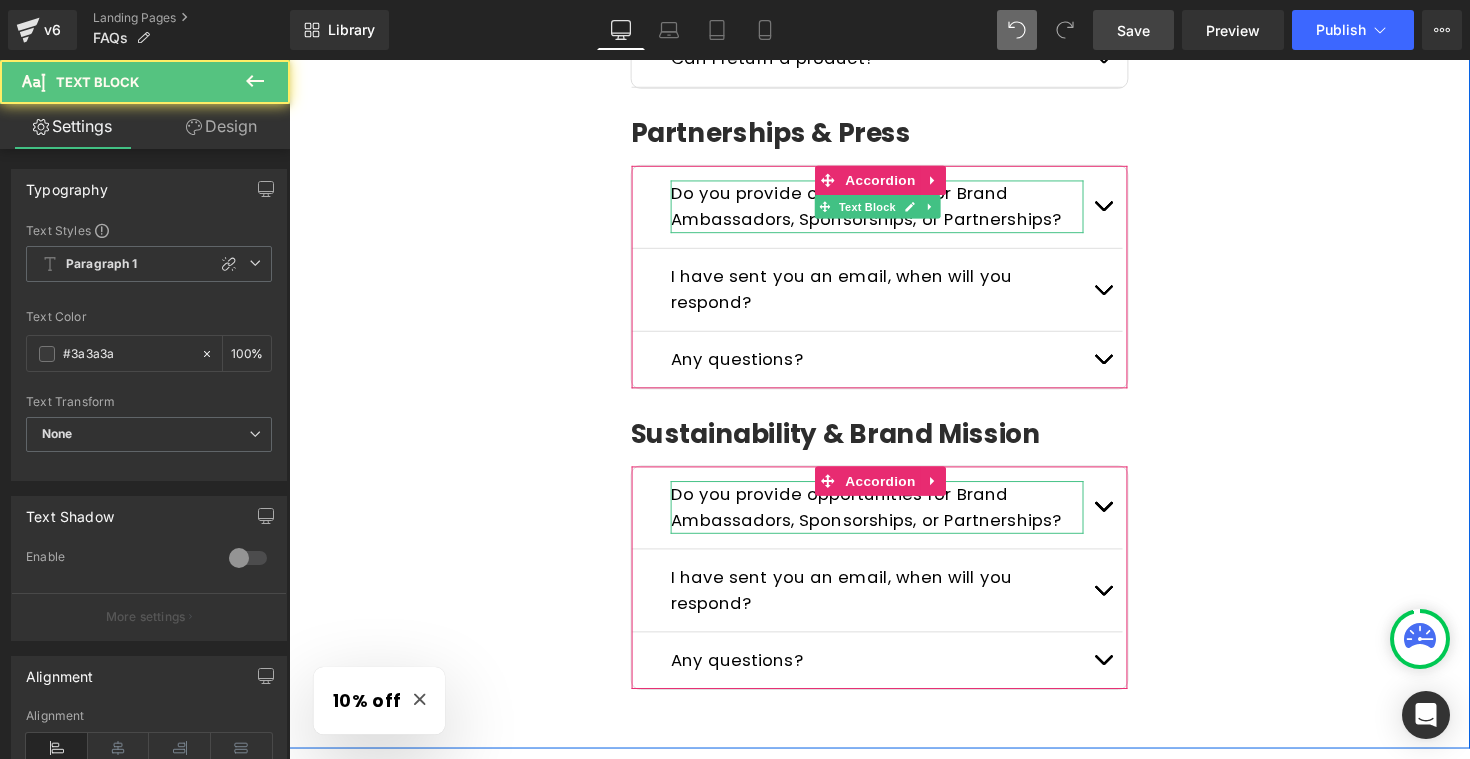 click on "Do you provide opportunities for Brand Ambassadors, Sponsorships, or Partnerships?" at bounding box center (891, 210) 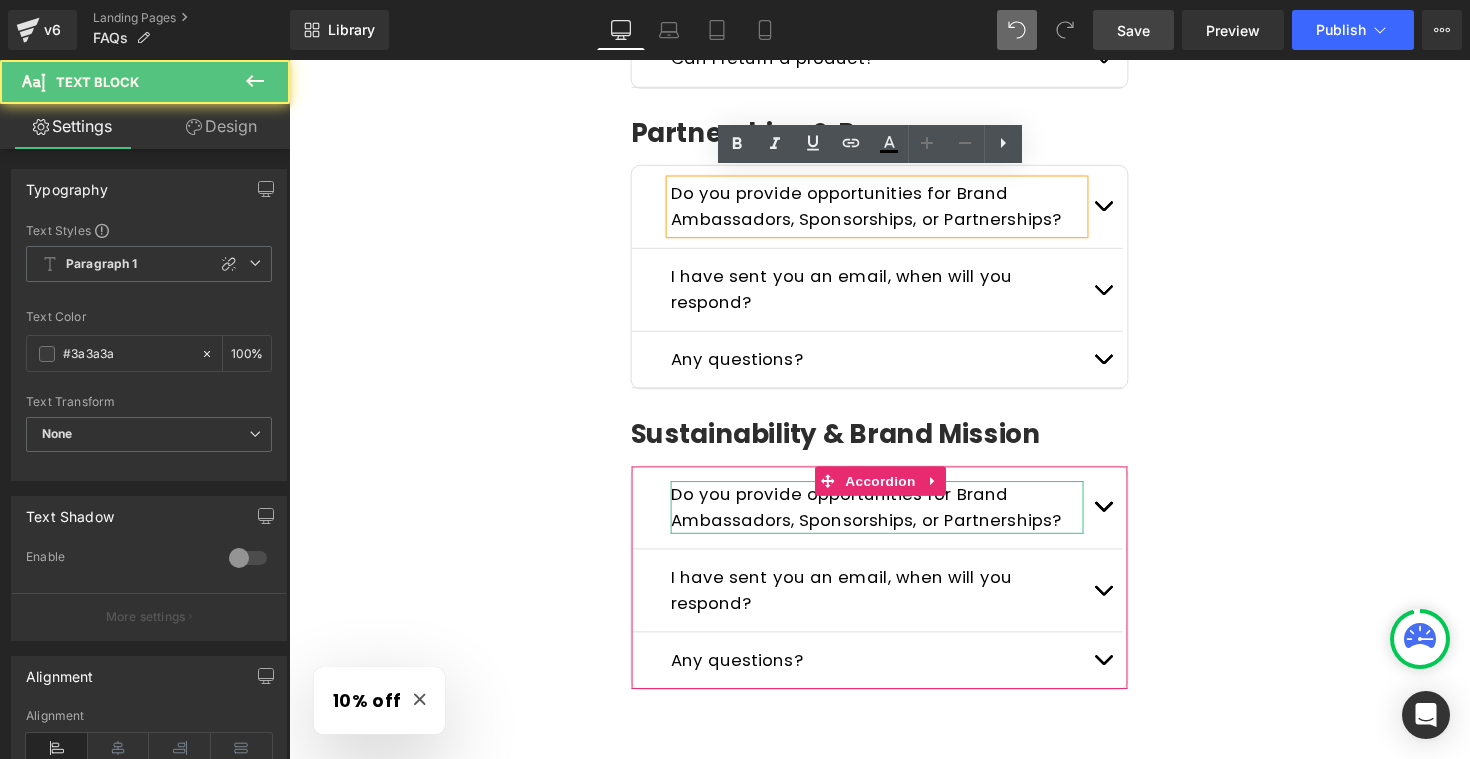 click on "Do you provide opportunities for Brand Ambassadors, Sponsorships, or Partnerships?" at bounding box center (880, 209) 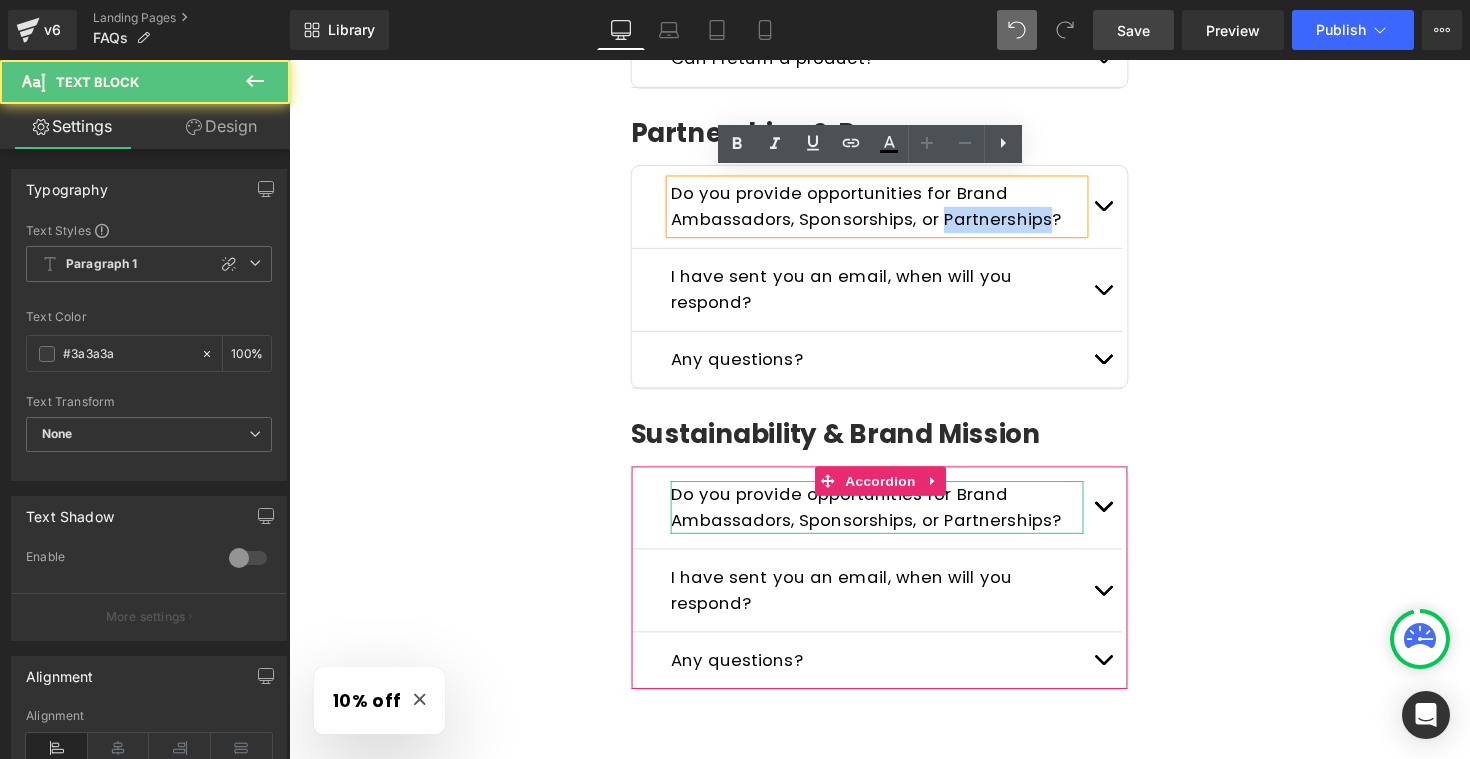 click on "Do you provide opportunities for Brand Ambassadors, Sponsorships, or Partnerships?" at bounding box center (880, 209) 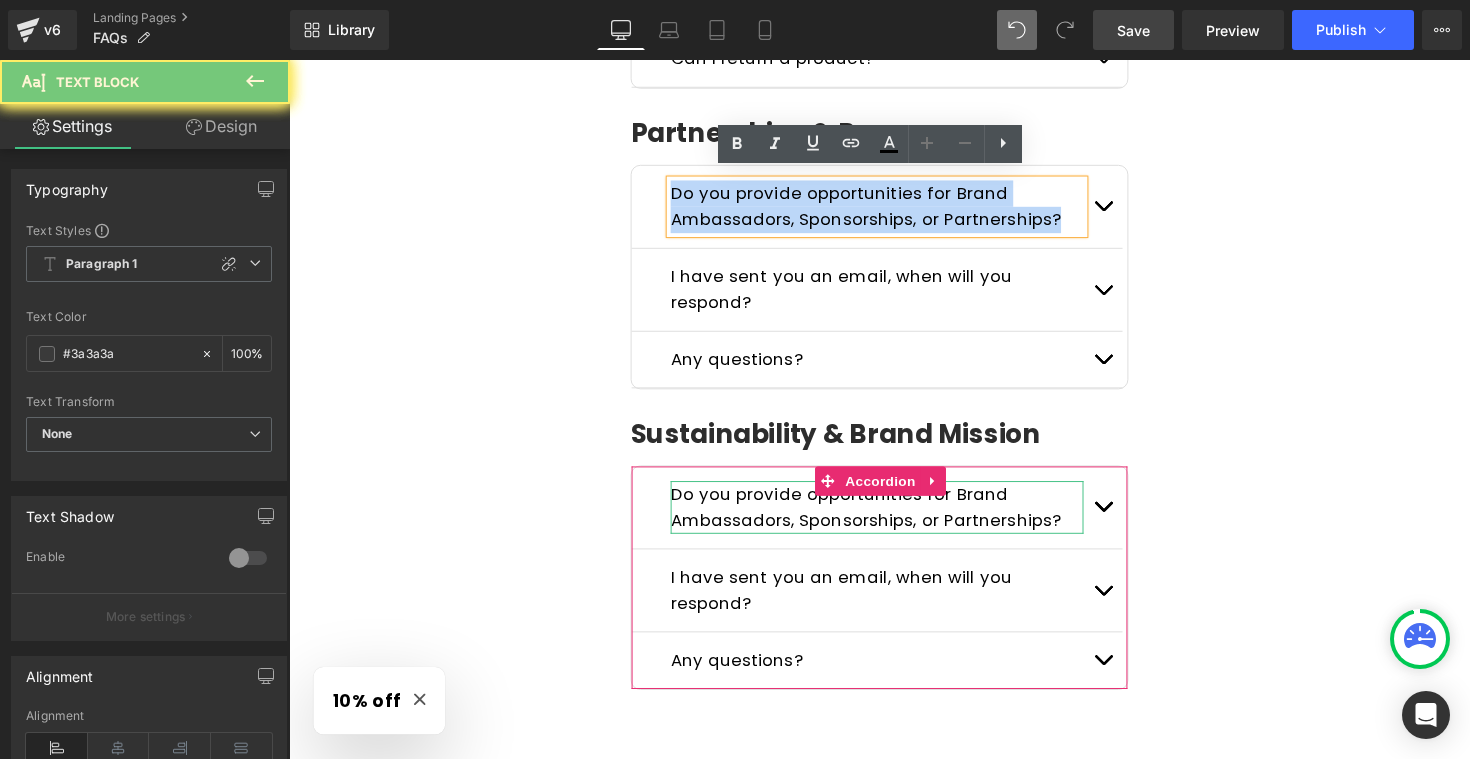 click on "Do you provide opportunities for Brand Ambassadors, Sponsorships, or Partnerships?" at bounding box center [880, 209] 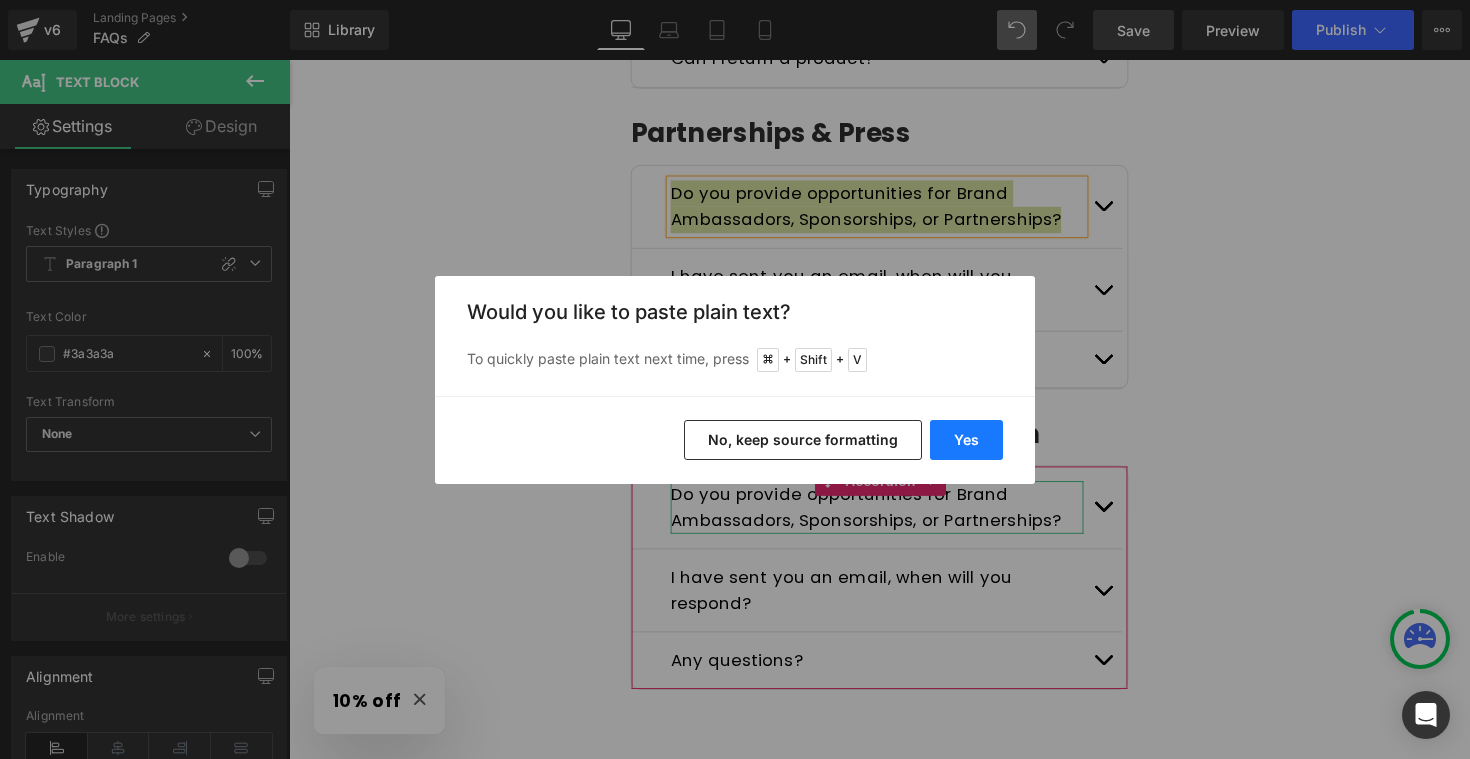 click on "Yes" at bounding box center [966, 440] 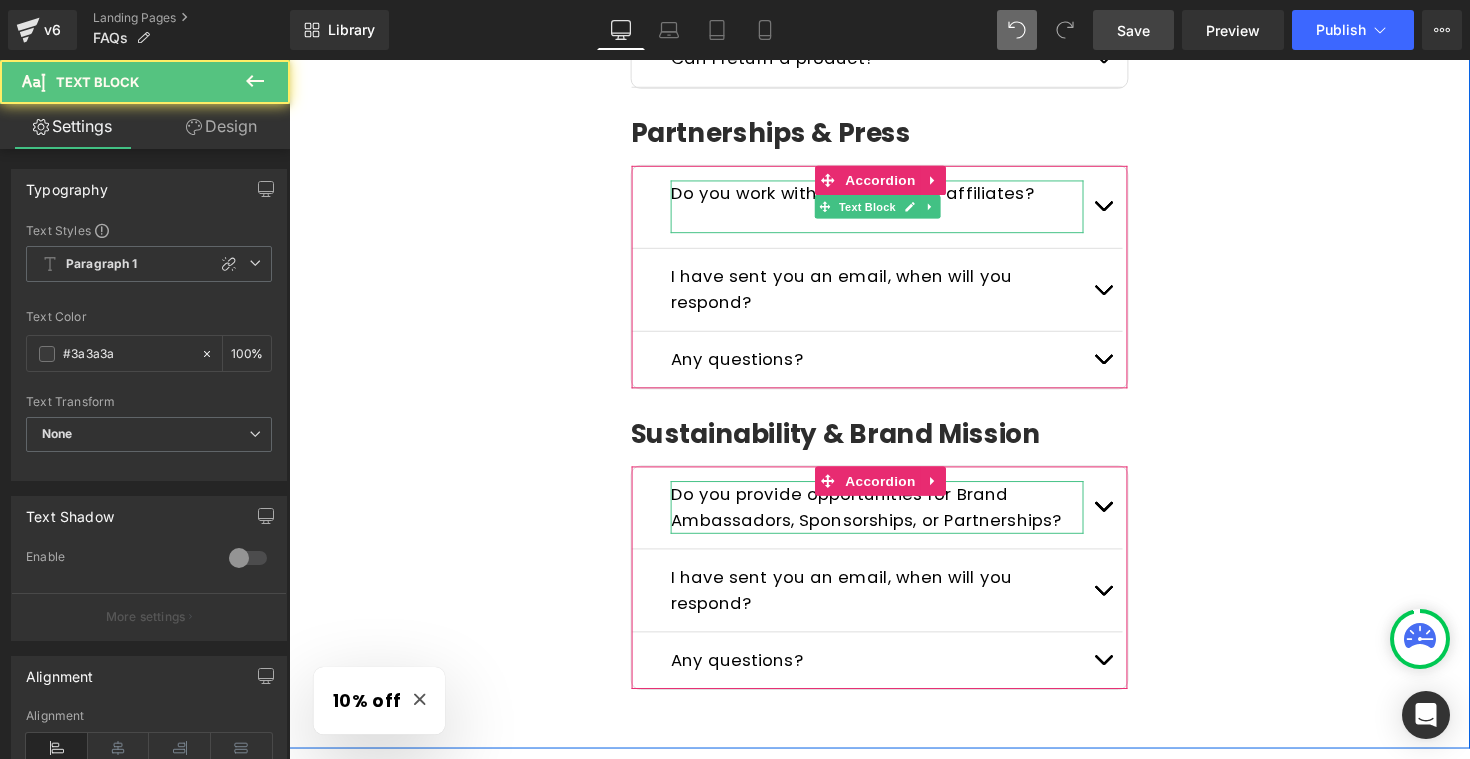 click at bounding box center (891, 223) 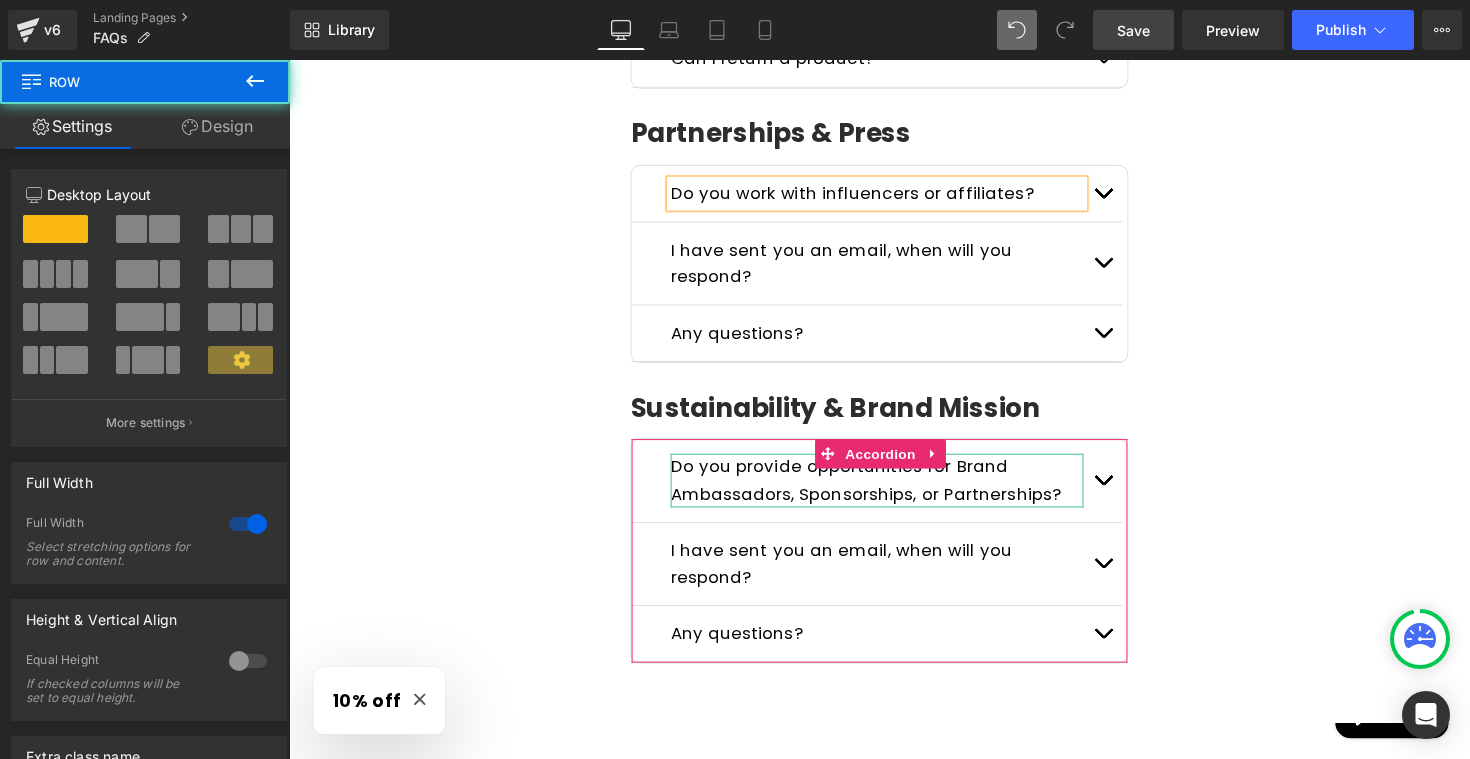 click on "Frequently Asked Questions Heading         Please read the FAQs below. If you can't find the answer you are looking for send us a message  here ! Text Block         Row
General Questions
Heading
What kind of products do you sell?
Text Block
We specialize in emergency-ready, survival-grade gear  must-haves  for outdoor adventures and uncertain times. Every product is carefully chosen to serve a purpose when it matters most.
Text Block
Who is Wild Summit Gear for? Text Block
Text Block
Text Block" at bounding box center (894, -770) 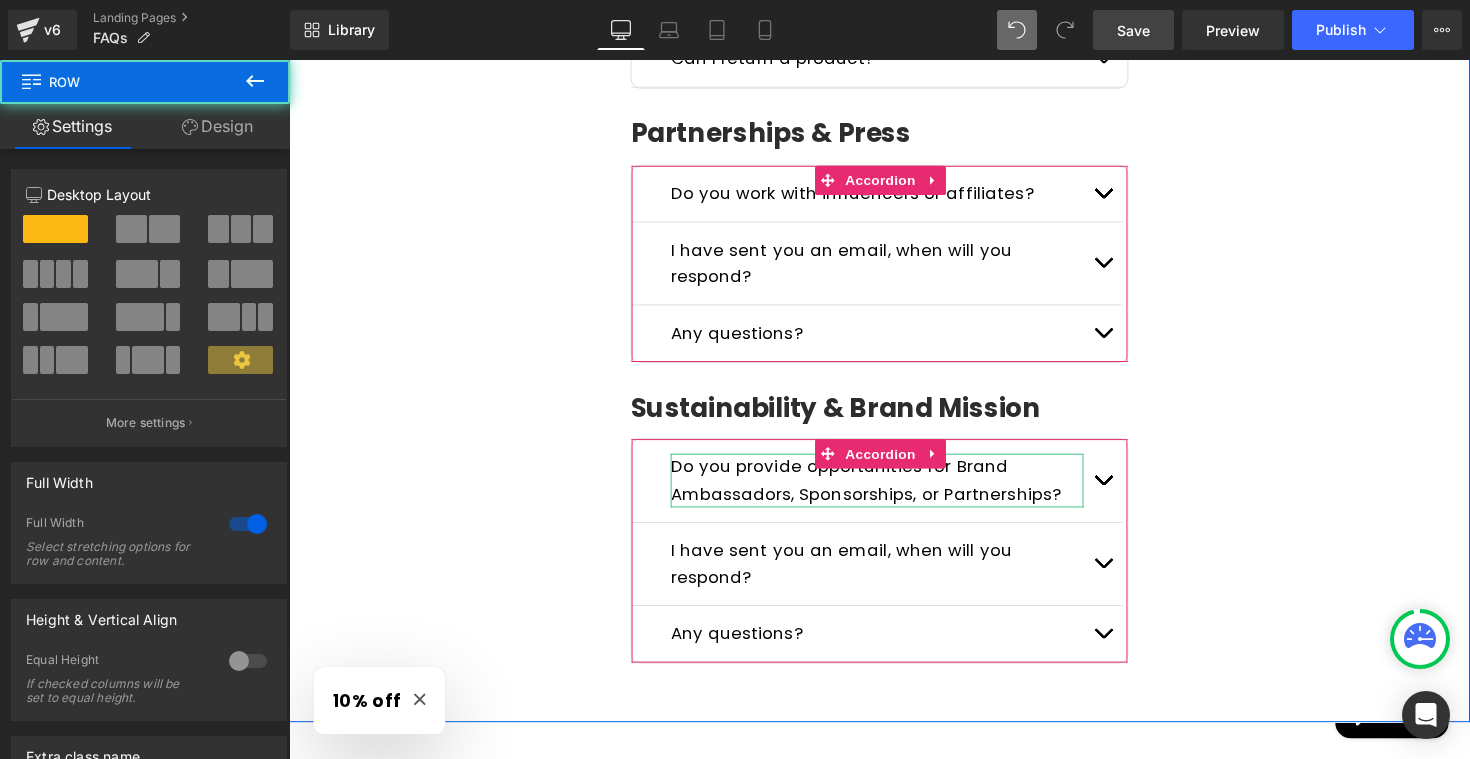 click at bounding box center [1123, 201] 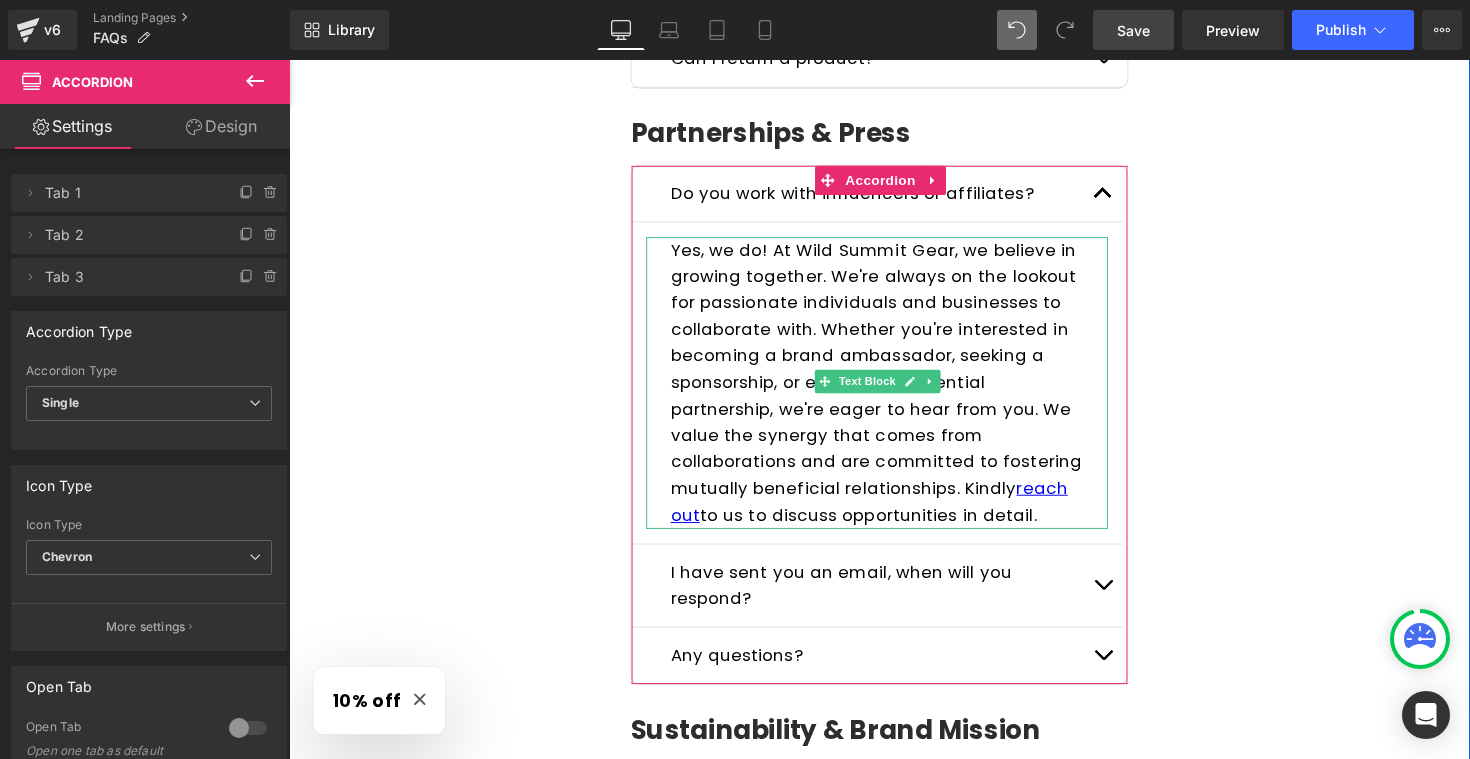 click on "Yes, we do! At Wild Summit Gear, we believe in growing together. We're always on the lookout for passionate individuals and businesses to collaborate with. Whether you're interested in becoming a brand ambassador, seeking a sponsorship, or exploring a potential partnership, we're eager to hear from you. We value the synergy that comes from collaborations and are committed to fostering mutually beneficial relationships. Kindly  reach out  to us to discuss opportunities in detail." at bounding box center [891, 390] 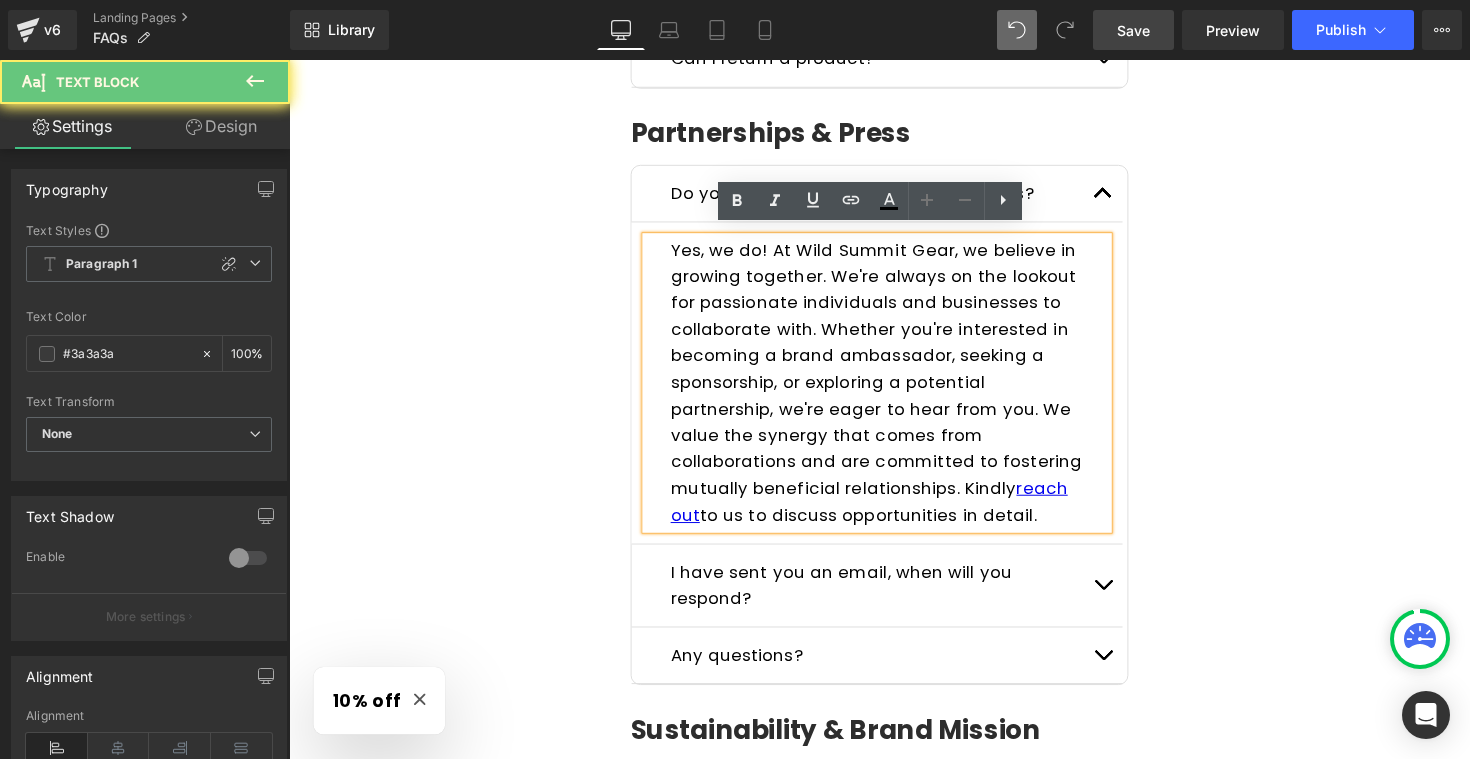 click on "Yes, we do! At Wild Summit Gear, we believe in growing together. We're always on the lookout for passionate individuals and businesses to collaborate with. Whether you're interested in becoming a brand ambassador, seeking a sponsorship, or exploring a potential partnership, we're eager to hear from you. We value the synergy that comes from collaborations and are committed to fostering mutually beneficial relationships. Kindly  reach out  to us to discuss opportunities in detail." at bounding box center (891, 390) 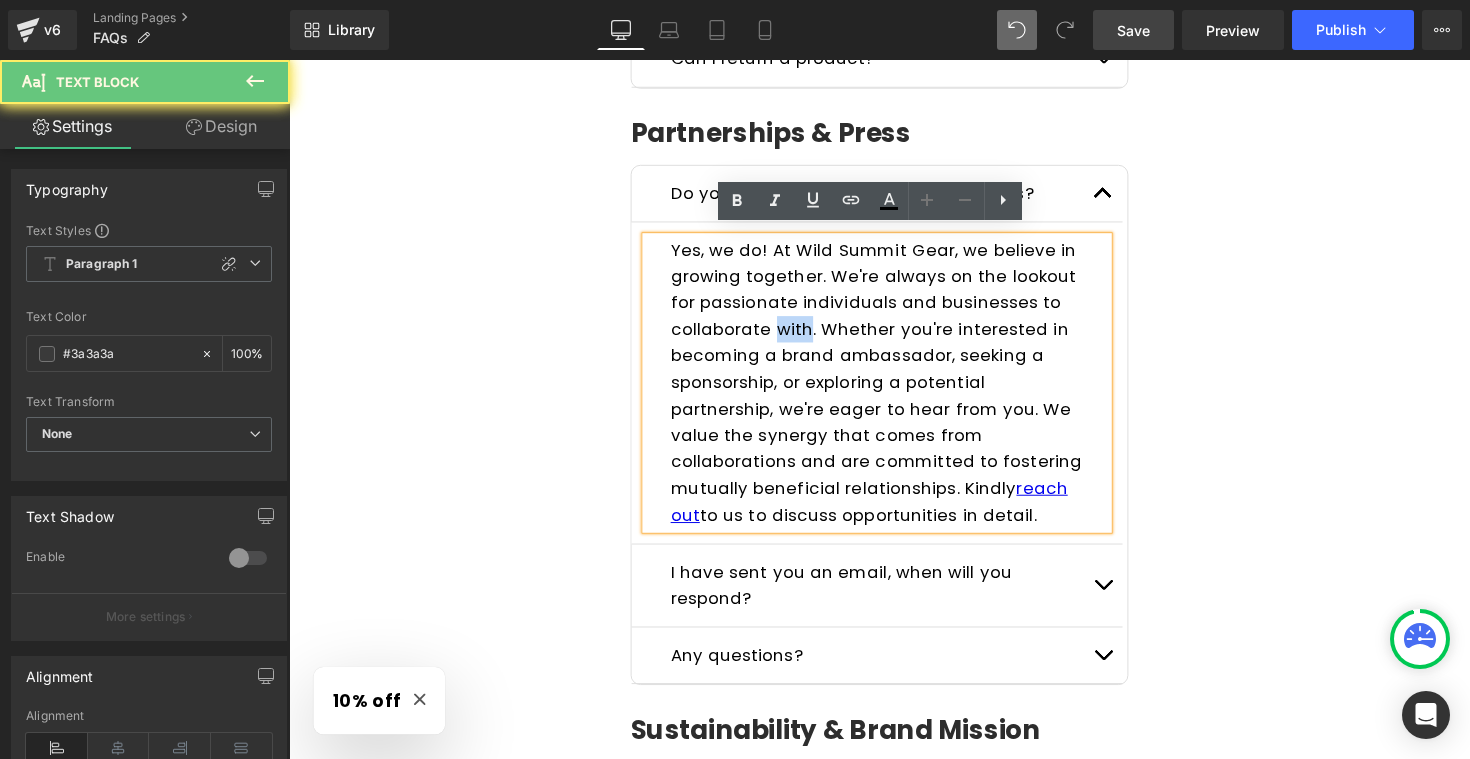 click on "Yes, we do! At Wild Summit Gear, we believe in growing together. We're always on the lookout for passionate individuals and businesses to collaborate with. Whether you're interested in becoming a brand ambassador, seeking a sponsorship, or exploring a potential partnership, we're eager to hear from you. We value the synergy that comes from collaborations and are committed to fostering mutually beneficial relationships. Kindly  reach out  to us to discuss opportunities in detail." at bounding box center [891, 390] 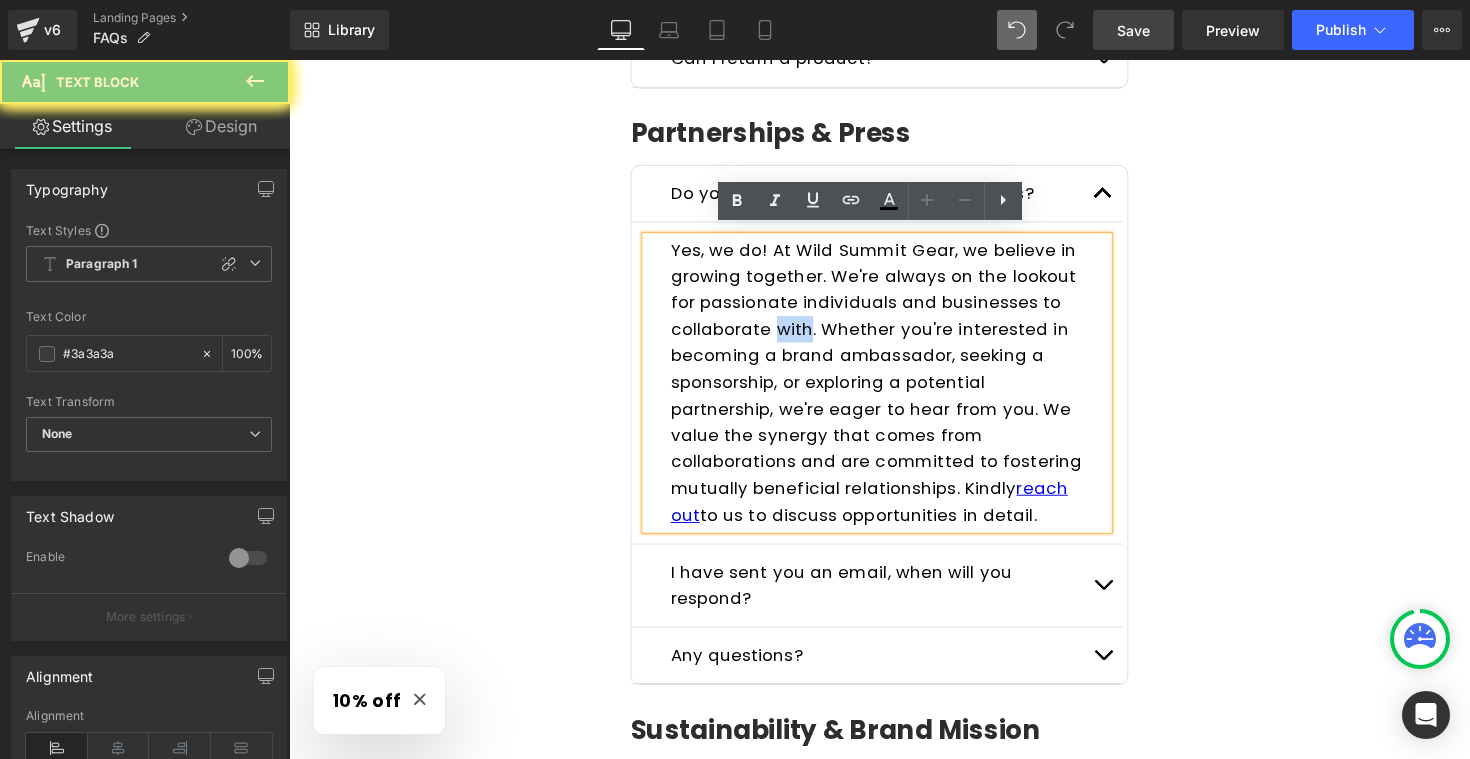 click on "Yes, we do! At Wild Summit Gear, we believe in growing together. We're always on the lookout for passionate individuals and businesses to collaborate with. Whether you're interested in becoming a brand ambassador, seeking a sponsorship, or exploring a potential partnership, we're eager to hear from you. We value the synergy that comes from collaborations and are committed to fostering mutually beneficial relationships. Kindly  reach out  to us to discuss opportunities in detail." at bounding box center [891, 390] 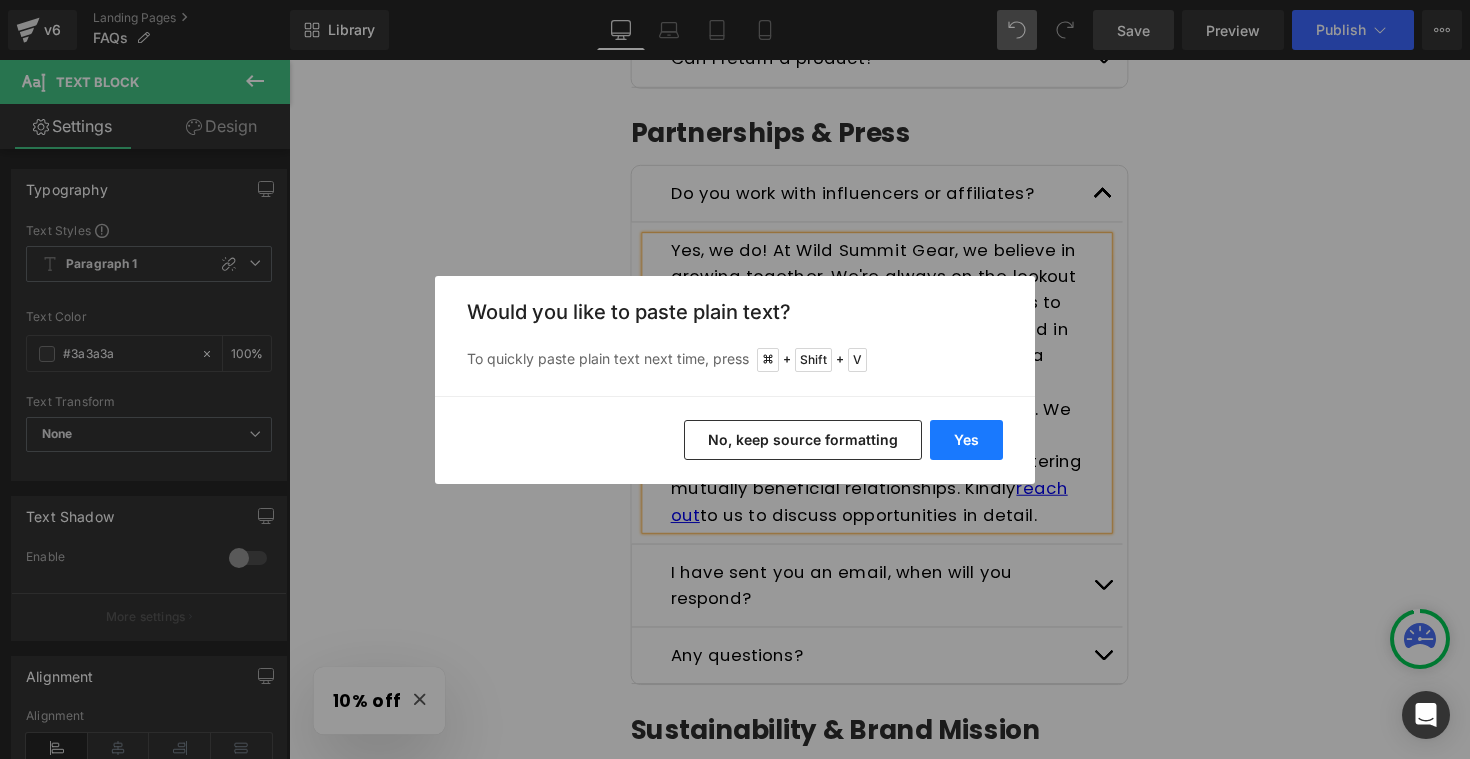 click on "Yes" at bounding box center (966, 440) 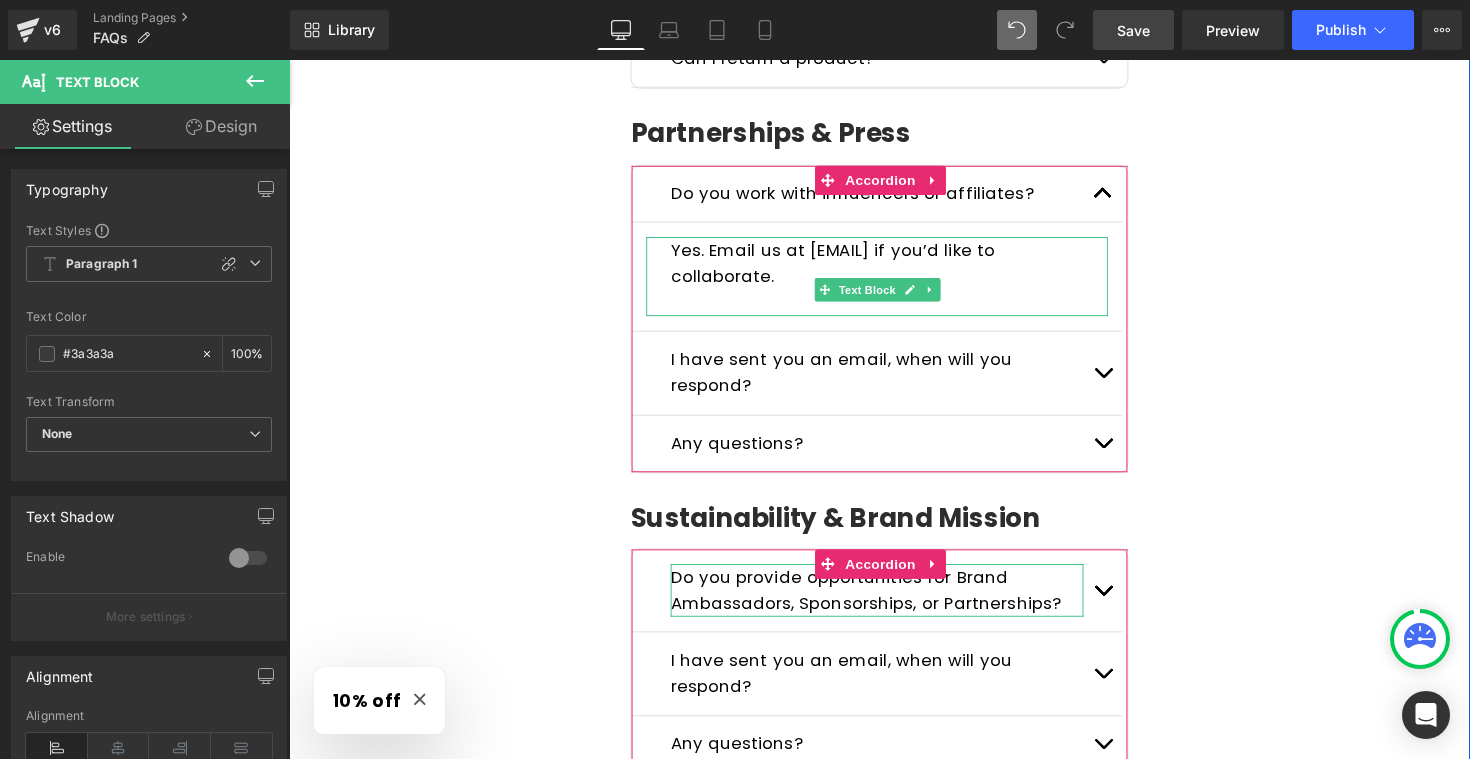click at bounding box center [891, 308] 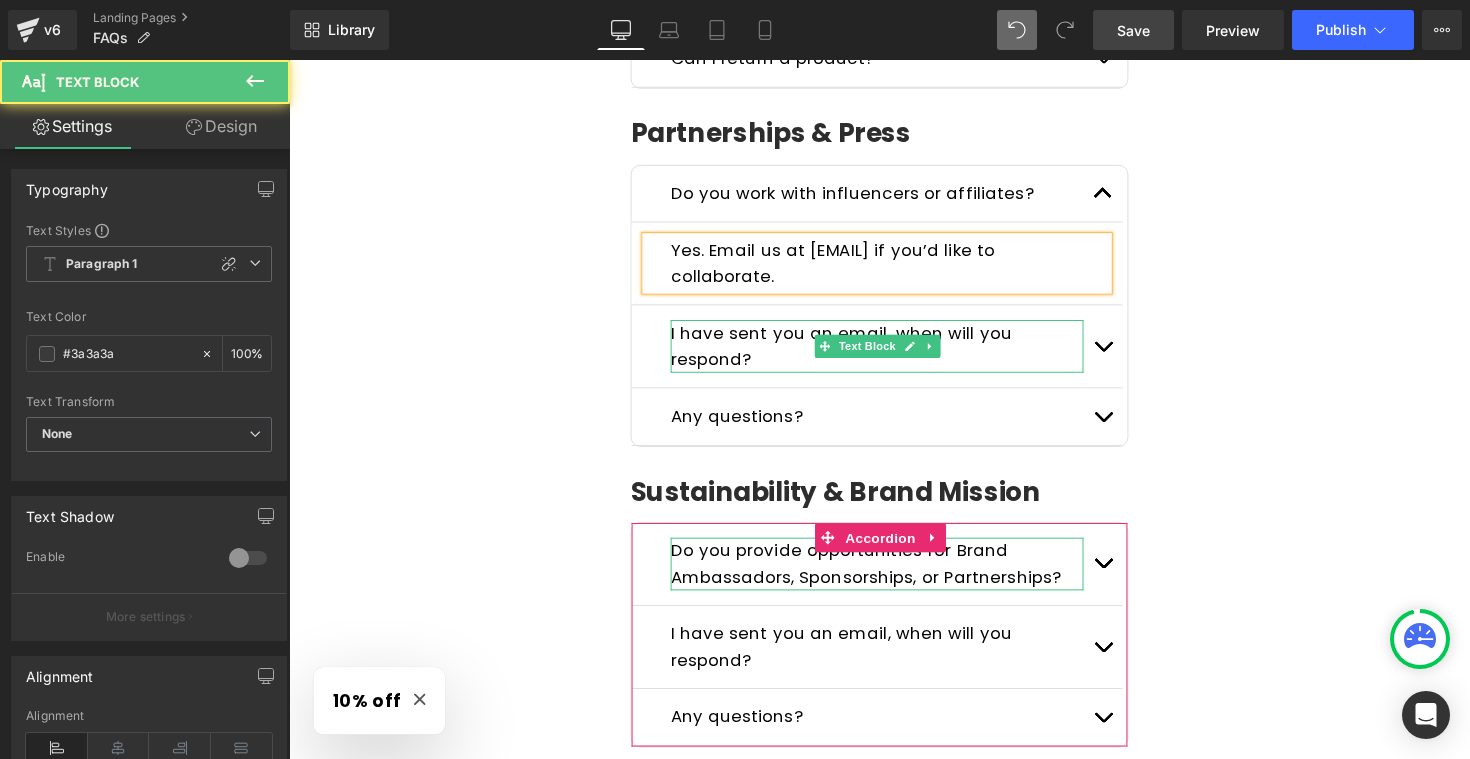 click on "I have sent you an email, when will you respond?" at bounding box center [855, 352] 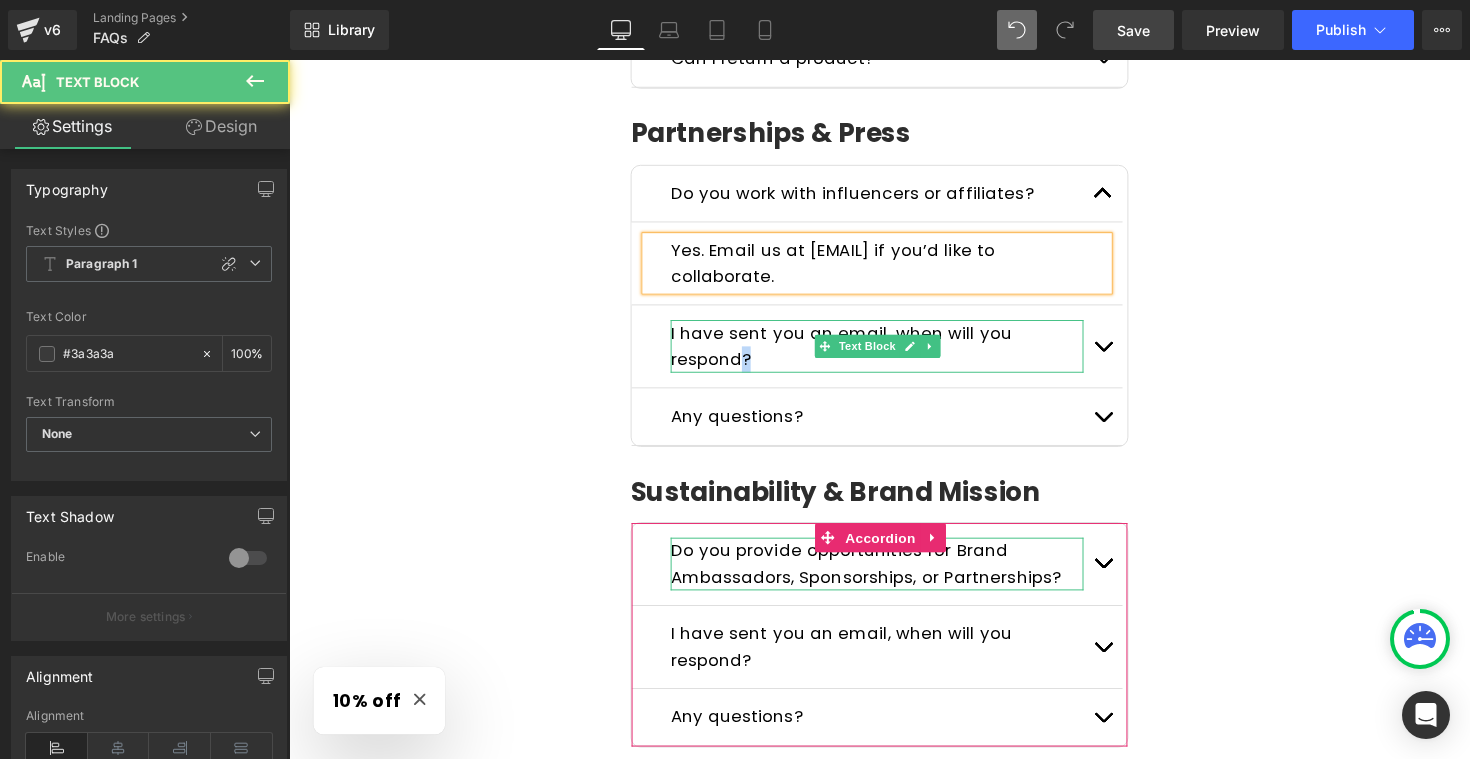 click on "I have sent you an email, when will you respond?" at bounding box center (855, 352) 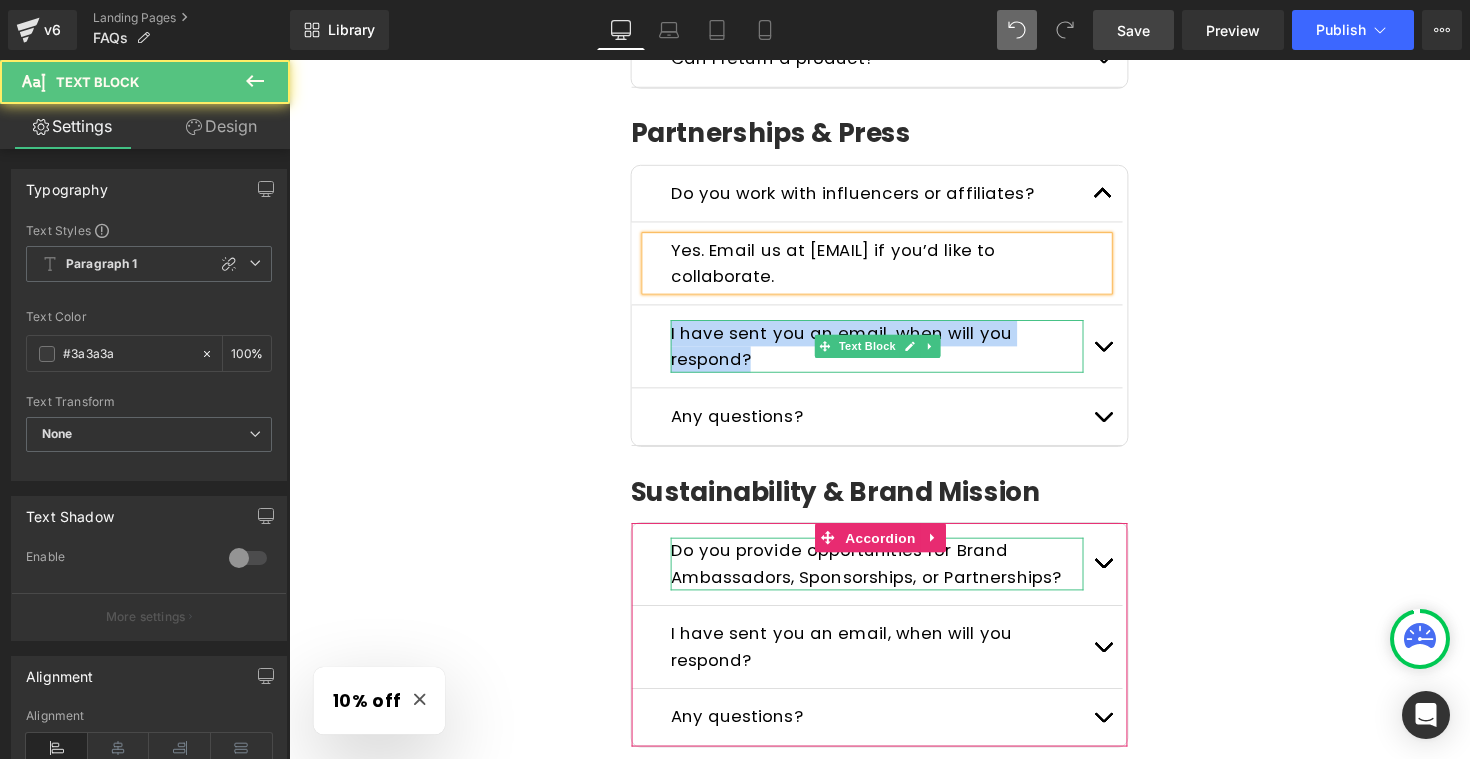 click on "I have sent you an email, when will you respond?" at bounding box center (855, 352) 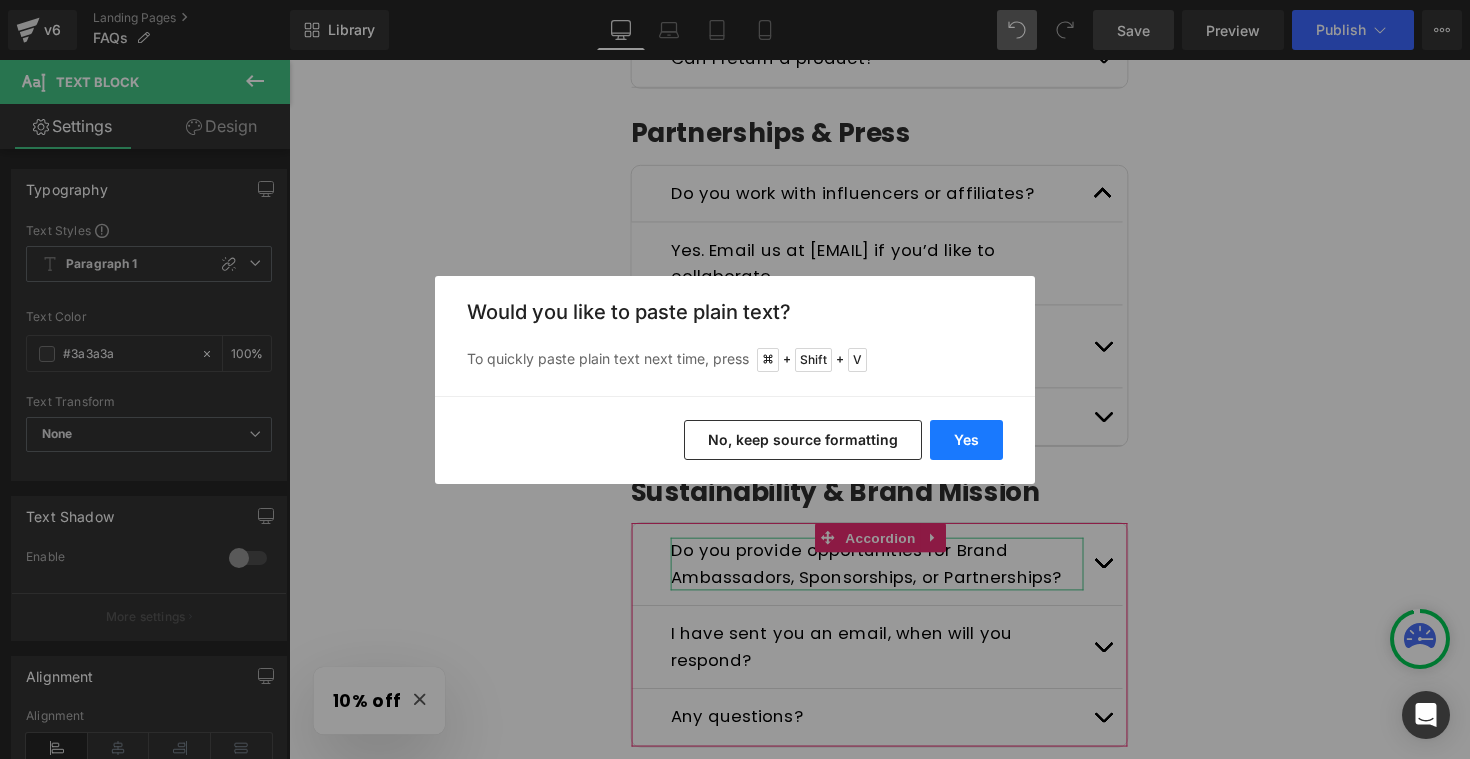 click on "Yes" at bounding box center [966, 440] 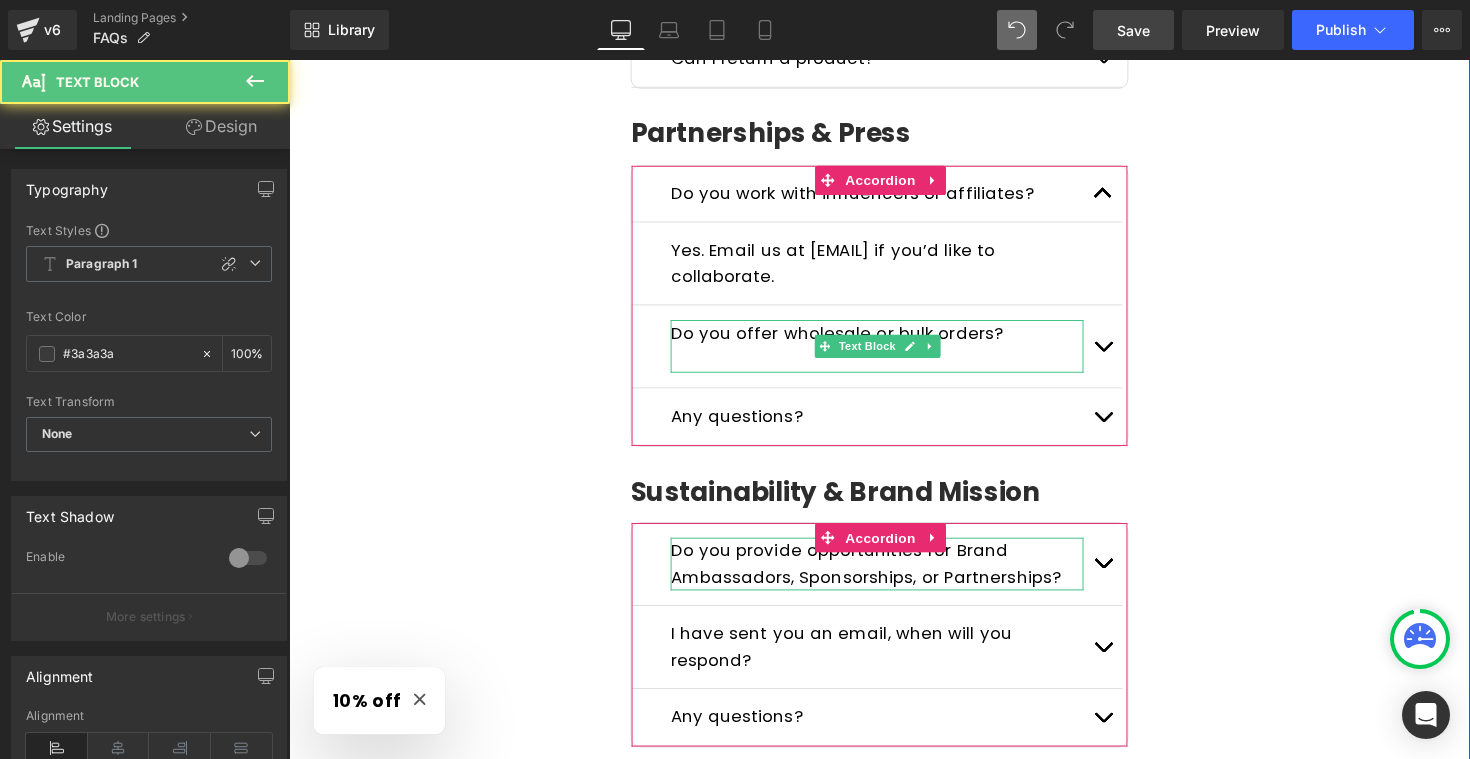 click at bounding box center [891, 366] 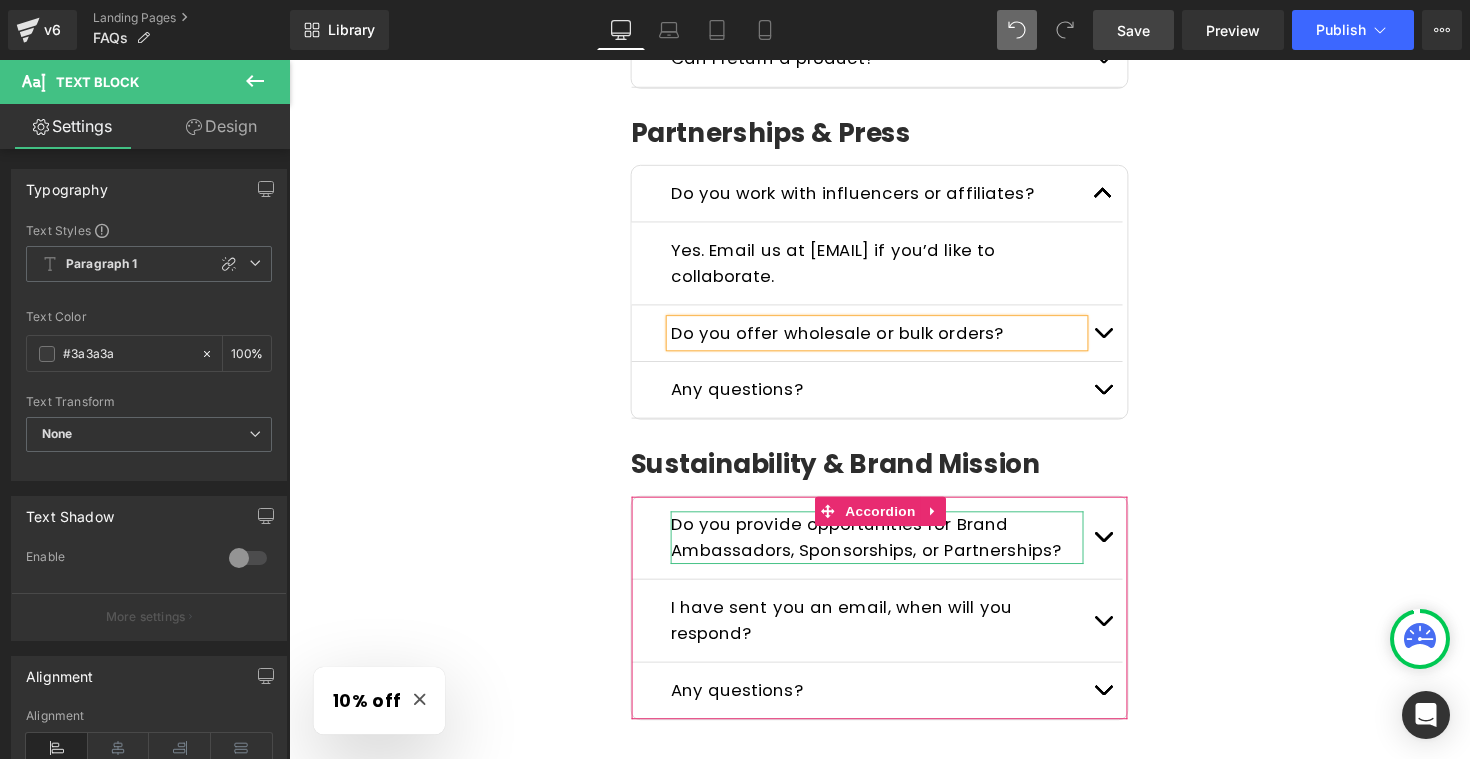 click at bounding box center (1123, 339) 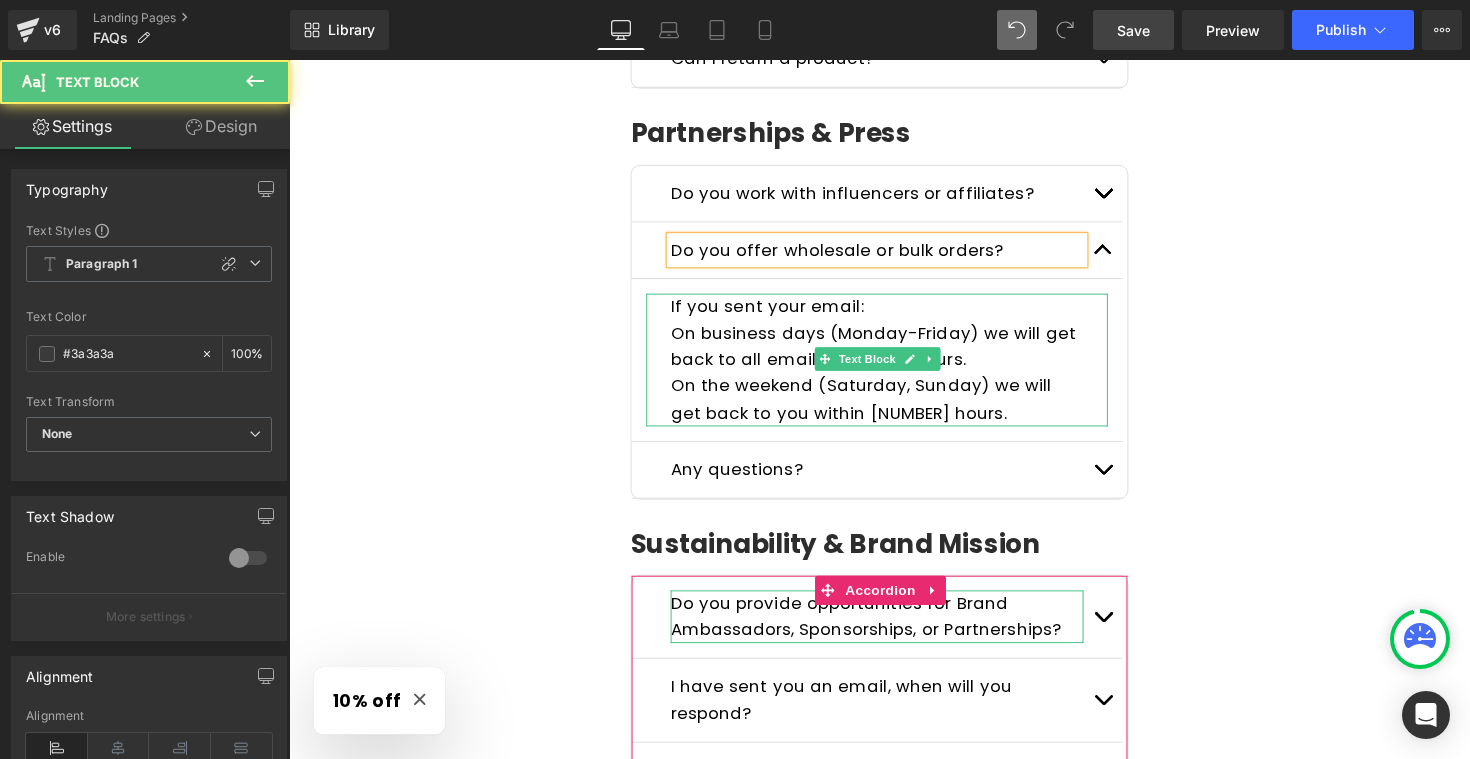 click on "On business days (Monday-Friday) we will get back to all emails within 24 hours." at bounding box center [887, 352] 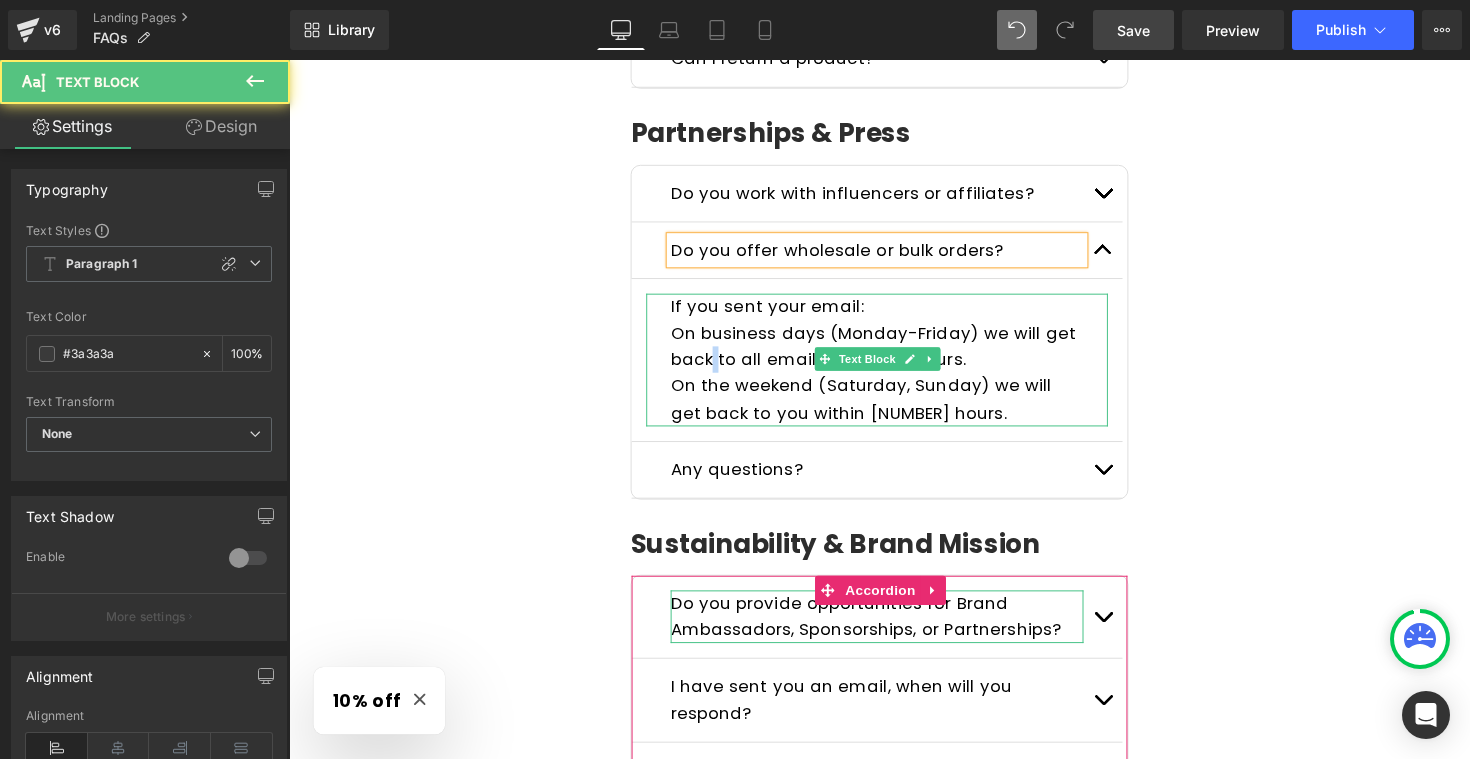 click on "On business days (Monday-Friday) we will get back to all emails within 24 hours." at bounding box center [887, 352] 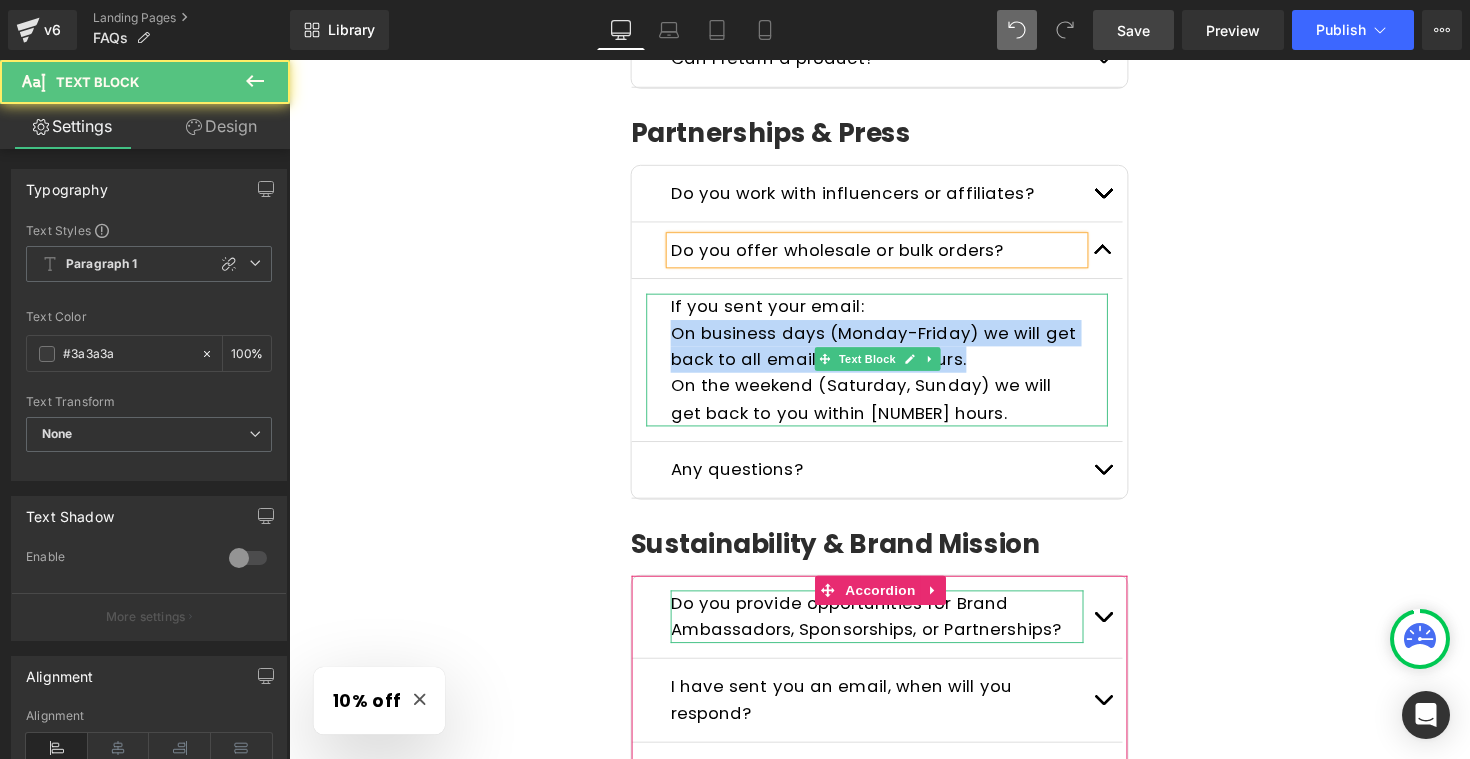 click on "On business days (Monday-Friday) we will get back to all emails within 24 hours." at bounding box center (887, 352) 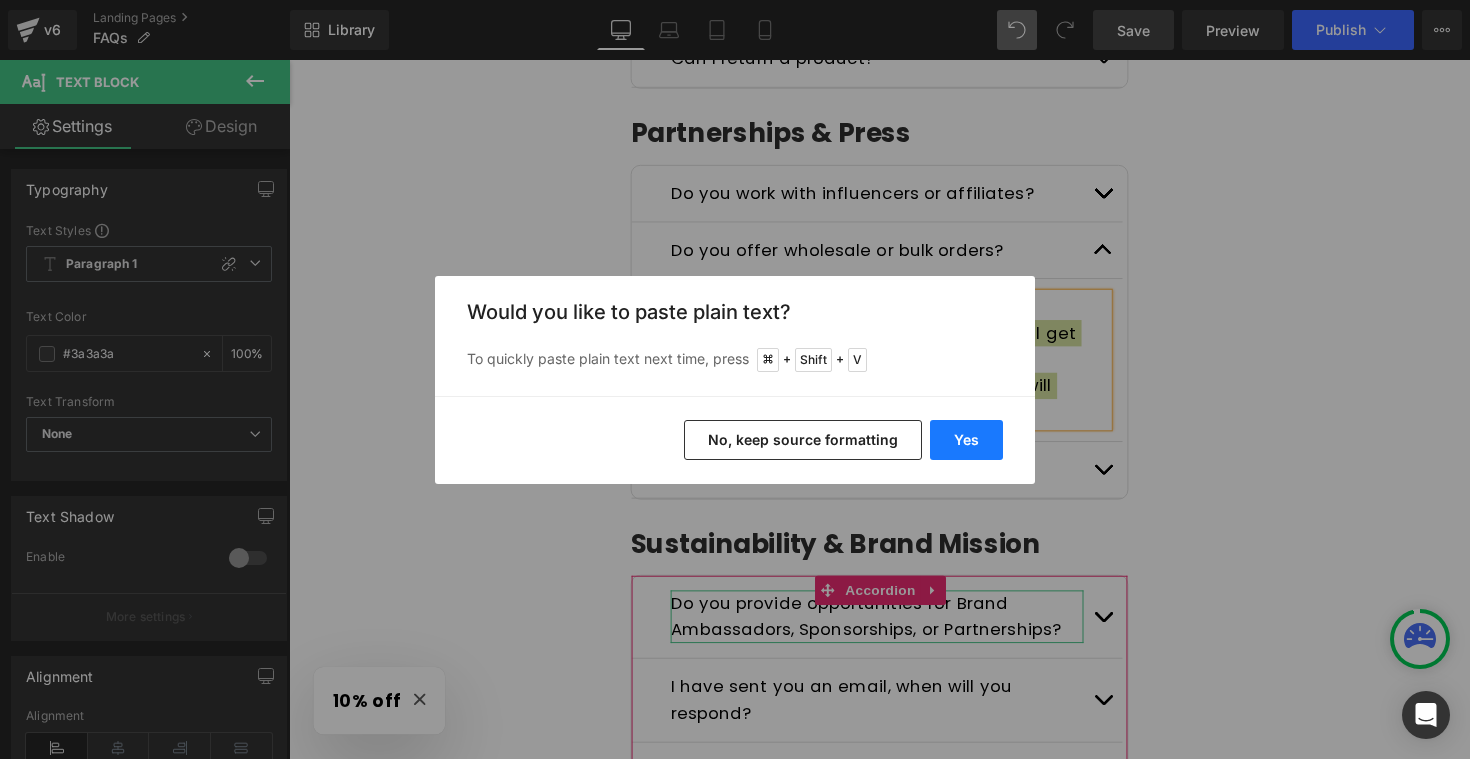 click on "Yes" at bounding box center (966, 440) 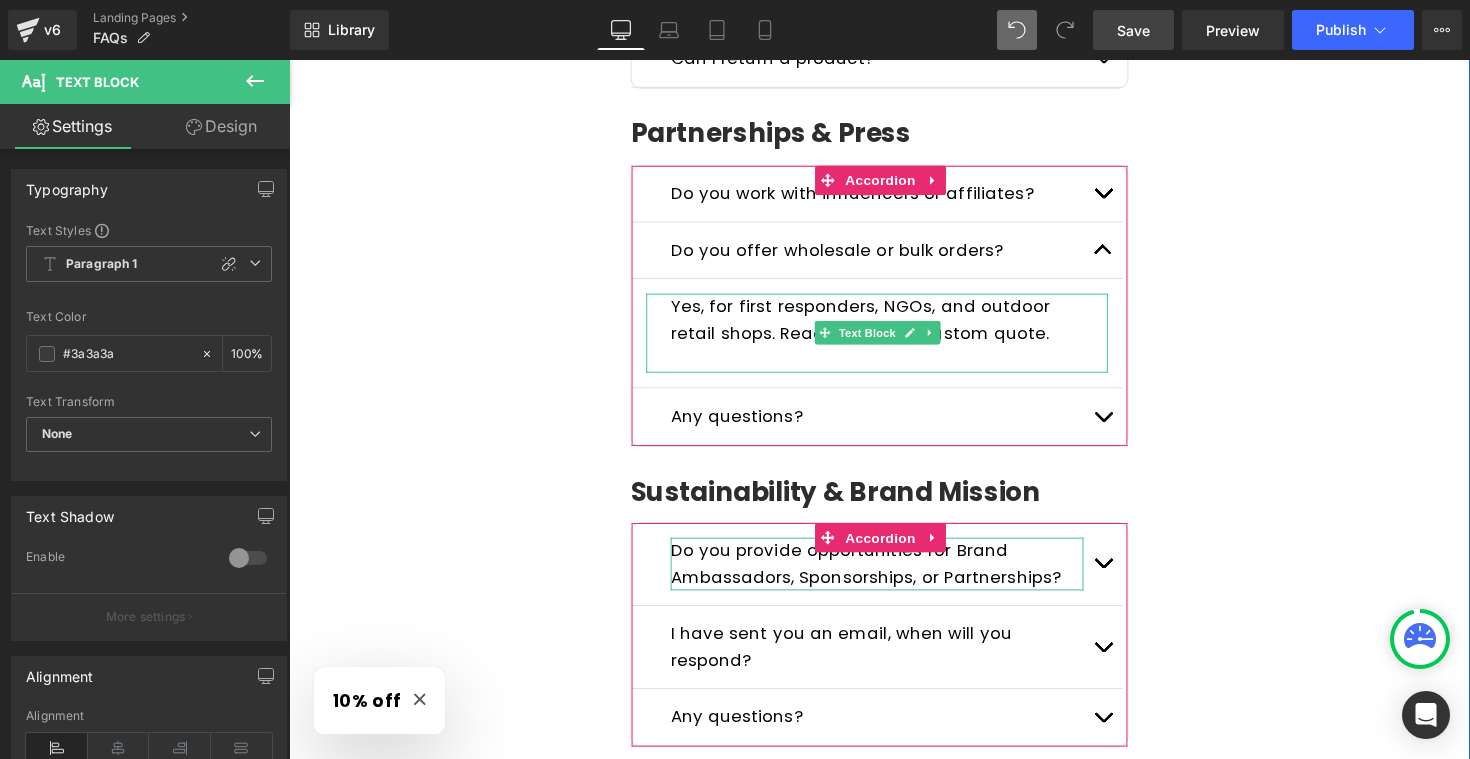 click at bounding box center [891, 366] 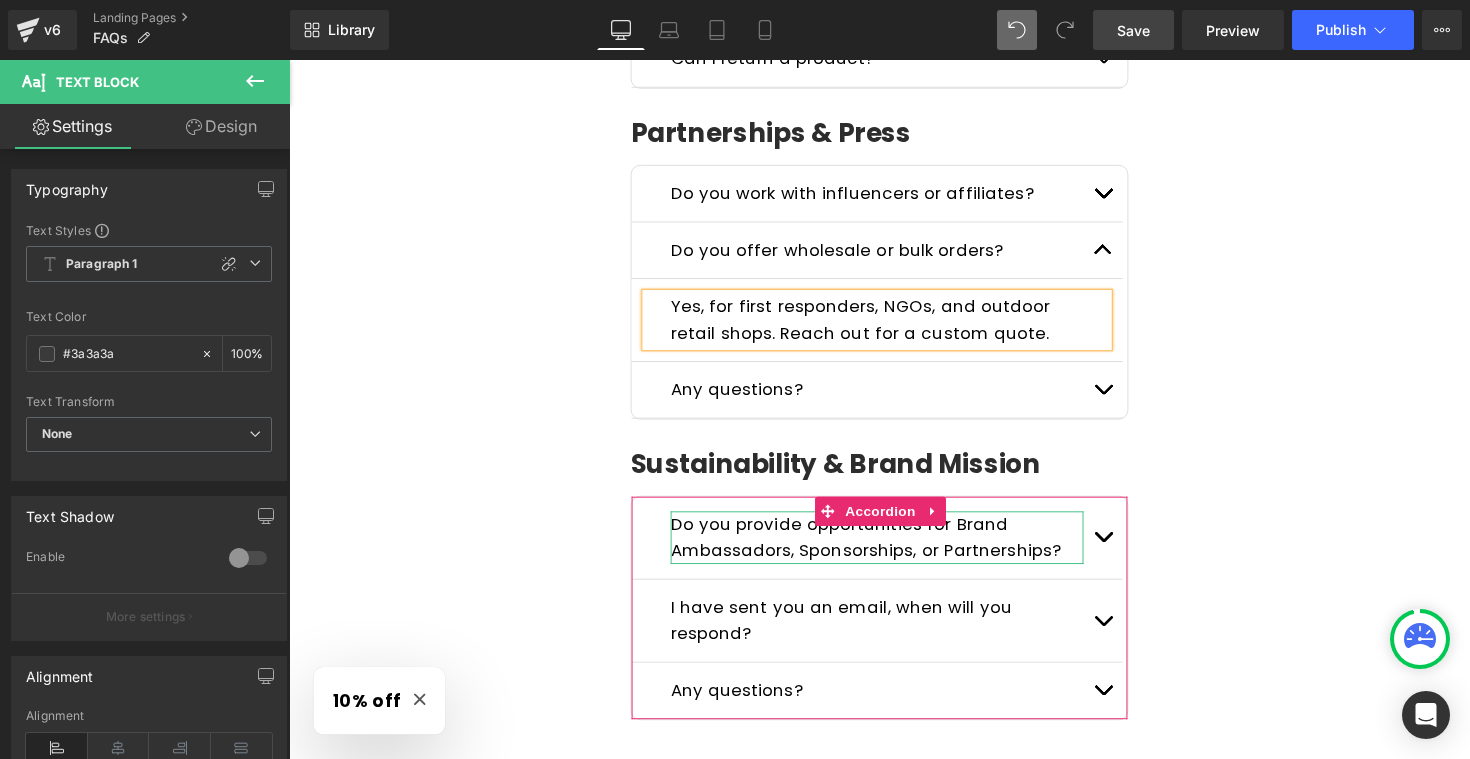 click on "Frequently Asked Questions Heading         Please read the FAQs below. If you can't find the answer you are looking for send us a message  here ! Text Block         Row
General Questions
Heading
What kind of products do you sell?
Text Block
We specialize in emergency-ready, survival-grade gear  must-haves  for outdoor adventures and uncertain times. Every product is carefully chosen to serve a purpose when it matters most.
Text Block
Who is Wild Summit Gear for? Text Block
Text Block
Text Block" at bounding box center (894, -741) 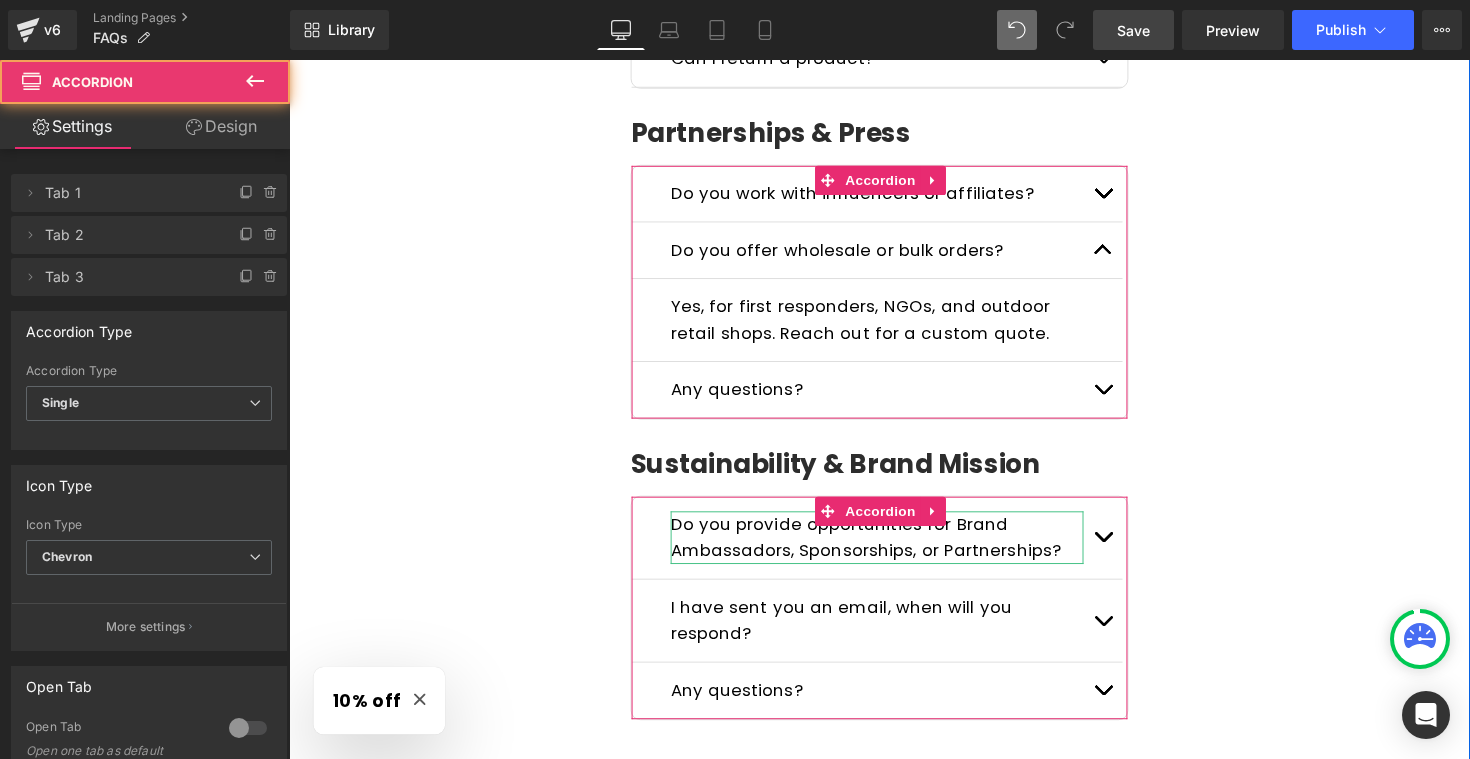 click on "Do you work with influencers or affiliates?
Text Block" at bounding box center (891, 197) 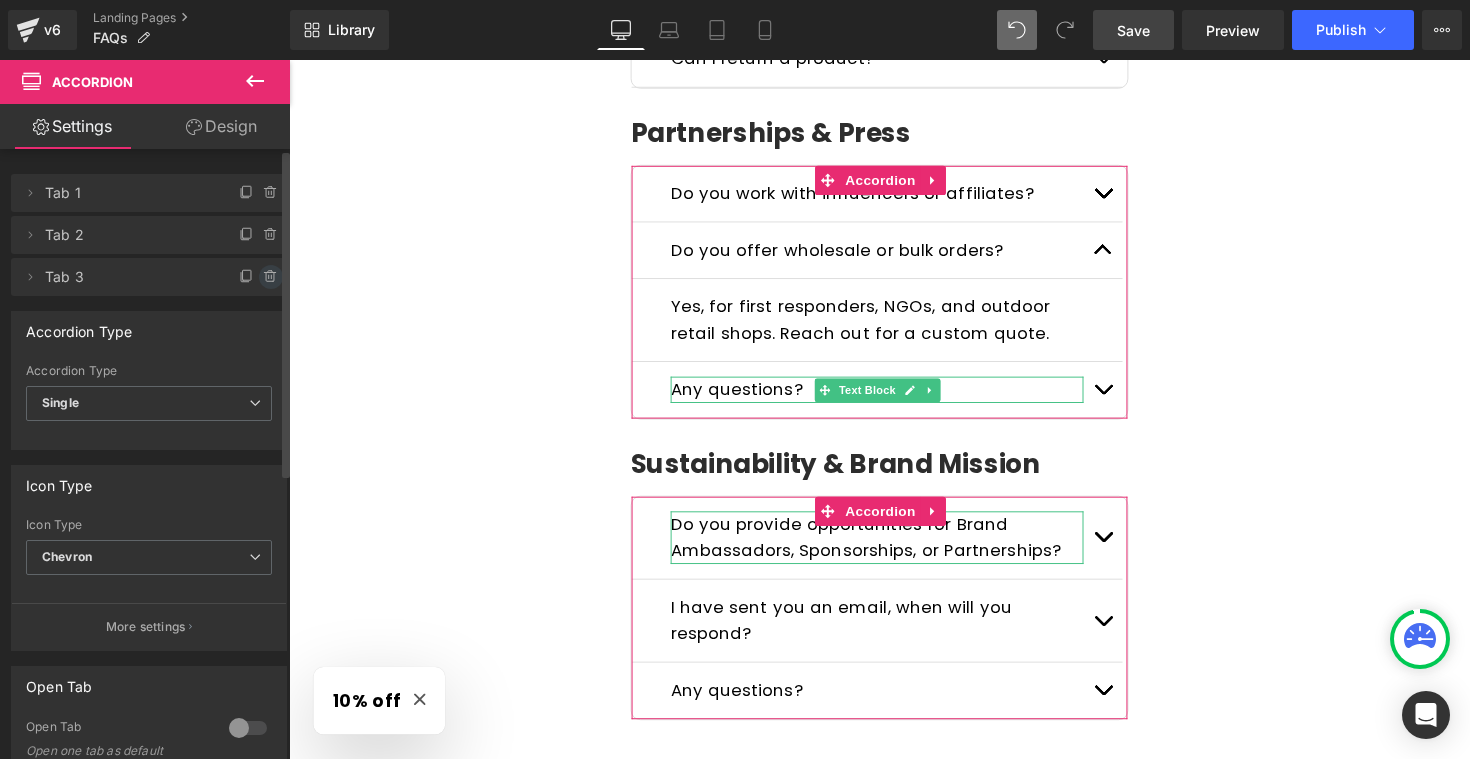 click 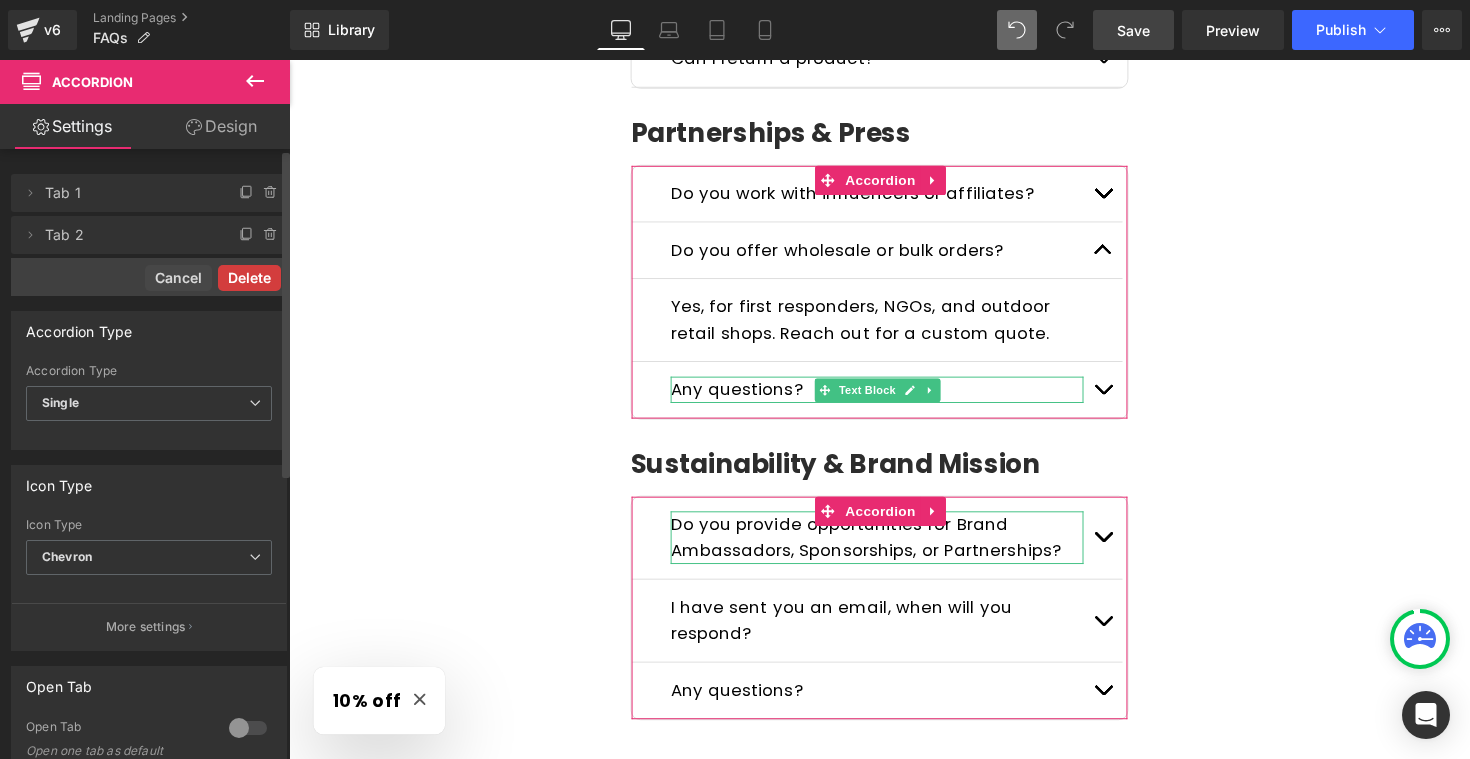click on "Delete" at bounding box center [249, 278] 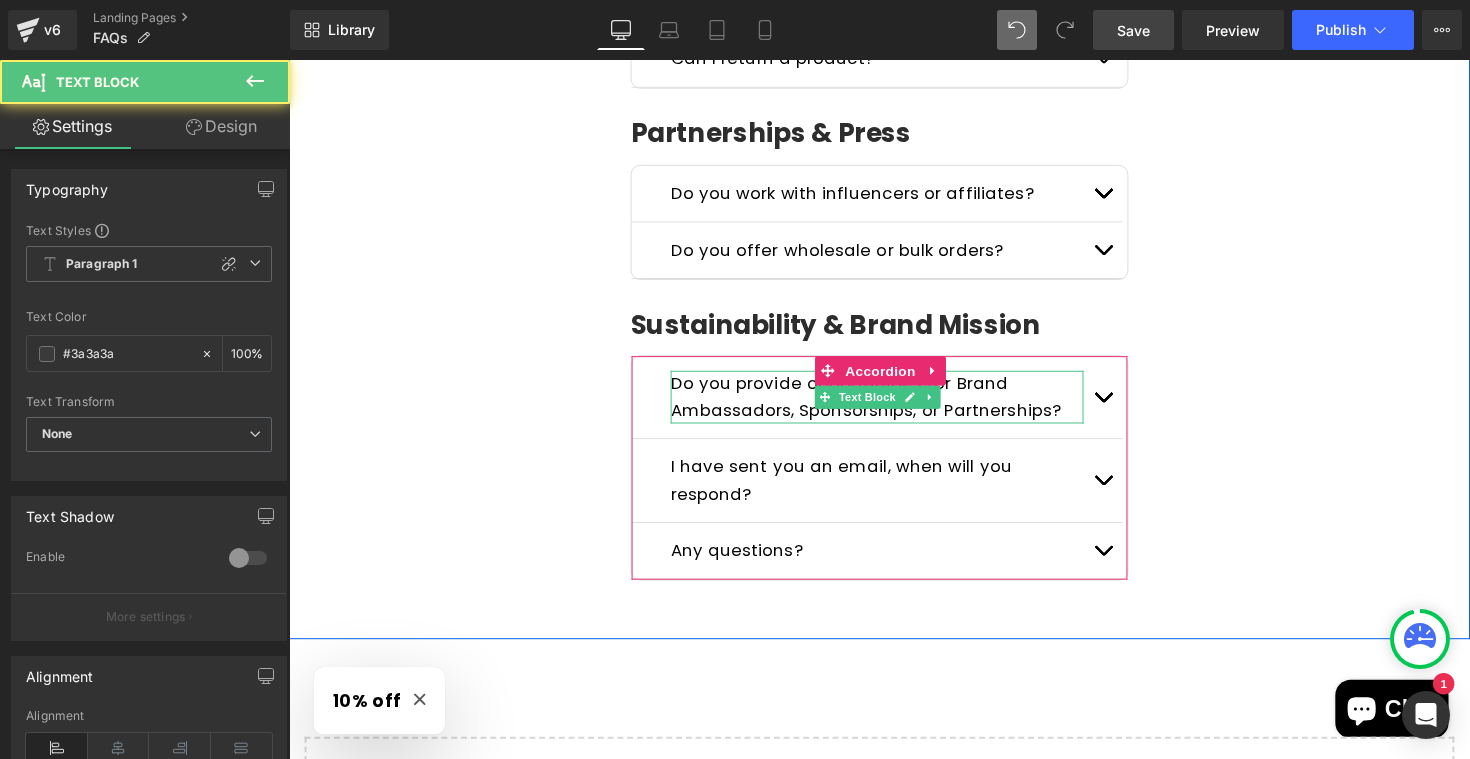 click on "Do you provide opportunities for Brand Ambassadors, Sponsorships, or Partnerships?" at bounding box center (880, 404) 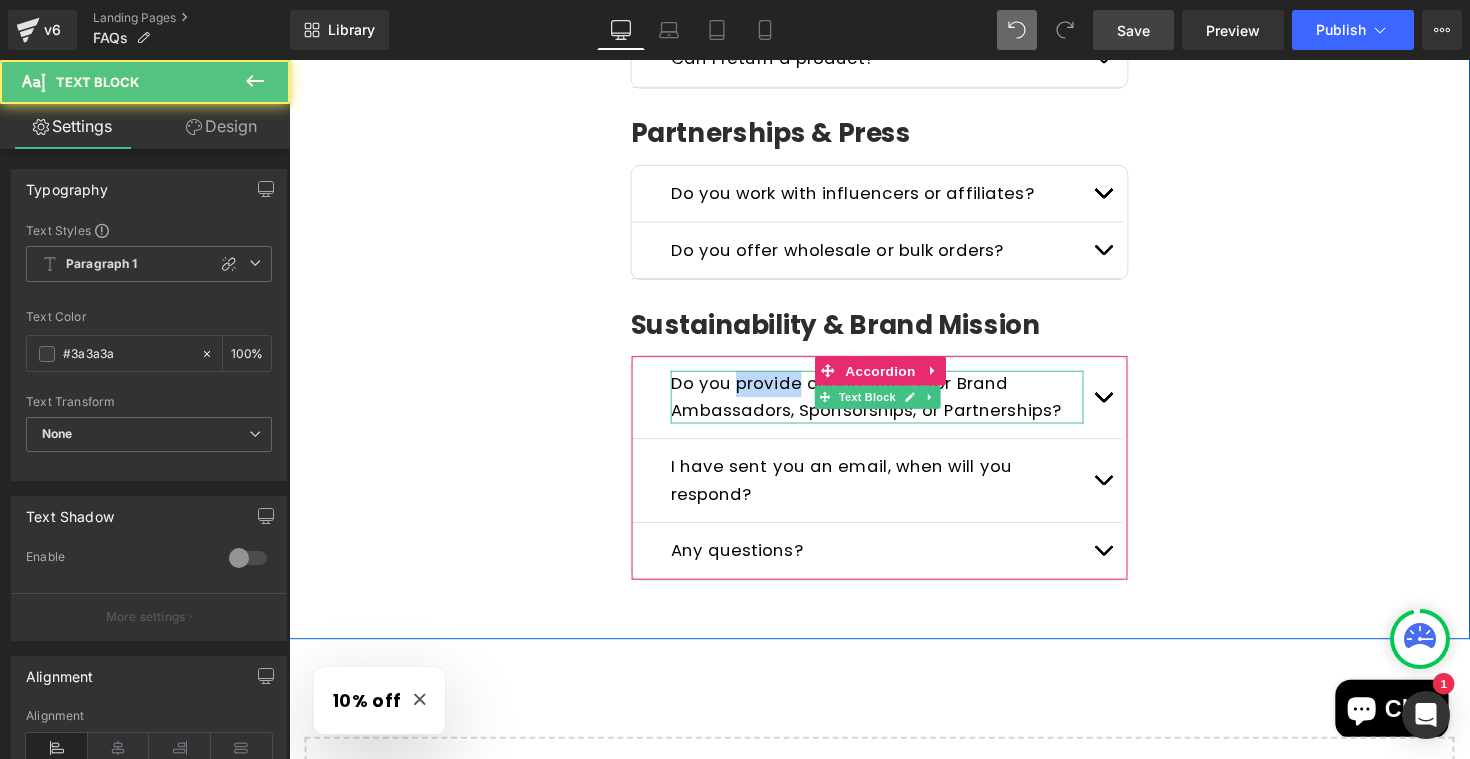 click on "Do you provide opportunities for Brand Ambassadors, Sponsorships, or Partnerships?" at bounding box center [880, 404] 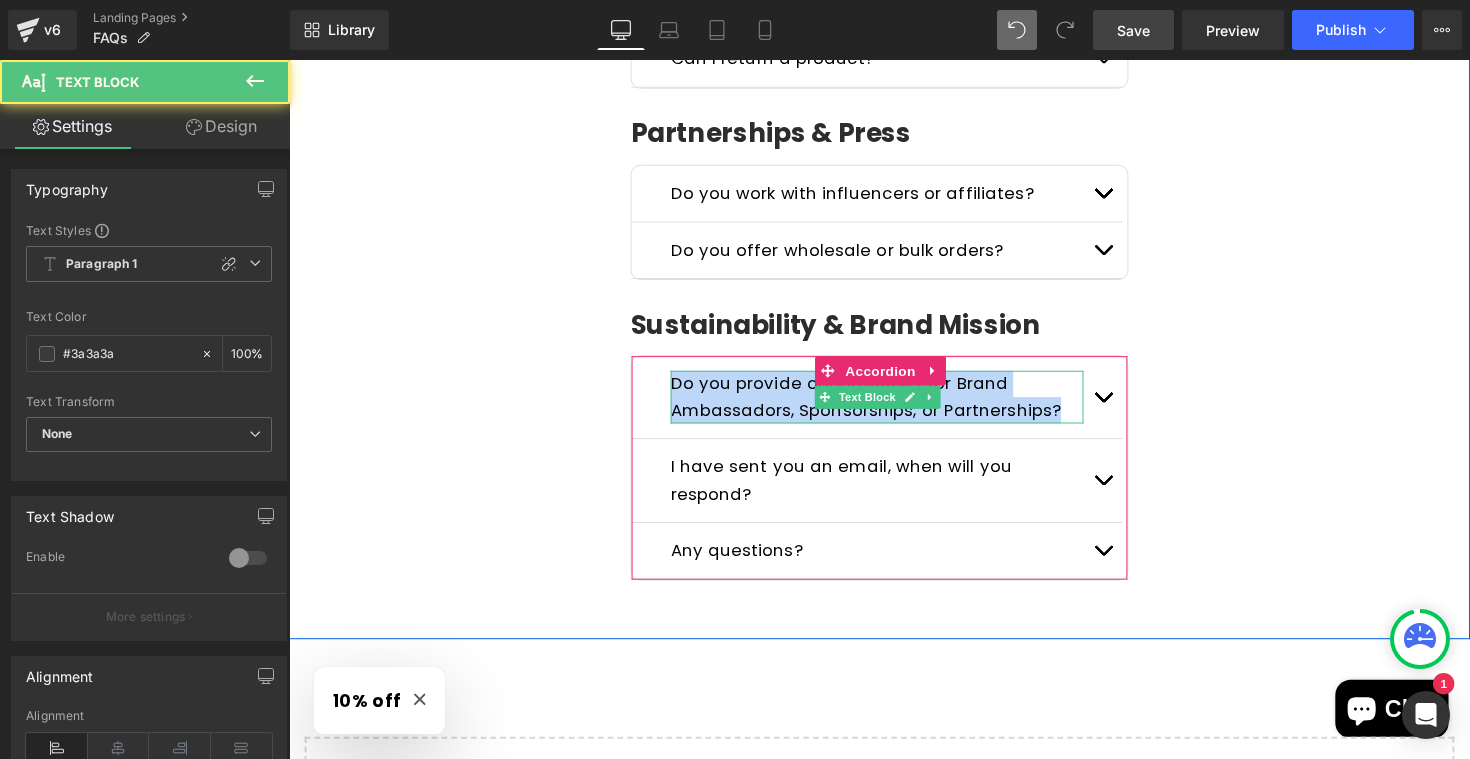click on "Do you provide opportunities for Brand Ambassadors, Sponsorships, or Partnerships?" at bounding box center [880, 404] 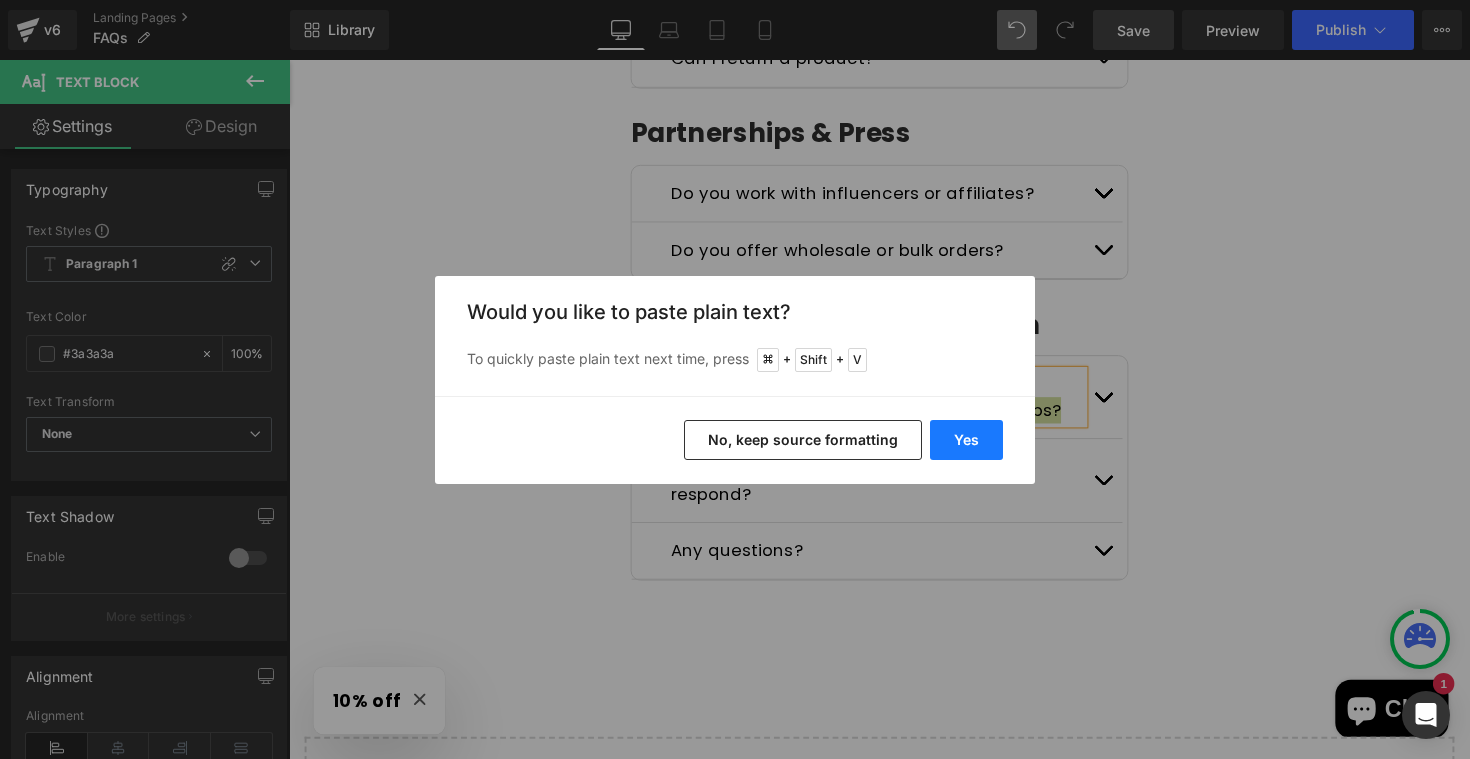 click on "Yes" at bounding box center (966, 440) 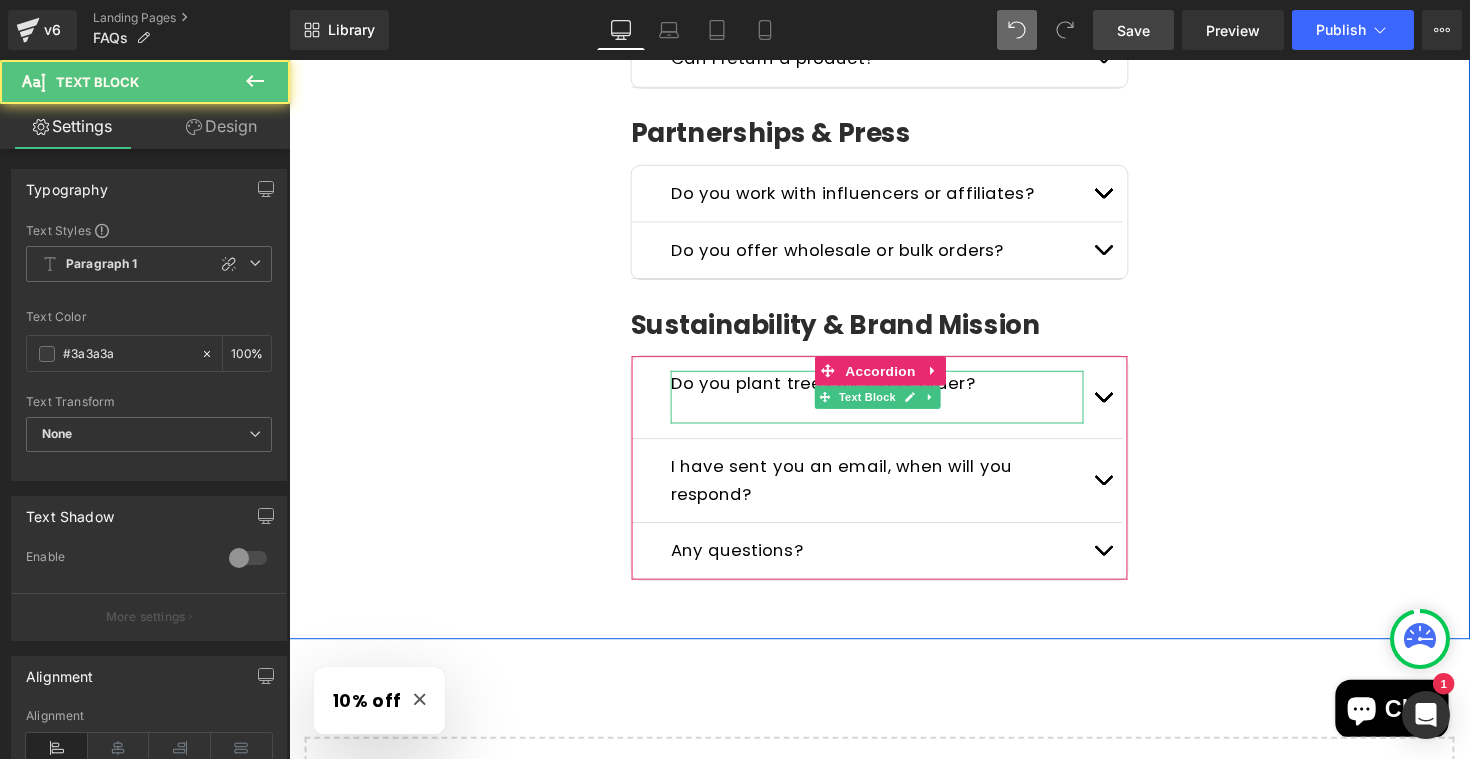 click at bounding box center (891, 418) 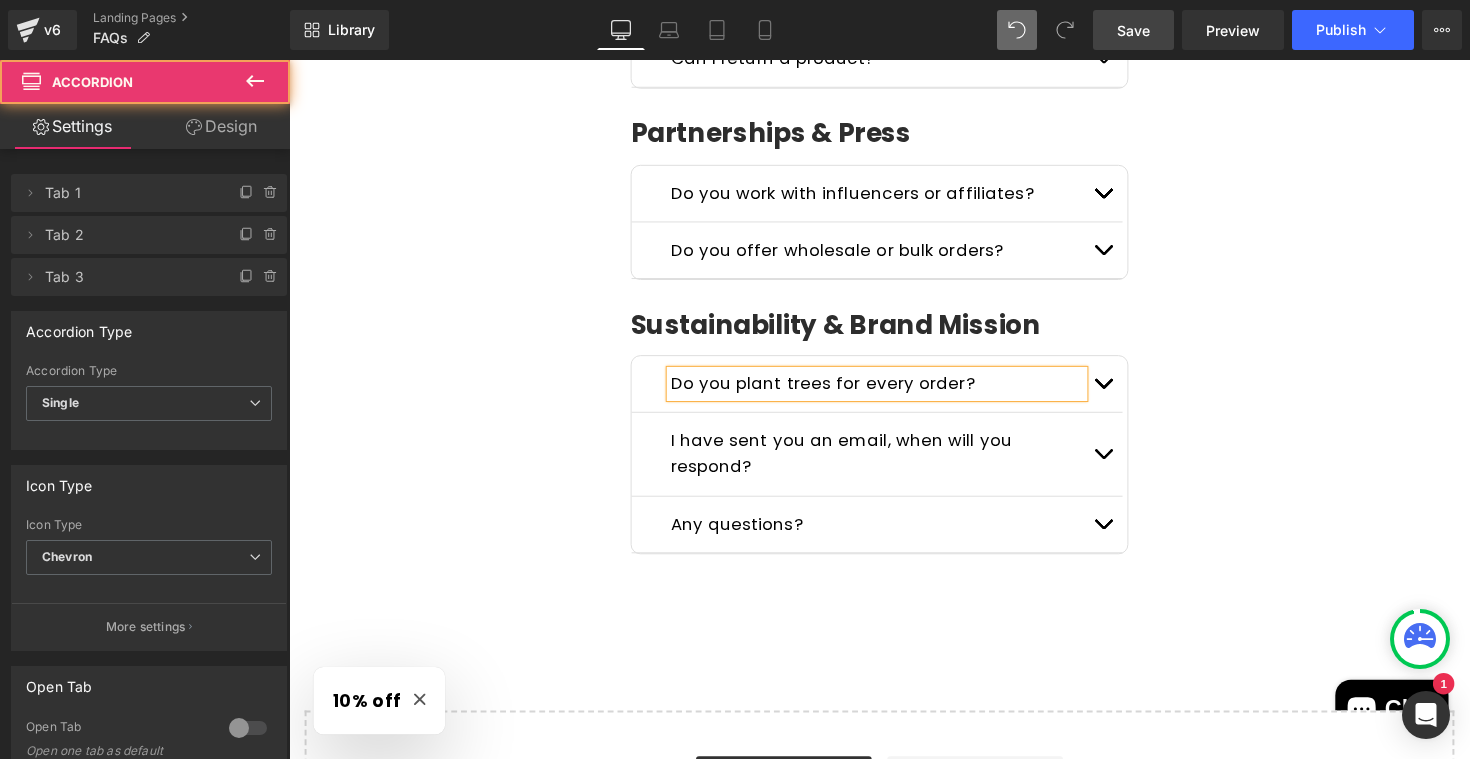 click at bounding box center [1123, 396] 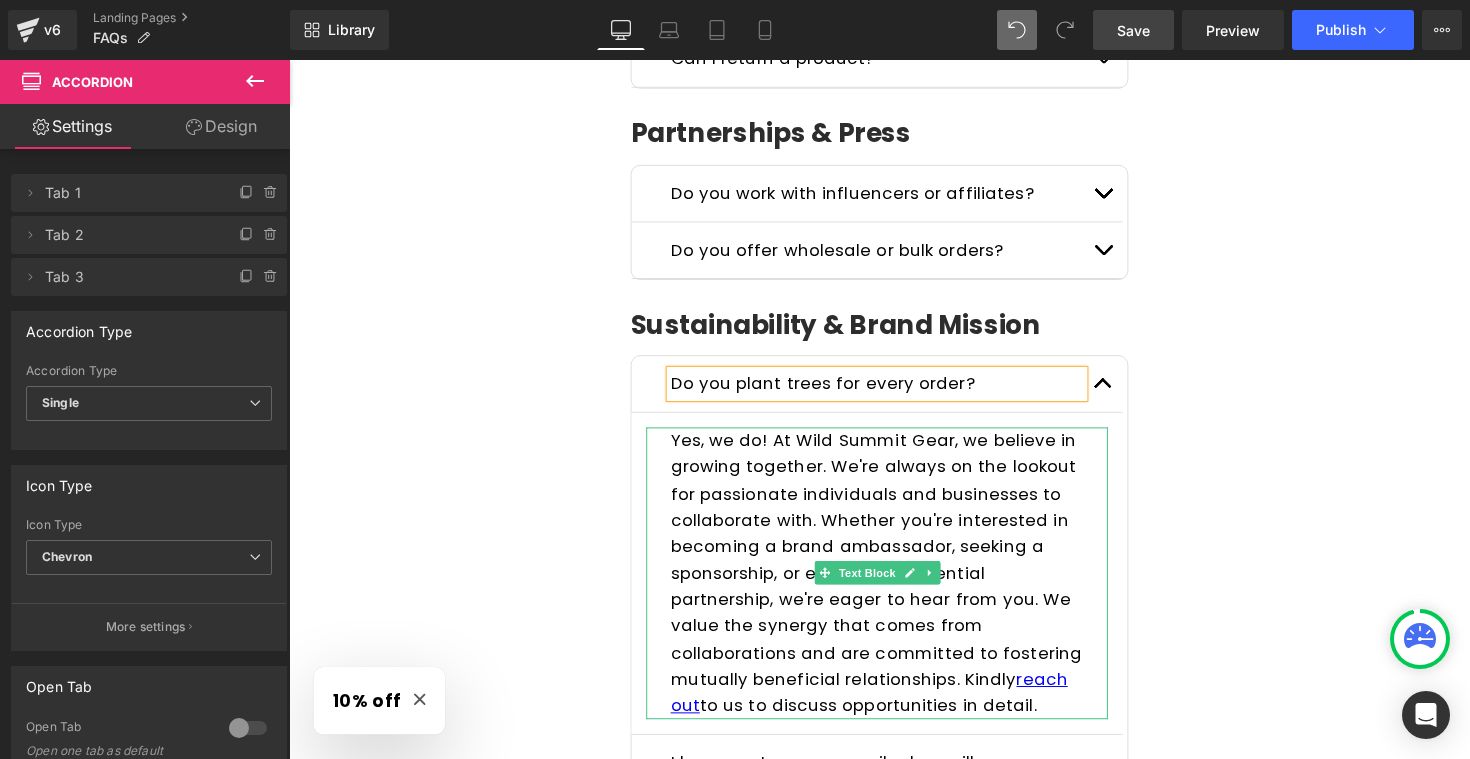 click on "Yes, we do! At Wild Summit Gear, we believe in growing together. We're always on the lookout for passionate individuals and businesses to collaborate with. Whether you're interested in becoming a brand ambassador, seeking a sponsorship, or exploring a potential partnership, we're eager to hear from you. We value the synergy that comes from collaborations and are committed to fostering mutually beneficial relationships. Kindly  reach out  to us to discuss opportunities in detail." at bounding box center (891, 585) 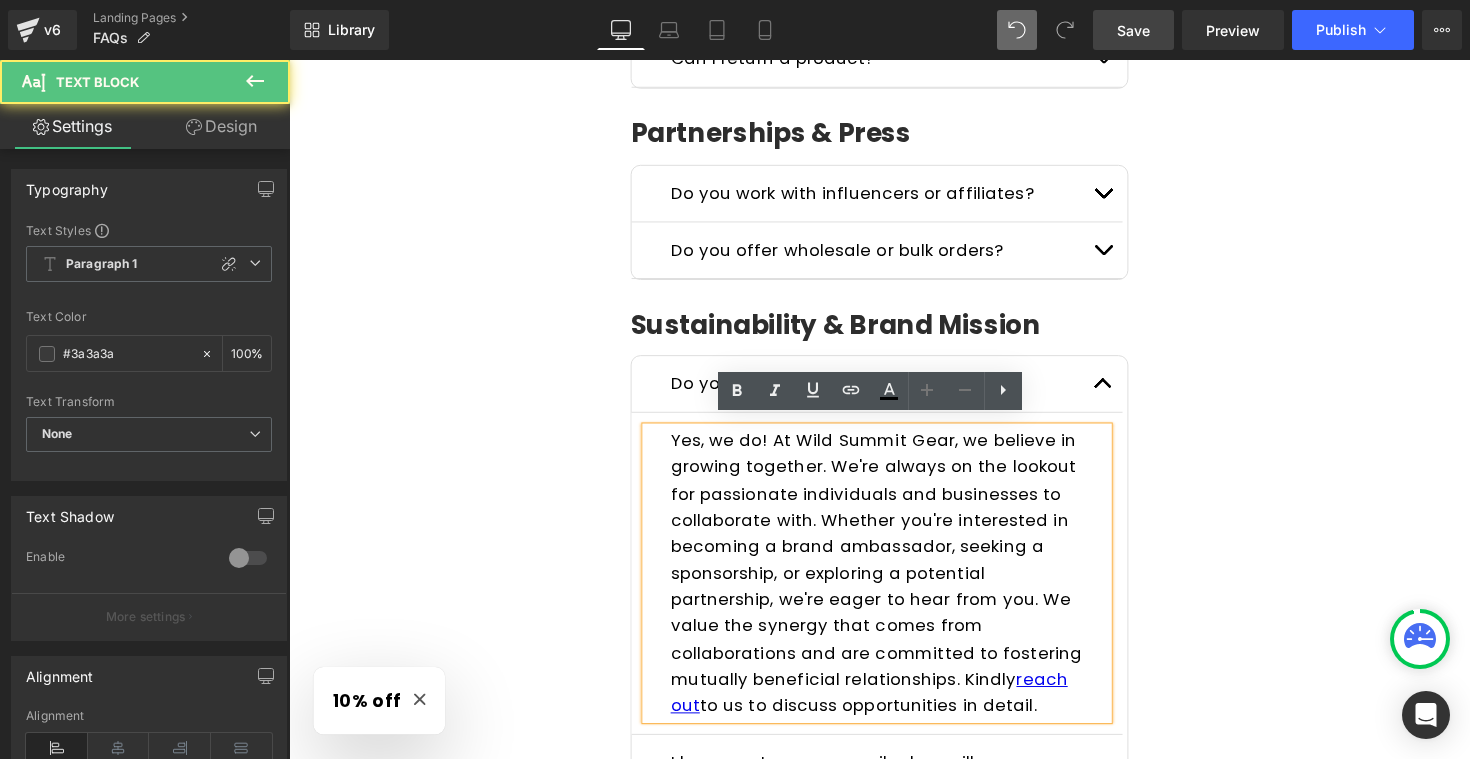 click on "Yes, we do! At Wild Summit Gear, we believe in growing together. We're always on the lookout for passionate individuals and businesses to collaborate with. Whether you're interested in becoming a brand ambassador, seeking a sponsorship, or exploring a potential partnership, we're eager to hear from you. We value the synergy that comes from collaborations and are committed to fostering mutually beneficial relationships. Kindly  reach out  to us to discuss opportunities in detail." at bounding box center [891, 585] 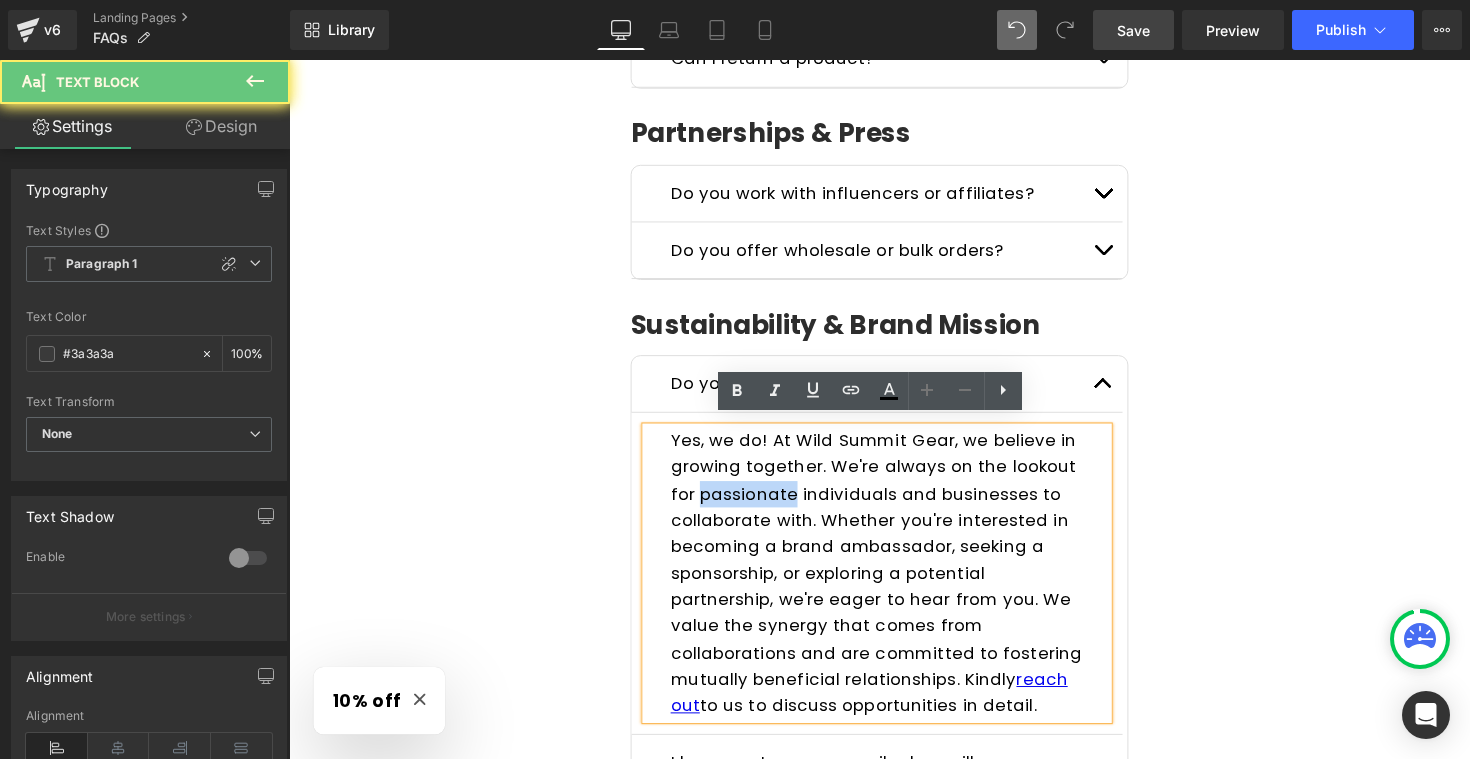 click on "Yes, we do! At Wild Summit Gear, we believe in growing together. We're always on the lookout for passionate individuals and businesses to collaborate with. Whether you're interested in becoming a brand ambassador, seeking a sponsorship, or exploring a potential partnership, we're eager to hear from you. We value the synergy that comes from collaborations and are committed to fostering mutually beneficial relationships. Kindly  reach out  to us to discuss opportunities in detail." at bounding box center (891, 585) 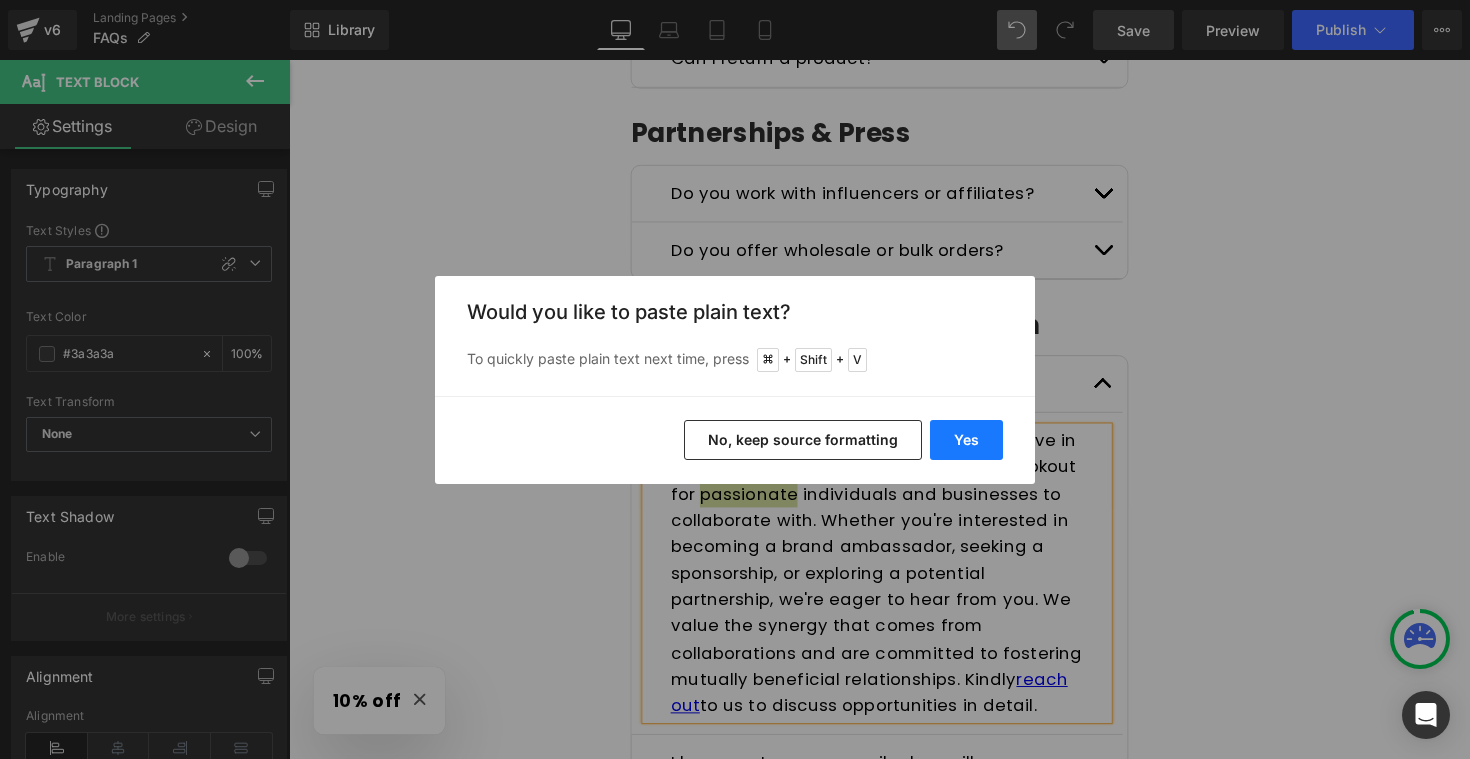 click on "Yes" at bounding box center [966, 440] 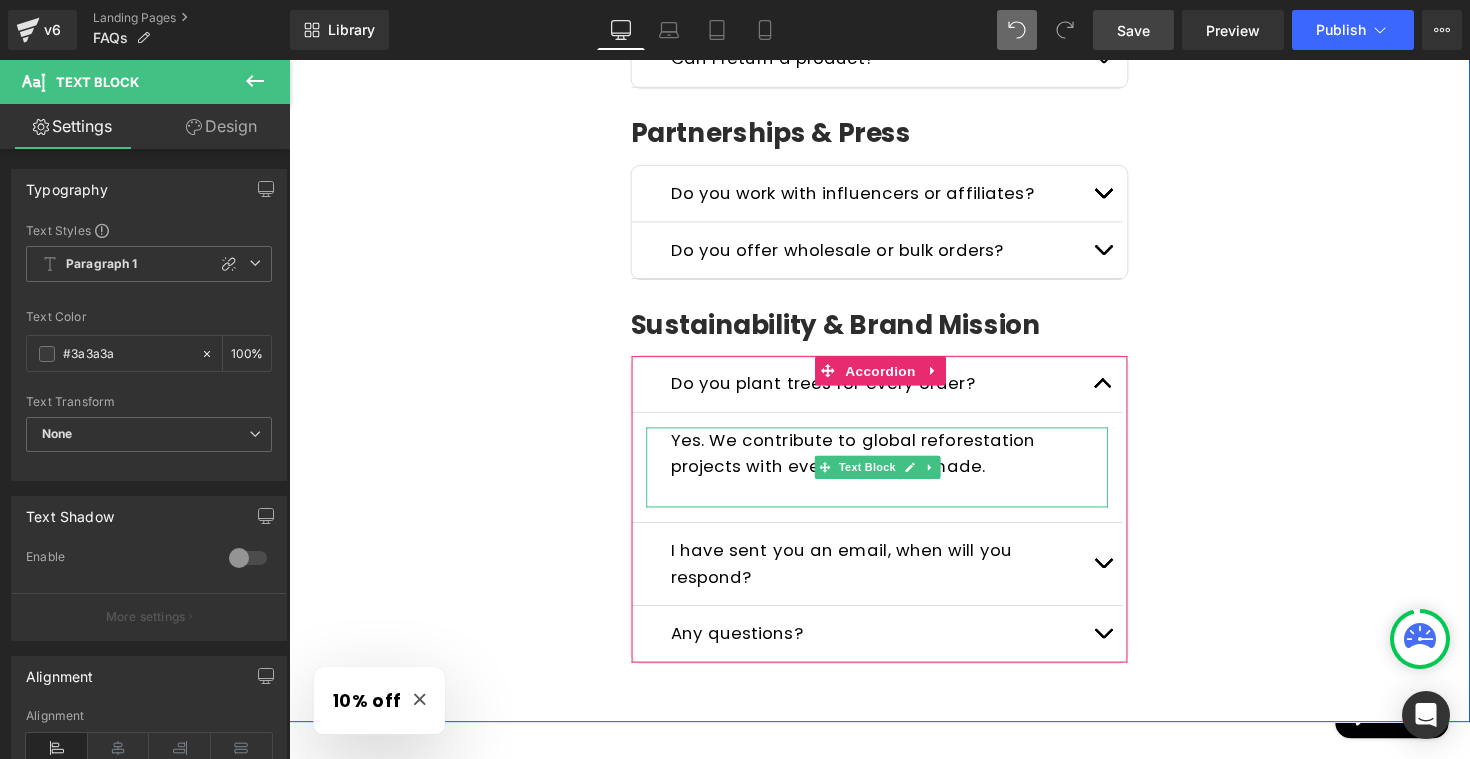 click at bounding box center [891, 504] 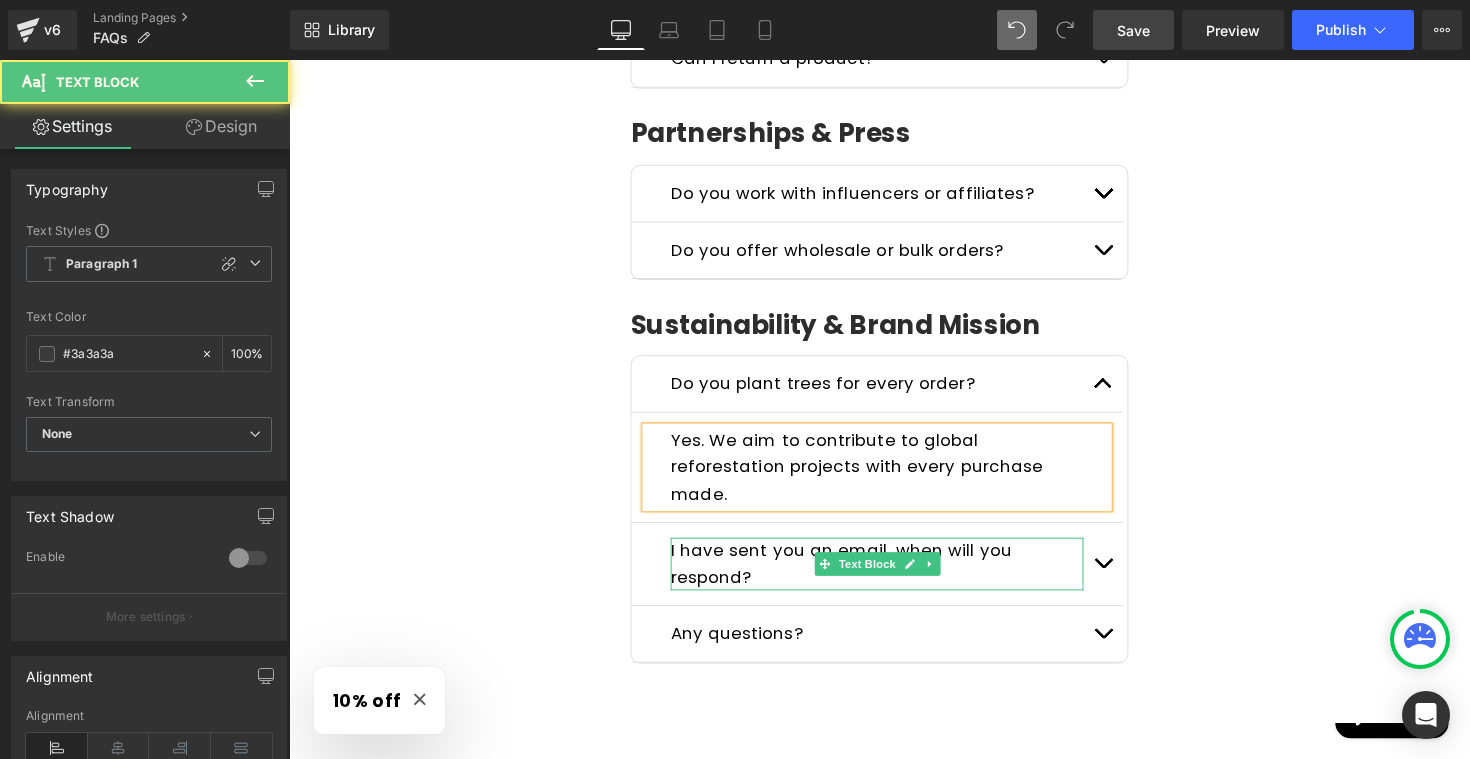 click on "I have sent you an email, when will you respond?" at bounding box center (855, 575) 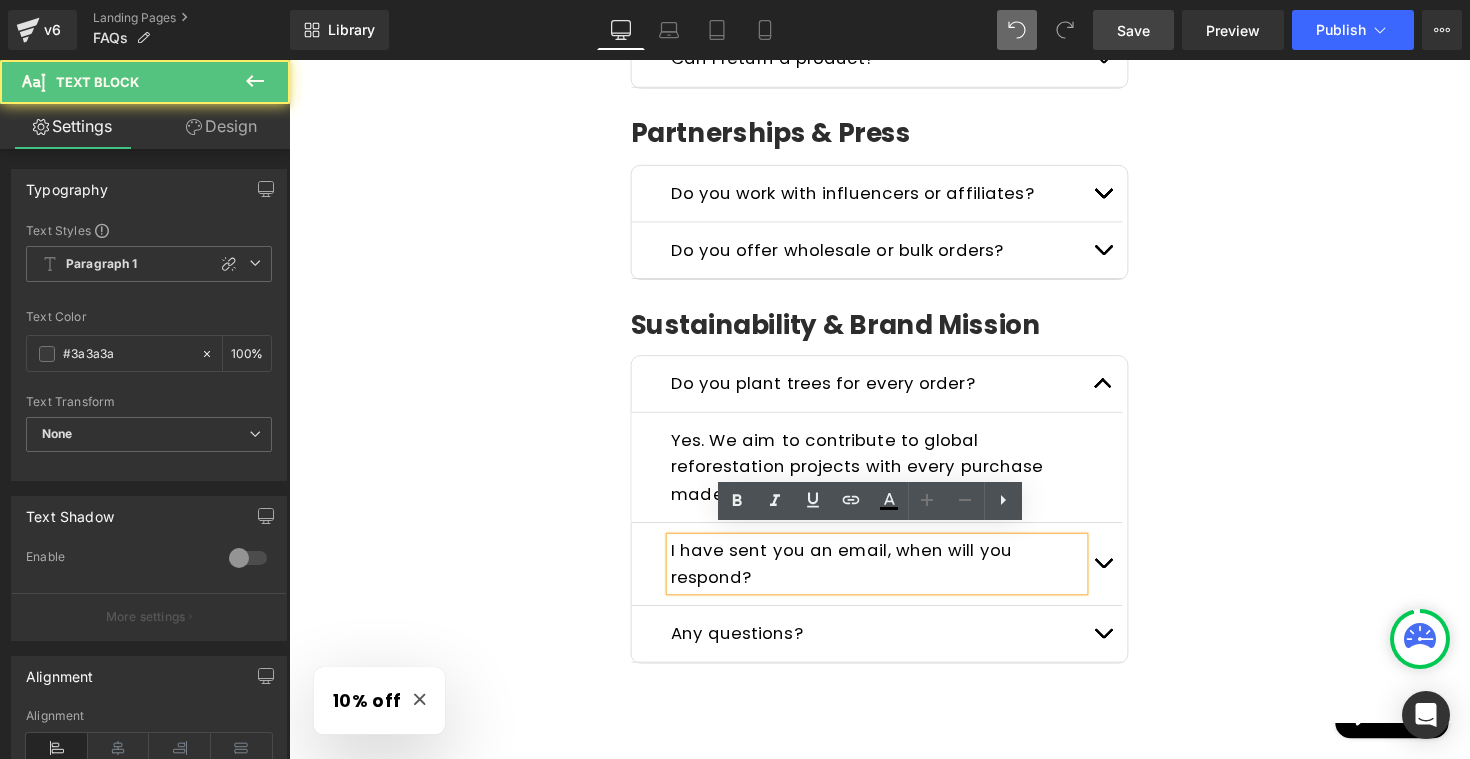 click on "I have sent you an email, when will you respond?" at bounding box center (855, 575) 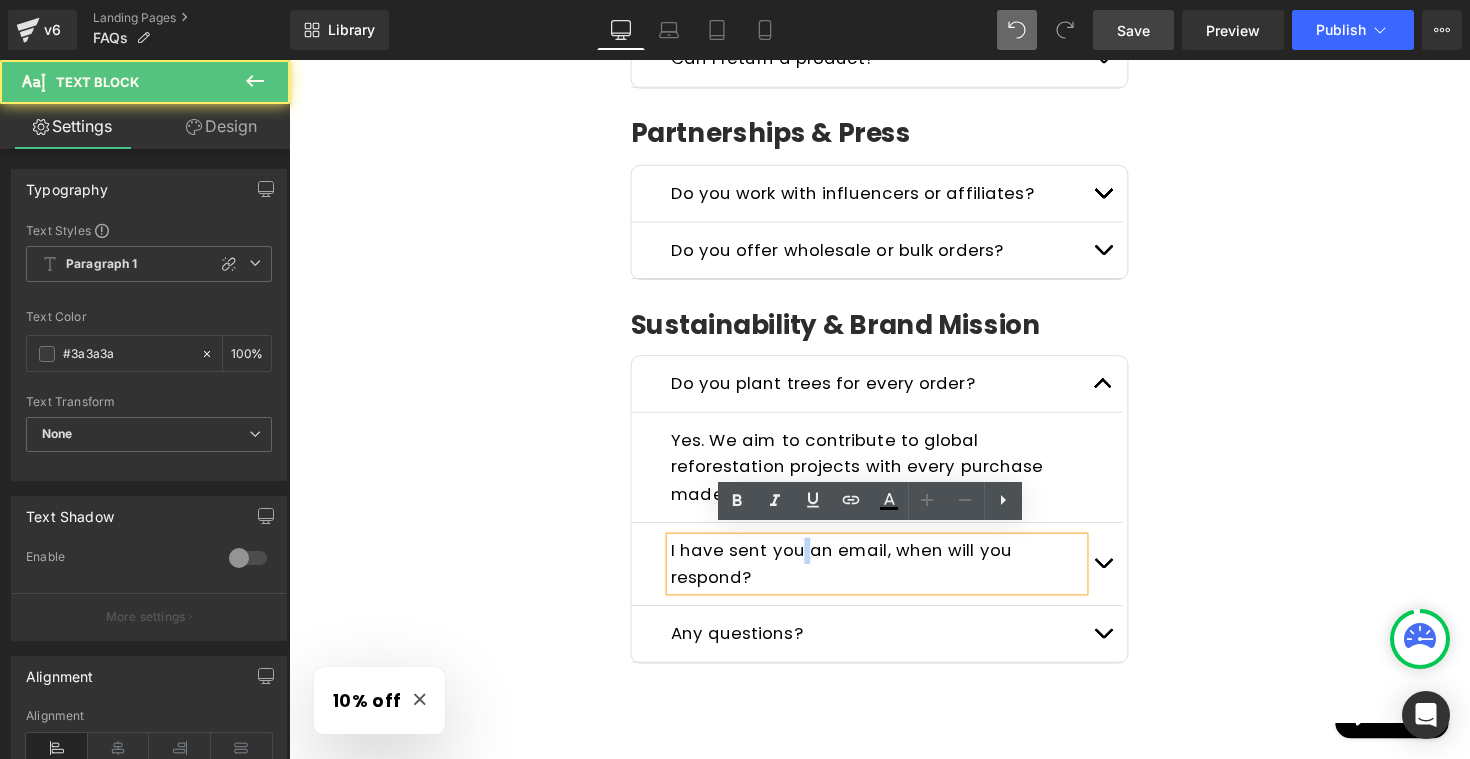 click on "I have sent you an email, when will you respond?" at bounding box center [855, 575] 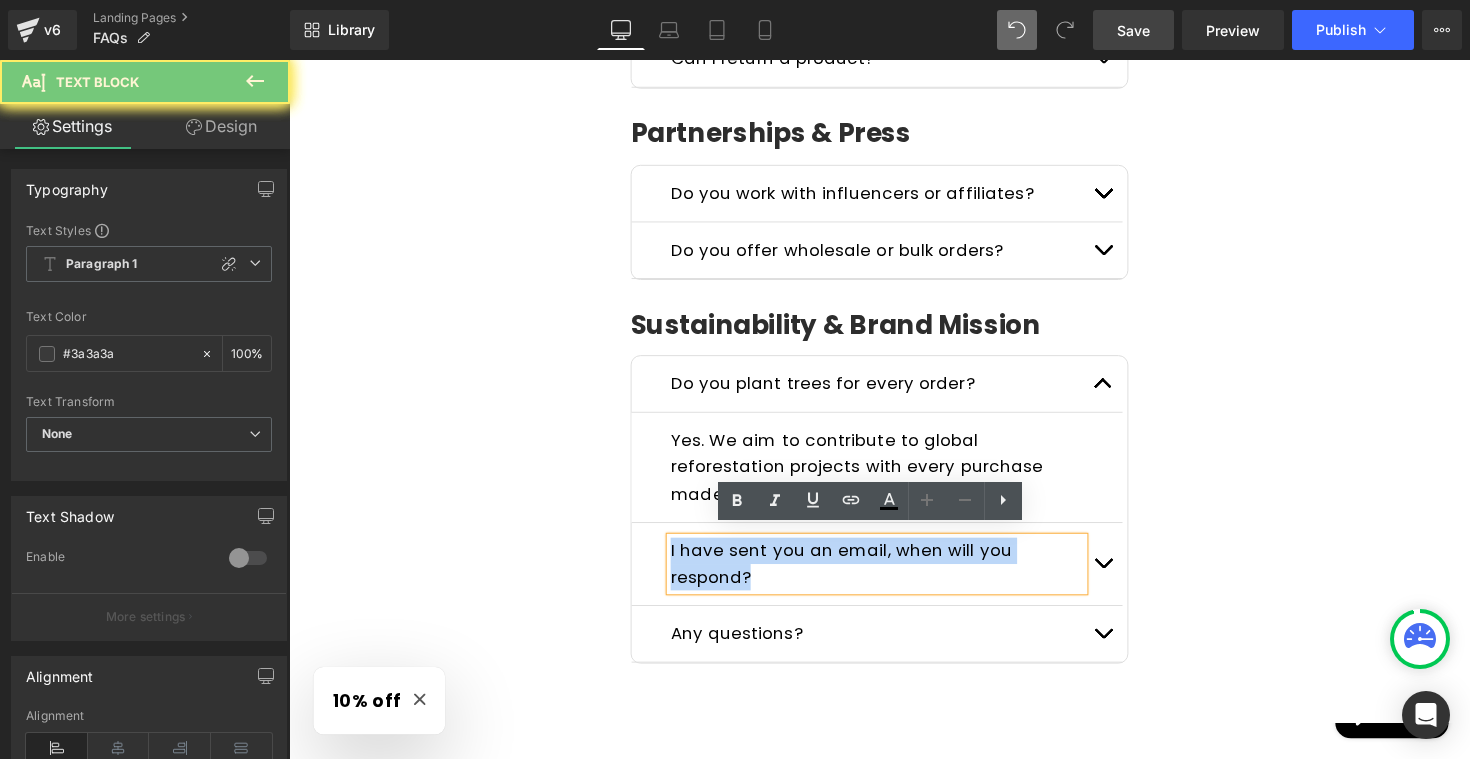 click on "I have sent you an email, when will you respond?" at bounding box center [855, 575] 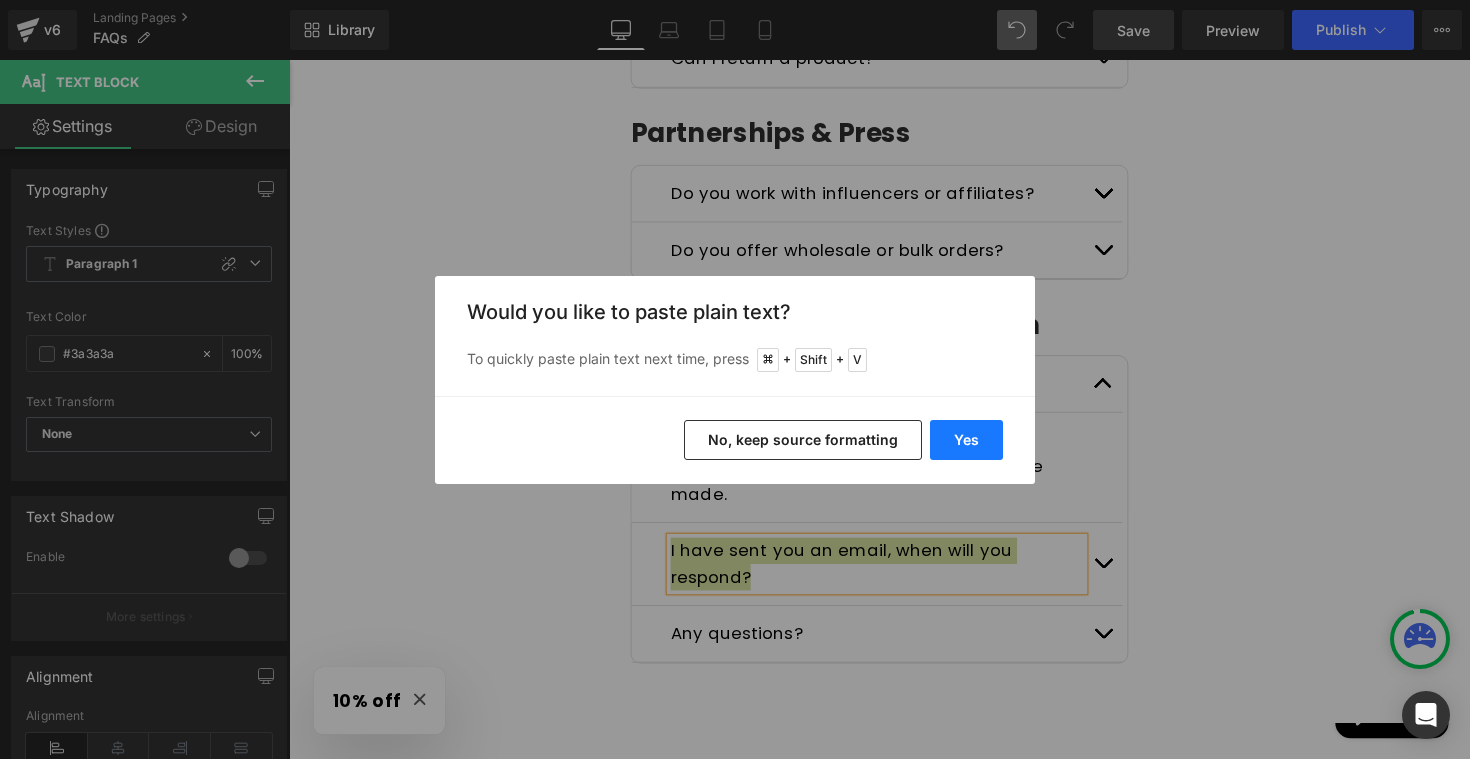 click on "Yes" at bounding box center (966, 440) 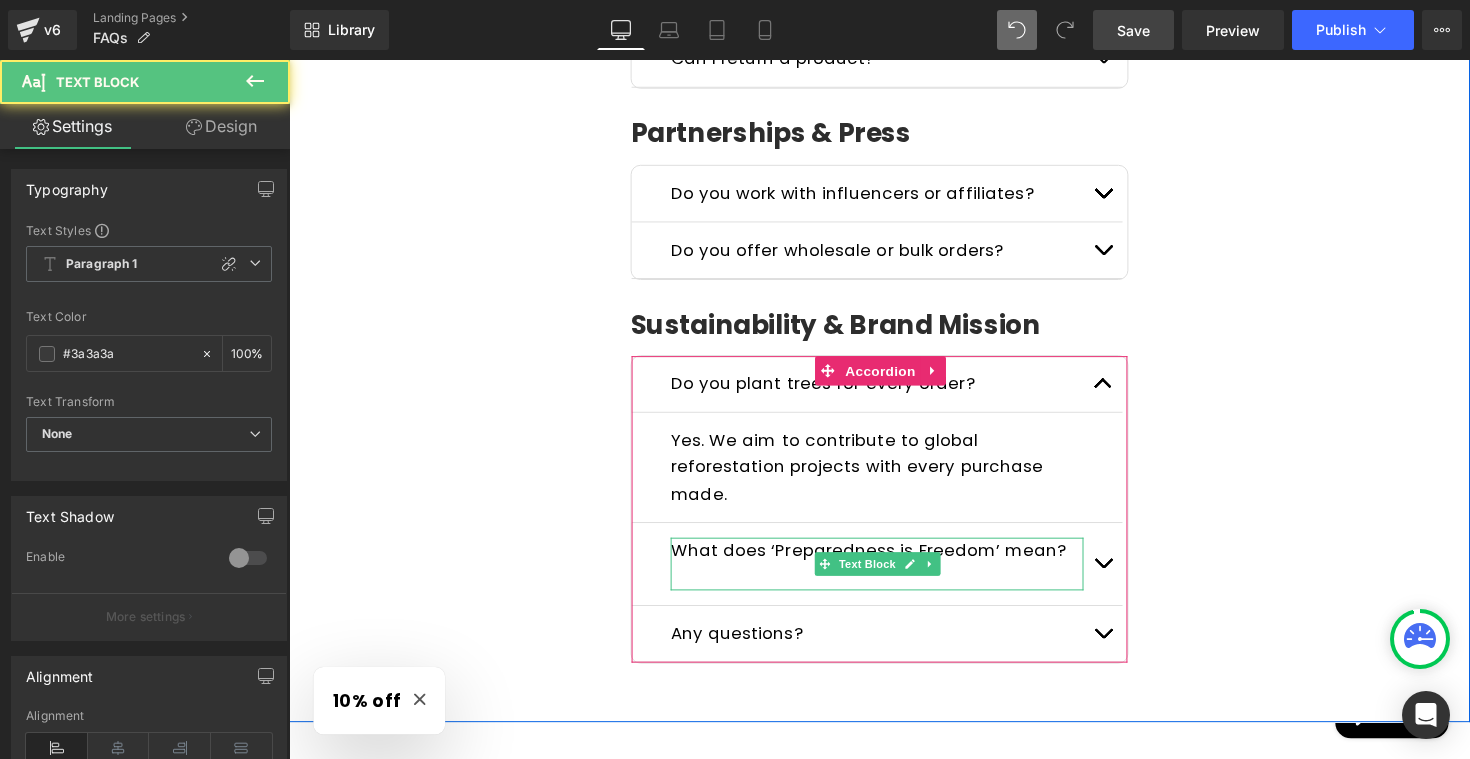 click at bounding box center [891, 589] 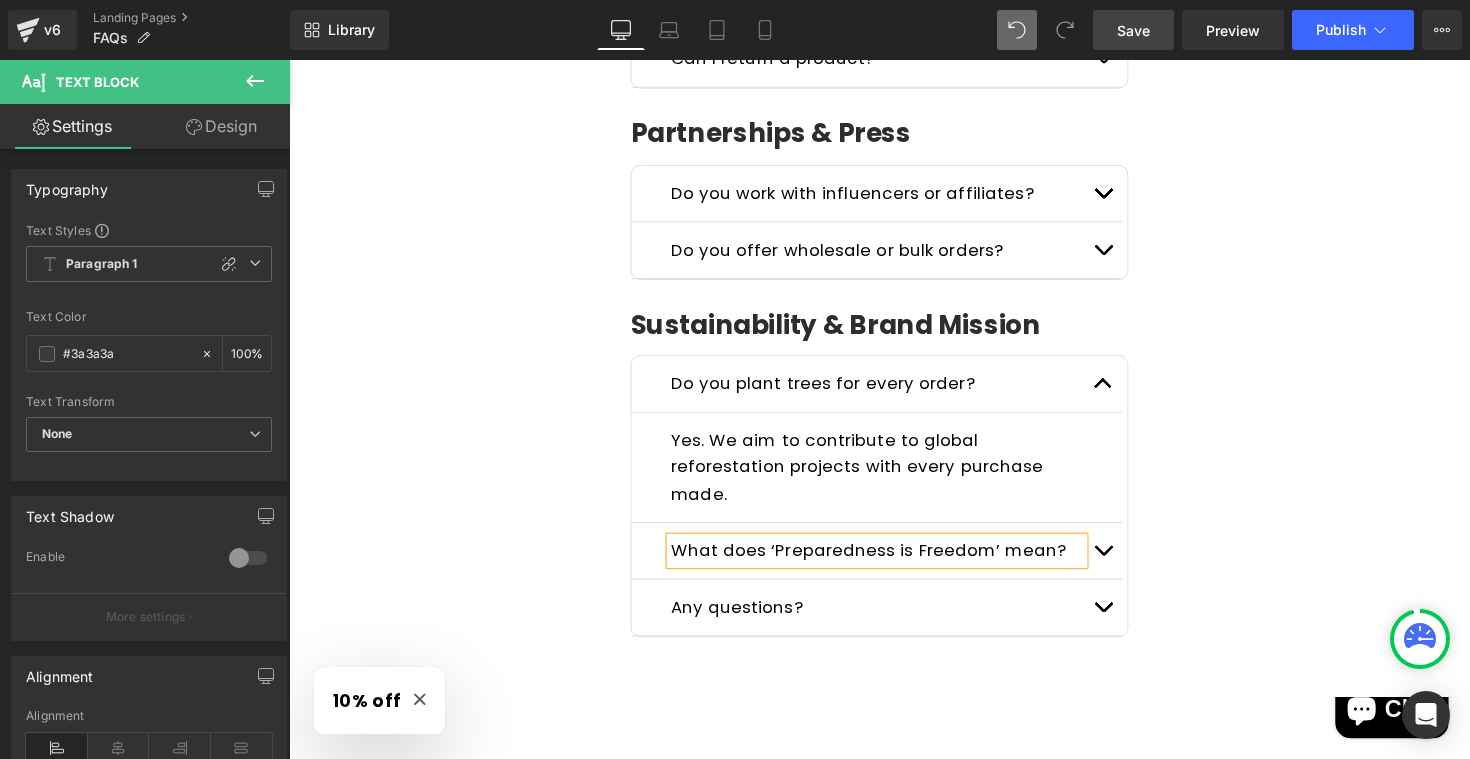 click at bounding box center [1123, 567] 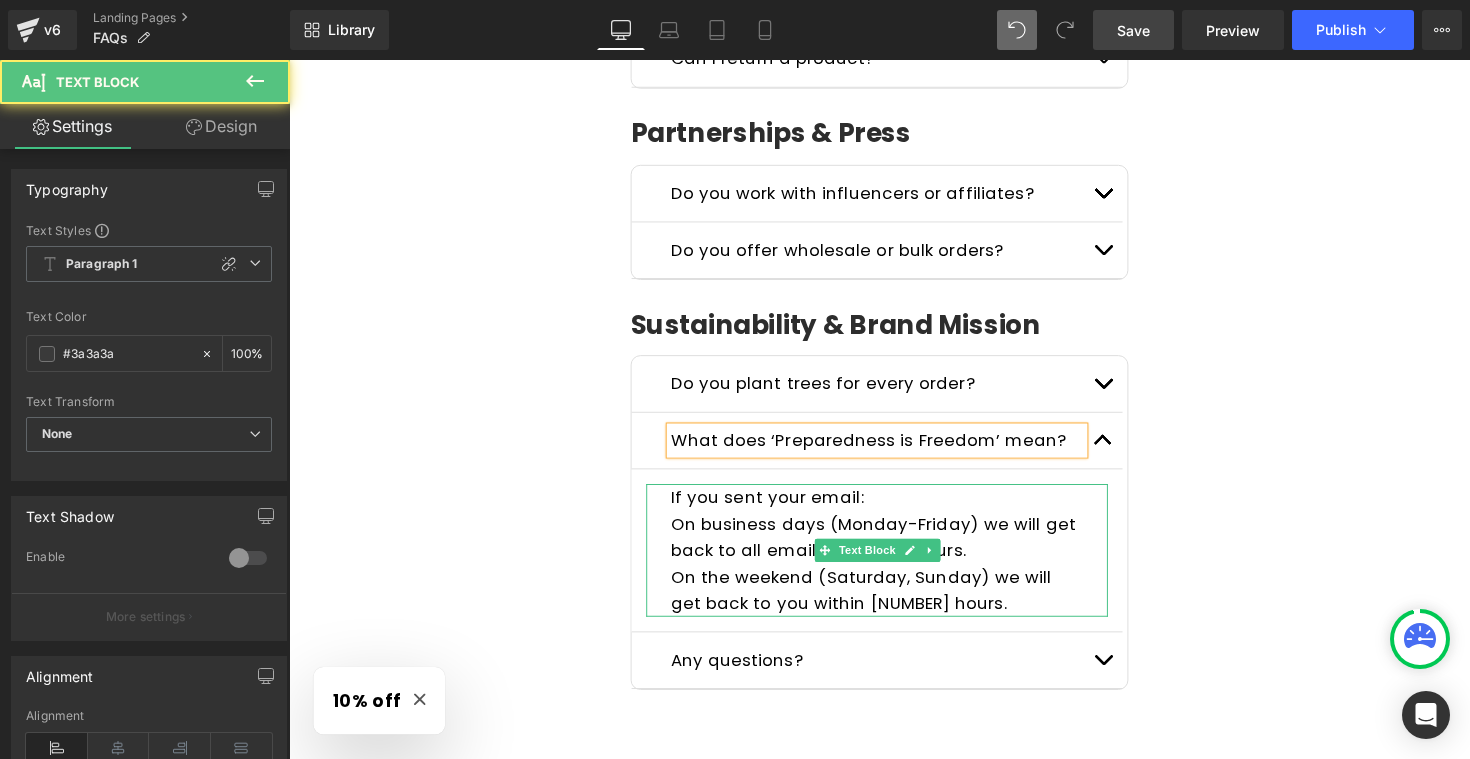 click on "On business days (Monday-Friday) we will get back to all emails within 24 hours." at bounding box center [887, 548] 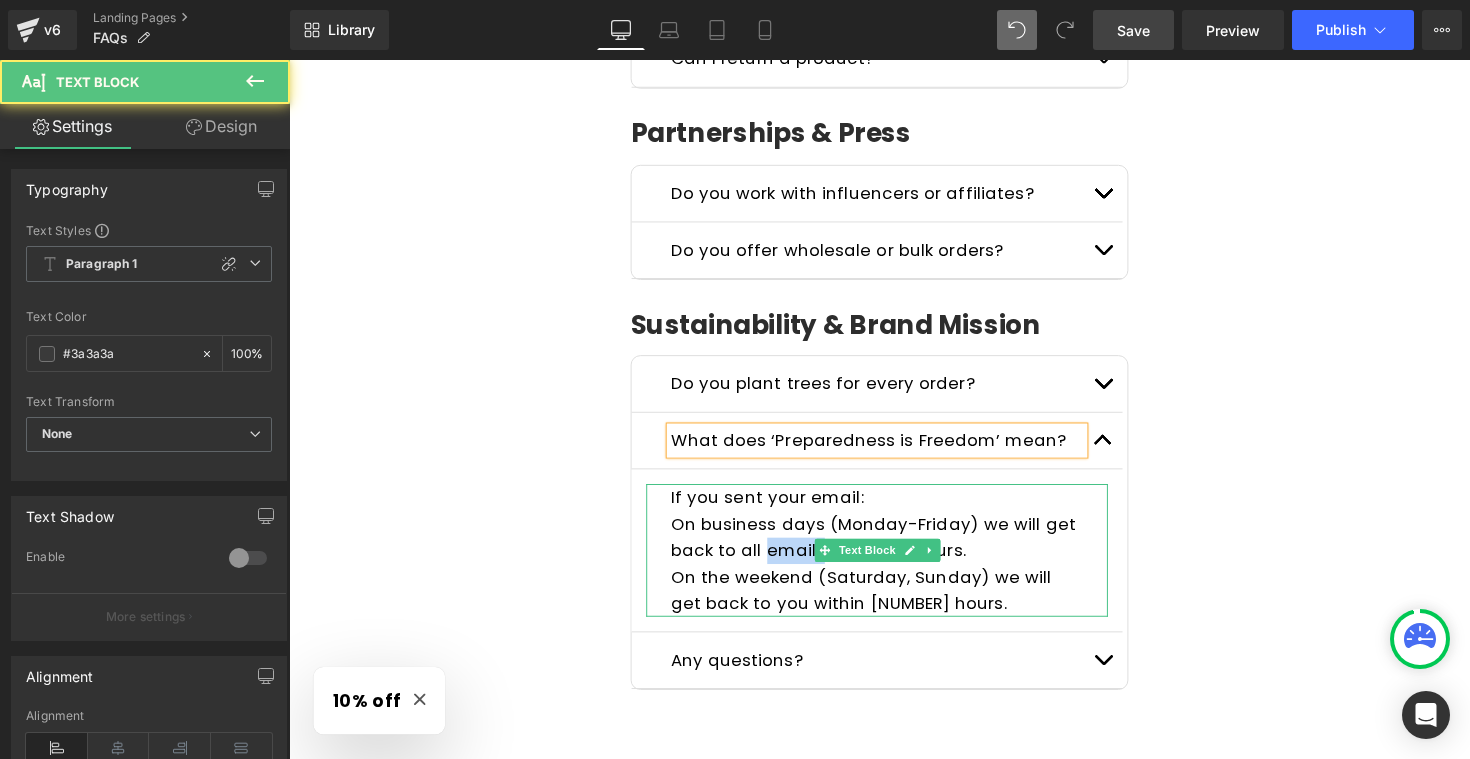 click on "On business days (Monday-Friday) we will get back to all emails within 24 hours." at bounding box center (887, 548) 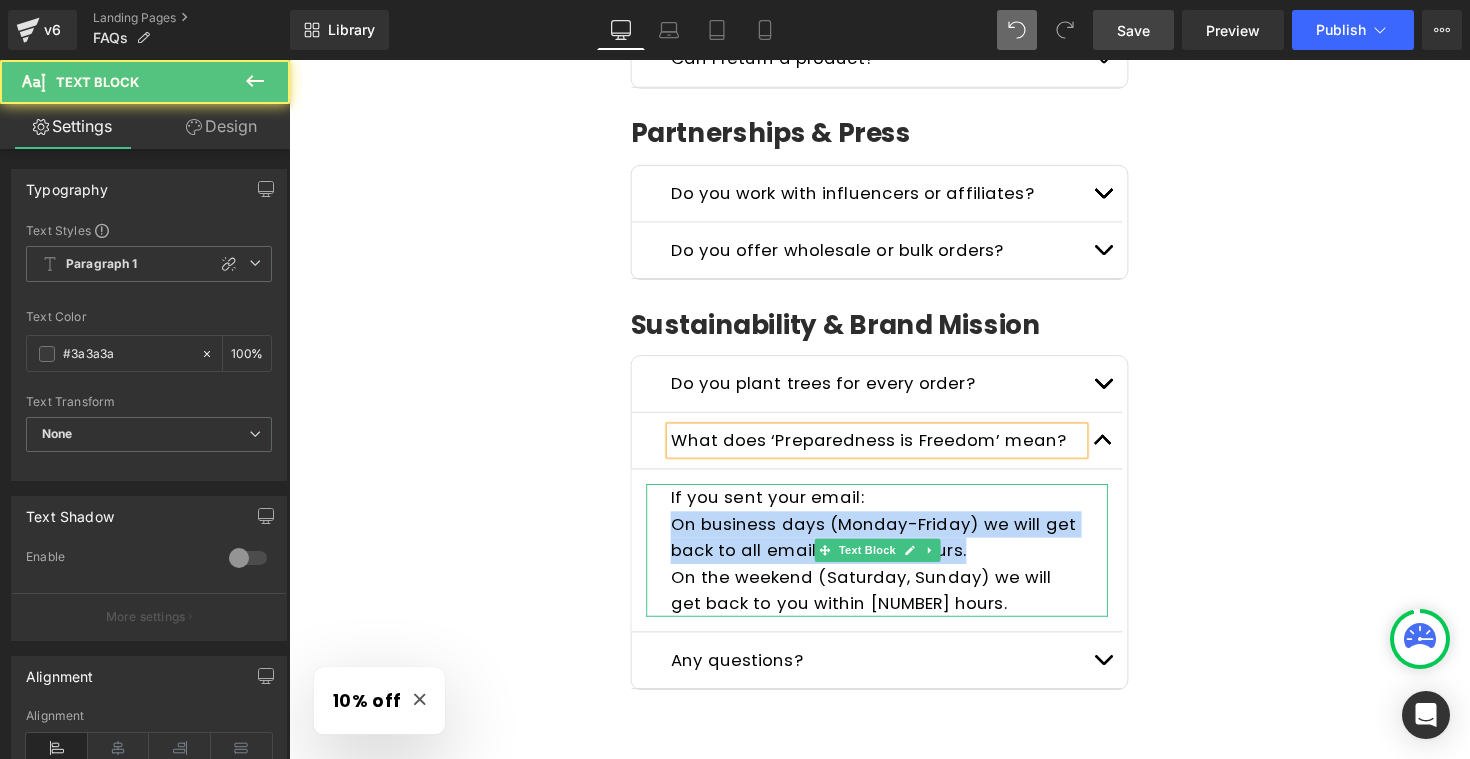 click on "On business days (Monday-Friday) we will get back to all emails within 24 hours." at bounding box center (887, 548) 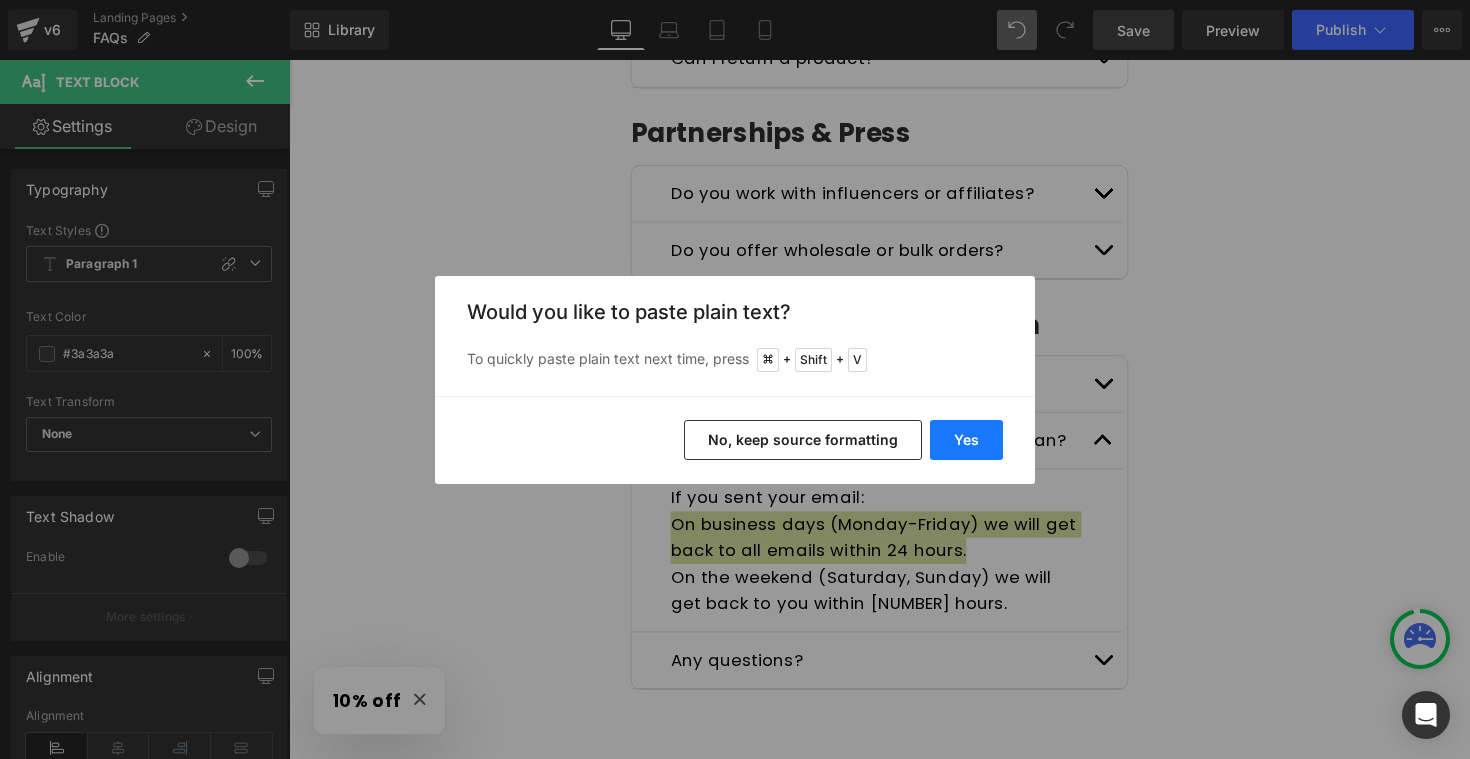 click on "Yes" at bounding box center [966, 440] 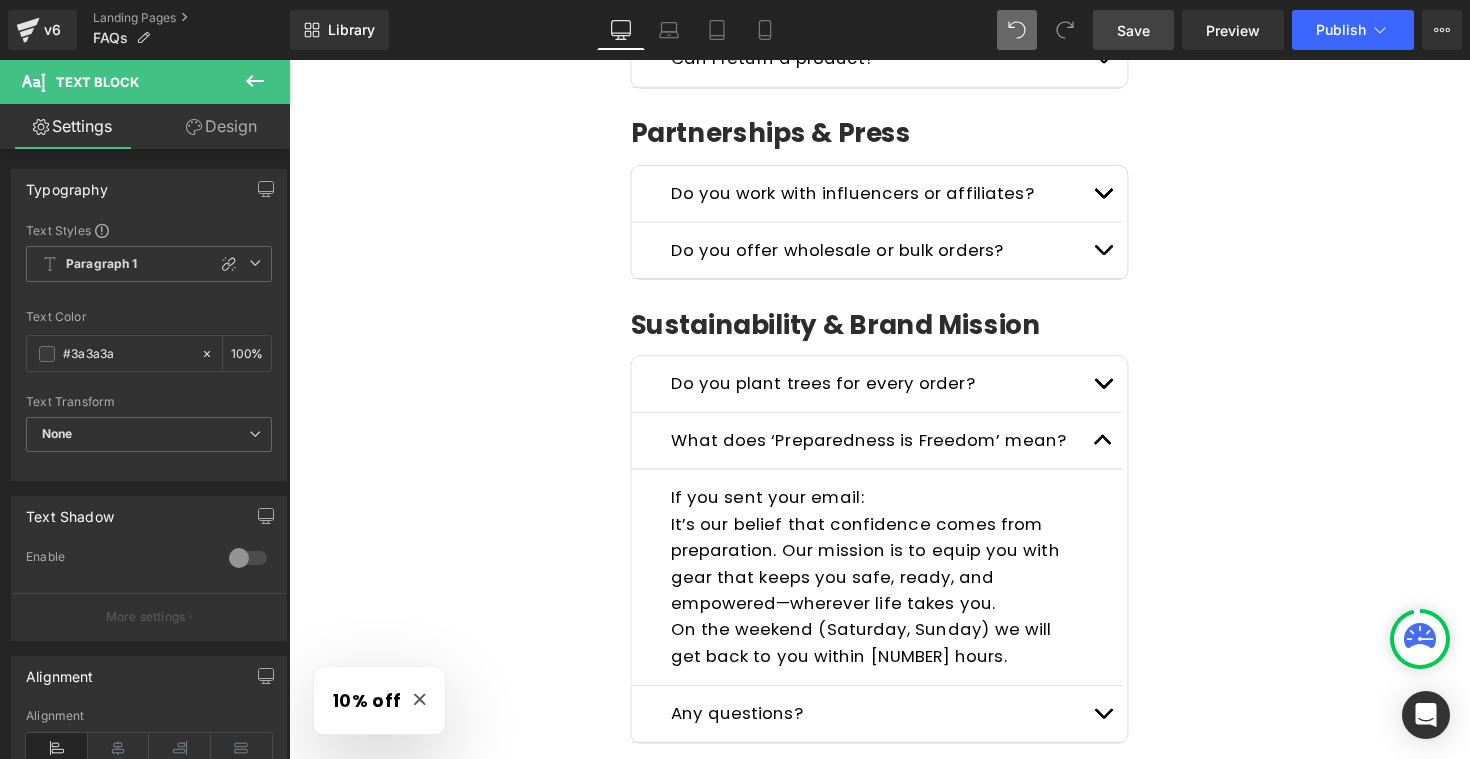 click on "It’s our belief that confidence comes from preparation. Our mission is to equip you with gear that keeps you safe, ready, and empowered—wherever life takes you." at bounding box center (891, 576) 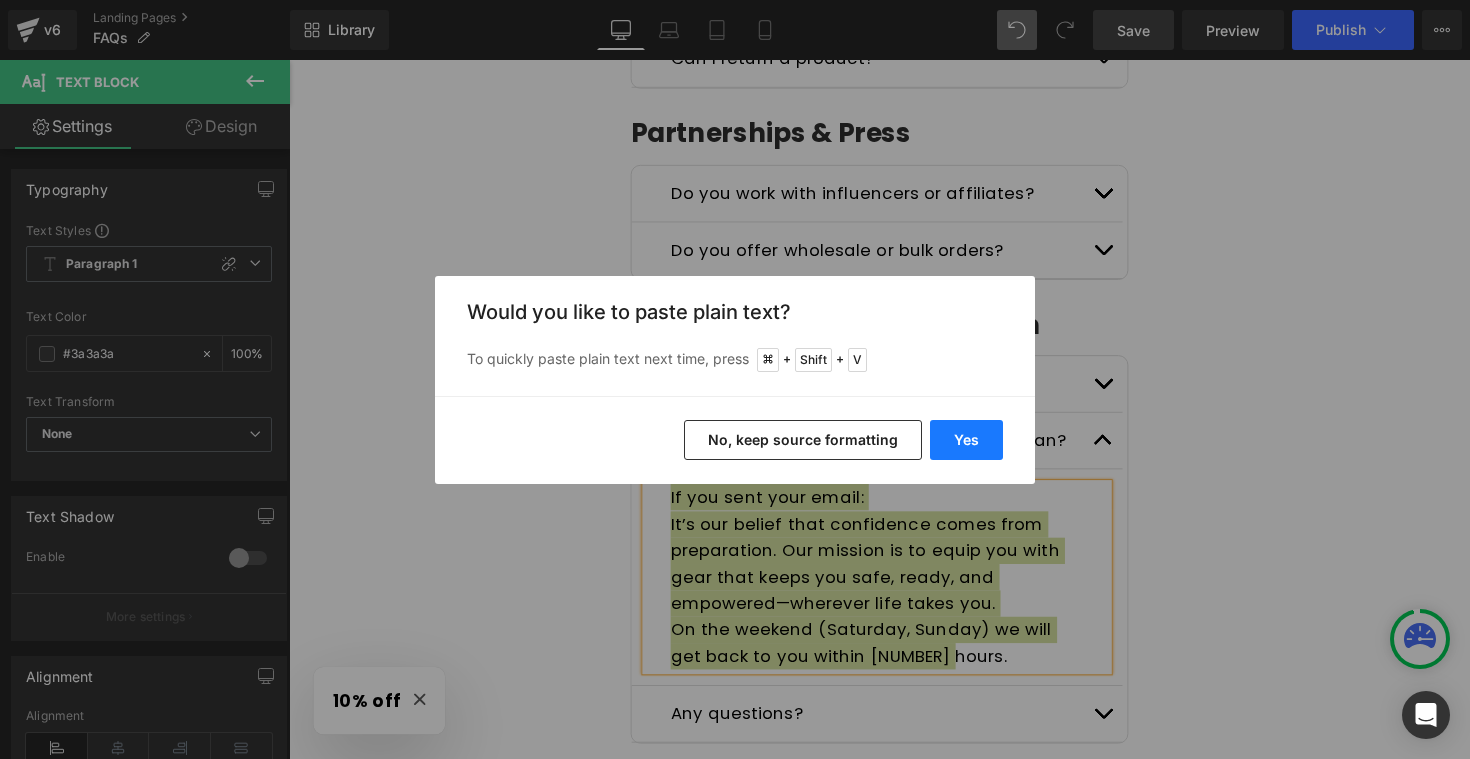 click on "Yes" at bounding box center [966, 440] 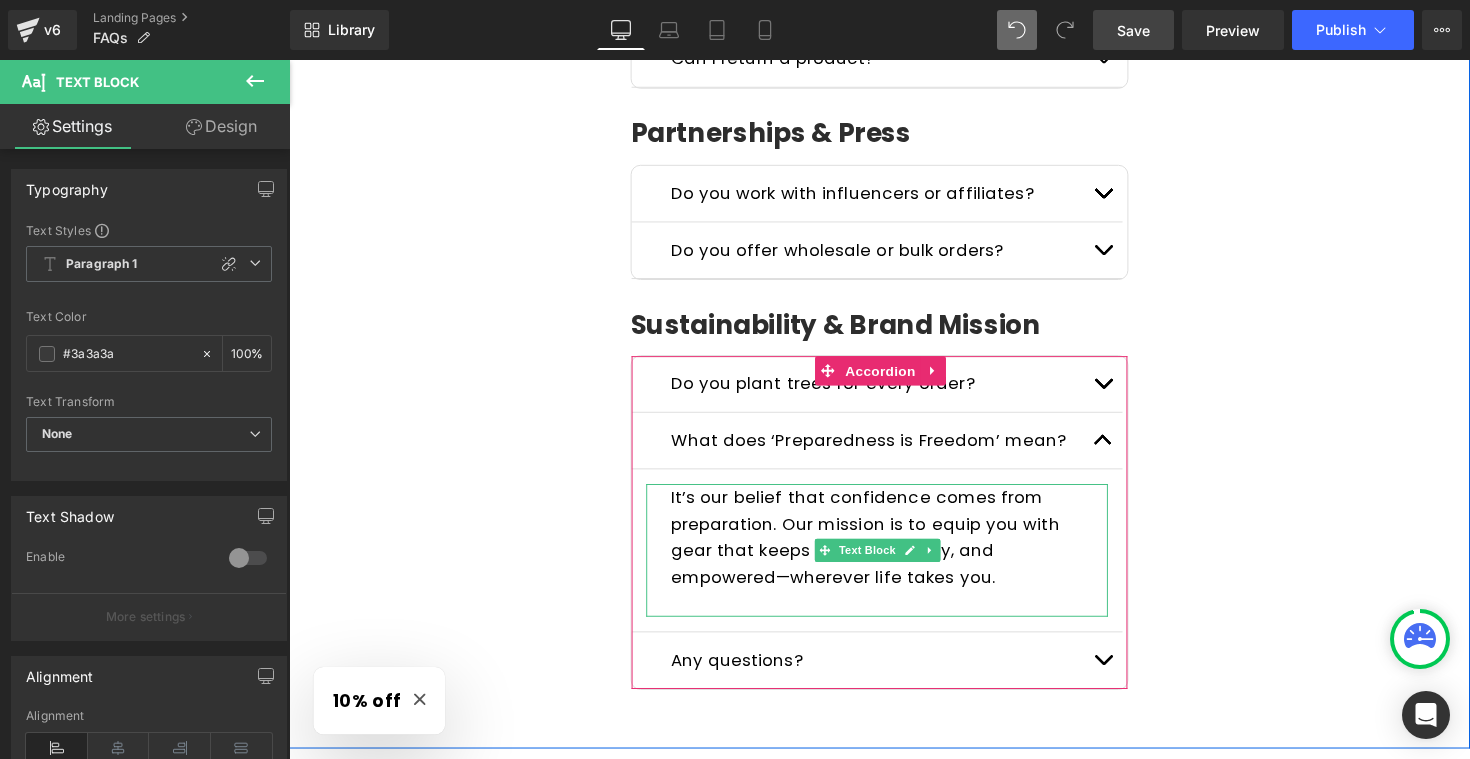 click on "It’s our belief that confidence comes from preparation. Our mission is to equip you with gear that keeps you safe, ready, and empowered—wherever life takes you." at bounding box center (879, 548) 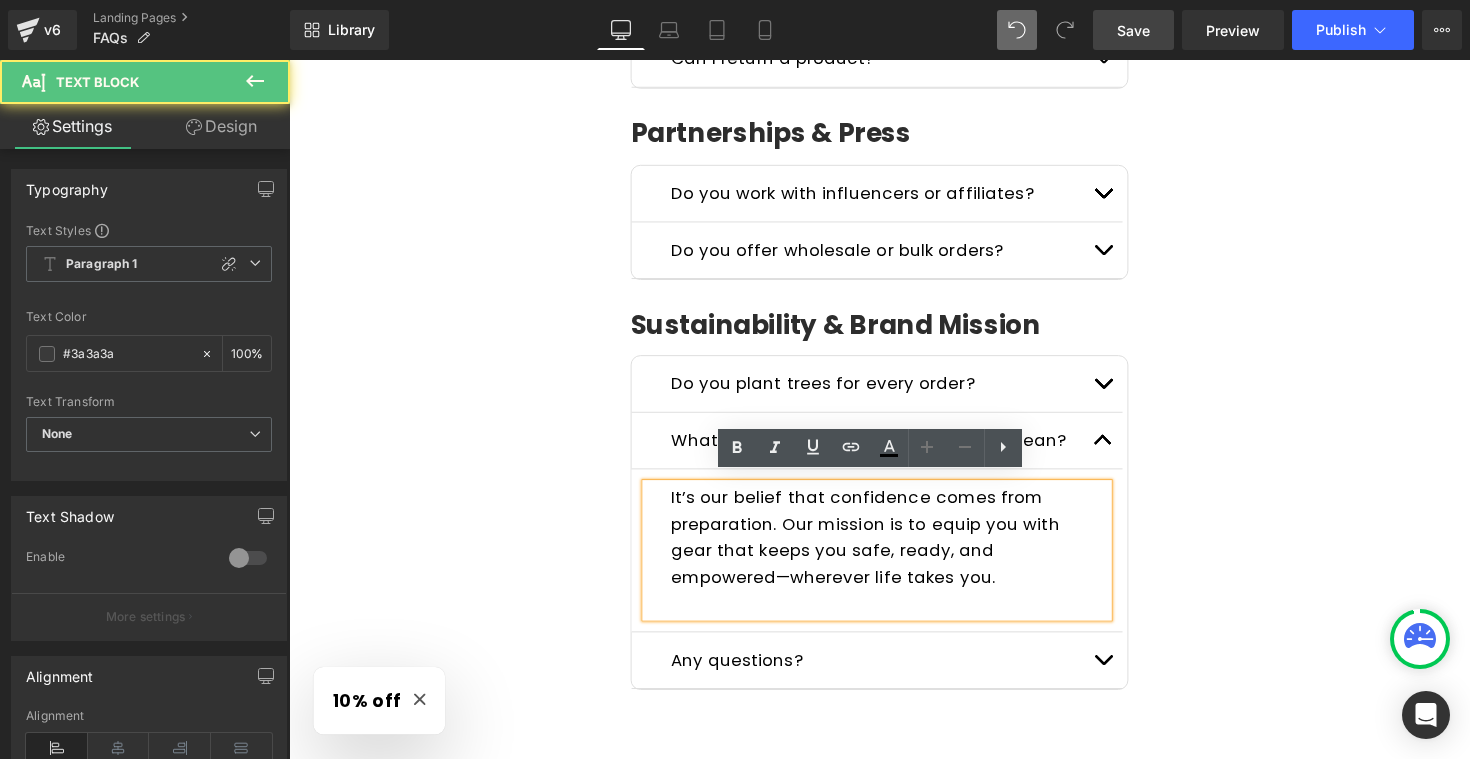 drag, startPoint x: 795, startPoint y: 583, endPoint x: 797, endPoint y: 630, distance: 47.042534 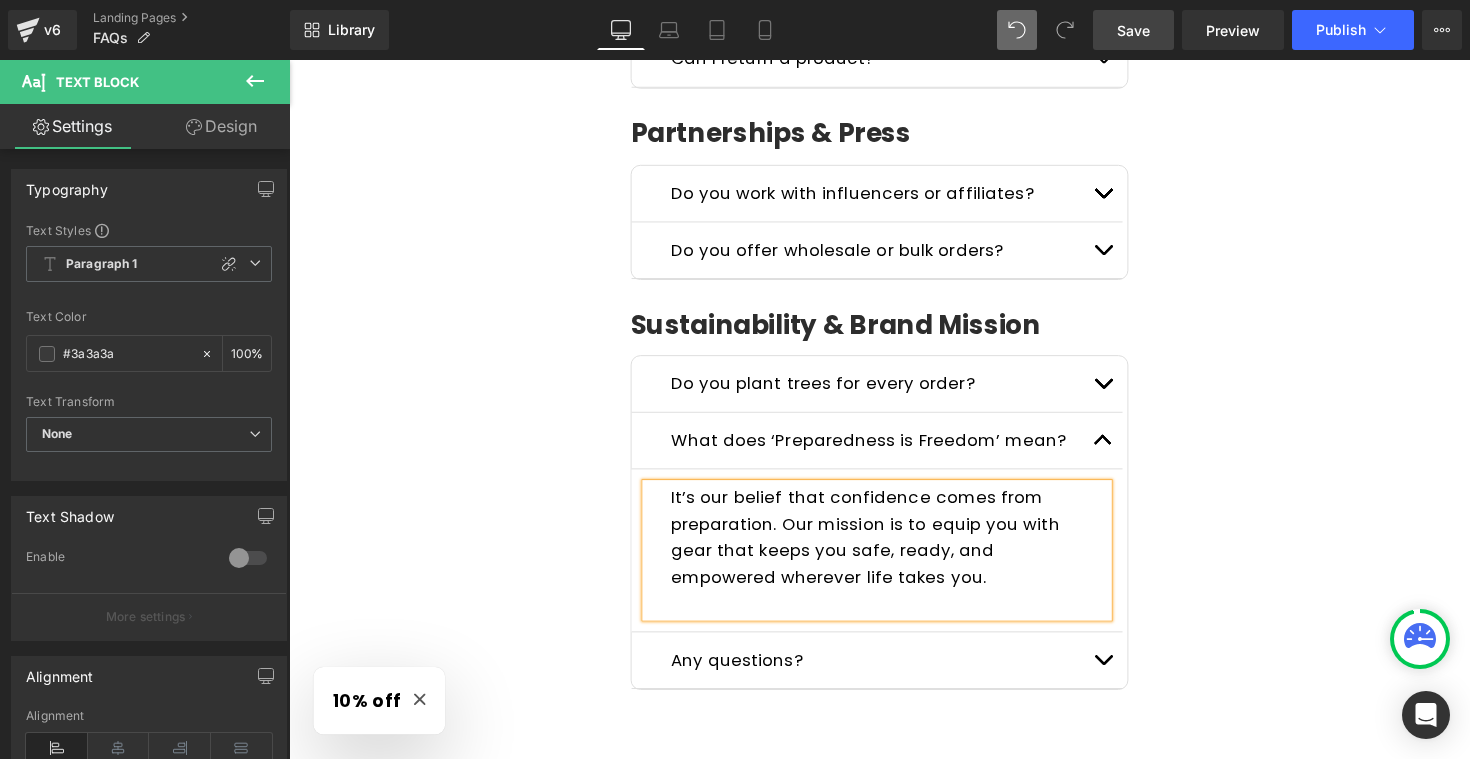 click on "Frequently Asked Questions Heading         Please read the FAQs below. If you can't find the answer you are looking for send us a message  here ! Text Block         Row
General Questions
Heading
What kind of products do you sell?
Text Block
We specialize in emergency-ready, survival-grade gear  must-haves  for outdoor adventures and uncertain times. Every product is carefully chosen to serve a purpose when it matters most.
Text Block
Who is Wild Summit Gear for? Text Block
Text Block
Text Block" at bounding box center [894, -757] 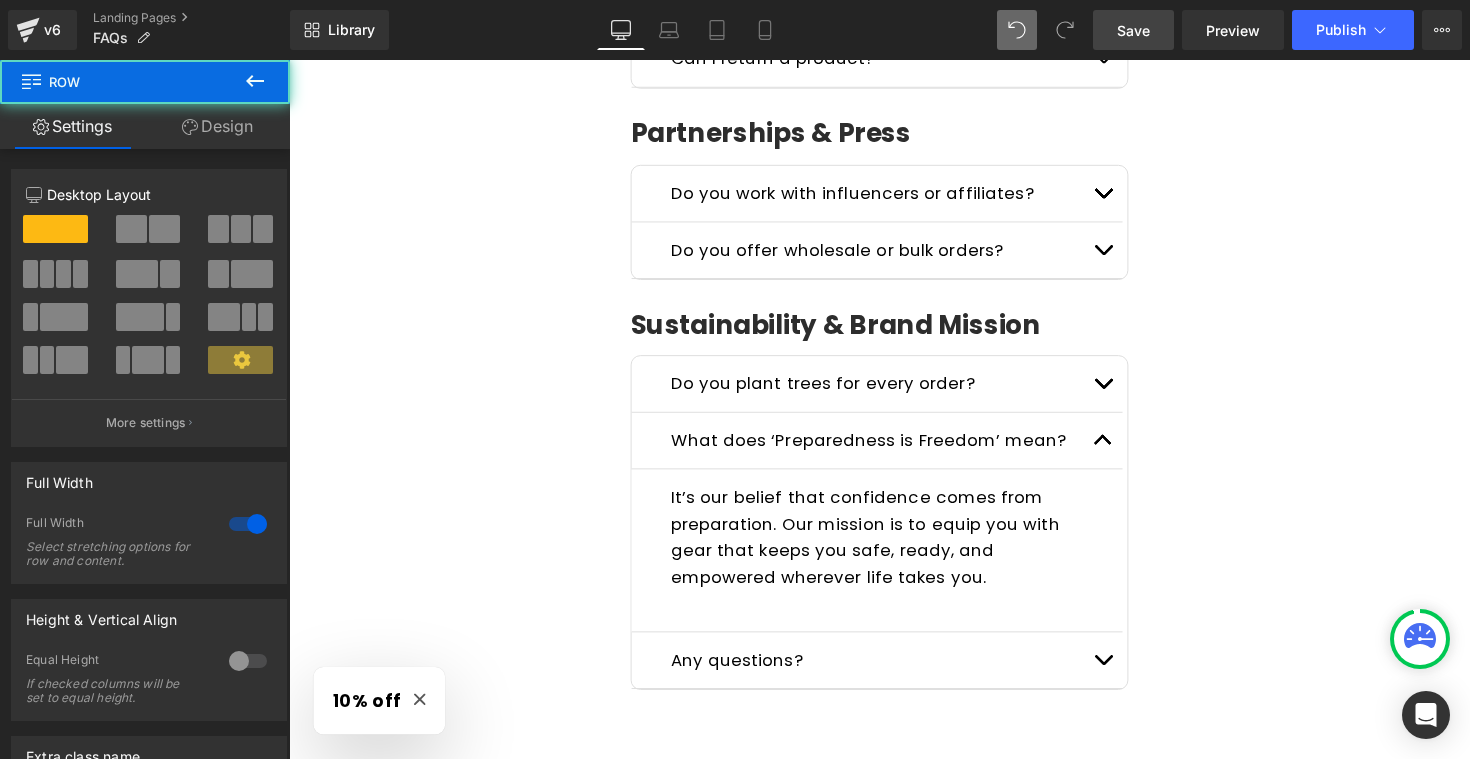 scroll, scrollTop: 2479, scrollLeft: 0, axis: vertical 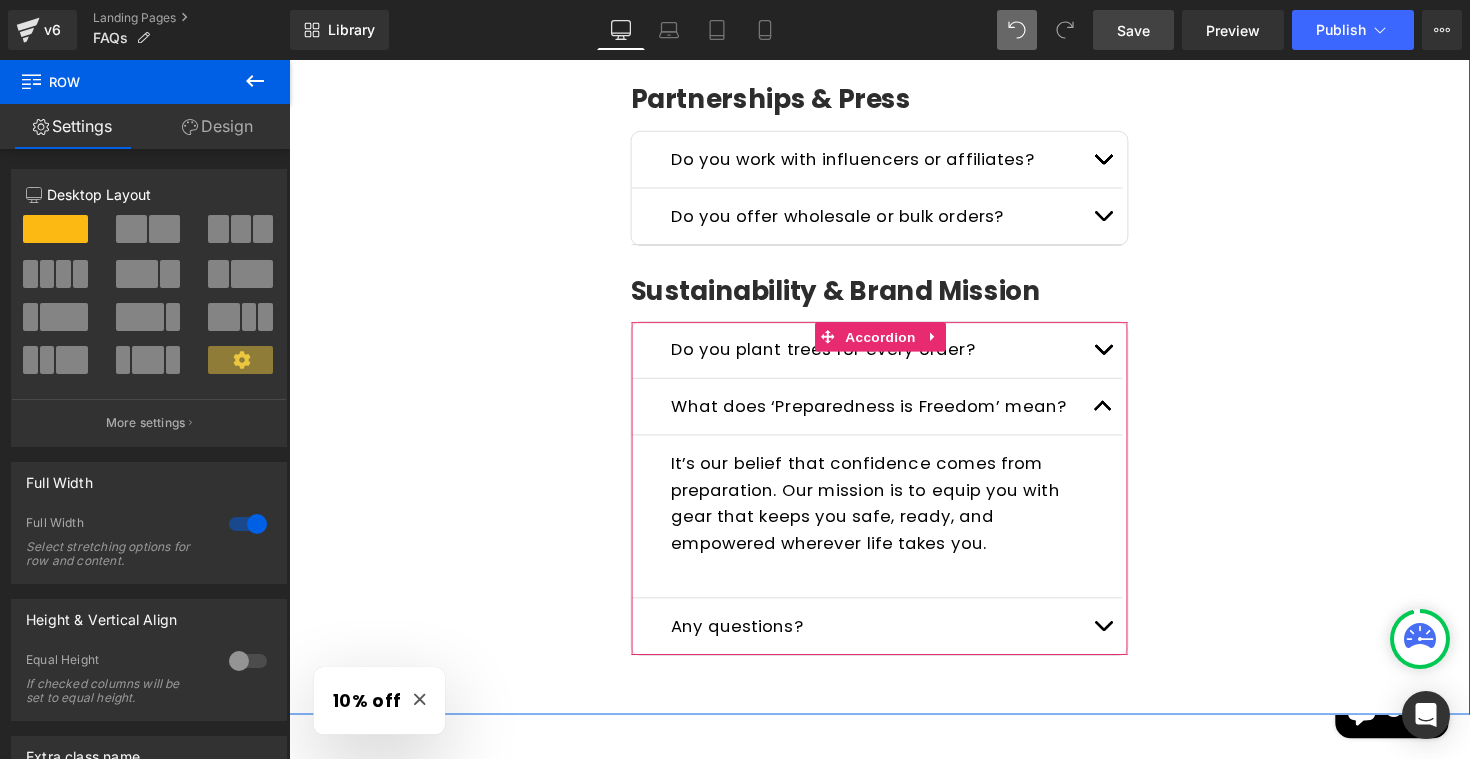 click at bounding box center [642, 500] 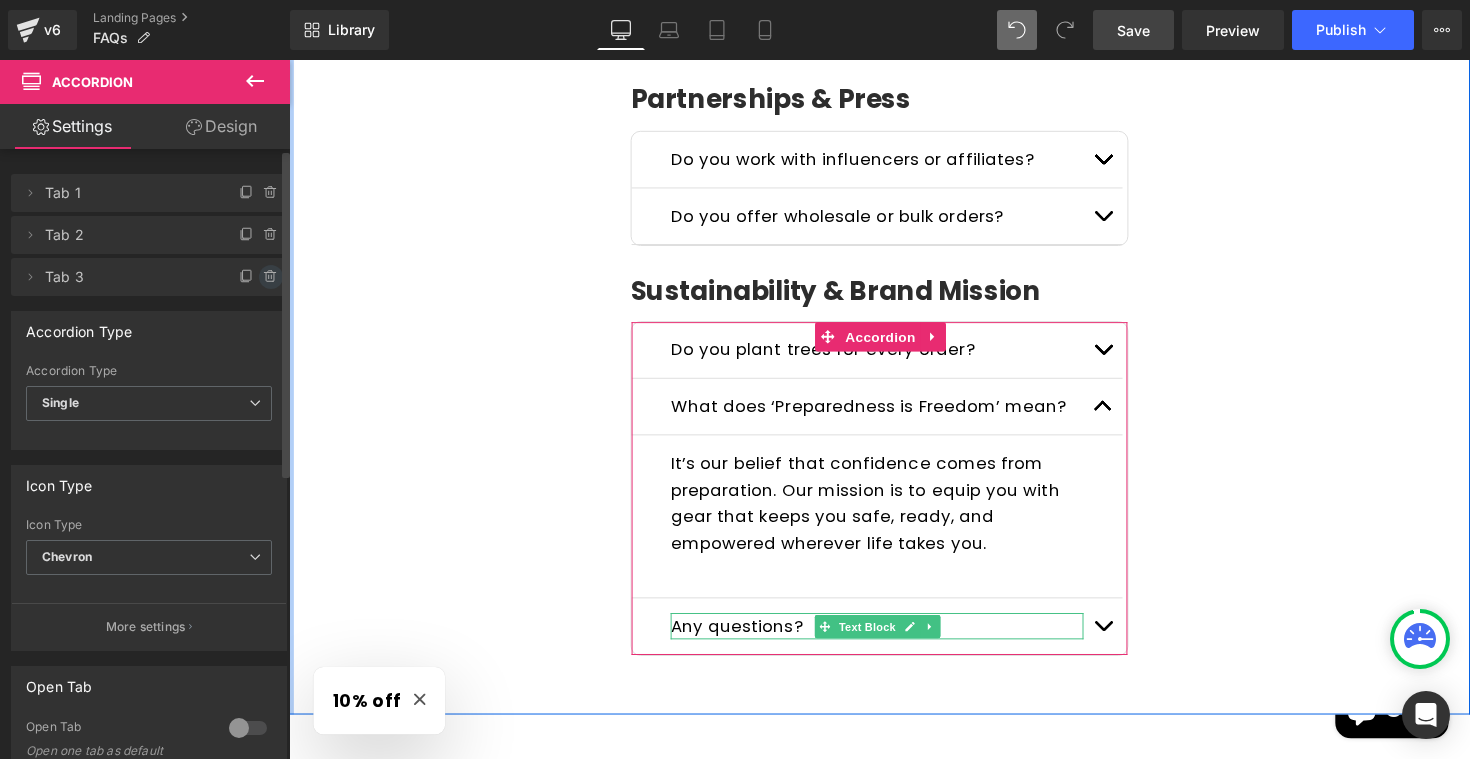 click 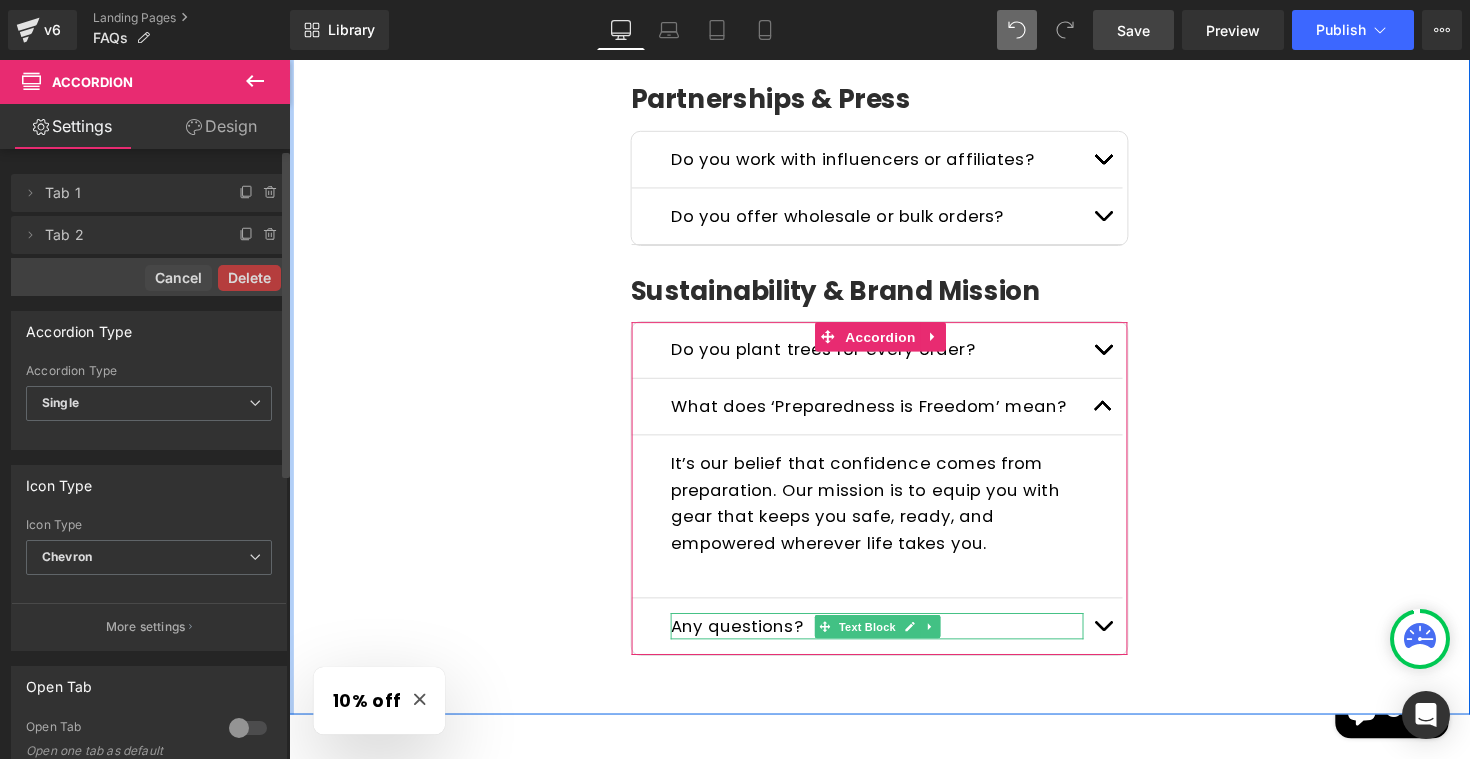 click on "Delete" at bounding box center (249, 278) 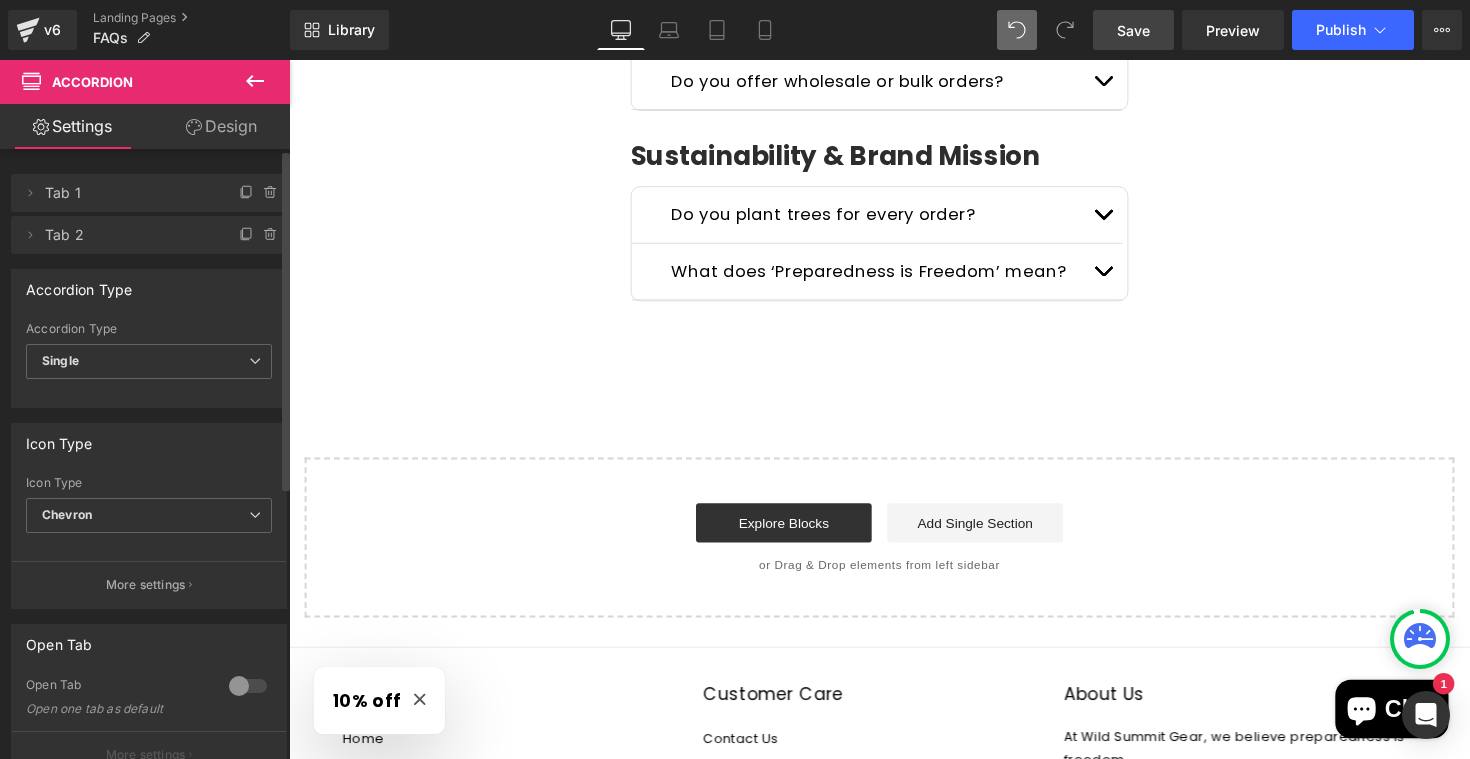 scroll, scrollTop: 2630, scrollLeft: 0, axis: vertical 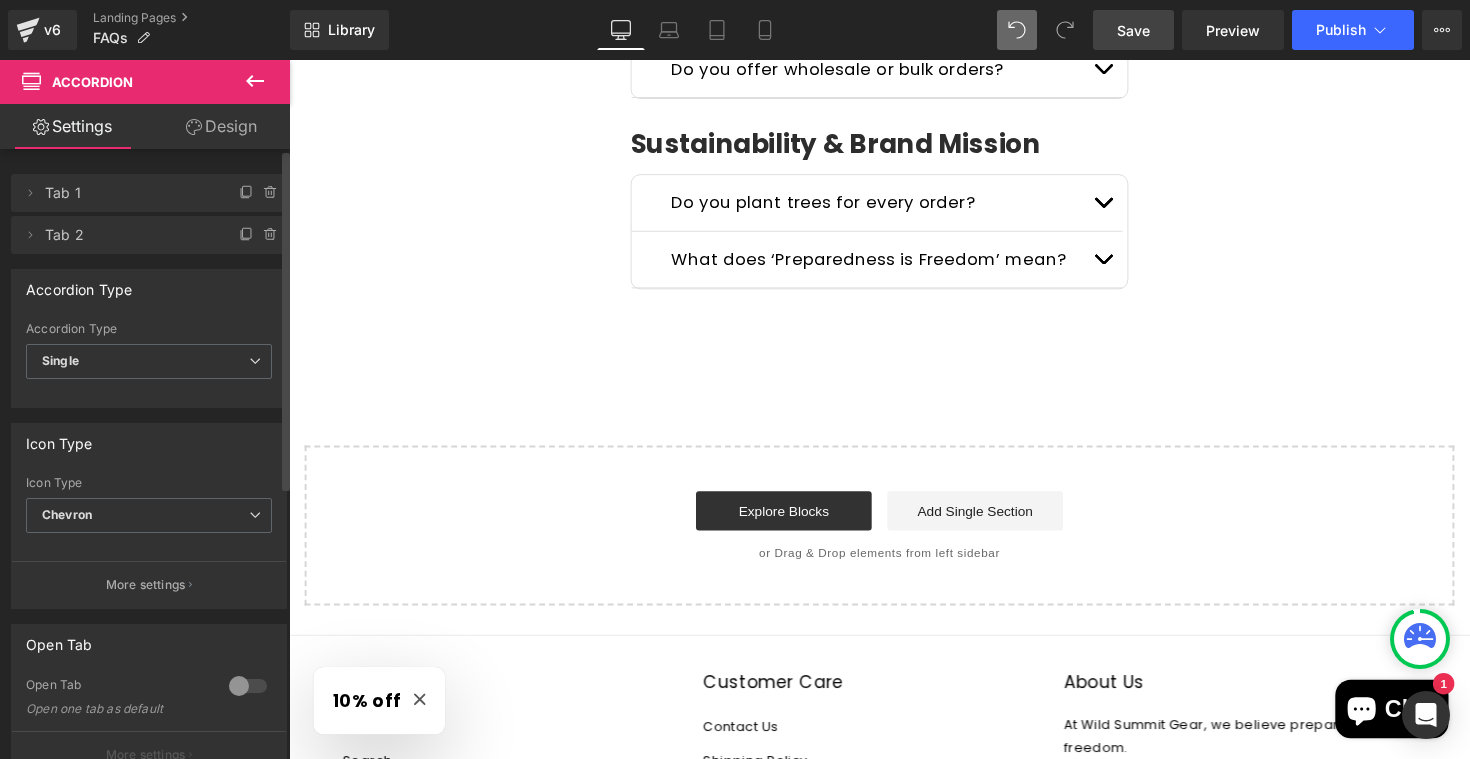 click 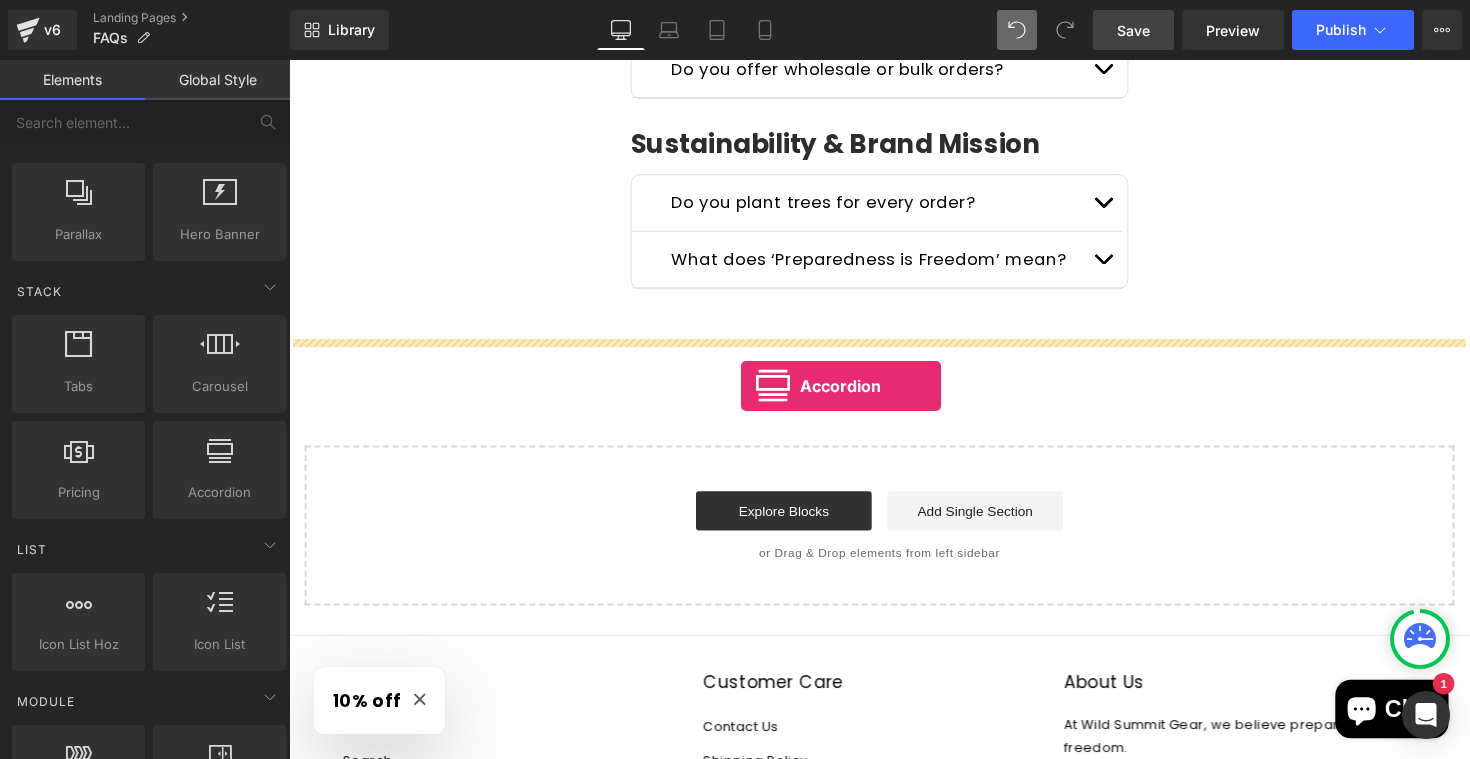 drag, startPoint x: 473, startPoint y: 513, endPoint x: 752, endPoint y: 394, distance: 303.31833 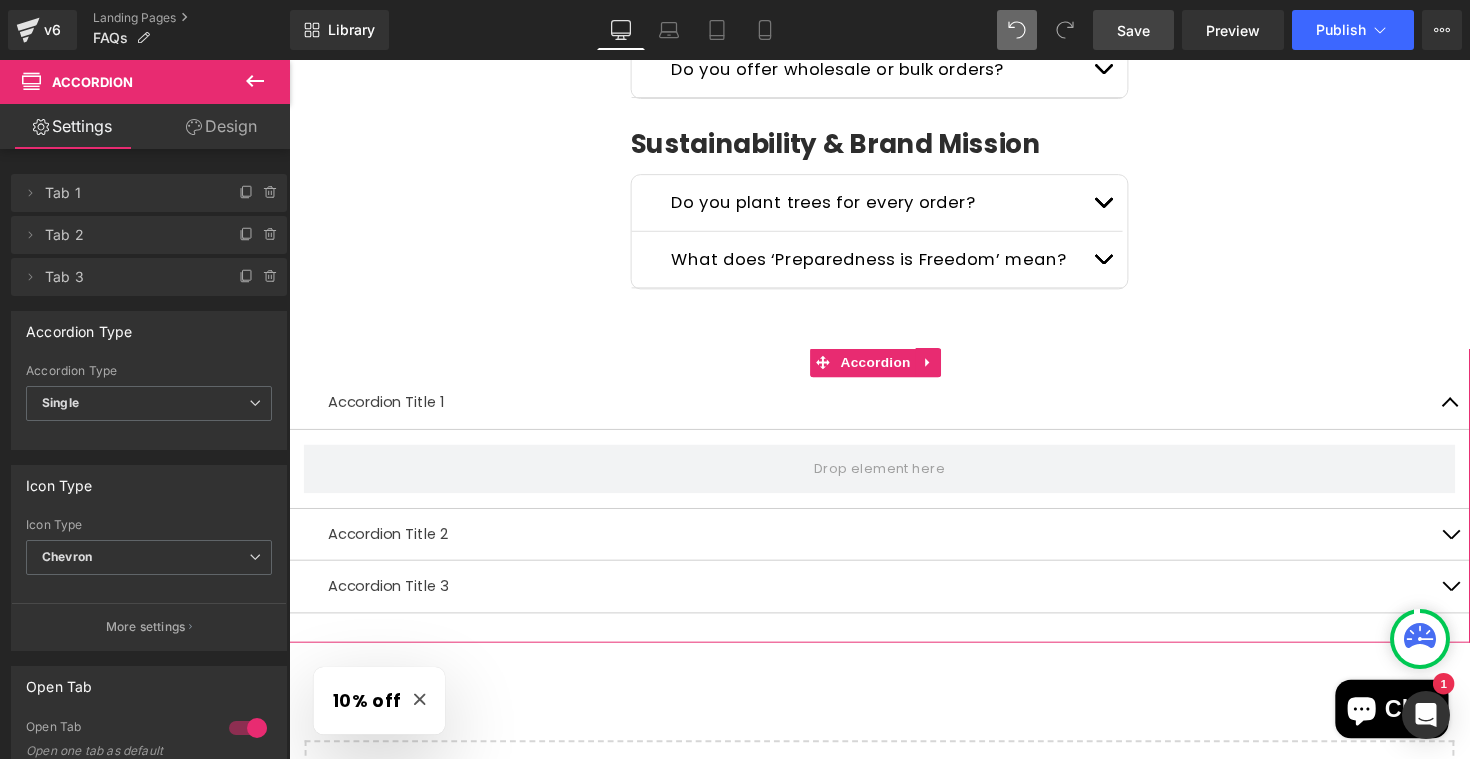 click on "Accordion Title 1
Text Block
Accordion Title 2
Text Block
Accordion Title 3
Text Block
Accordion" at bounding box center (894, 506) 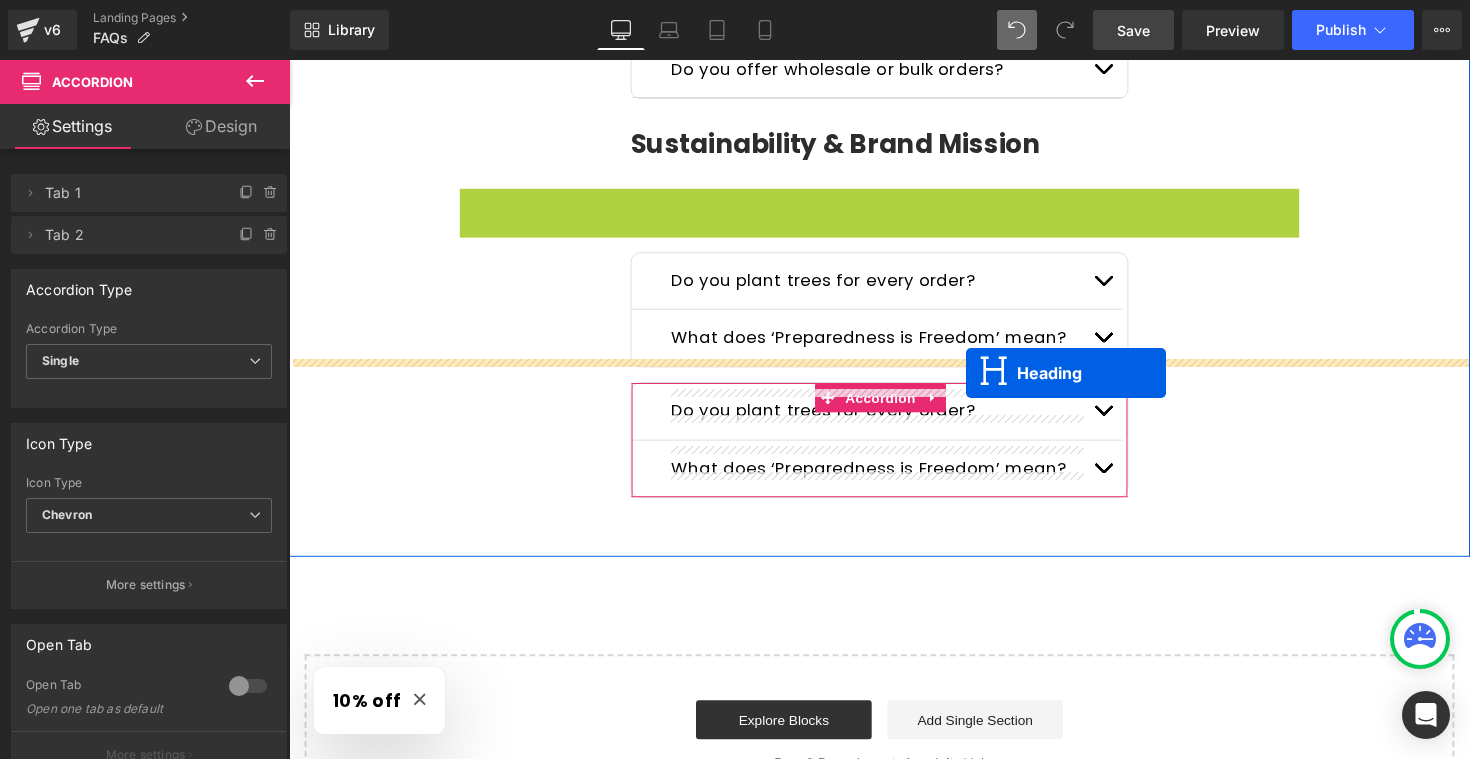 drag, startPoint x: 1015, startPoint y: 197, endPoint x: 983, endPoint y: 381, distance: 186.76189 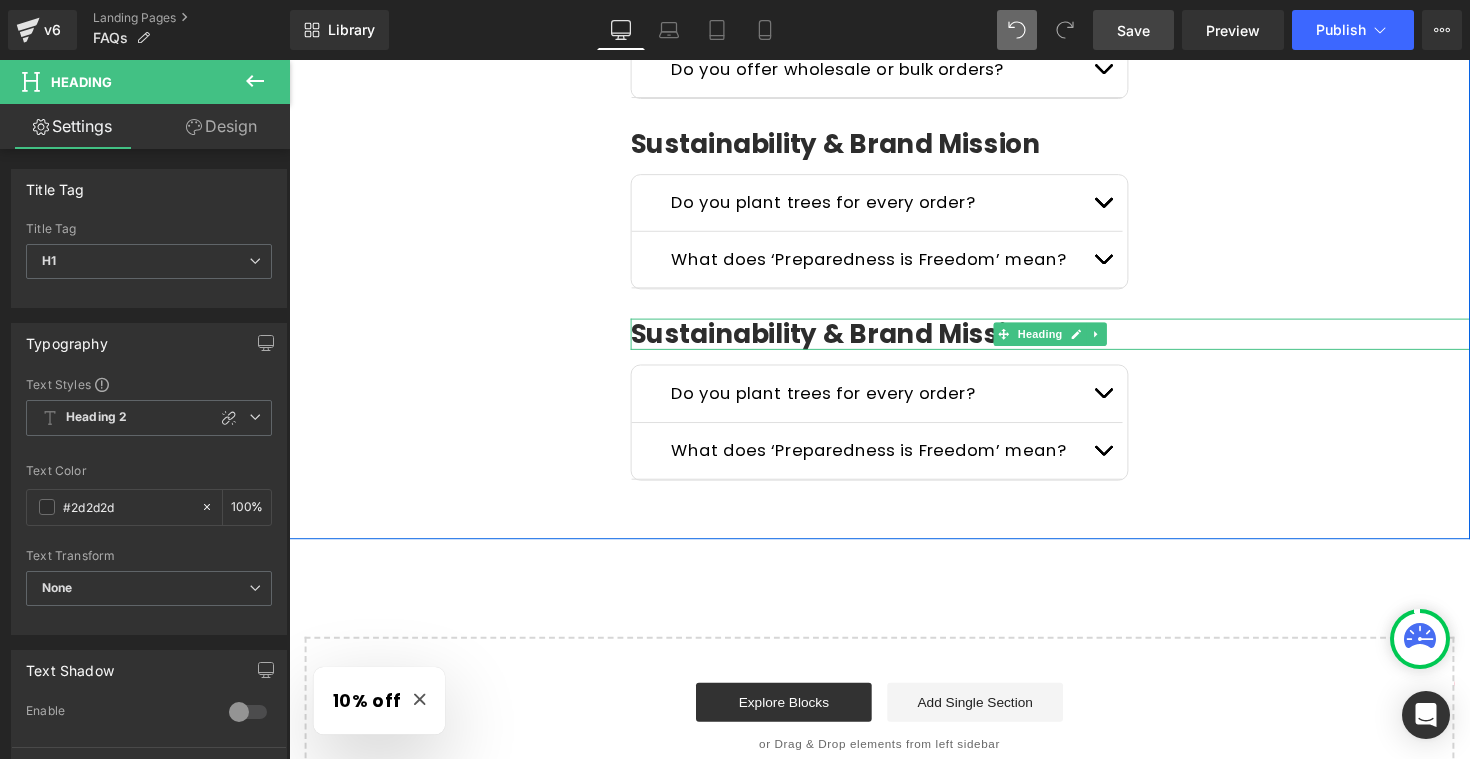 click on "Sustainability & Brand Mission" at bounding box center (1069, 341) 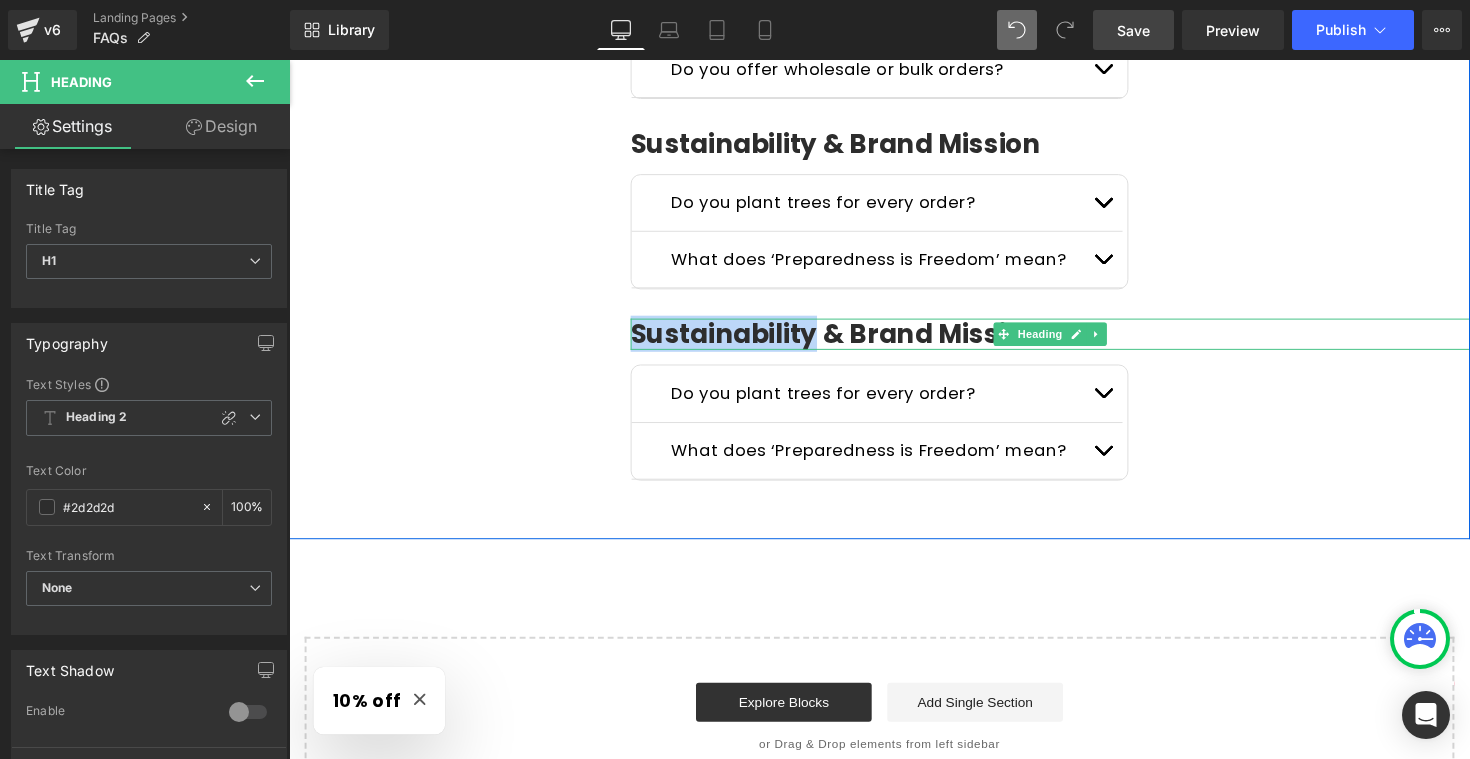 click on "Sustainability & Brand Mission" at bounding box center [1069, 341] 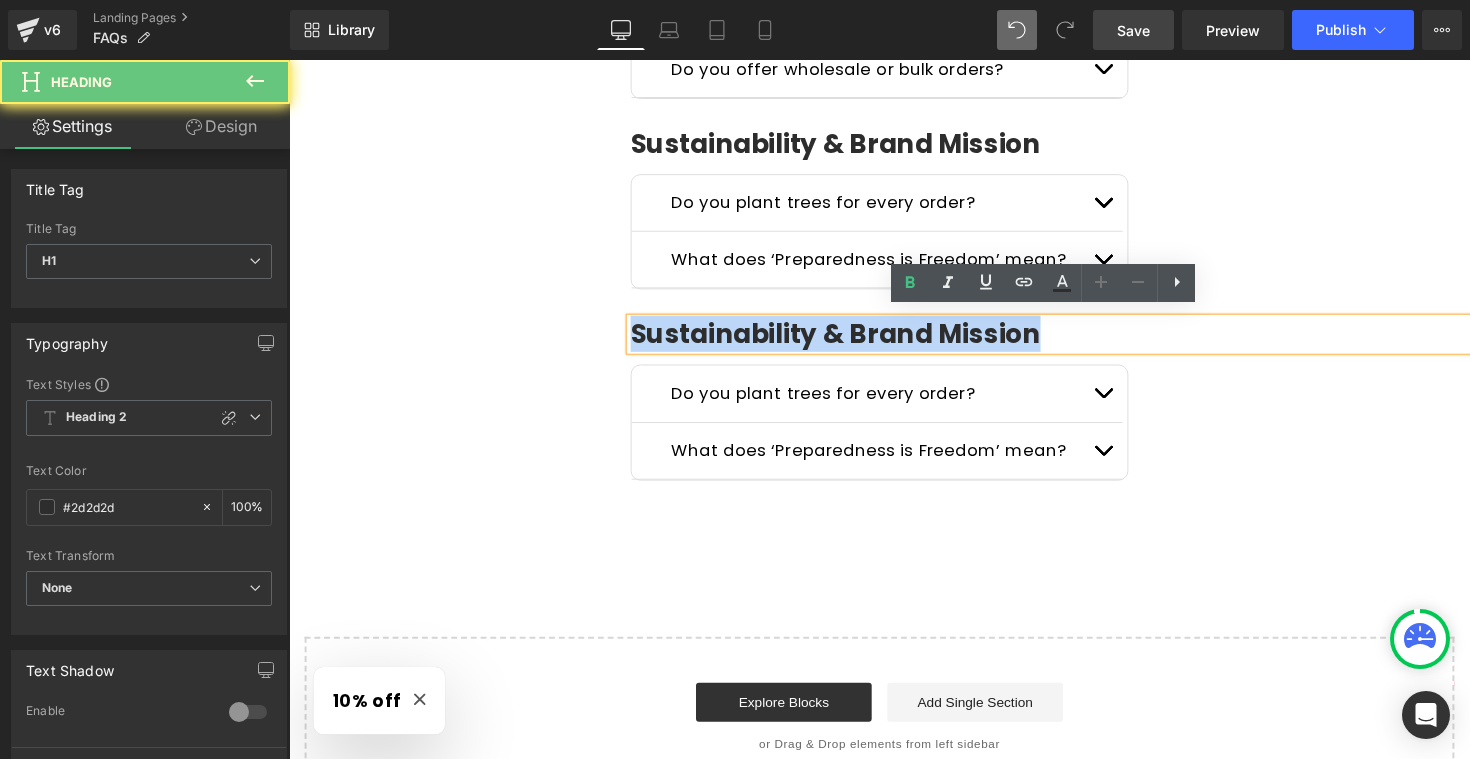 click on "Sustainability & Brand Mission" at bounding box center [1069, 341] 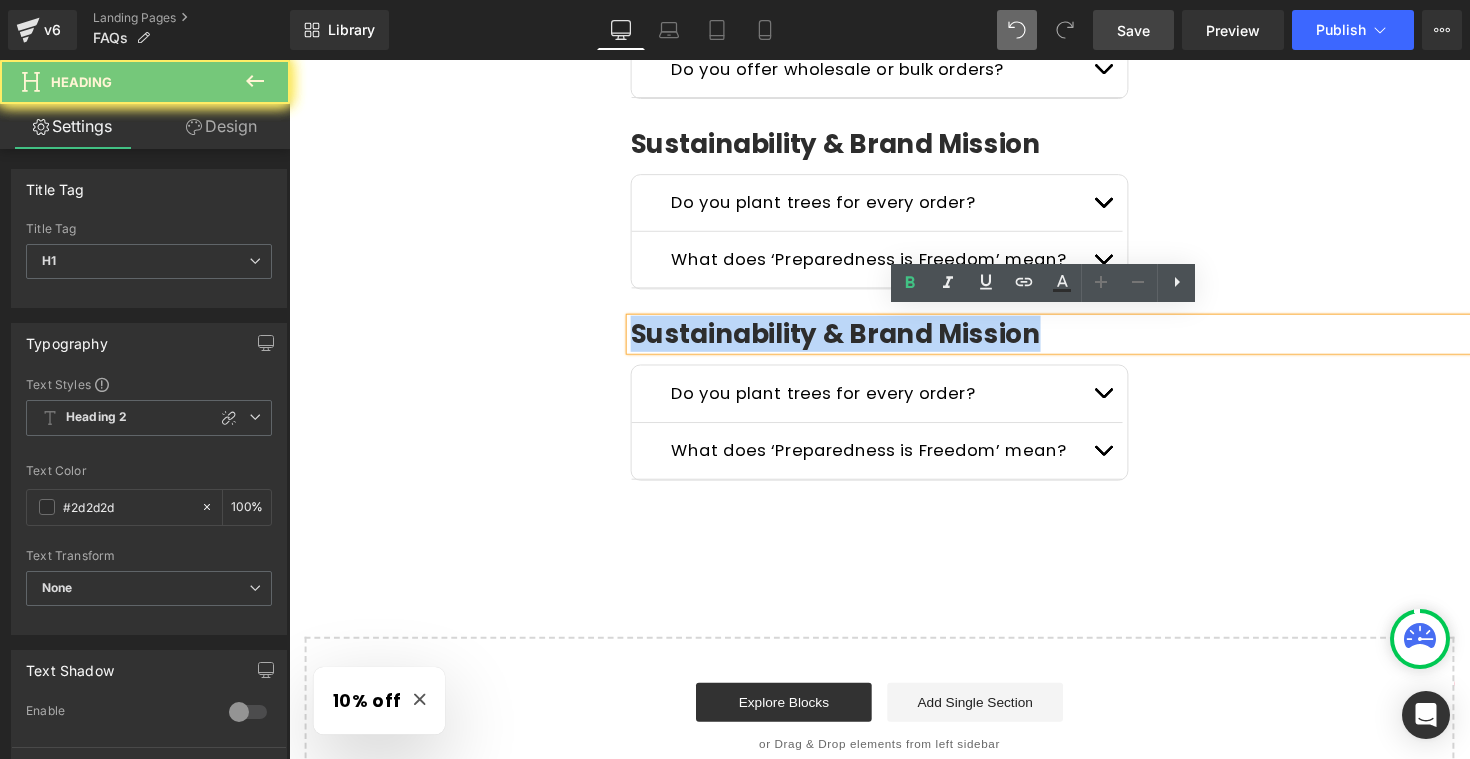 paste 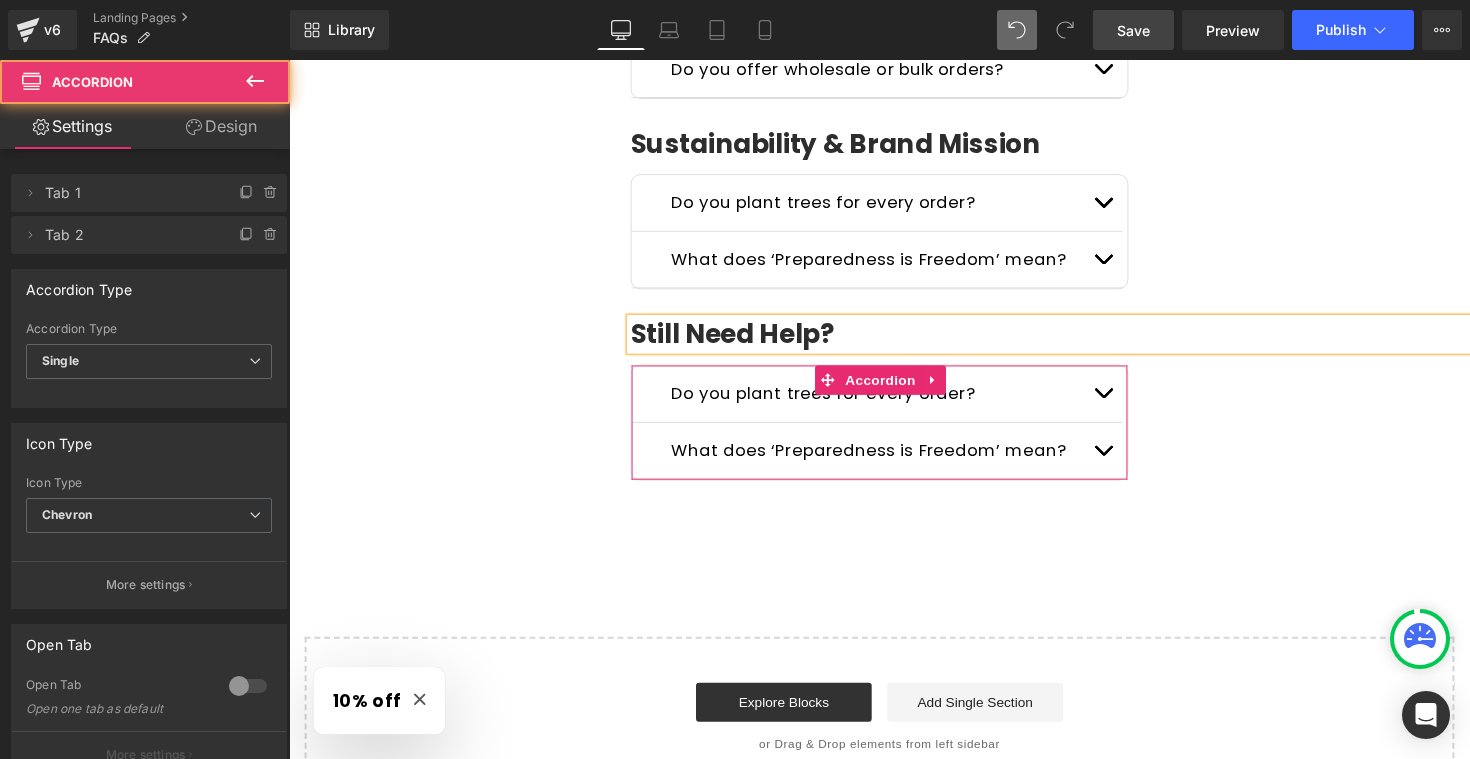 click on "What does ‘Preparedness is Freedom’ mean? Text Block" at bounding box center [891, 461] 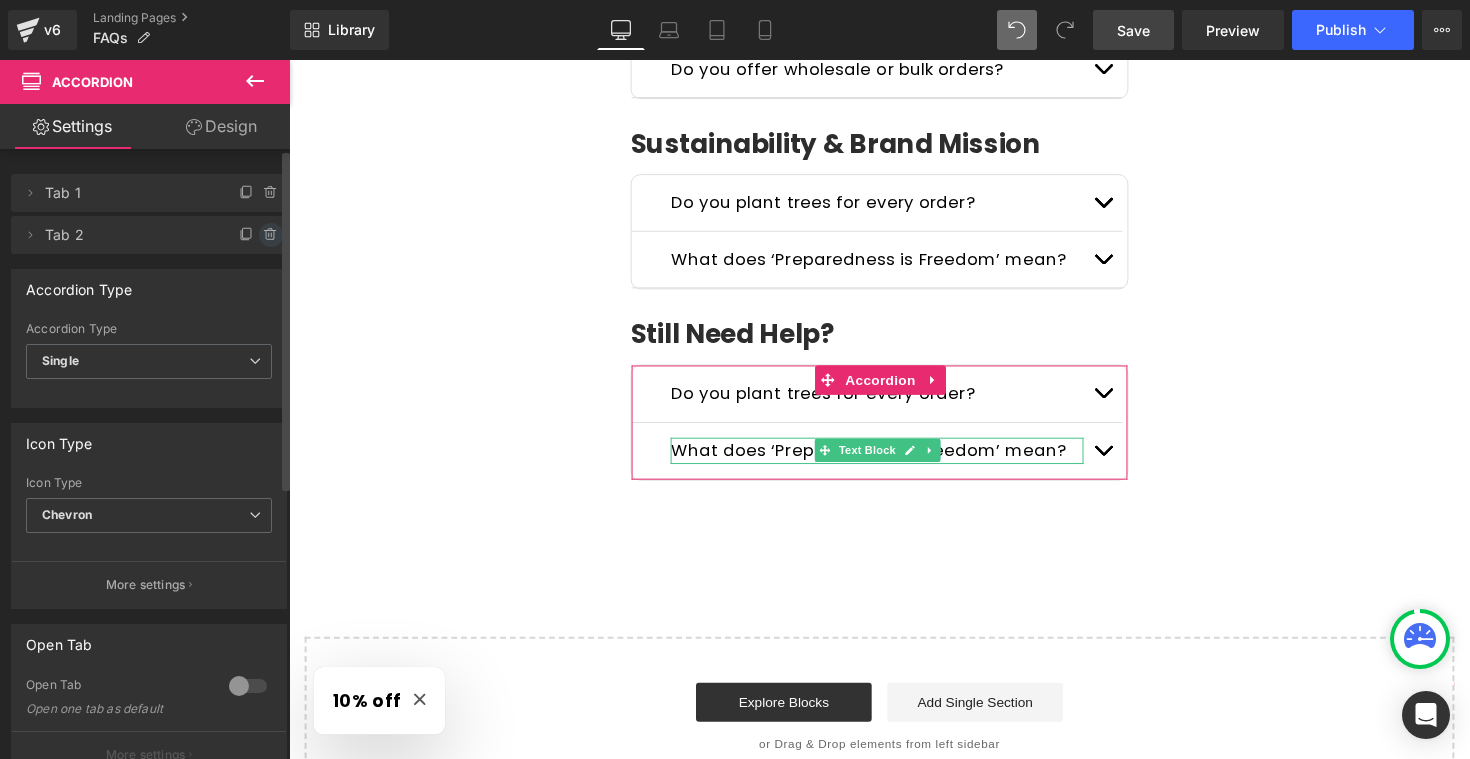 click 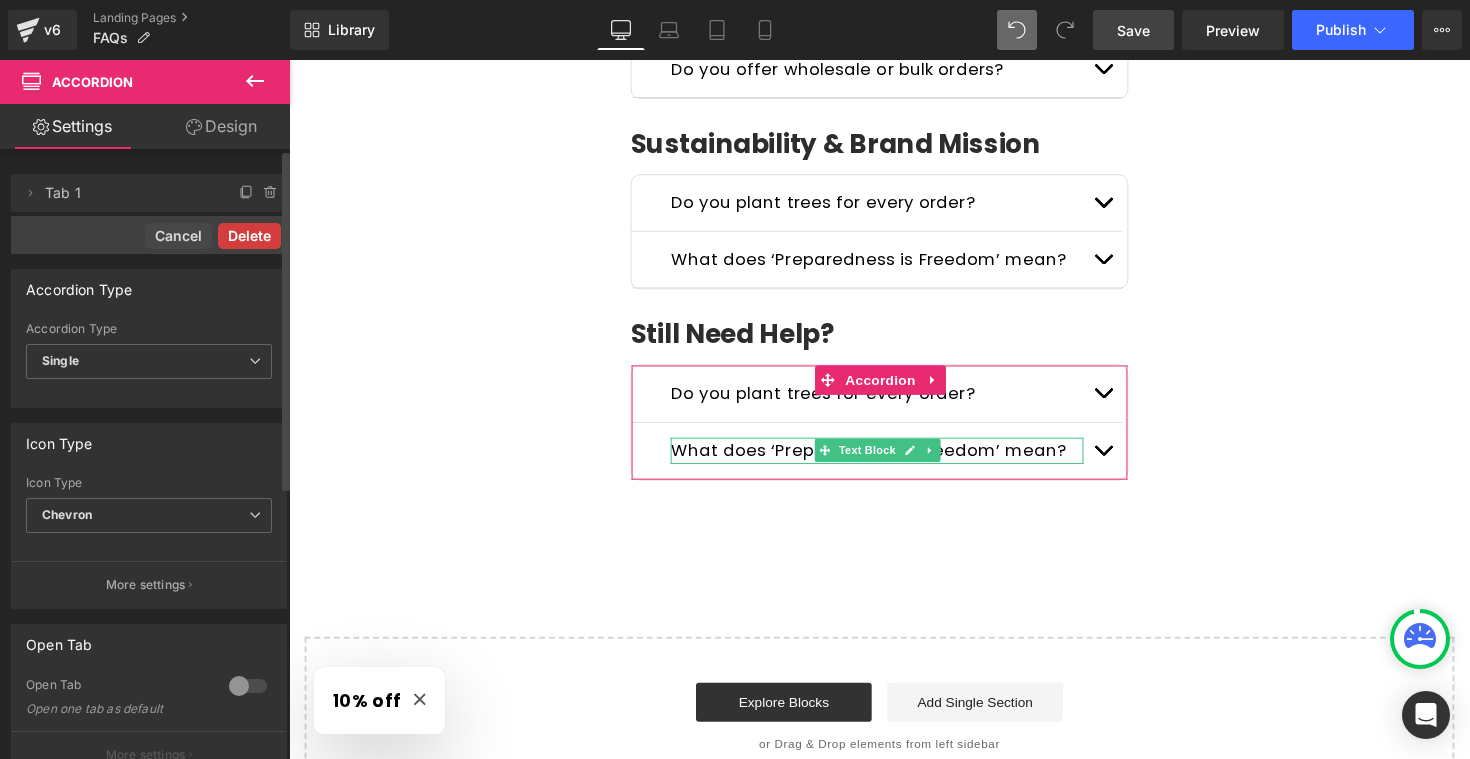 click on "Delete" at bounding box center (249, 236) 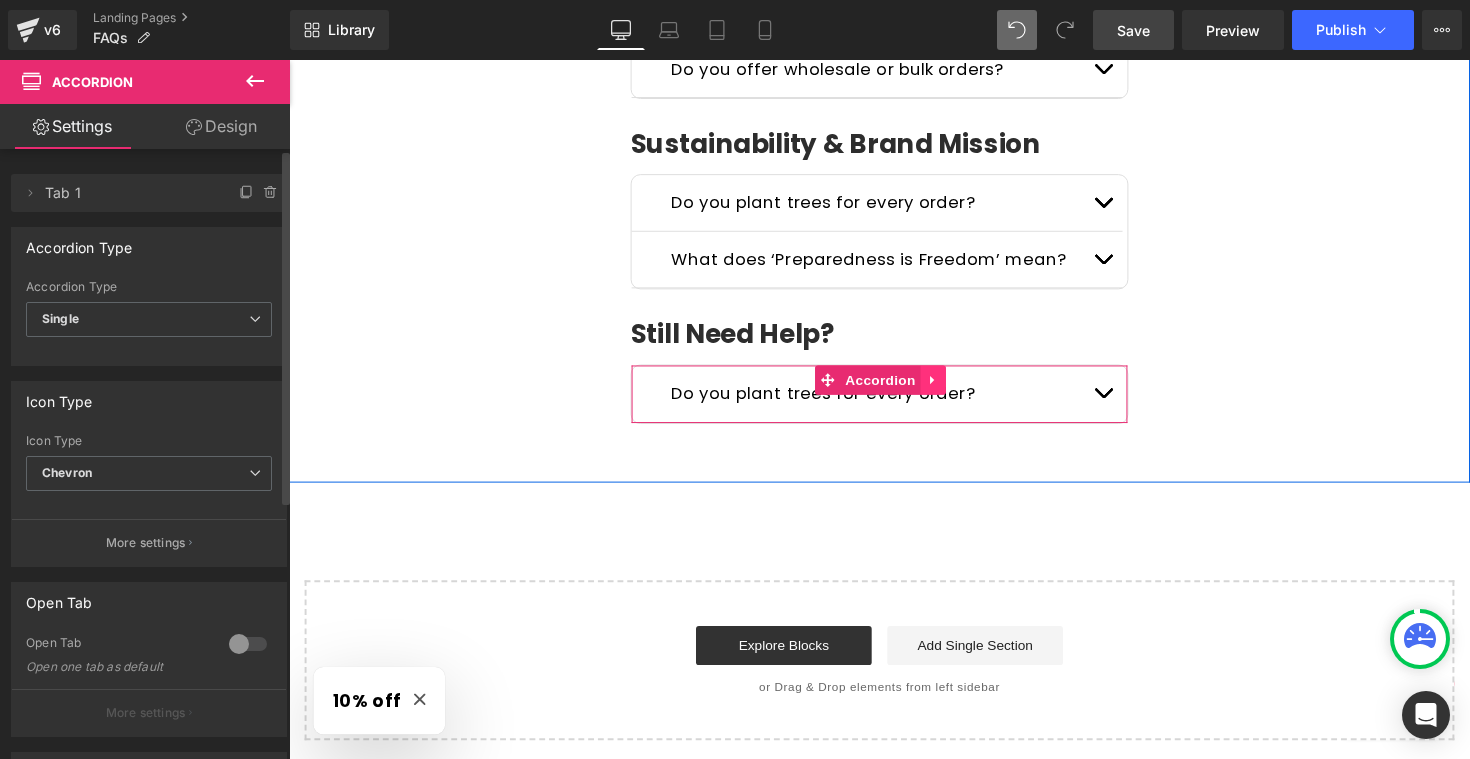 click at bounding box center (949, 388) 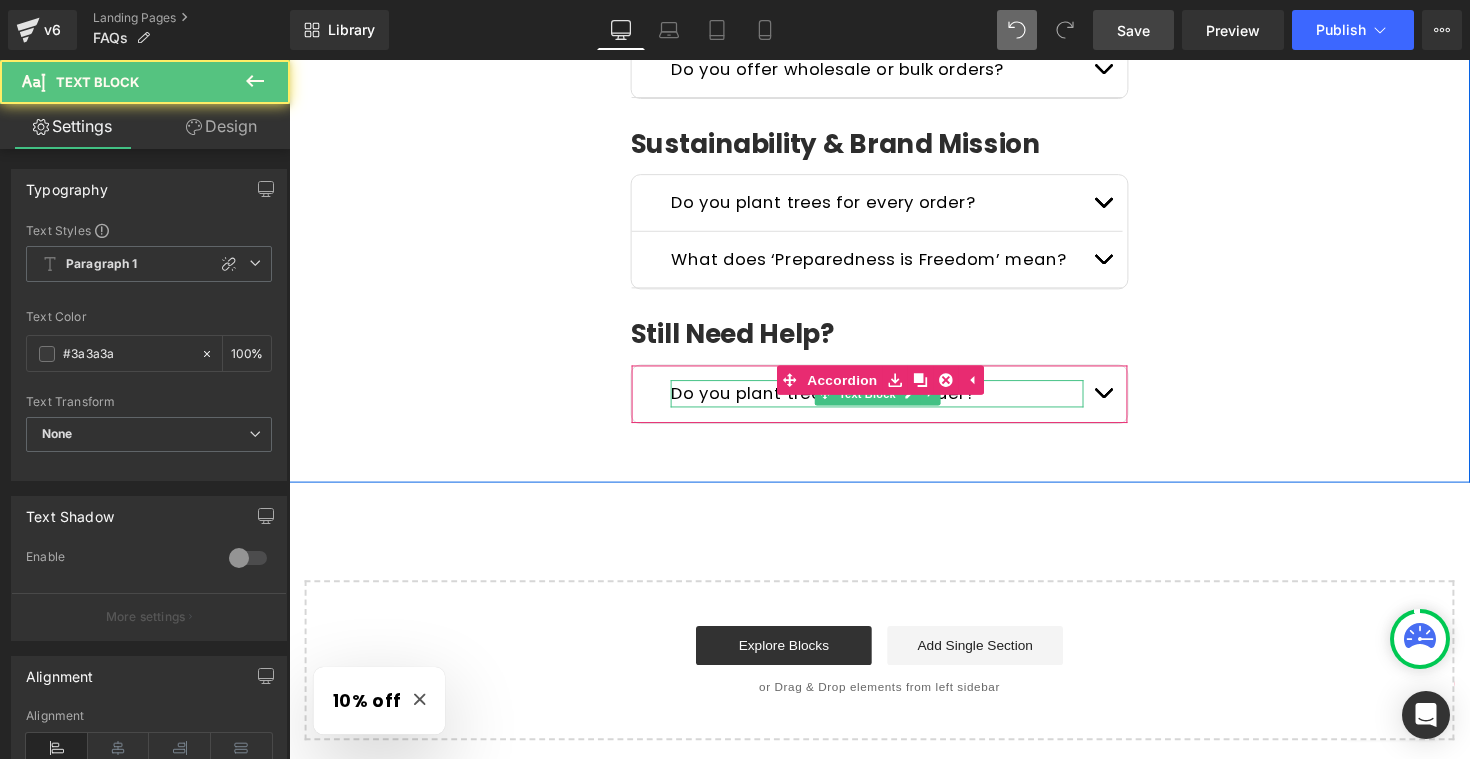 click on "Do you plant trees for every order?" at bounding box center (836, 401) 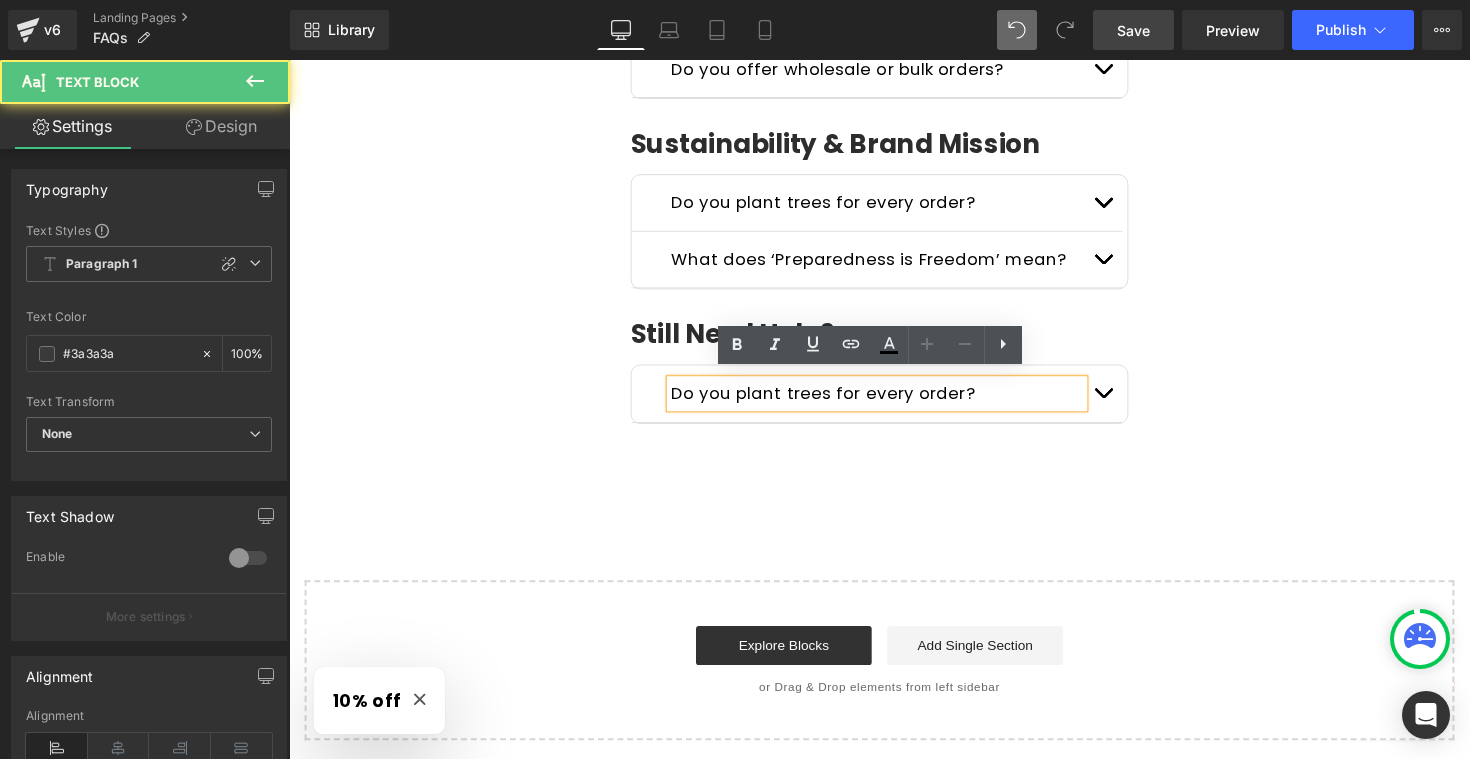 click on "Do you plant trees for every order?" at bounding box center (836, 401) 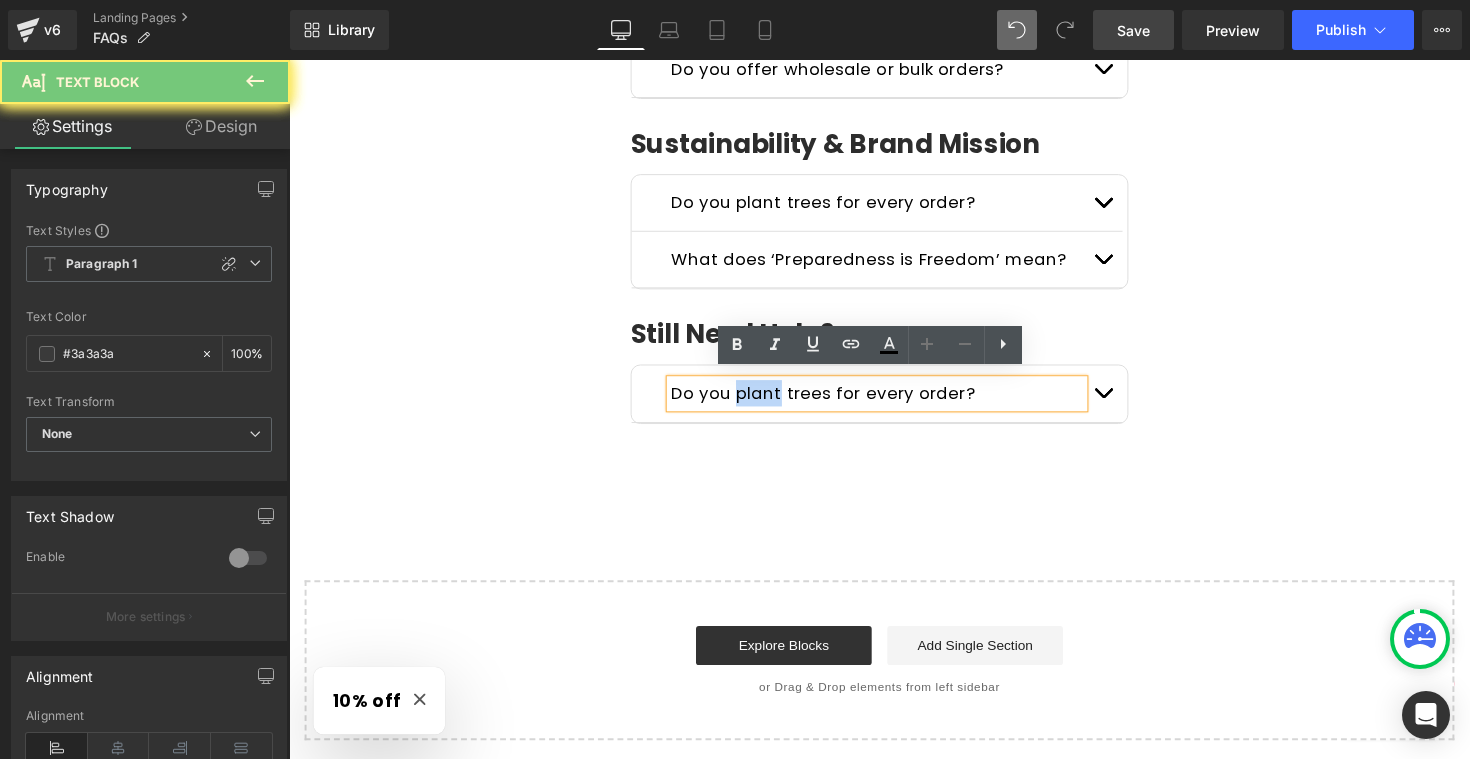 click on "Do you plant trees for every order?" at bounding box center (836, 401) 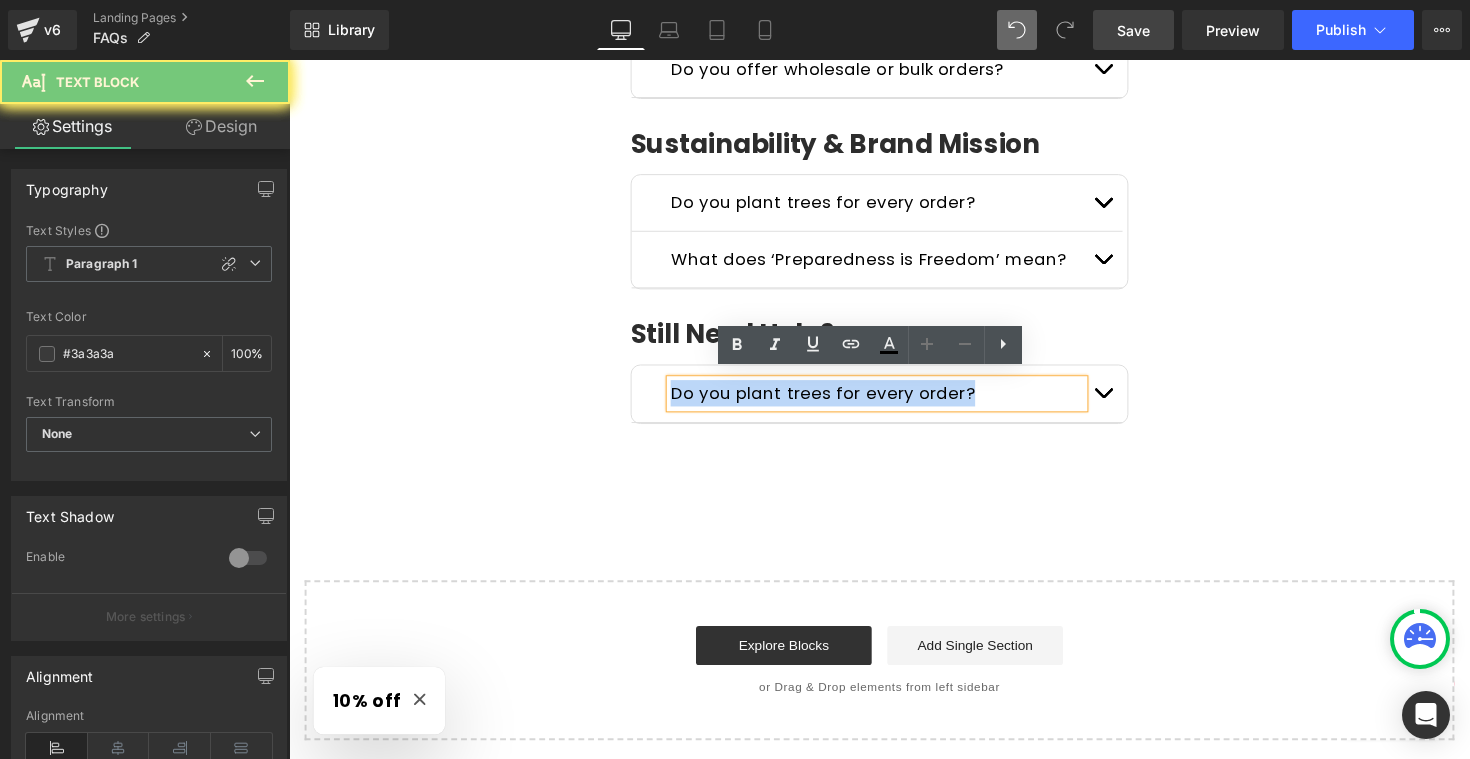 click on "Do you plant trees for every order?" at bounding box center [836, 401] 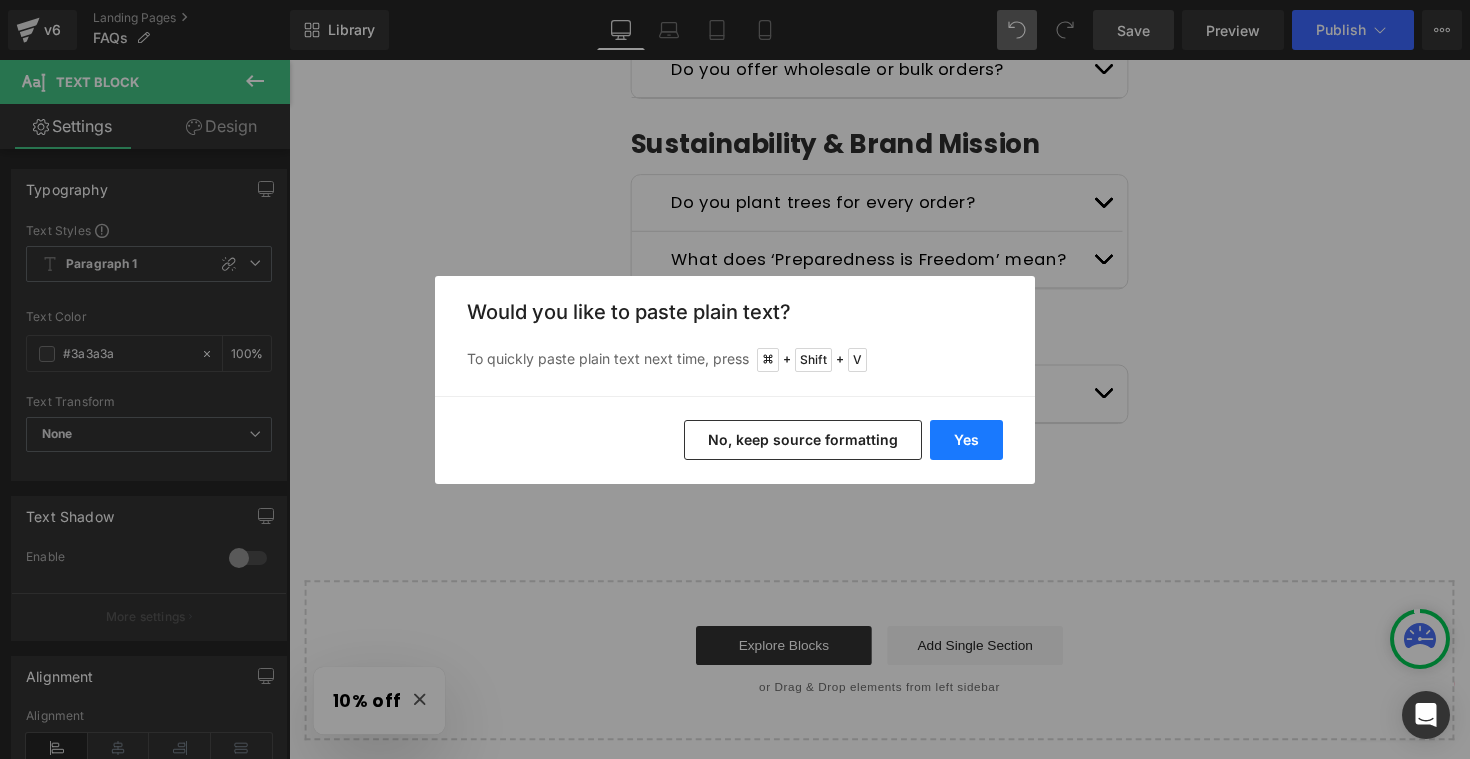 click on "Yes" at bounding box center [966, 440] 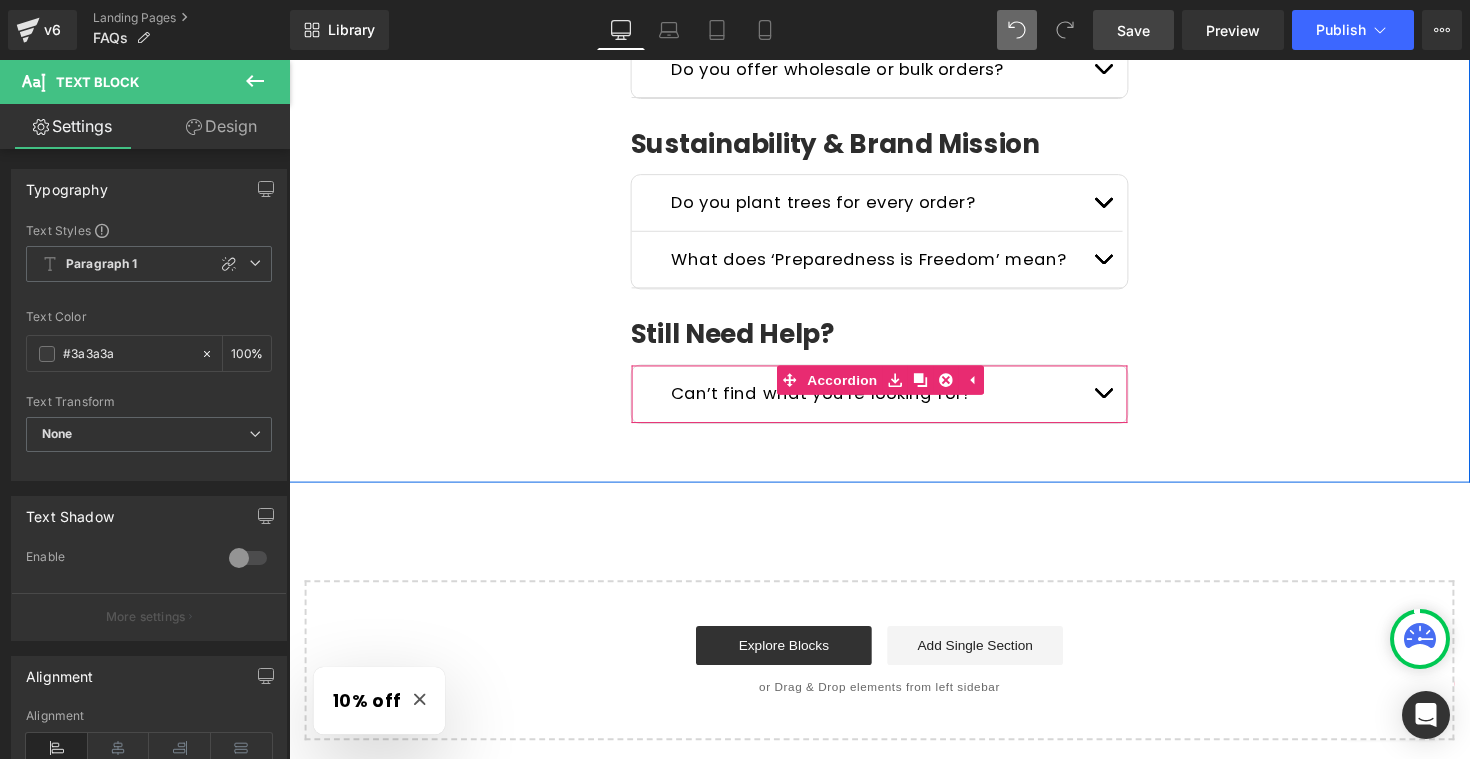 click at bounding box center [1123, 401] 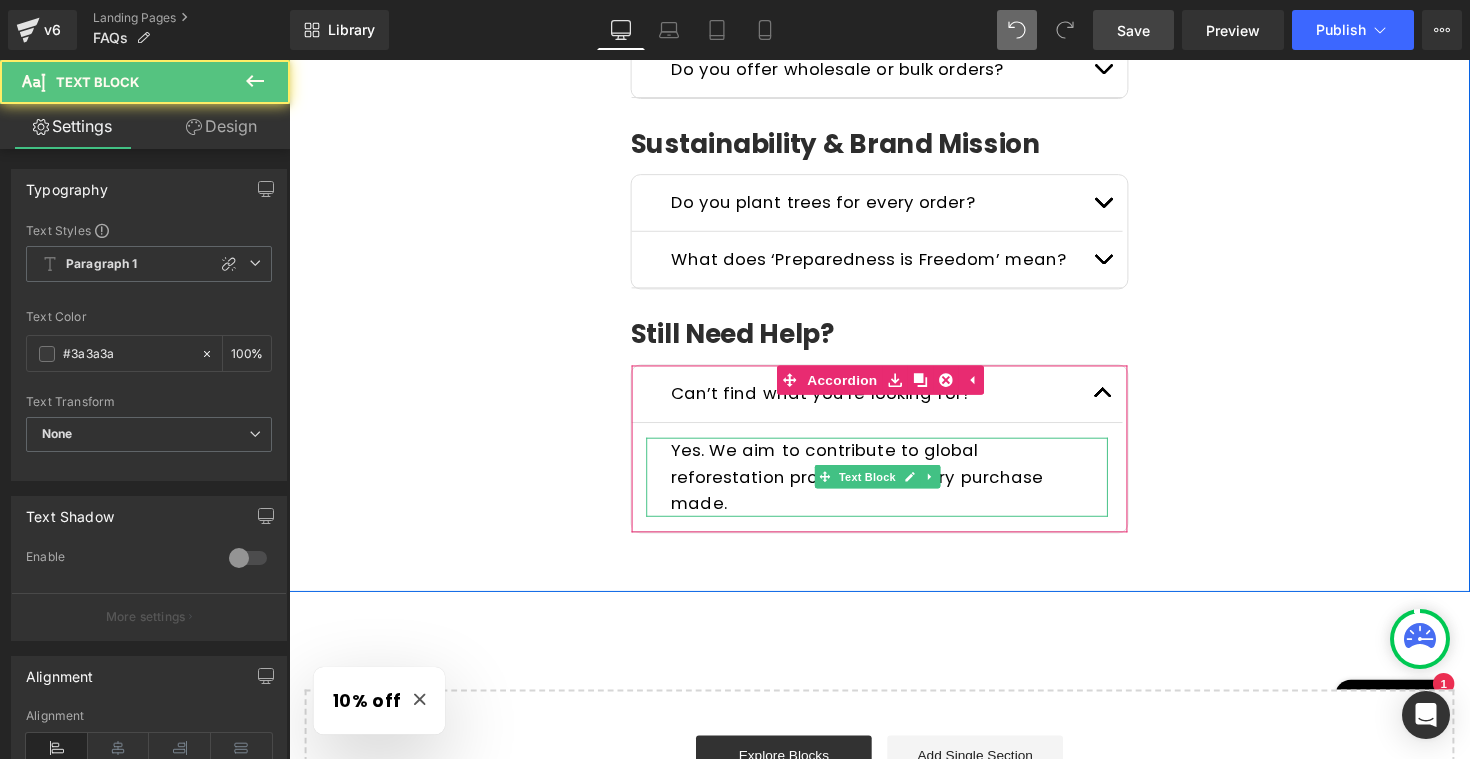 click on "Yes. We aim to contribute to global reforestation projects with every purchase made." at bounding box center [871, 487] 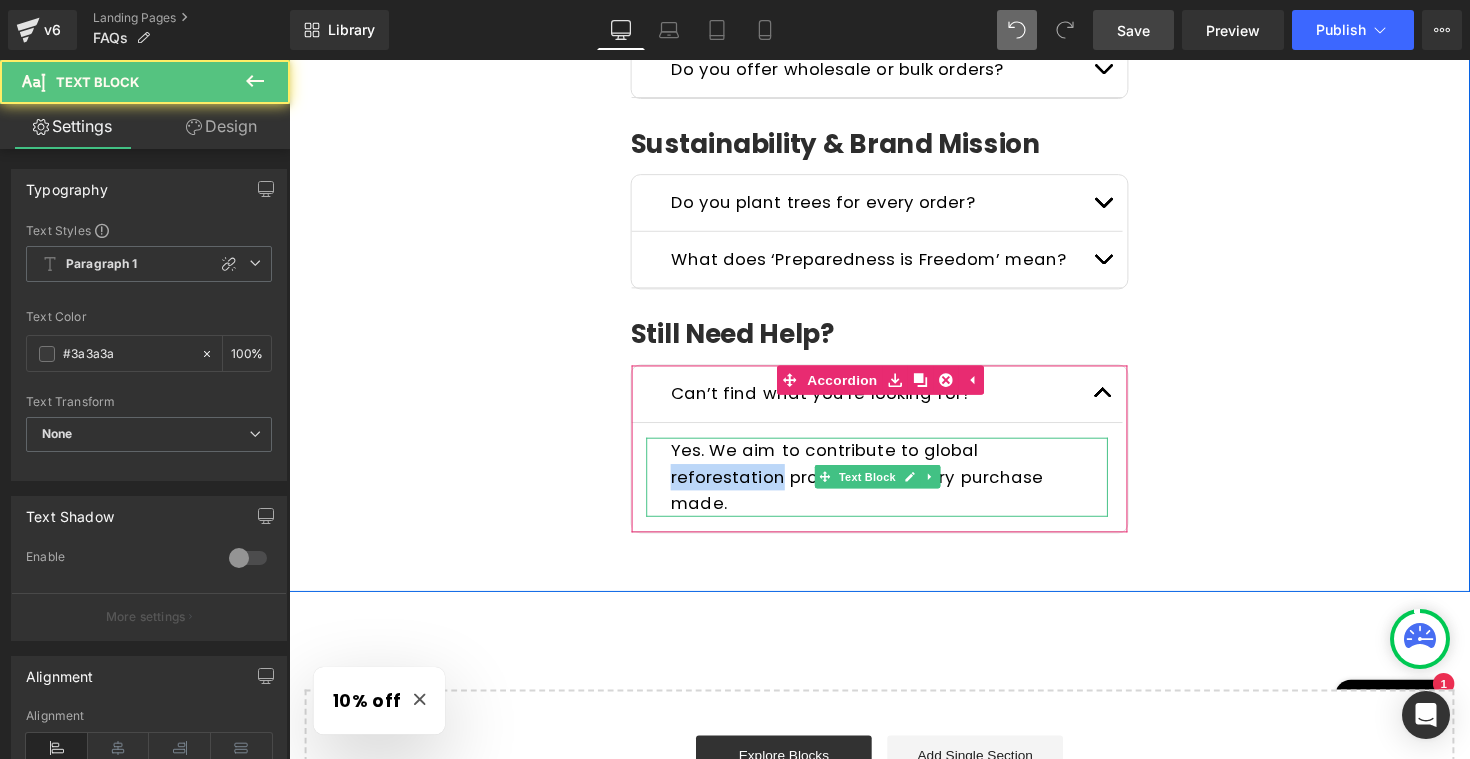 click on "Yes. We aim to contribute to global reforestation projects with every purchase made." at bounding box center [871, 487] 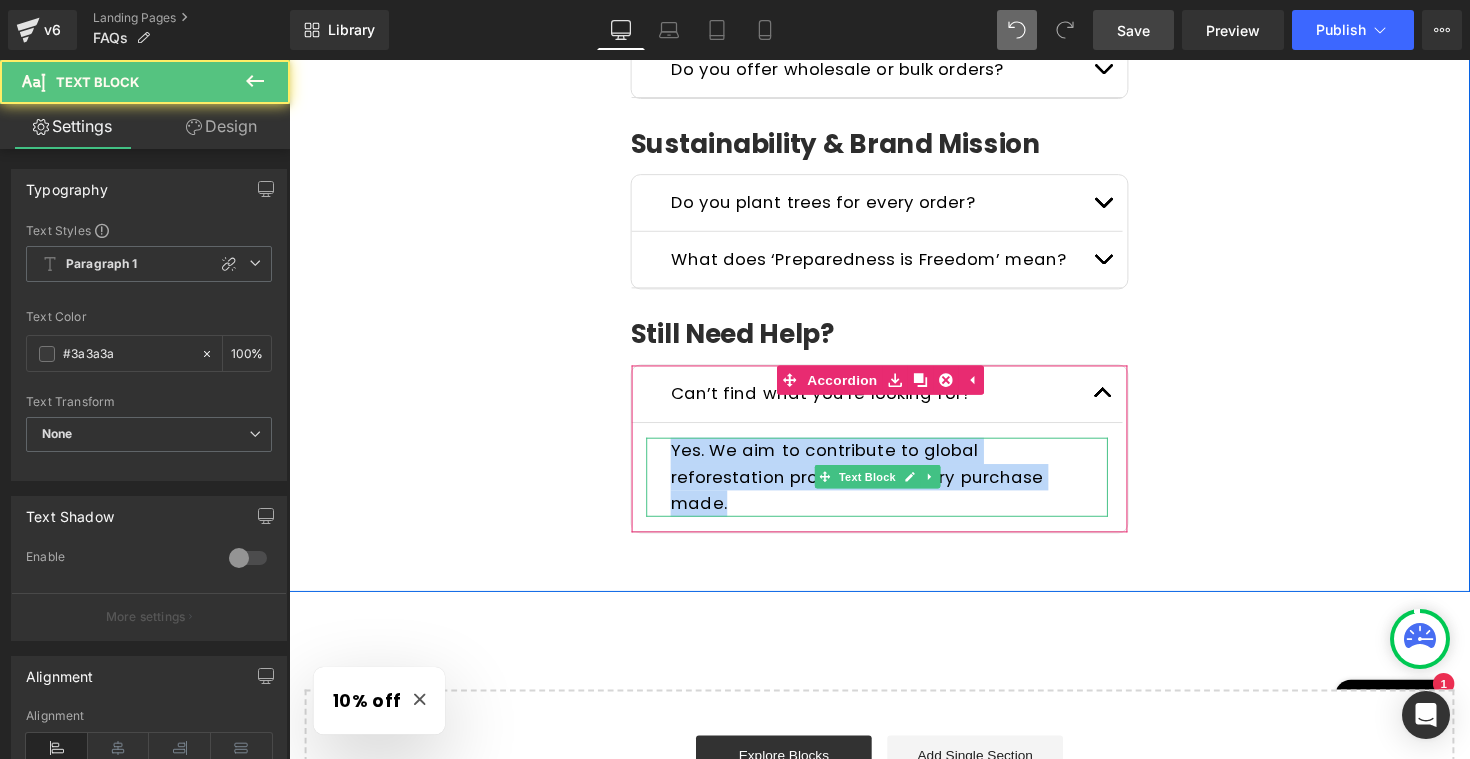 click on "Yes. We aim to contribute to global reforestation projects with every purchase made." at bounding box center (871, 487) 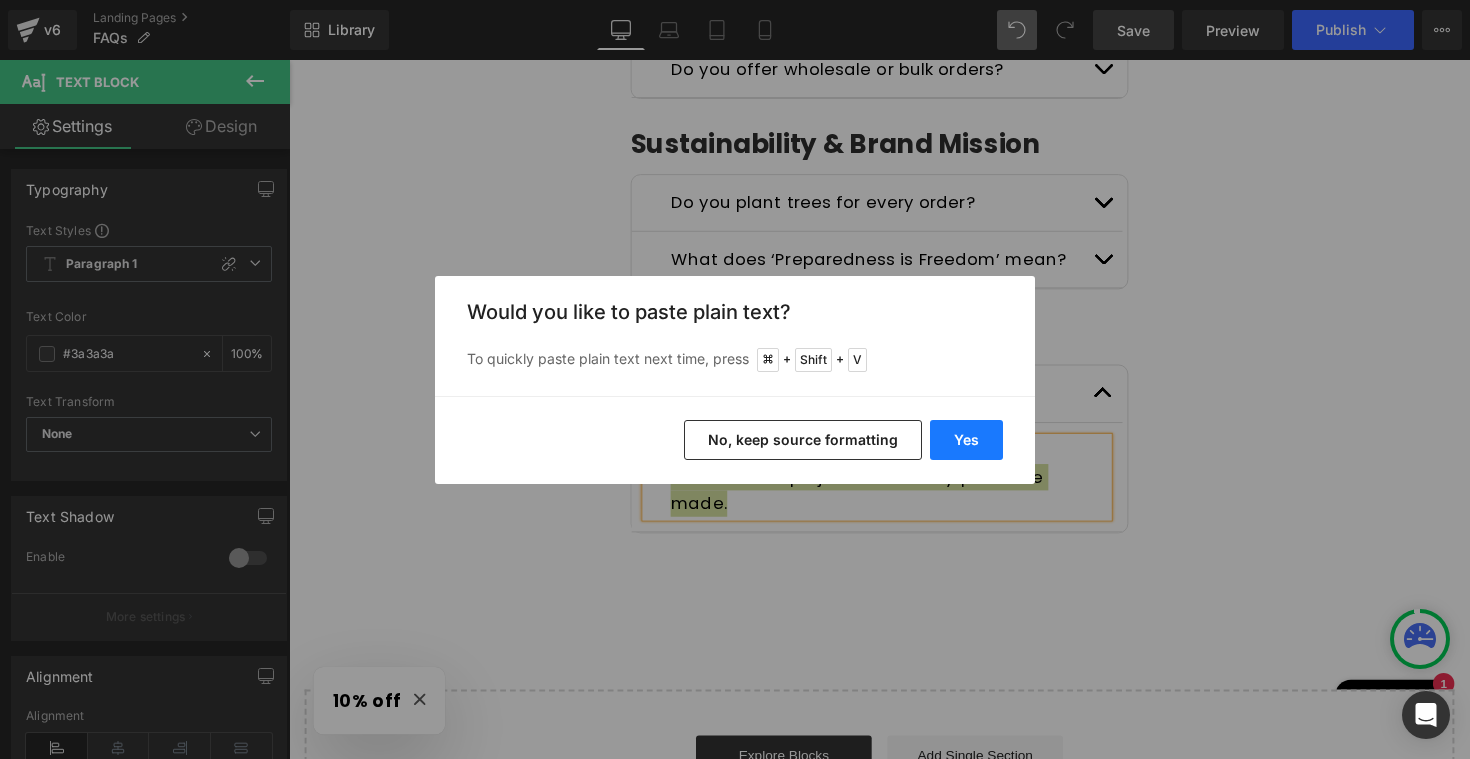 drag, startPoint x: 987, startPoint y: 420, endPoint x: 715, endPoint y: 369, distance: 276.73996 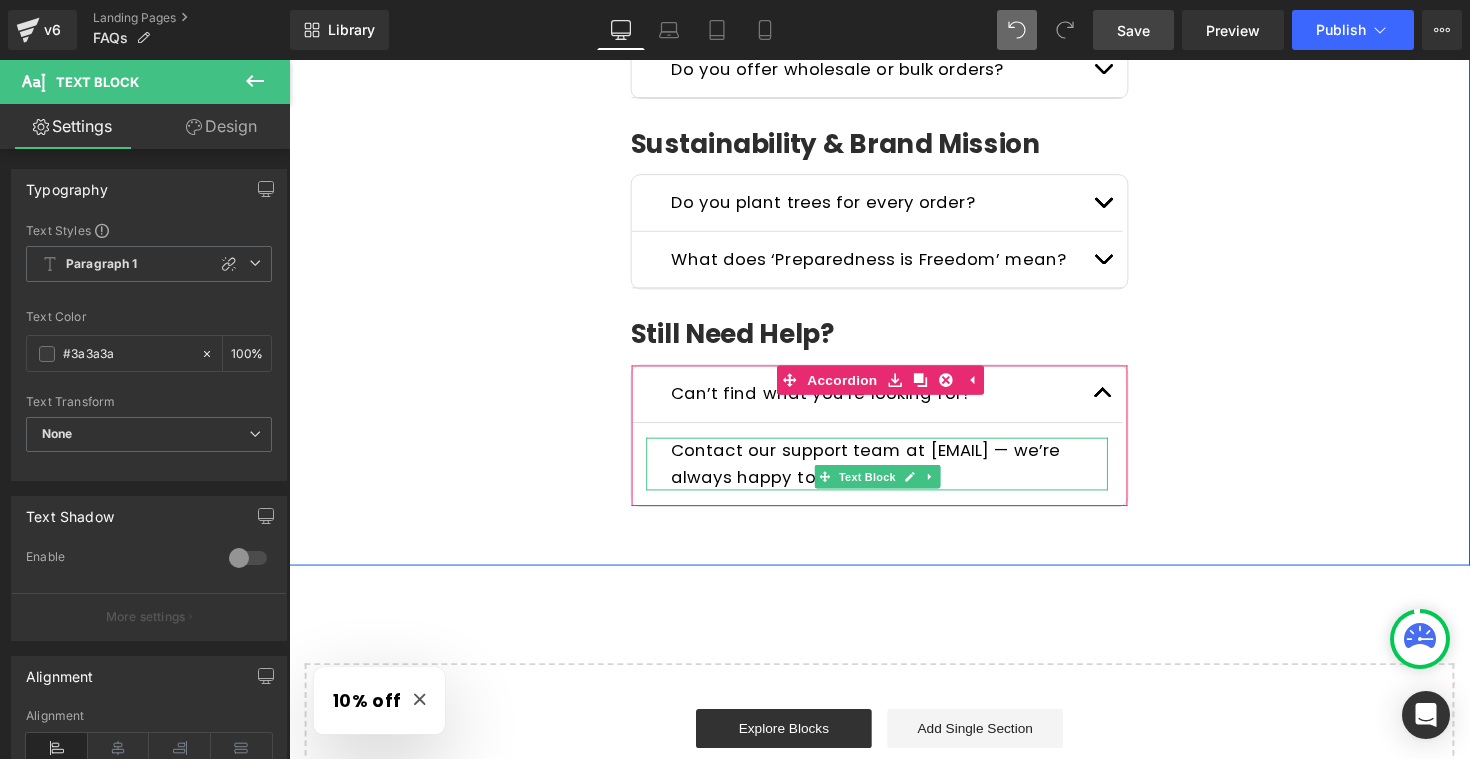 click on "Contact our support team at support@wildsummitgear.com — we’re always happy to help." at bounding box center (879, 473) 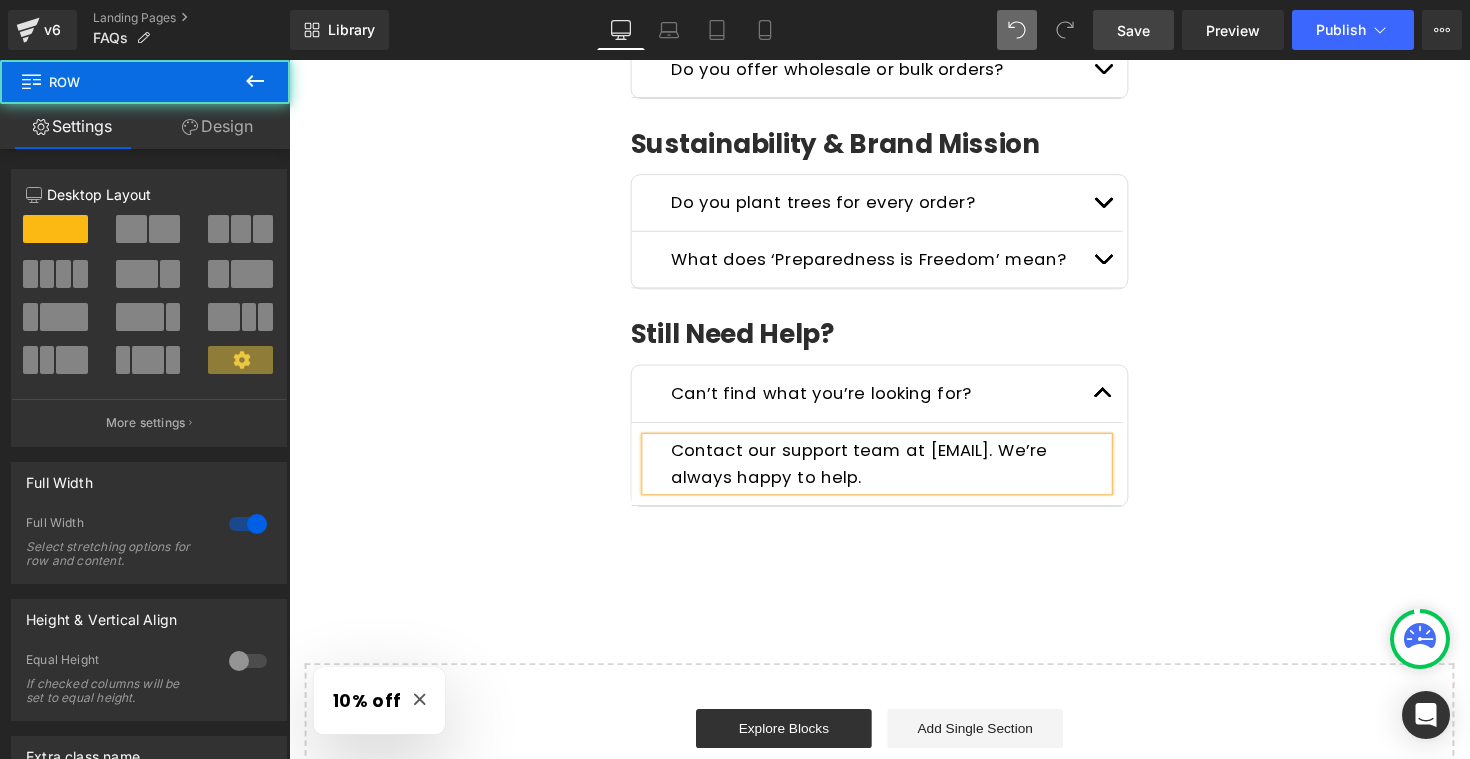 click on "Frequently Asked Questions Heading         Please read the FAQs below. If you can't find the answer you are looking for send us a message  here ! Text Block         Row
General Questions
Heading
What kind of products do you sell?
Text Block
We specialize in emergency-ready, survival-grade gear  must-haves  for outdoor adventures and uncertain times. Every product is carefully chosen to serve a purpose when it matters most.
Text Block
Who is Wild Summit Gear for? Text Block
Text Block
Text Block" at bounding box center (894, -943) 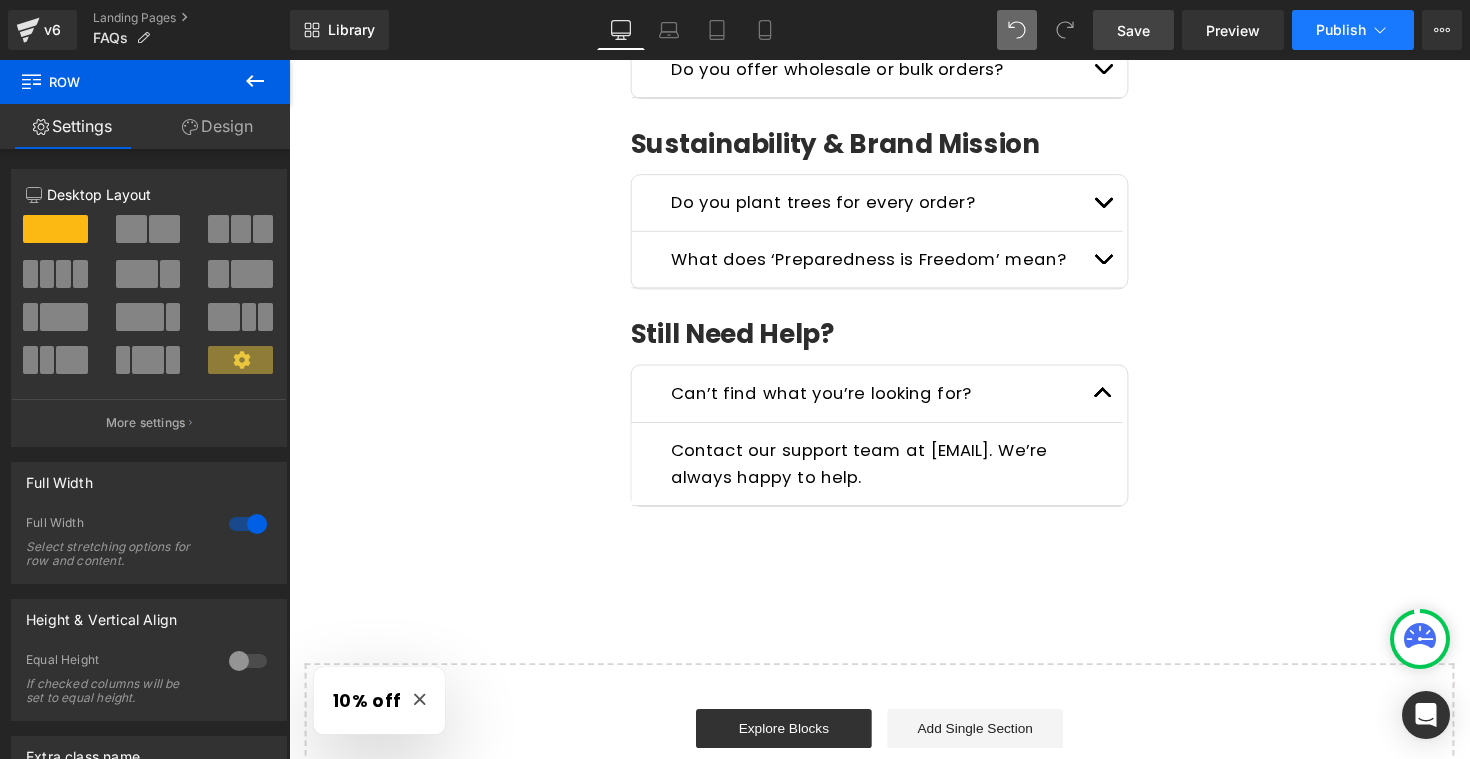 click on "Publish" at bounding box center [1353, 30] 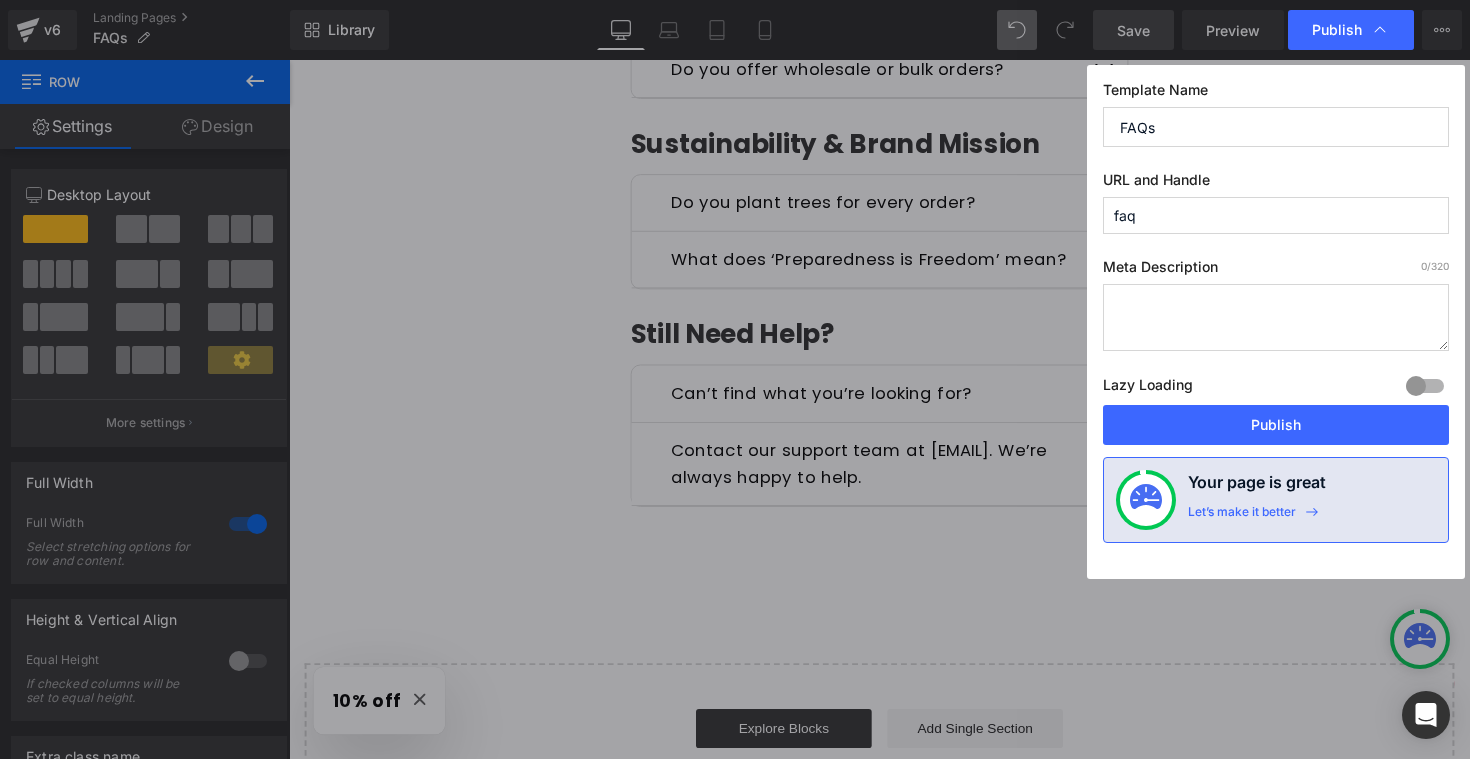 click at bounding box center [1276, 317] 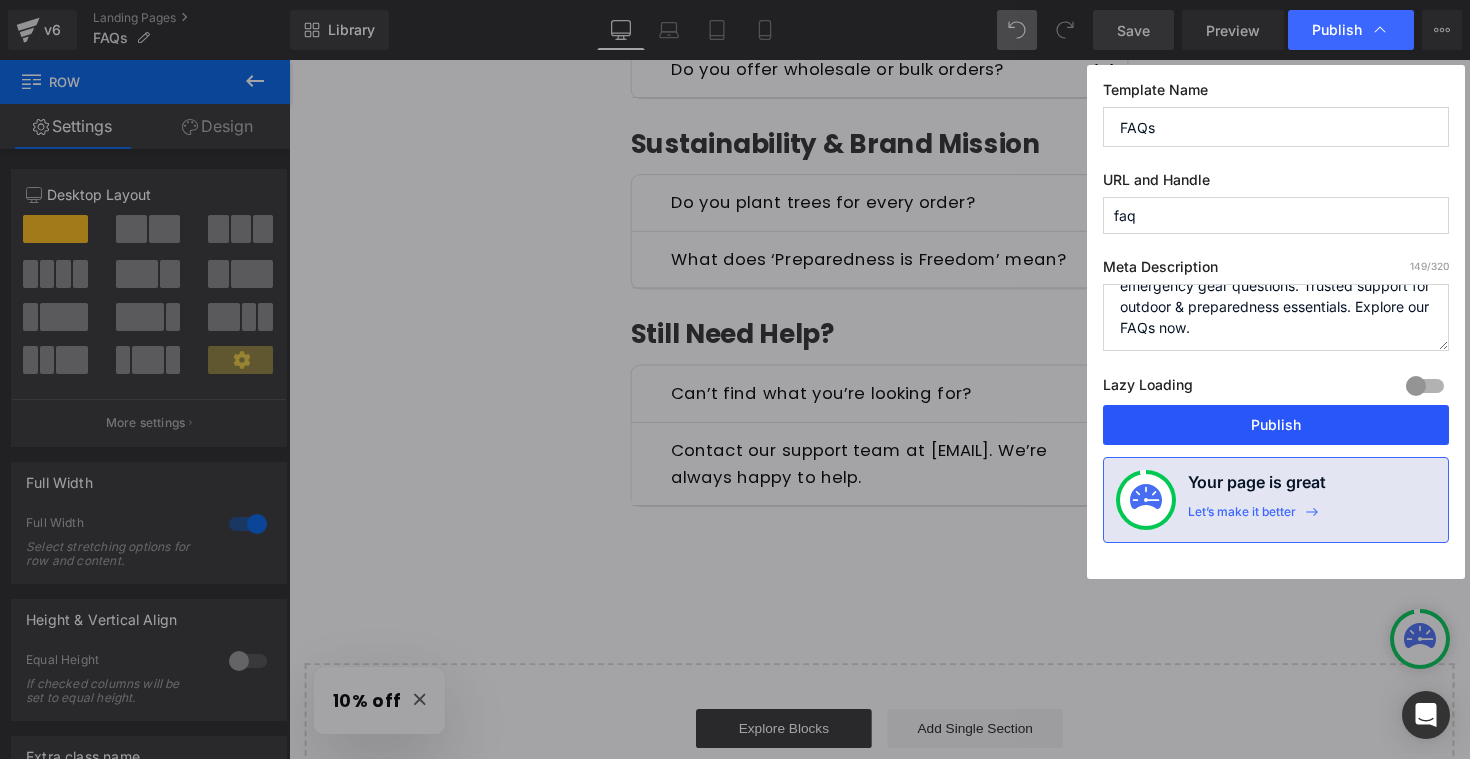 scroll, scrollTop: 42, scrollLeft: 0, axis: vertical 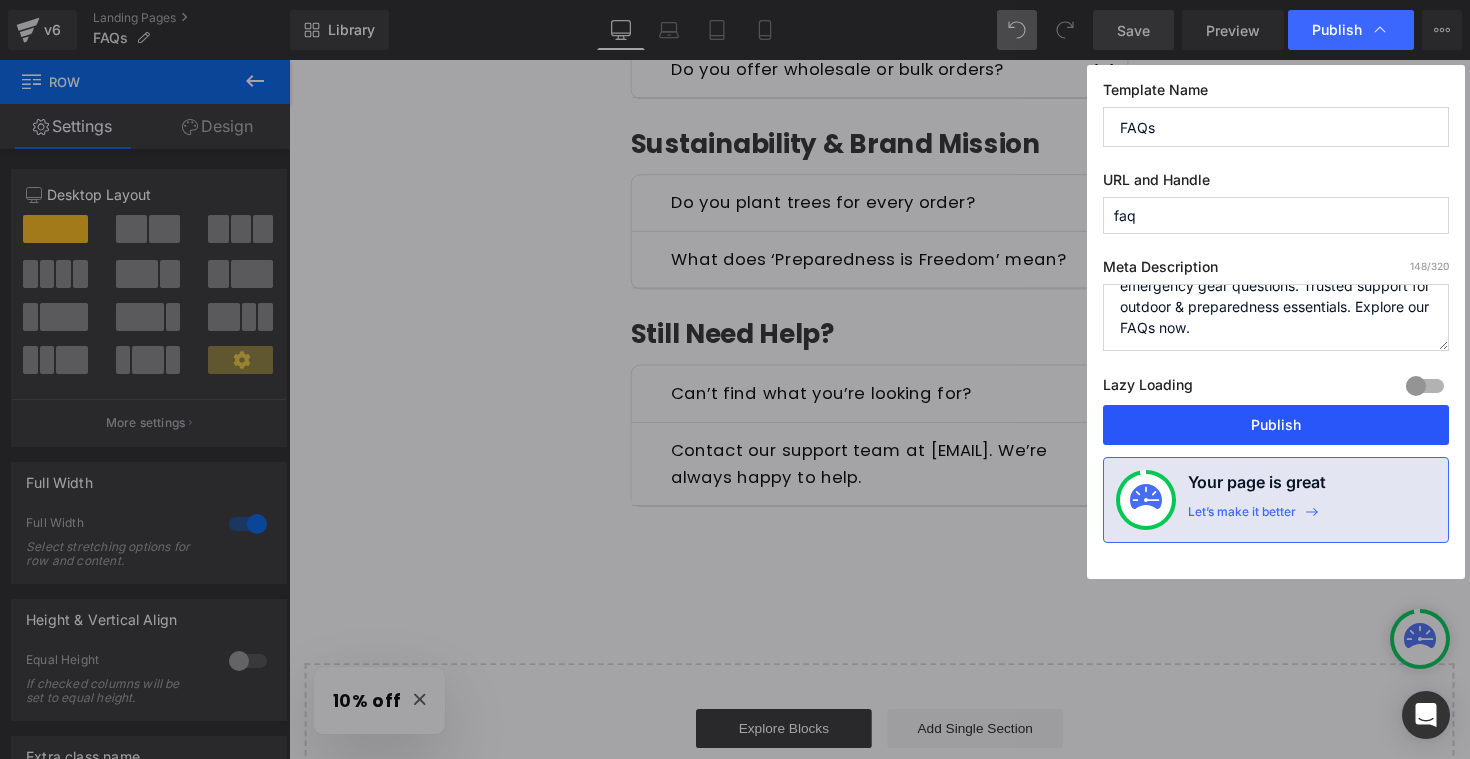 type on "Get answers to shipping, returns, safety, and emergency gear questions. Trusted support for outdoor & preparedness essentials. Explore our FAQs now." 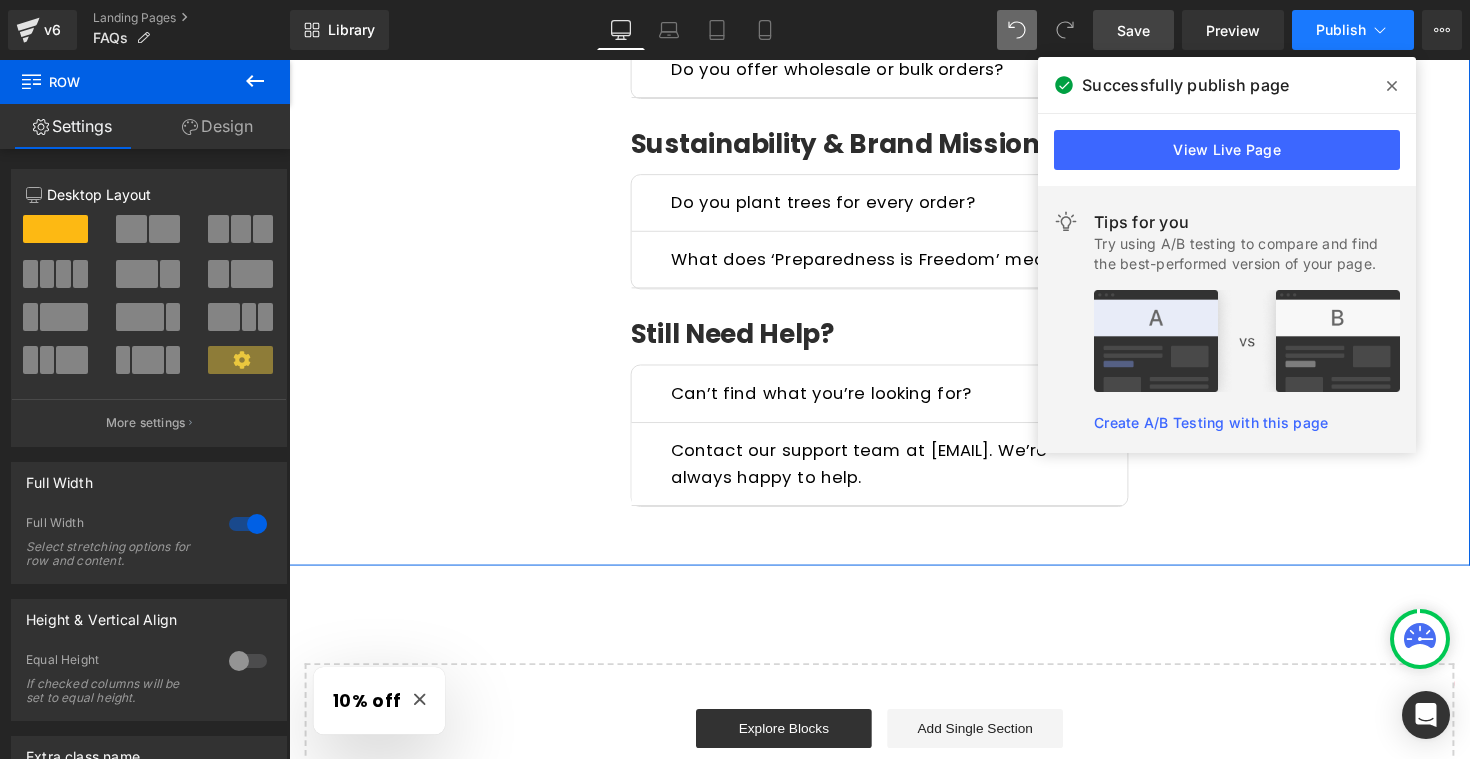 click on "Publish" at bounding box center [1341, 30] 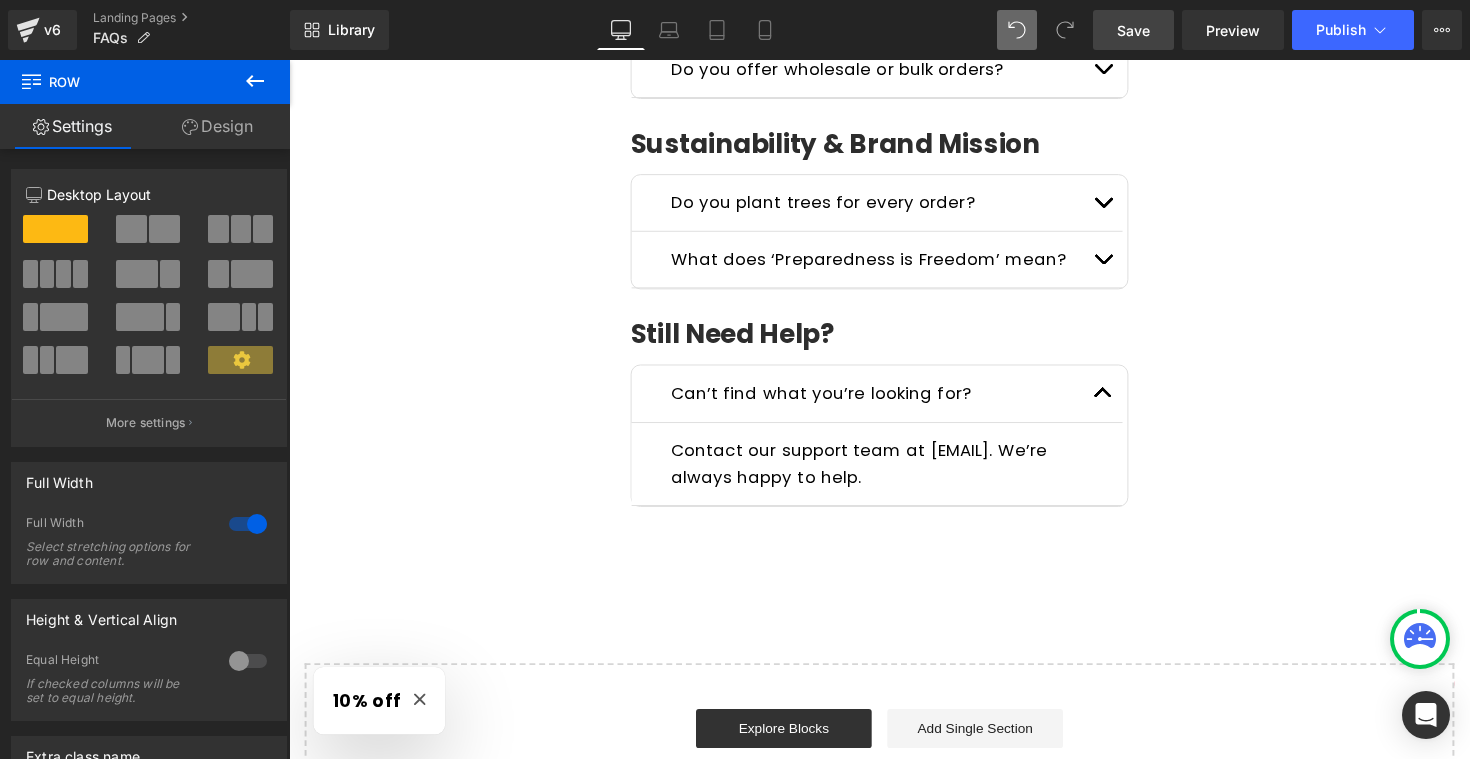 click 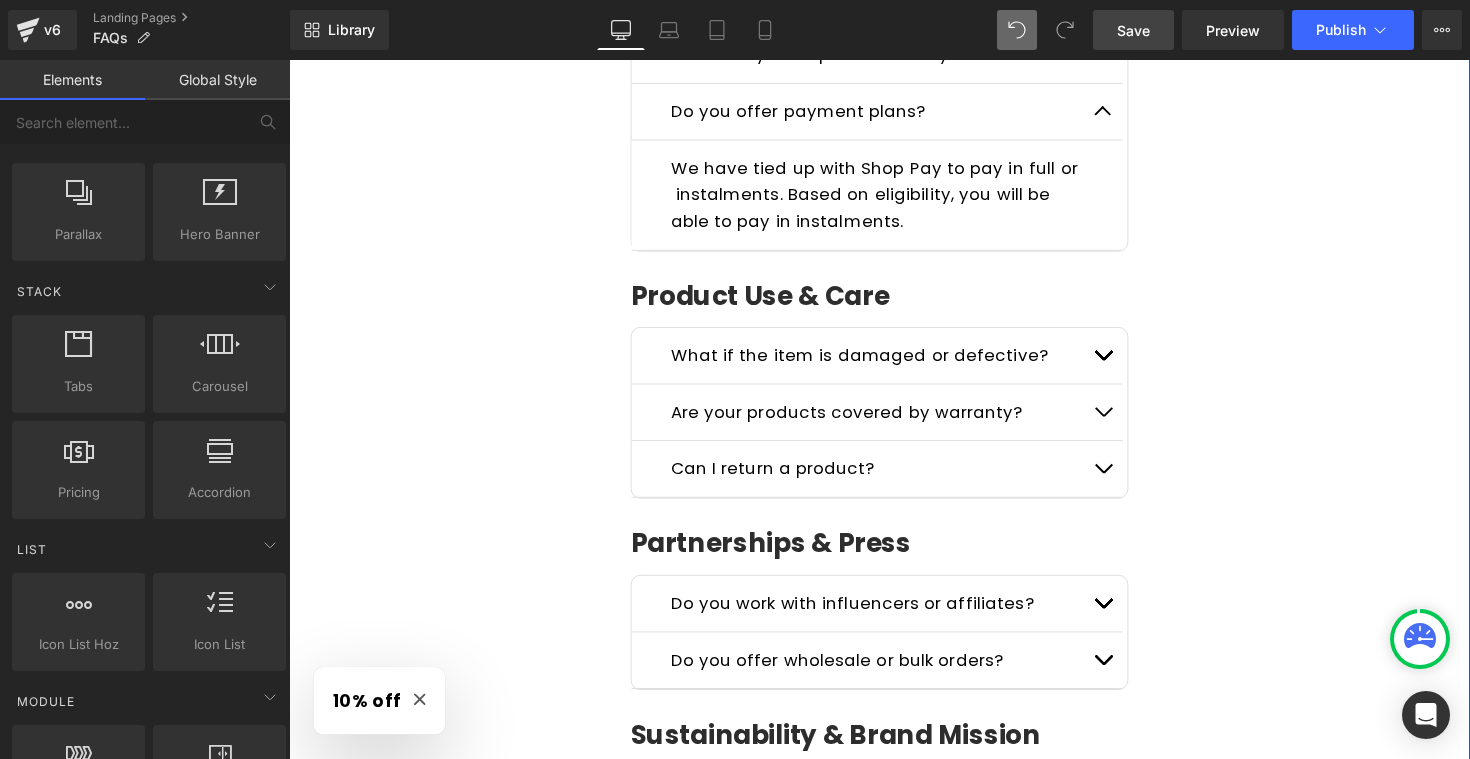 scroll, scrollTop: 1712, scrollLeft: 0, axis: vertical 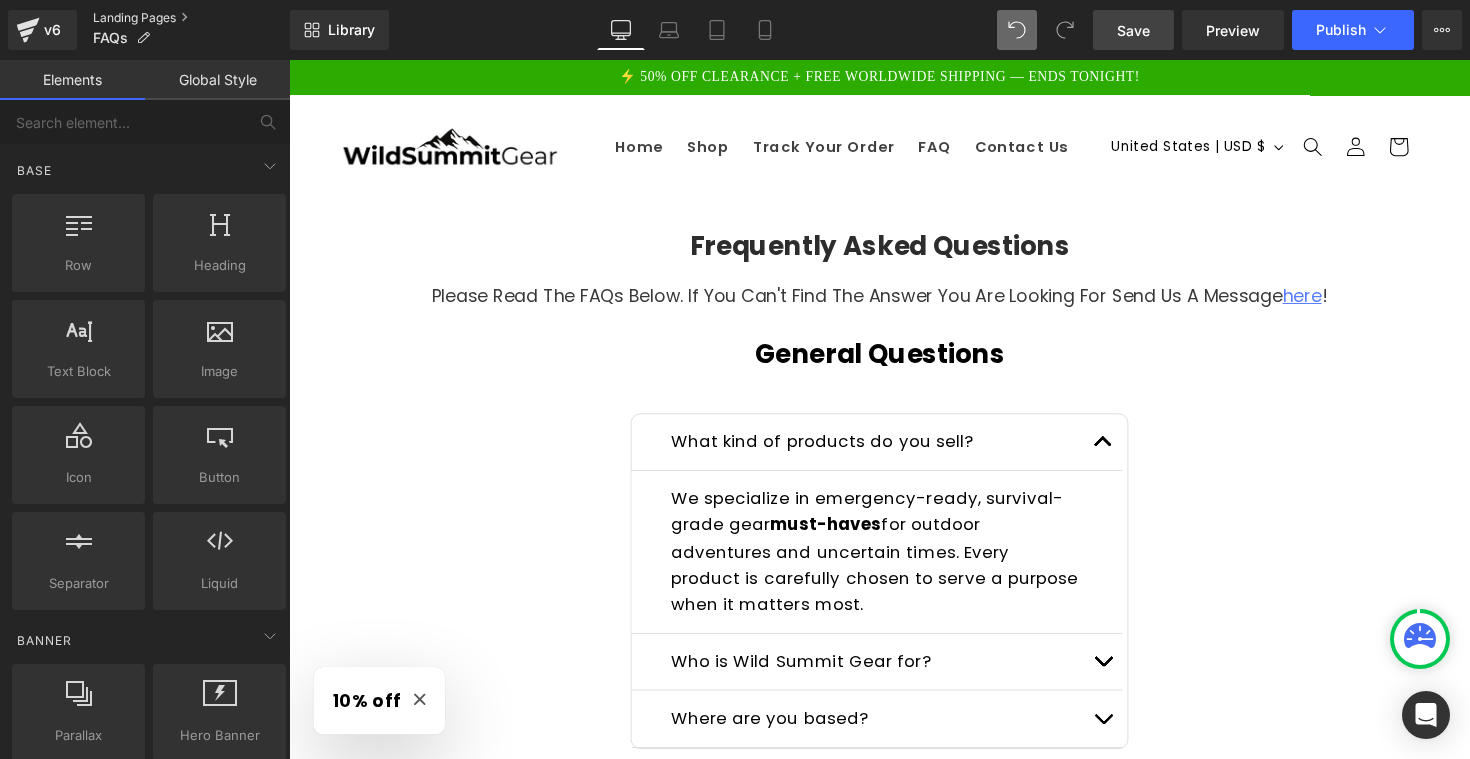 click on "Landing Pages" at bounding box center [191, 18] 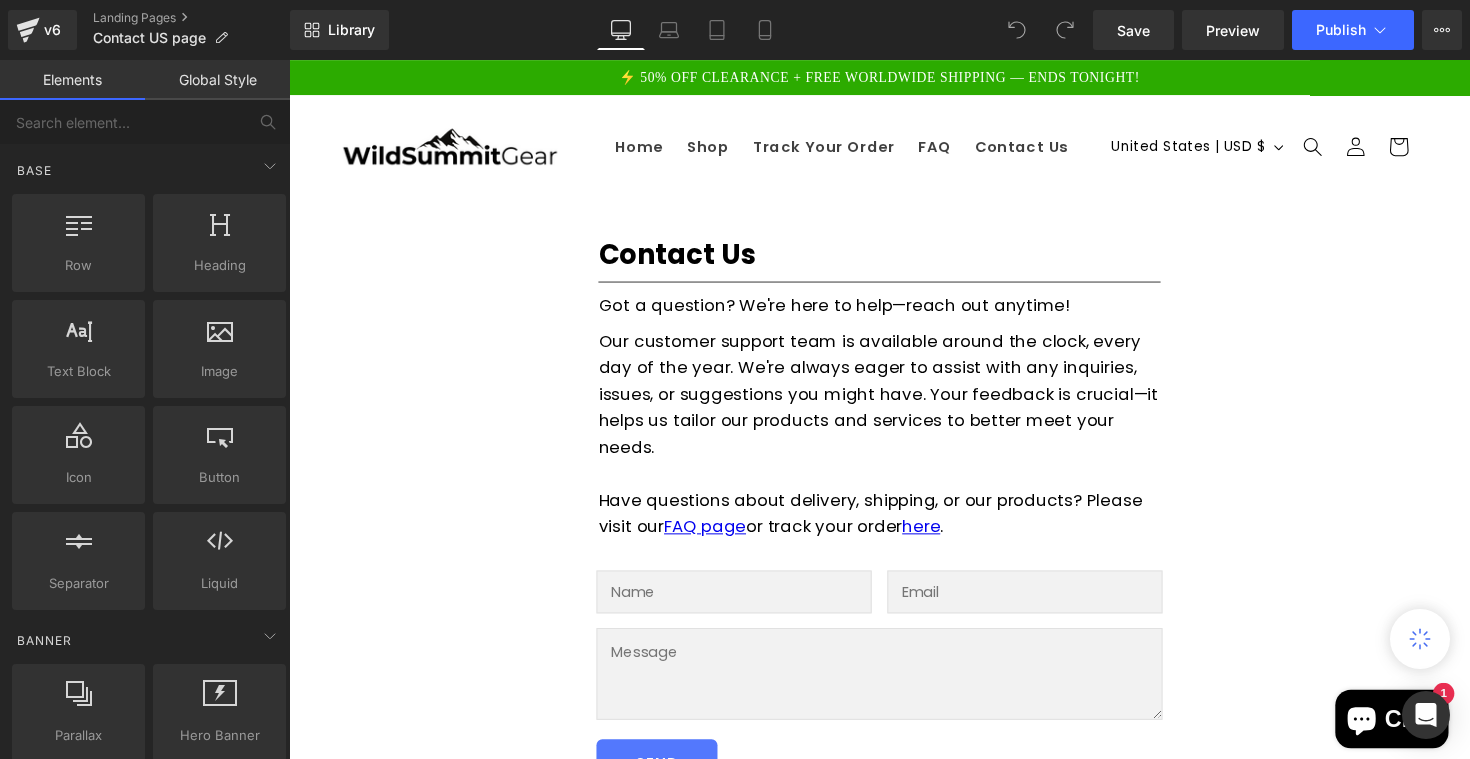 scroll, scrollTop: 0, scrollLeft: 0, axis: both 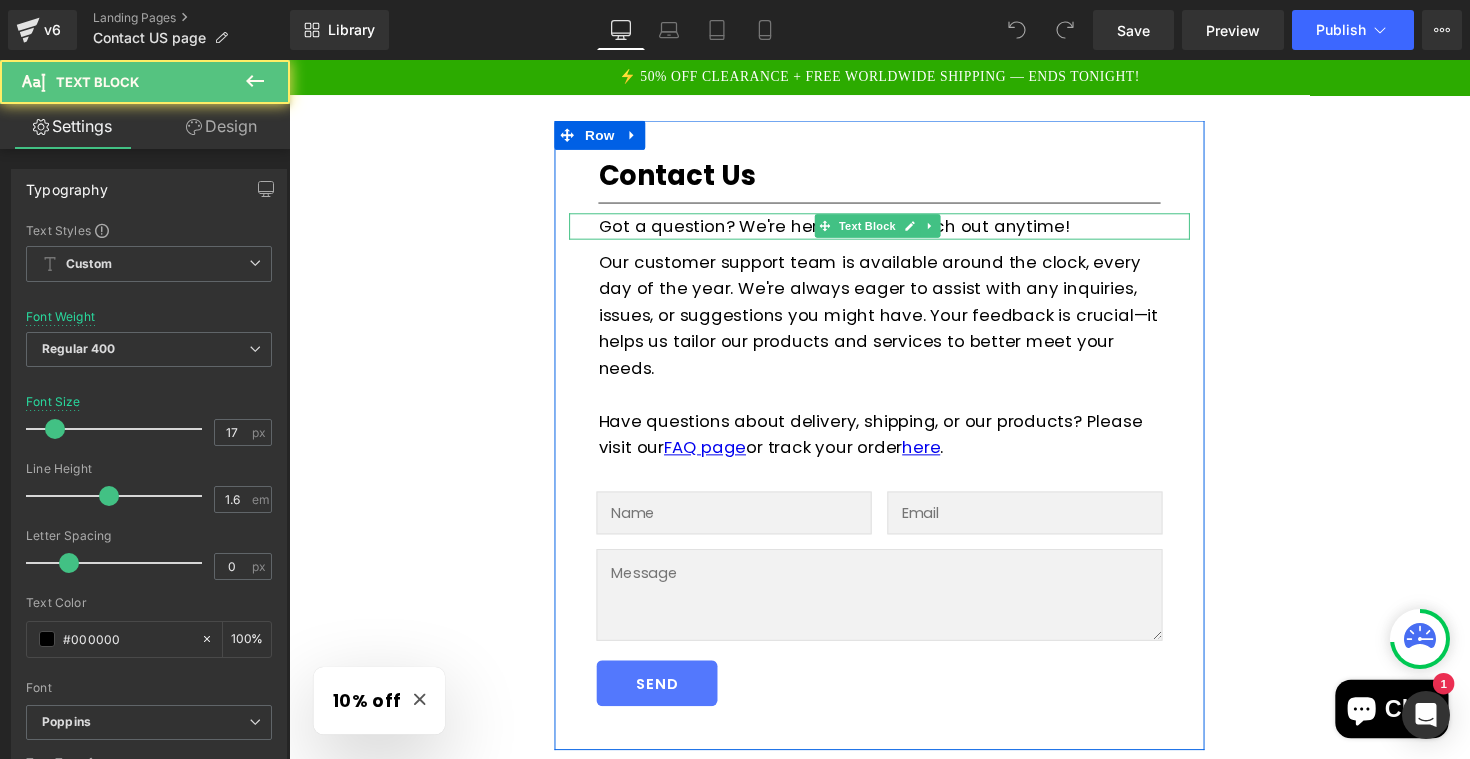 click on "Got a question? We're here to help—reach out anytime!" at bounding box center (909, 230) 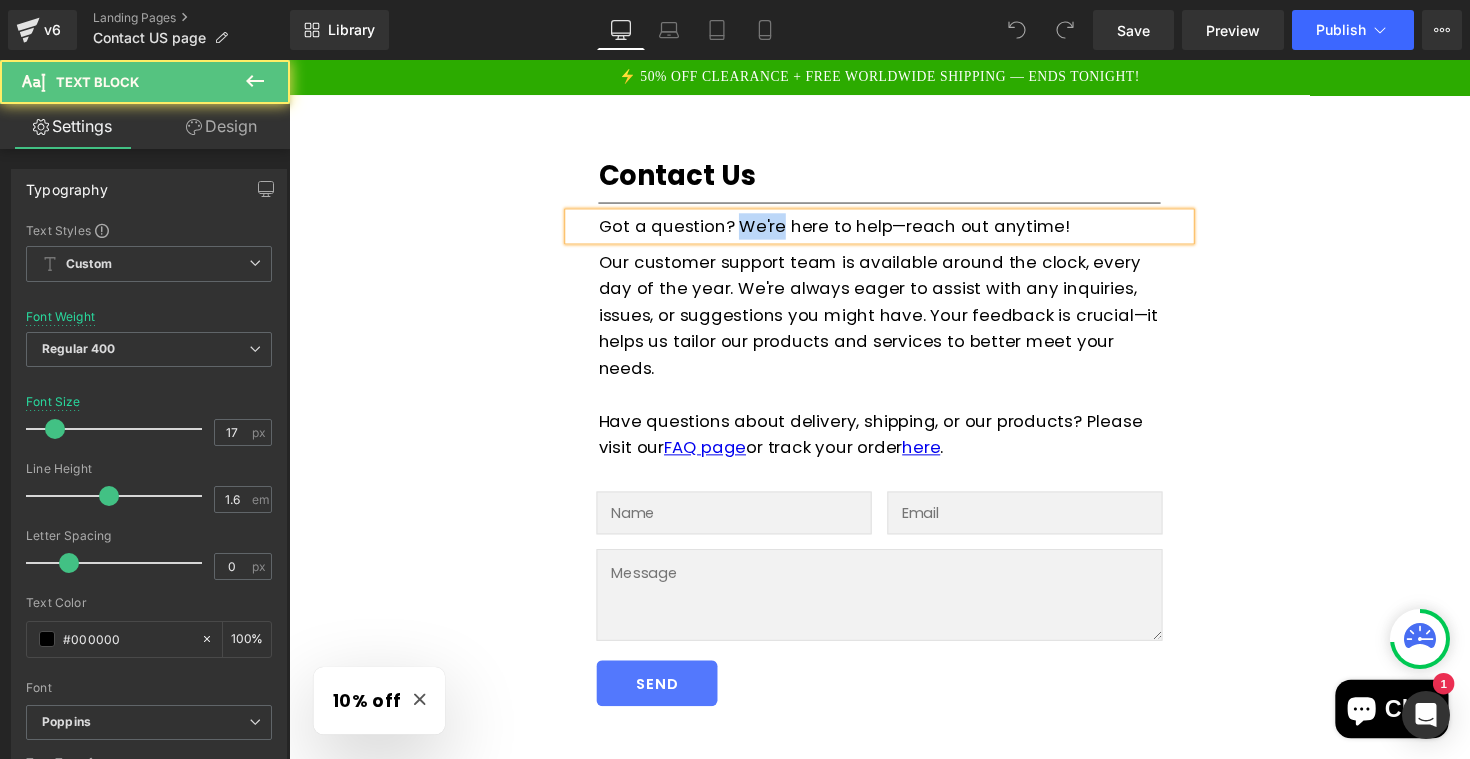 click on "Got a question? We're here to help—reach out anytime!" at bounding box center [909, 230] 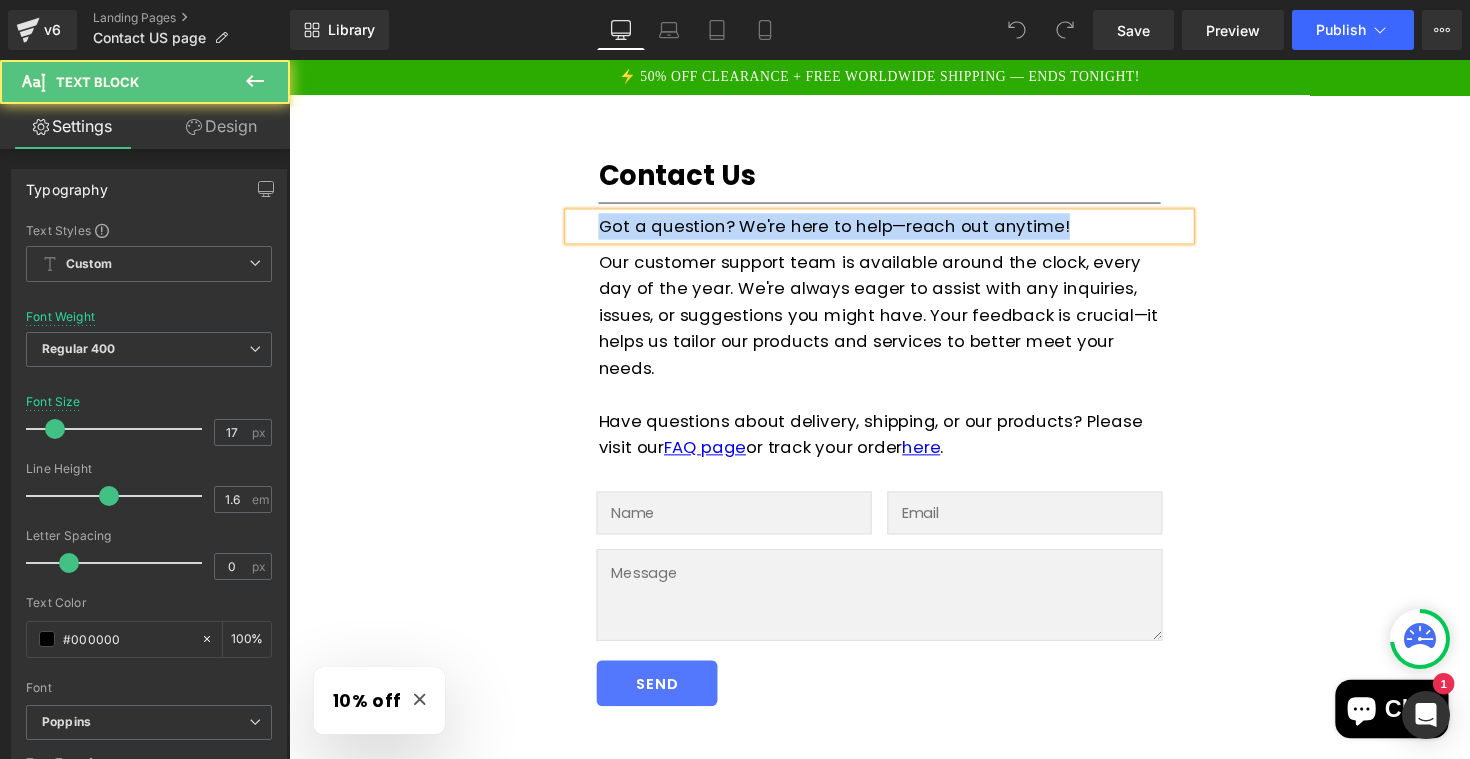 click on "Got a question? We're here to help—reach out anytime!" at bounding box center [909, 230] 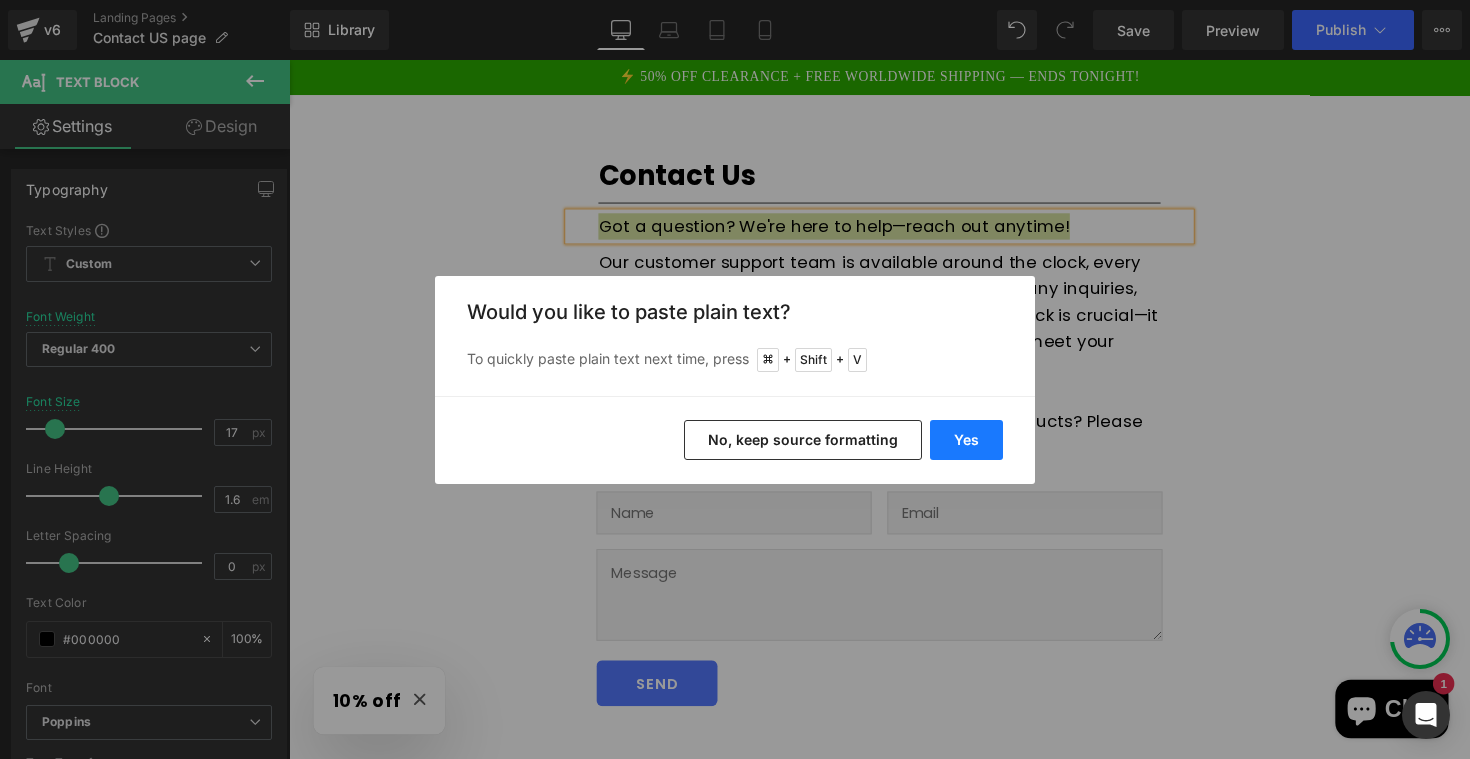 click on "Yes" at bounding box center (966, 440) 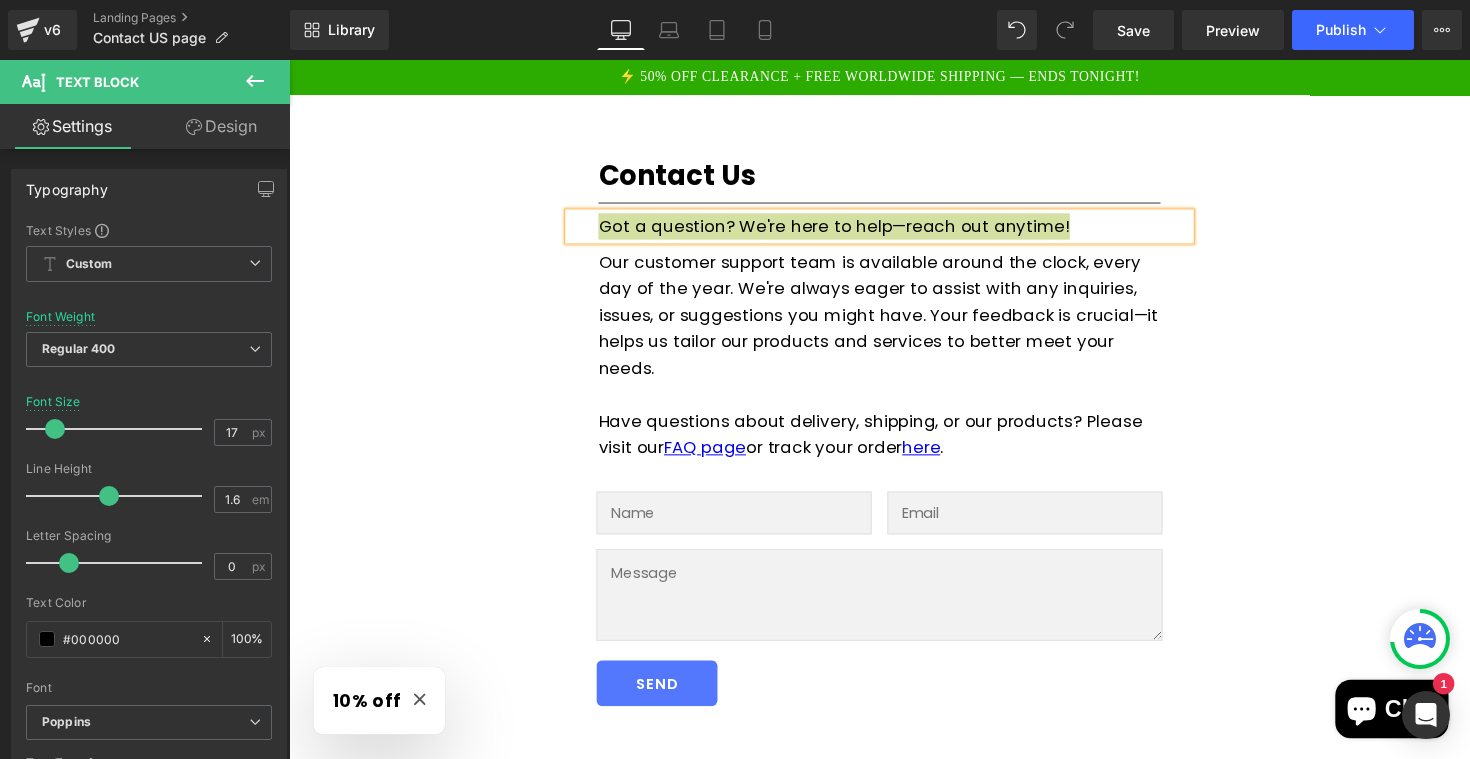 type 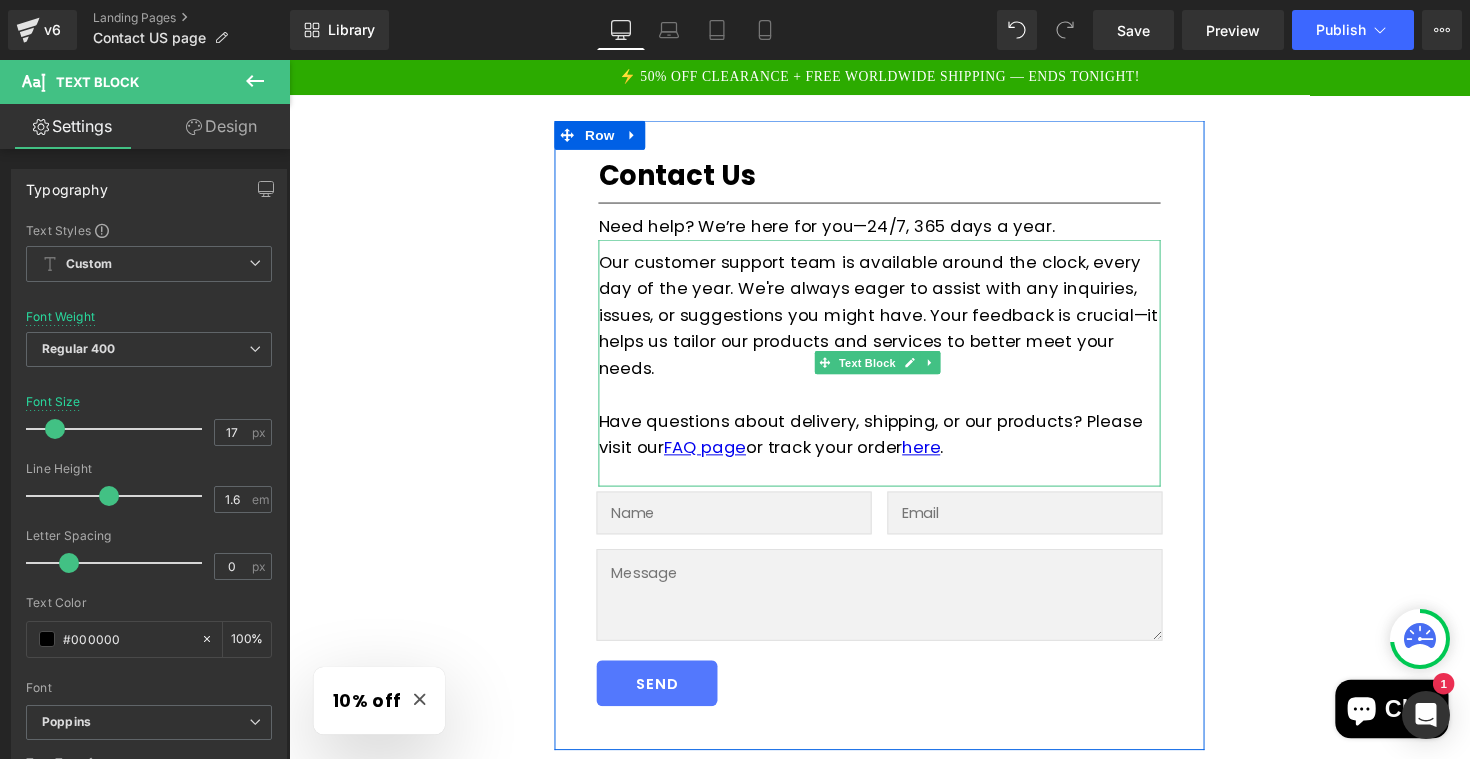 click on "Our customer support team is available around the clock, every day of the year. We're always eager to assist with any inquiries, issues, or suggestions you might have. Your feedback is crucial—it helps us tailor our products and services to better meet your needs." at bounding box center [894, 335] 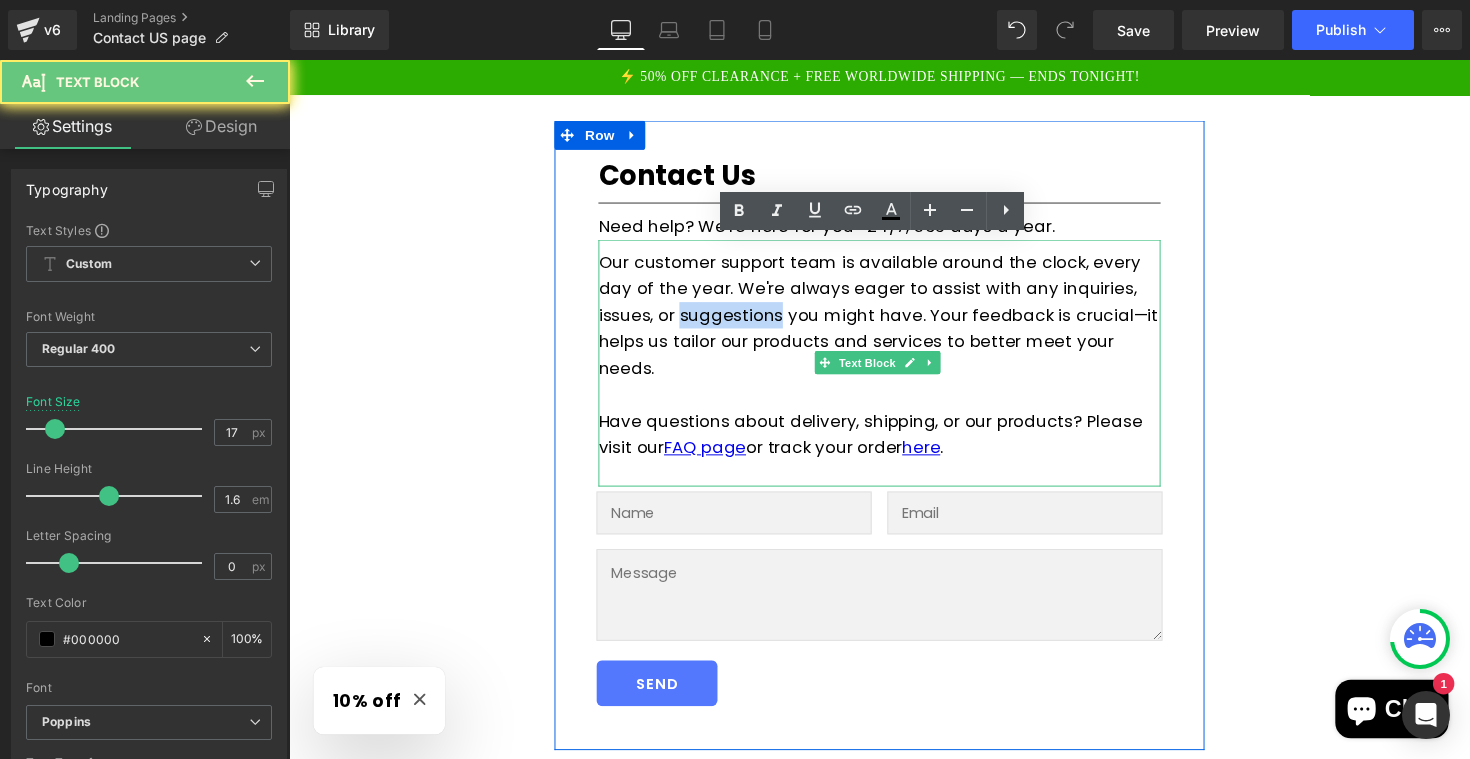 click on "Our customer support team is available around the clock, every day of the year. We're always eager to assist with any inquiries, issues, or suggestions you might have. Your feedback is crucial—it helps us tailor our products and services to better meet your needs." at bounding box center (894, 335) 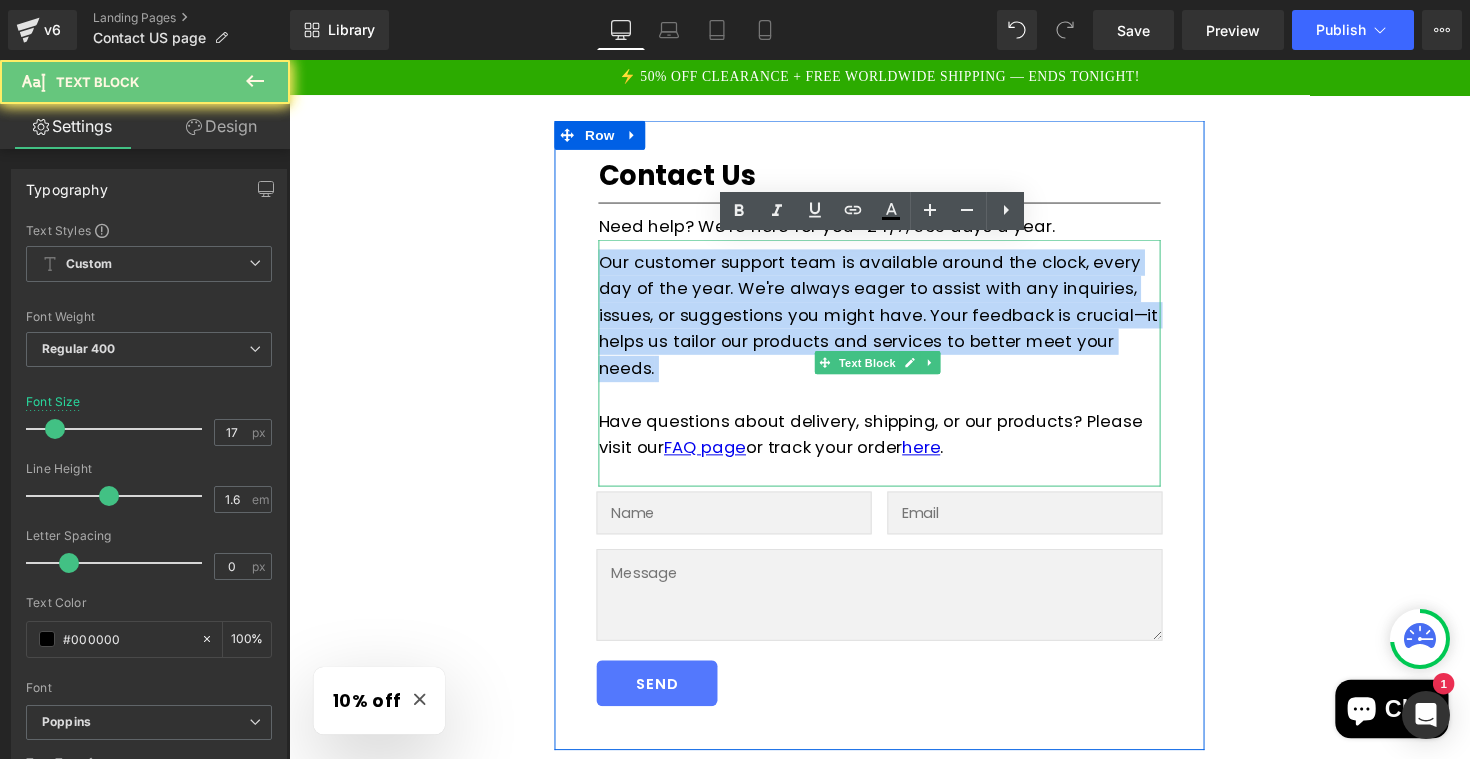 click on "Our customer support team is available around the clock, every day of the year. We're always eager to assist with any inquiries, issues, or suggestions you might have. Your feedback is crucial—it helps us tailor our products and services to better meet your needs." at bounding box center (894, 335) 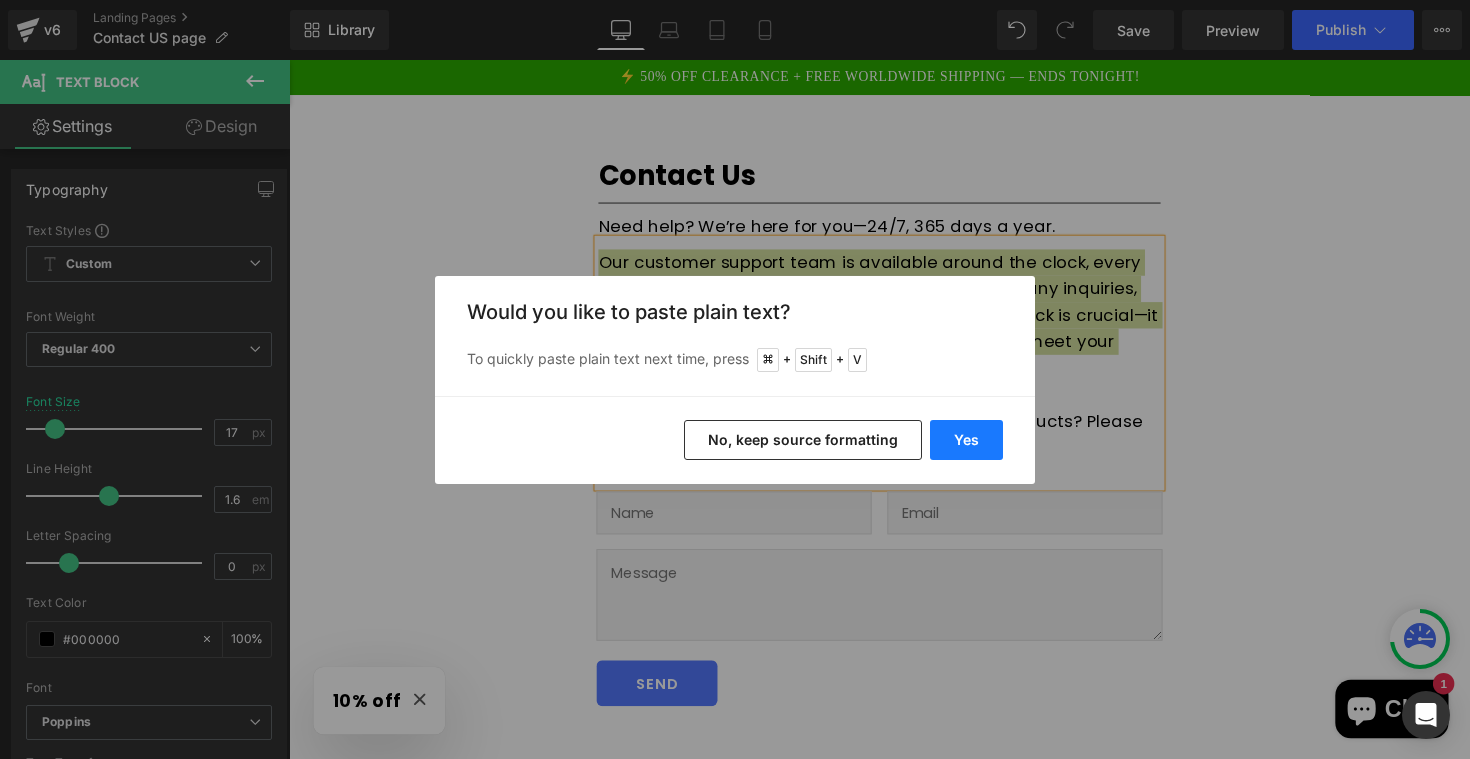 click on "Yes" at bounding box center (966, 440) 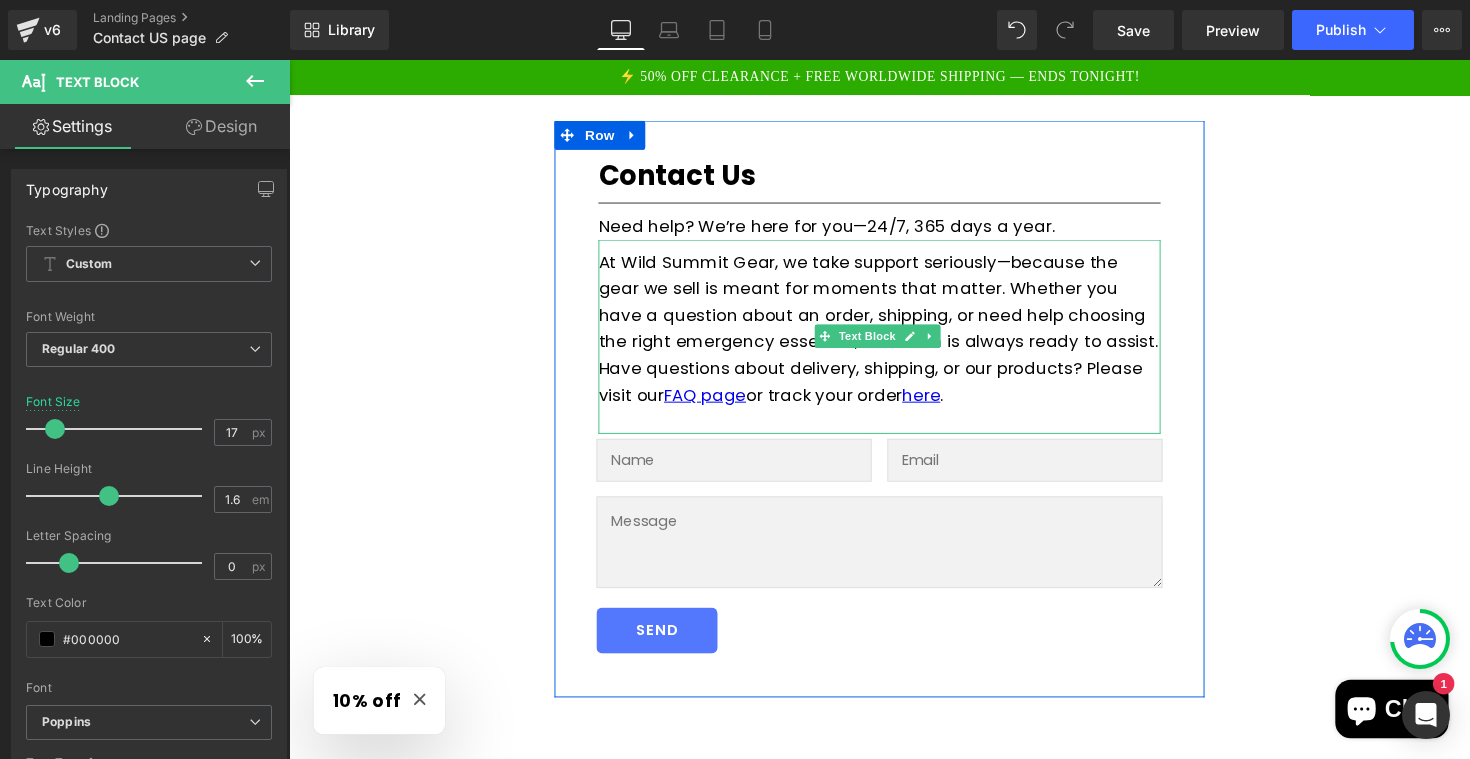 click on "At Wild Summit Gear, we take support seriously—because the gear we sell is meant for moments that matter. Whether you have a question about an order, shipping, or need help choosing the right emergency essential, our team is always ready to assist." at bounding box center [894, 308] 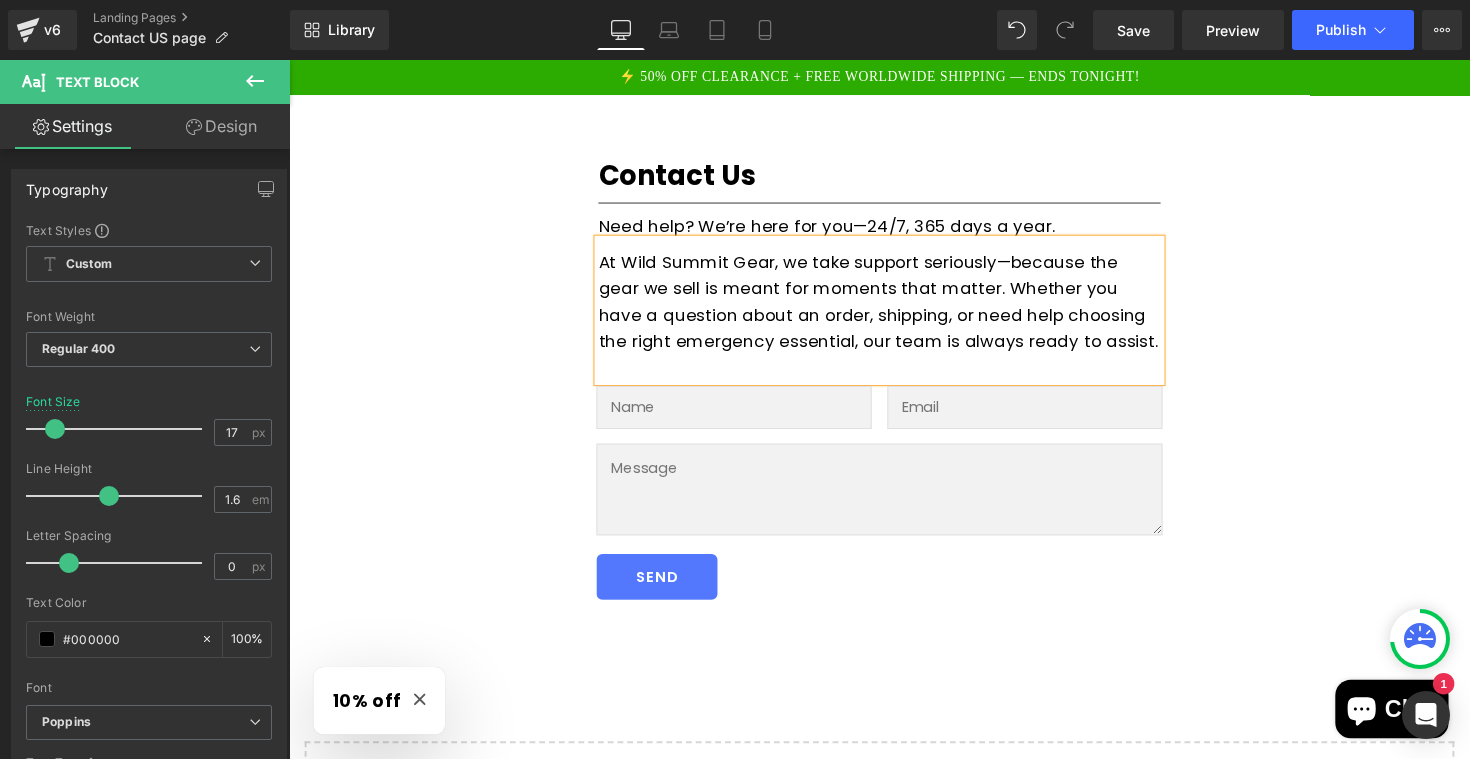 click on "Contact Us Heading         Separator         Need help? We’re here for you—24/7, 365 days a year. Text Block         At Wild Summit Gear, we take support seriously—because the gear we sell is meant for moments that matter. Whether you have a question about an order, shipping, or need help choosing the right emergency essential, our team is always ready to assist. Text Block
Text Field         Email Field
Row
Text Area
Row           SEND   Submit Button
Contact Form         Row
Select your layout" at bounding box center [894, 522] 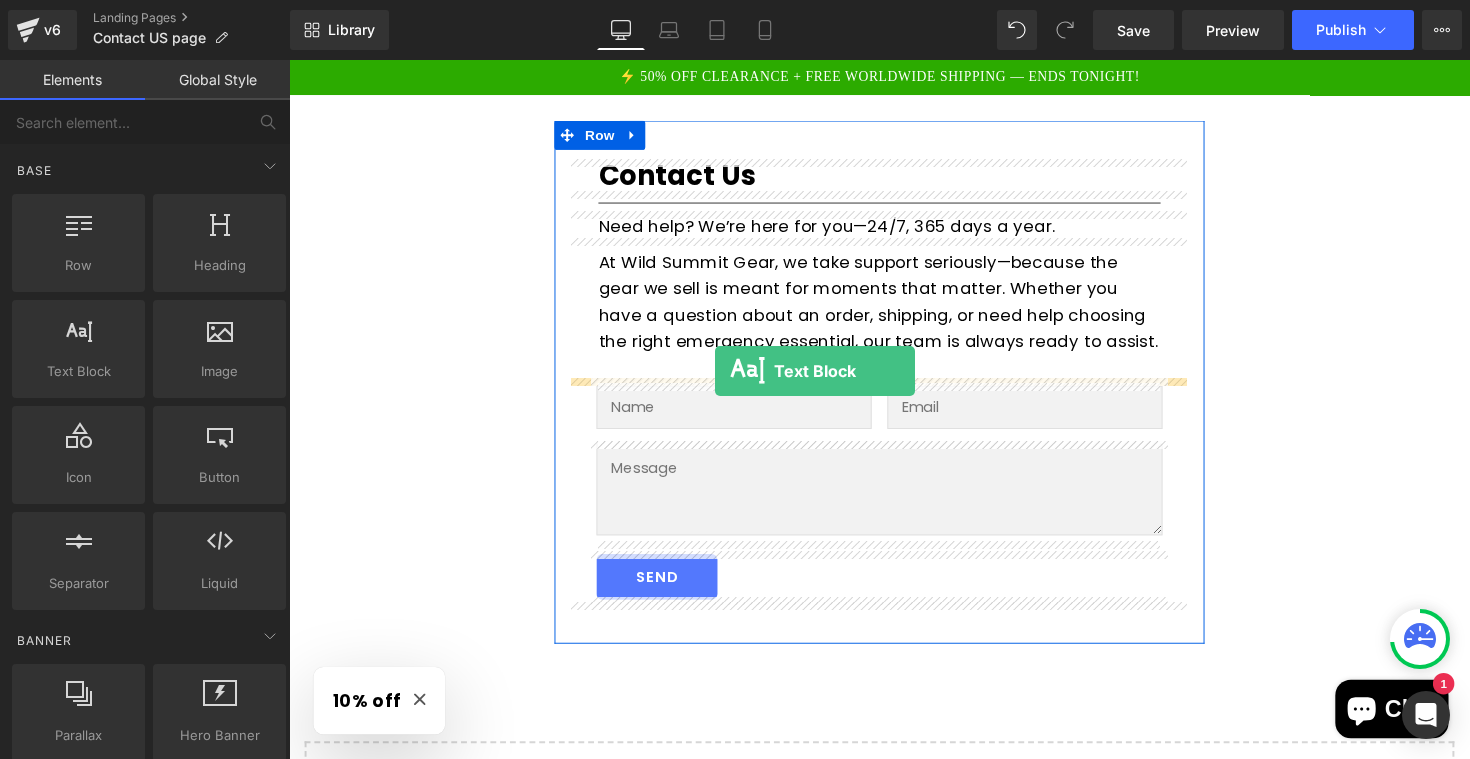 drag, startPoint x: 359, startPoint y: 415, endPoint x: 725, endPoint y: 379, distance: 367.76624 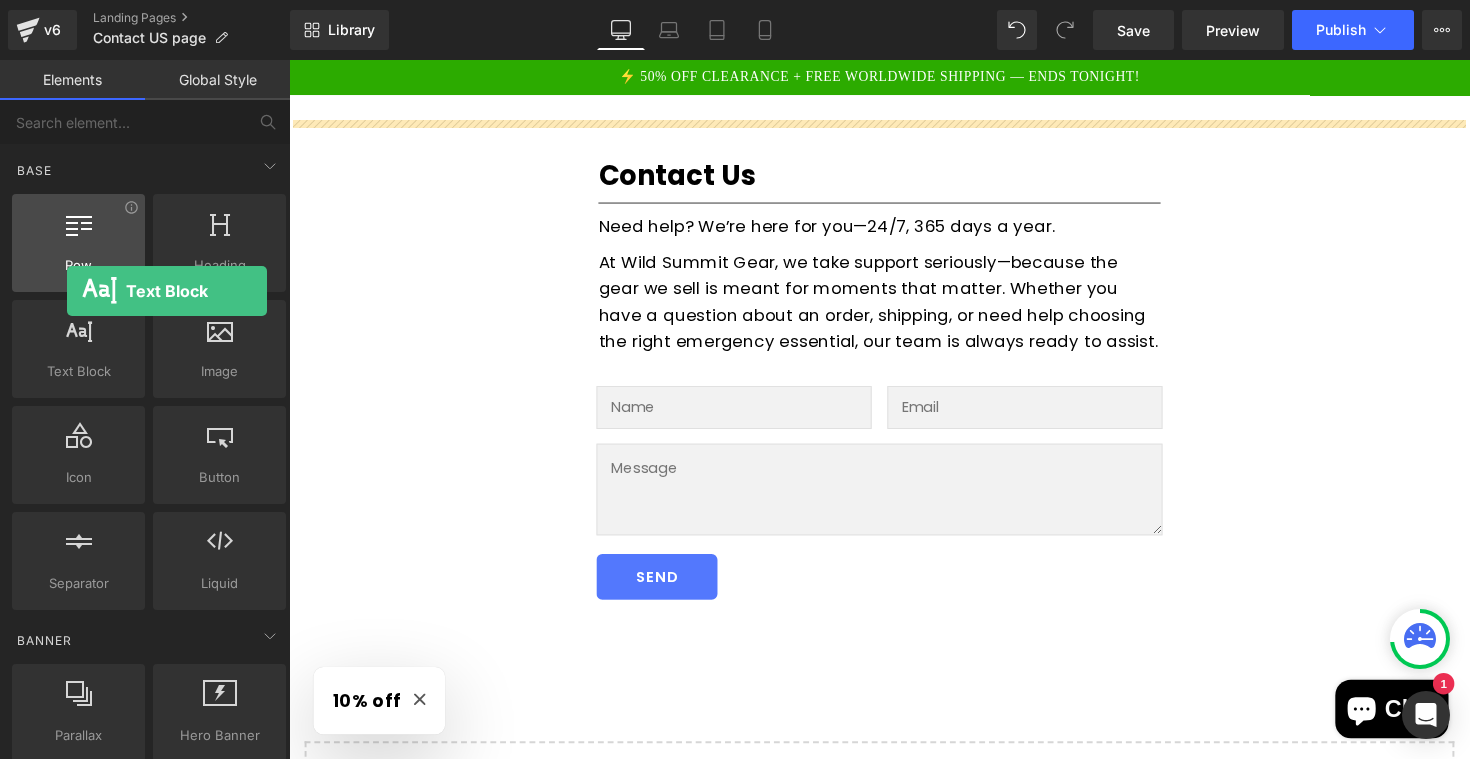drag, startPoint x: 82, startPoint y: 342, endPoint x: 45, endPoint y: 278, distance: 73.92564 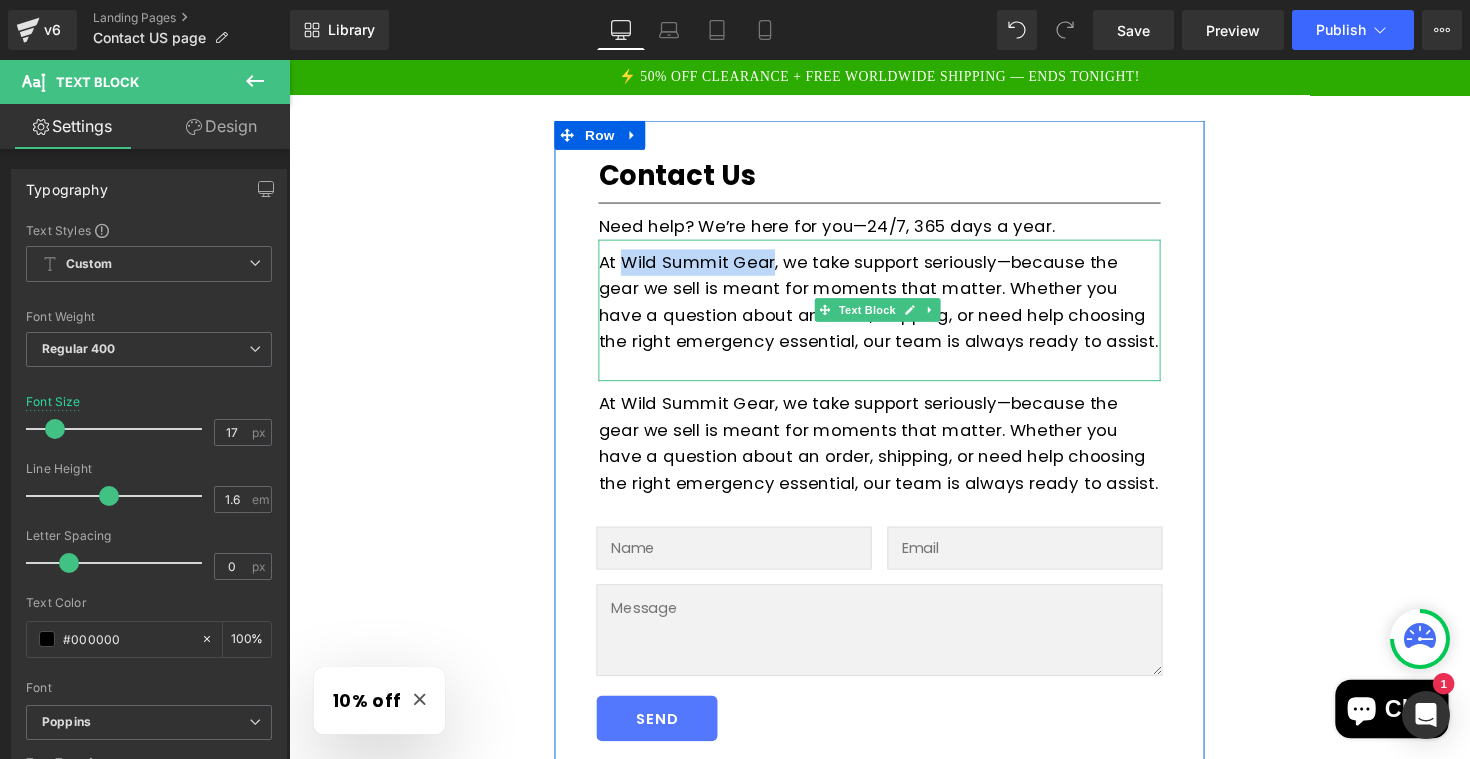 drag, startPoint x: 628, startPoint y: 265, endPoint x: 778, endPoint y: 273, distance: 150.21318 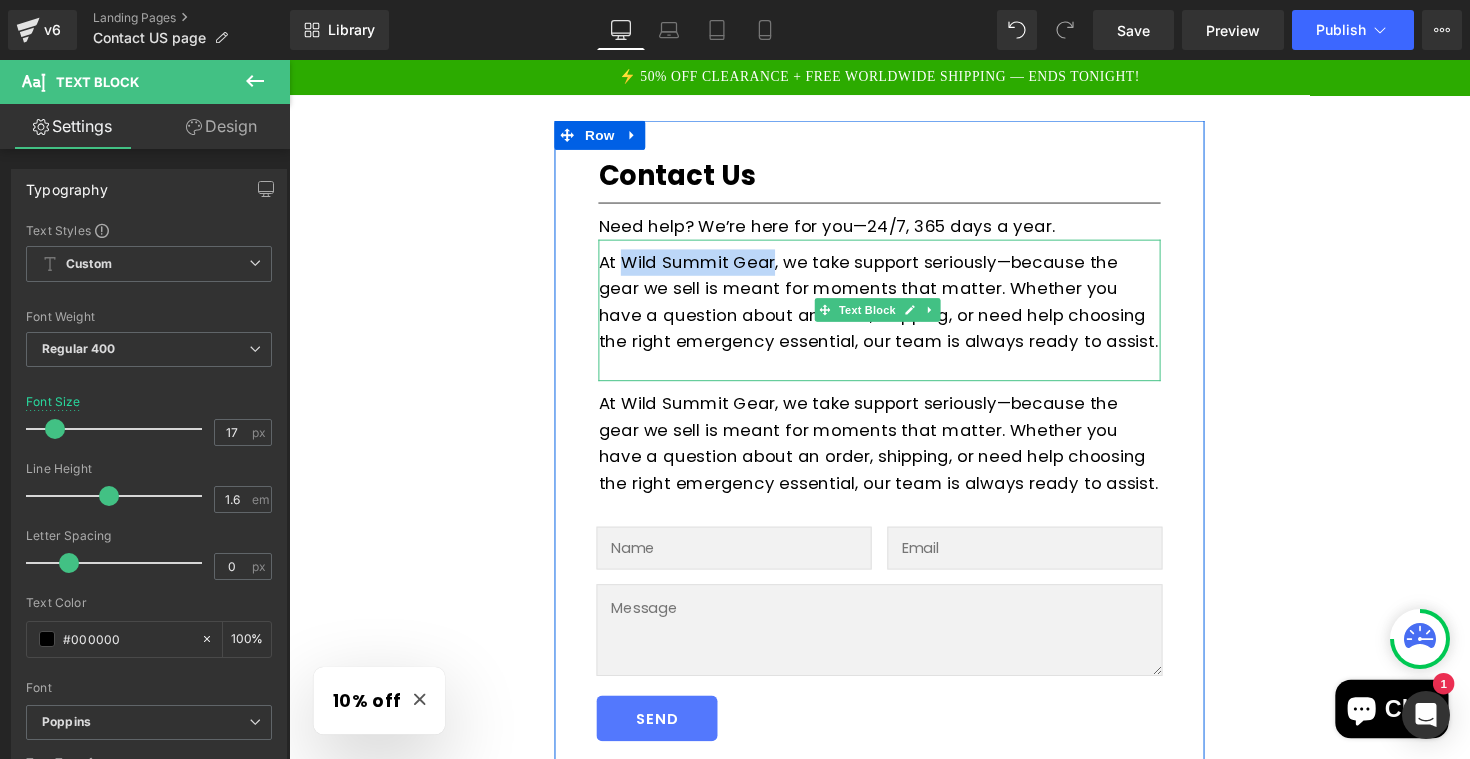 click on "At Wild Summit Gear, we take support seriously—because the gear we sell is meant for moments that matter. Whether you have a question about an order, shipping, or need help choosing the right emergency essential, our team is always ready to assist." at bounding box center (894, 308) 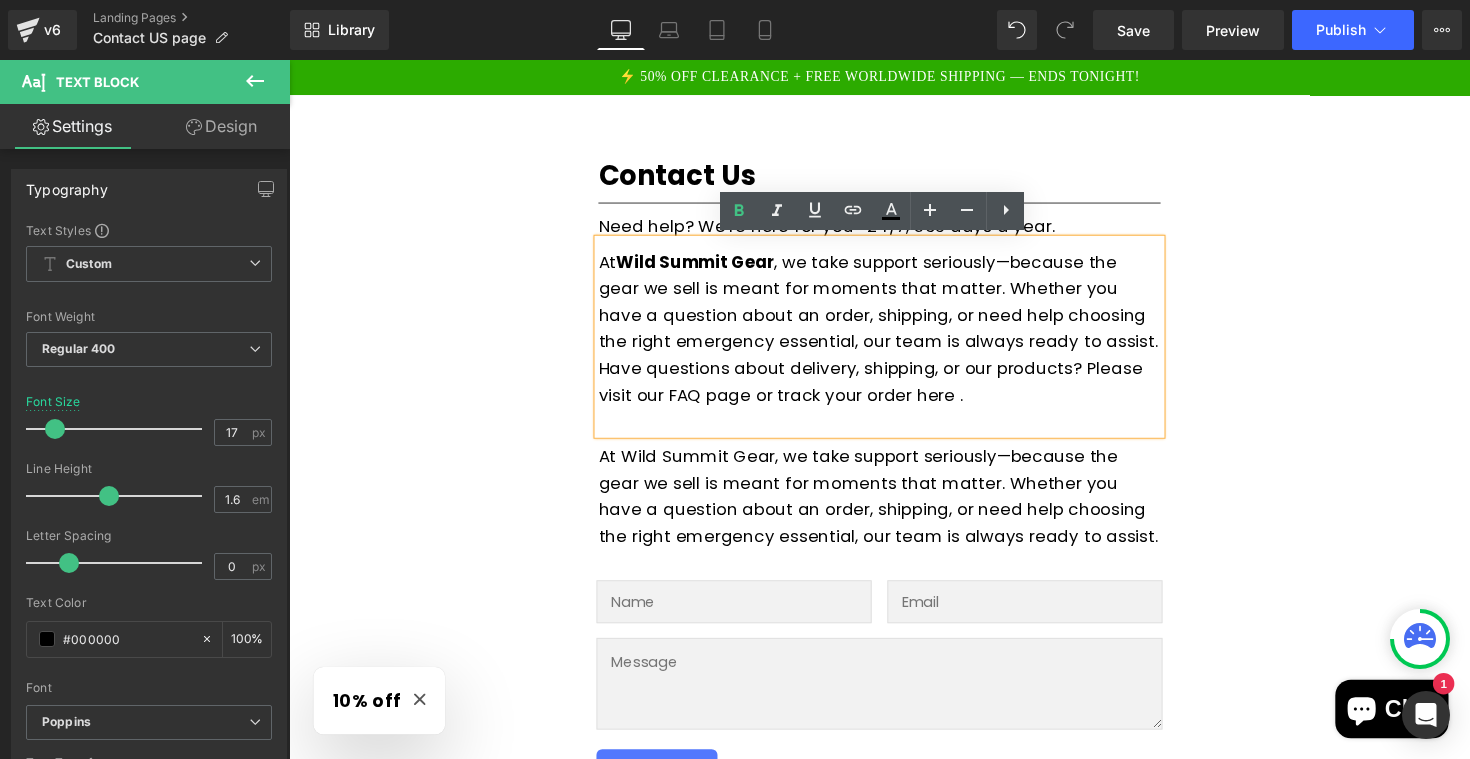 drag, startPoint x: 1024, startPoint y: 266, endPoint x: 1024, endPoint y: 328, distance: 62 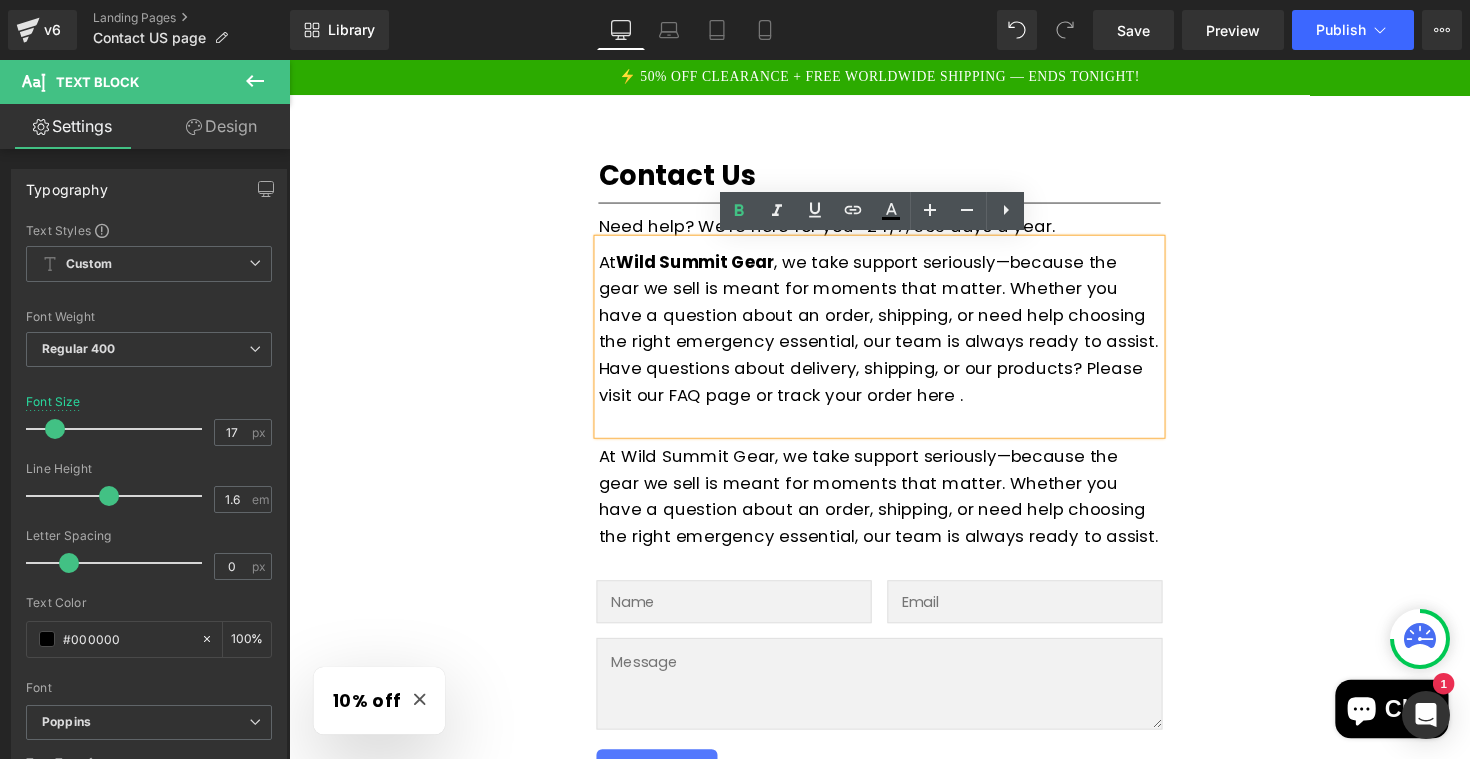 click on "At  Wild Summit Gear , we take support seriously—because the gear we sell is meant for moments that matter. Whether you have a question about an order, shipping, or need help choosing the right emergency essential, our team is always ready to assist." at bounding box center (894, 335) 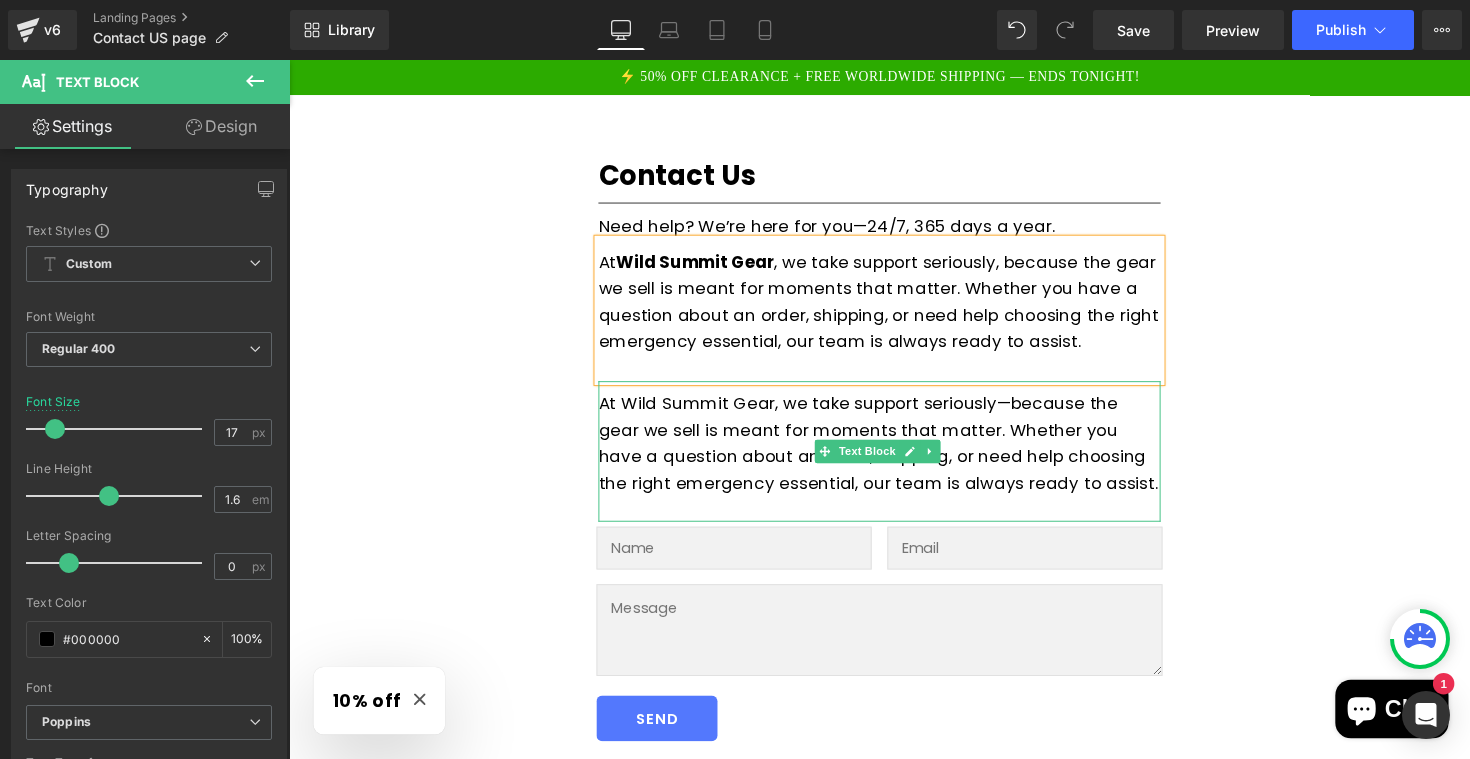 click on "At Wild Summit Gear, we take support seriously—because the gear we sell is meant for moments that matter. Whether you have a question about an order, shipping, or need help choosing the right emergency essential, our team is always ready to assist." at bounding box center [894, 453] 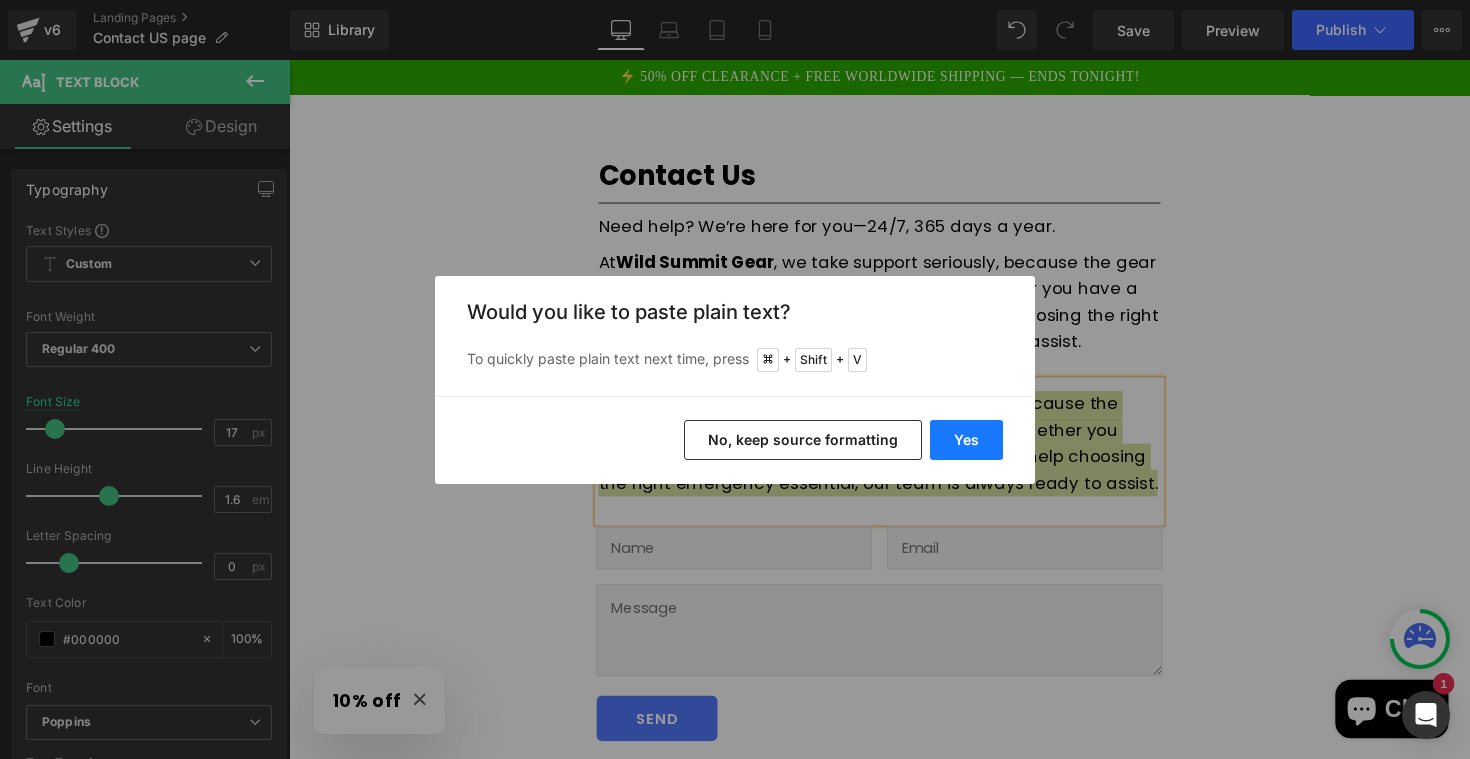 click on "Yes" at bounding box center (966, 440) 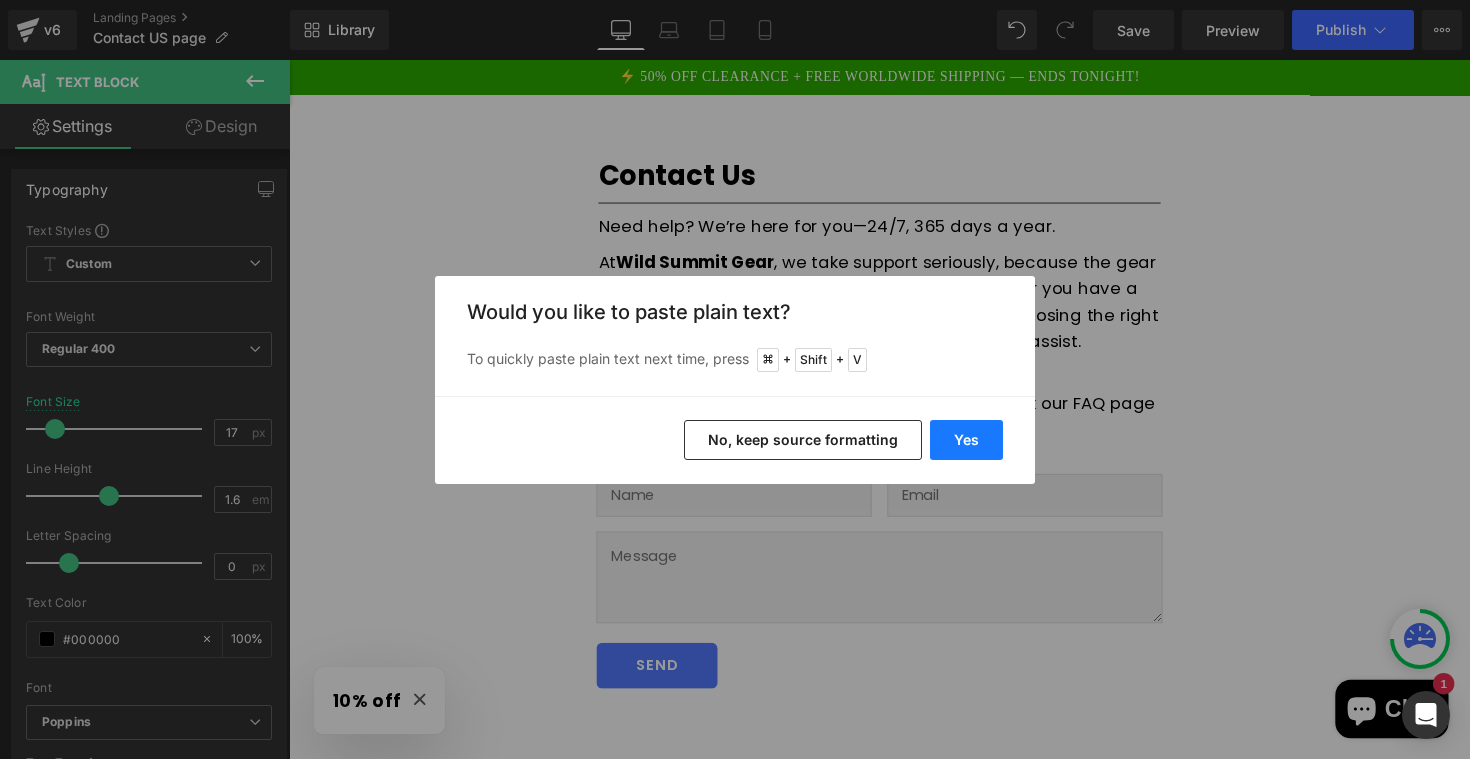 type 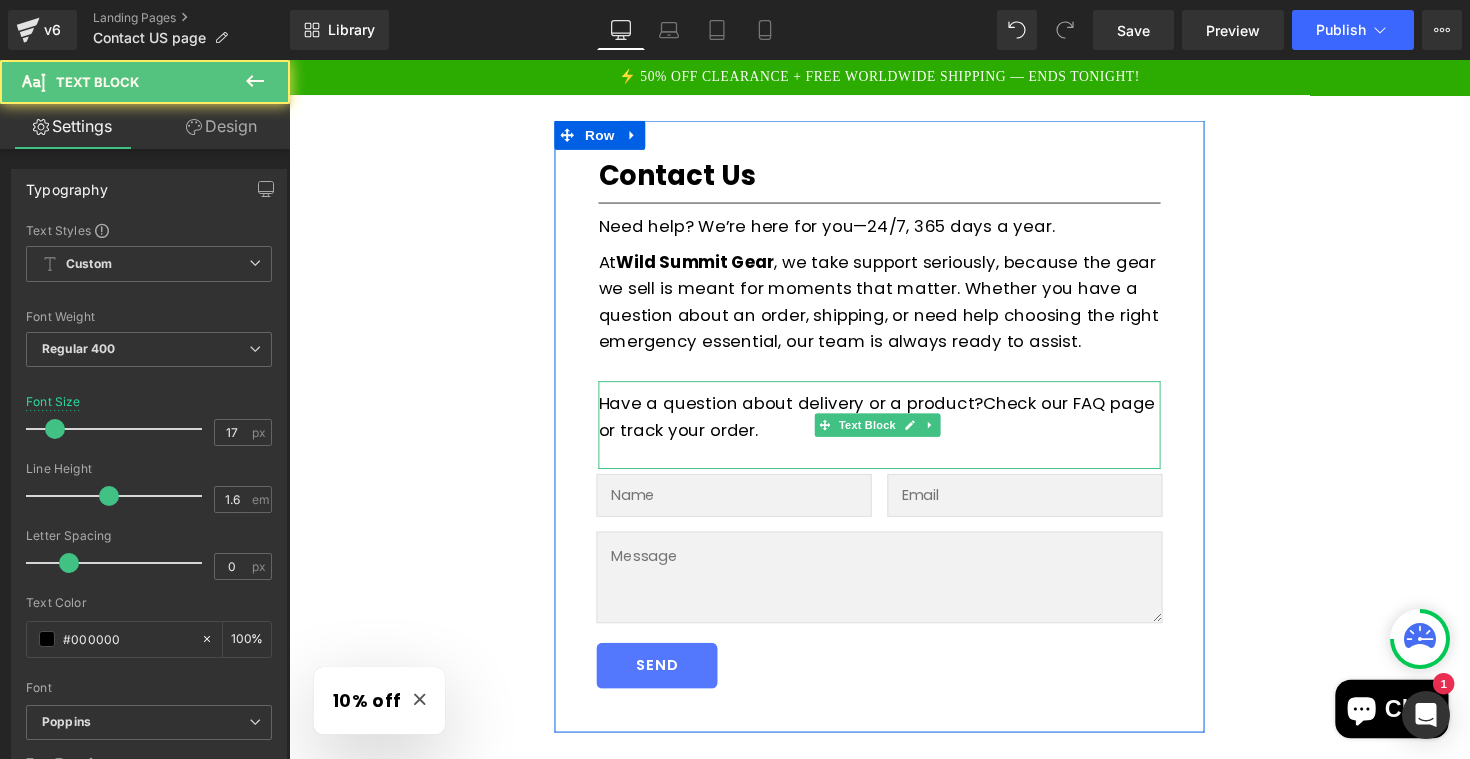 drag, startPoint x: 989, startPoint y: 409, endPoint x: 989, endPoint y: 511, distance: 102 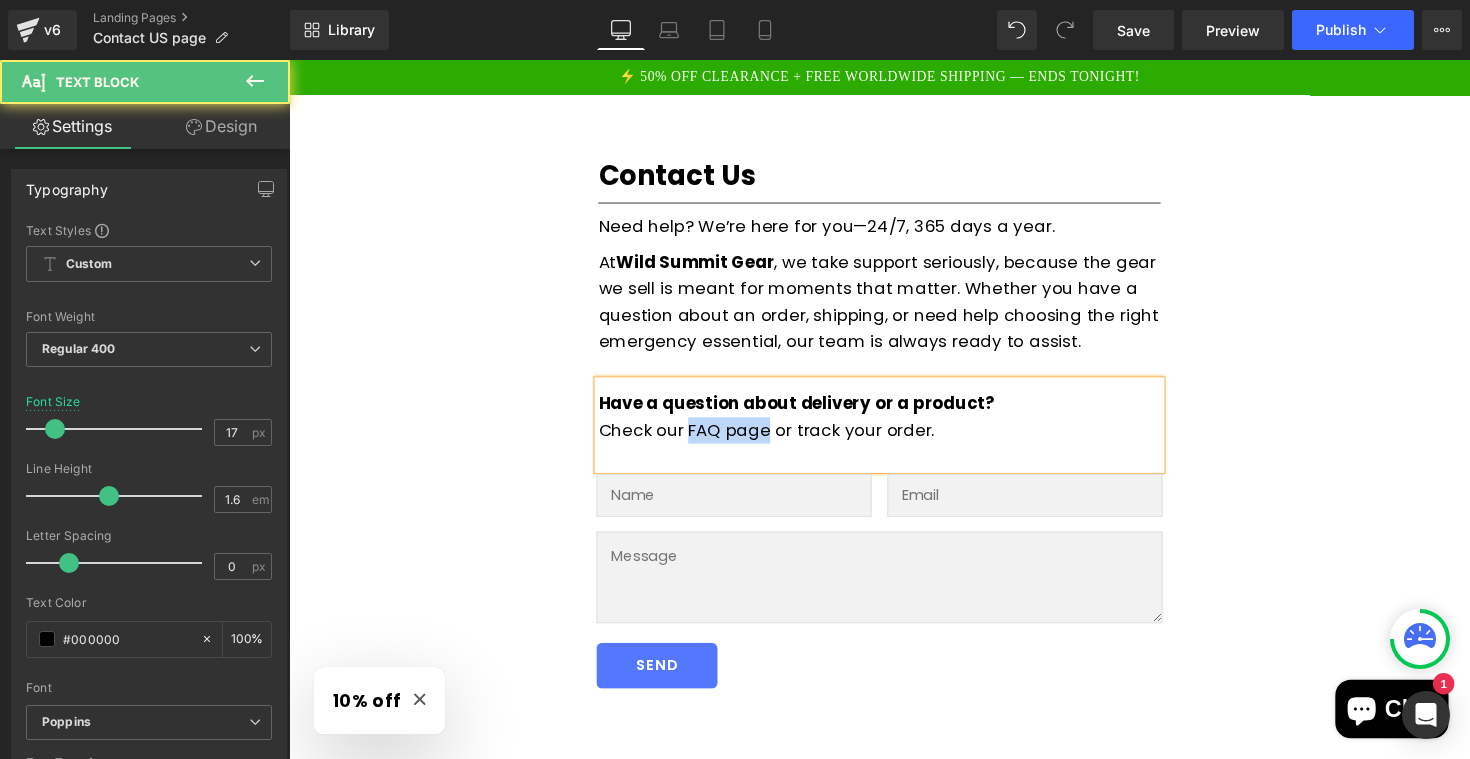 drag, startPoint x: 696, startPoint y: 436, endPoint x: 776, endPoint y: 438, distance: 80.024994 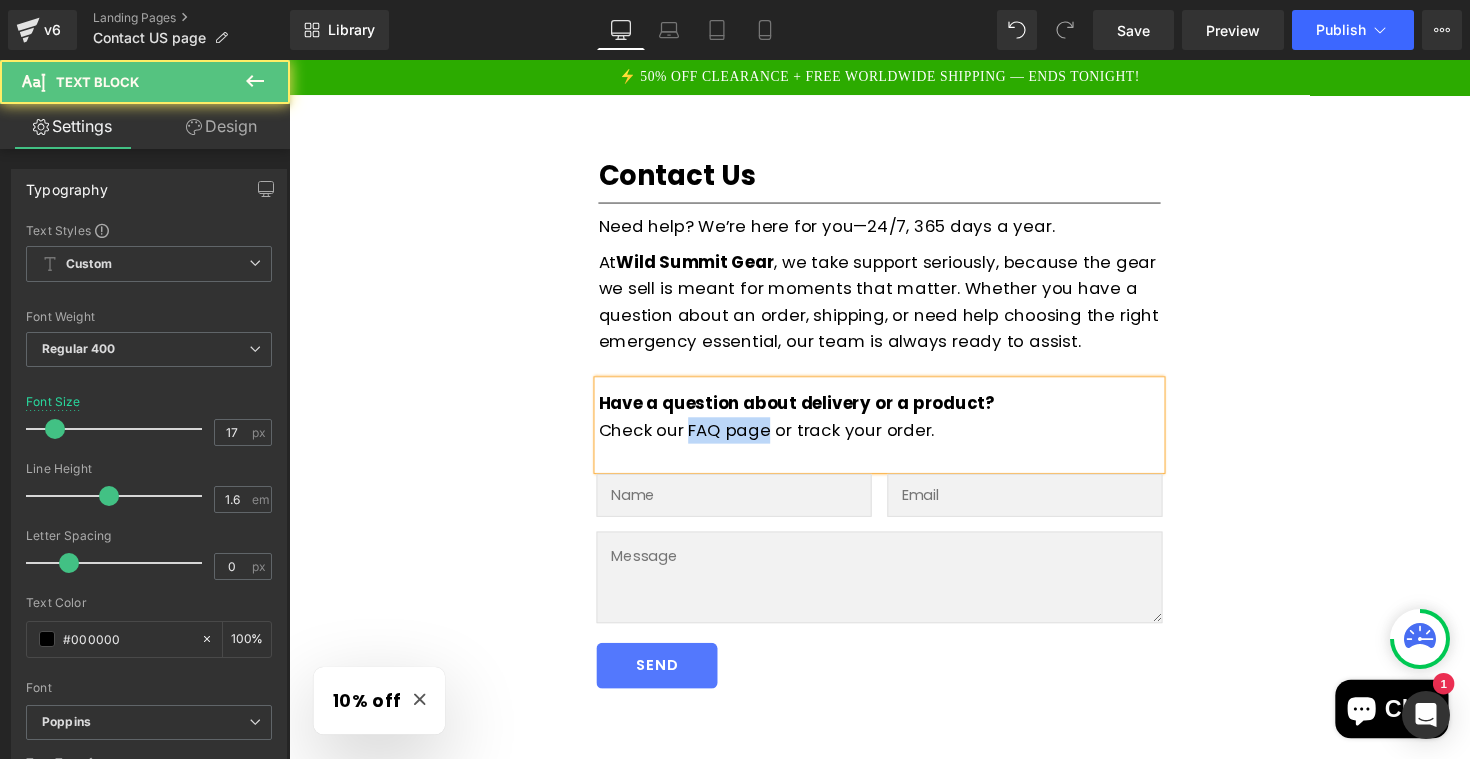 click on "Check our FAQ page or track your order." at bounding box center [894, 439] 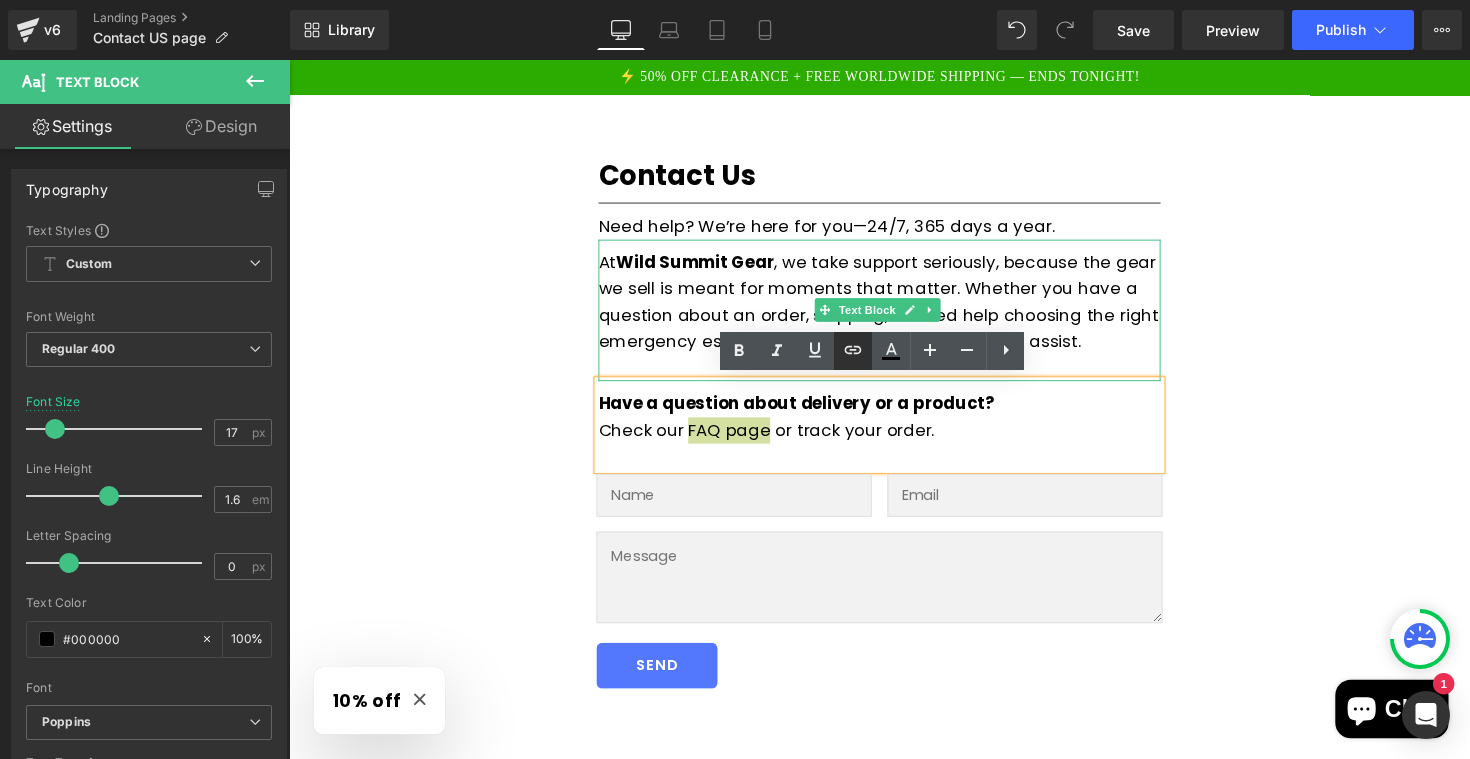 click 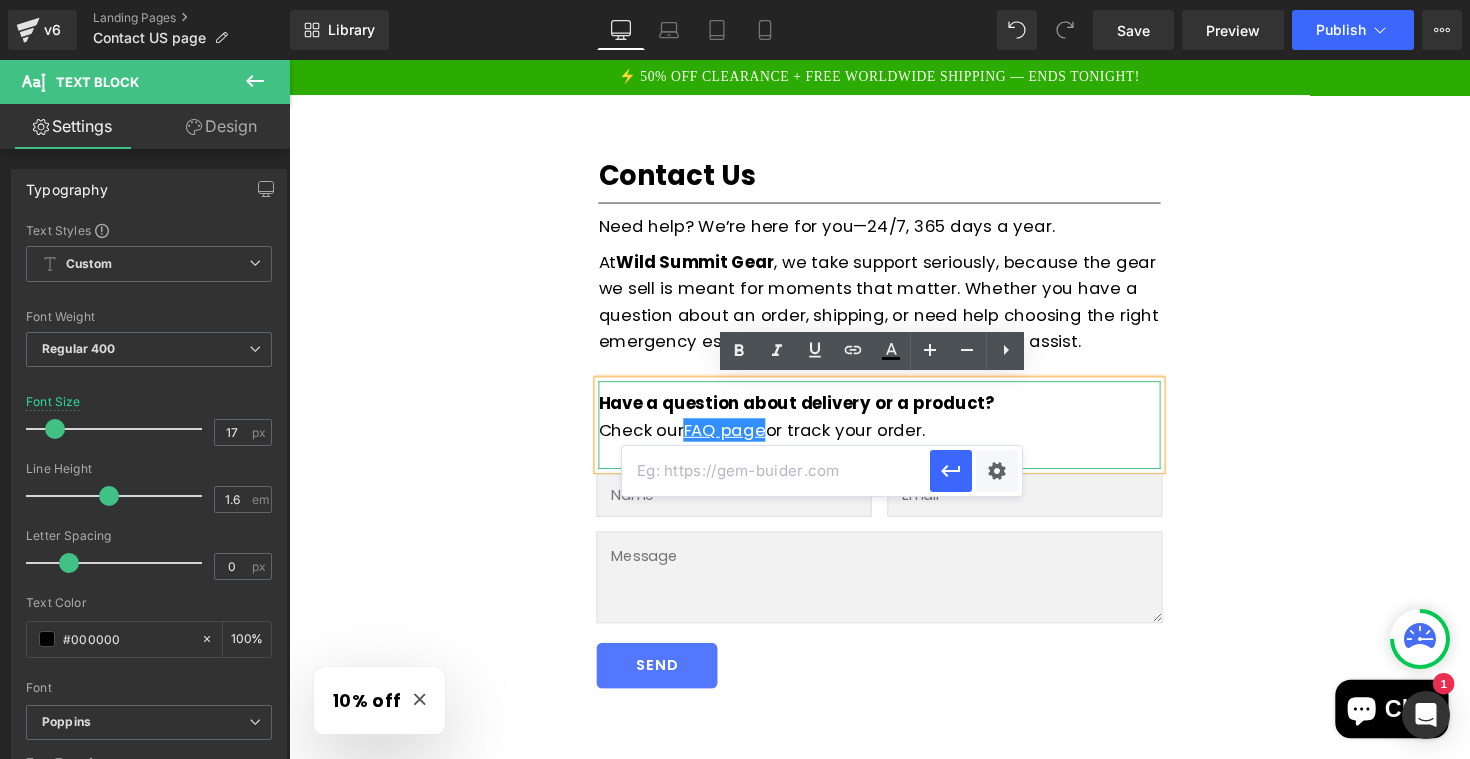click at bounding box center (776, 471) 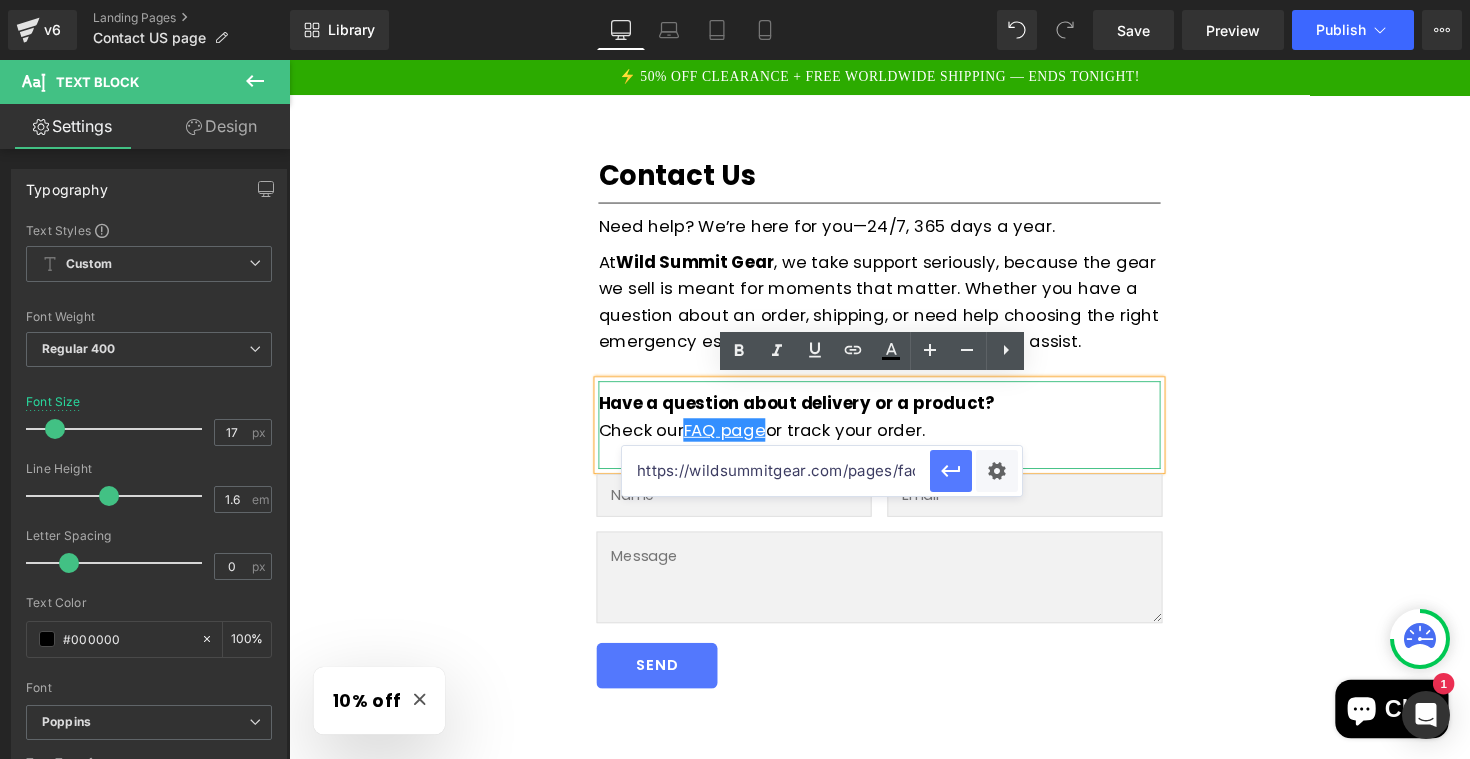 type on "https://wildsummitgear.com/pages/faq" 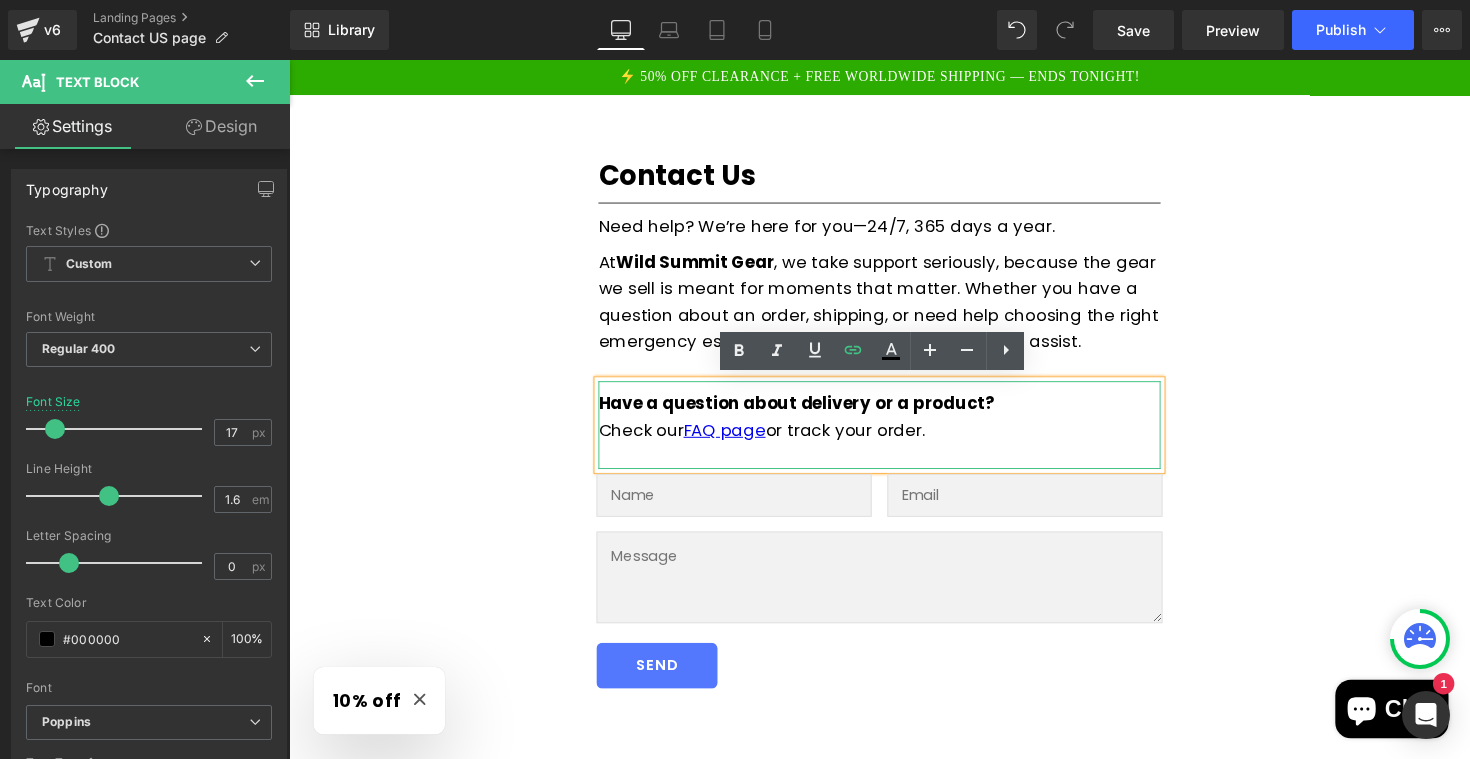 click on "Check our  FAQ page  or track your order." at bounding box center [894, 439] 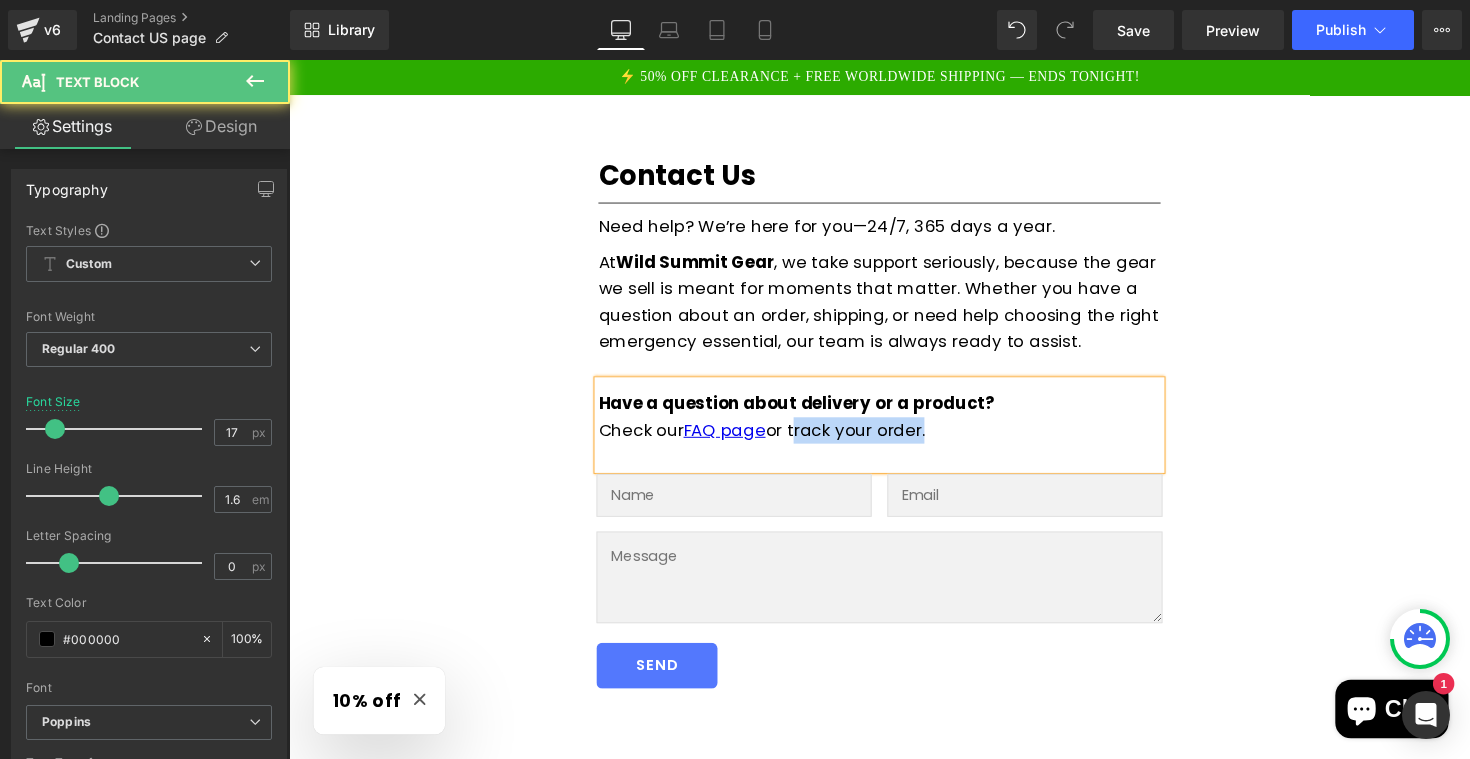 click on "Check our  FAQ page  or track your order." at bounding box center (894, 439) 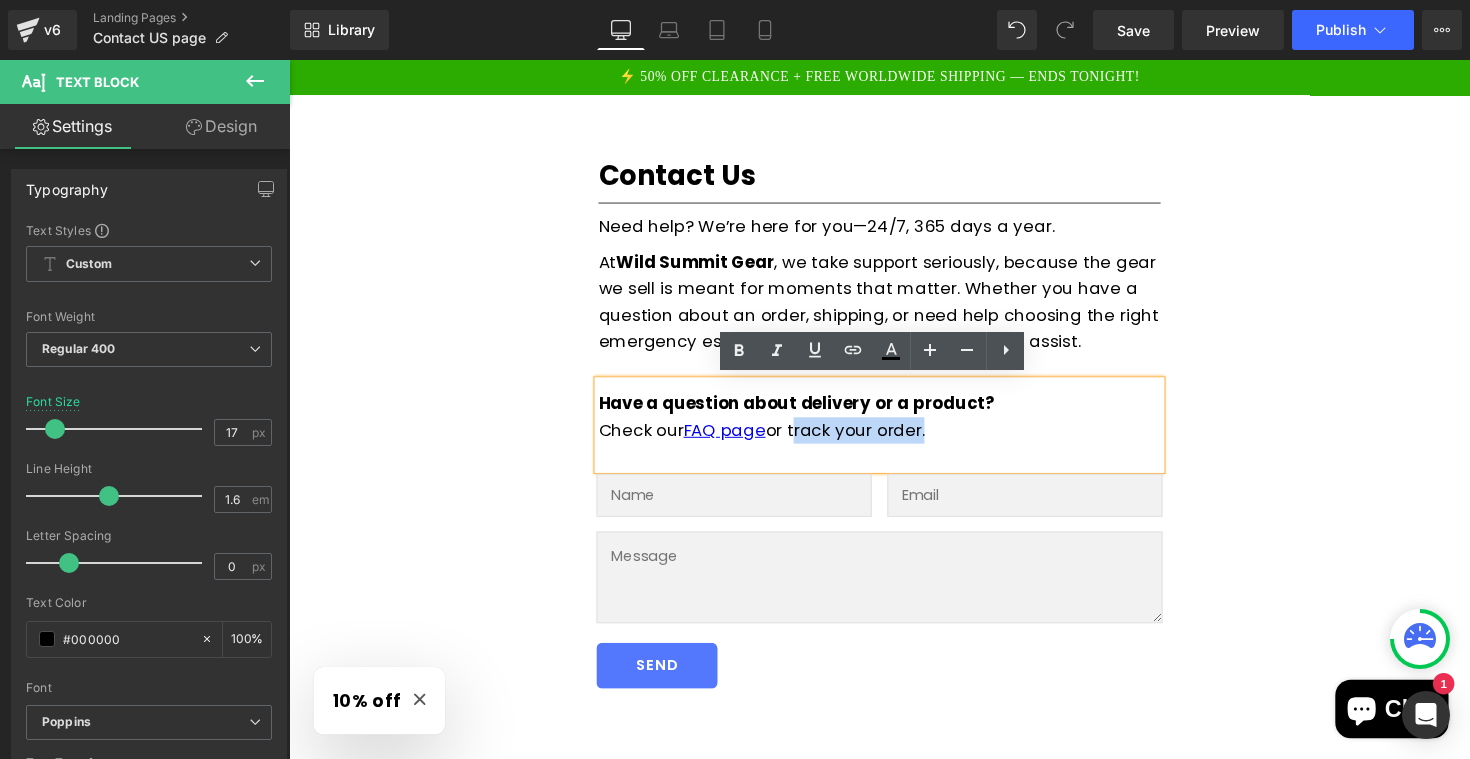 drag, startPoint x: 805, startPoint y: 435, endPoint x: 939, endPoint y: 440, distance: 134.09325 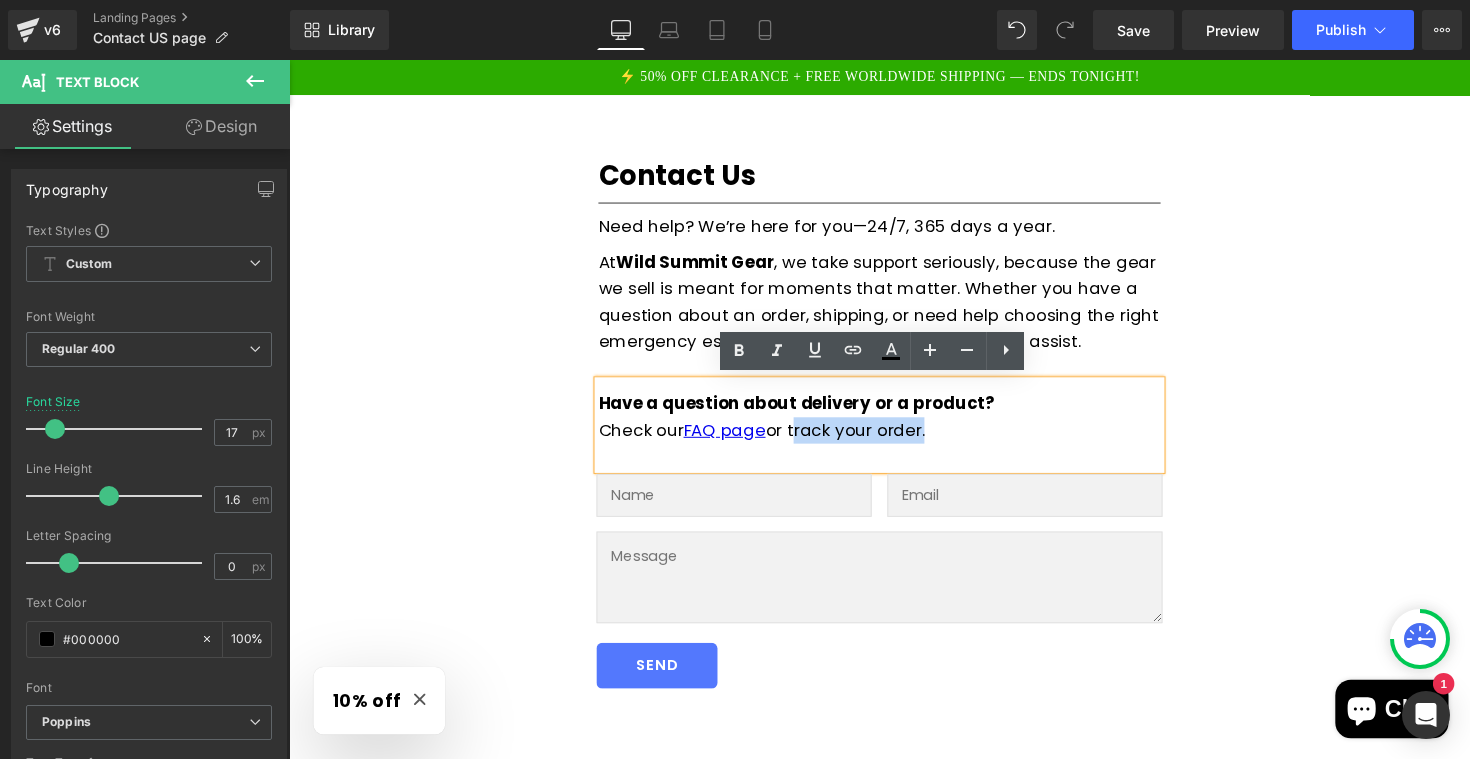 click on "Check our  FAQ page  or track your order." at bounding box center [894, 439] 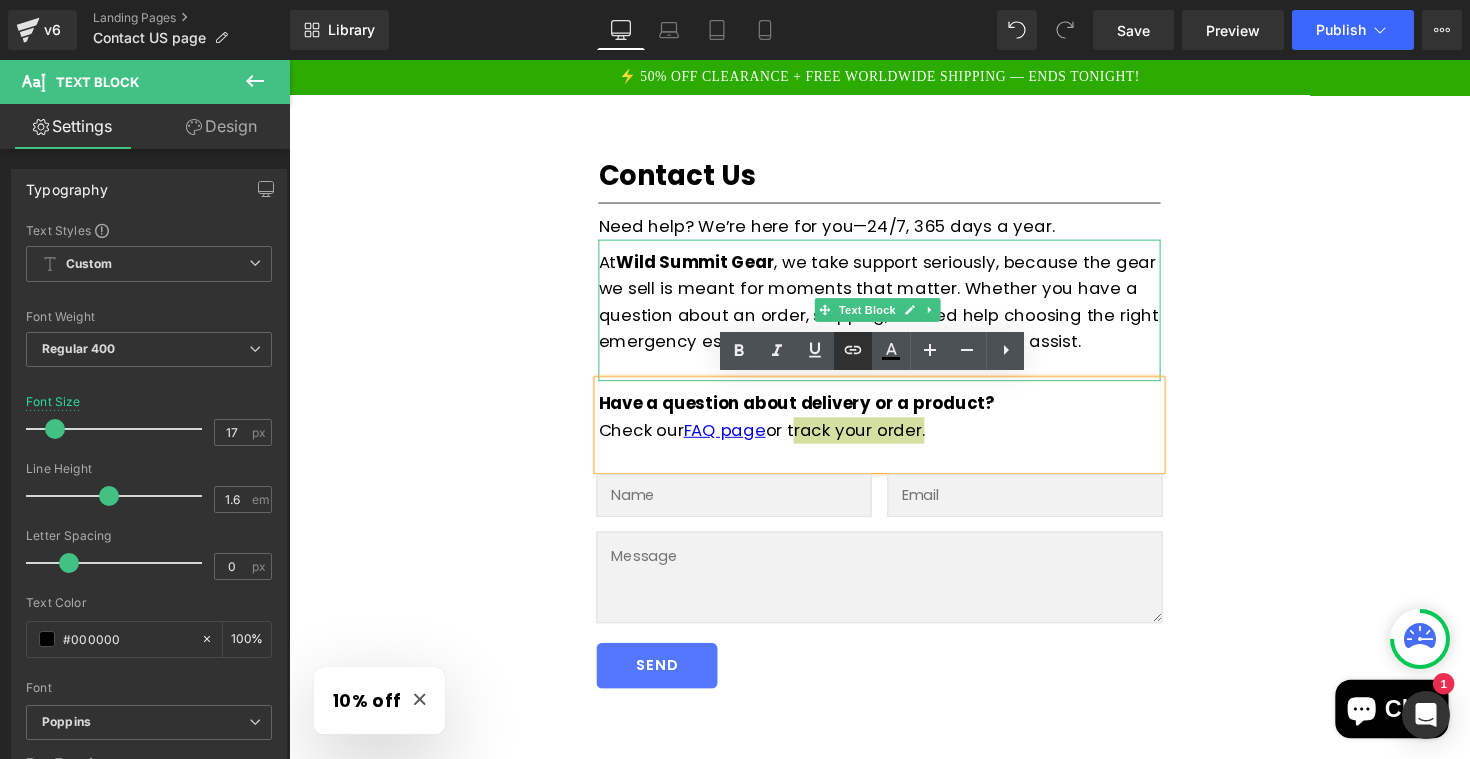 click 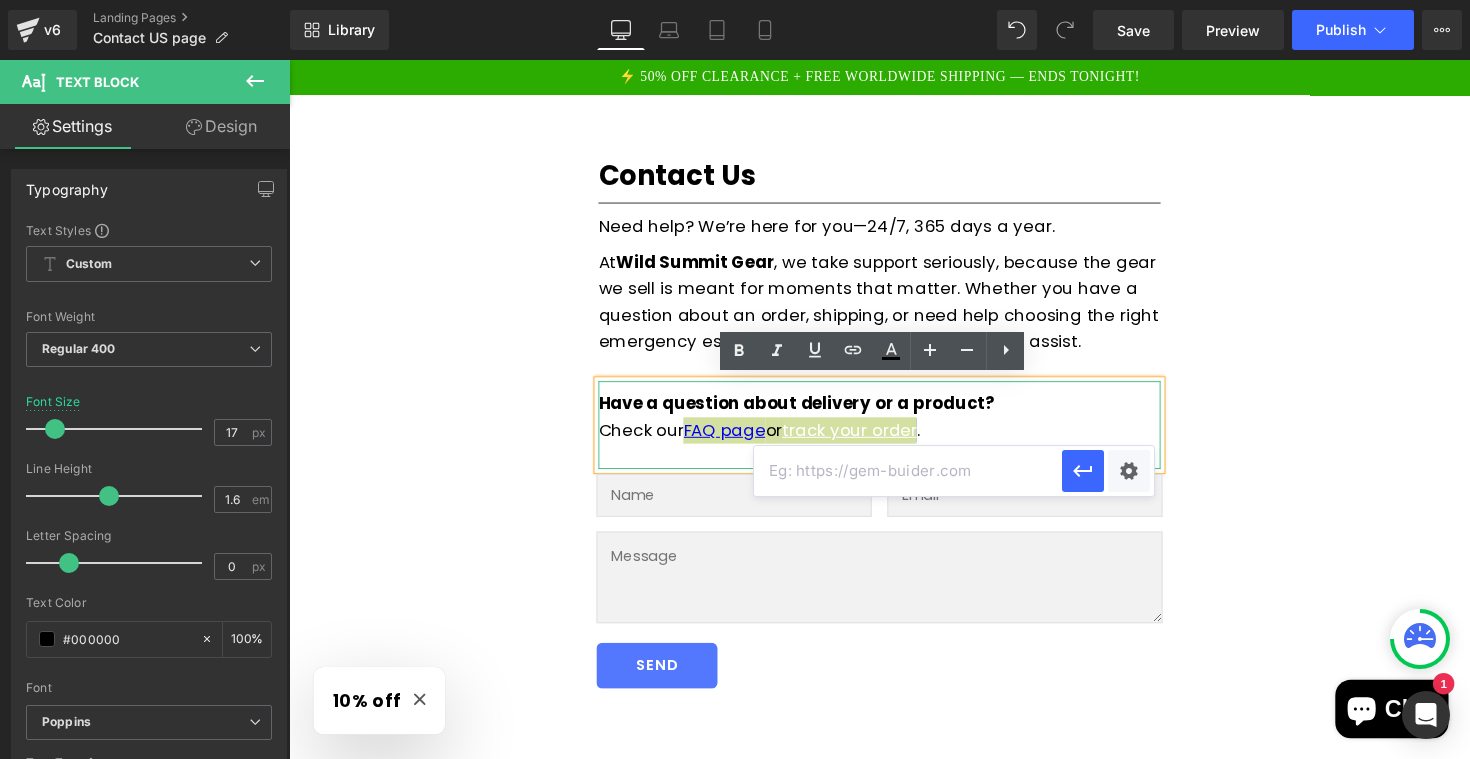 click at bounding box center (908, 471) 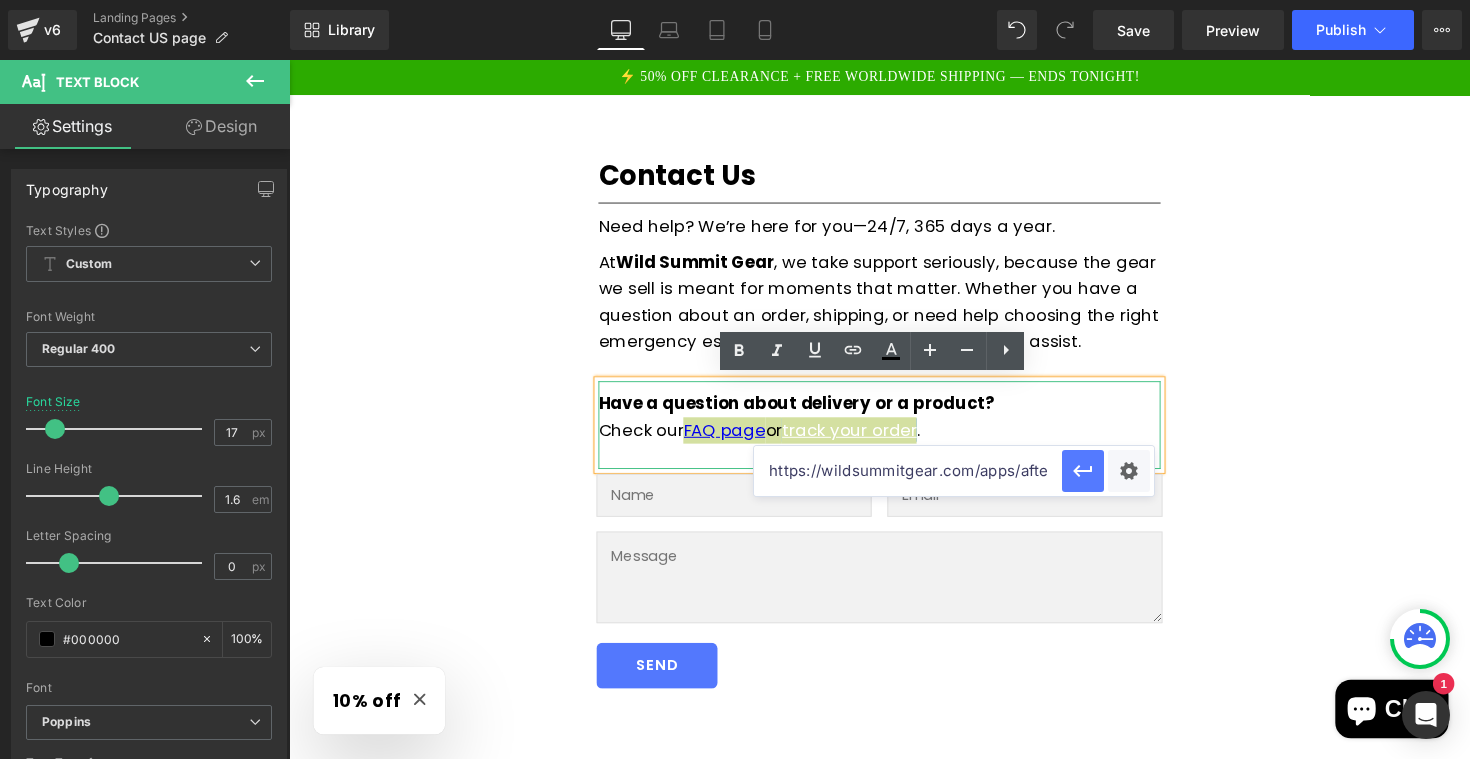 type on "https://wildsummitgear.com/apps/aftership" 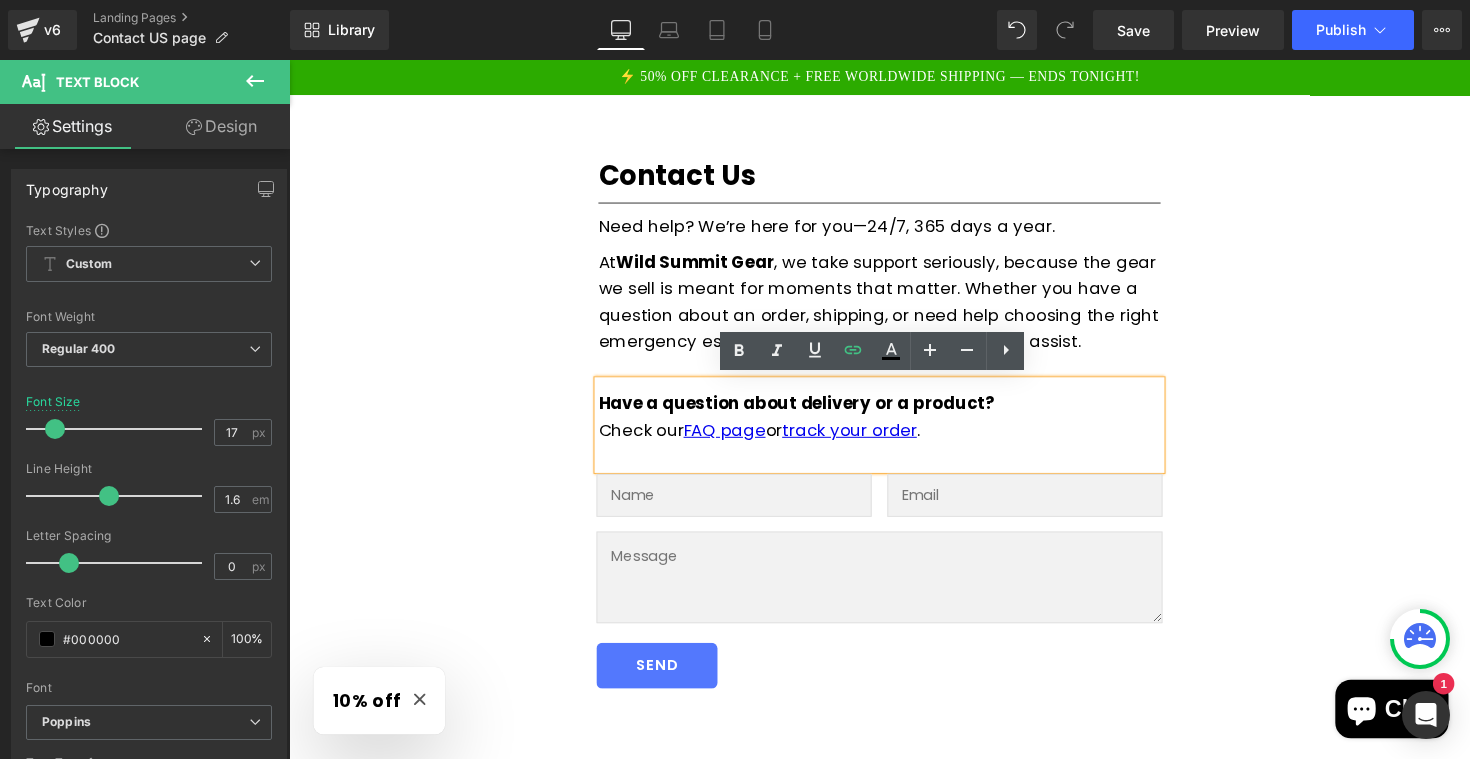 click on "Contact Us Heading         Separator         Need help? We’re here for you—24/7, 365 days a year. Text Block         At  Wild Summit Gear , we take support seriously, because the gear we sell is meant for moments that matter. Whether you have a question about an order, shipping, or need help choosing the right emergency essential, our team is always ready to assist. Text Block         Have a question about delivery or a product? Check our  FAQ page  or  track your order . Text Block
Text Field         Email Field
Row
Text Area
Row           SEND   Submit Button" at bounding box center [894, 567] 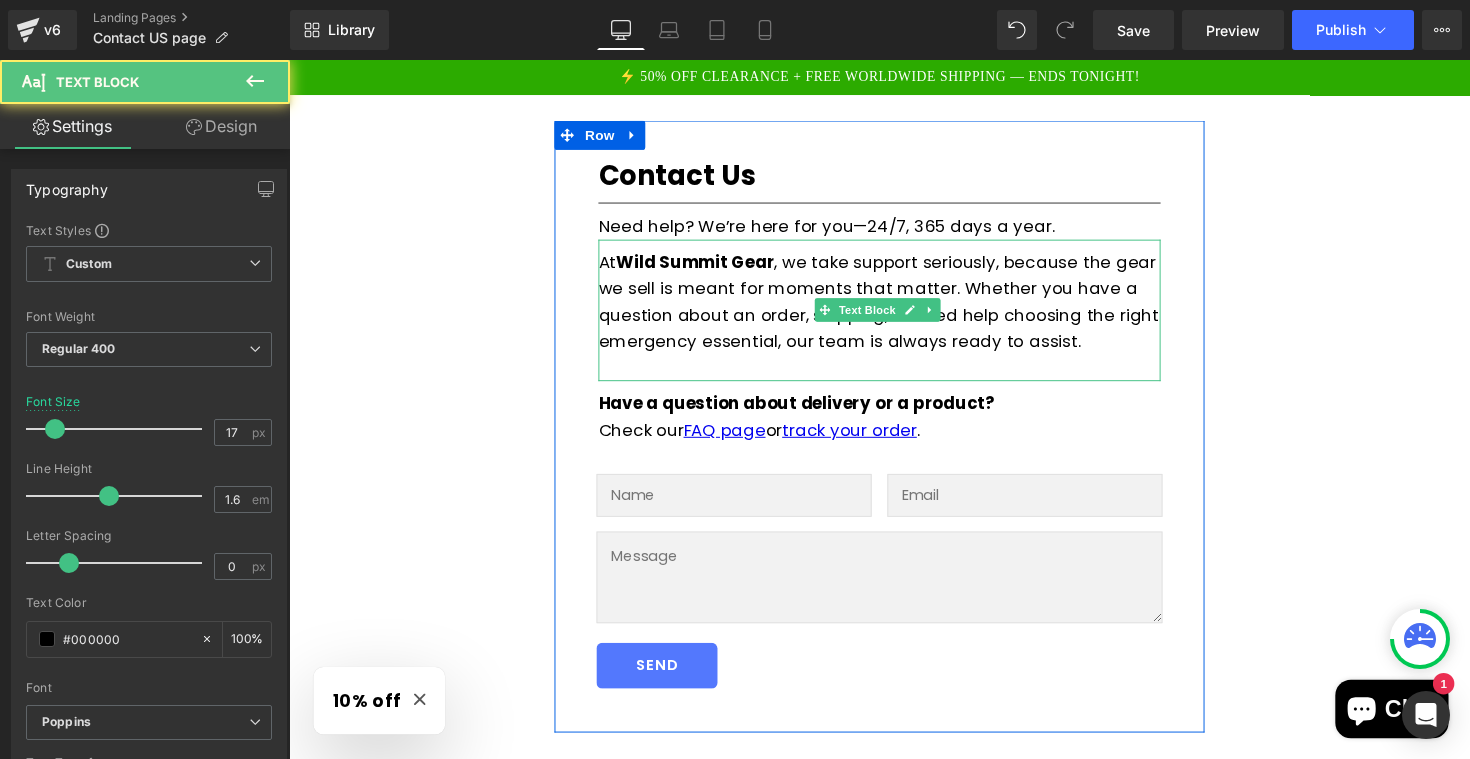 click on "At  Wild Summit Gear , we take support seriously, because the gear we sell is meant for moments that matter. Whether you have a question about an order, shipping, or need help choosing the right emergency essential, our team is always ready to assist." at bounding box center (894, 308) 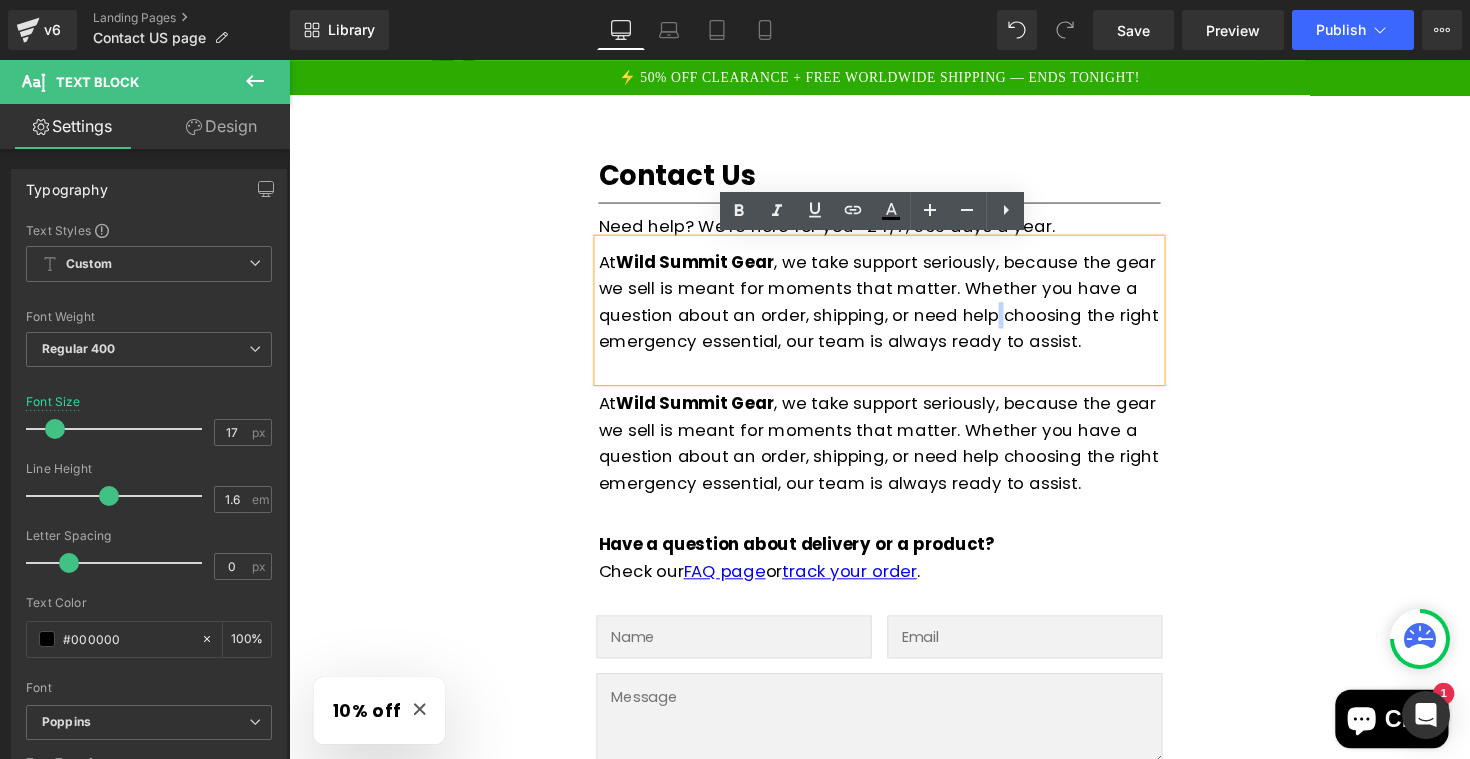 drag, startPoint x: 1239, startPoint y: 561, endPoint x: 966, endPoint y: 512, distance: 277.36258 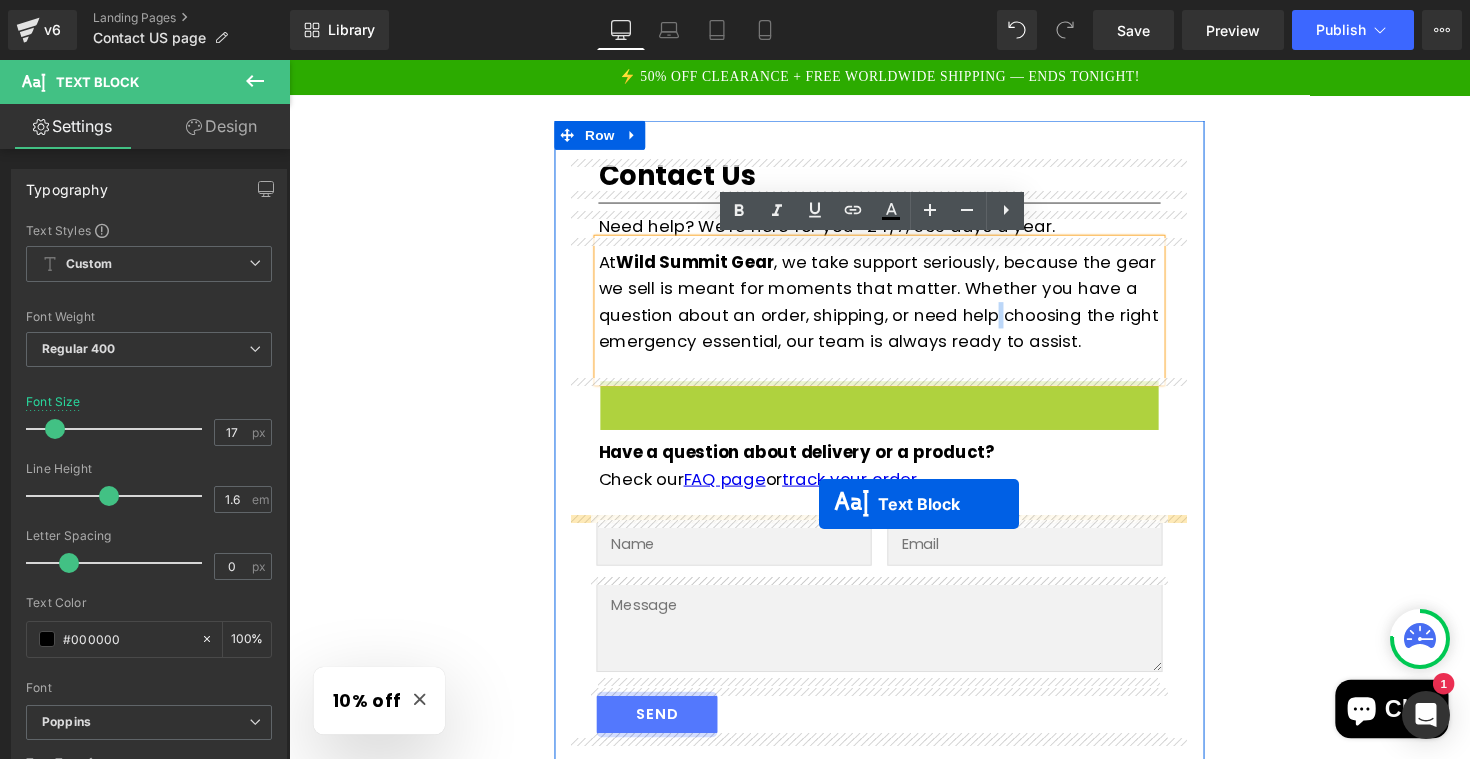 drag, startPoint x: 834, startPoint y: 461, endPoint x: 832, endPoint y: 515, distance: 54.037025 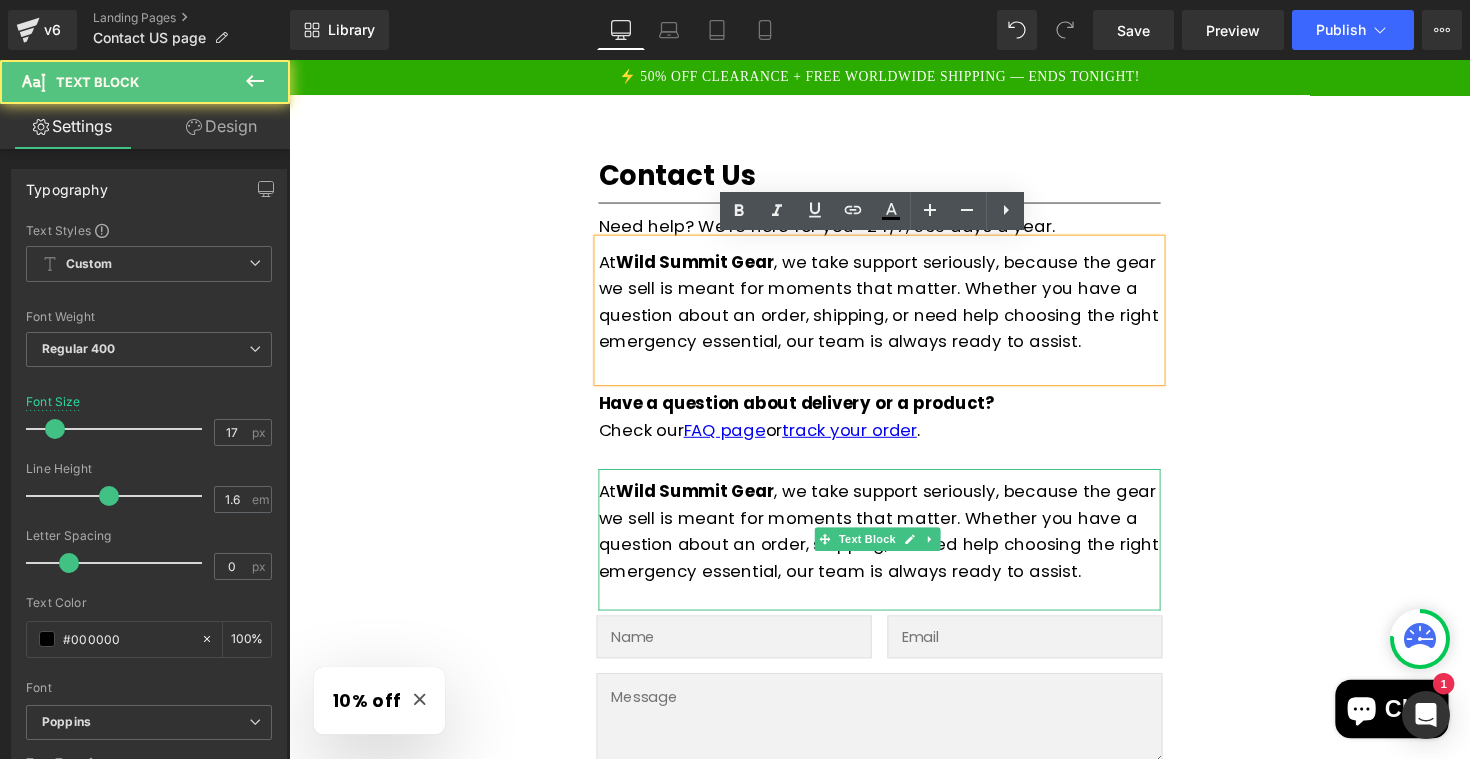 click on "At  Wild Summit Gear , we take support seriously, because the gear we sell is meant for moments that matter. Whether you have a question about an order, shipping, or need help choosing the right emergency essential, our team is always ready to assist." at bounding box center [894, 543] 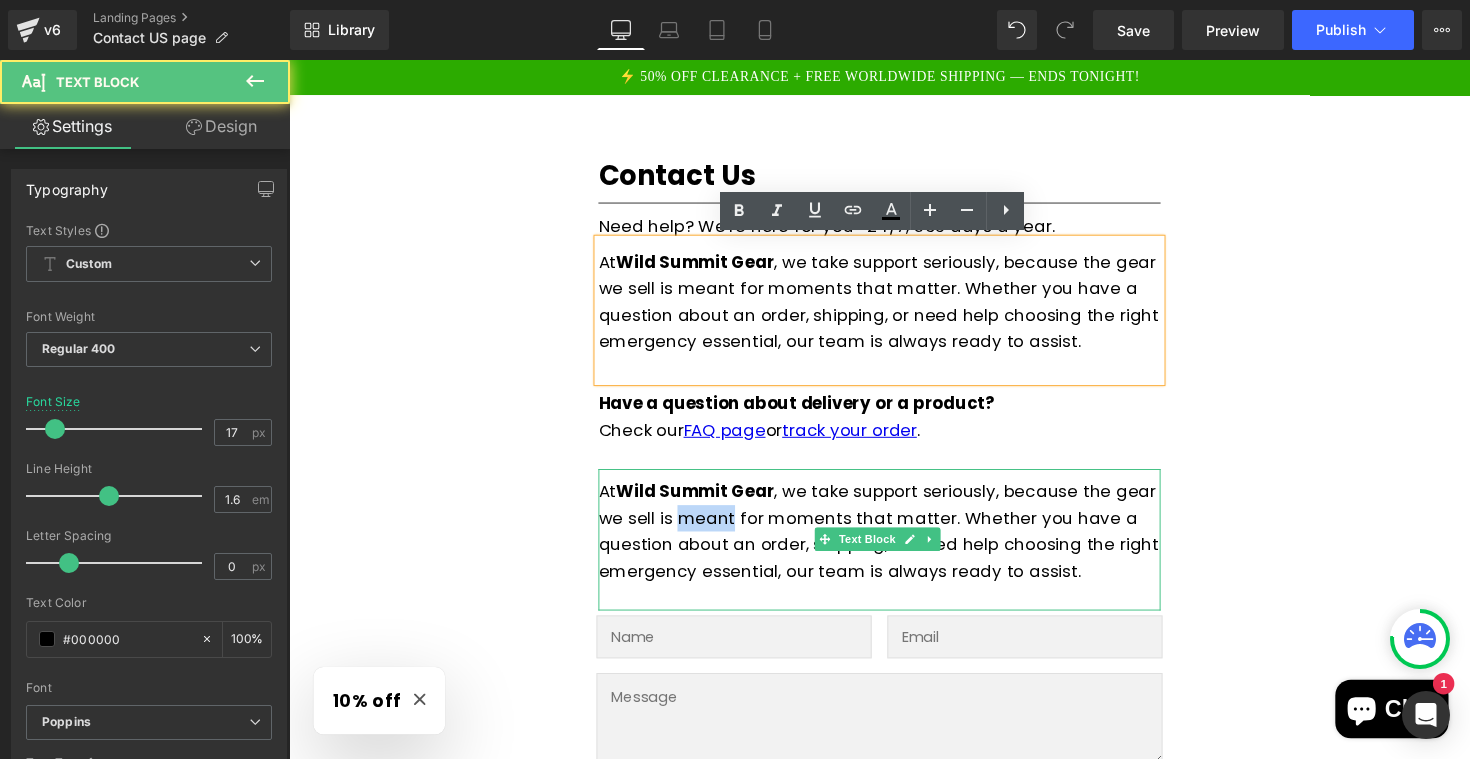 click on "At  Wild Summit Gear , we take support seriously, because the gear we sell is meant for moments that matter. Whether you have a question about an order, shipping, or need help choosing the right emergency essential, our team is always ready to assist." at bounding box center (894, 543) 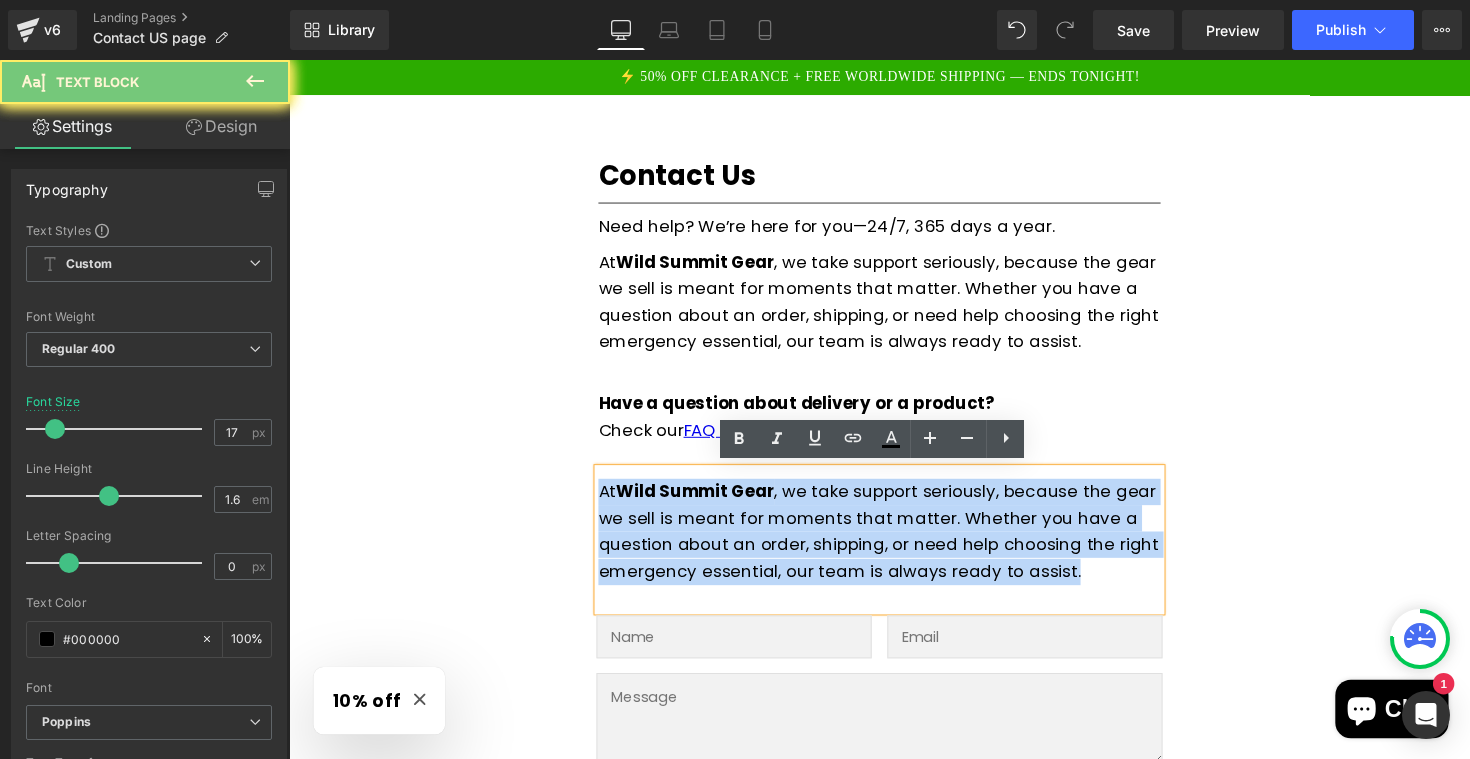 click on "At  Wild Summit Gear , we take support seriously, because the gear we sell is meant for moments that matter. Whether you have a question about an order, shipping, or need help choosing the right emergency essential, our team is always ready to assist." at bounding box center [894, 543] 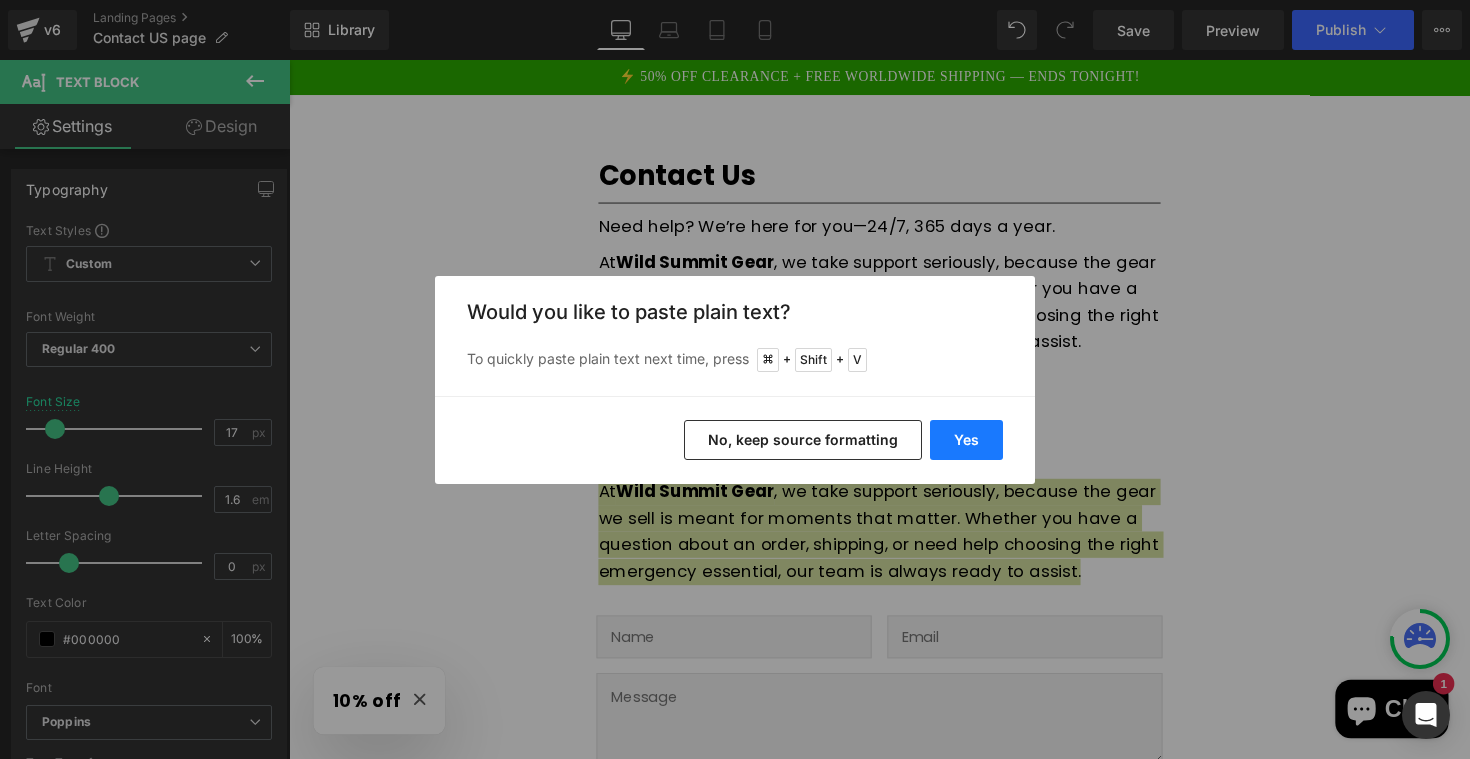 click on "Yes" at bounding box center (966, 440) 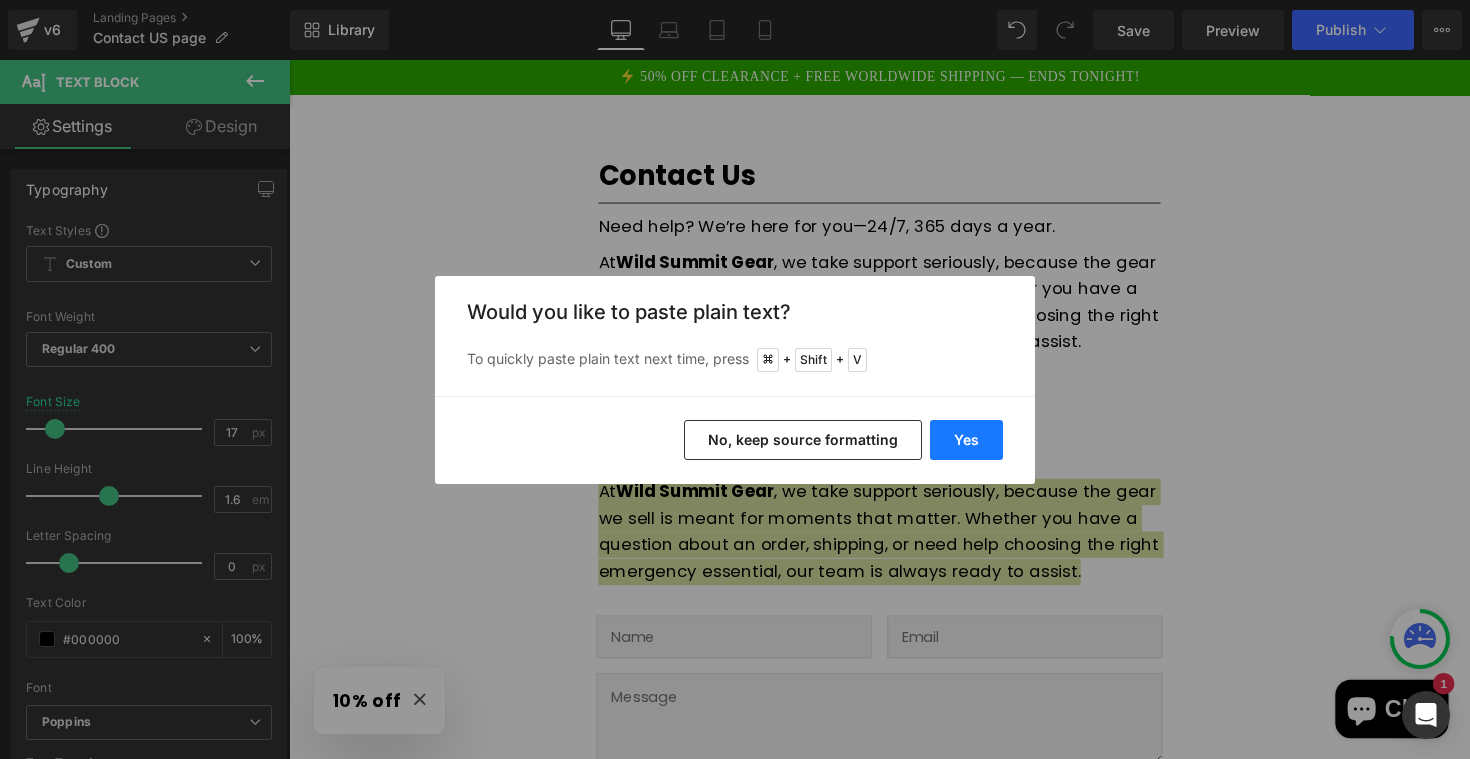 type 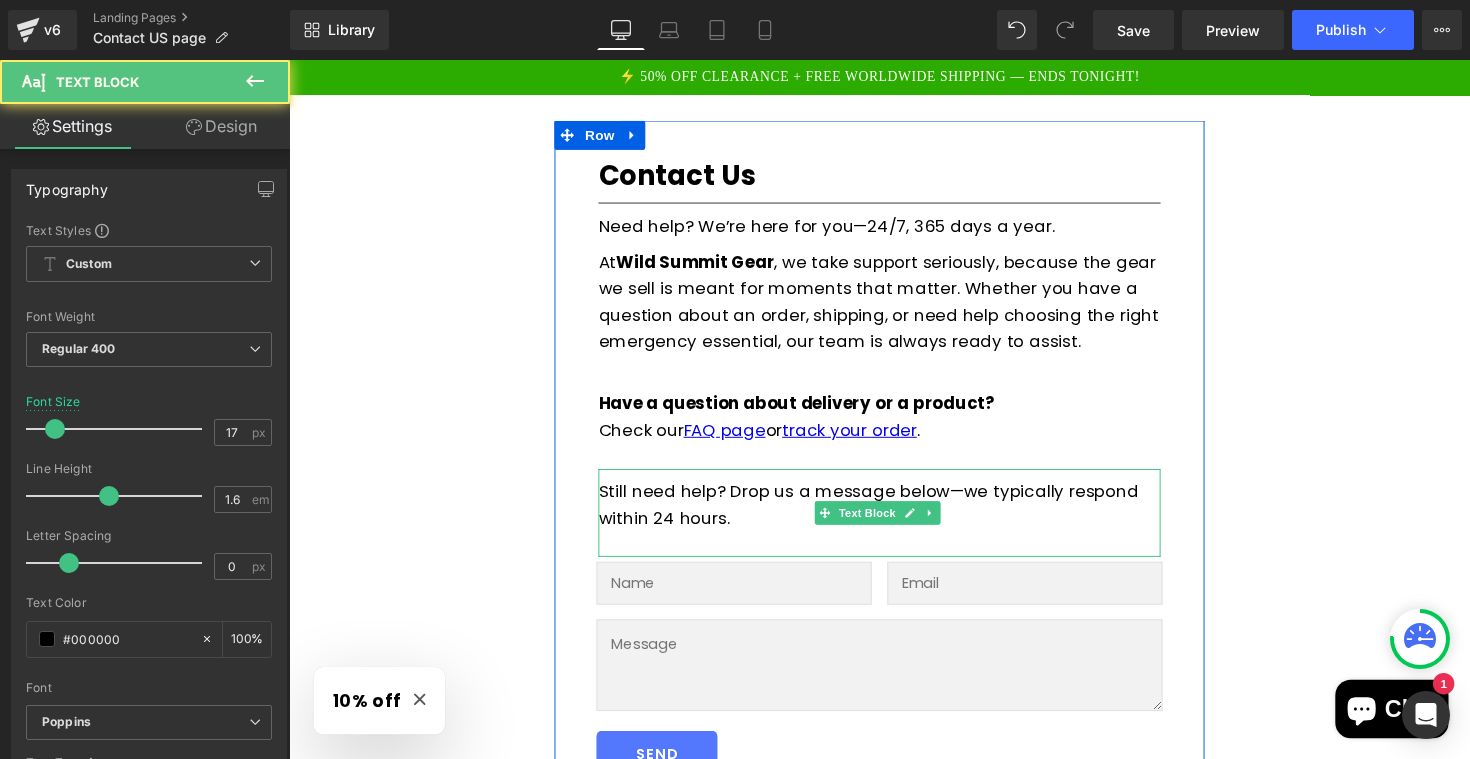 click on "Still need help? Drop us a message below—we typically respond within 24 hours." at bounding box center [894, 516] 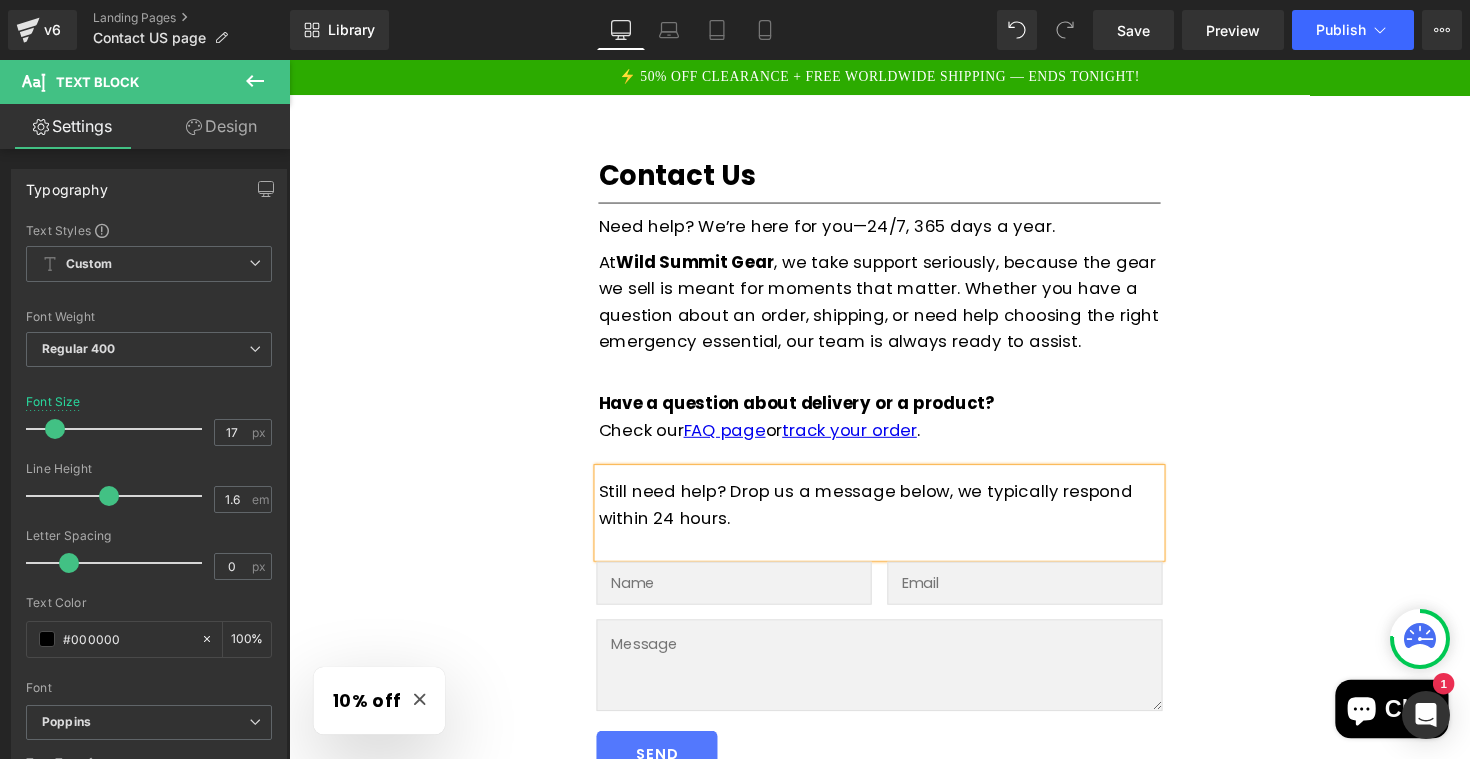 click on "Contact Us Heading         Separator         Need help? We’re here for you—24/7, 365 days a year. Text Block         At  Wild Summit Gear , we take support seriously, because the gear we sell is meant for moments that matter. Whether you have a question about an order, shipping, or need help choosing the right emergency essential, our team is always ready to assist. Text Block         Have a question about delivery or a product? Check our  FAQ page  or  track your order . Text Block         Still need help? Drop us a message below, we typically respond within 24 hours. Text Block
Text Field         Email Field
Row
Text Area
Row           SEND   Submit Button
Contact Form" at bounding box center [894, 612] 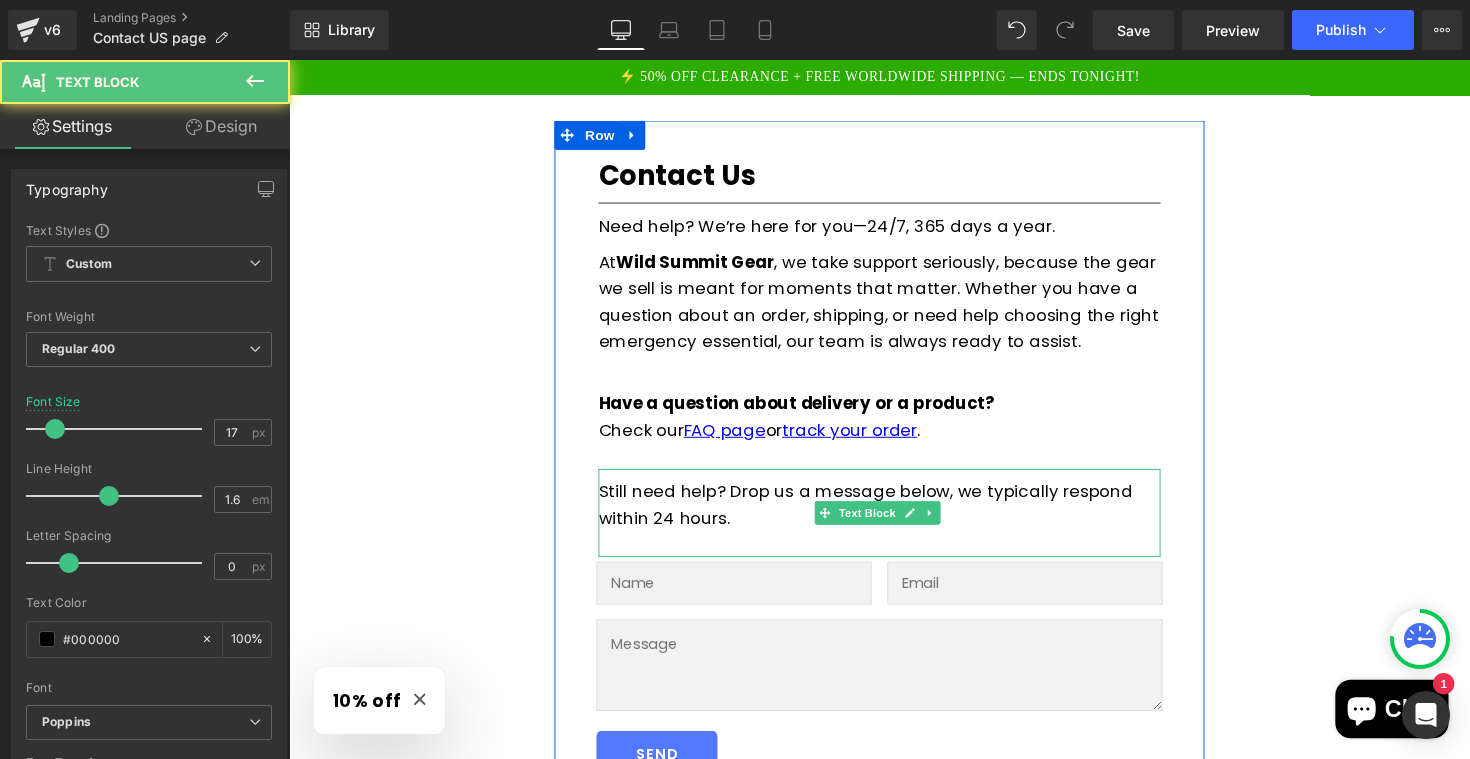 click on "Still need help? Drop us a message below, we typically respond within 24 hours." at bounding box center [894, 516] 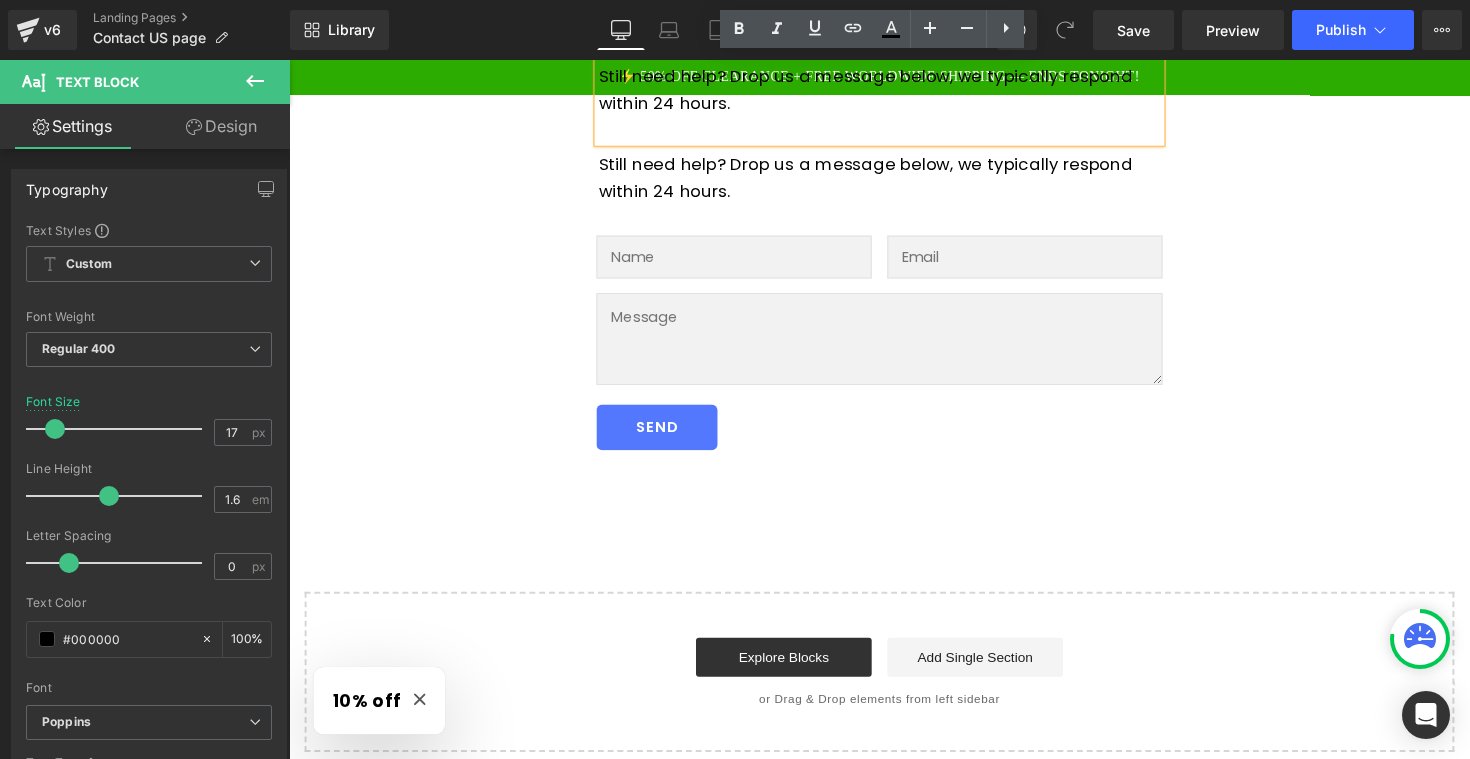 scroll, scrollTop: 507, scrollLeft: 0, axis: vertical 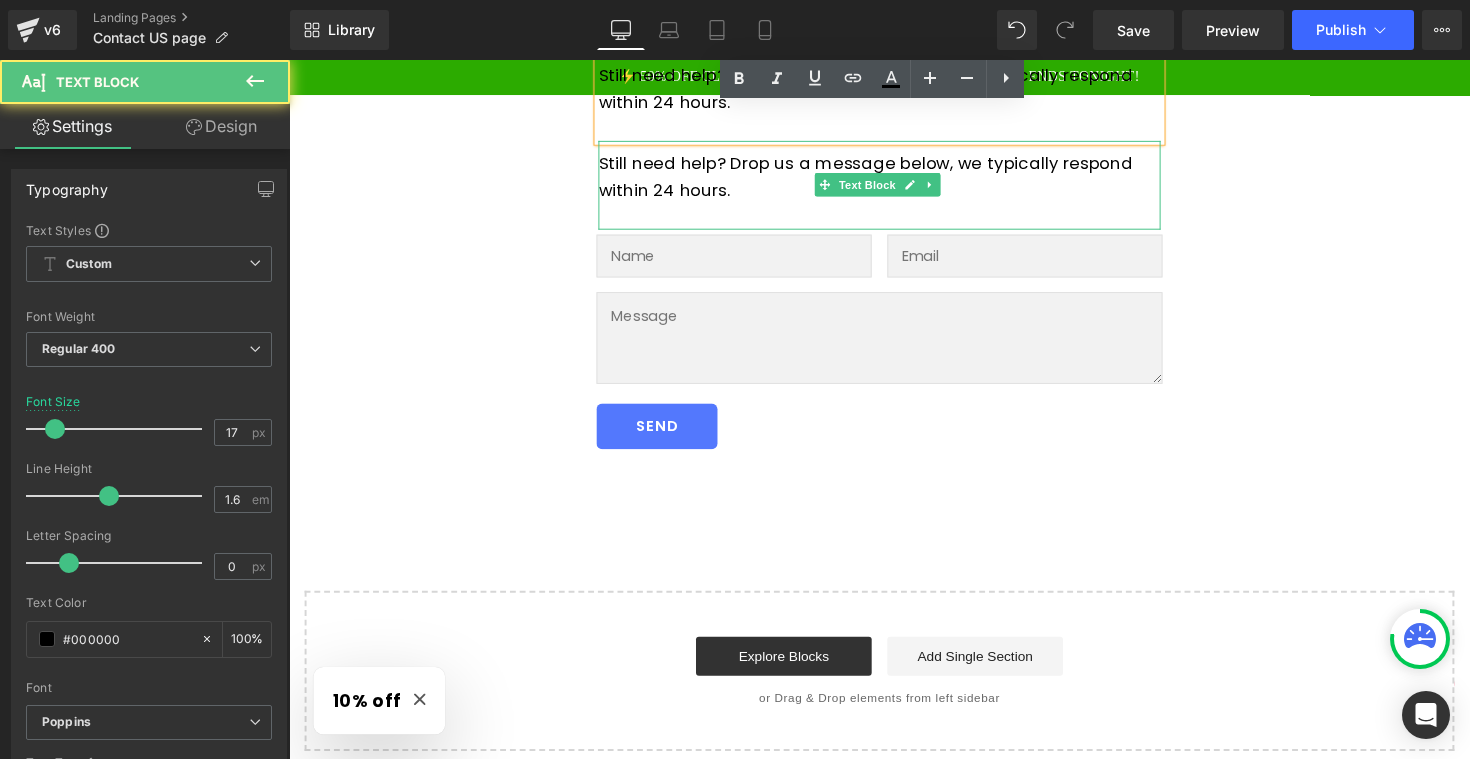click on "Still need help? Drop us a message below, we typically respond within 24 hours." at bounding box center (894, 180) 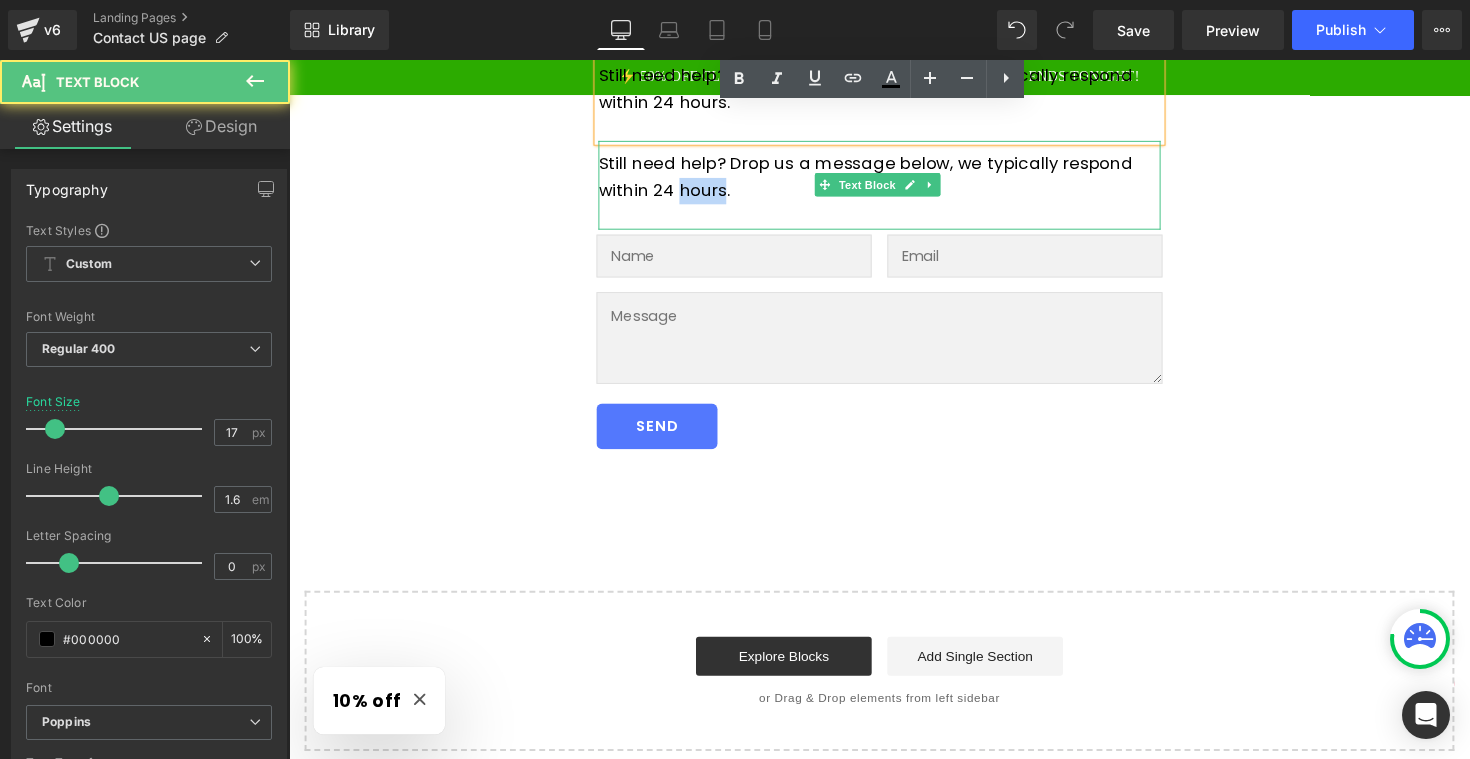 click on "Still need help? Drop us a message below, we typically respond within 24 hours." at bounding box center (894, 180) 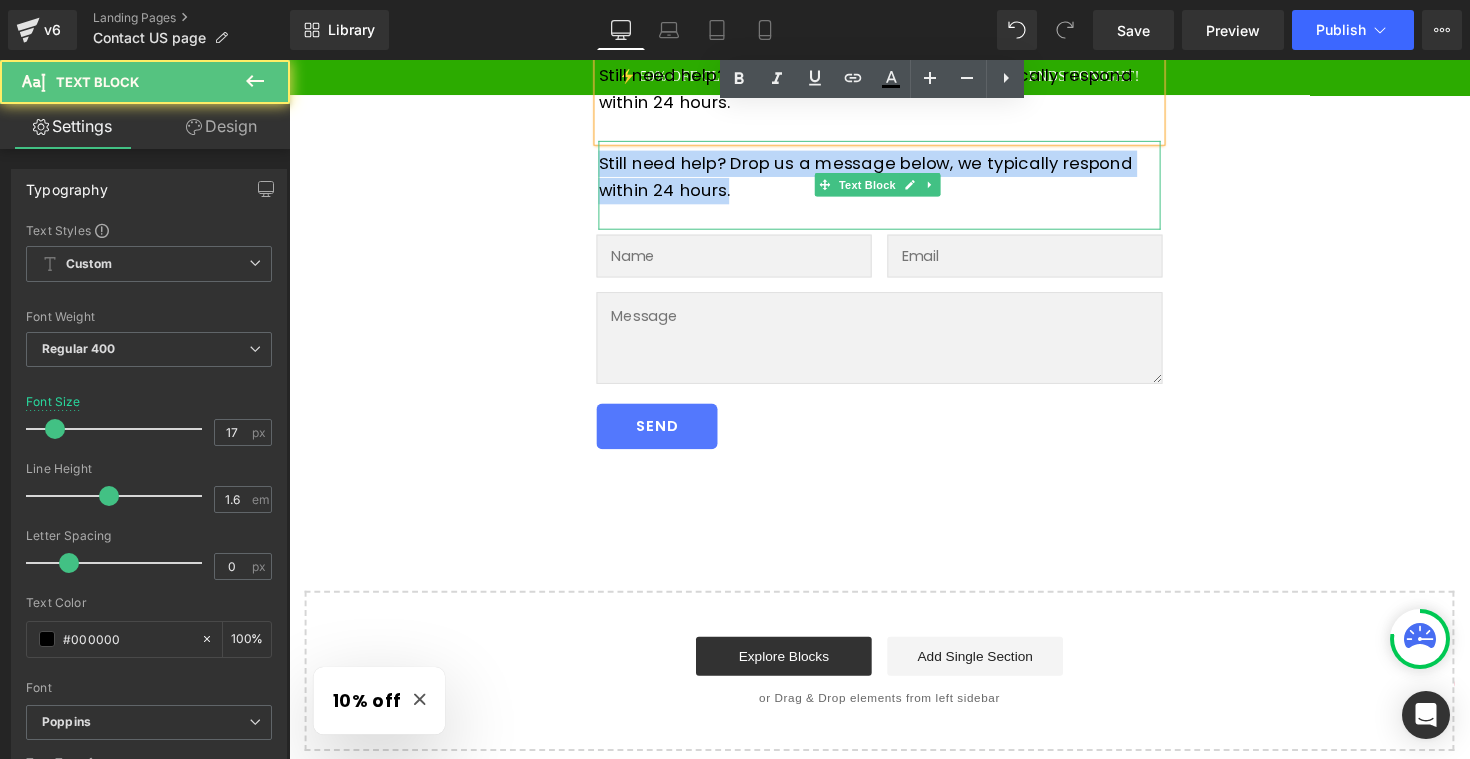 click on "Still need help? Drop us a message below, we typically respond within 24 hours." at bounding box center (894, 180) 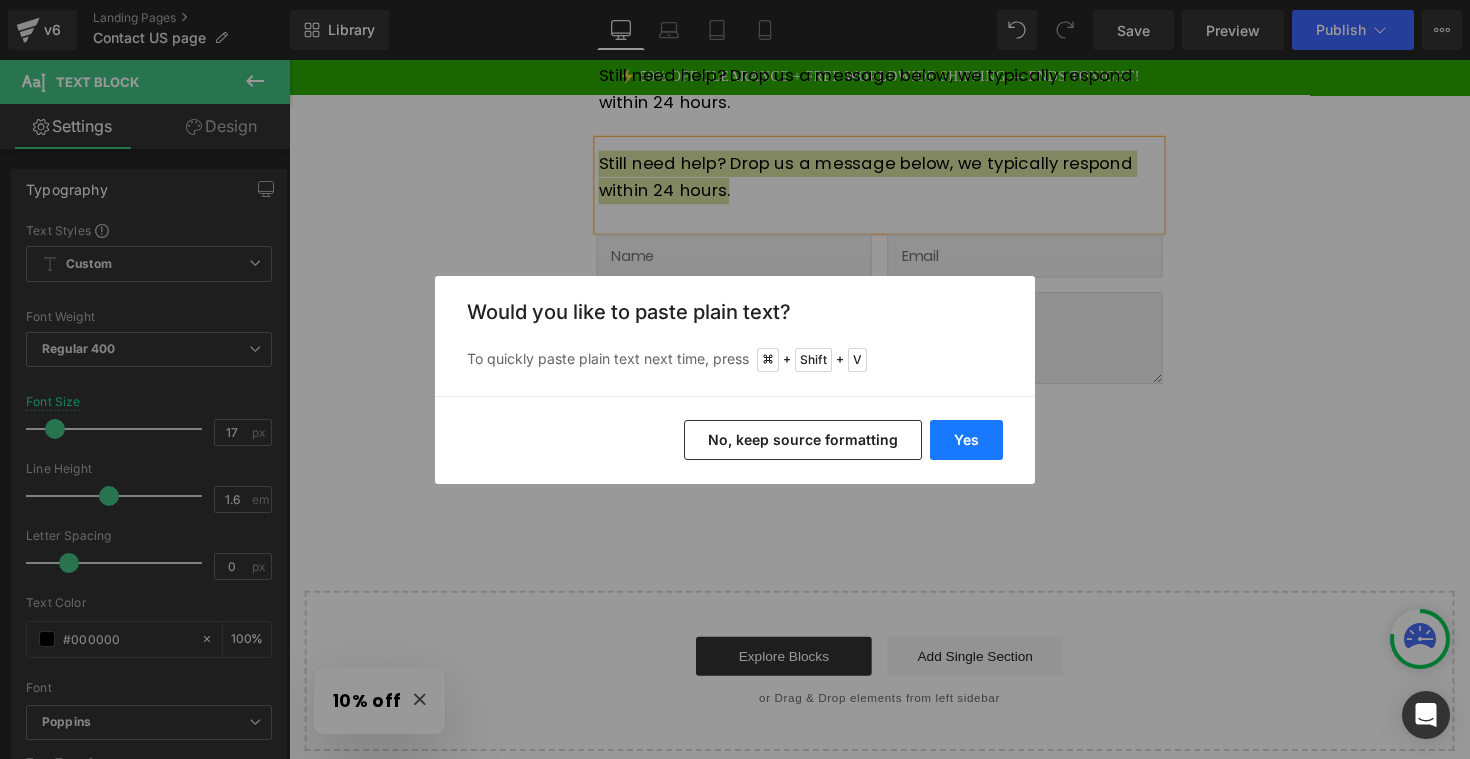 click on "Yes" at bounding box center [966, 440] 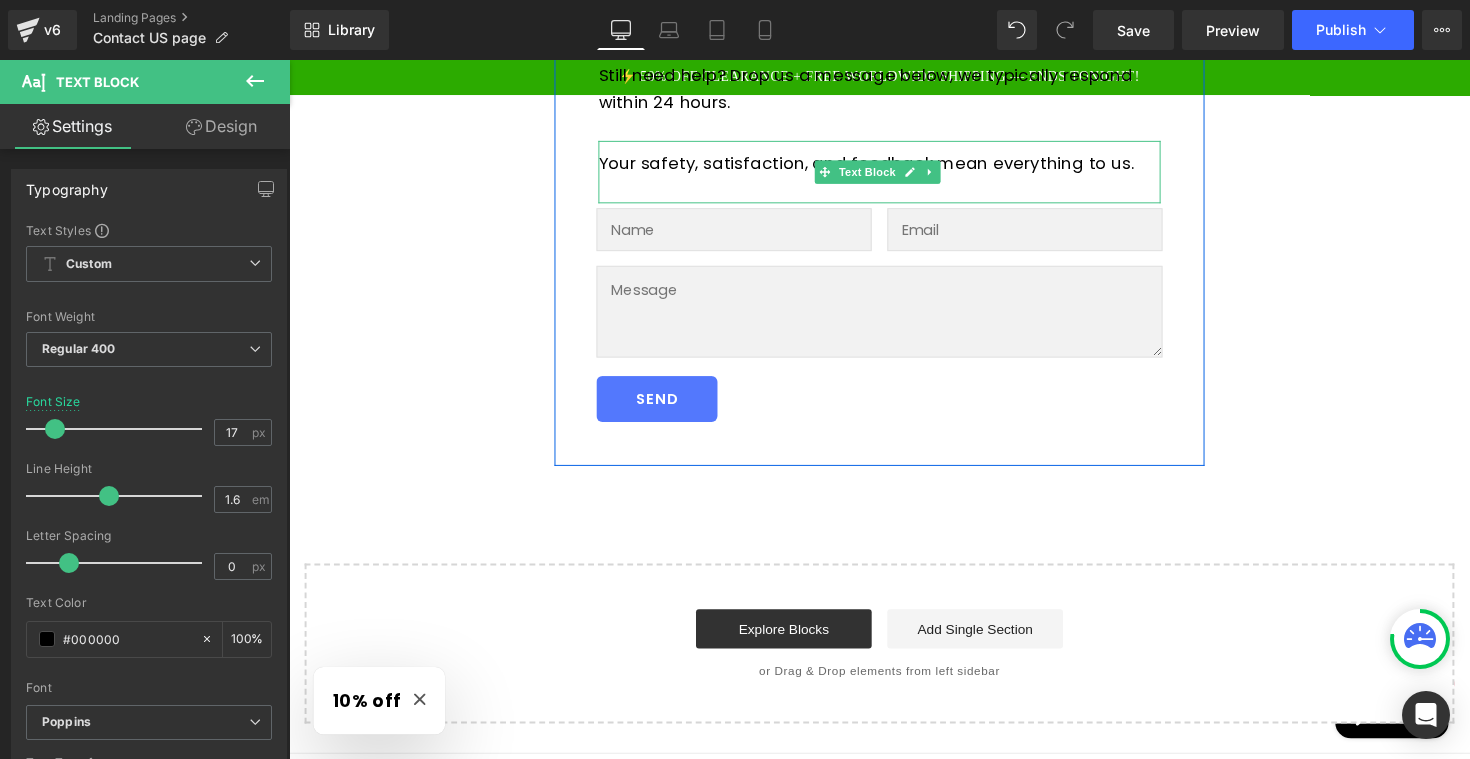 click on "Your safety, satisfaction, and feedback mean everything to us." at bounding box center [894, 166] 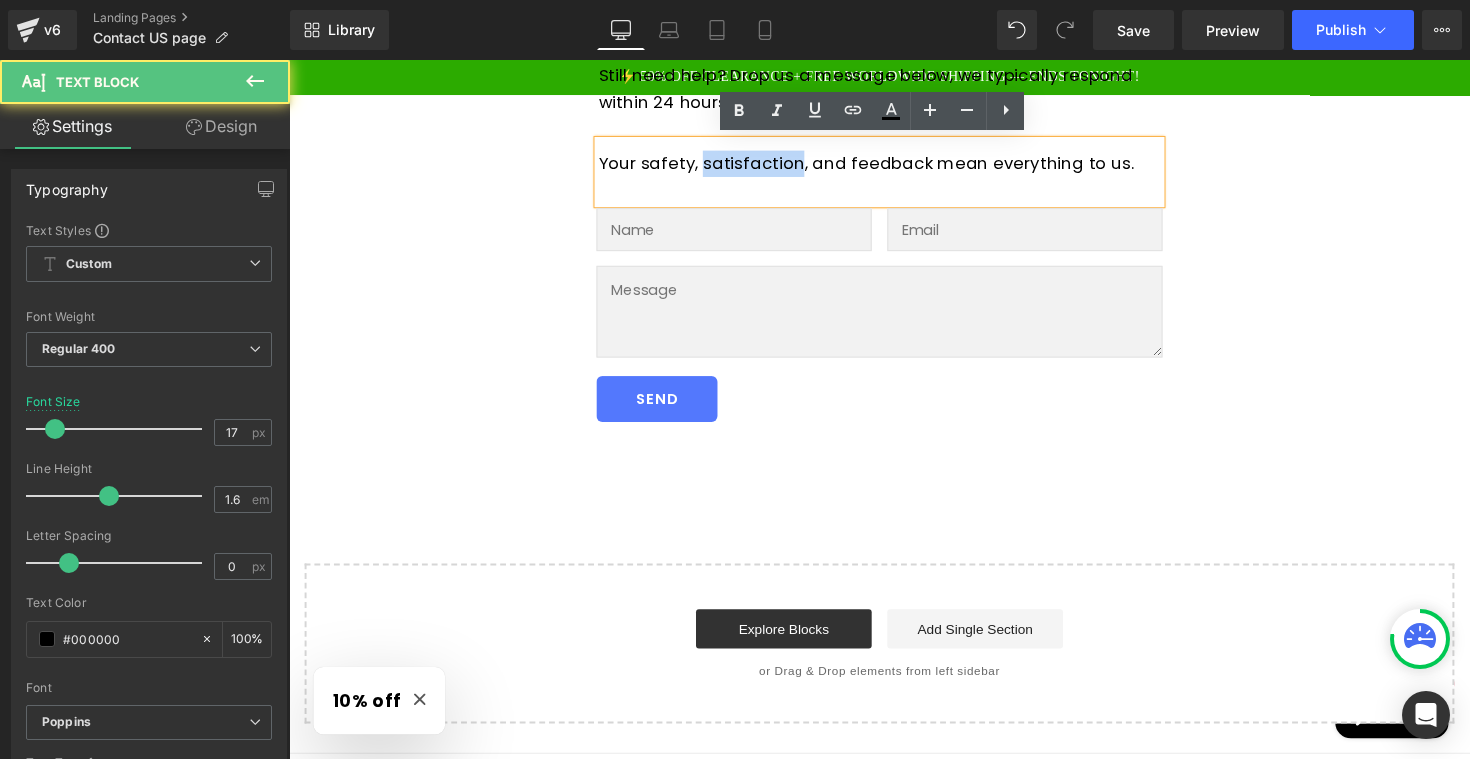 click on "Your safety, satisfaction, and feedback mean everything to us." at bounding box center (894, 166) 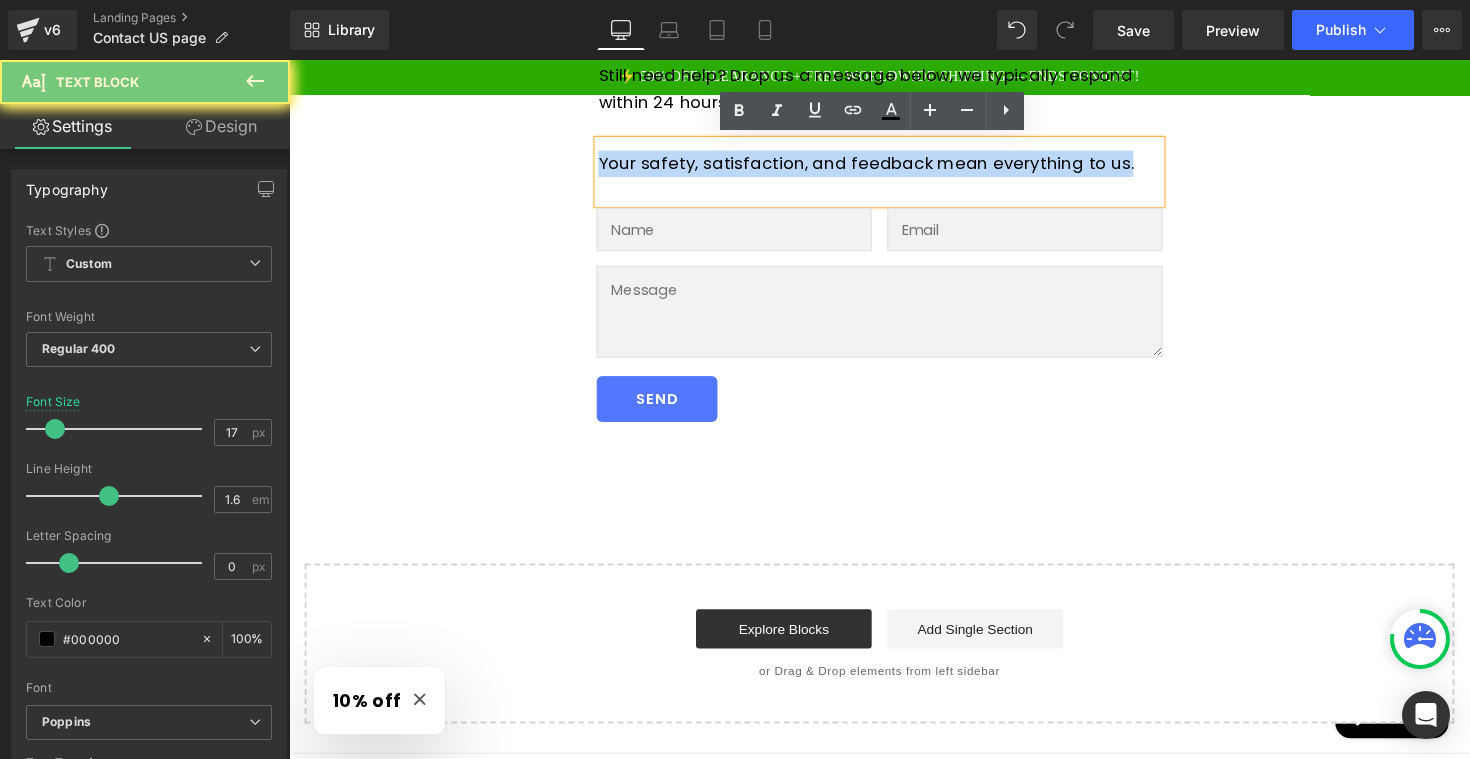 click on "Your safety, satisfaction, and feedback mean everything to us." at bounding box center (894, 166) 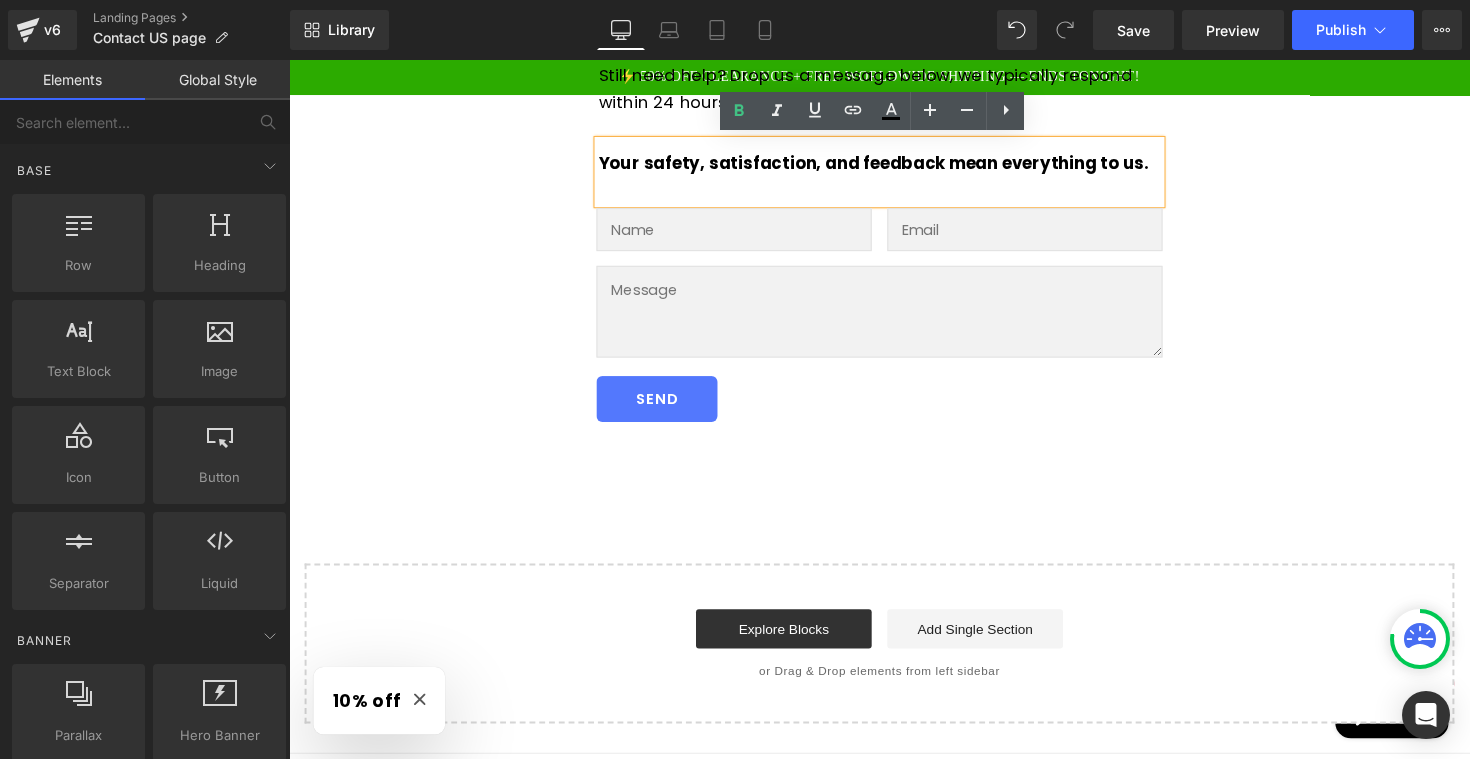 click on "Contact Us Heading         Separator         Need help? We’re here for you—24/7, 365 days a year. Text Block         At  Wild Summit Gear , we take support seriously, because the gear we sell is meant for moments that matter. Whether you have a question about an order, shipping, or need help choosing the right emergency essential, our team is always ready to assist. Text Block         Have a question about delivery or a product? Check our  FAQ page  or  track your order . Text Block         Still need help? Drop us a message below, we typically respond within 24 hours. Text Block         Your safety, satisfaction, and feedback mean everything to us. Text Block
Text Field         Email Field
Row
Text Area
Row           SEND" at bounding box center [894, 218] 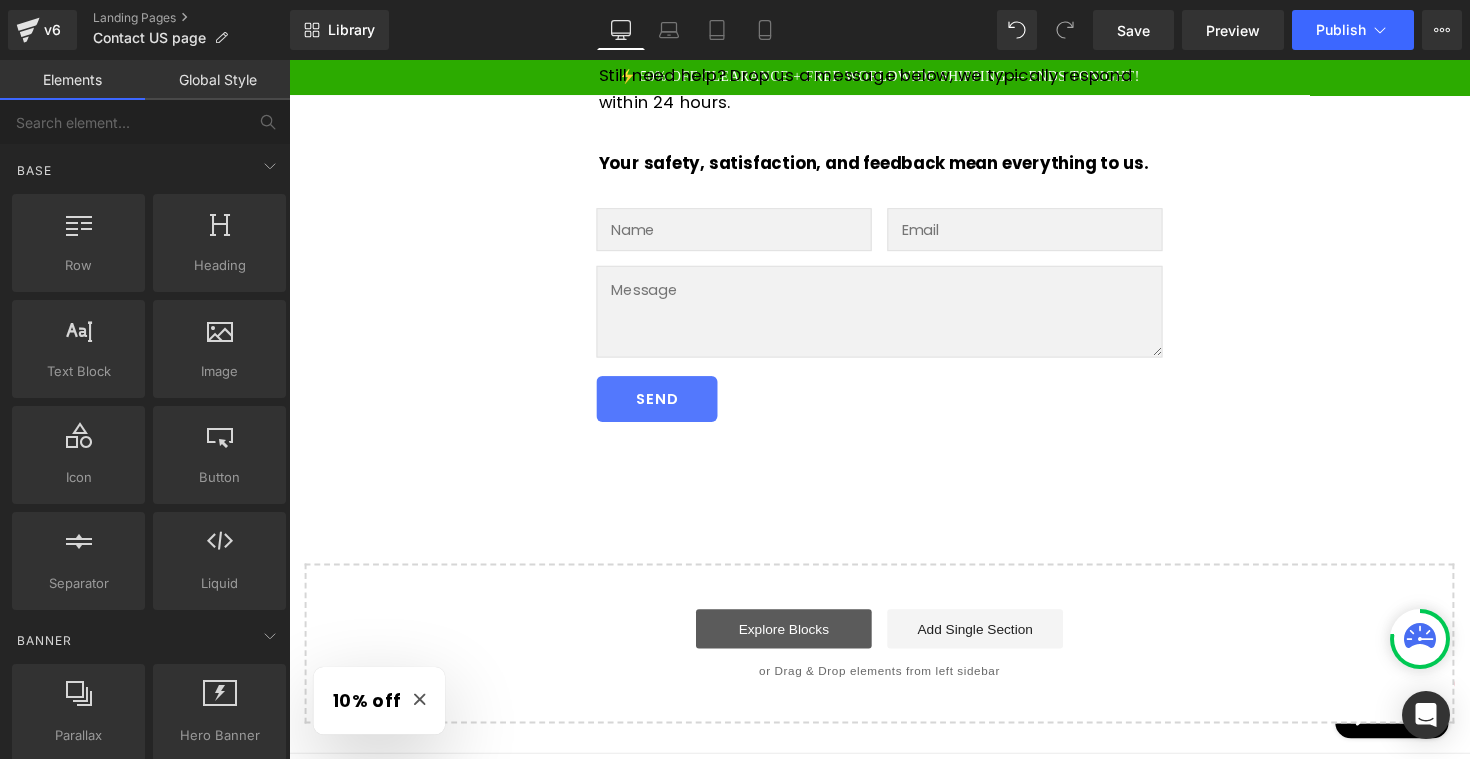 click on "Explore Blocks" at bounding box center (796, 643) 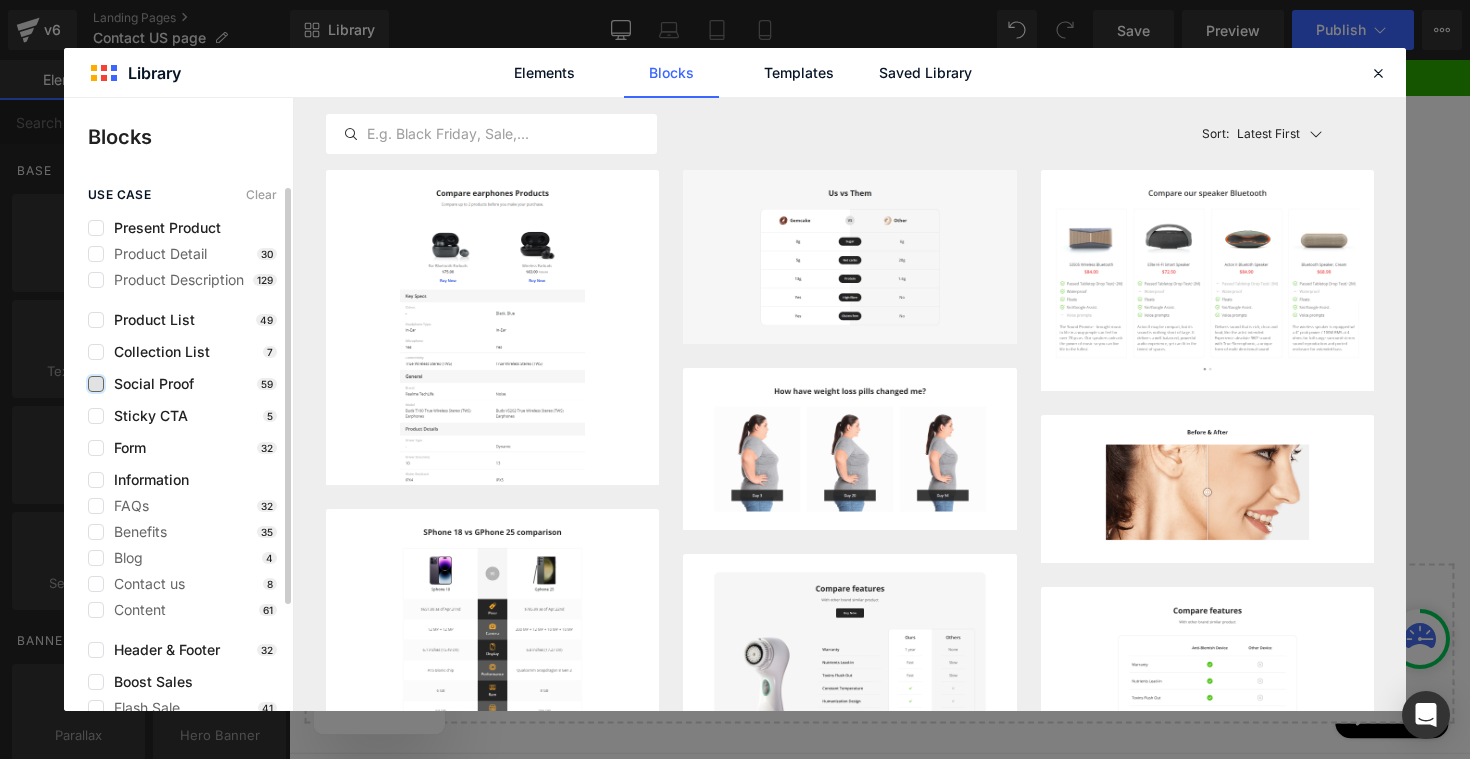 click at bounding box center (96, 384) 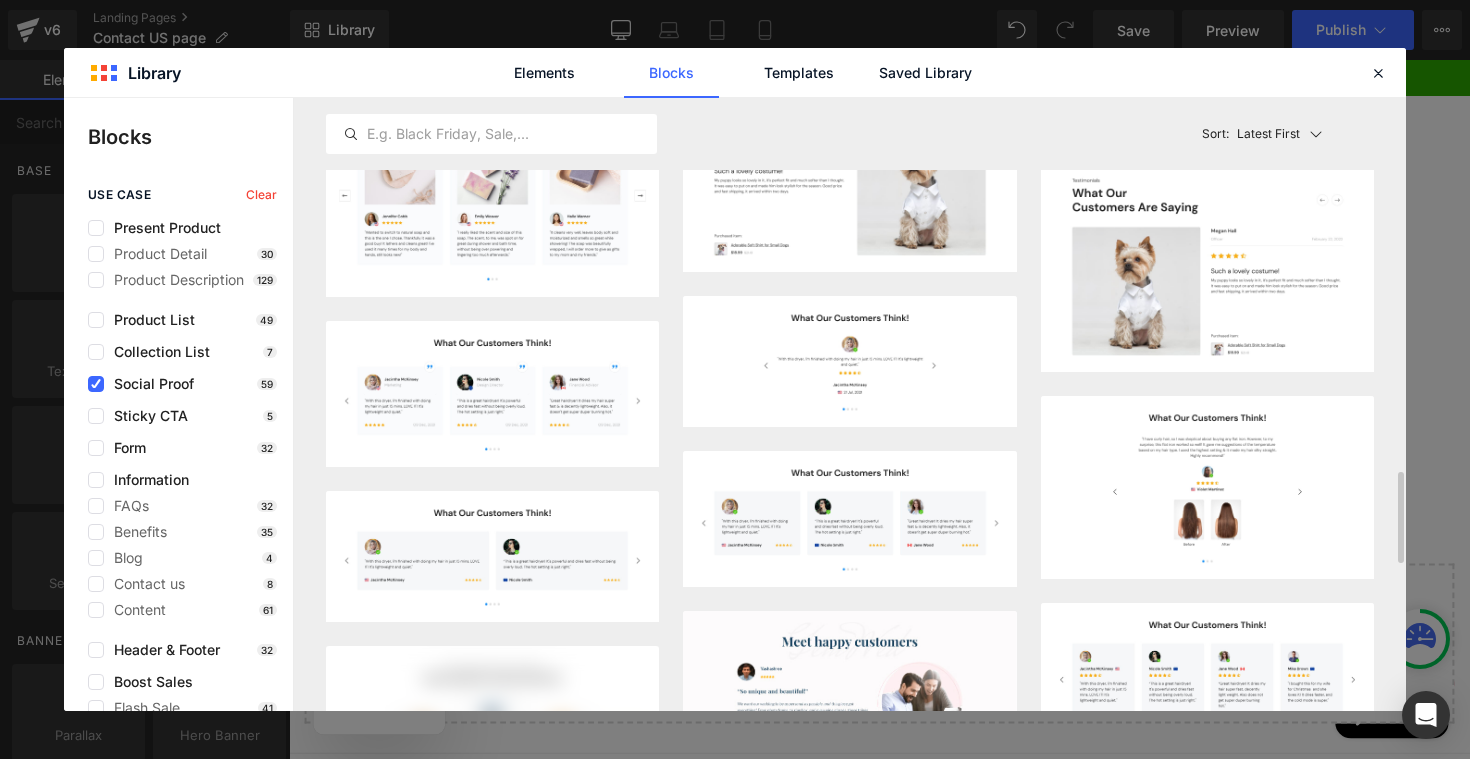 scroll, scrollTop: 2512, scrollLeft: 0, axis: vertical 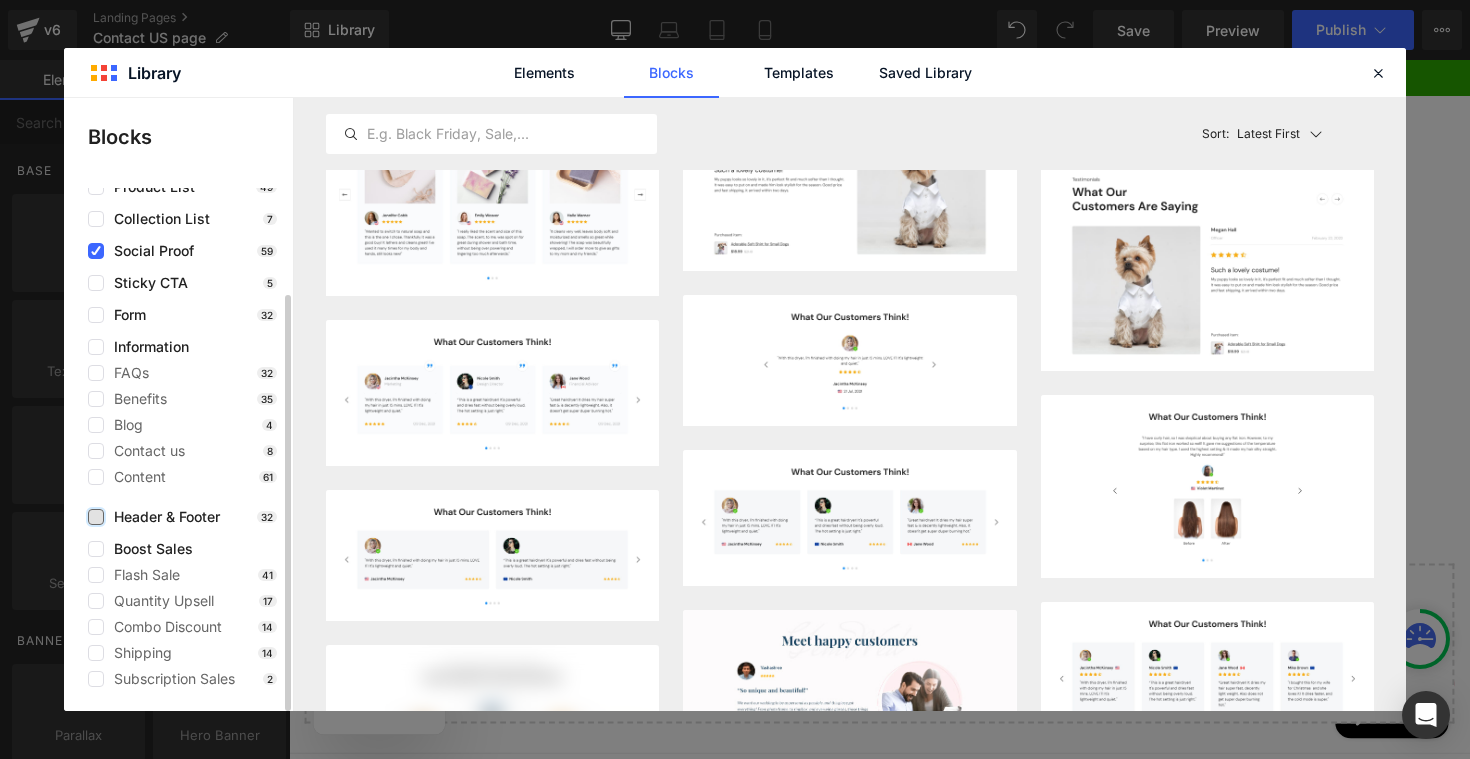 click at bounding box center [96, 517] 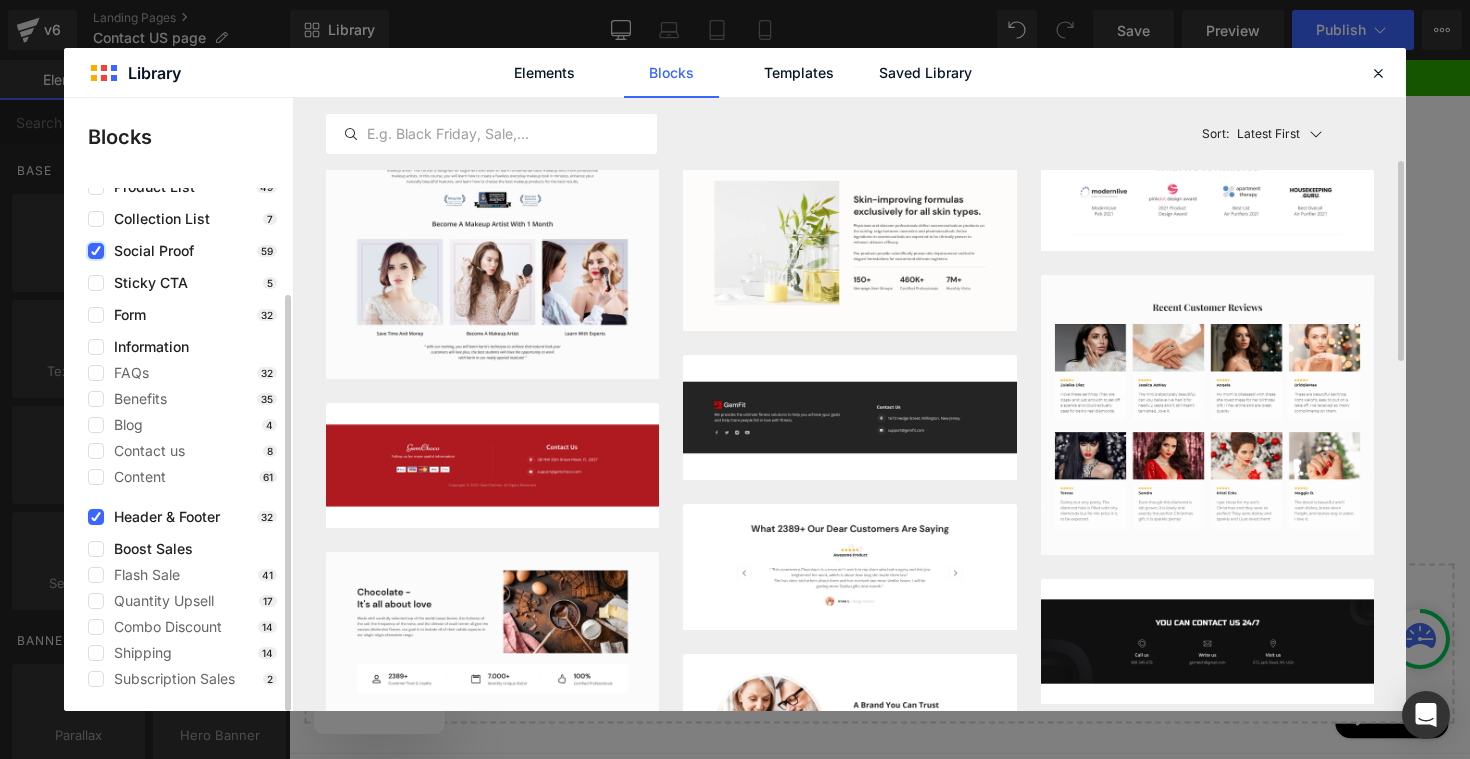 click at bounding box center [96, 251] 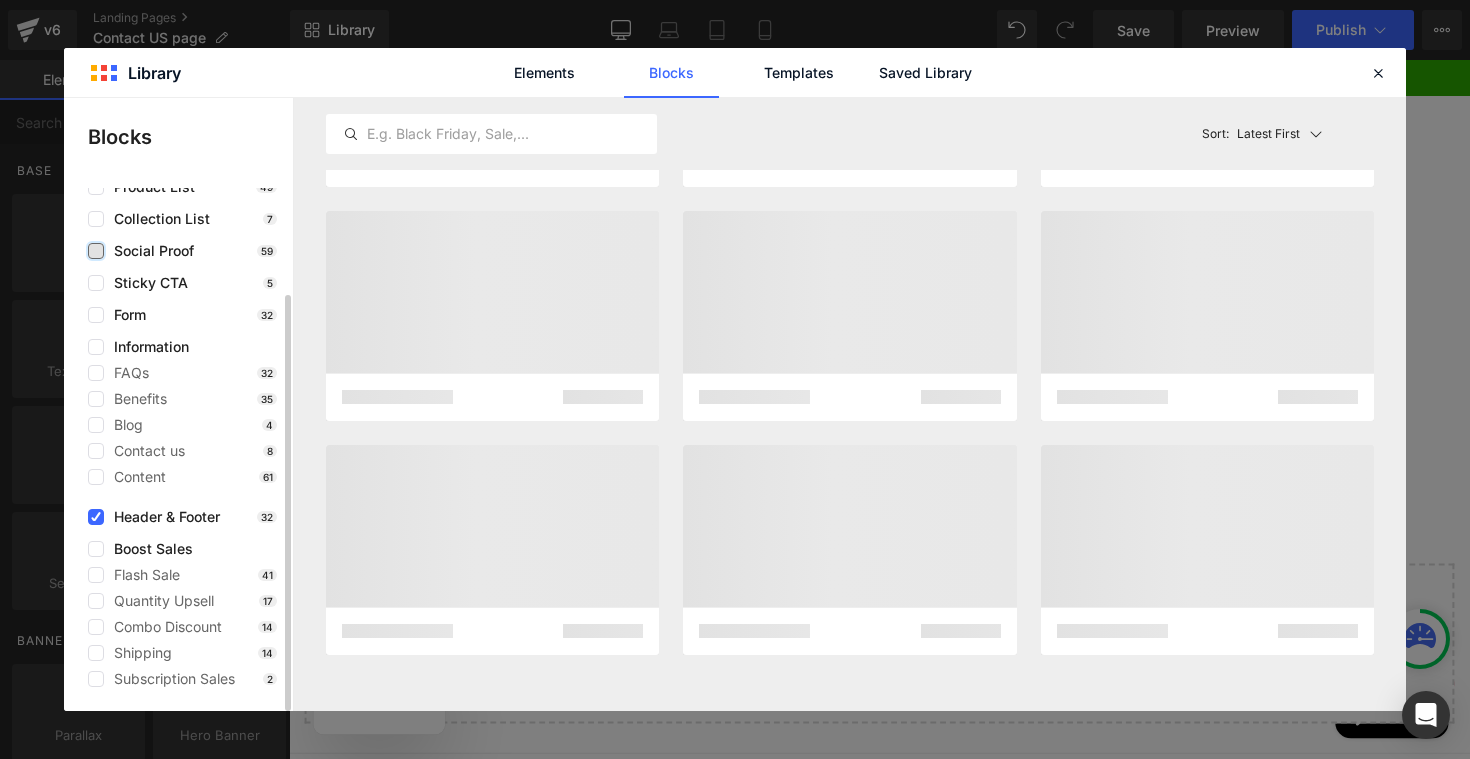 scroll, scrollTop: 193, scrollLeft: 0, axis: vertical 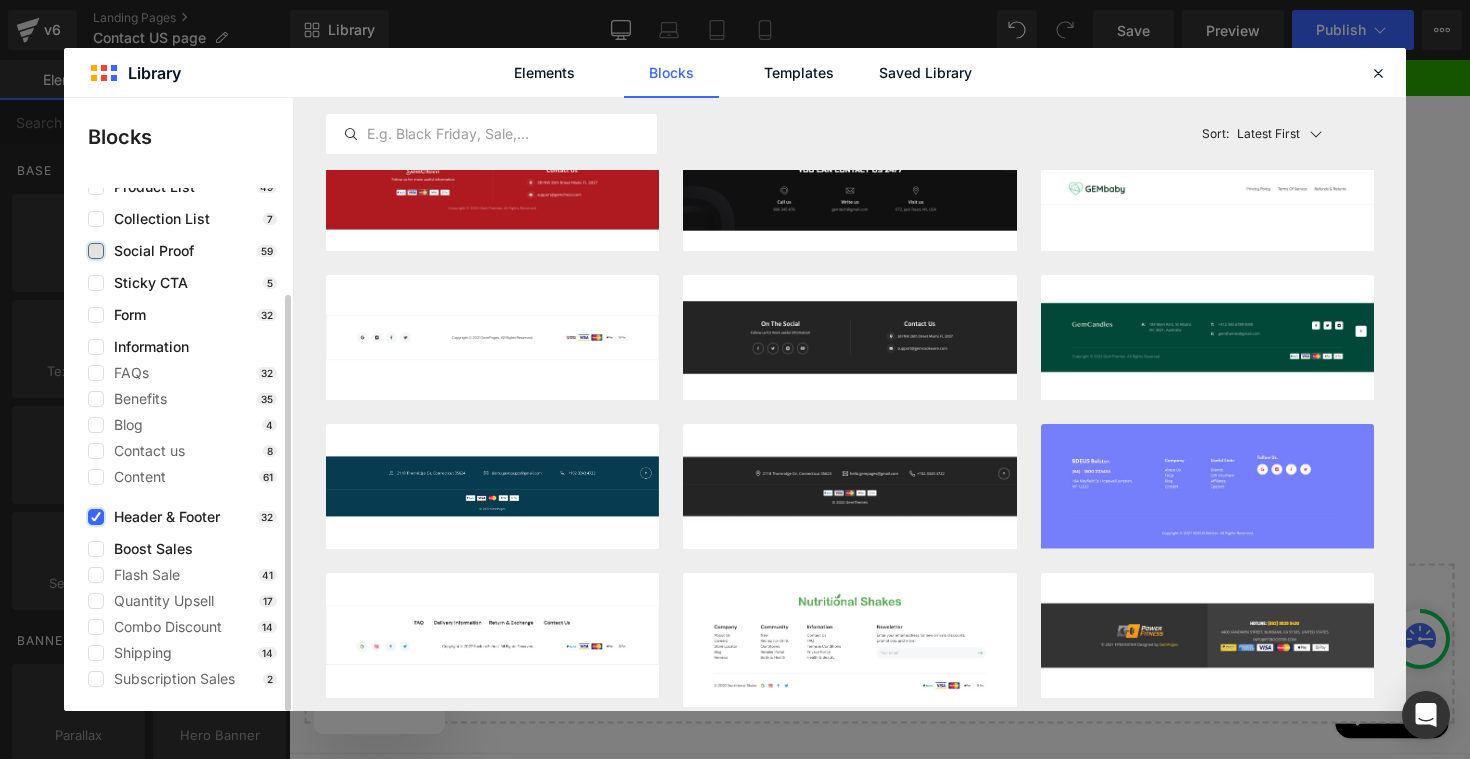 click at bounding box center [96, 517] 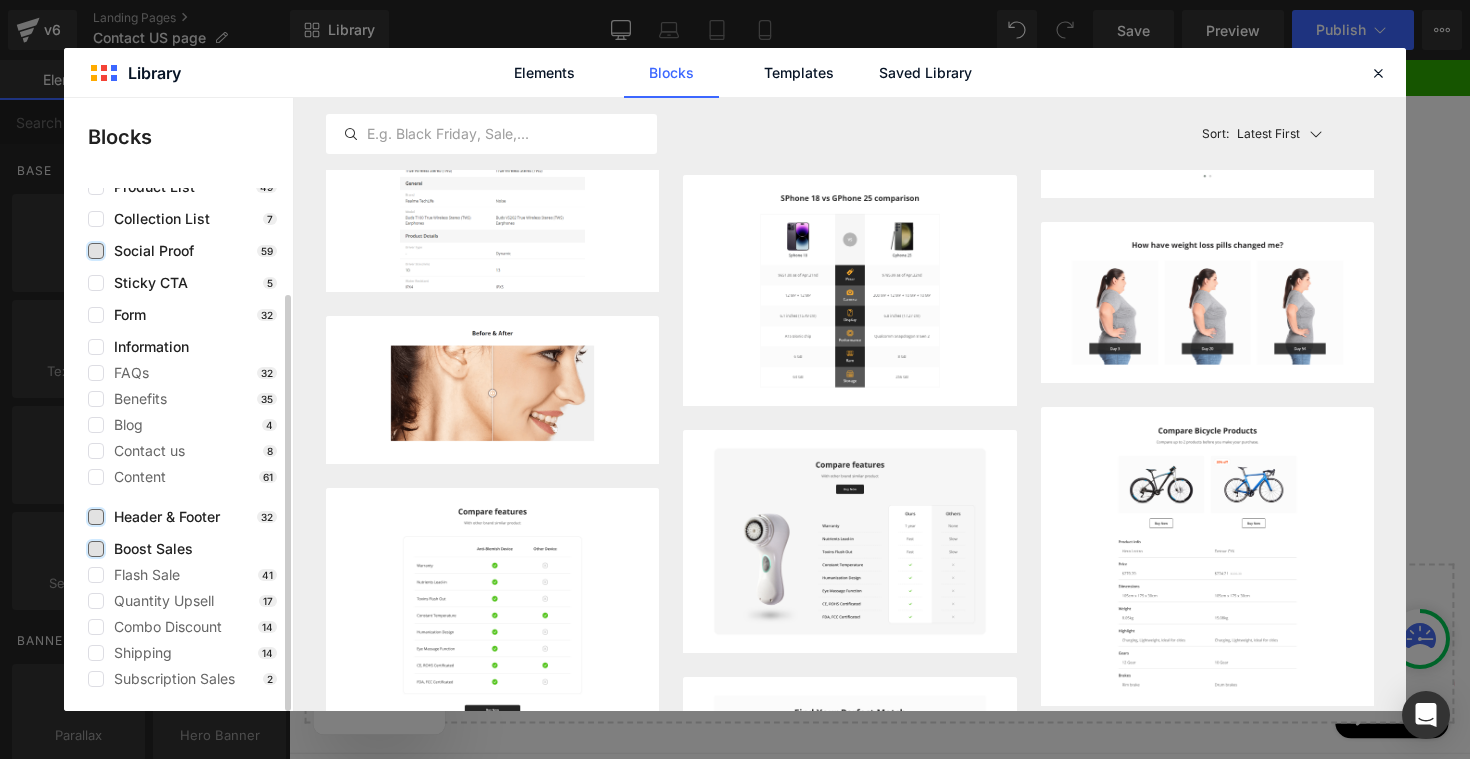 click at bounding box center (96, 549) 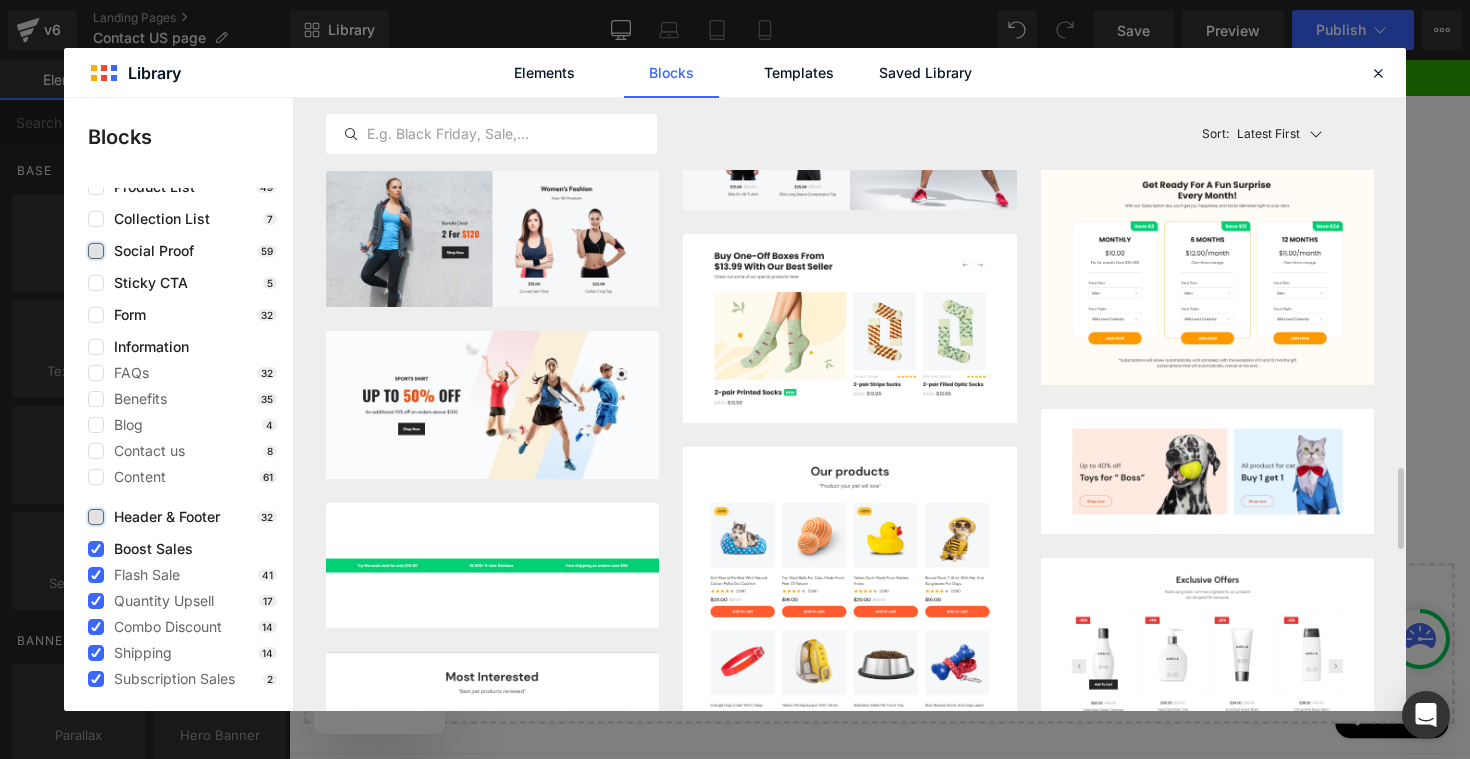 scroll, scrollTop: 2818, scrollLeft: 0, axis: vertical 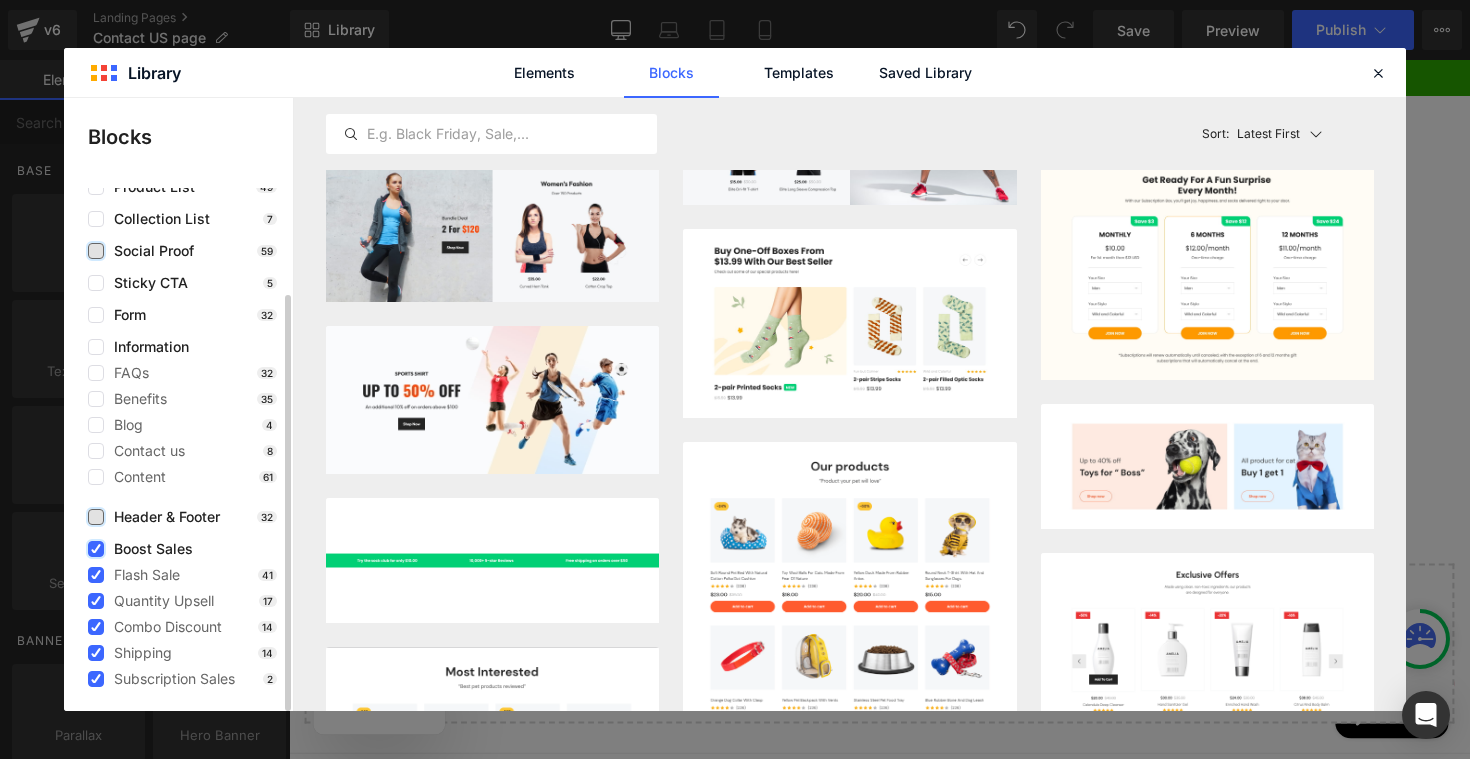 click at bounding box center [96, 549] 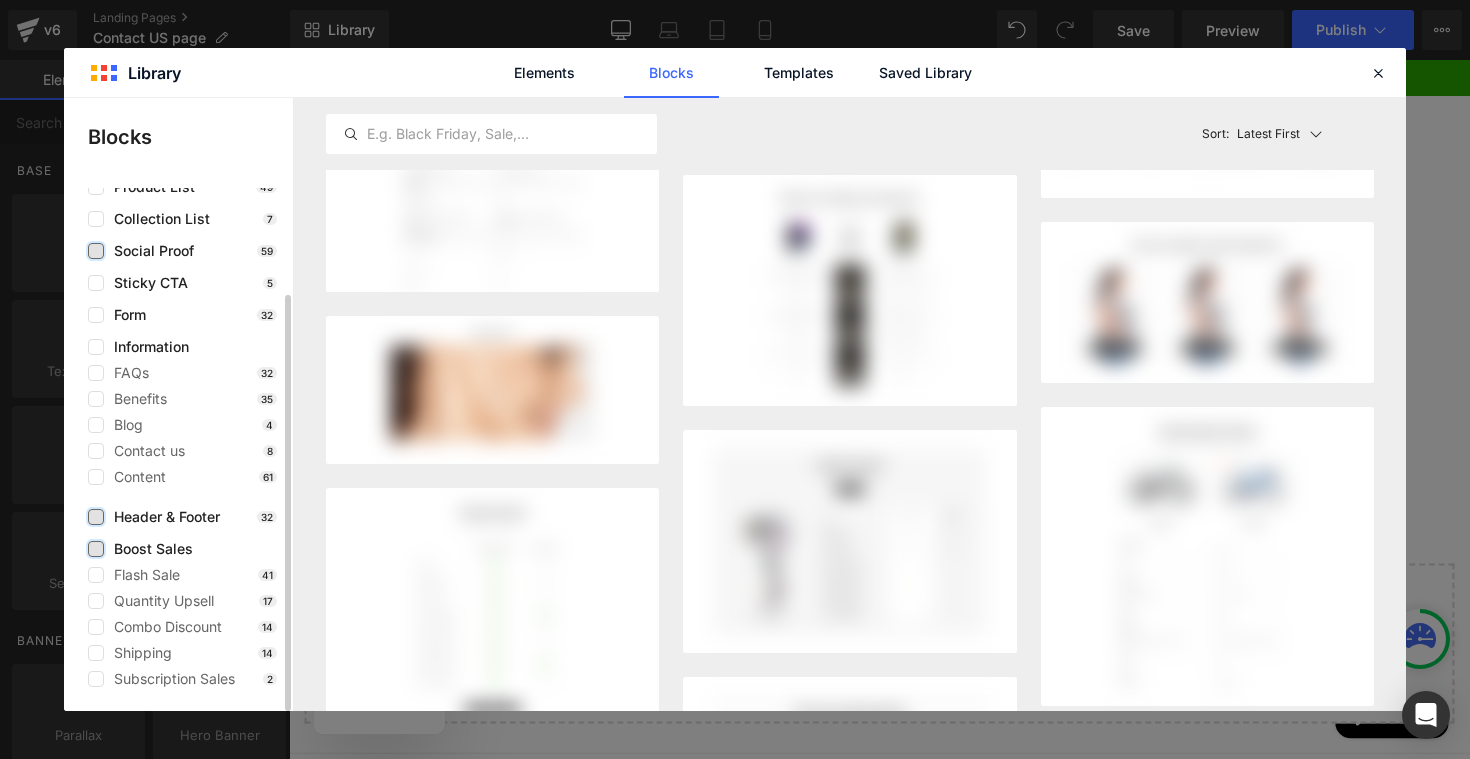 scroll, scrollTop: 193, scrollLeft: 0, axis: vertical 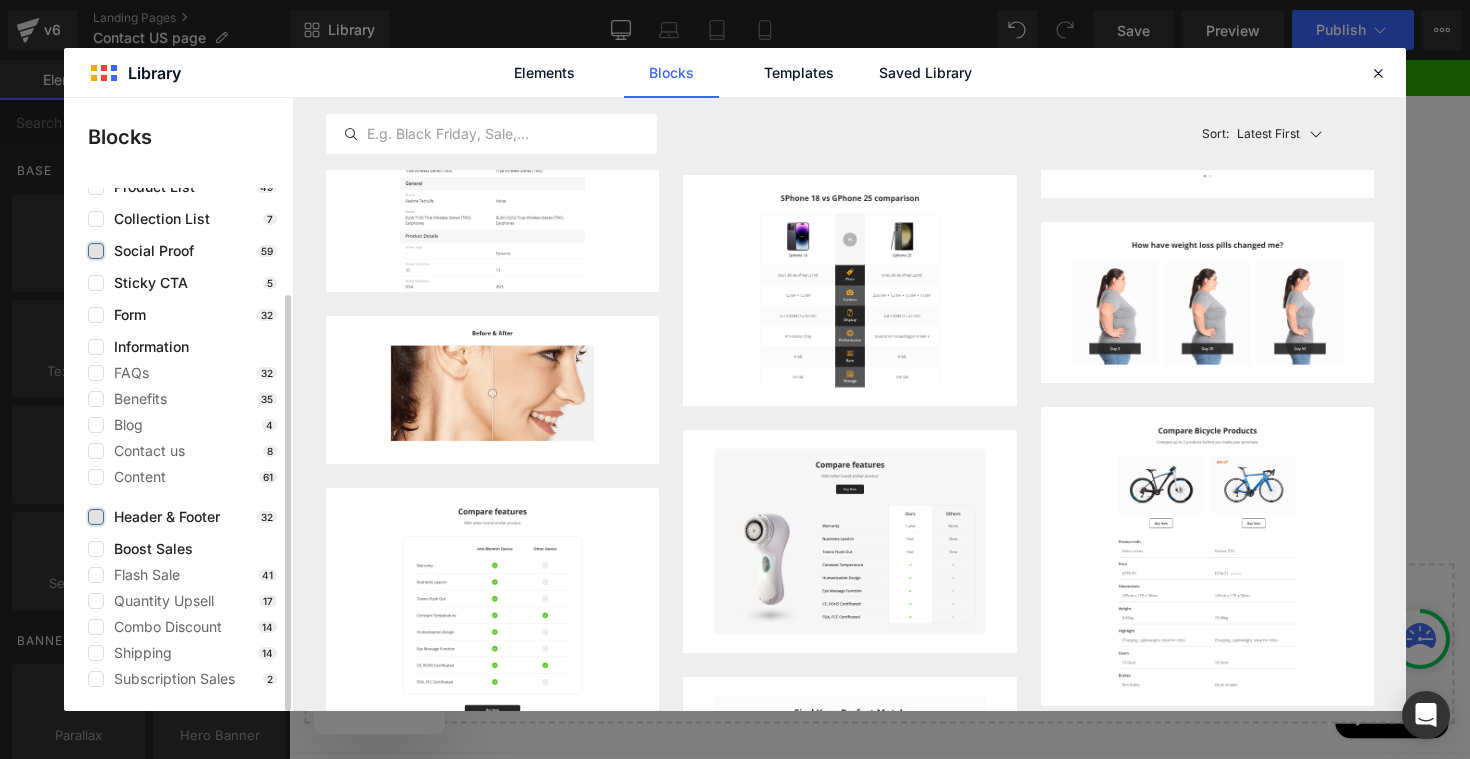 click on "FAQs 32 Benefits 35 Blog 4 Contact us 8 Content 61" at bounding box center (182, 425) 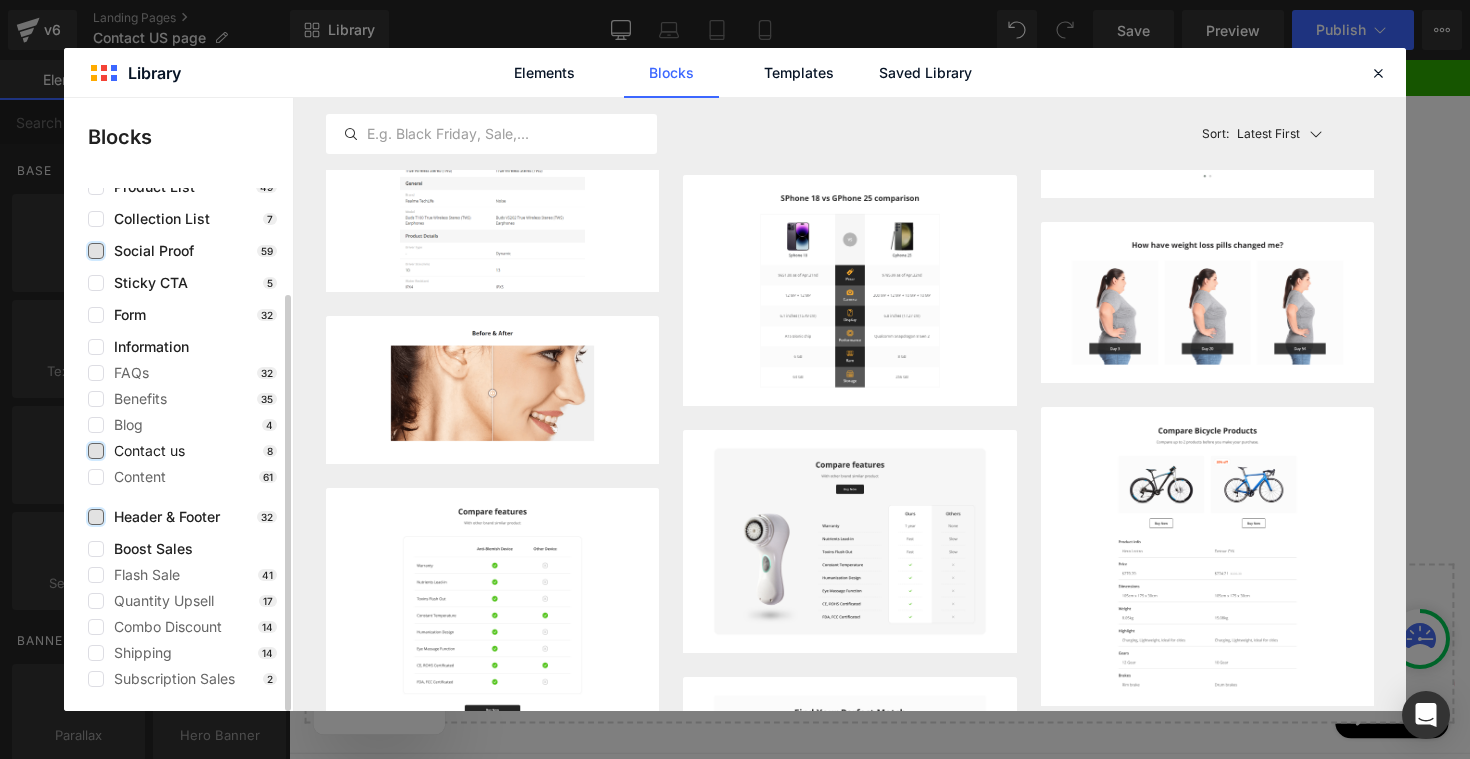click at bounding box center [96, 451] 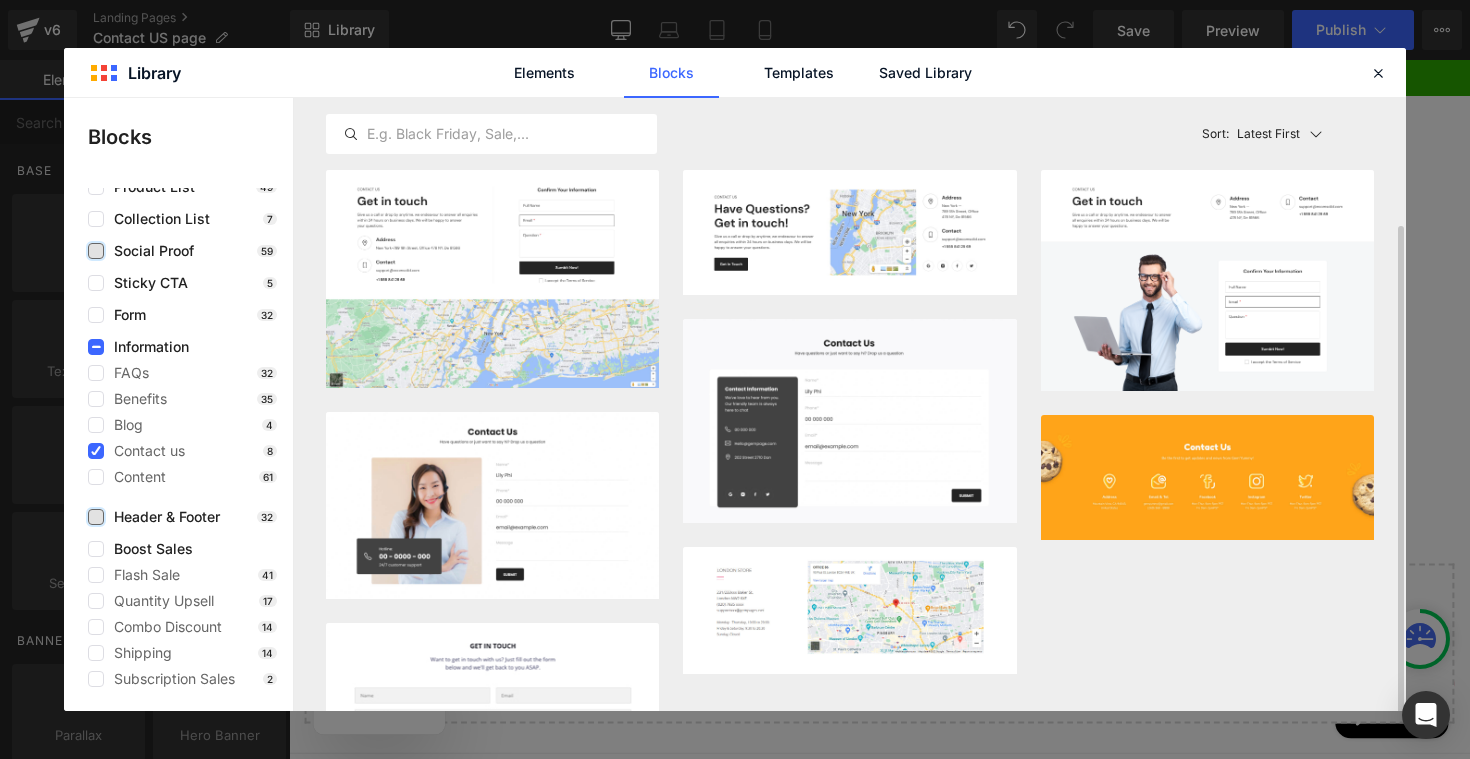 scroll, scrollTop: 129, scrollLeft: 0, axis: vertical 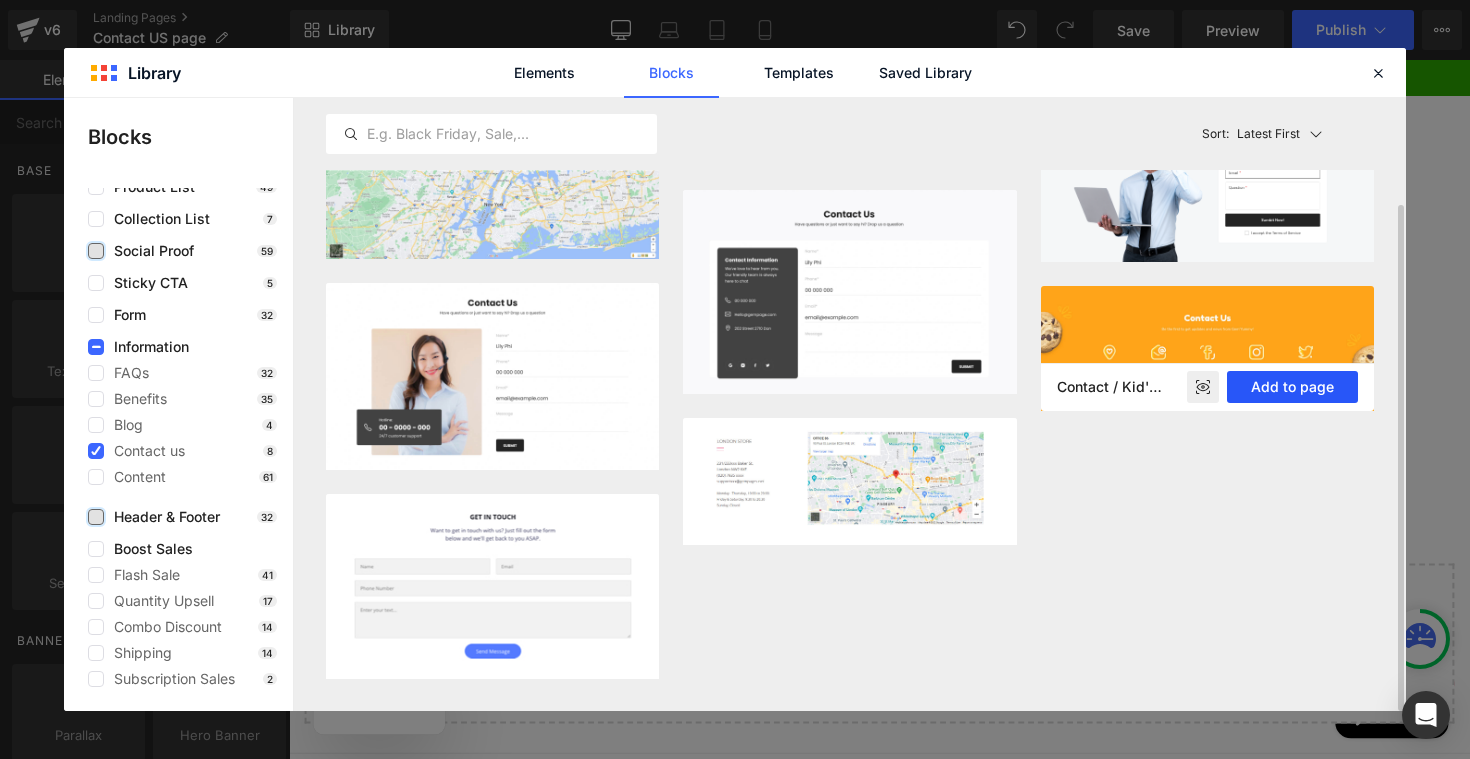 click on "Add to page" at bounding box center [1292, 387] 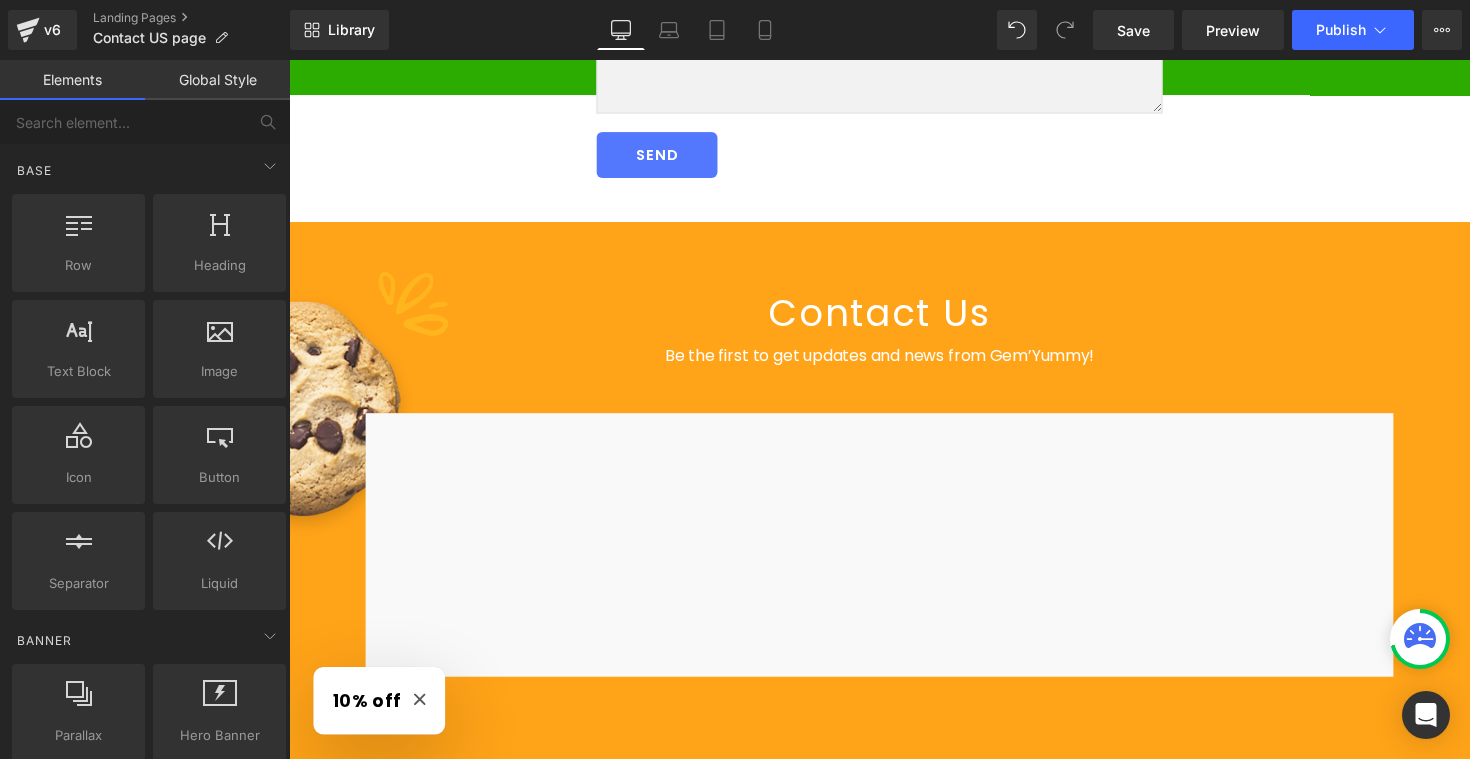 scroll, scrollTop: 792, scrollLeft: 0, axis: vertical 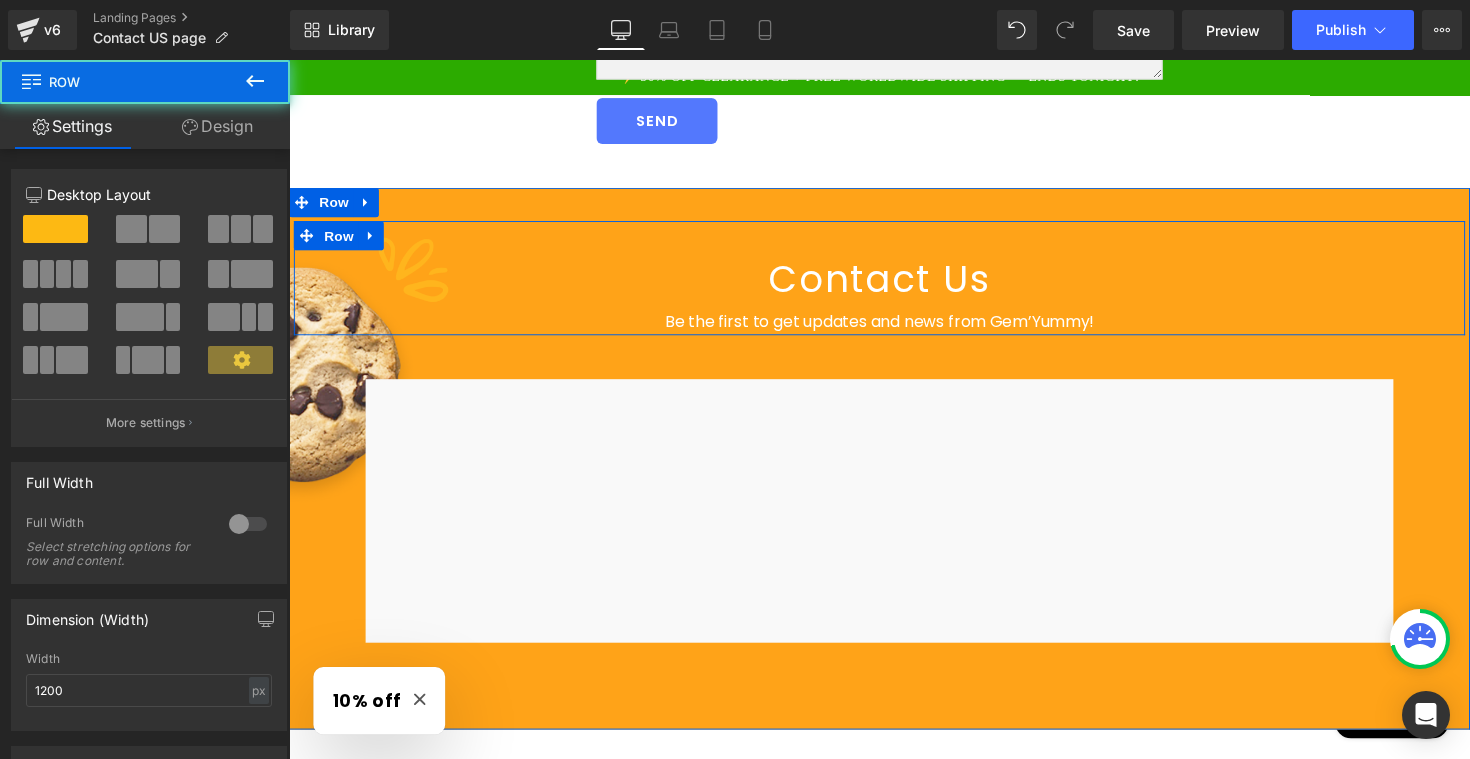 click on "Contact Us Heading         Be the first to get updates and news from Gem’Yummy! Text Block         Row" at bounding box center [894, 283] 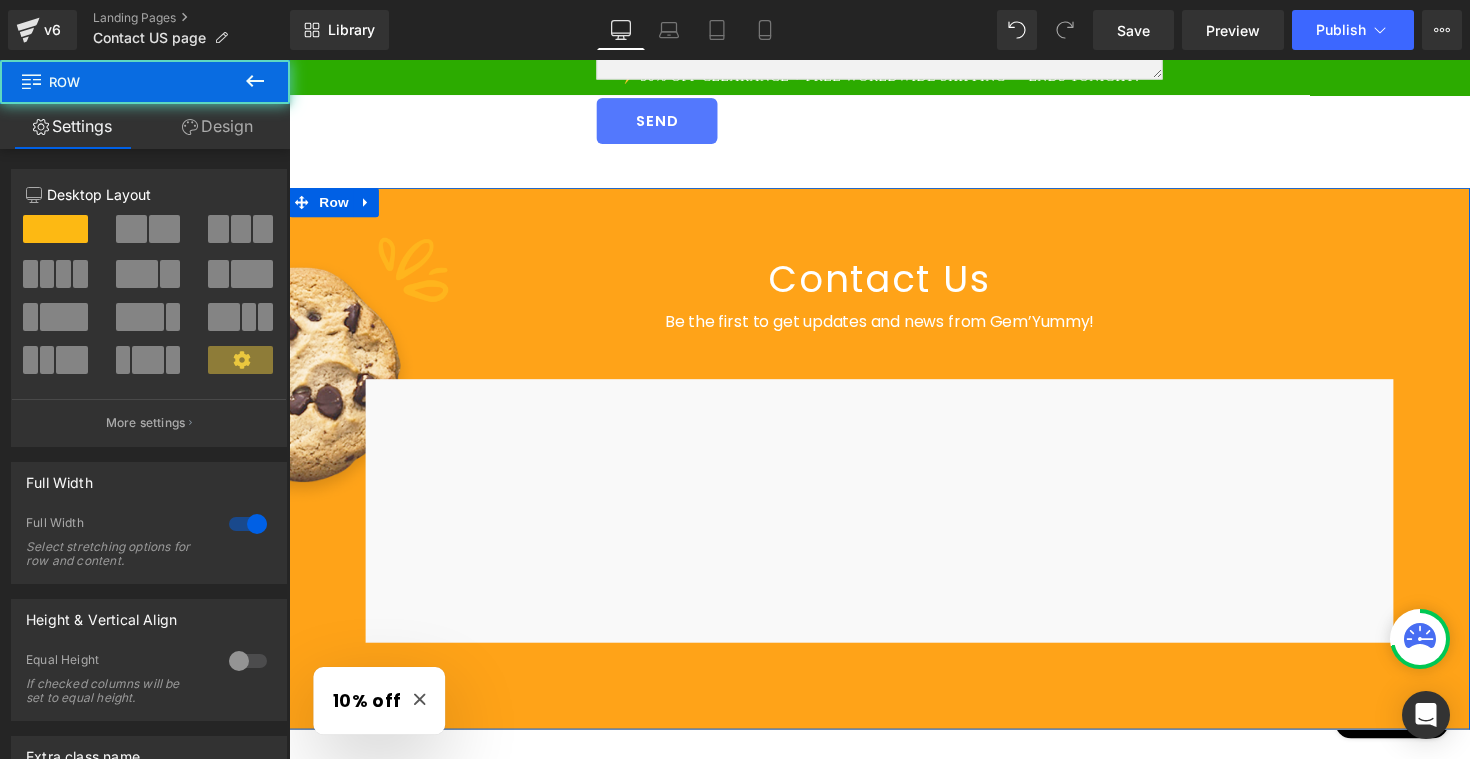 click on "Contact Us Heading         Be the first to get updates and news from Gem’Yummy! Text Block         Row
Image         Address Text Block         10 foods to help support a healthy immune system Text Block
Image         Email & Tel Text Block         [EMAIL] [PHONE] Text Block
Image         Facebook Text Block         Mon-Thur. 9am-5pm PST Fri.  9am-2pmPST Text Block
Image         Instagram Text Block         Mon-Thur. 9am-5pm PST
Fri. 9am-2pmPST Text Block" at bounding box center (894, 468) 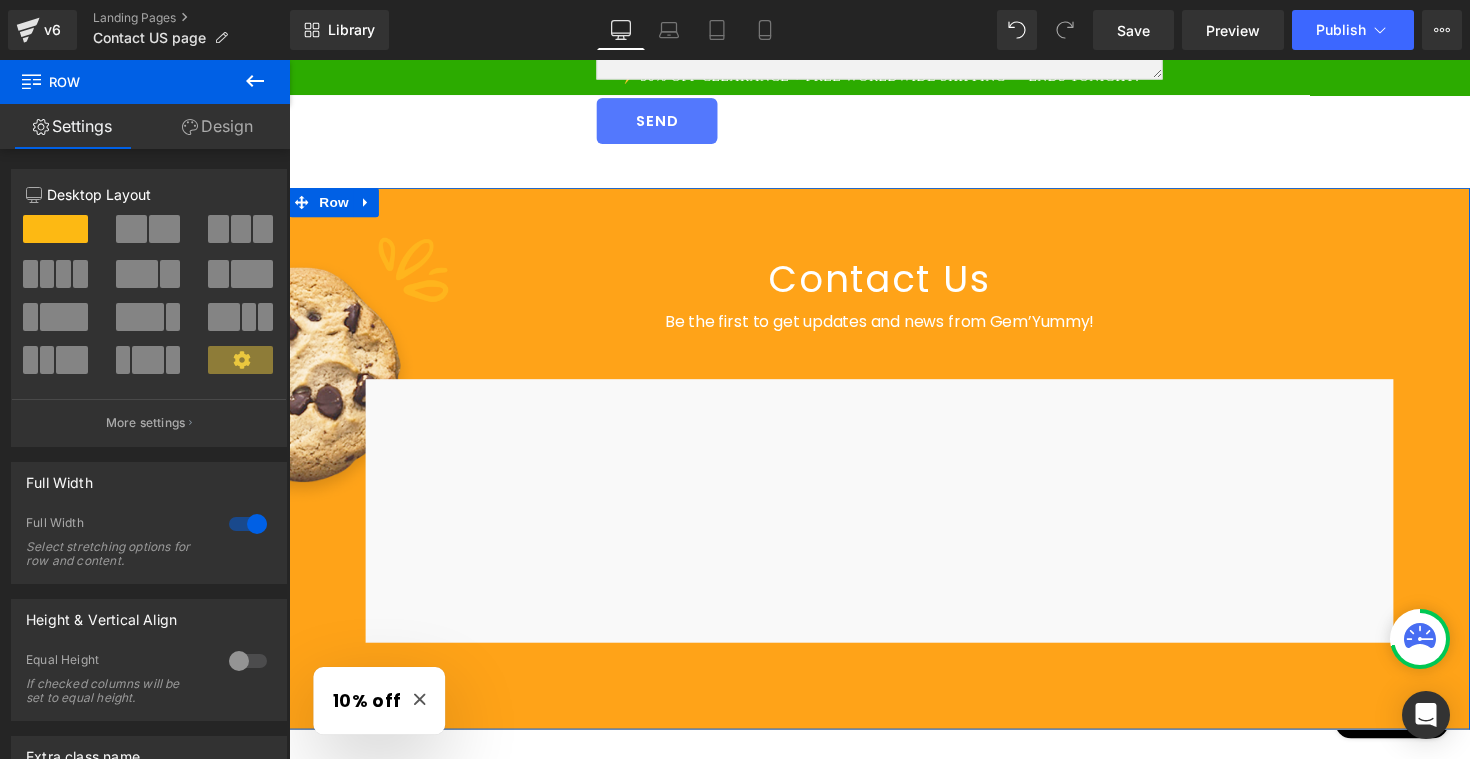 click on "Design" at bounding box center (217, 126) 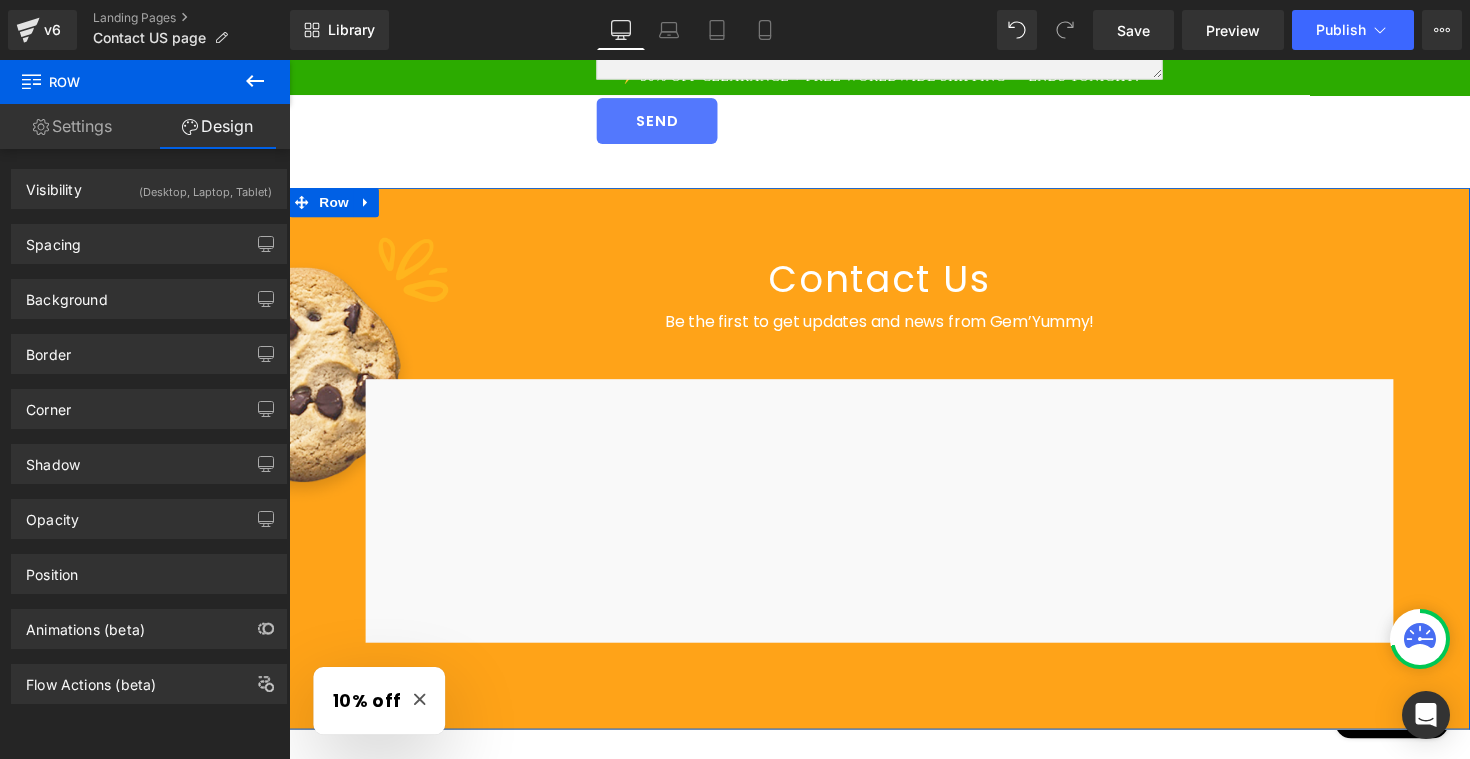 type on "transparent" 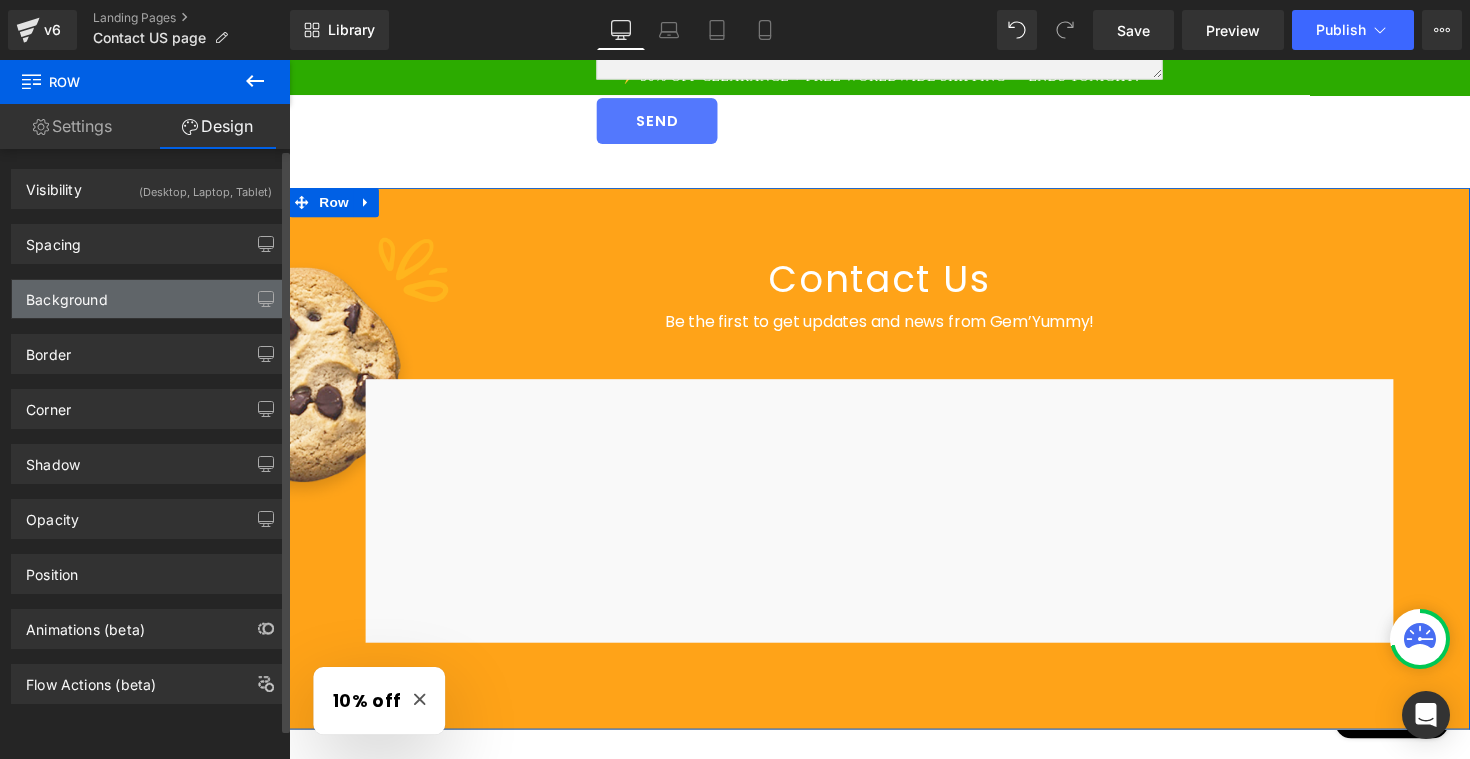 click on "Background" at bounding box center [149, 299] 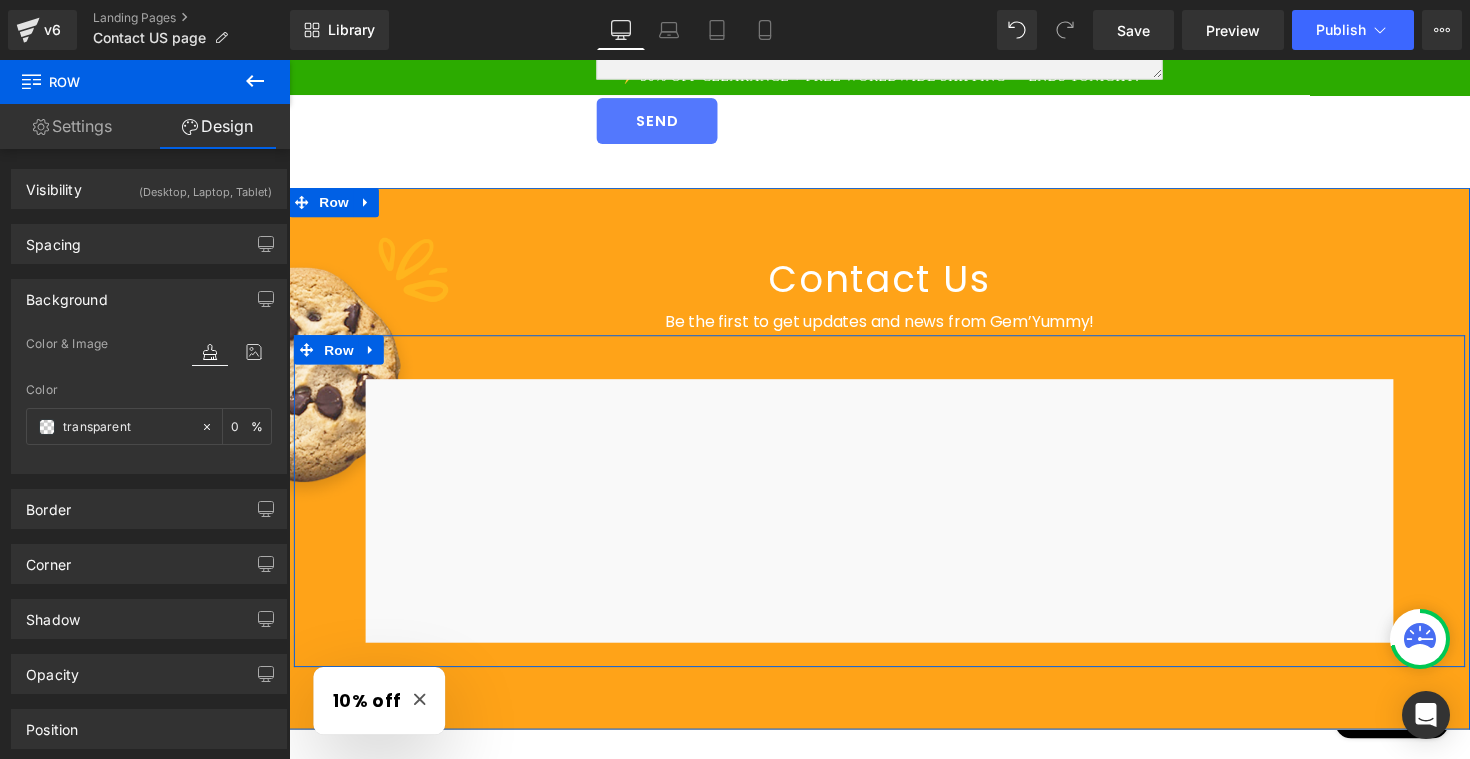 click 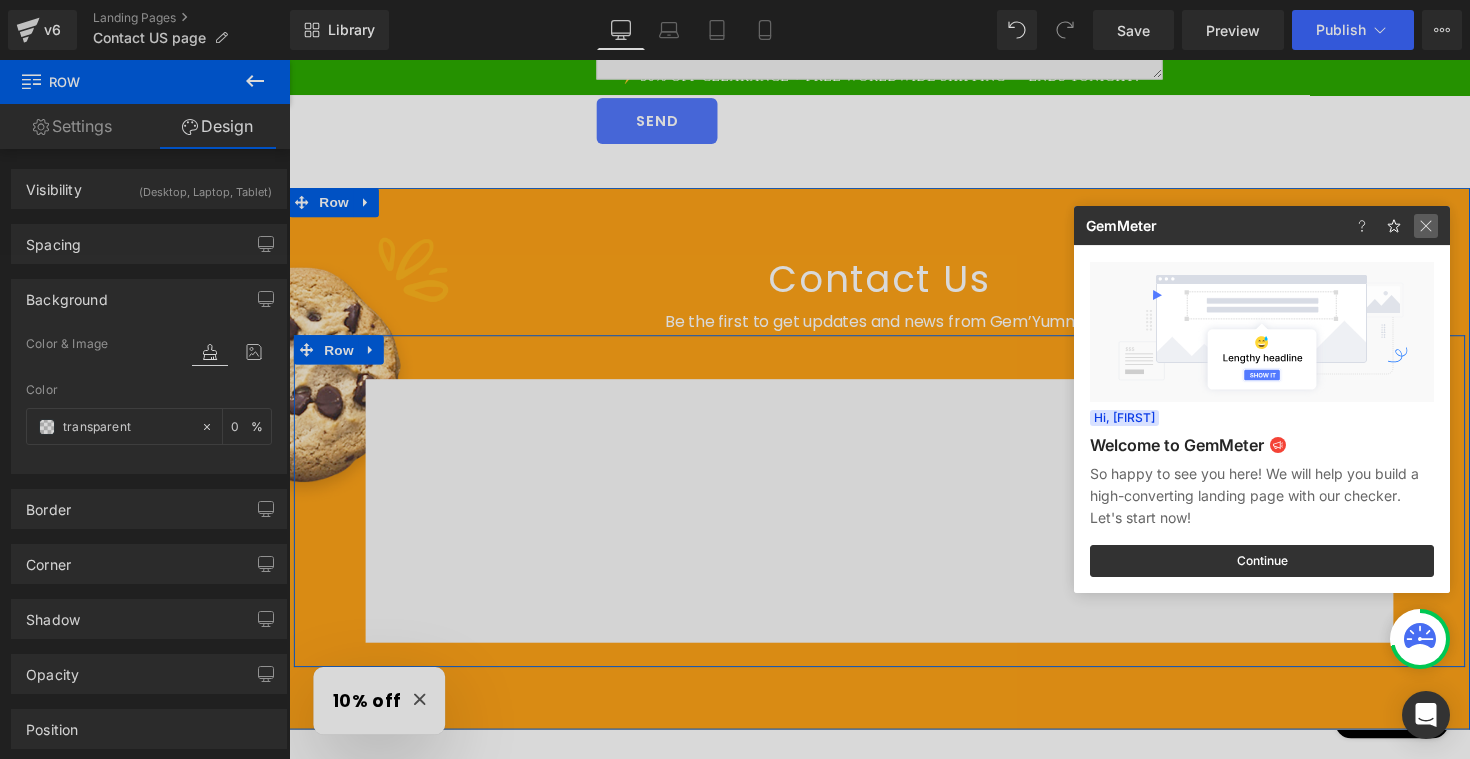 click 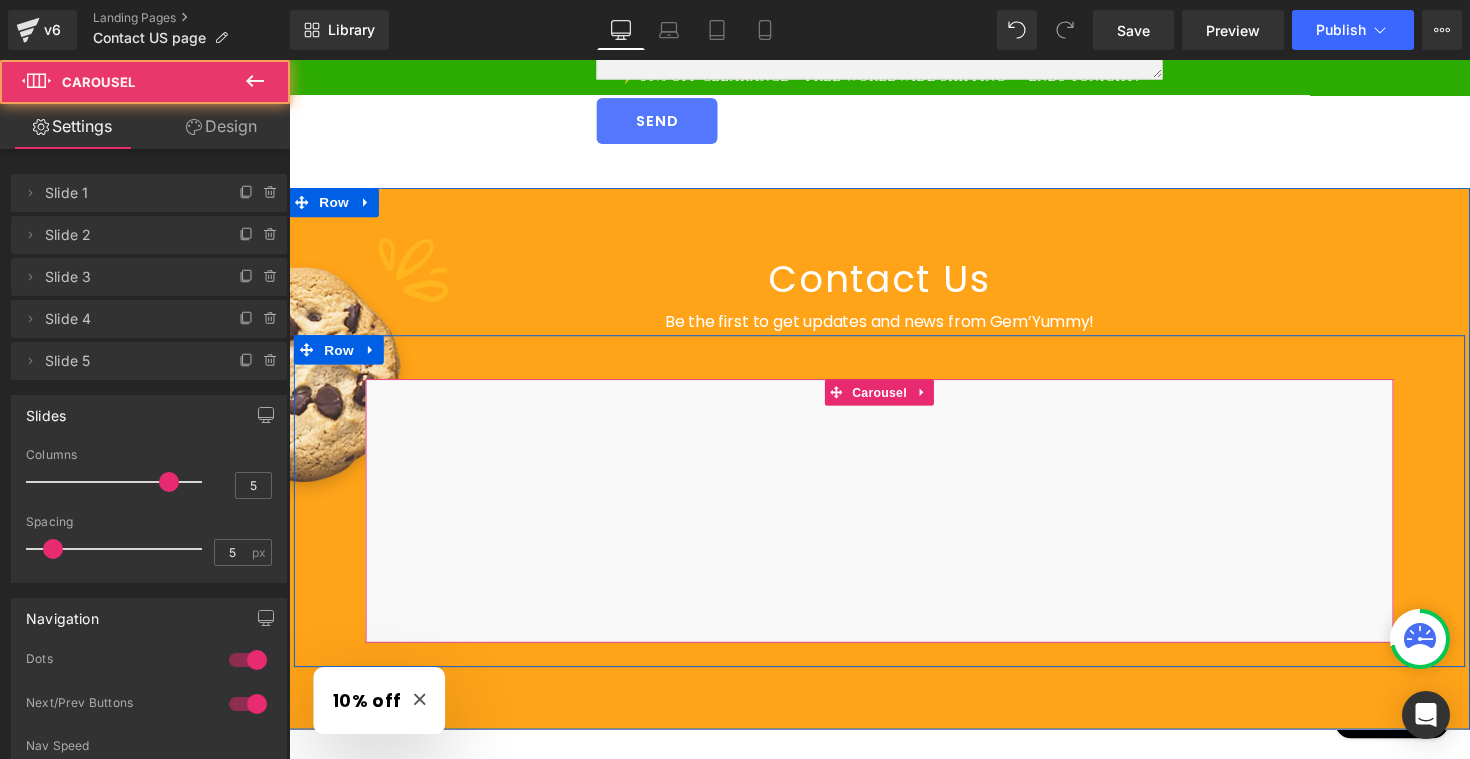 click at bounding box center [894, 522] 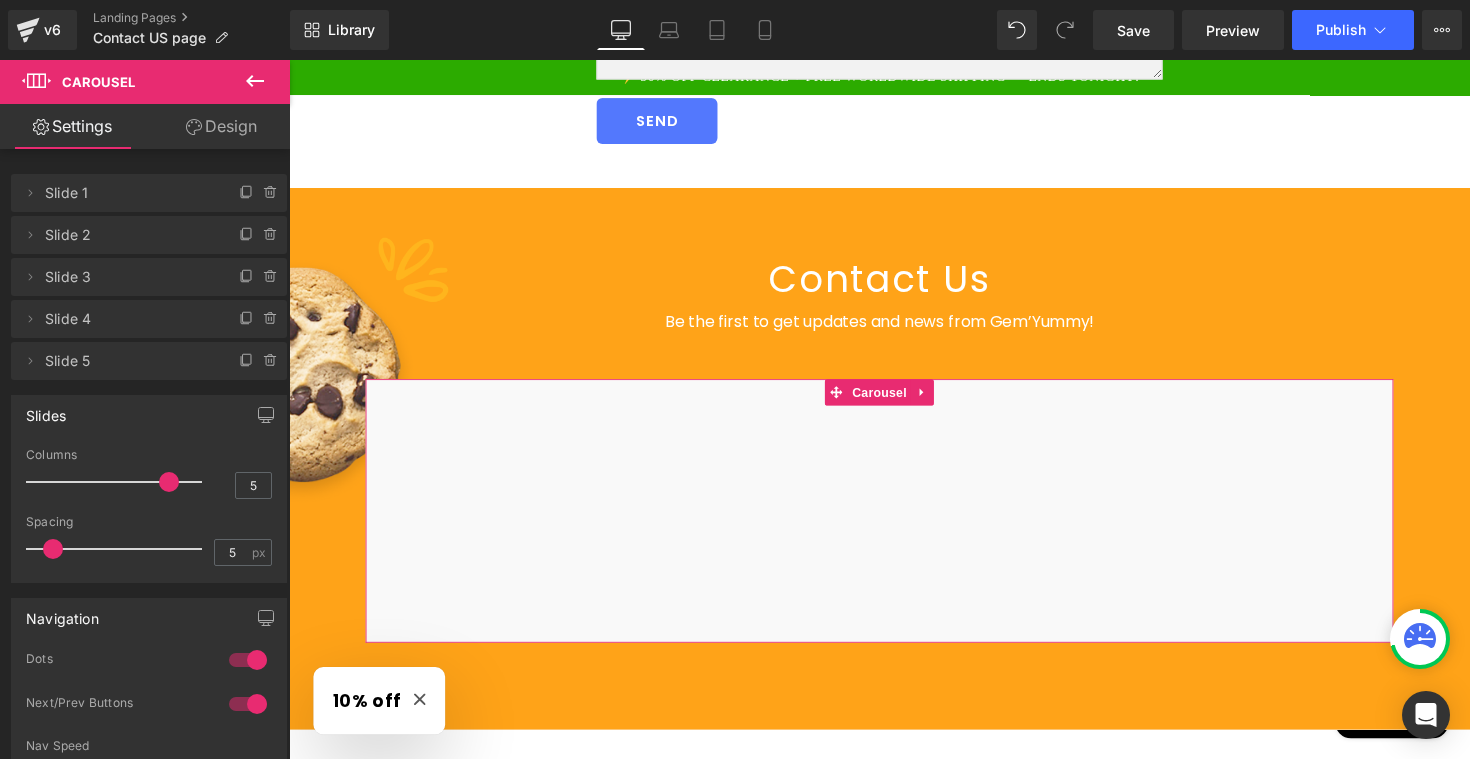 click on "Slide 1" at bounding box center [129, 193] 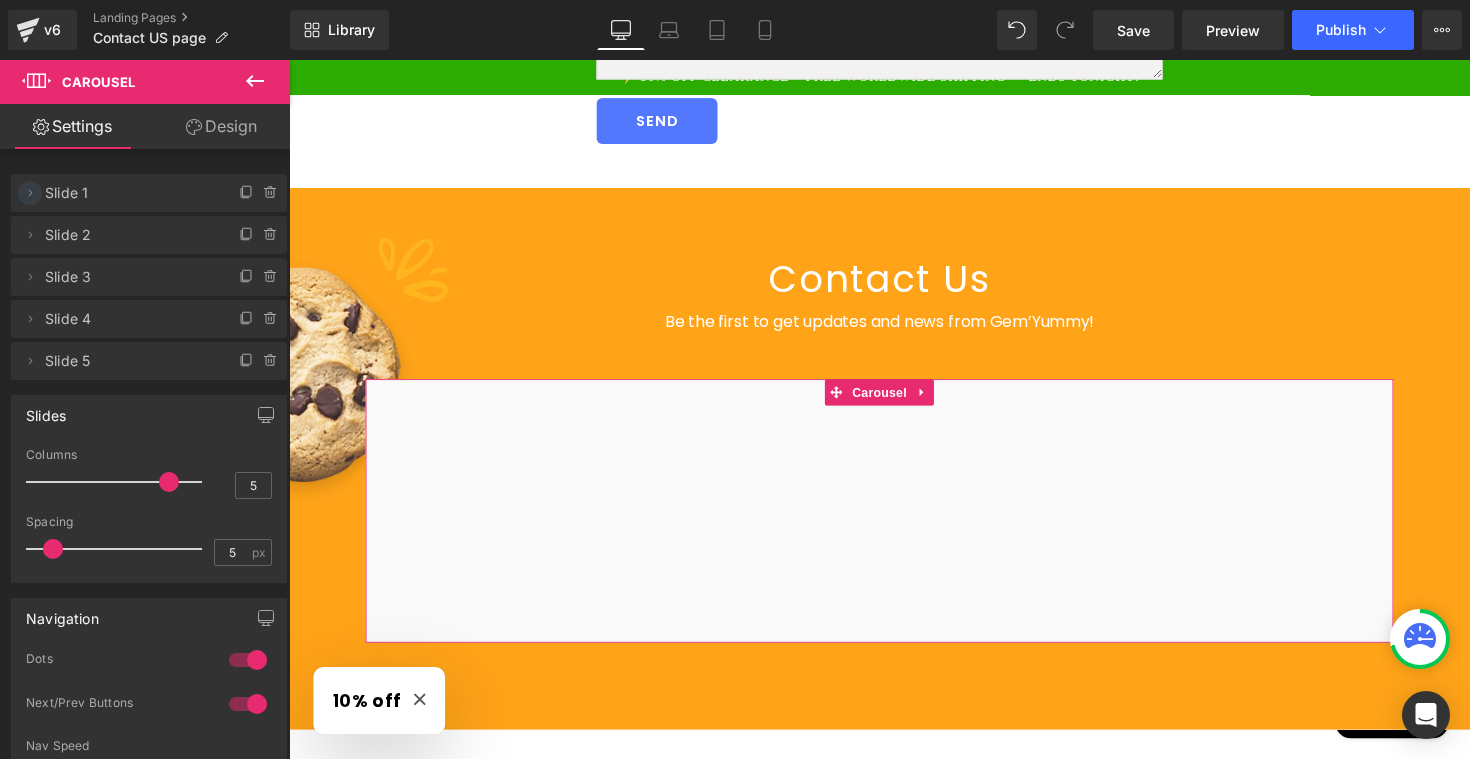 click 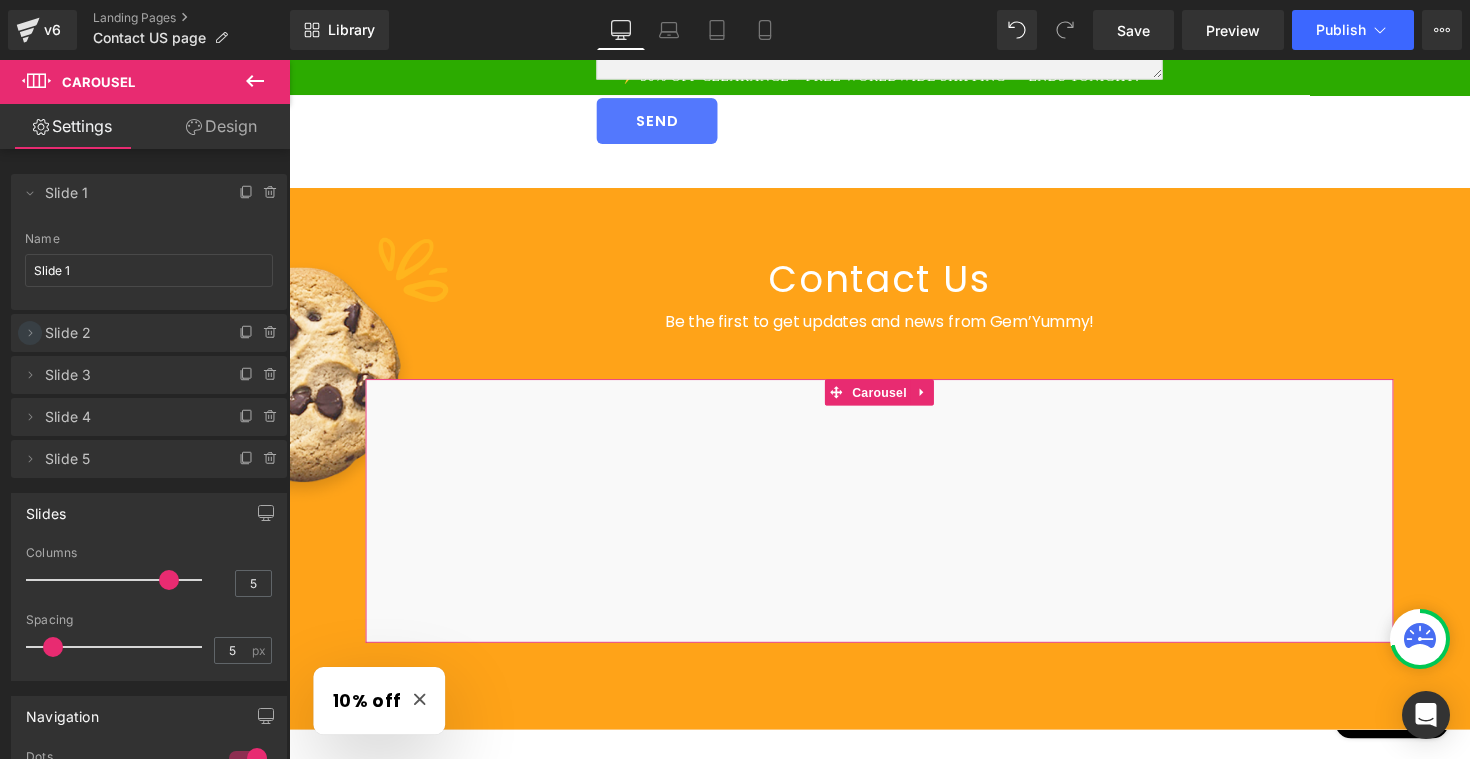 click 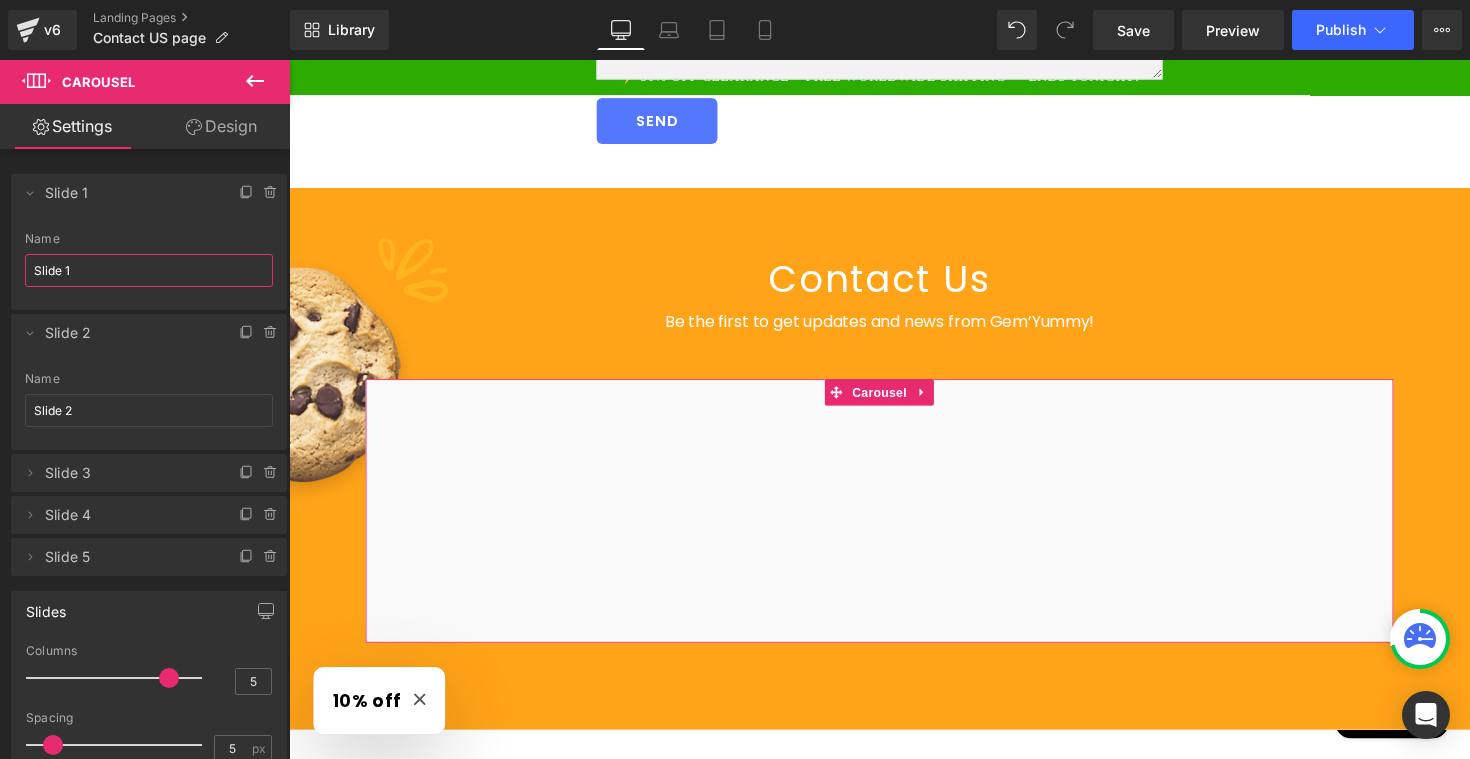 click on "Slide 1" at bounding box center [149, 270] 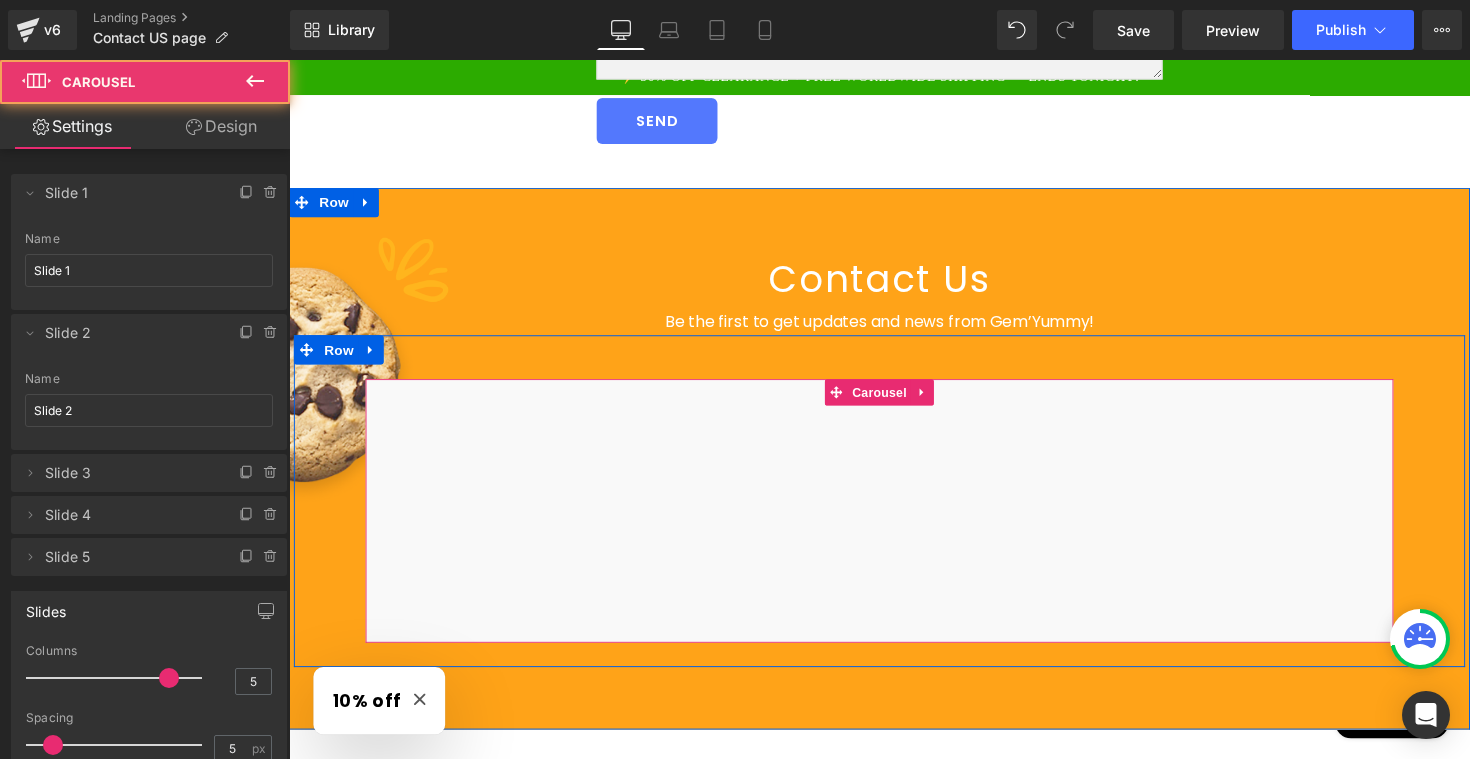 click at bounding box center (894, 522) 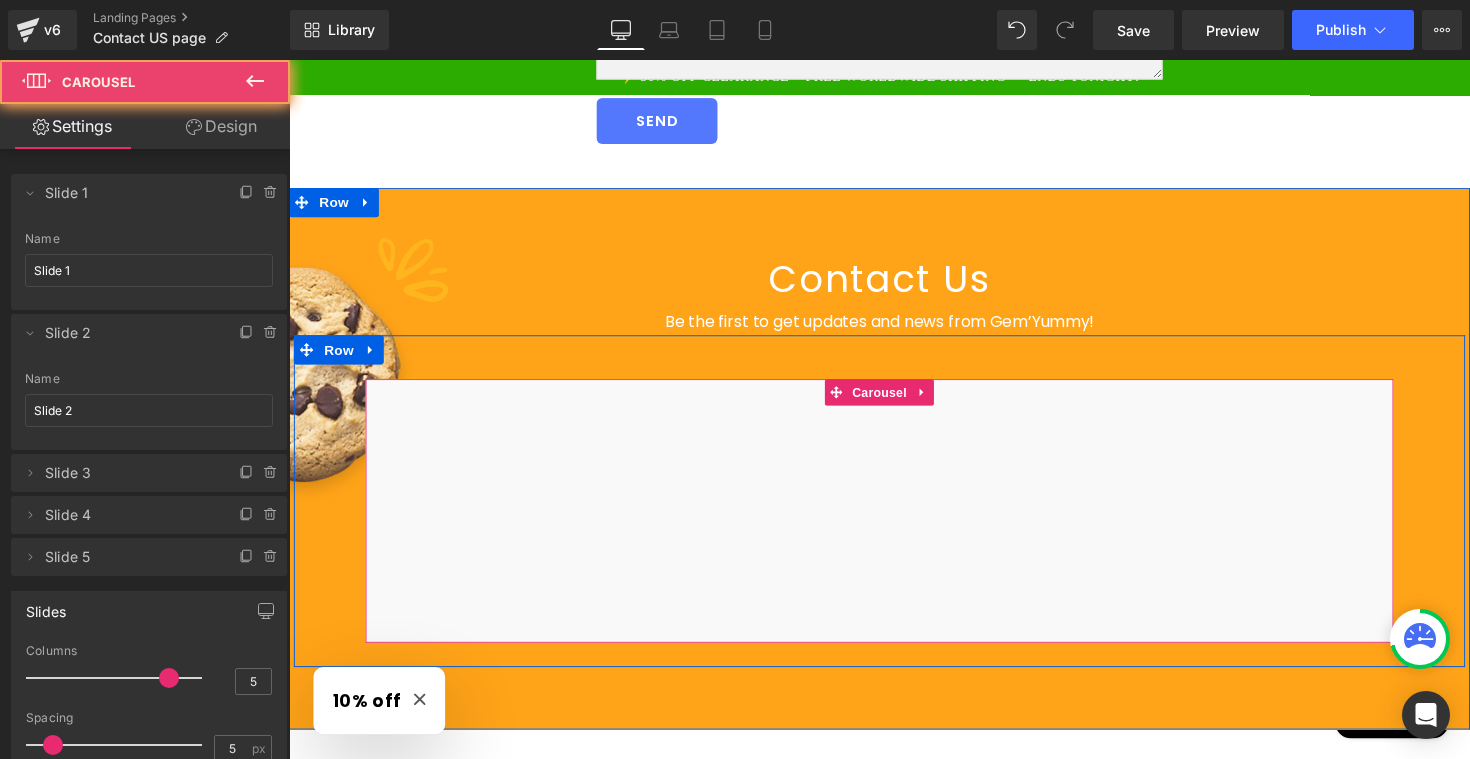 click at bounding box center (894, 522) 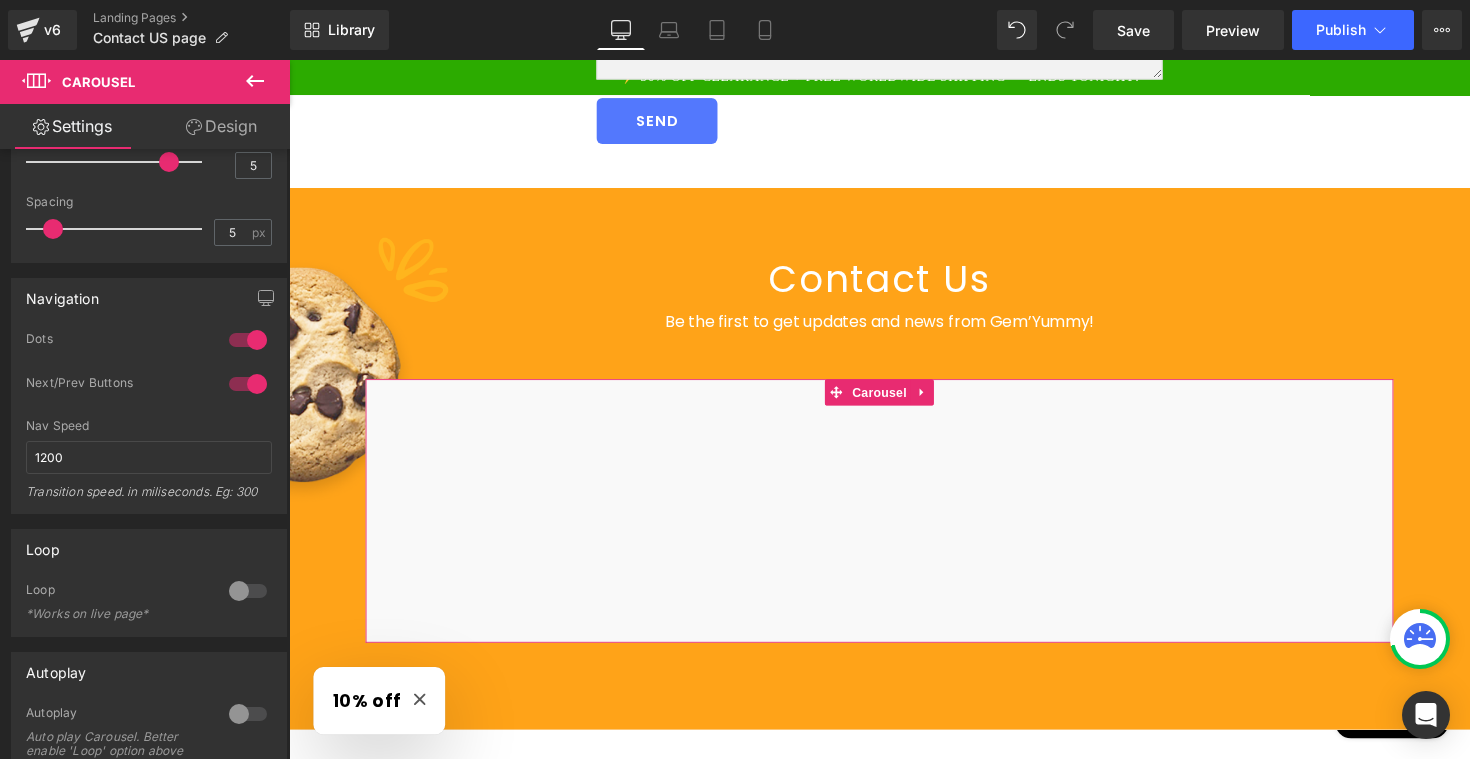 scroll, scrollTop: 519, scrollLeft: 0, axis: vertical 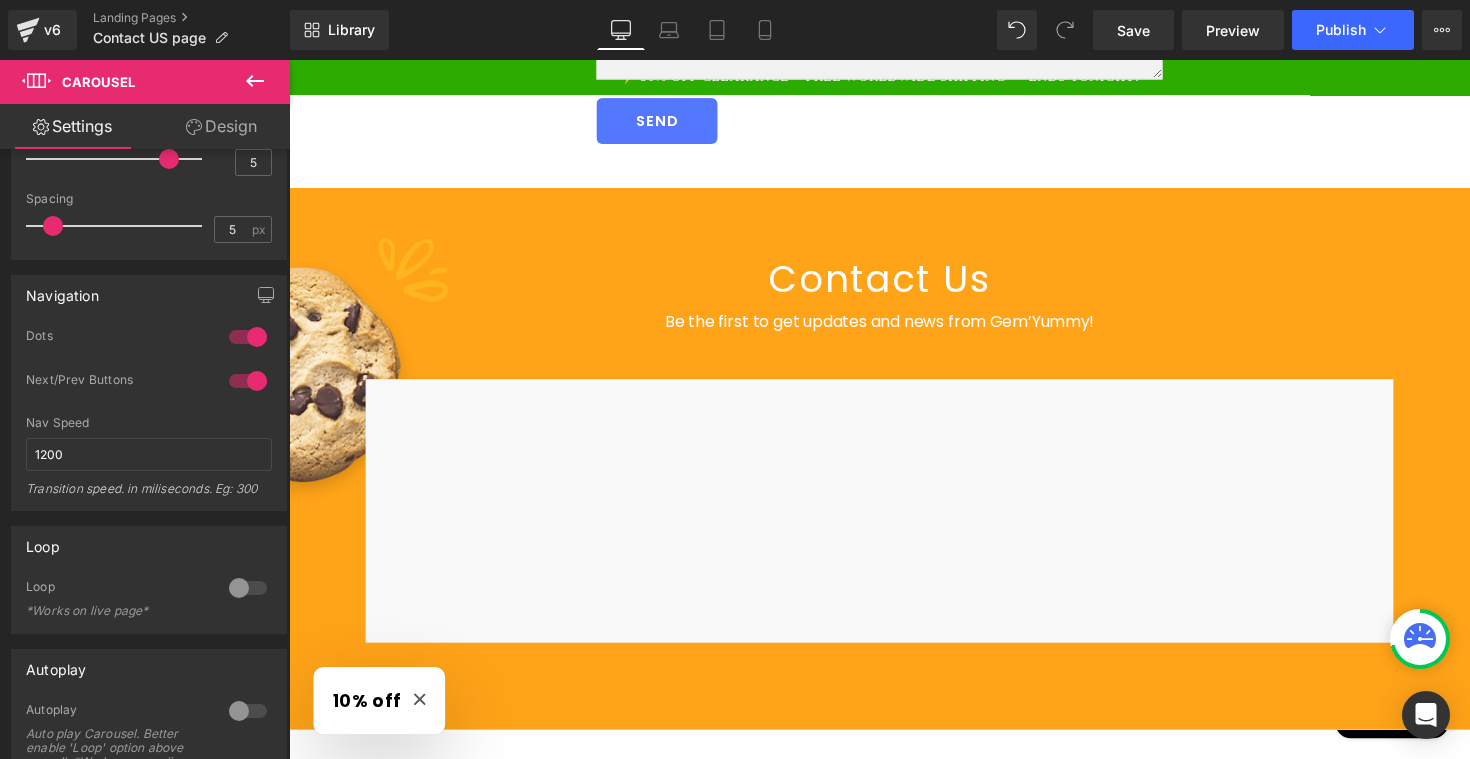 click 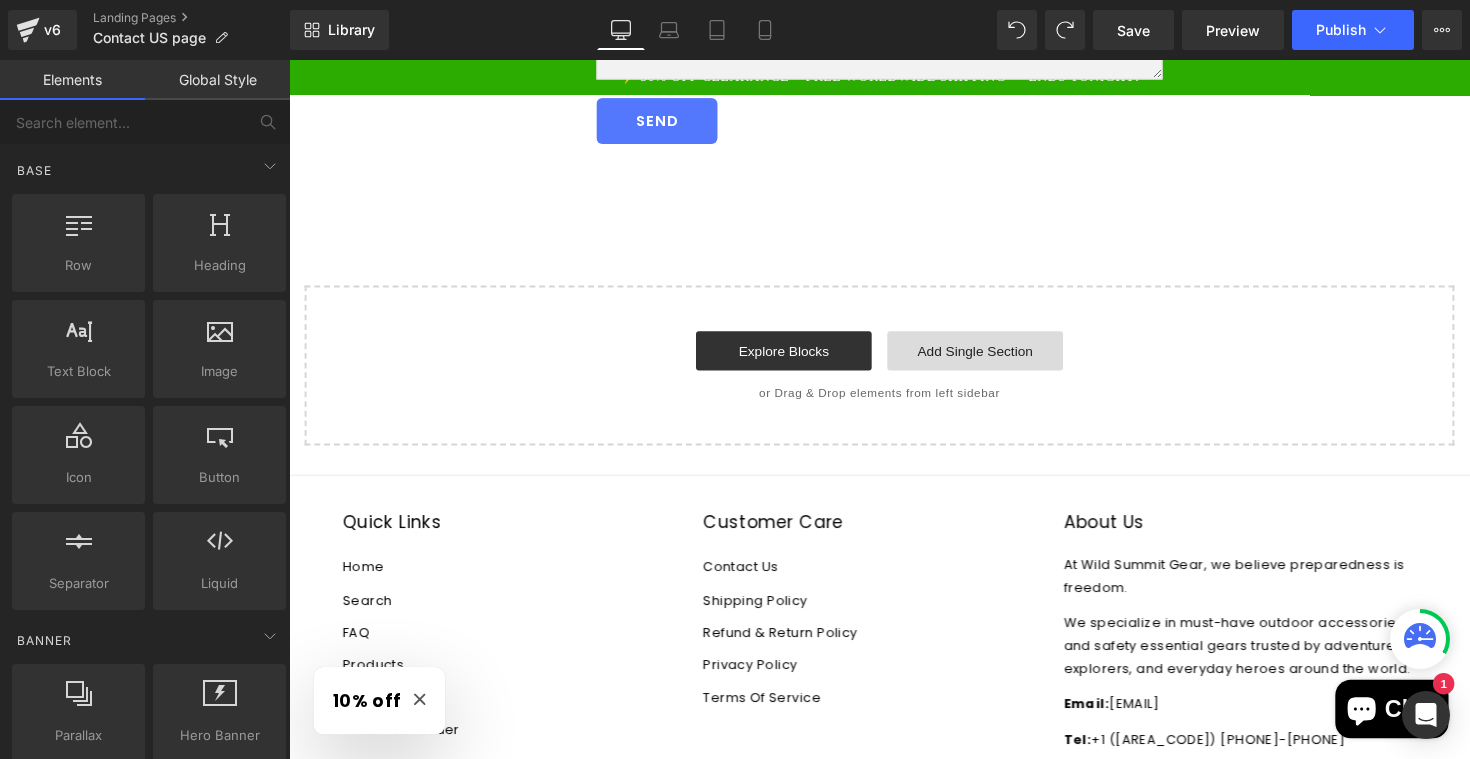click on "Add Single Section" at bounding box center (992, 358) 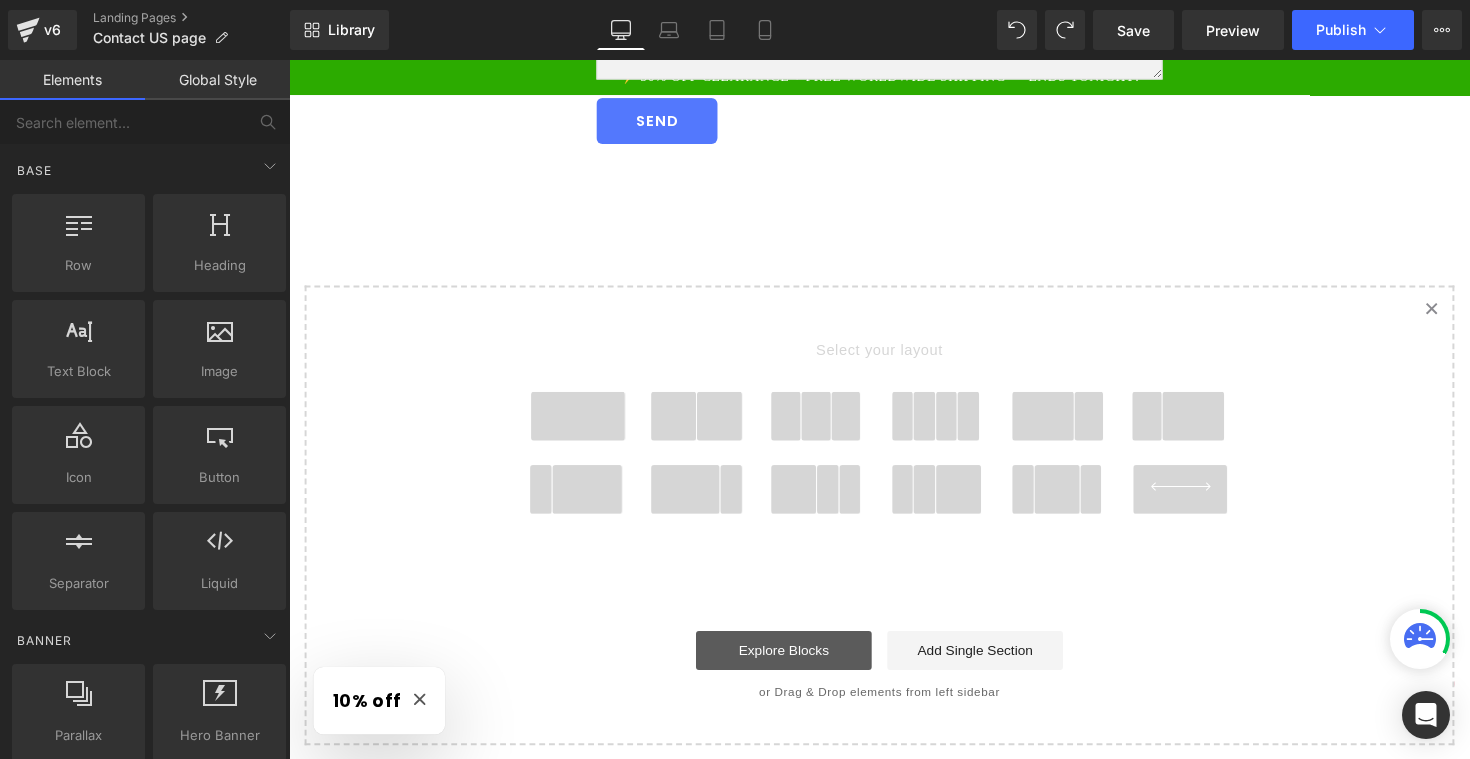 click on "Explore Blocks" at bounding box center (796, 665) 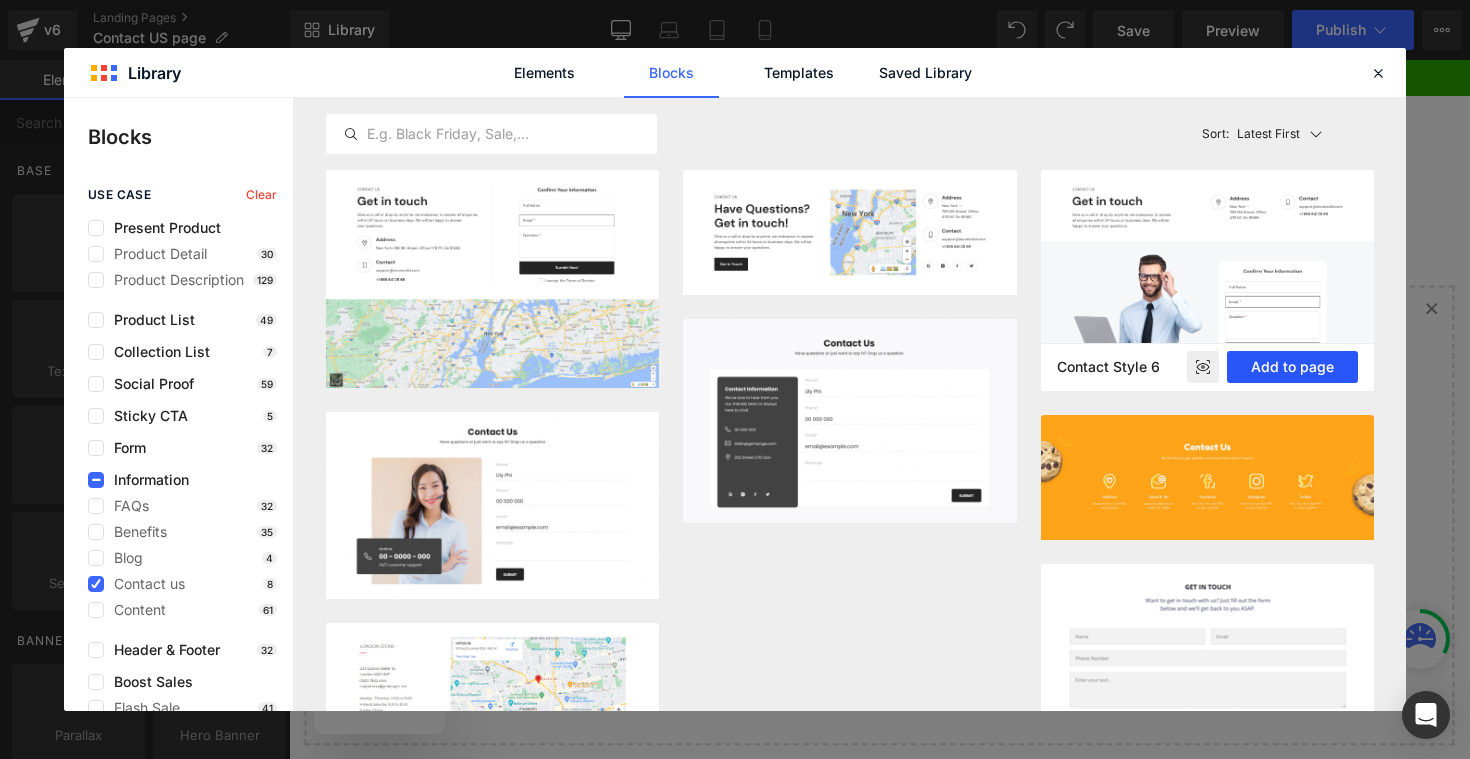 click on "Add to page" at bounding box center [1292, 367] 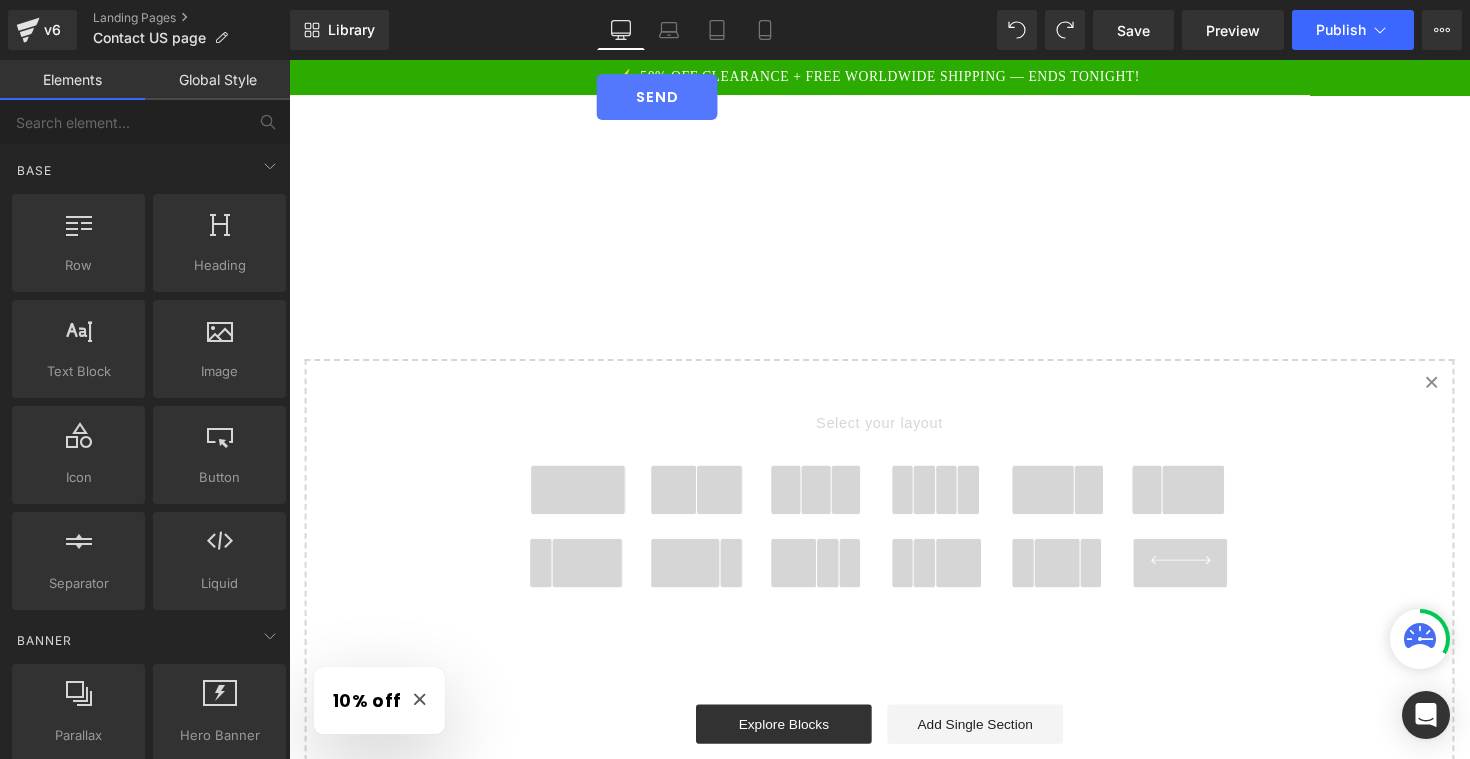scroll, scrollTop: 819, scrollLeft: 0, axis: vertical 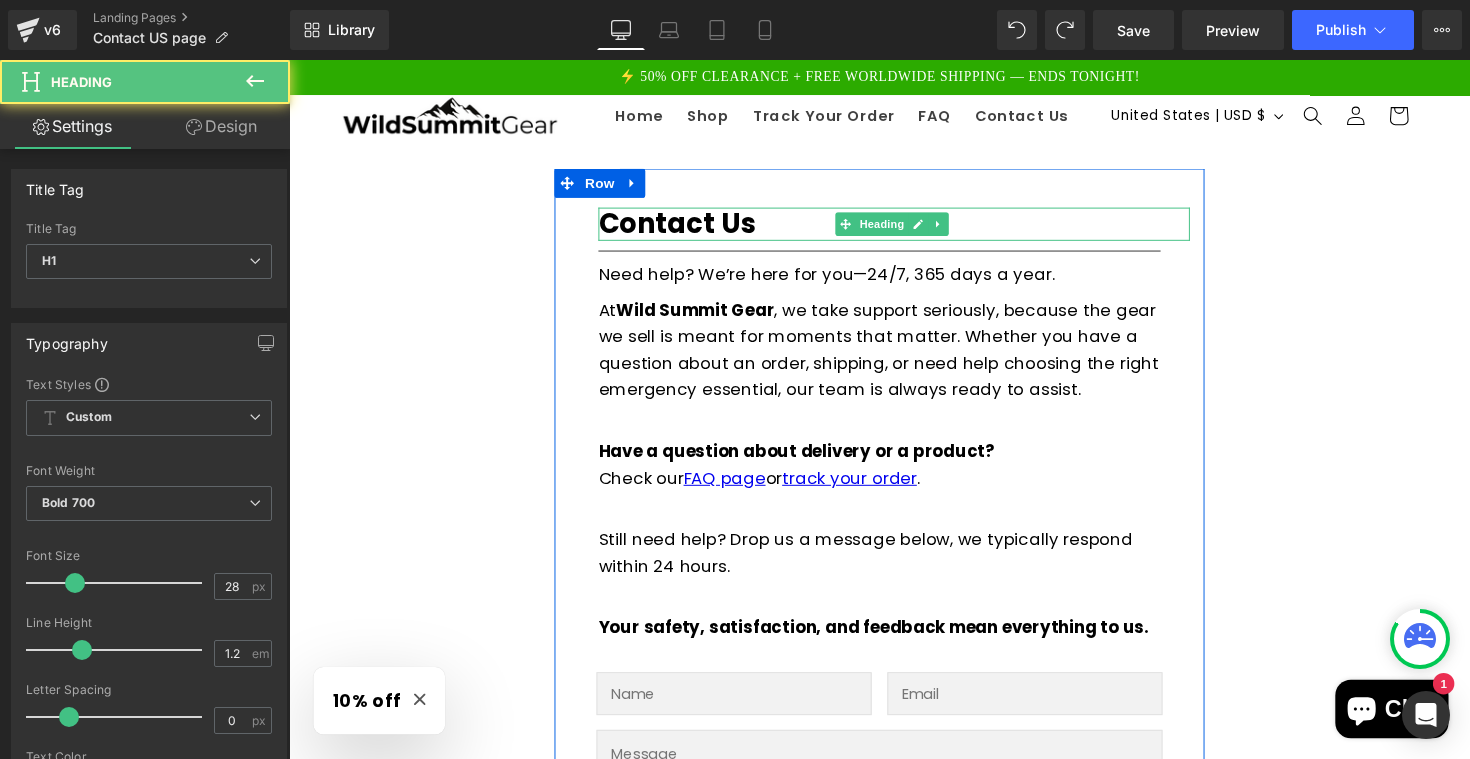 click on "Contact Us" at bounding box center [909, 228] 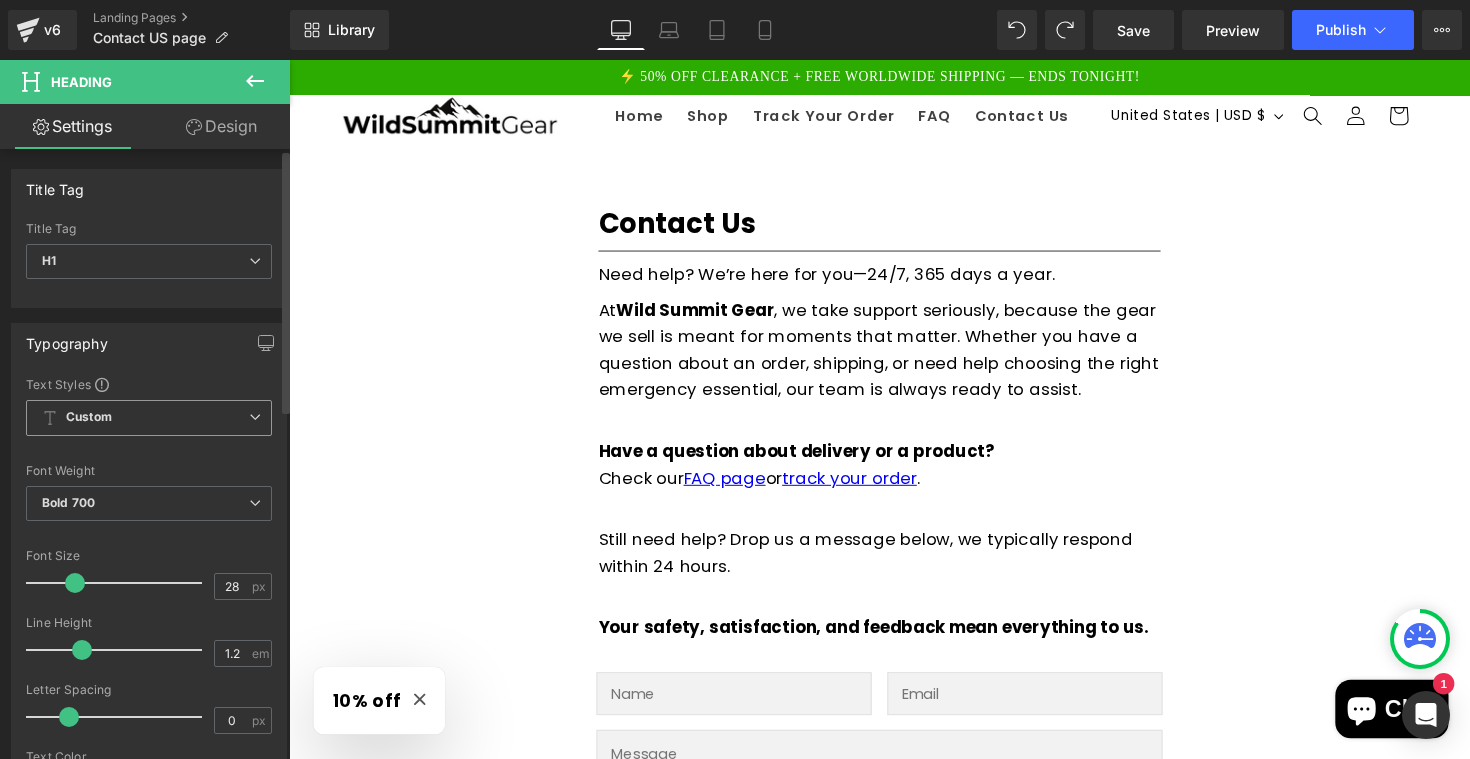 click at bounding box center [255, 417] 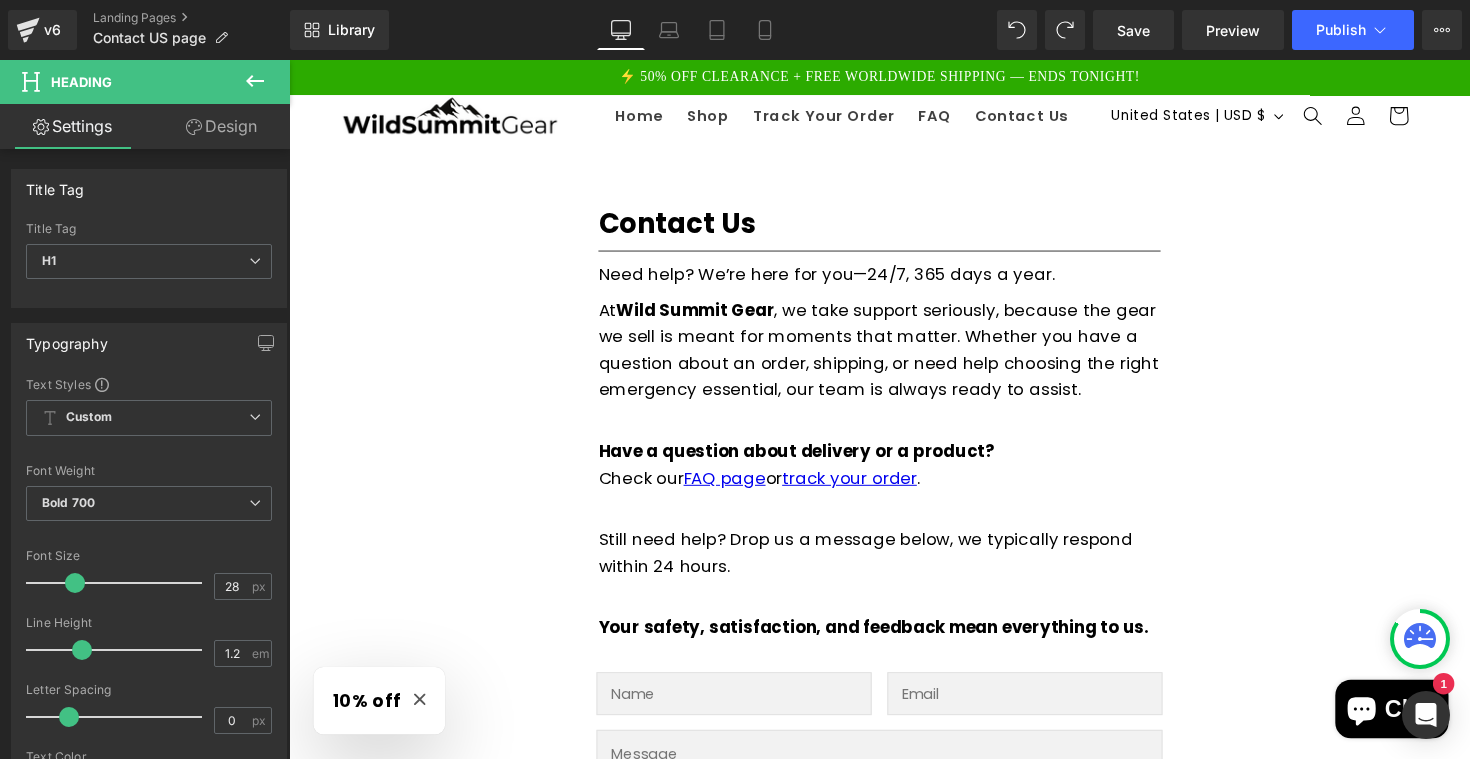 click on "⚡ 50% OFF CLEARANCE + FREE WORLDWIDE SHIPPING — ENDS TONIGHT!
Skip to content
Your cart is empty
Continue shopping
Have an account?
Log in  to check out faster.
Your cart
Loading...
Estimated total
$0.00 USD
Free Shipping will be added at Checkout" at bounding box center (894, 1205) 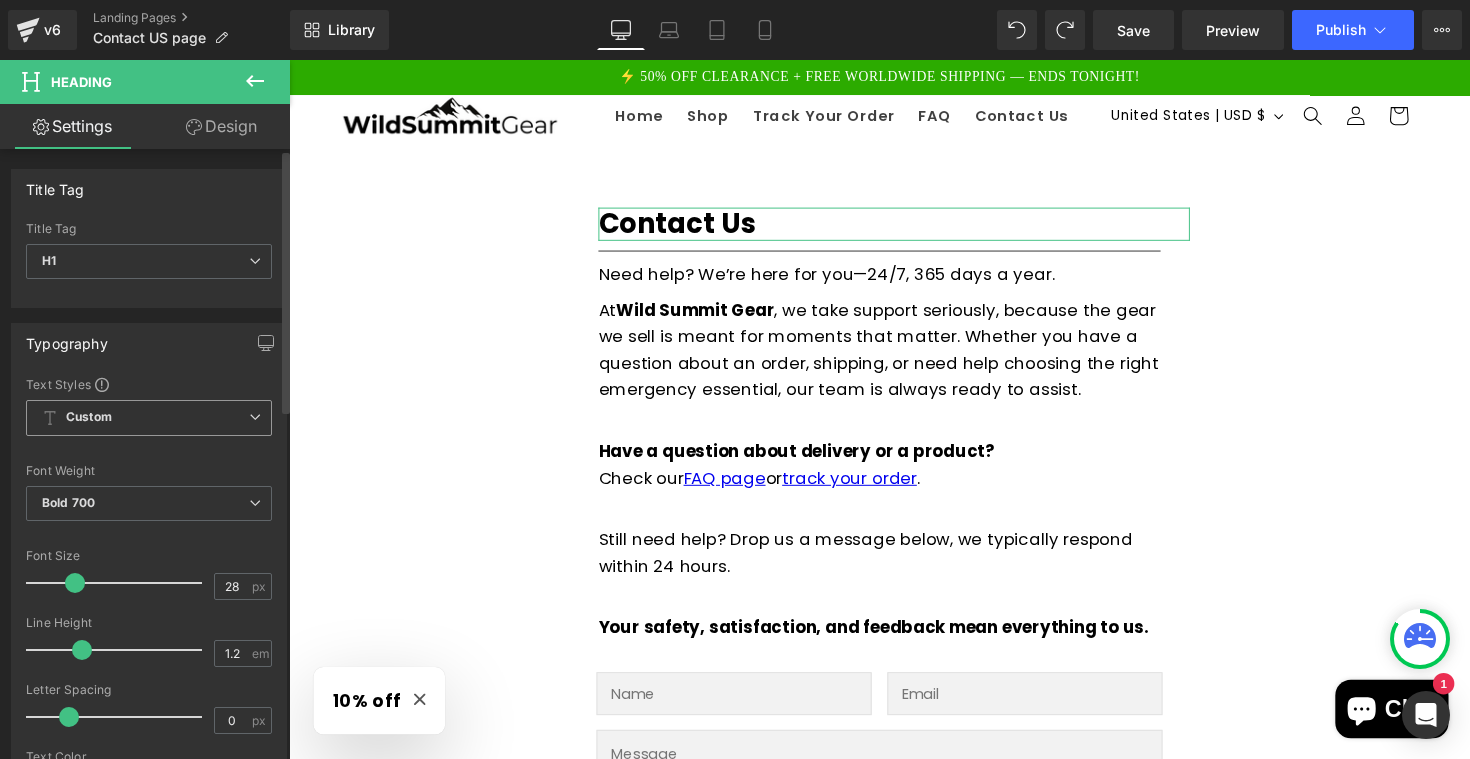 click at bounding box center (255, 417) 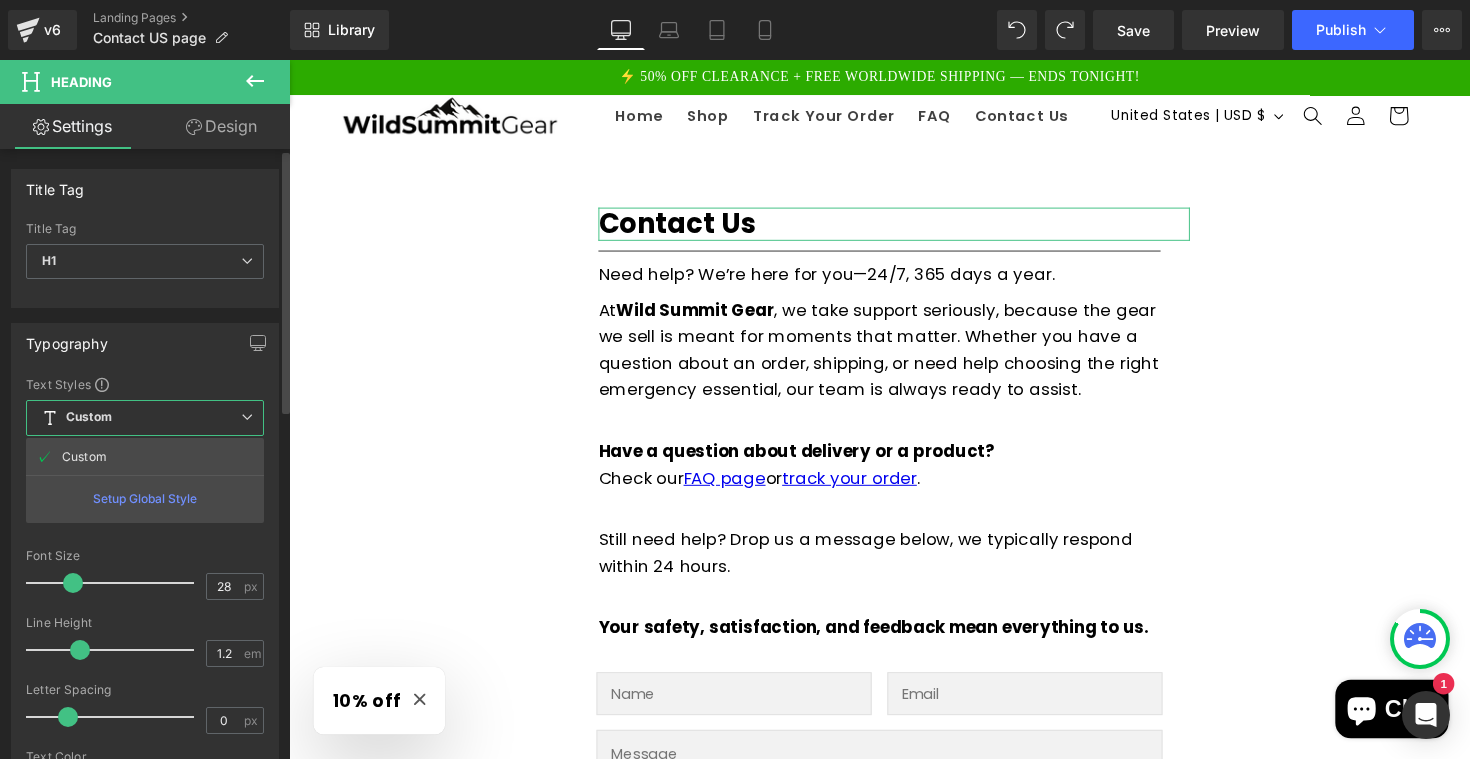 click on "Setup Global Style" at bounding box center (145, 498) 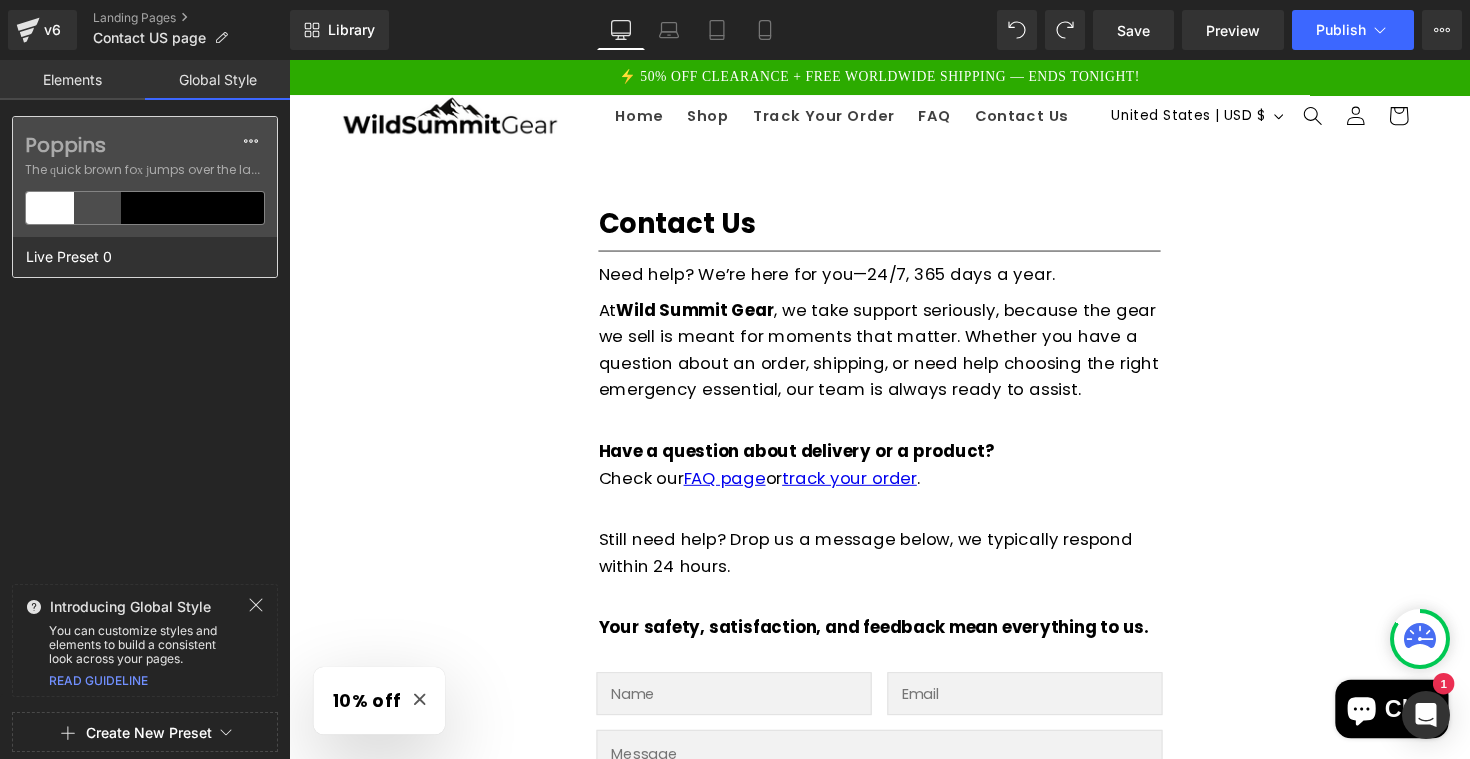 click on "The quick brown fox jumps over the lazy..." at bounding box center (145, 170) 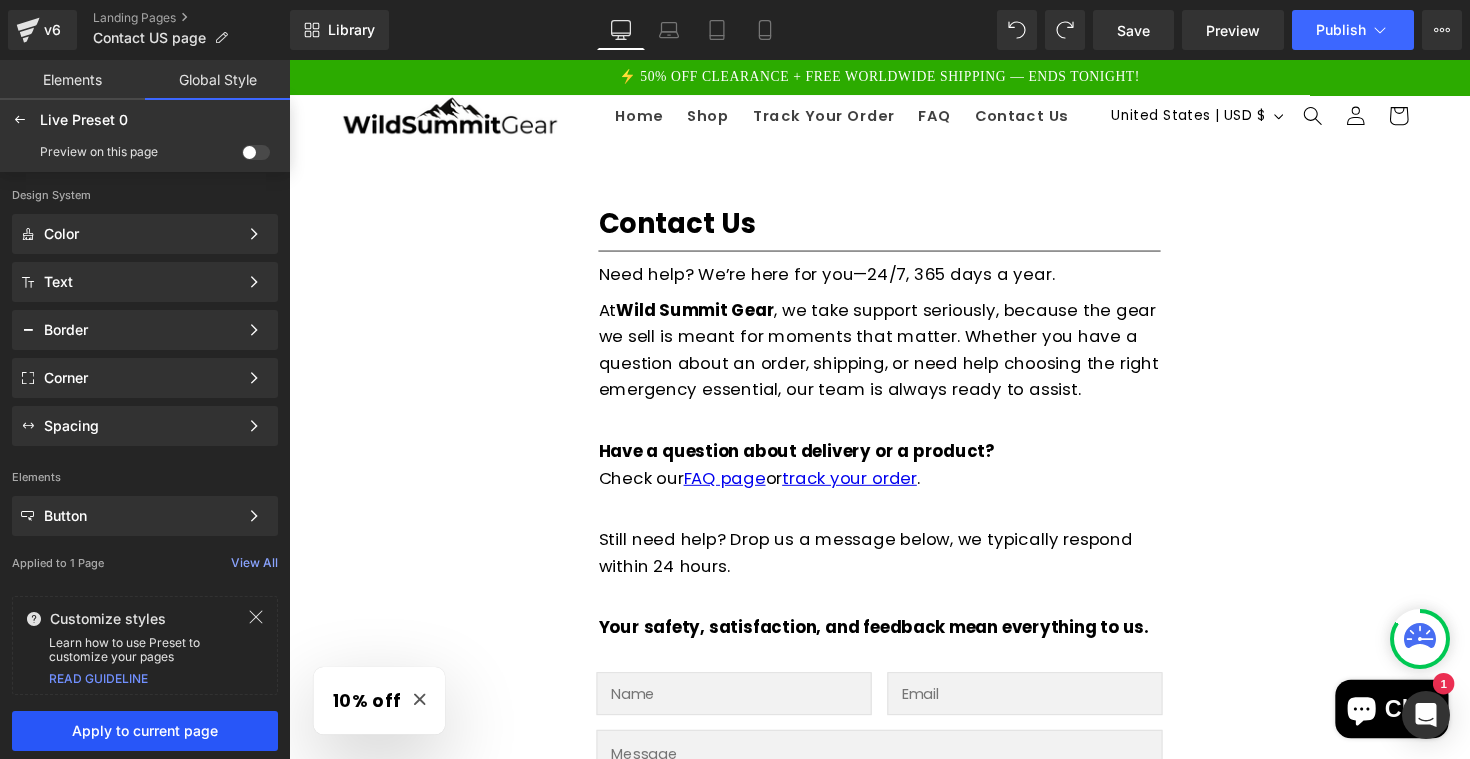 click on "Apply to current page" at bounding box center (145, 731) 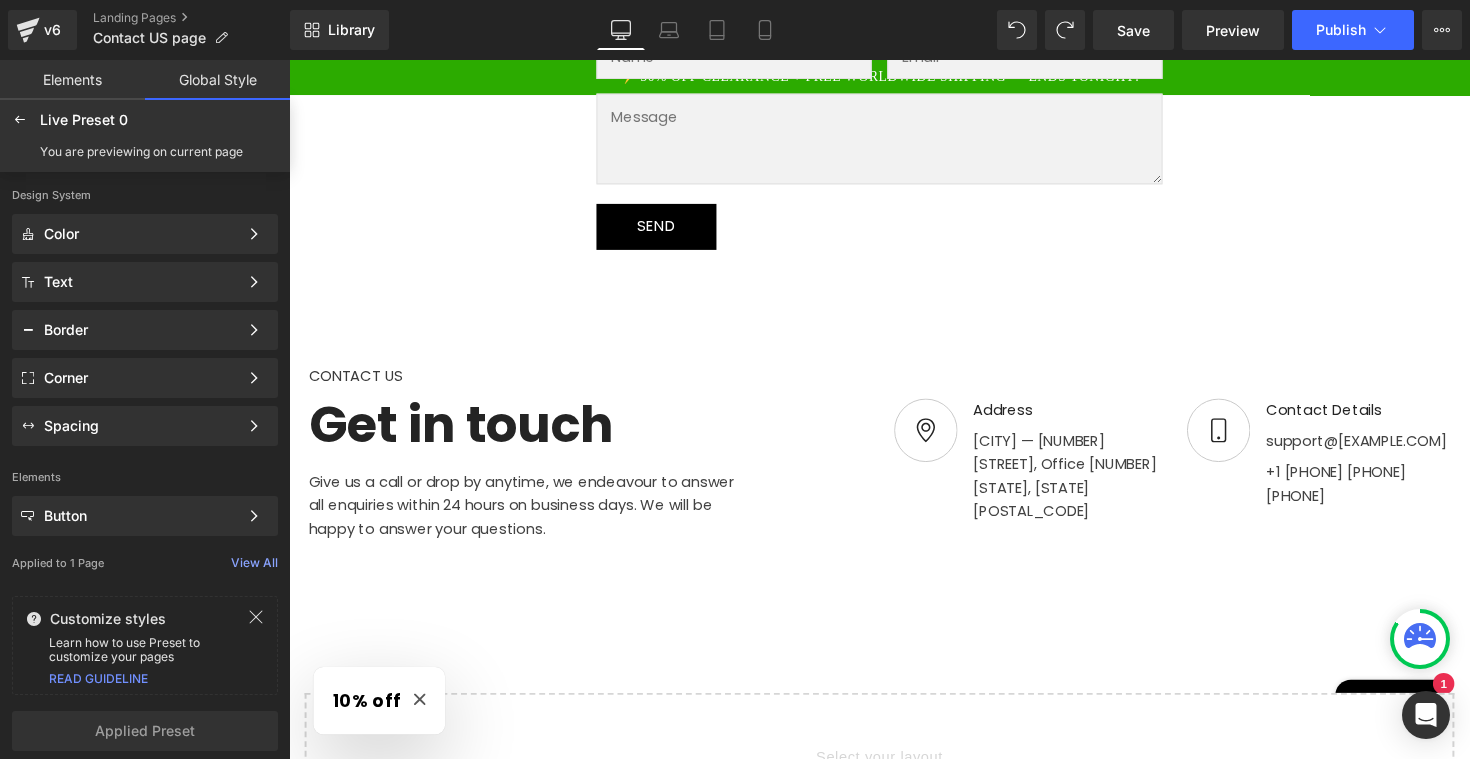 scroll, scrollTop: 651, scrollLeft: 0, axis: vertical 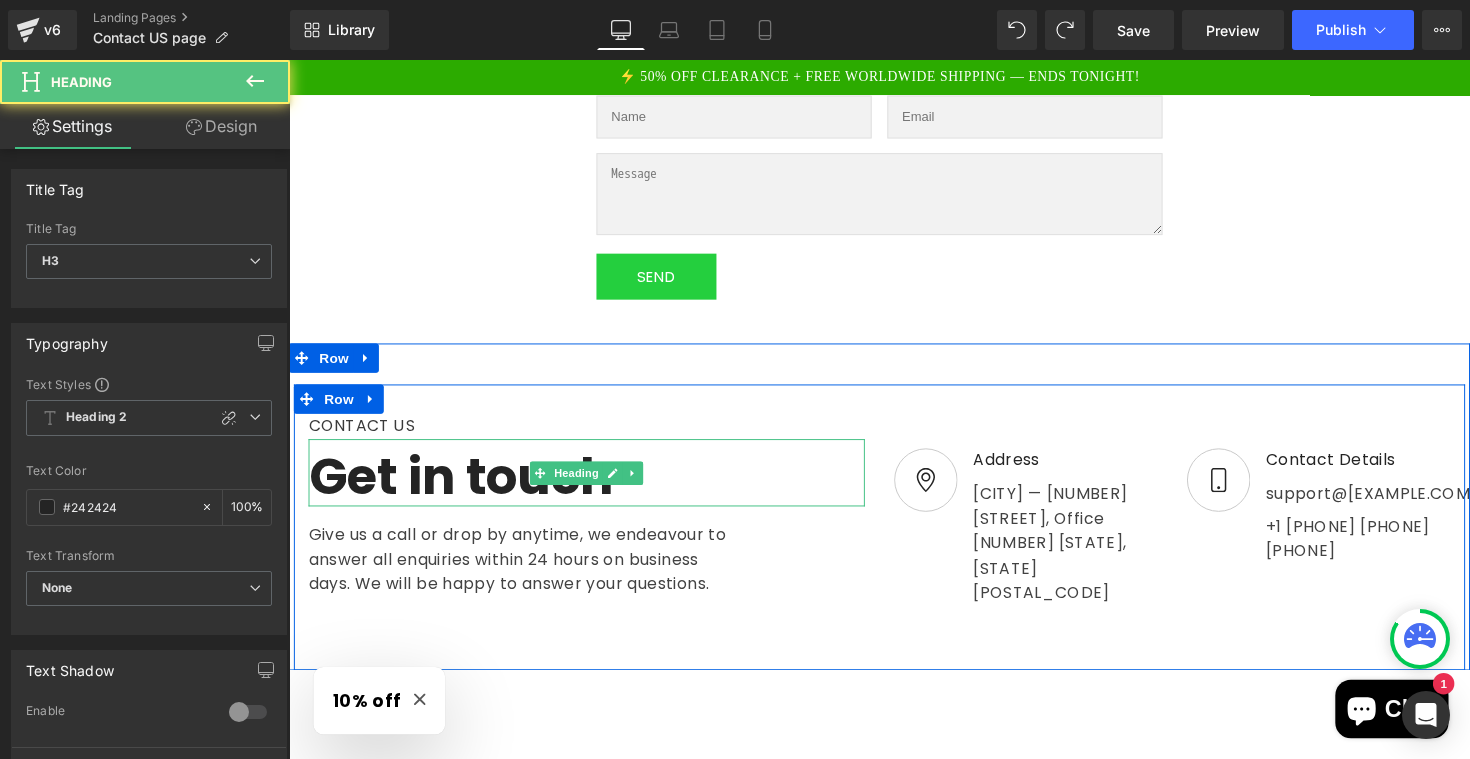 click on "Get in touch" at bounding box center [594, 482] 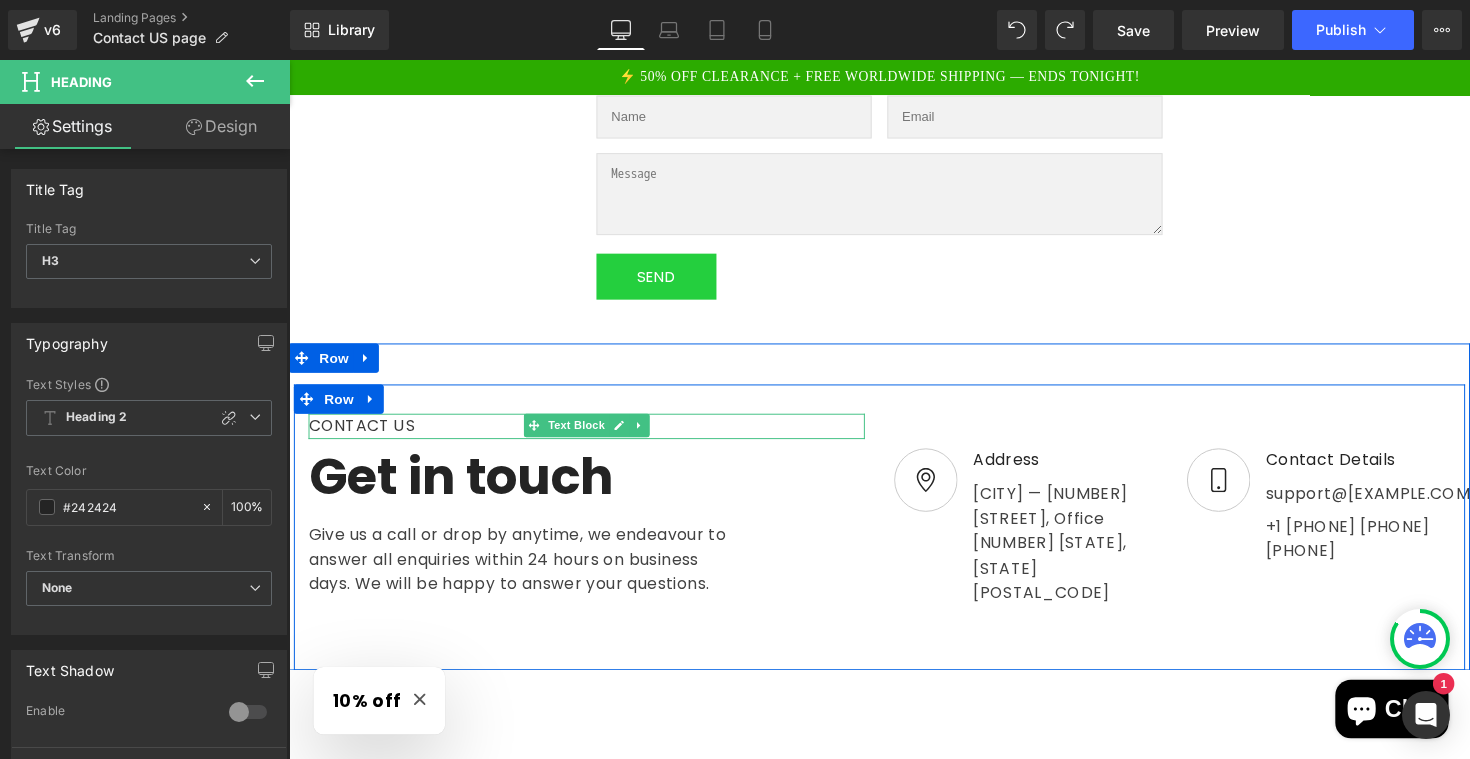 click on "CONTACT US" at bounding box center (594, 435) 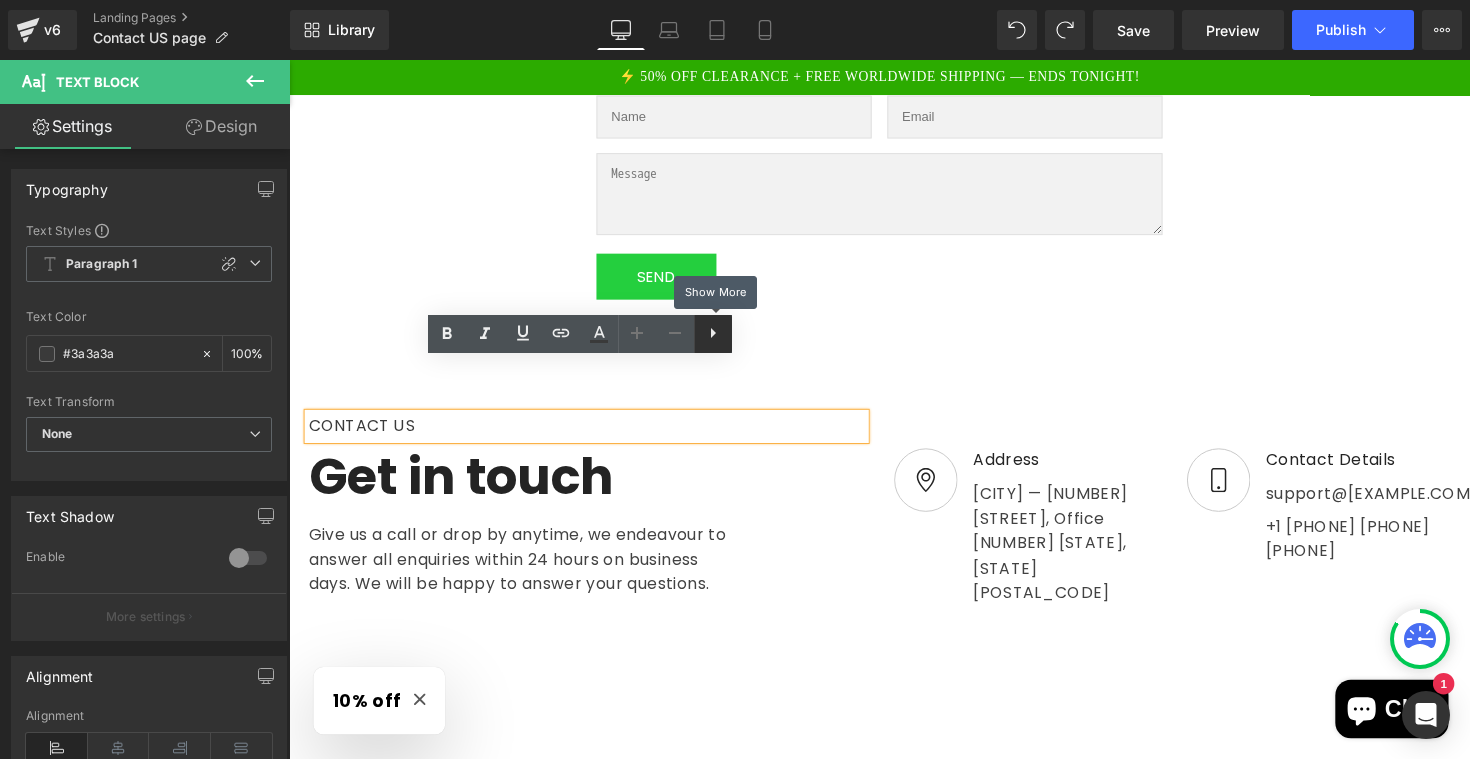 click 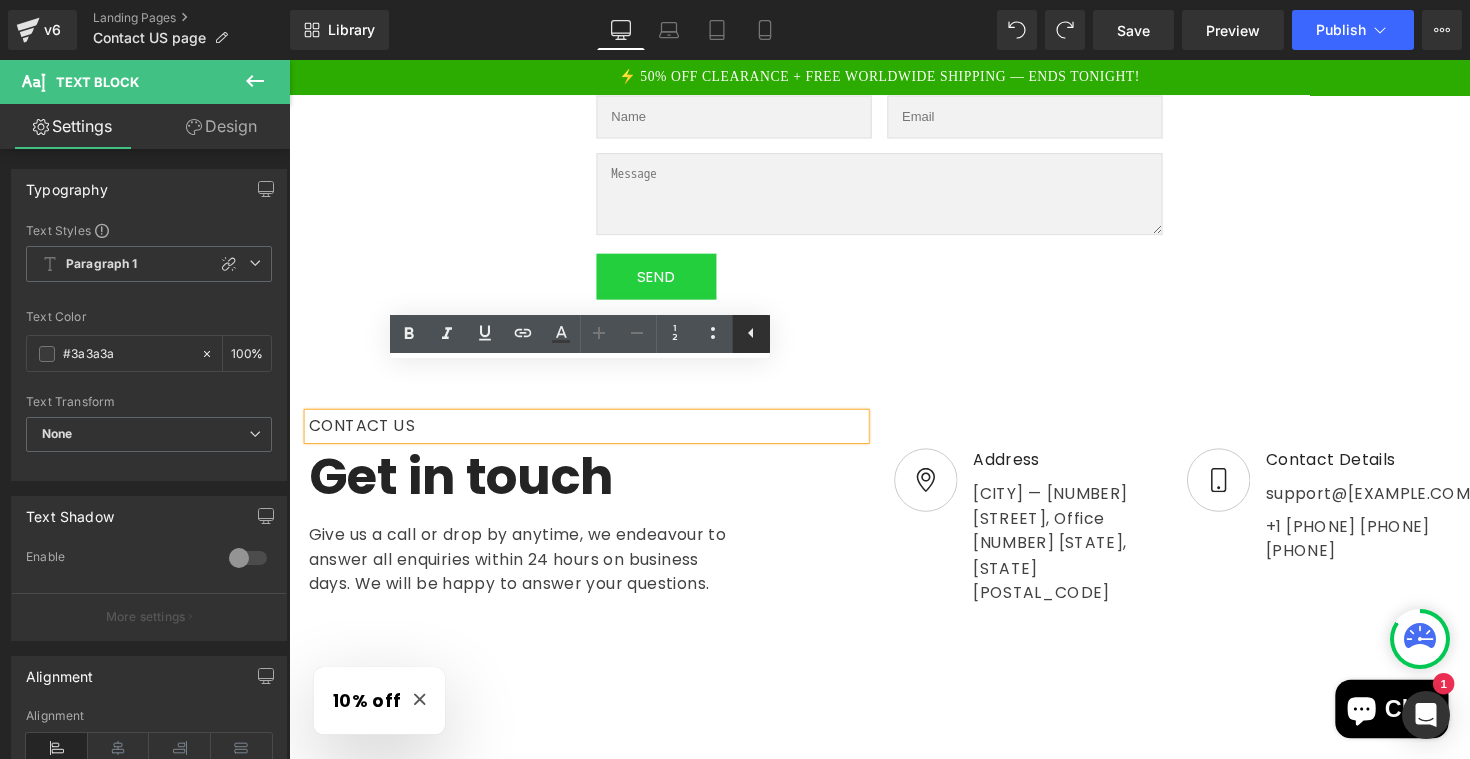 click 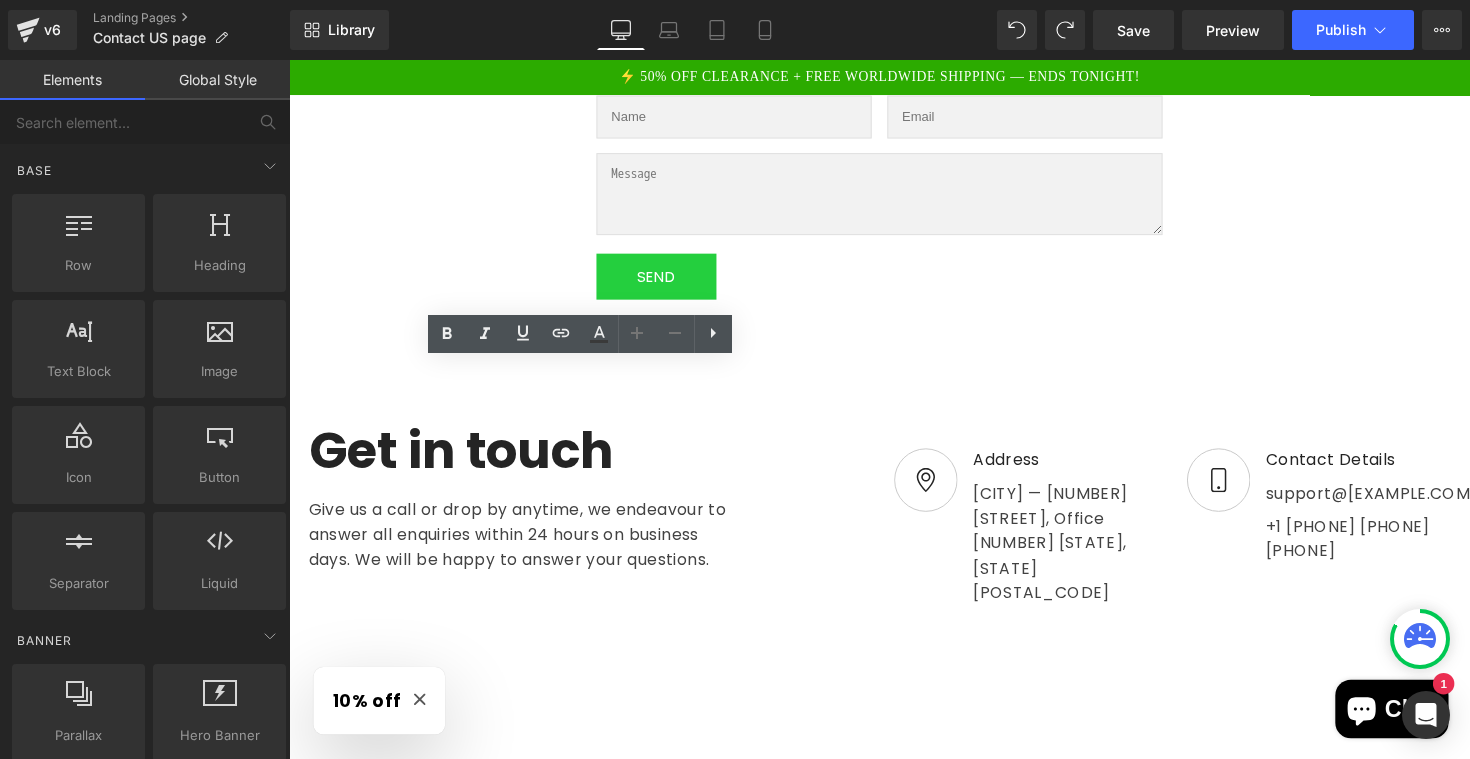 click on "Contact Us Heading         Separator         Need help? We’re here for you—24/7, 365 days a year. Text Block         At  Wild Summit Gear , we take support seriously, because the gear we sell is meant for moments that matter. Whether you have a question about an order, shipping, or need help choosing the right emergency essential, our team is always ready to assist. Text Block         Have a question about delivery or a product? Check our  FAQ page  or  track your order . Text Block         Still need help? Drop us a message below, we typically respond within 24 hours. Text Block         Your safety, satisfaction, and feedback mean everything to us. Text Block
Text Field         Email Field
Row
Text Area
Row           SEND" at bounding box center [894, 403] 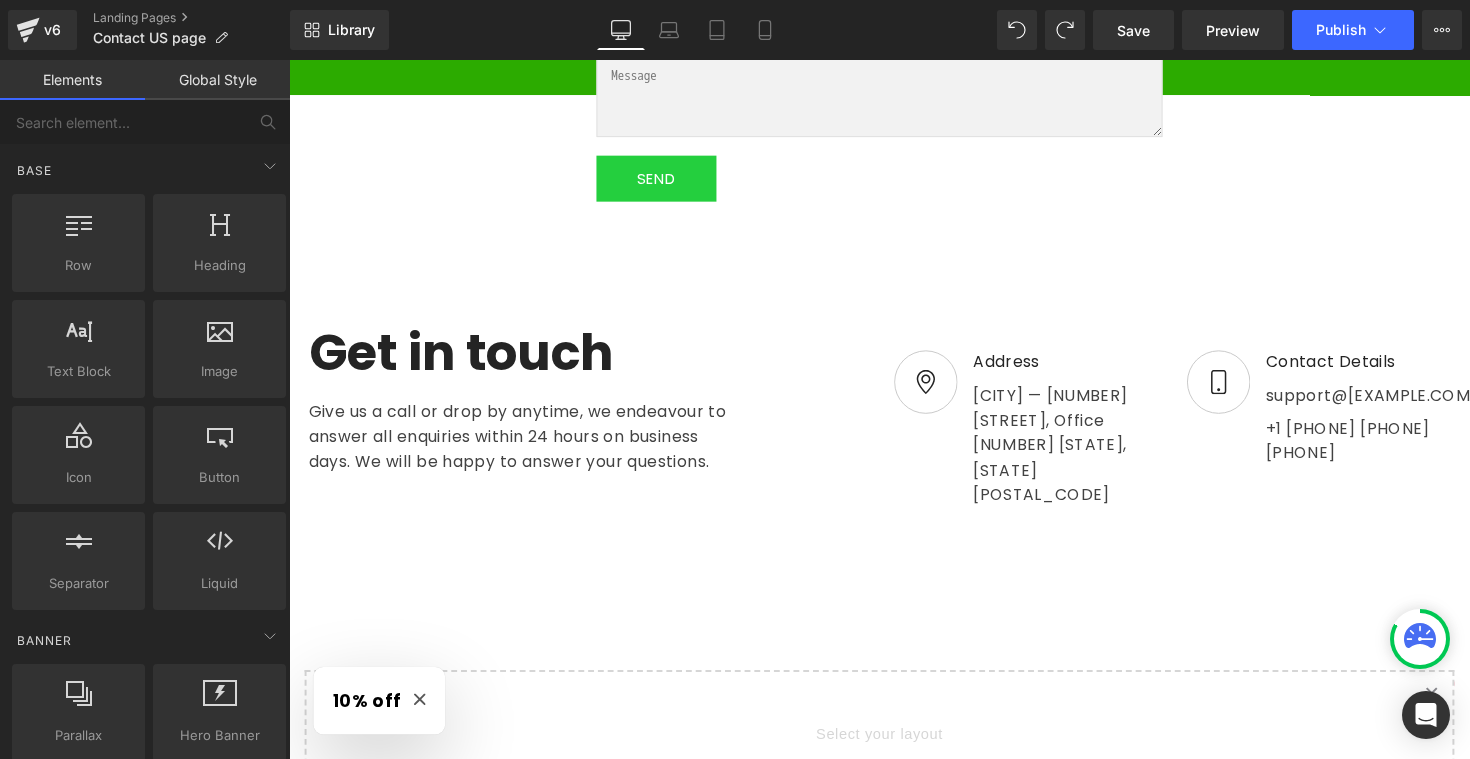 scroll, scrollTop: 749, scrollLeft: 0, axis: vertical 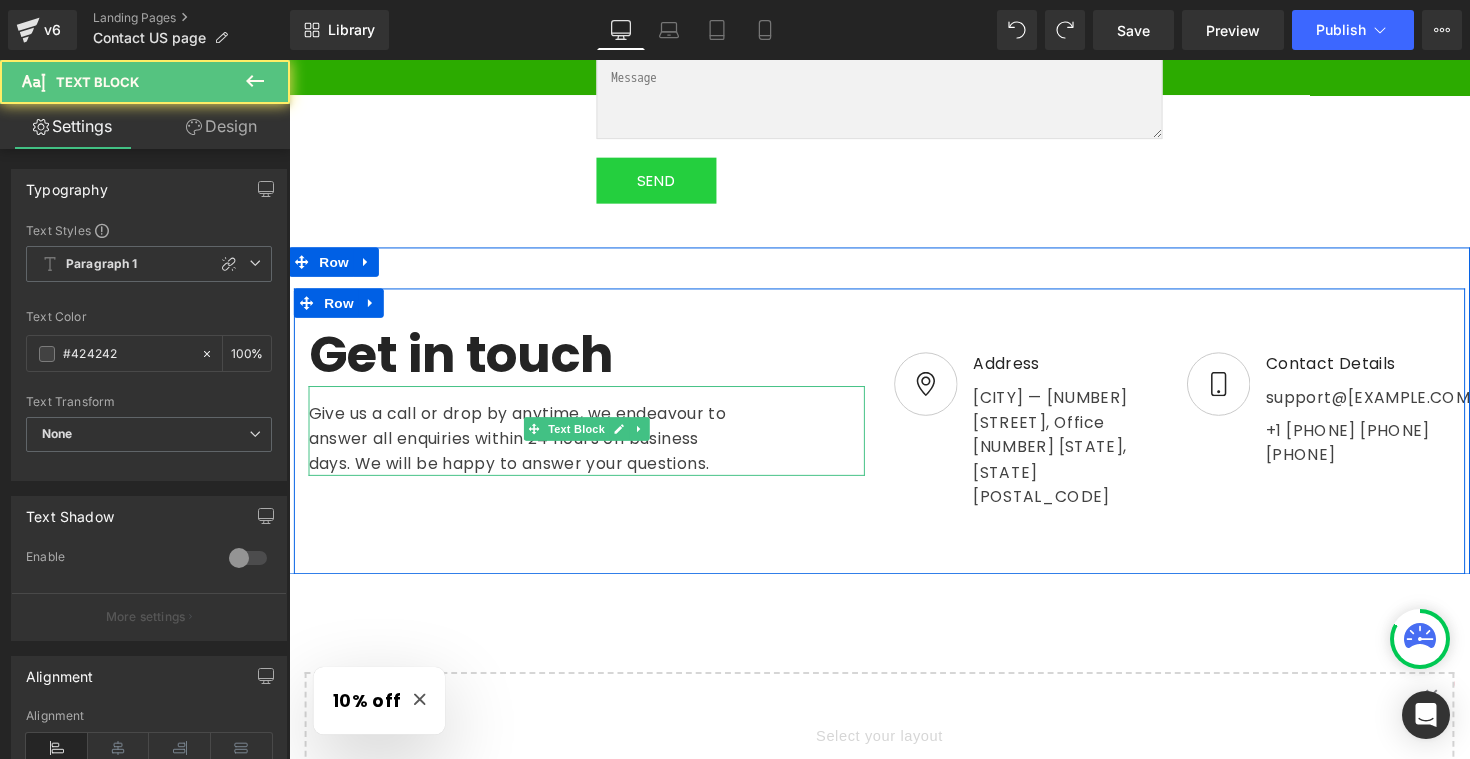 click on "Give us a call or drop by anytime, we endeavour to answer all enquiries within 24 hours on business days. We will be happy to answer your questions." at bounding box center [594, 440] 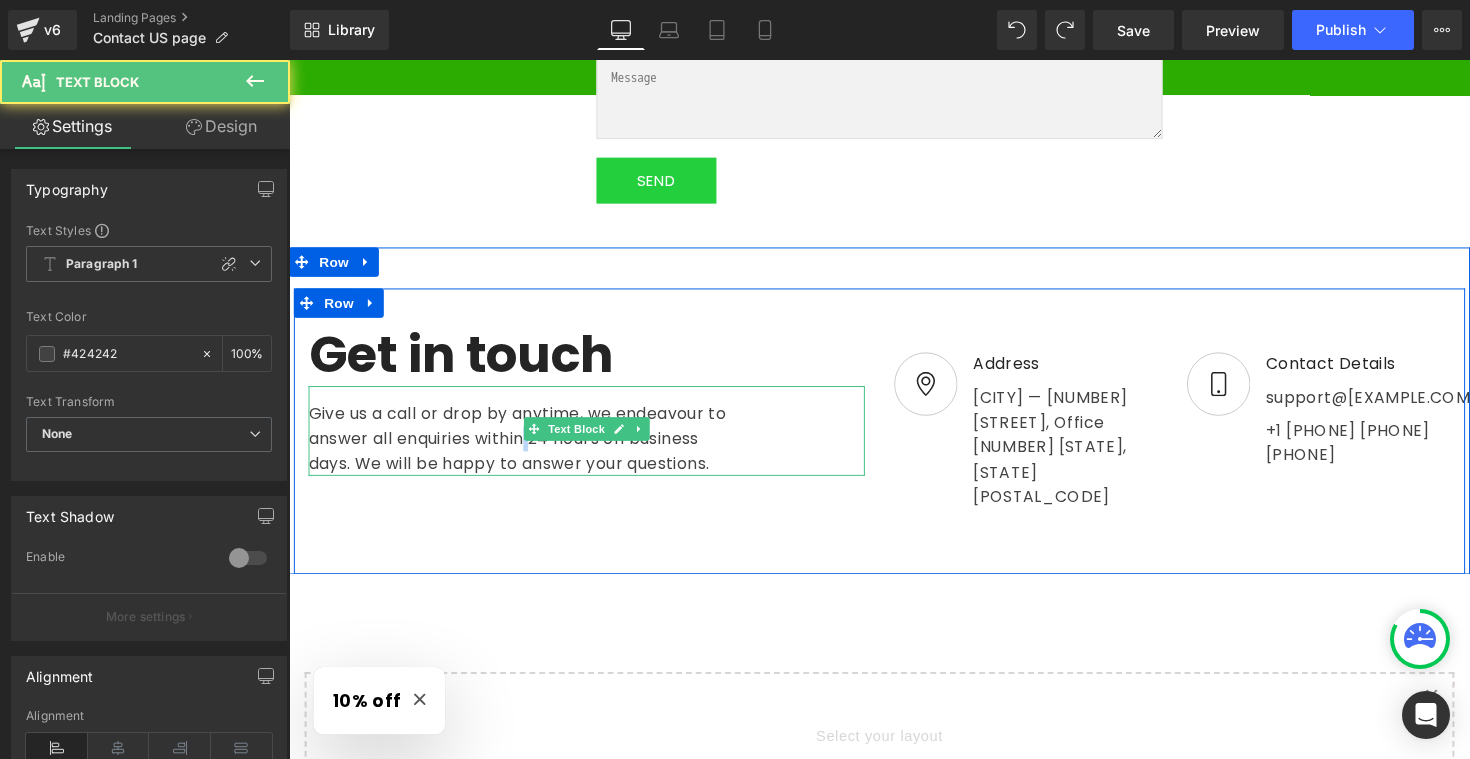 click on "Give us a call or drop by anytime, we endeavour to answer all enquiries within 24 hours on business days. We will be happy to answer your questions." at bounding box center [594, 440] 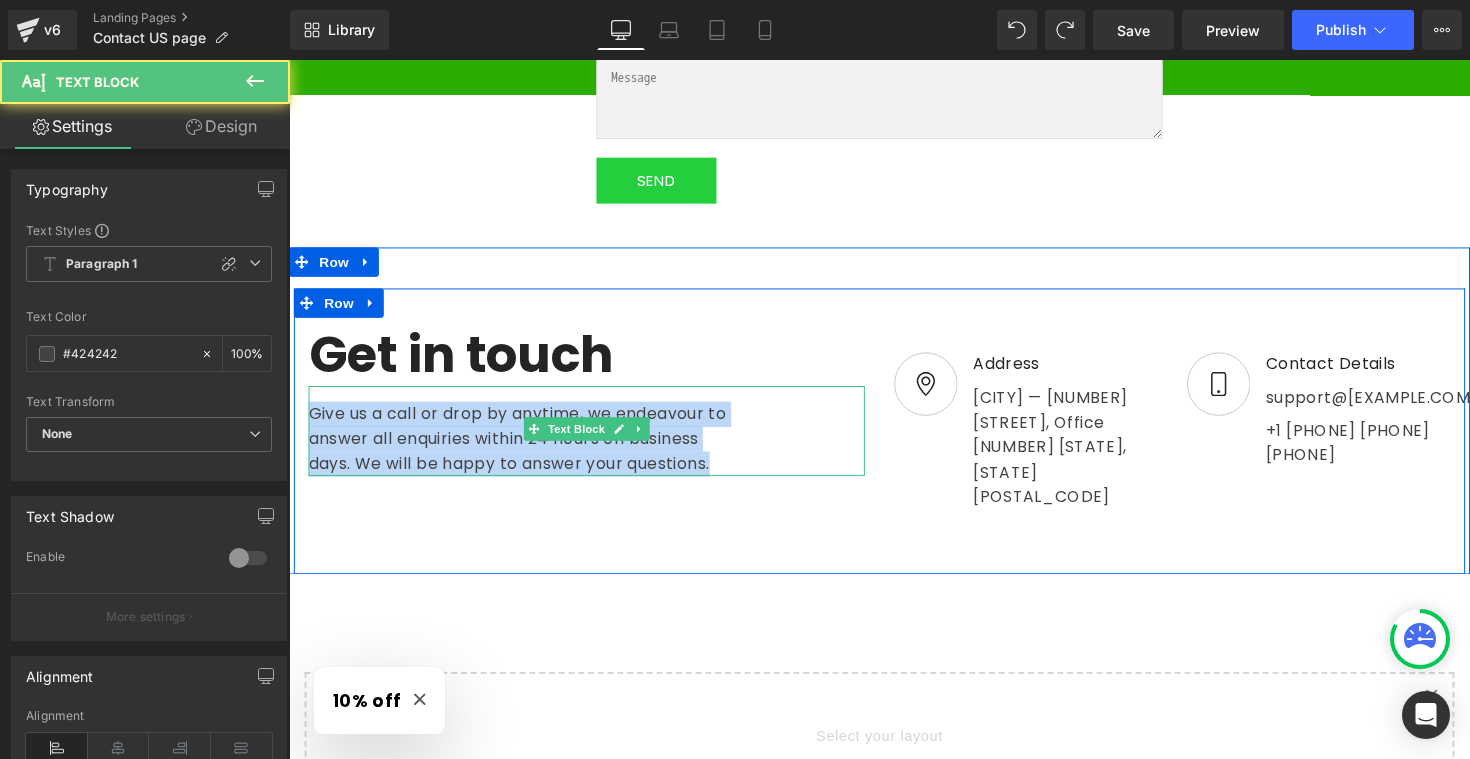 click on "Give us a call or drop by anytime, we endeavour to answer all enquiries within 24 hours on business days. We will be happy to answer your questions." at bounding box center (594, 440) 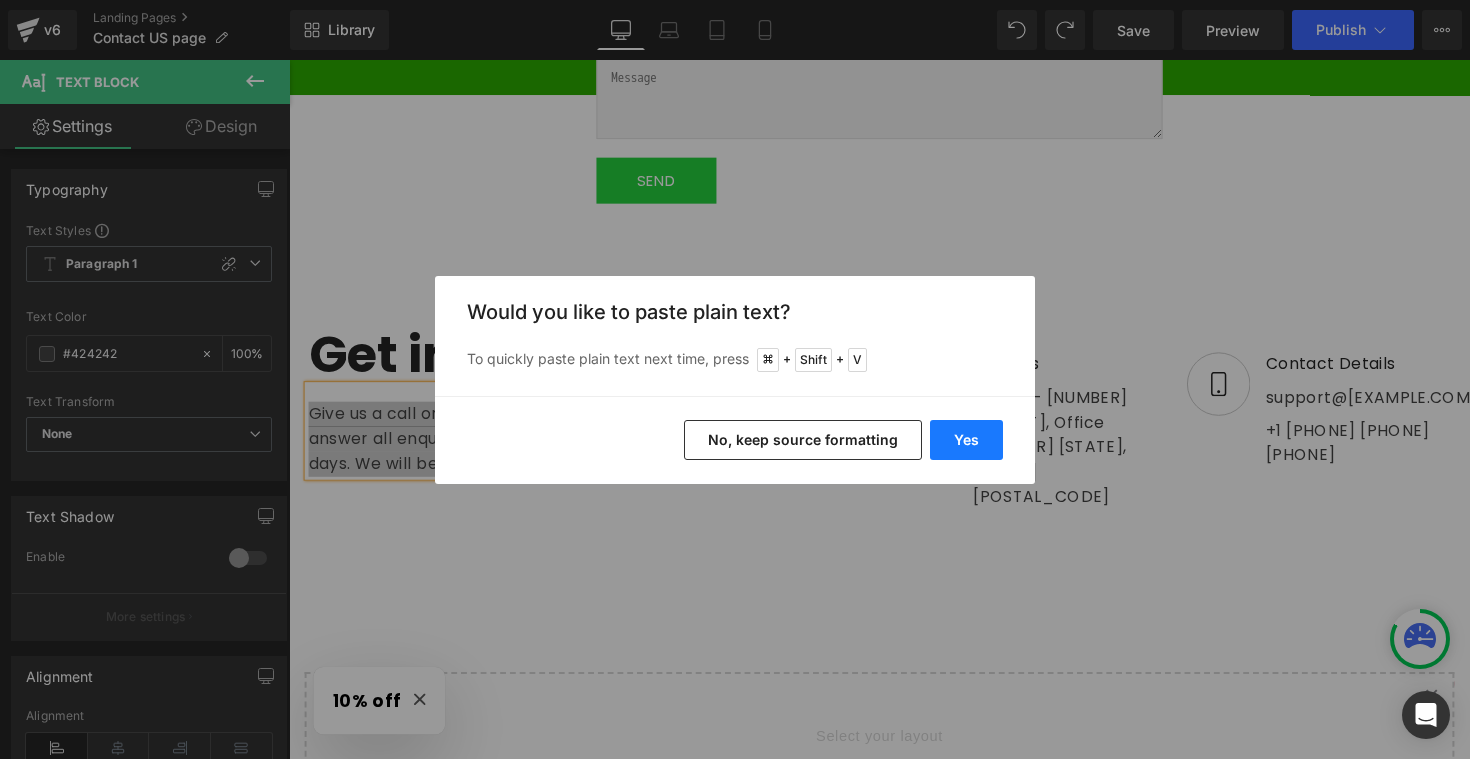 click on "Yes" at bounding box center (966, 440) 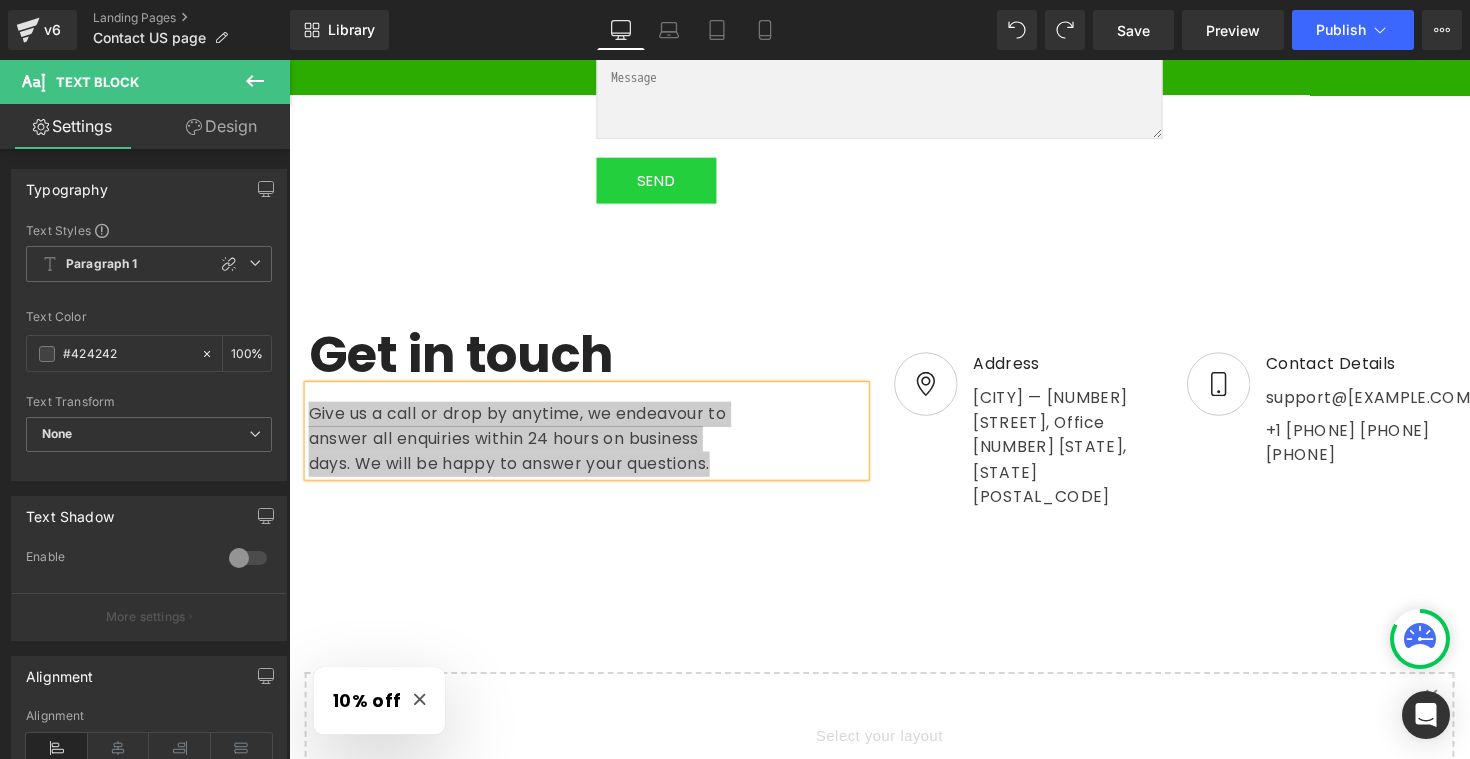 type 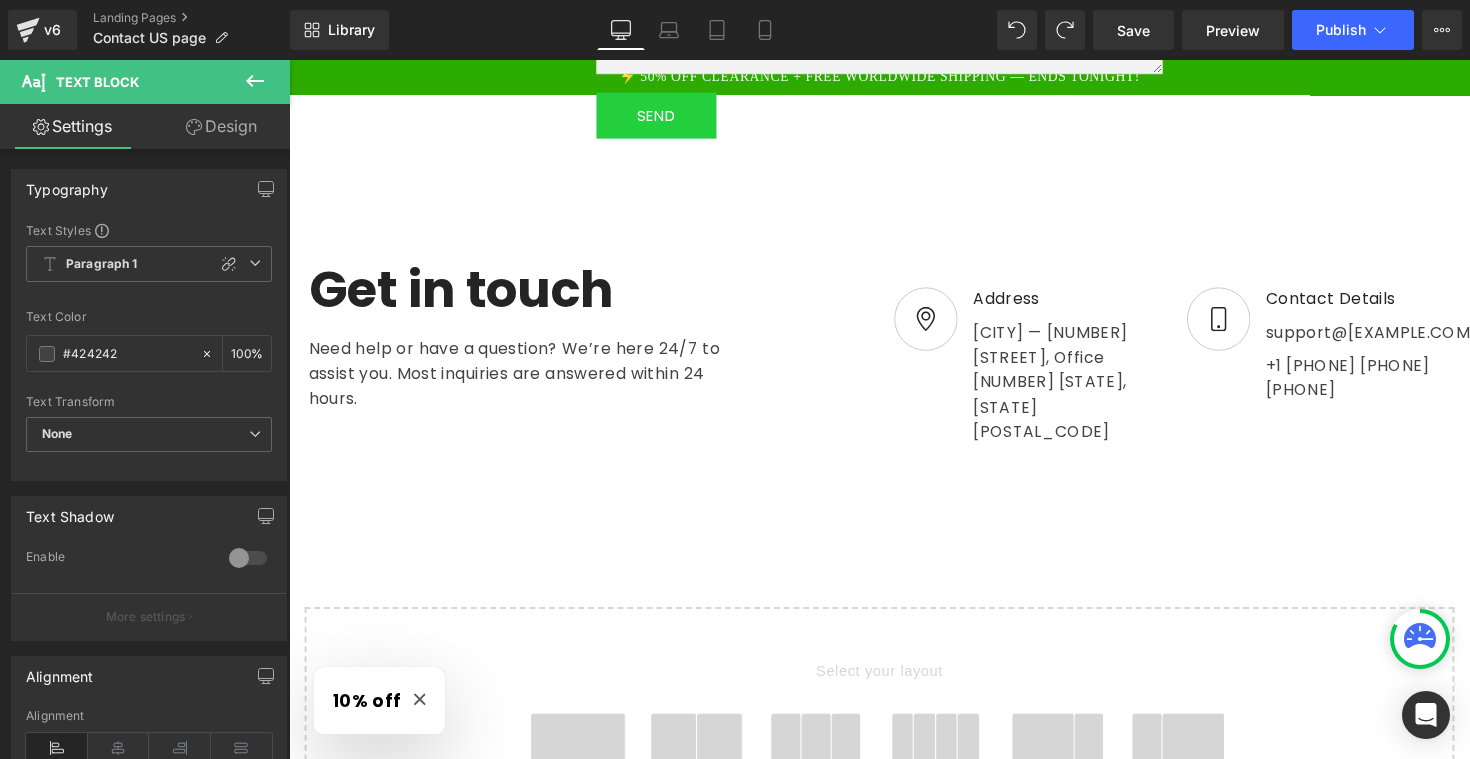 scroll, scrollTop: 817, scrollLeft: 0, axis: vertical 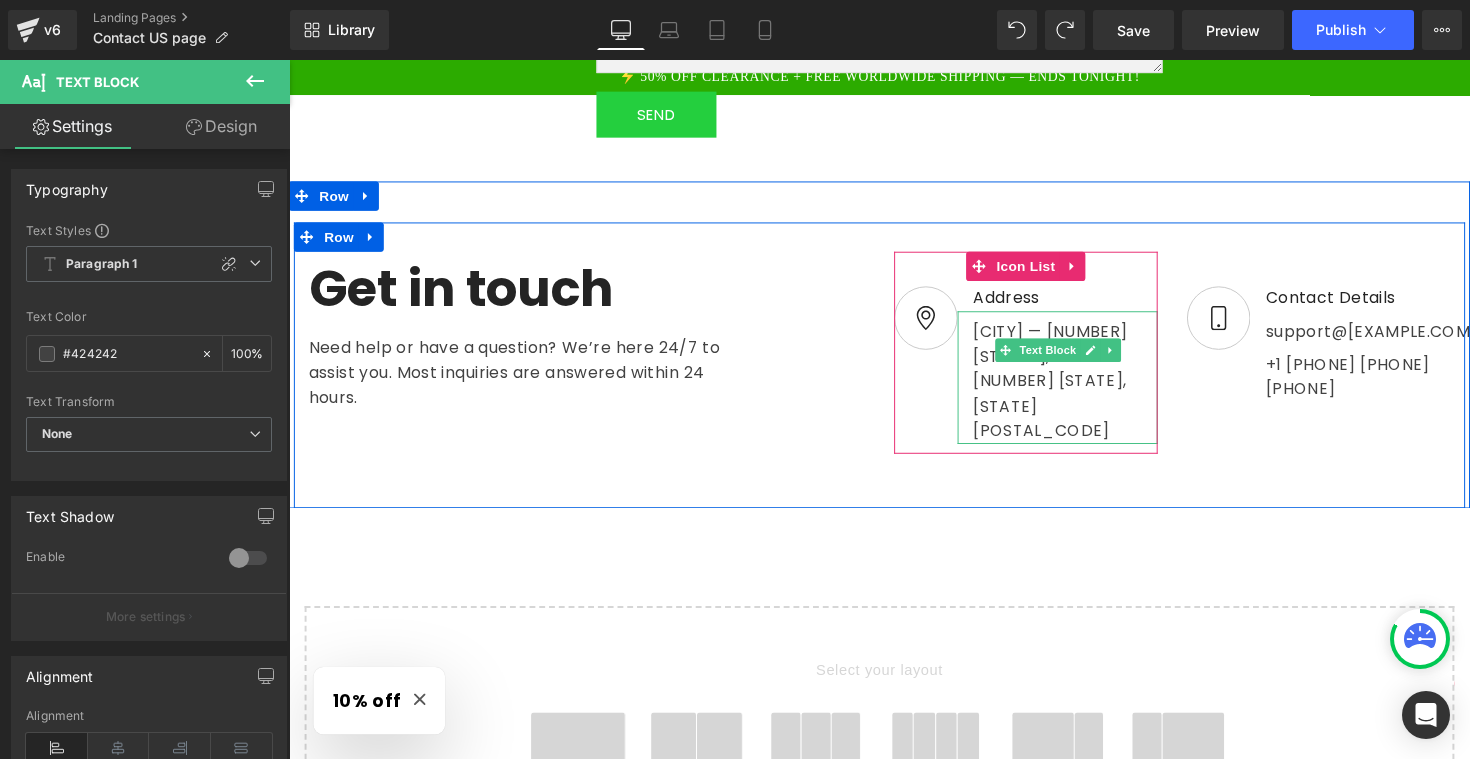 click on "[CITY] — [NUMBER] [STREET], Office [NUMBER] [STATE], [STATE] [POSTAL_CODE]" at bounding box center (1076, 385) 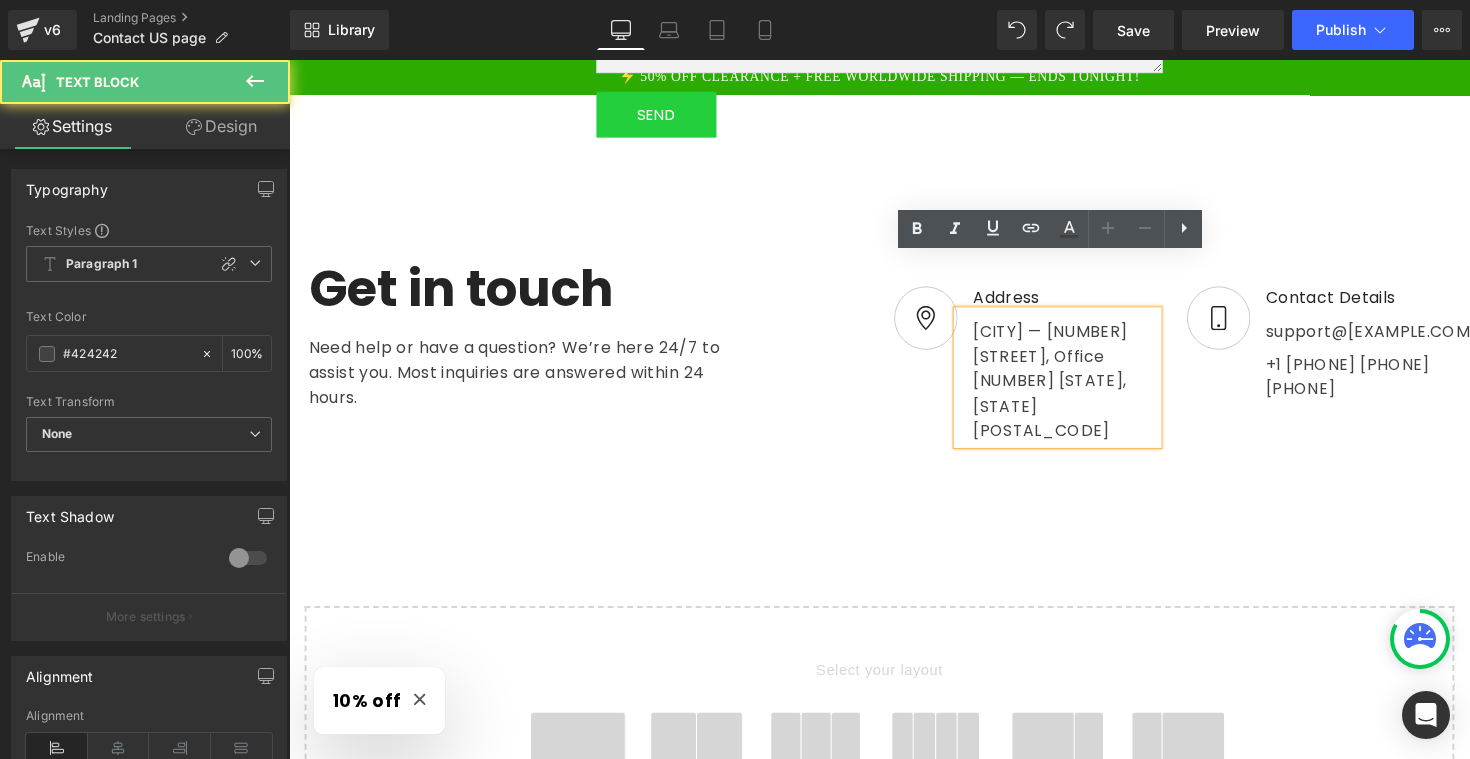 click on "[CITY] — [NUMBER] [STREET], Office [NUMBER] [STATE], [STATE] [POSTAL_CODE]" at bounding box center (1076, 385) 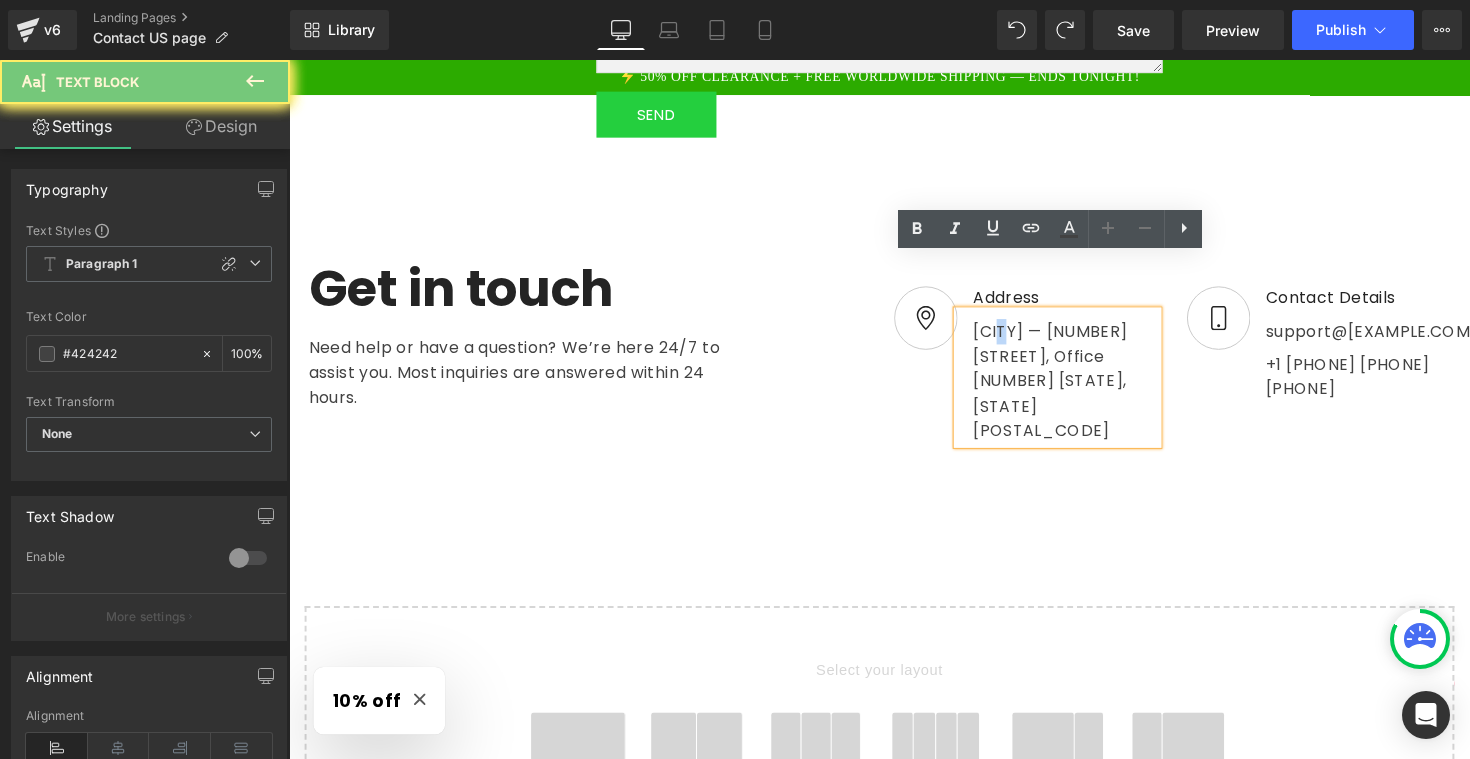 click on "[CITY] — [NUMBER] [STREET], Office [NUMBER] [STATE], [STATE] [POSTAL_CODE]" at bounding box center (1076, 385) 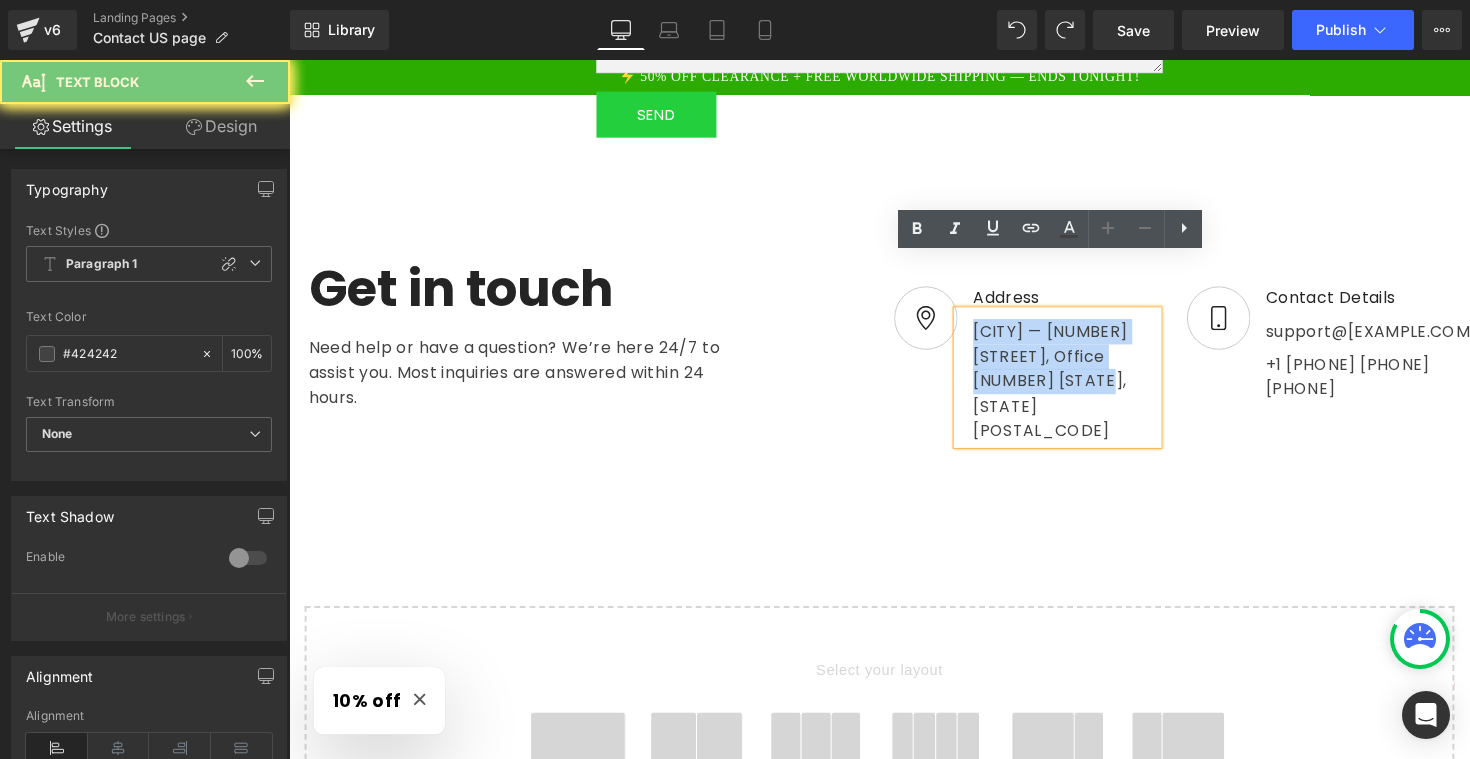 click on "[CITY] — [NUMBER] [STREET], Office [NUMBER] [STATE], [STATE] [POSTAL_CODE]" at bounding box center (1076, 385) 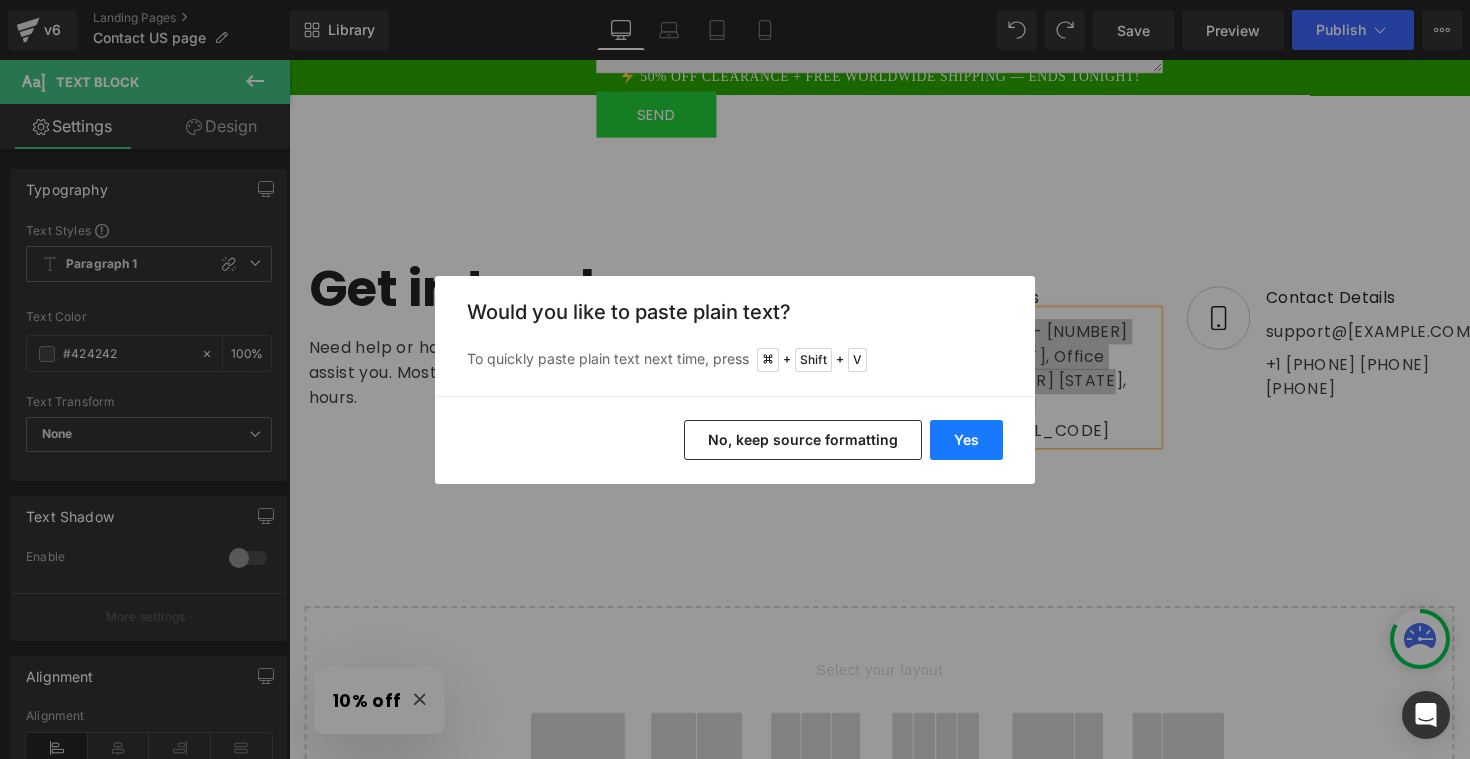 click on "Yes" at bounding box center [966, 440] 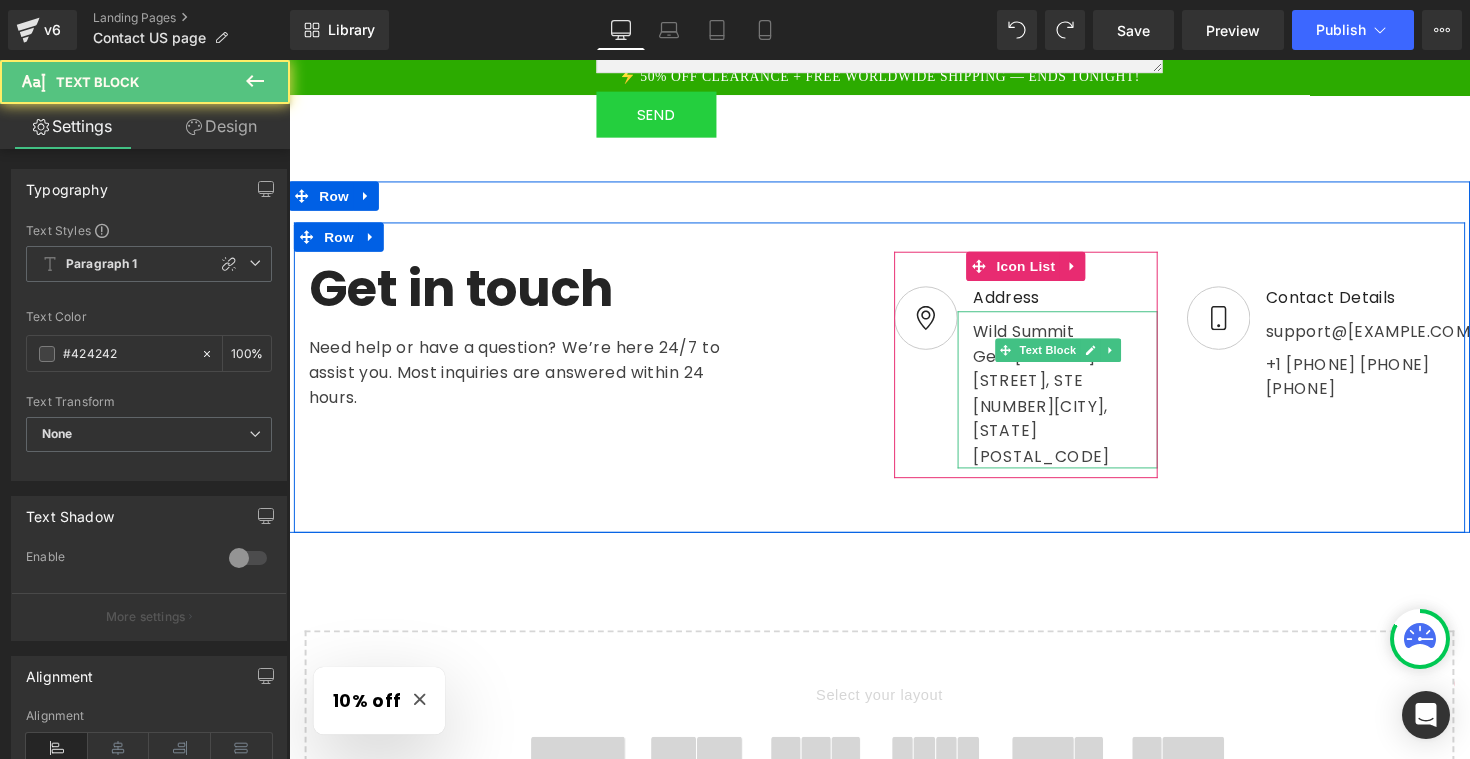 click on "Wild Summit Gear[NUMBER] [STREET], STE [NUMBER][CITY], [STATE] [POSTAL_CODE]" at bounding box center [1076, 398] 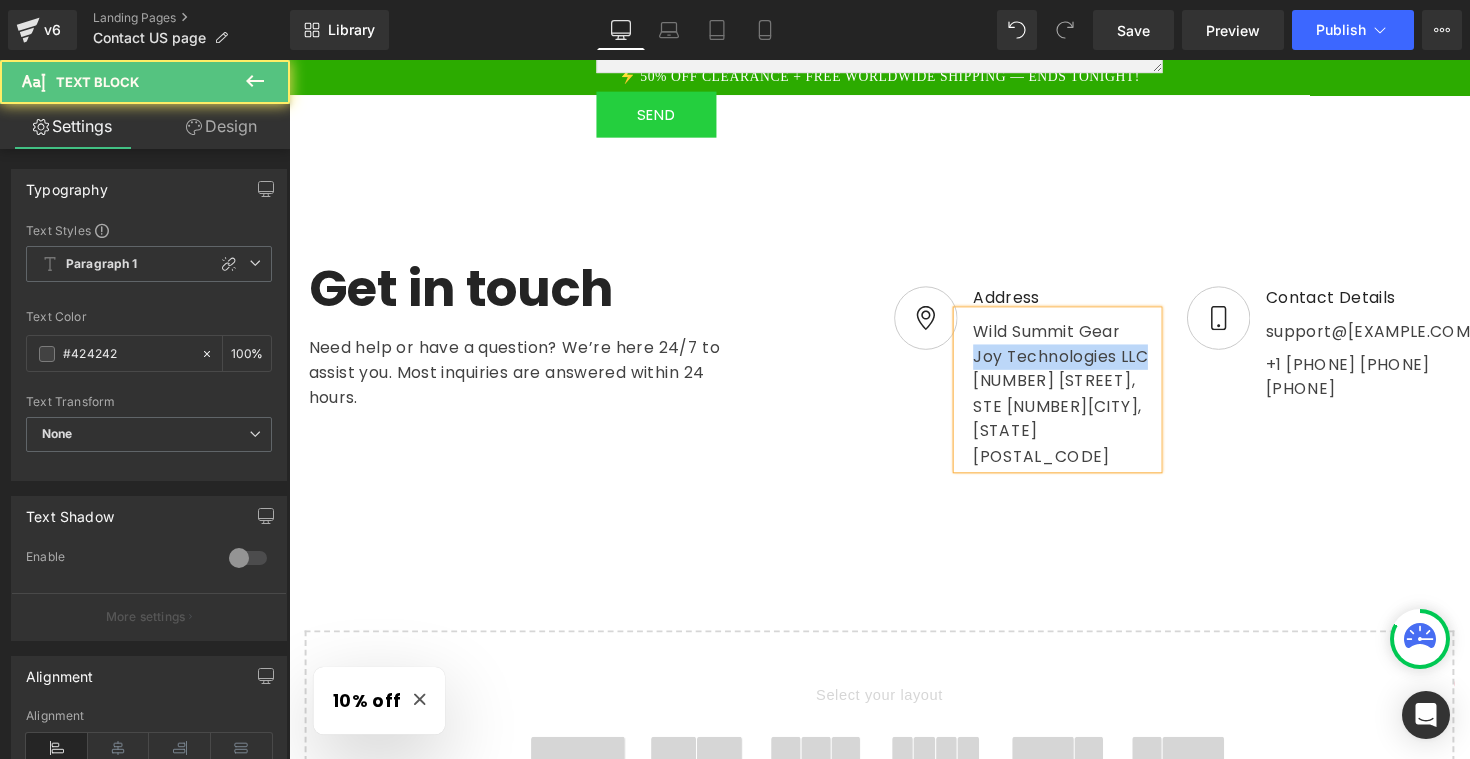 drag, startPoint x: 1026, startPoint y: 332, endPoint x: 982, endPoint y: 309, distance: 49.648766 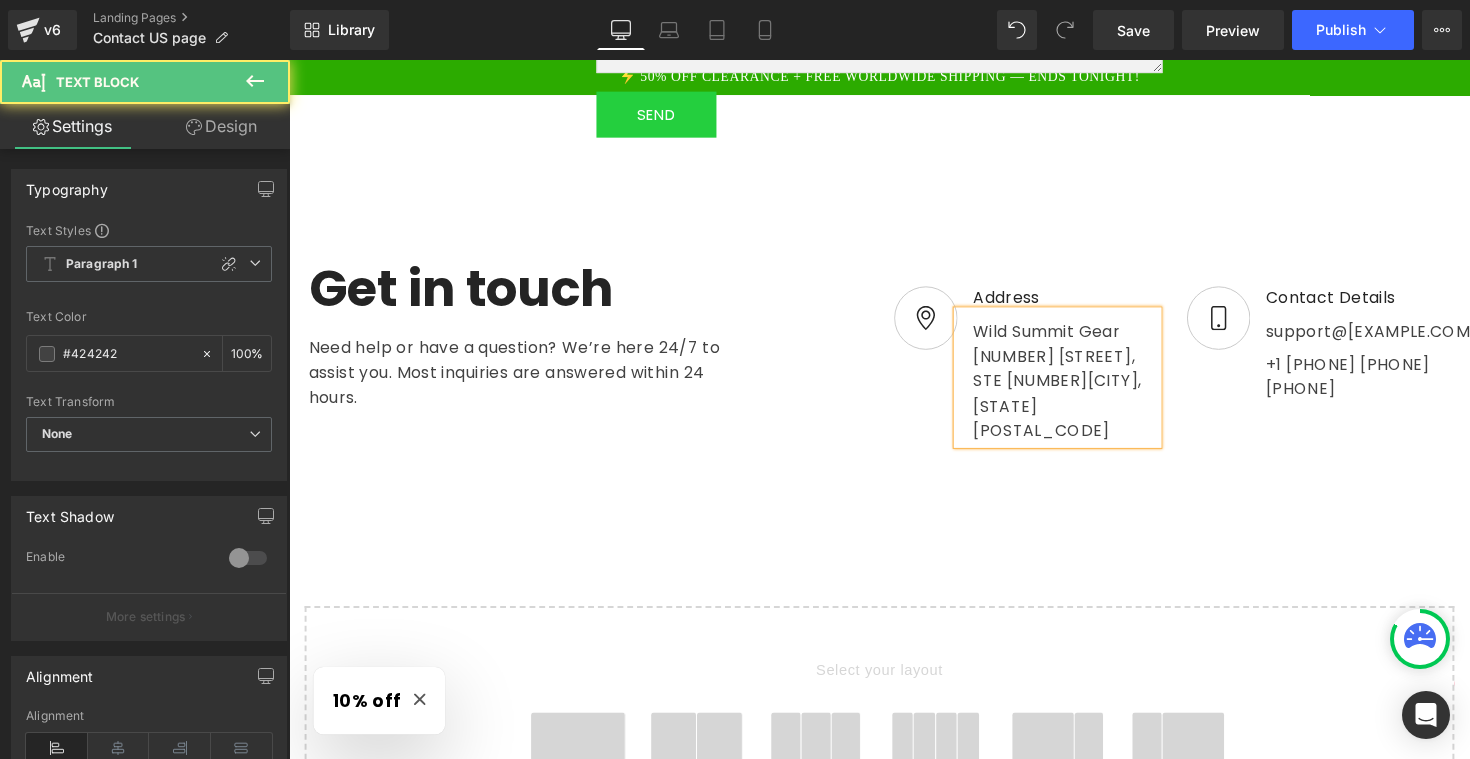 click on "[NUMBER] [STREET], STE [NUMBER][CITY], [STATE] [POSTAL_CODE]" at bounding box center (1084, 402) 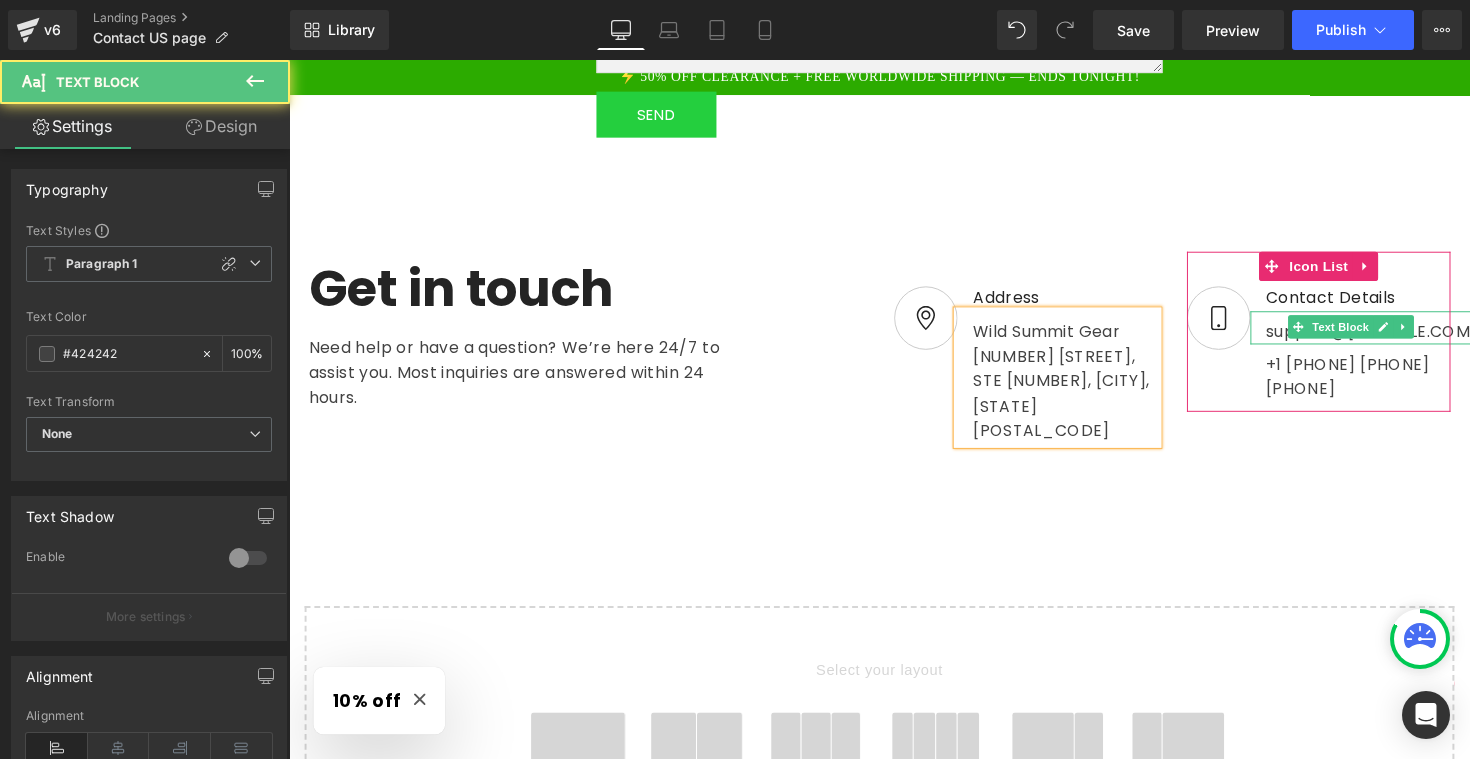click on "support@[EXAMPLE.COM]" at bounding box center (1390, 334) 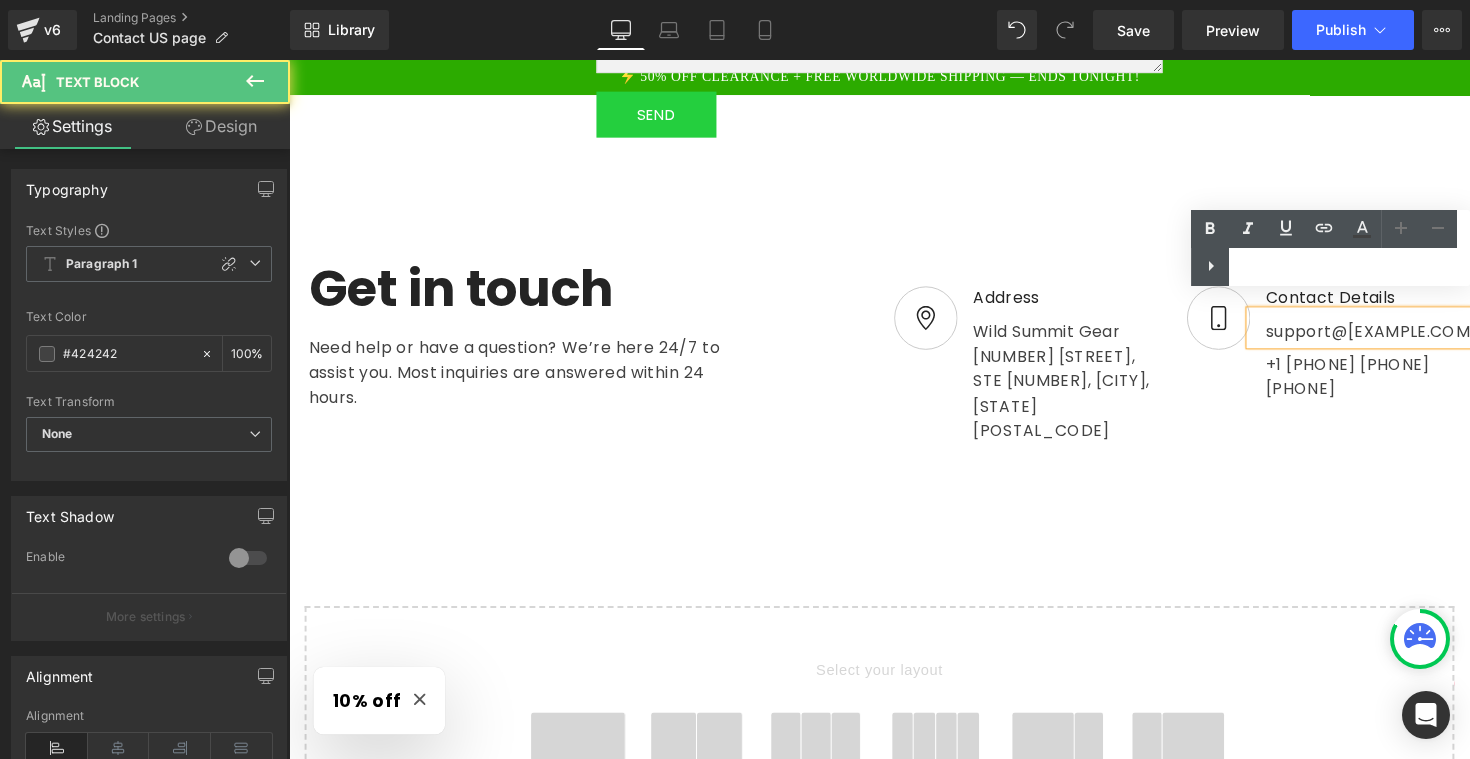 click on "Text Color Highlight Color #333333" at bounding box center [1330, 248] 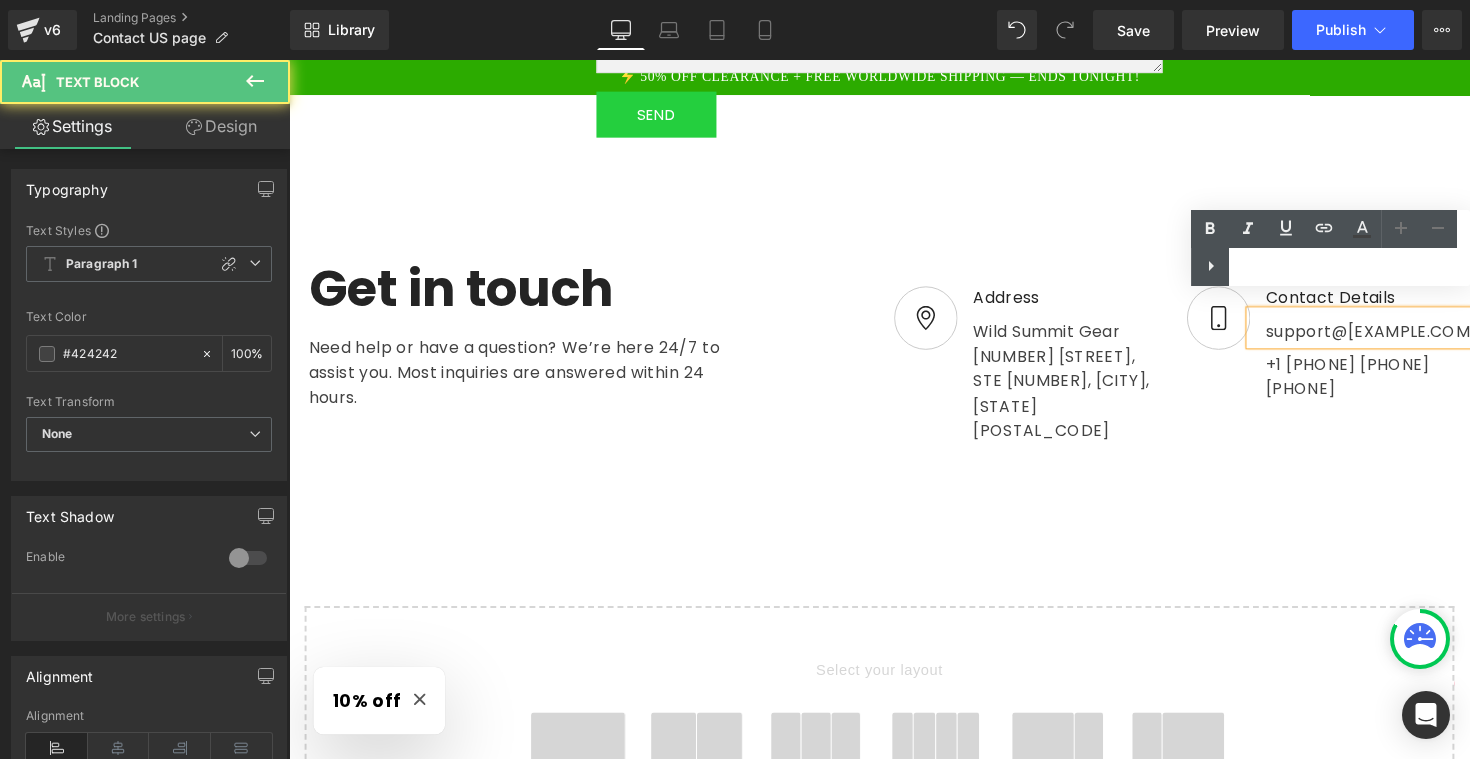click on "Text Color Highlight Color #333333" at bounding box center [1330, 248] 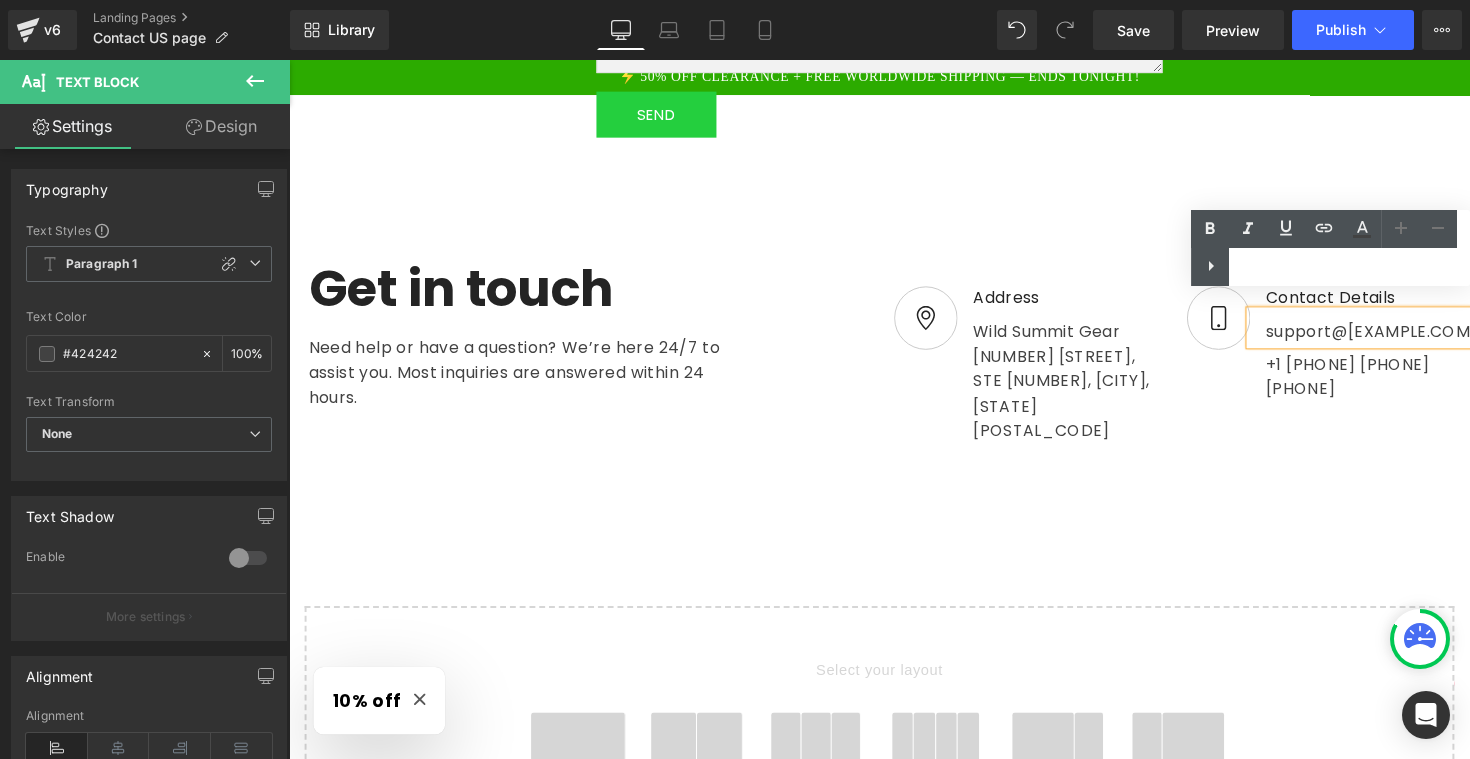 click on "Text Color Highlight Color #333333" at bounding box center (1330, 248) 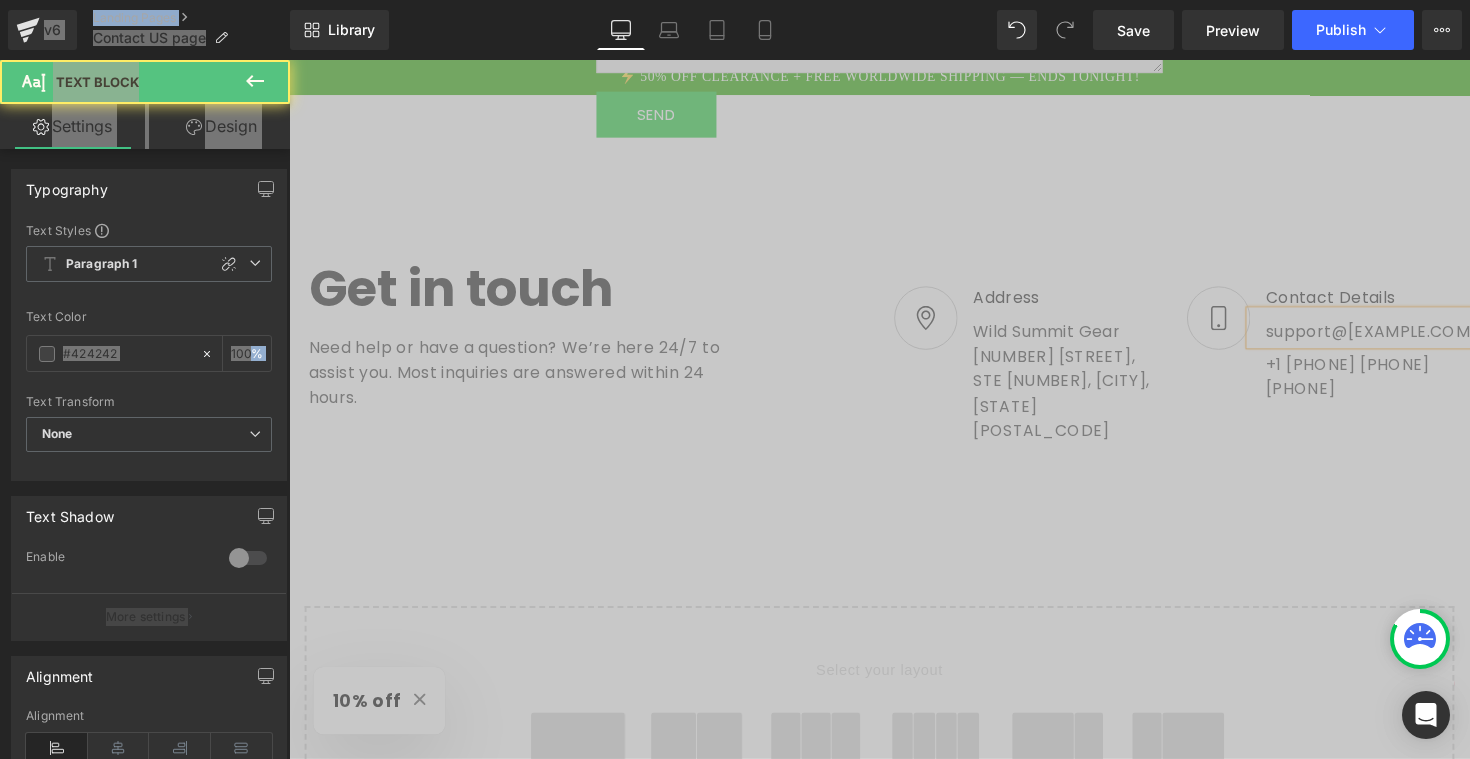 click on "support@[EXAMPLE.COM]" at bounding box center [1390, 334] 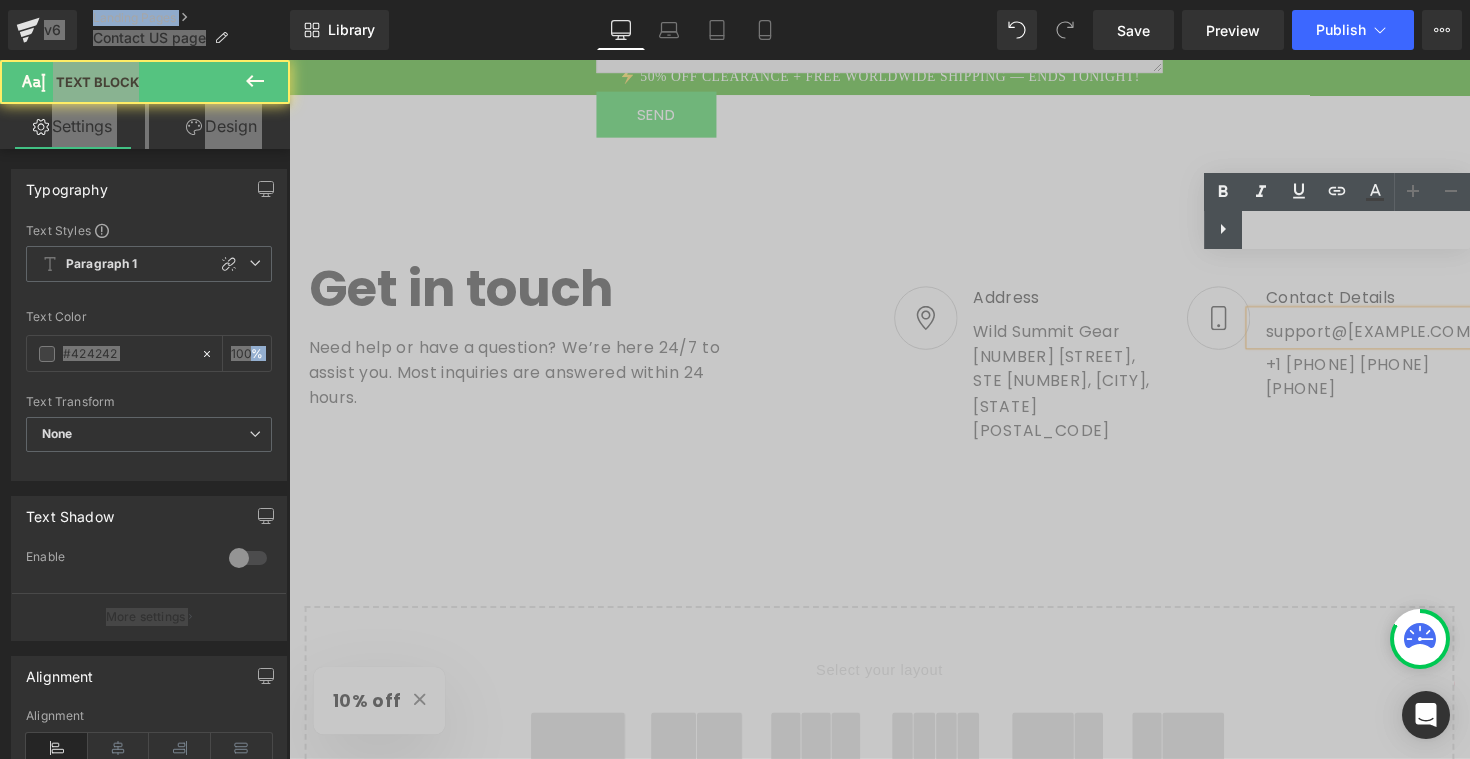 click on "support@[EXAMPLE.COM]" at bounding box center (1390, 334) 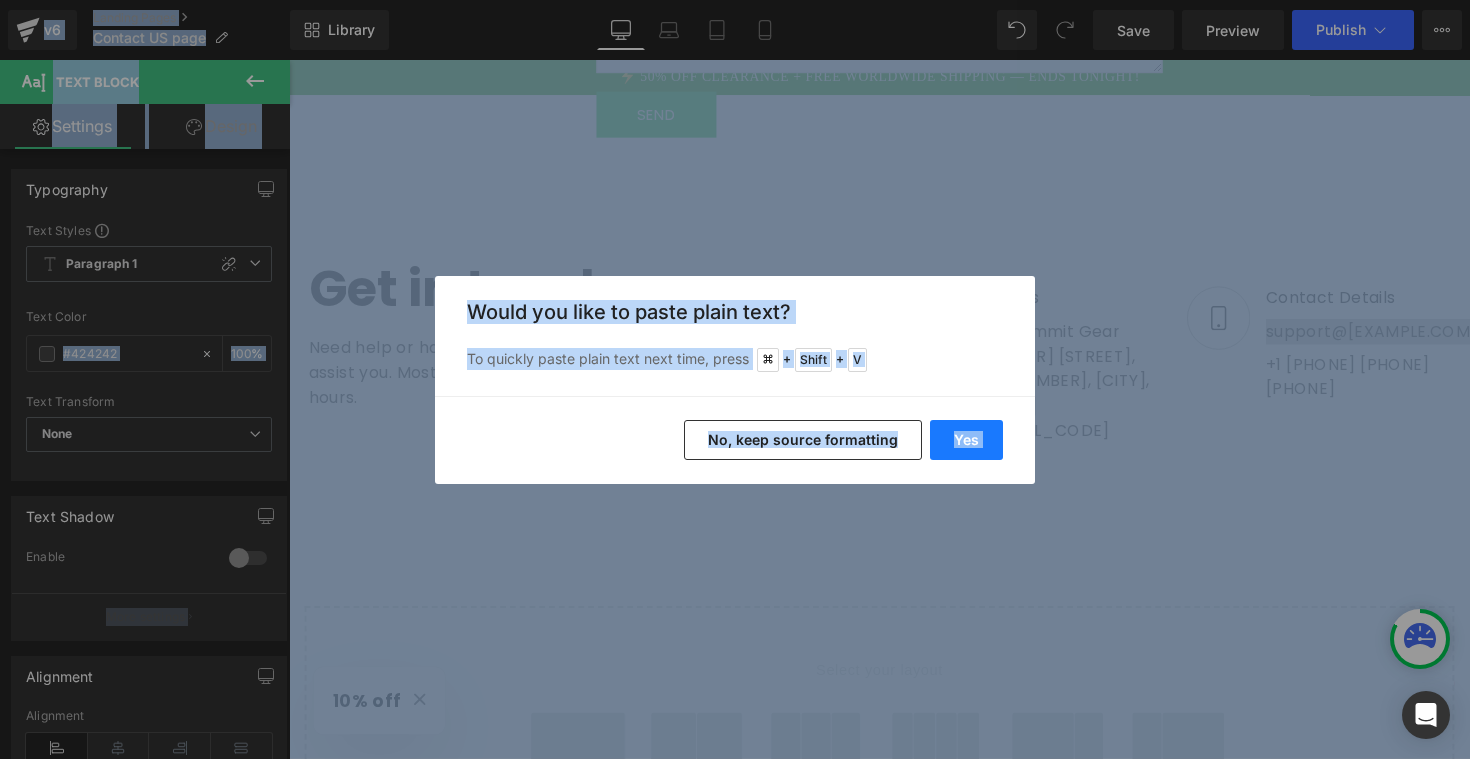 click on "Yes" at bounding box center (966, 440) 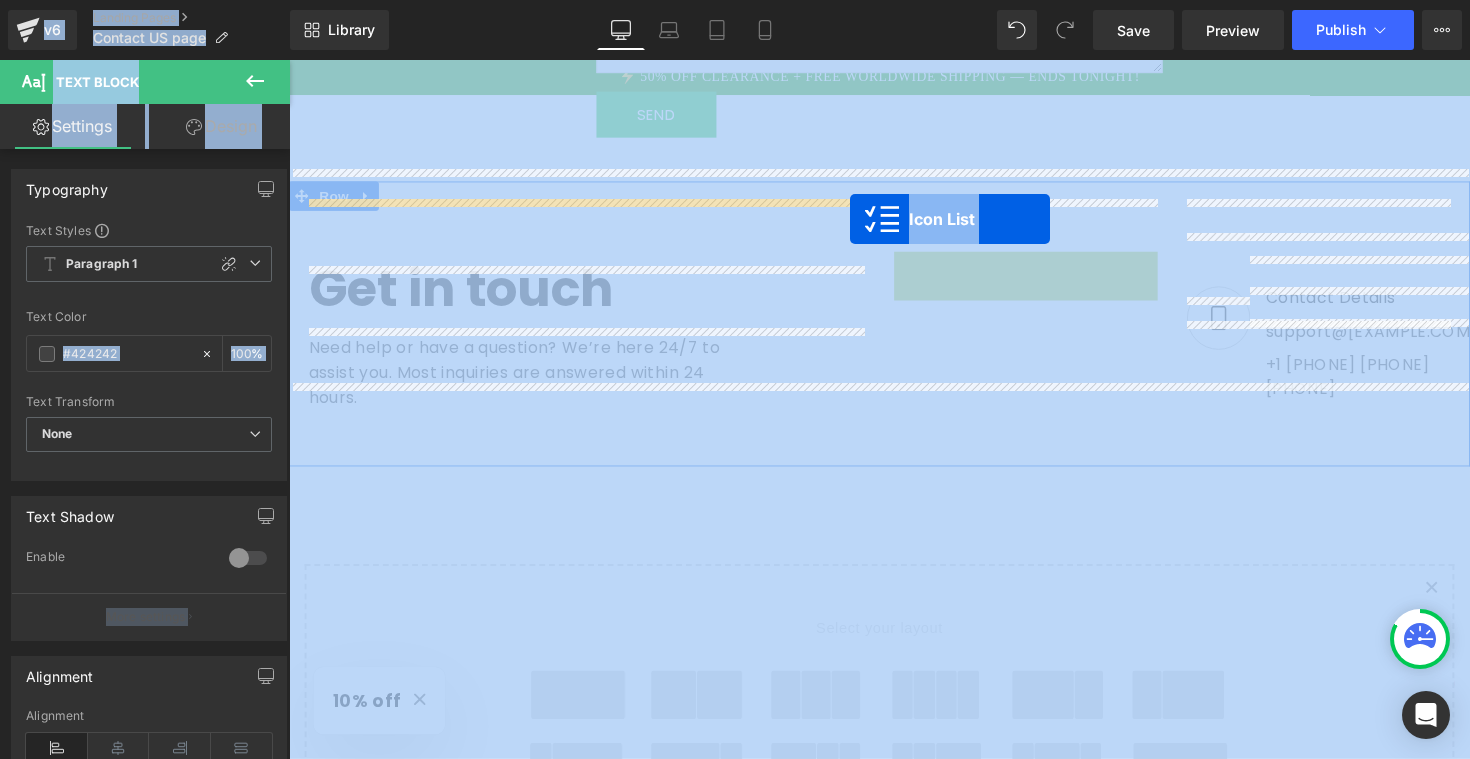 drag, startPoint x: 986, startPoint y: 217, endPoint x: 864, endPoint y: 223, distance: 122.14745 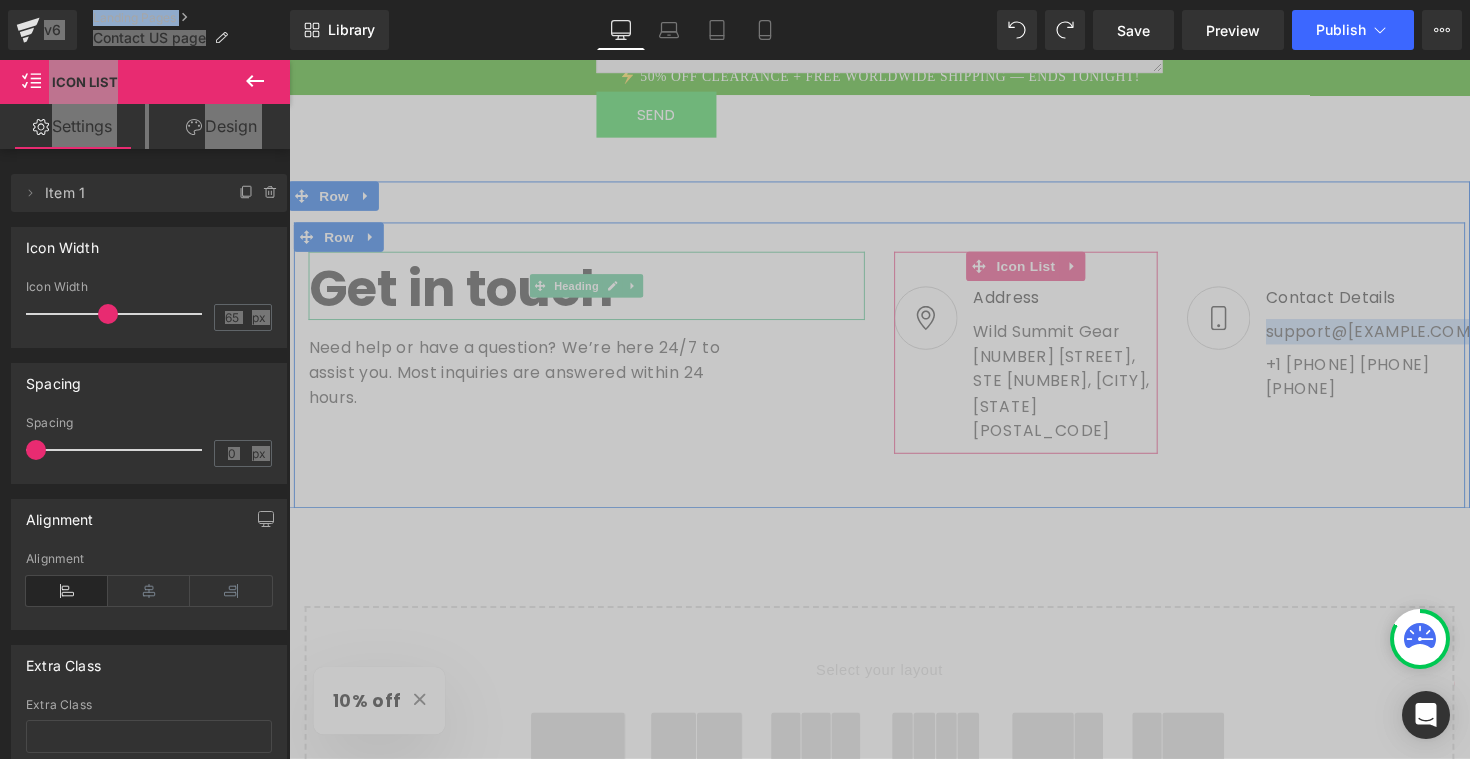 click on "Get in touch" at bounding box center [594, 290] 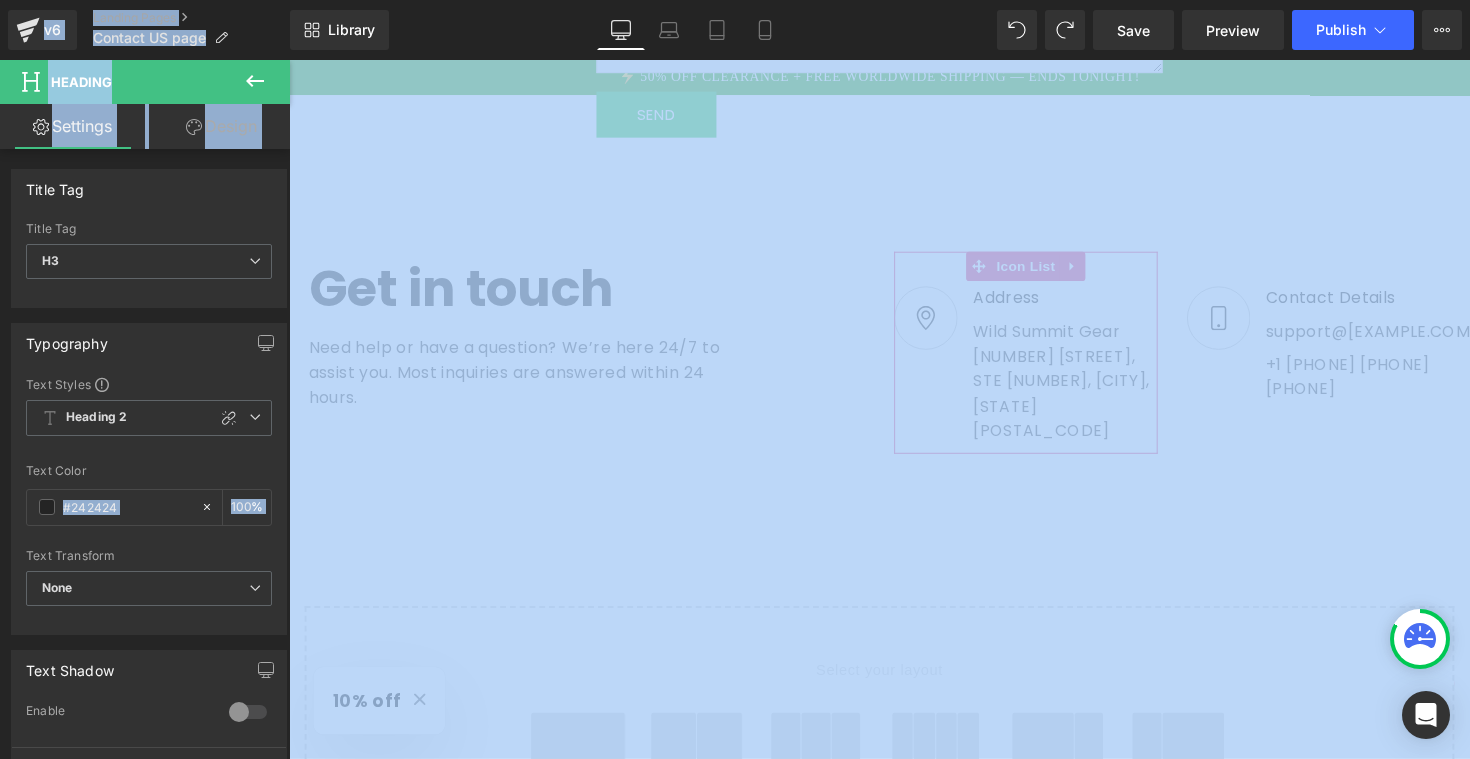 click on "Design" at bounding box center (221, 126) 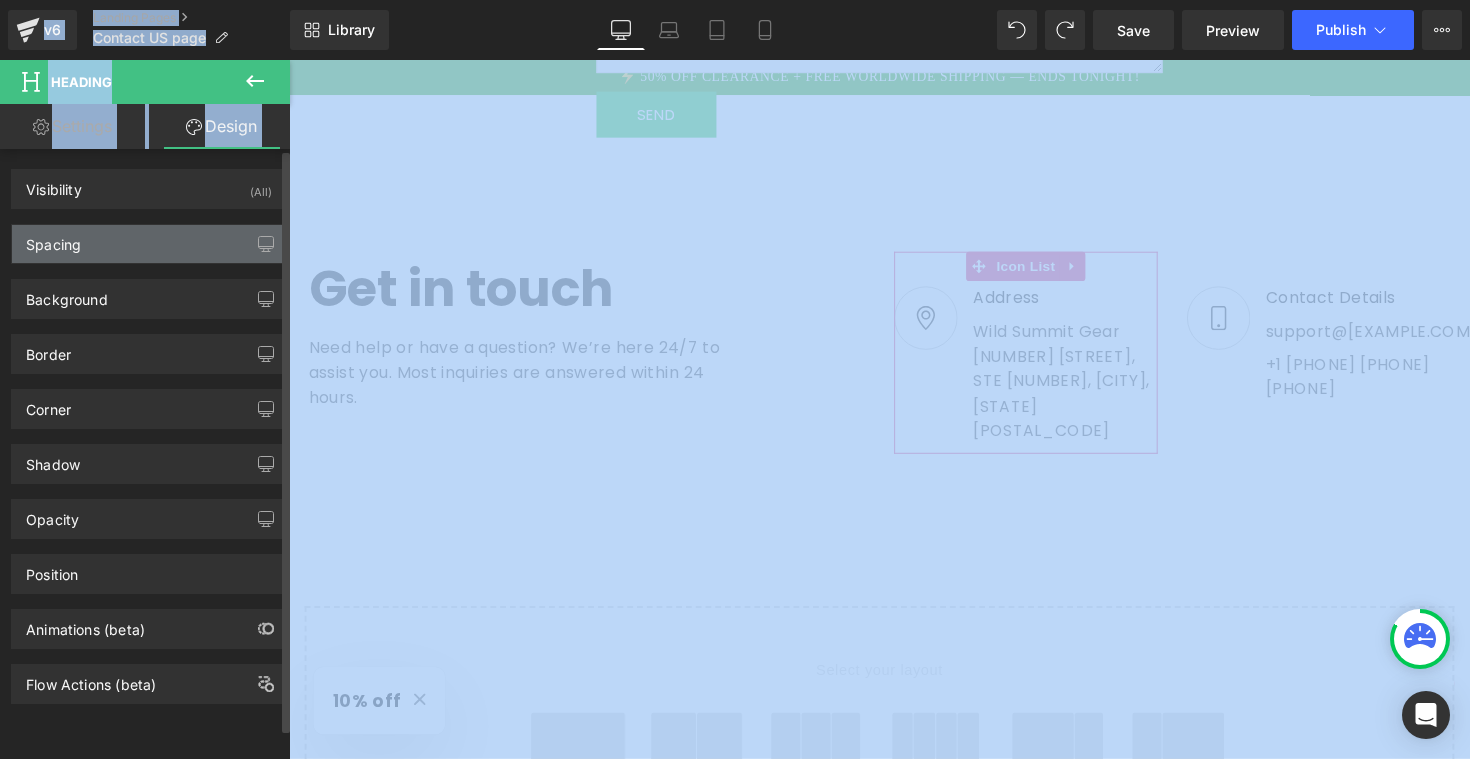 click on "Spacing" at bounding box center [149, 244] 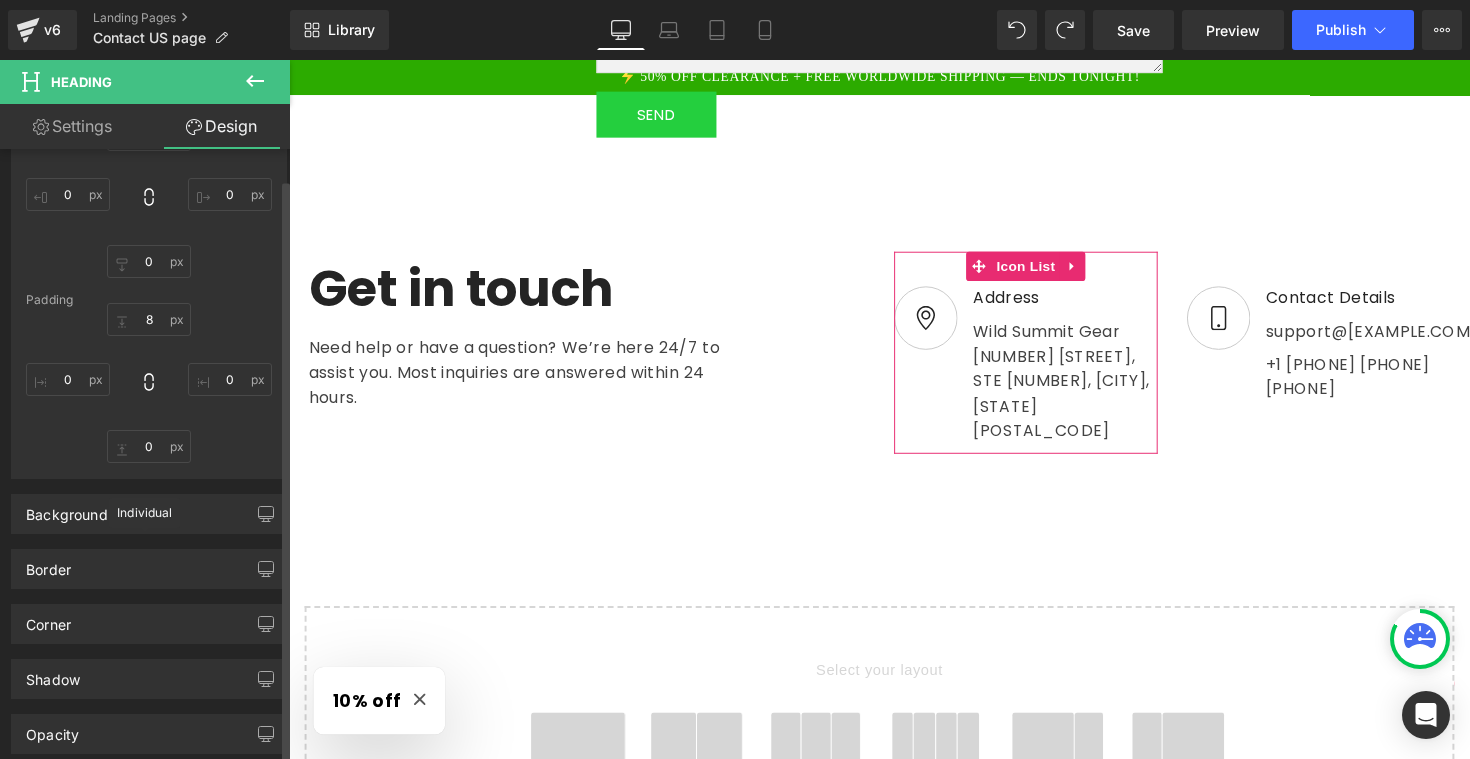 scroll, scrollTop: 190, scrollLeft: 0, axis: vertical 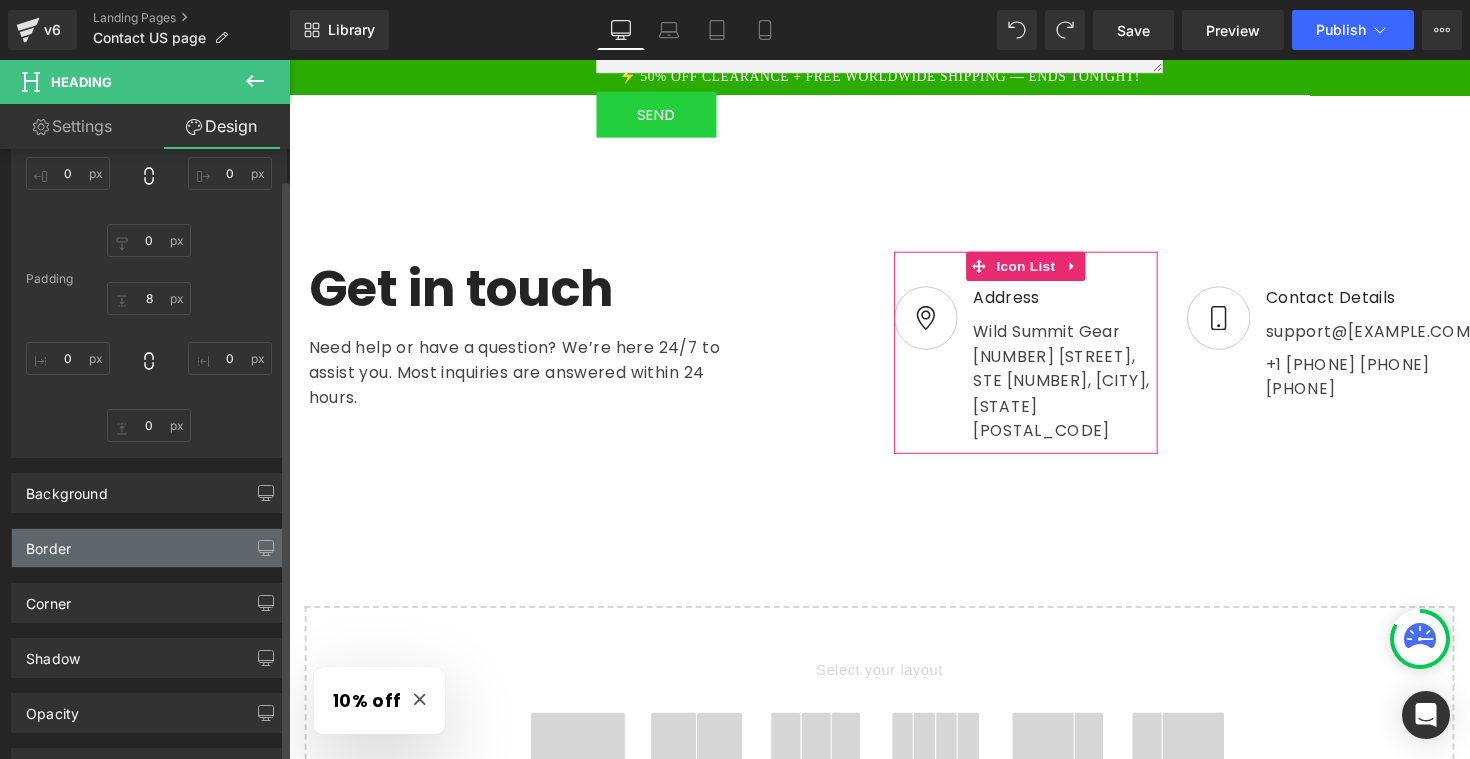 click on "Border" at bounding box center (149, 548) 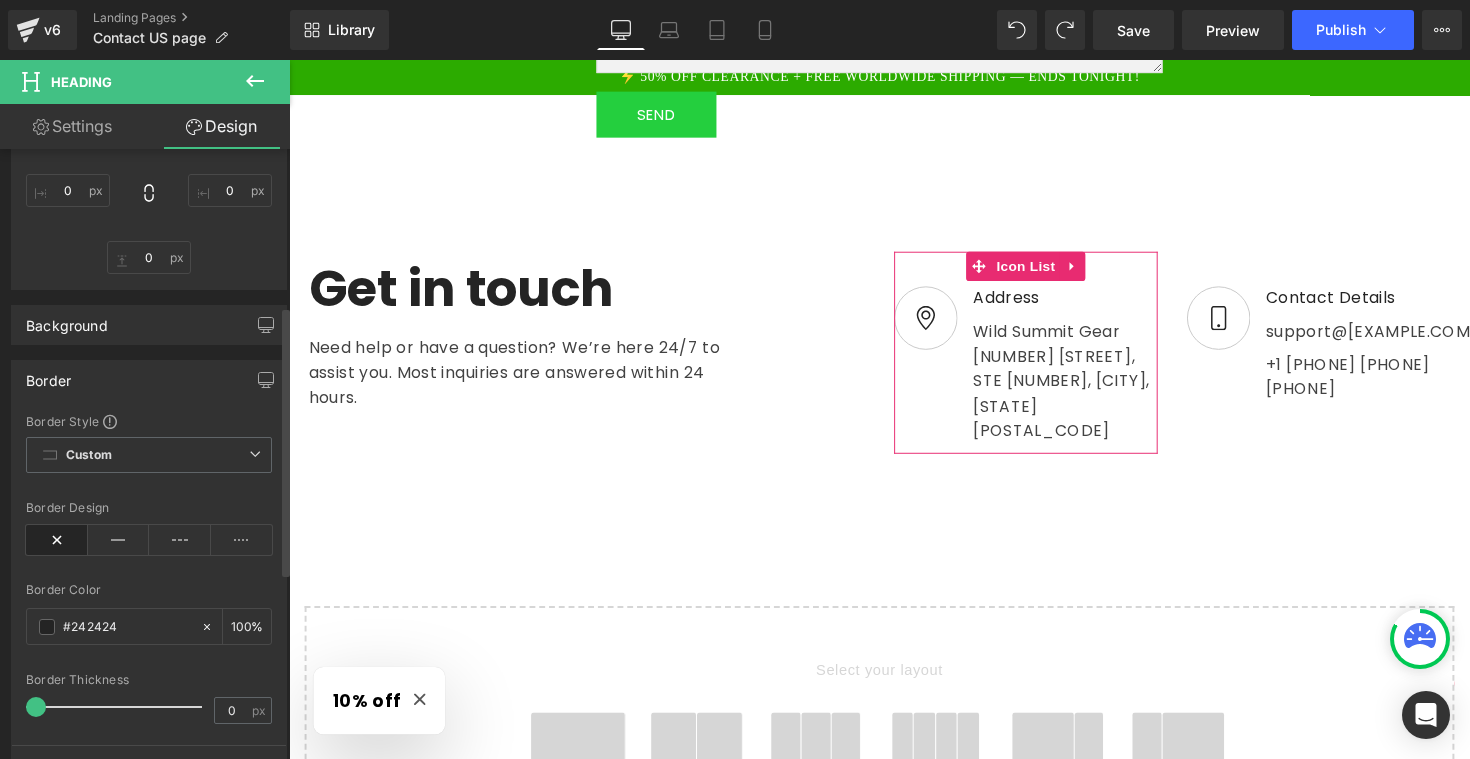 scroll, scrollTop: 354, scrollLeft: 0, axis: vertical 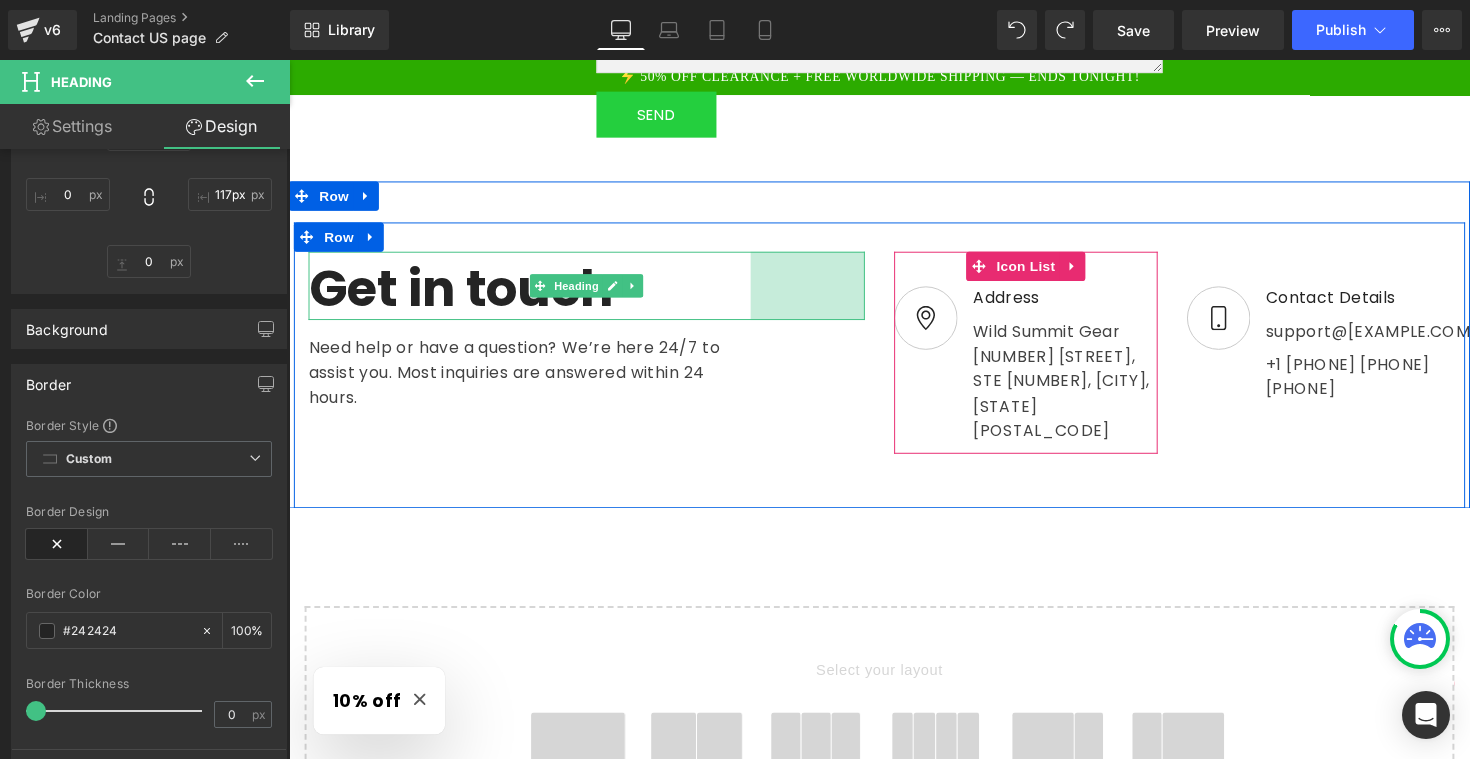 drag, startPoint x: 873, startPoint y: 235, endPoint x: 756, endPoint y: 244, distance: 117.34564 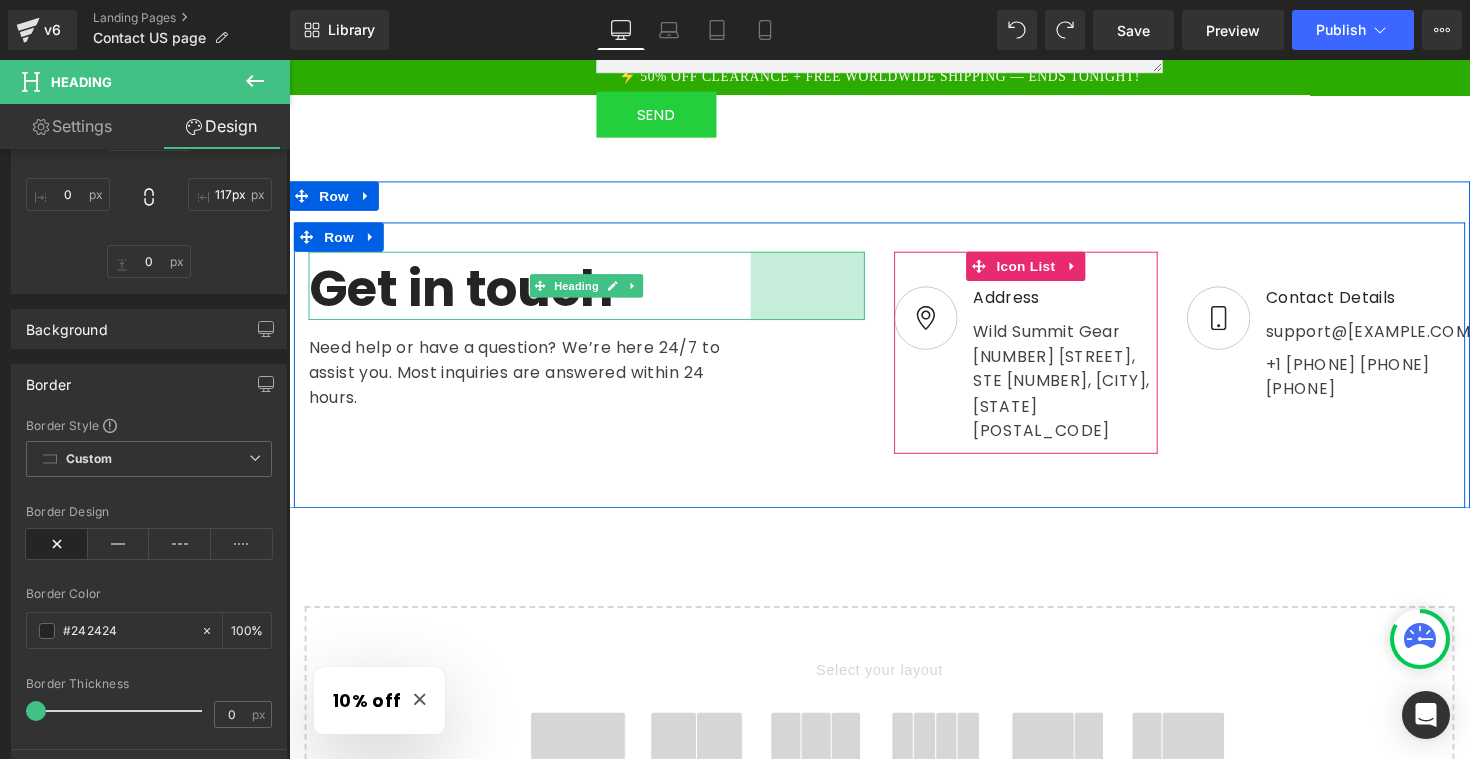 click on "Get in touch Heading         117px" at bounding box center [594, 290] 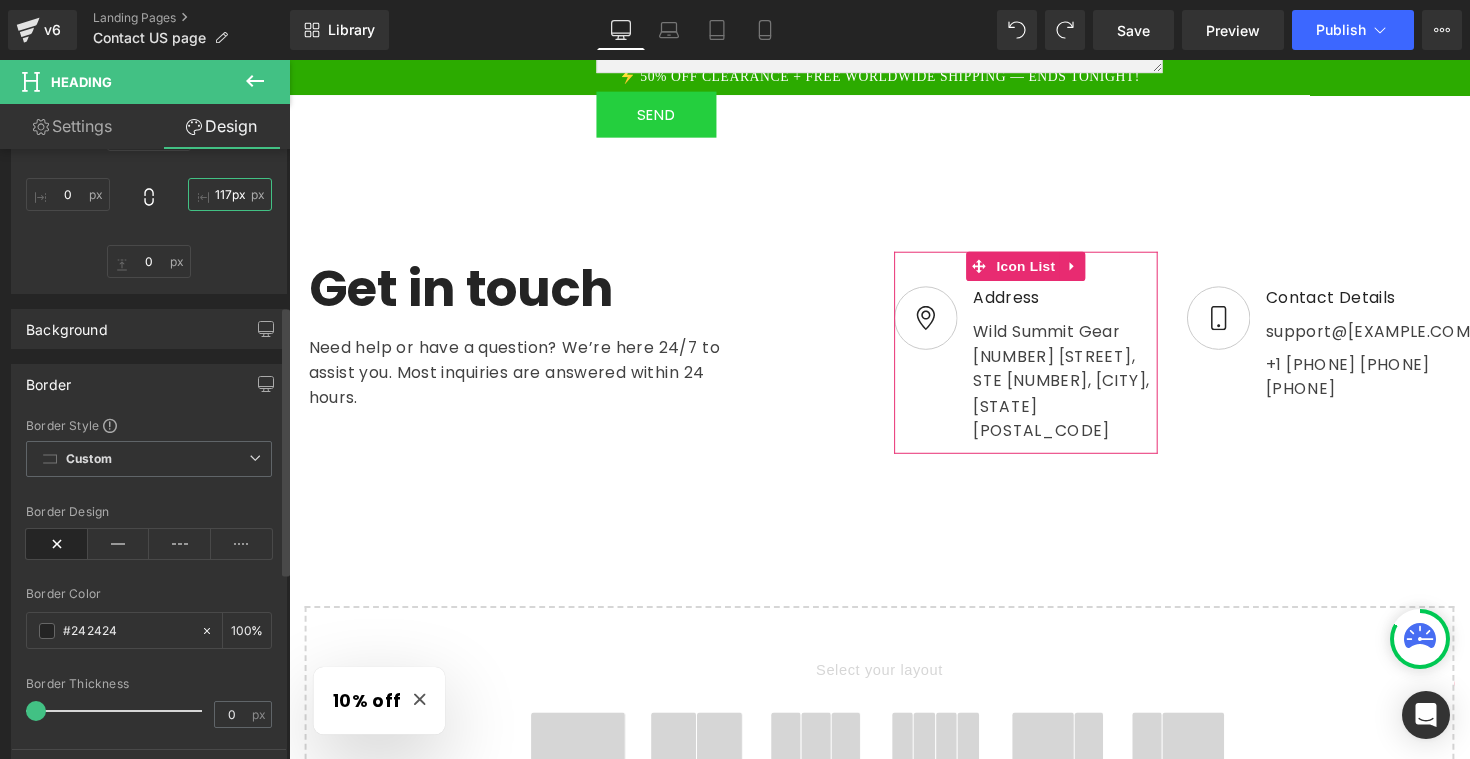 click on "117px" at bounding box center [230, 194] 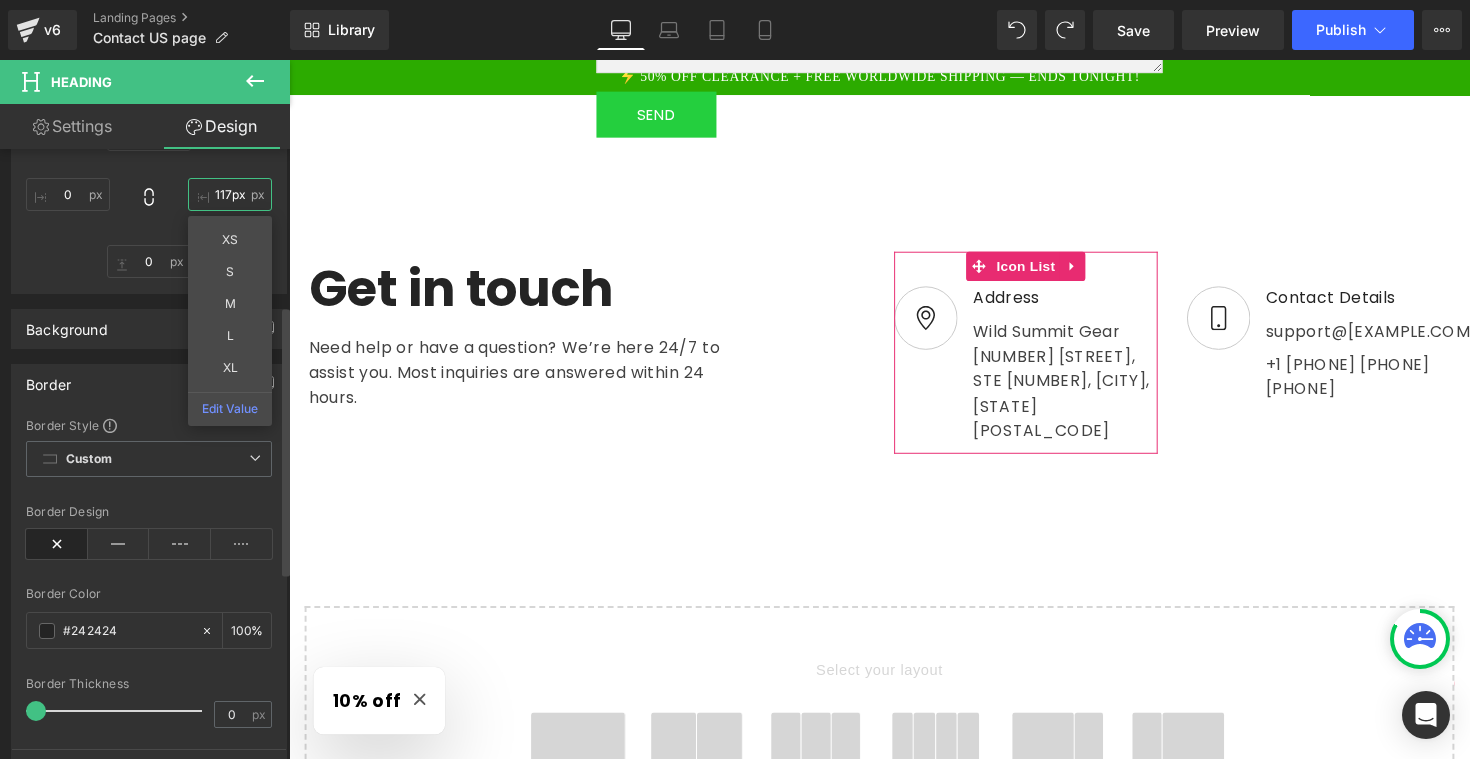 click on "117px" at bounding box center (230, 194) 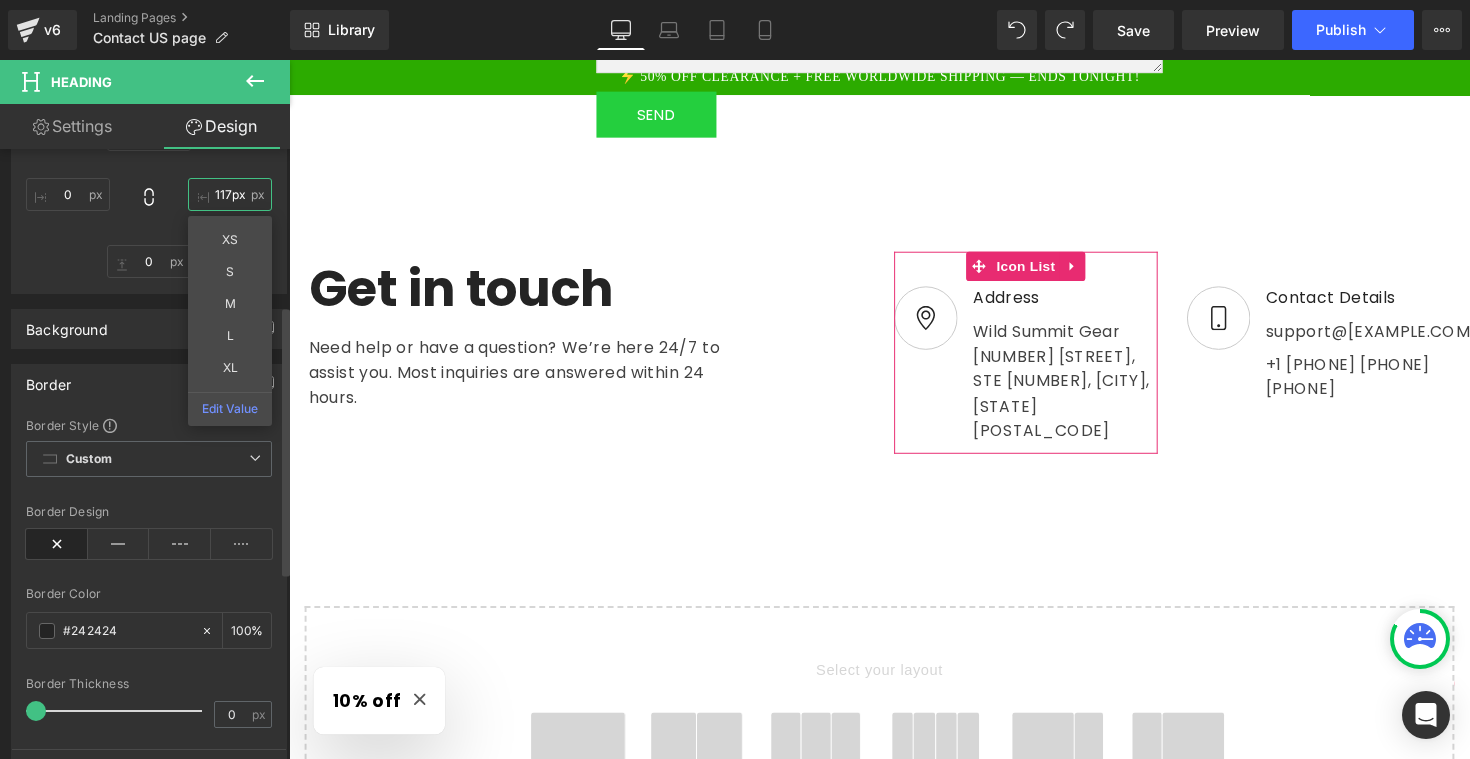 click on "117px" at bounding box center (230, 194) 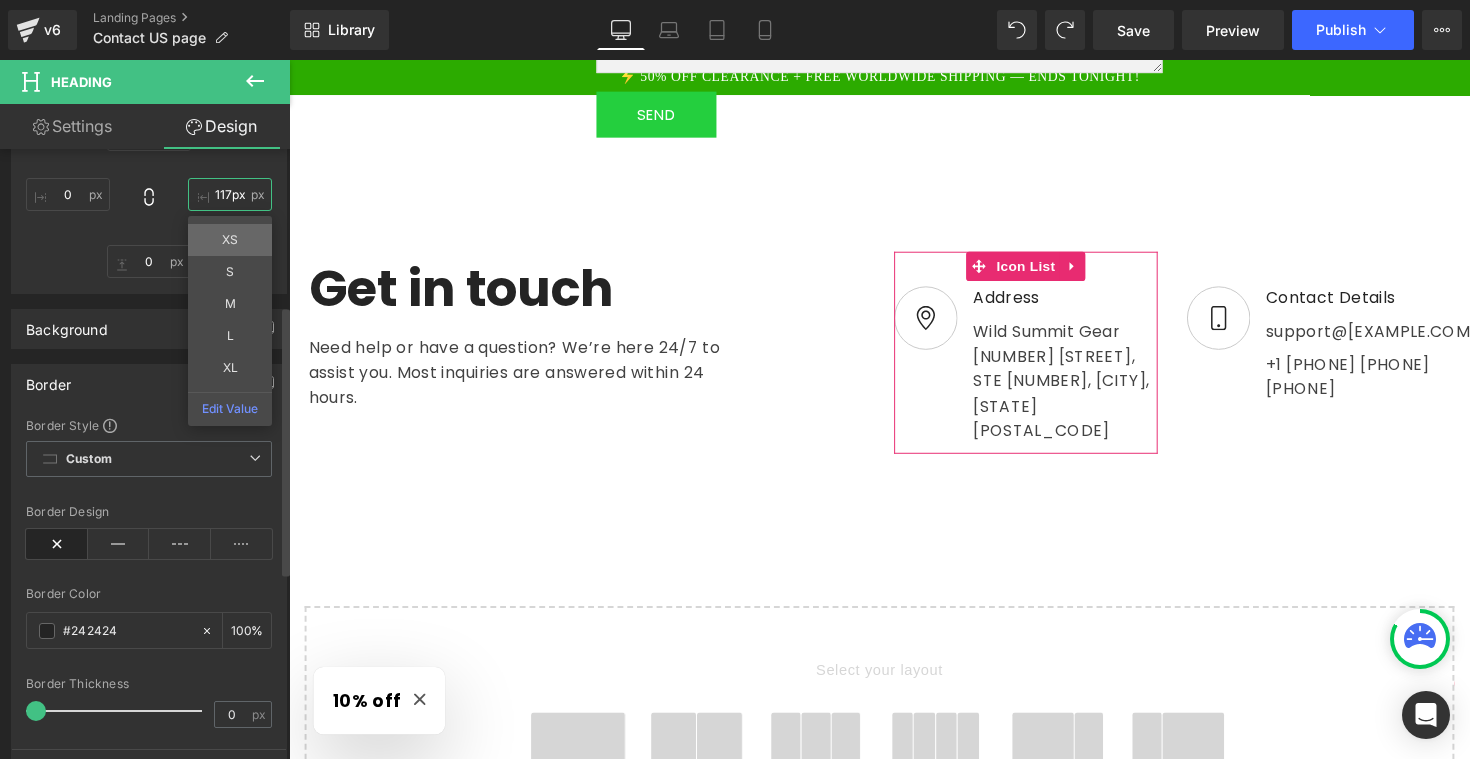 type on "11px" 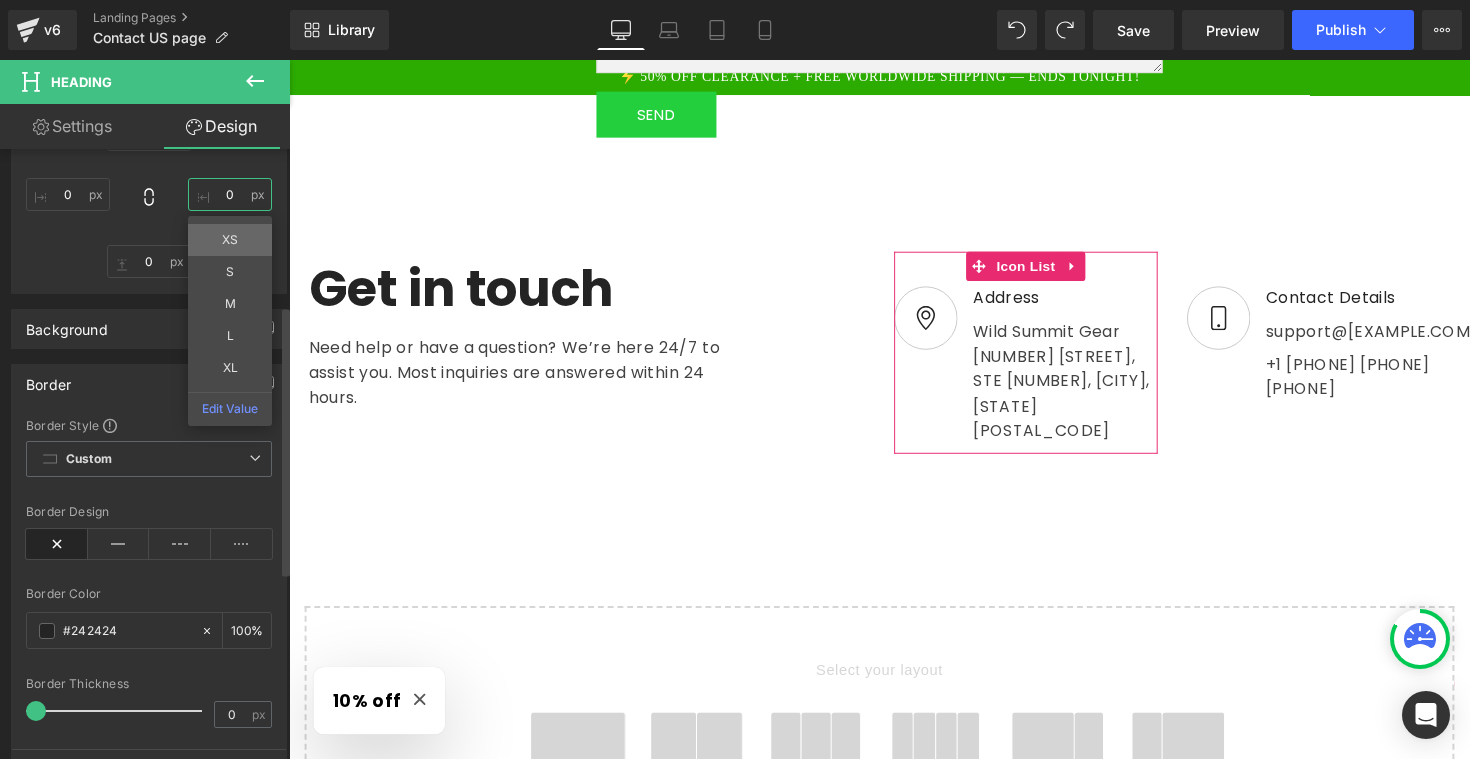 type on "0" 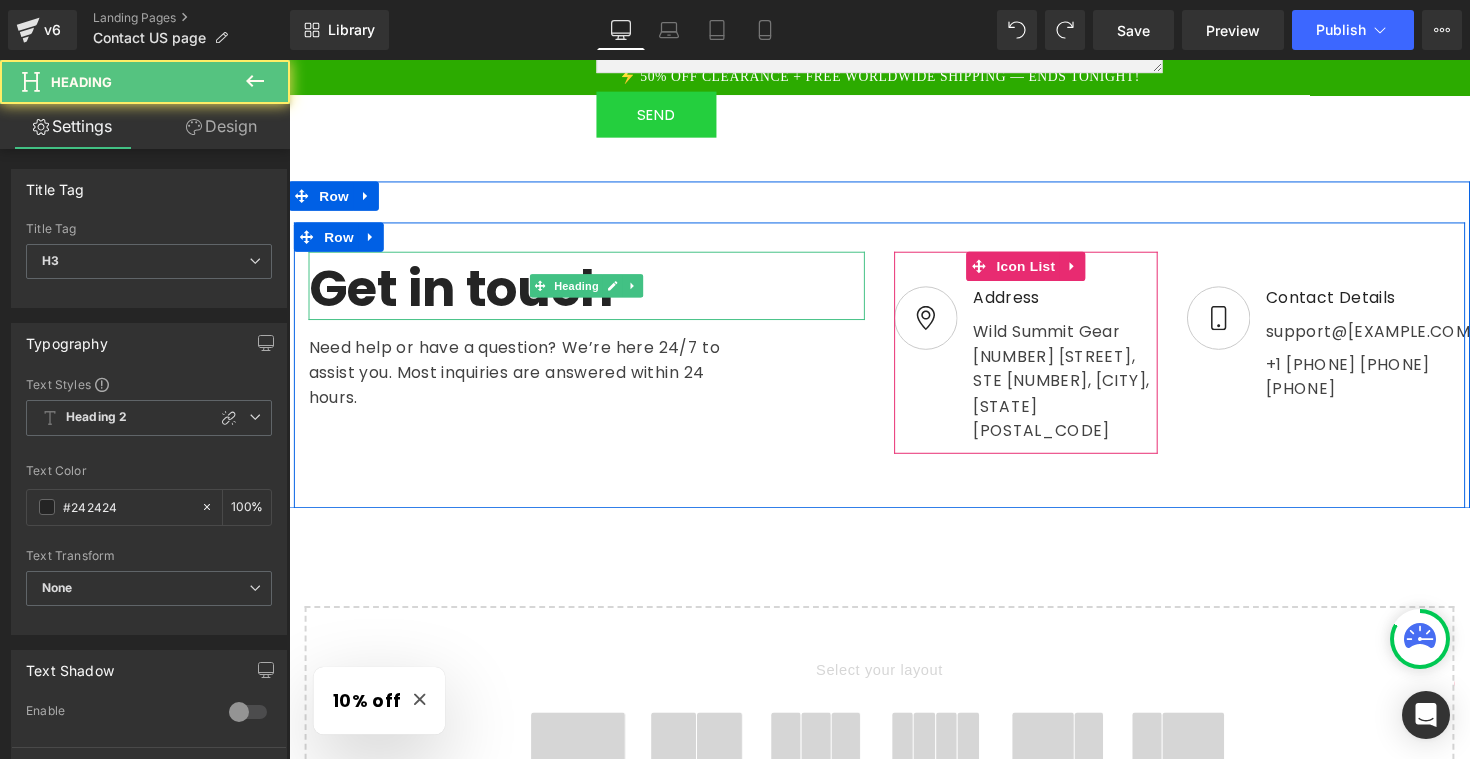 click on "Get in touch" at bounding box center [594, 290] 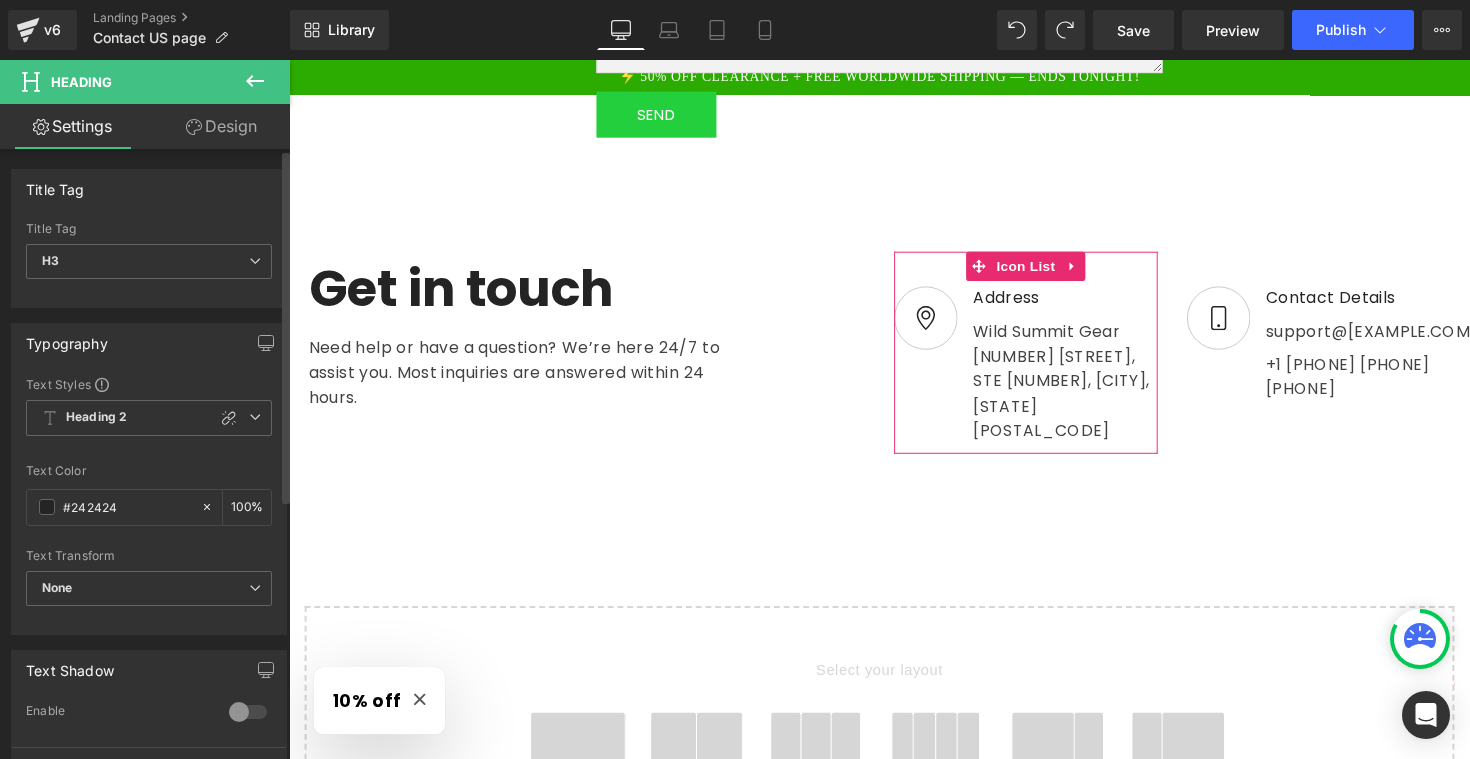 scroll, scrollTop: 0, scrollLeft: 0, axis: both 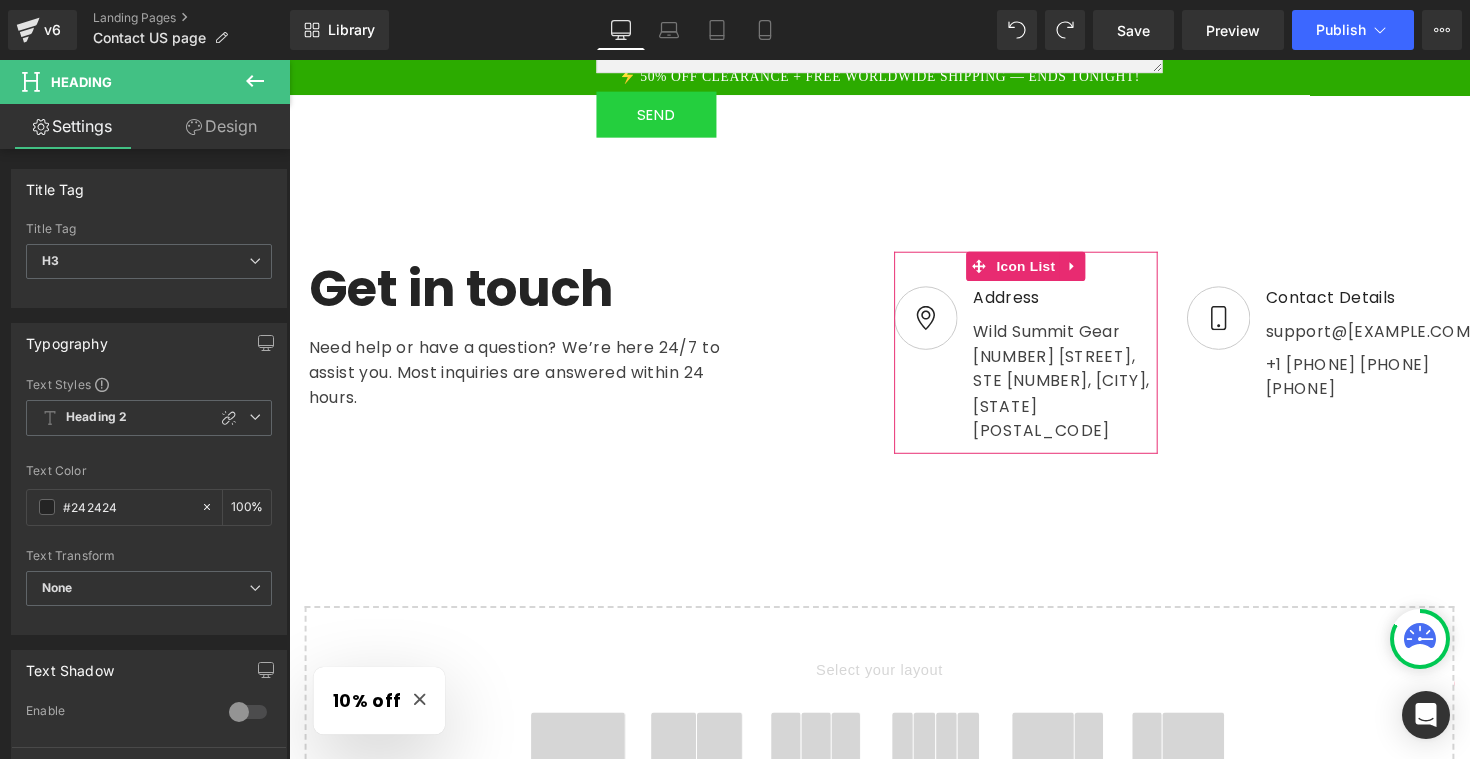 click on "Design" at bounding box center (221, 126) 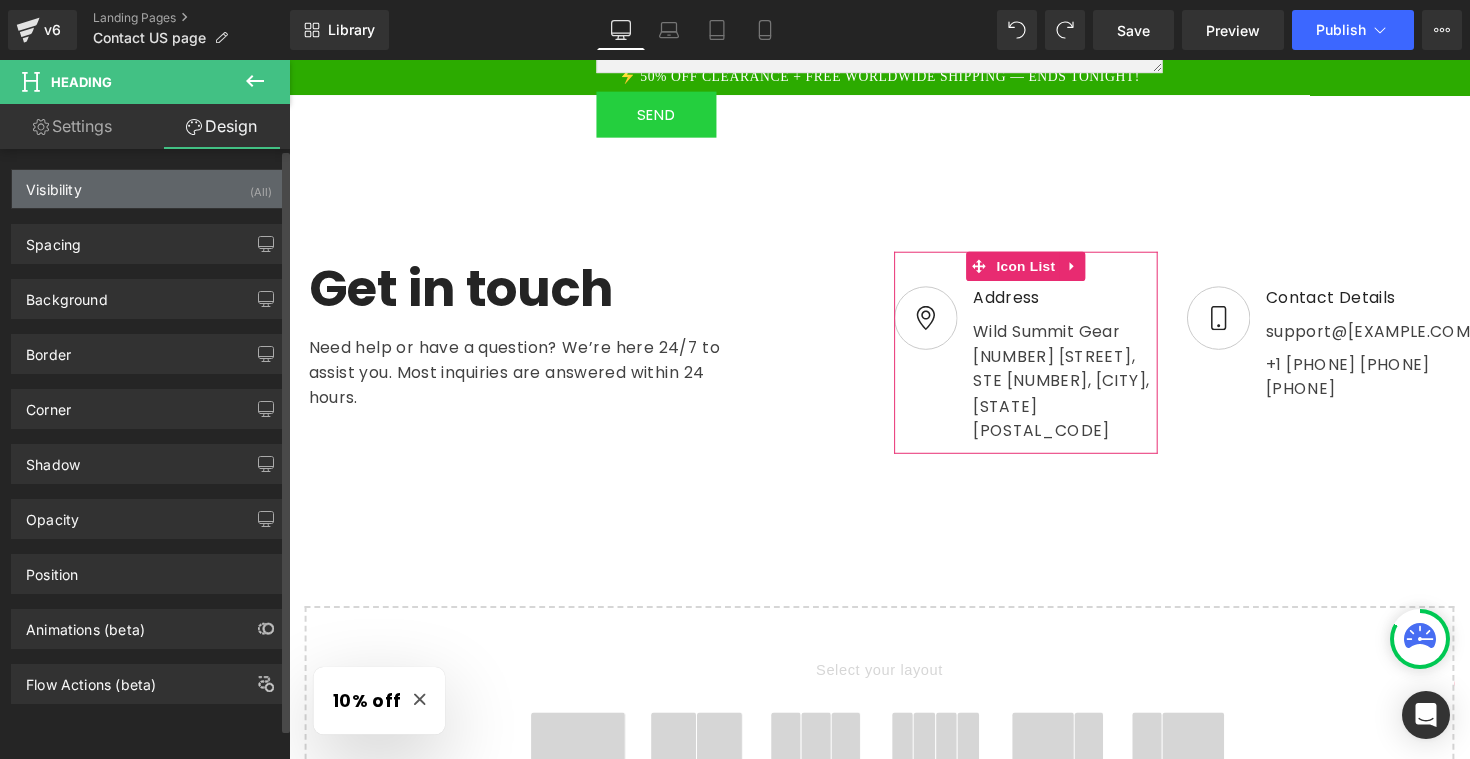click on "Visibility
(All)" at bounding box center (149, 189) 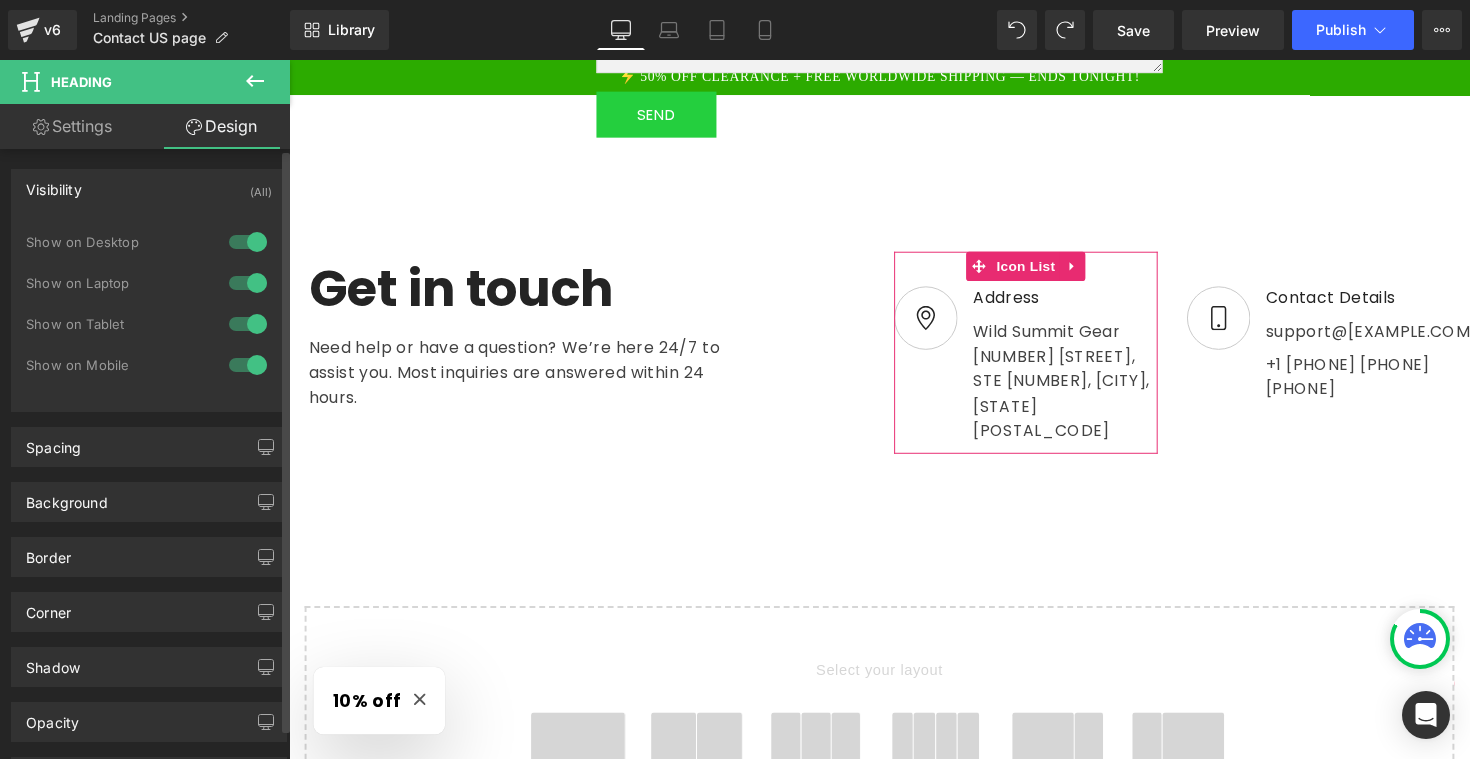 click on "Visibility
(All)" at bounding box center (149, 189) 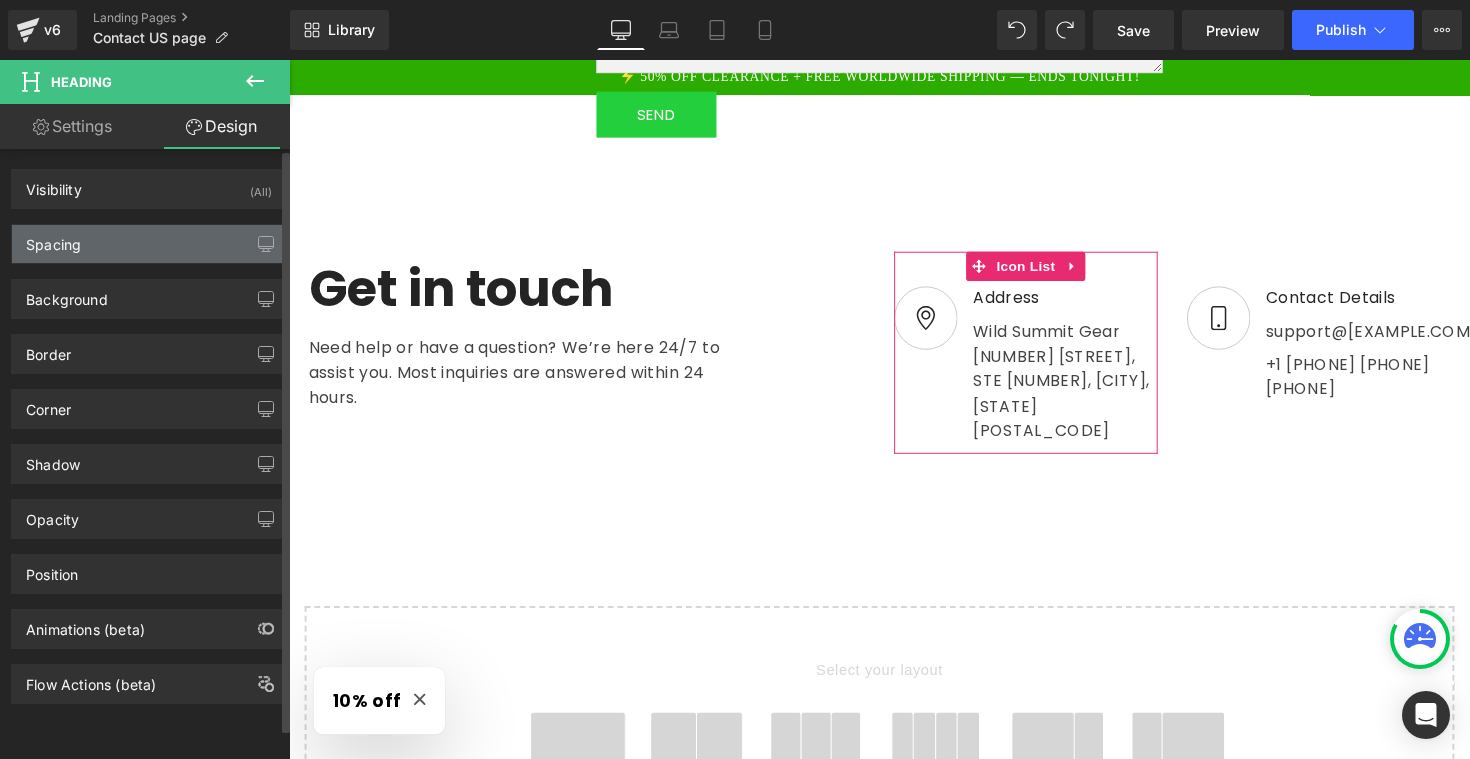 click on "Spacing" at bounding box center [149, 244] 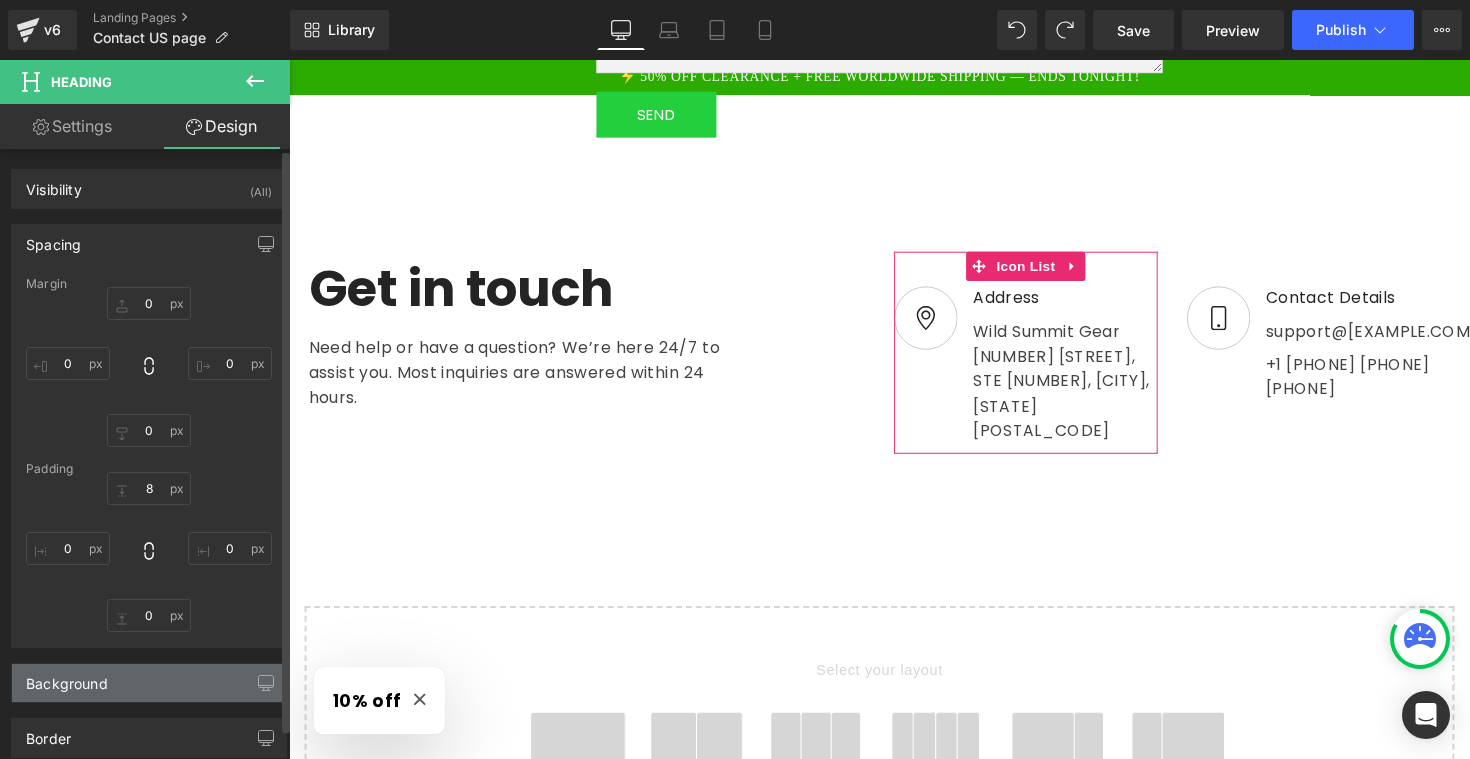 click on "Background" at bounding box center [149, 683] 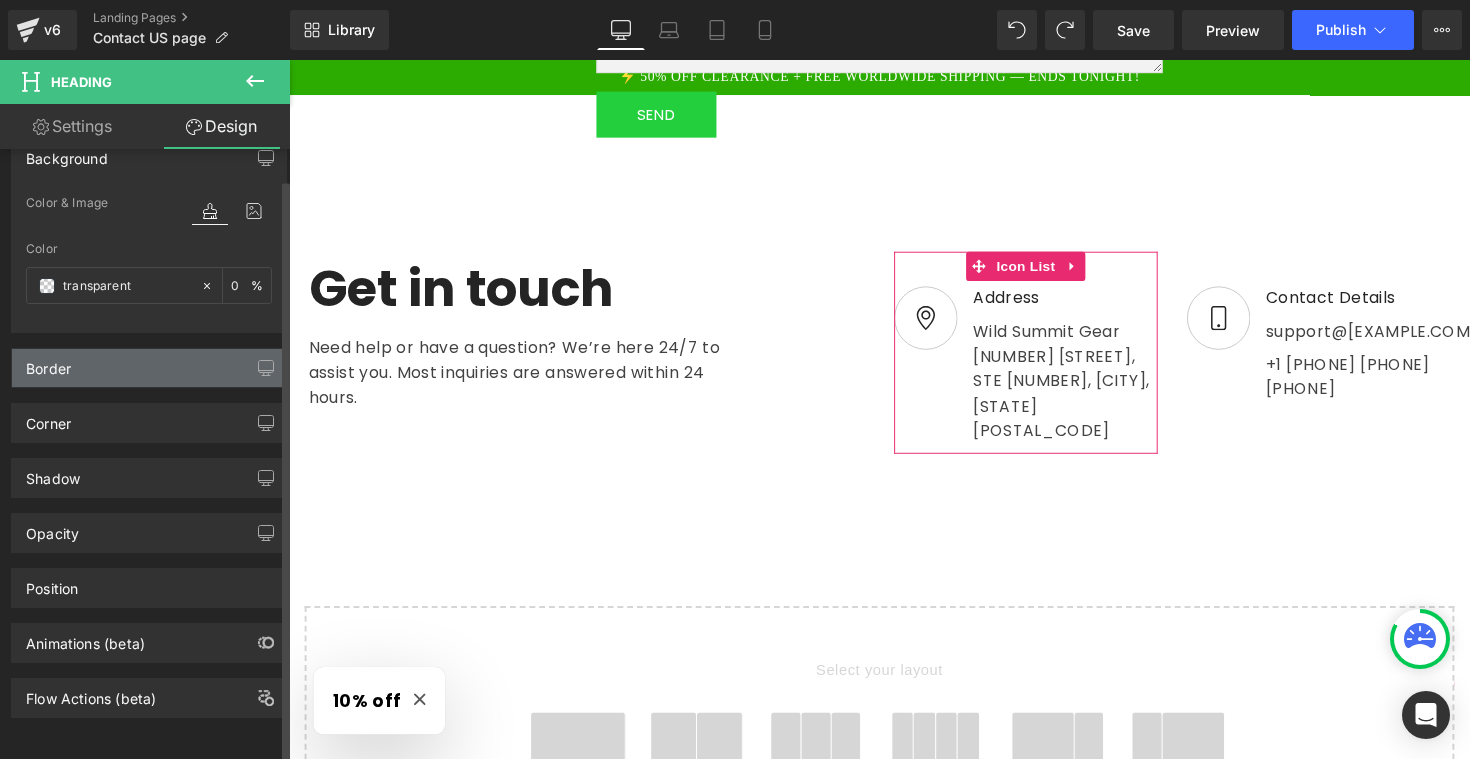 scroll, scrollTop: 541, scrollLeft: 0, axis: vertical 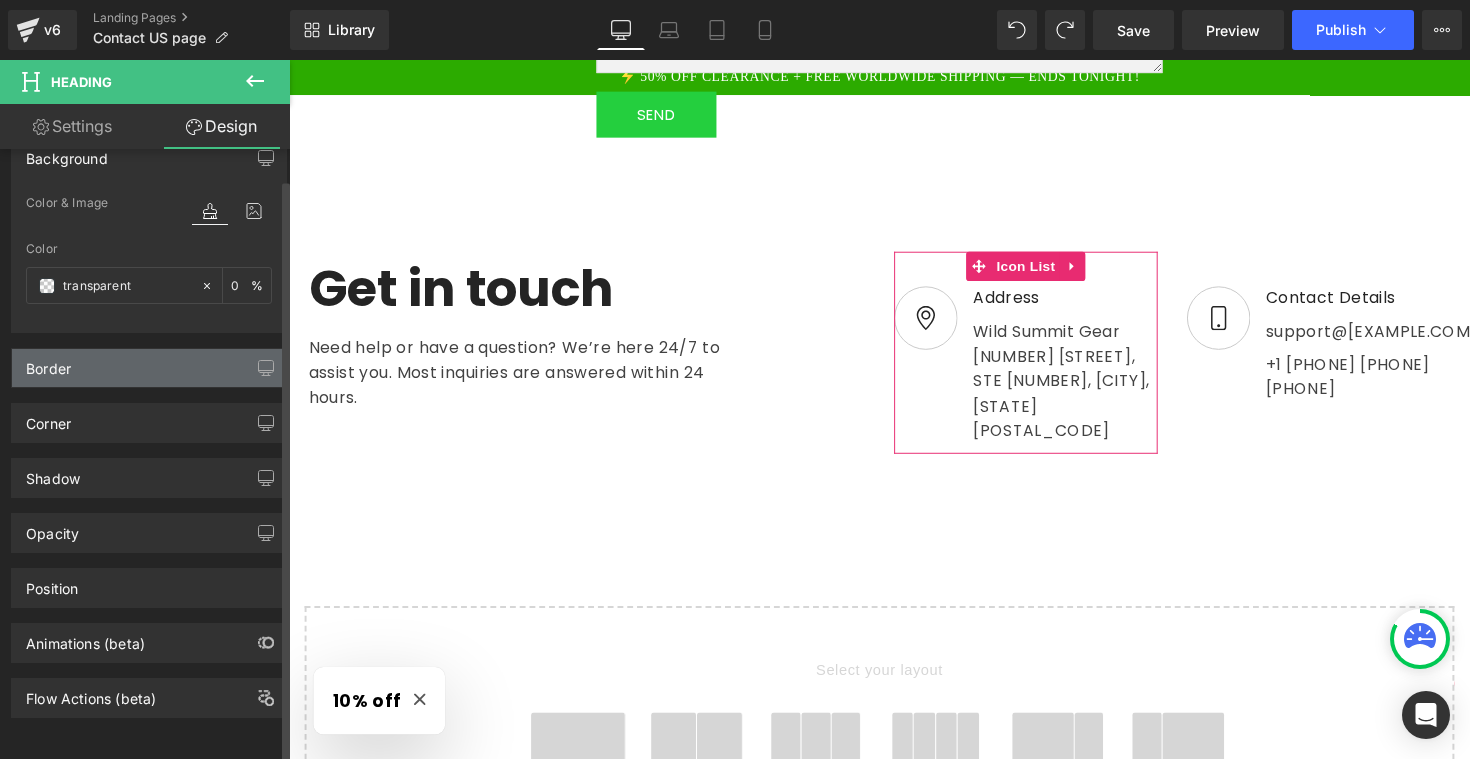 click on "Border" at bounding box center [149, 368] 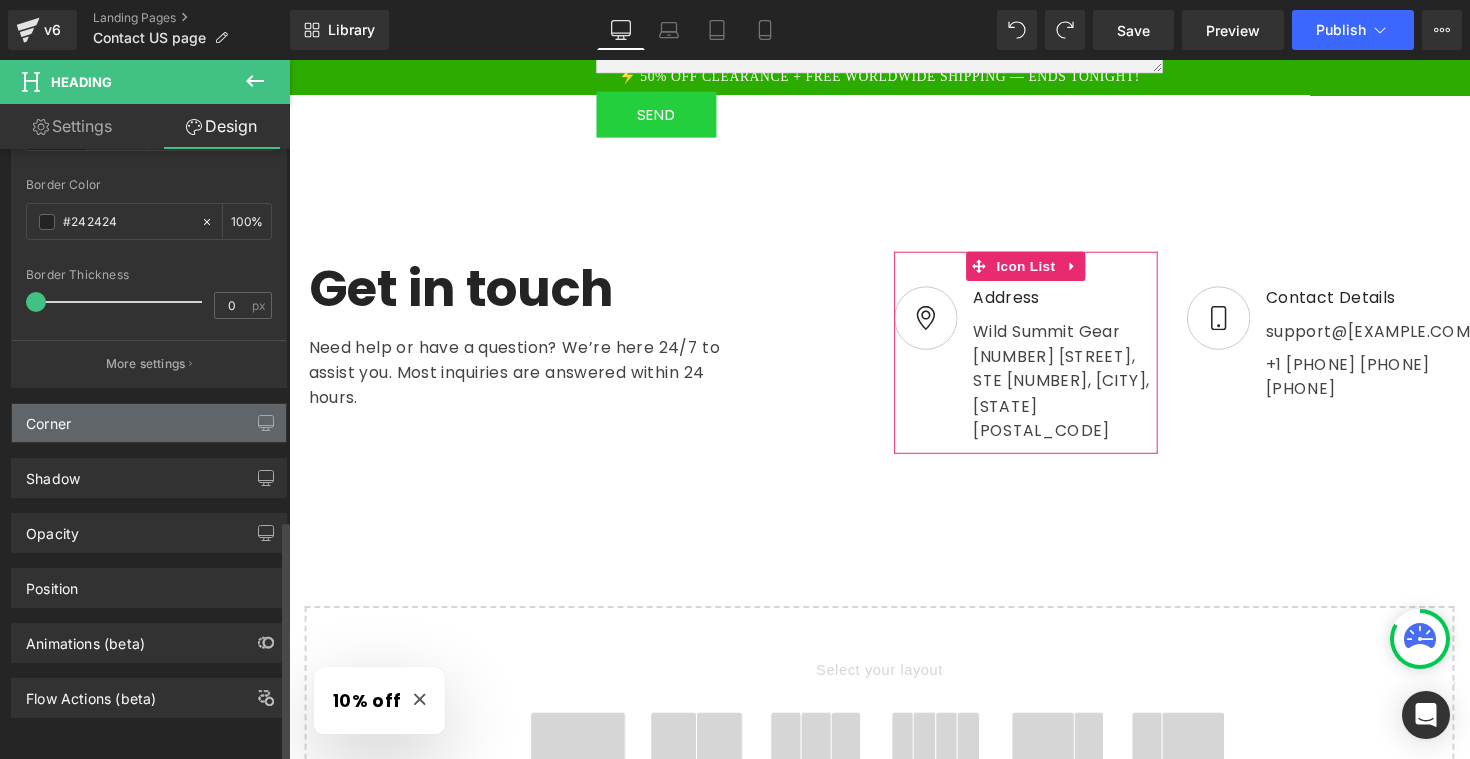 click on "Corner" at bounding box center [149, 423] 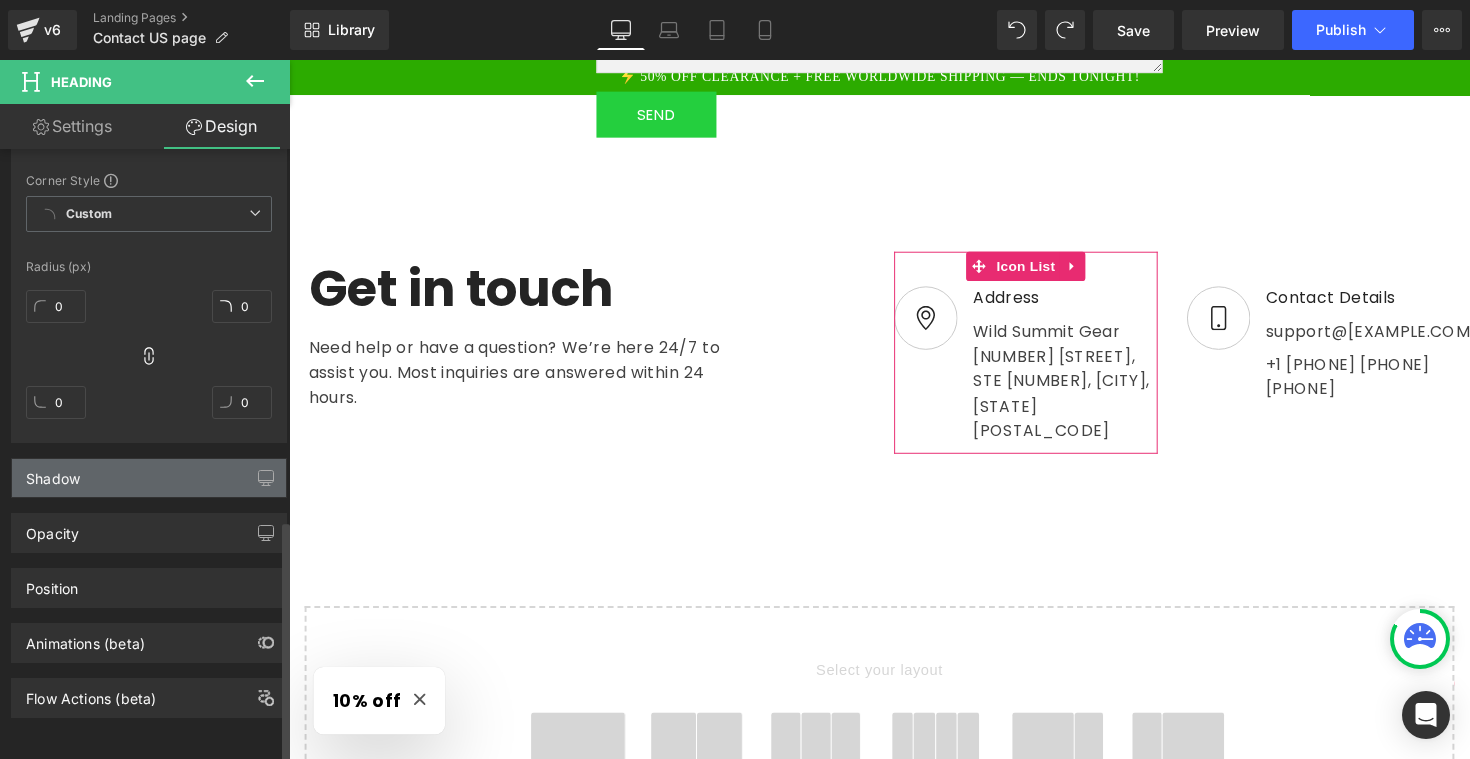 click on "Shadow" at bounding box center [149, 478] 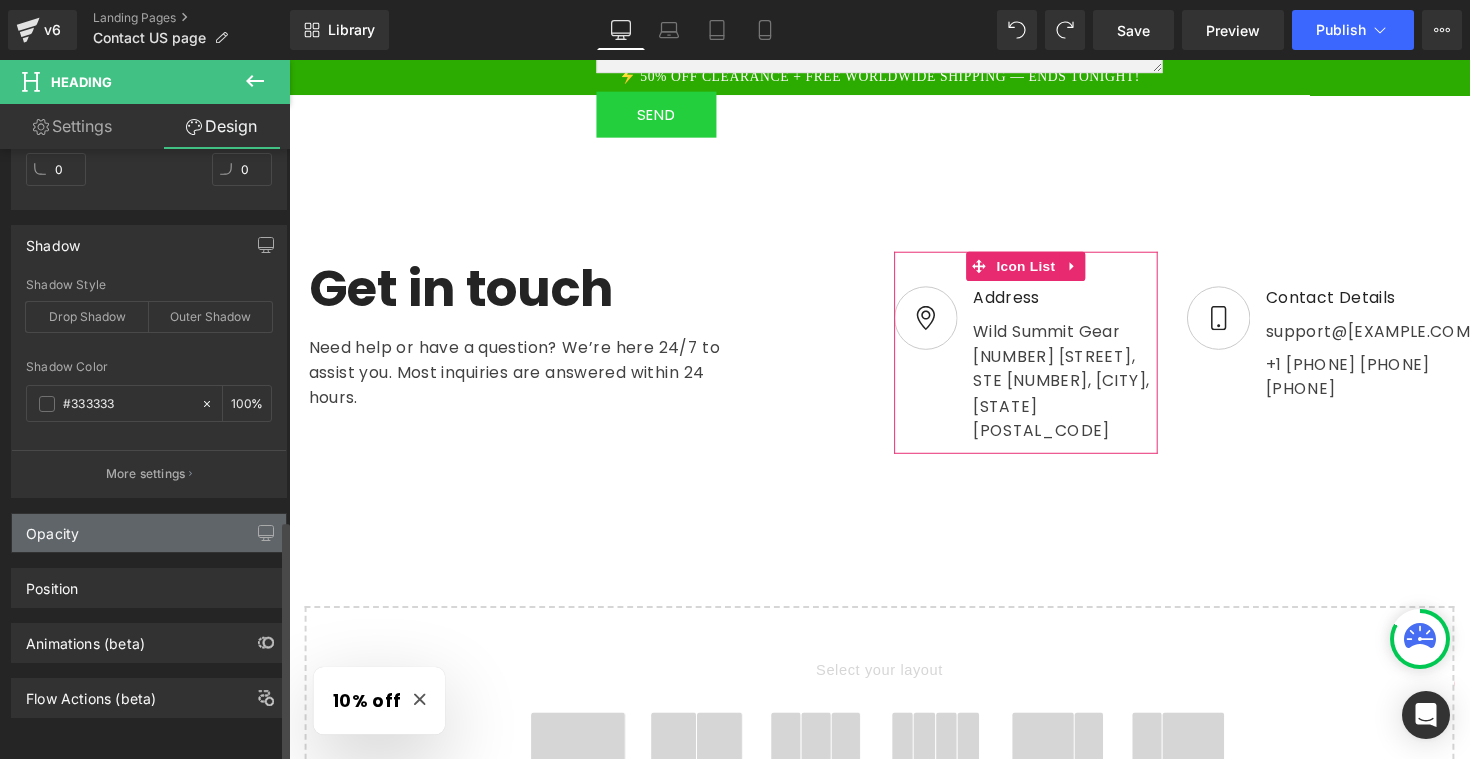 scroll, scrollTop: 1451, scrollLeft: 0, axis: vertical 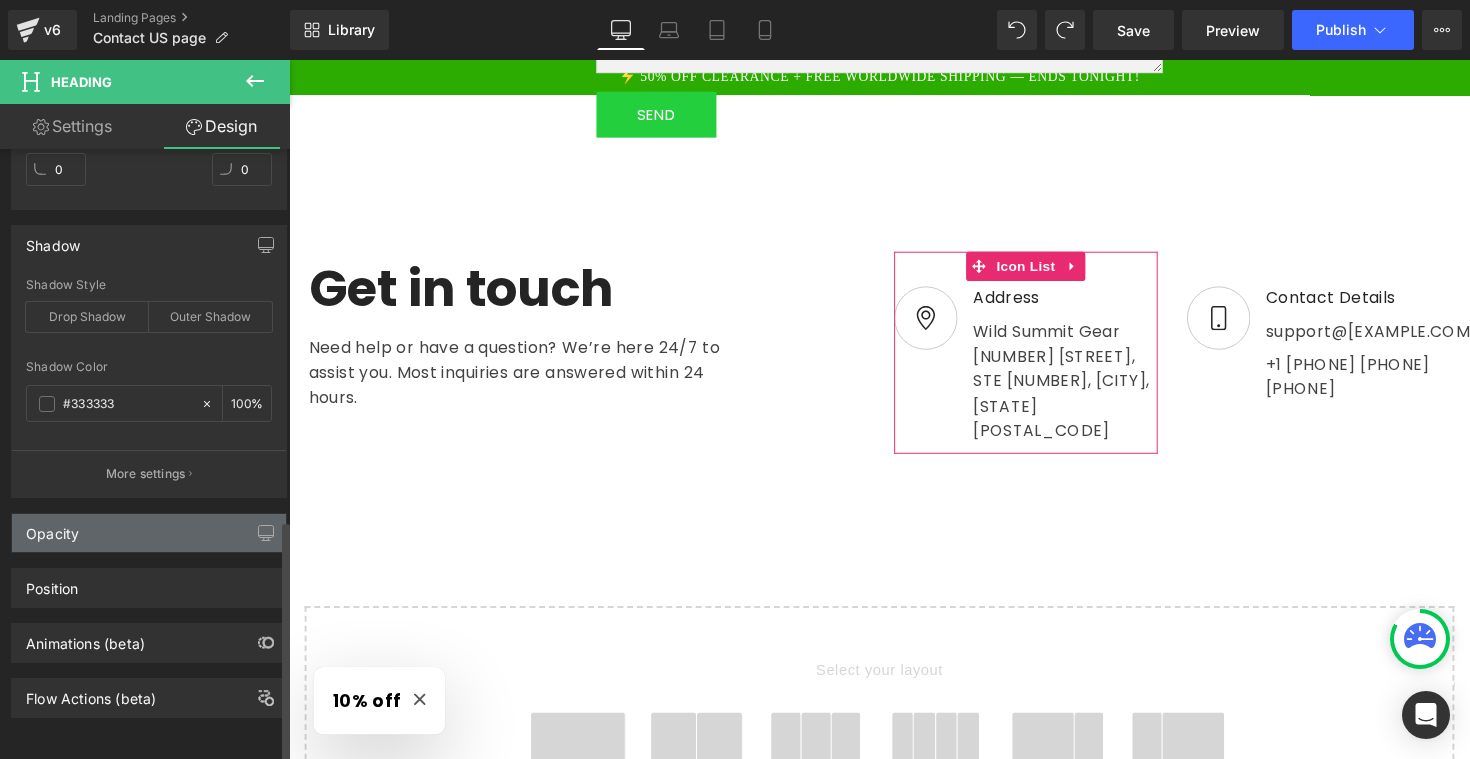 click on "Opacity" at bounding box center (149, 533) 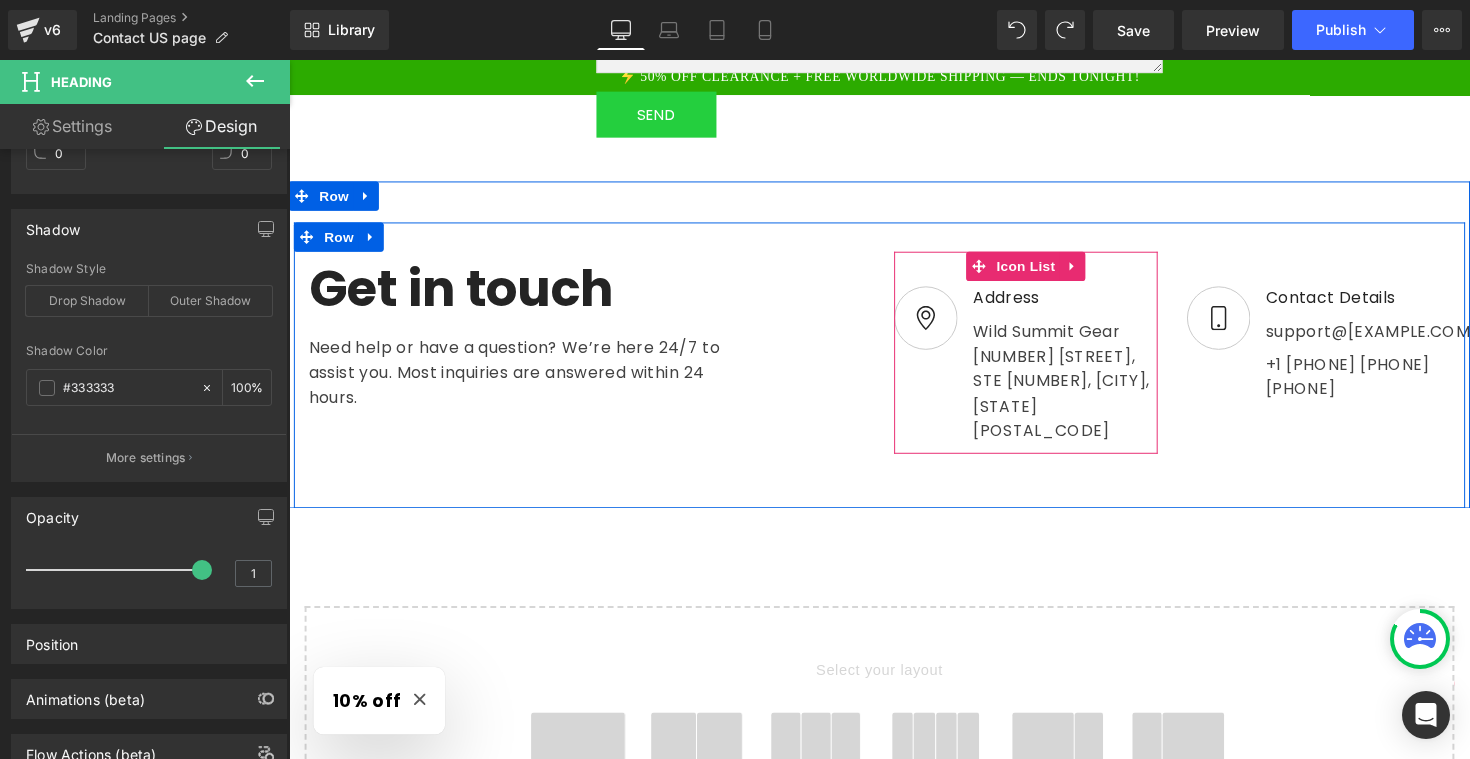 click on "Address
Text Block
Wild Summit Gear [NUMBER] [STREET], [CITY], [STATE]
Text Block" at bounding box center (1044, 372) 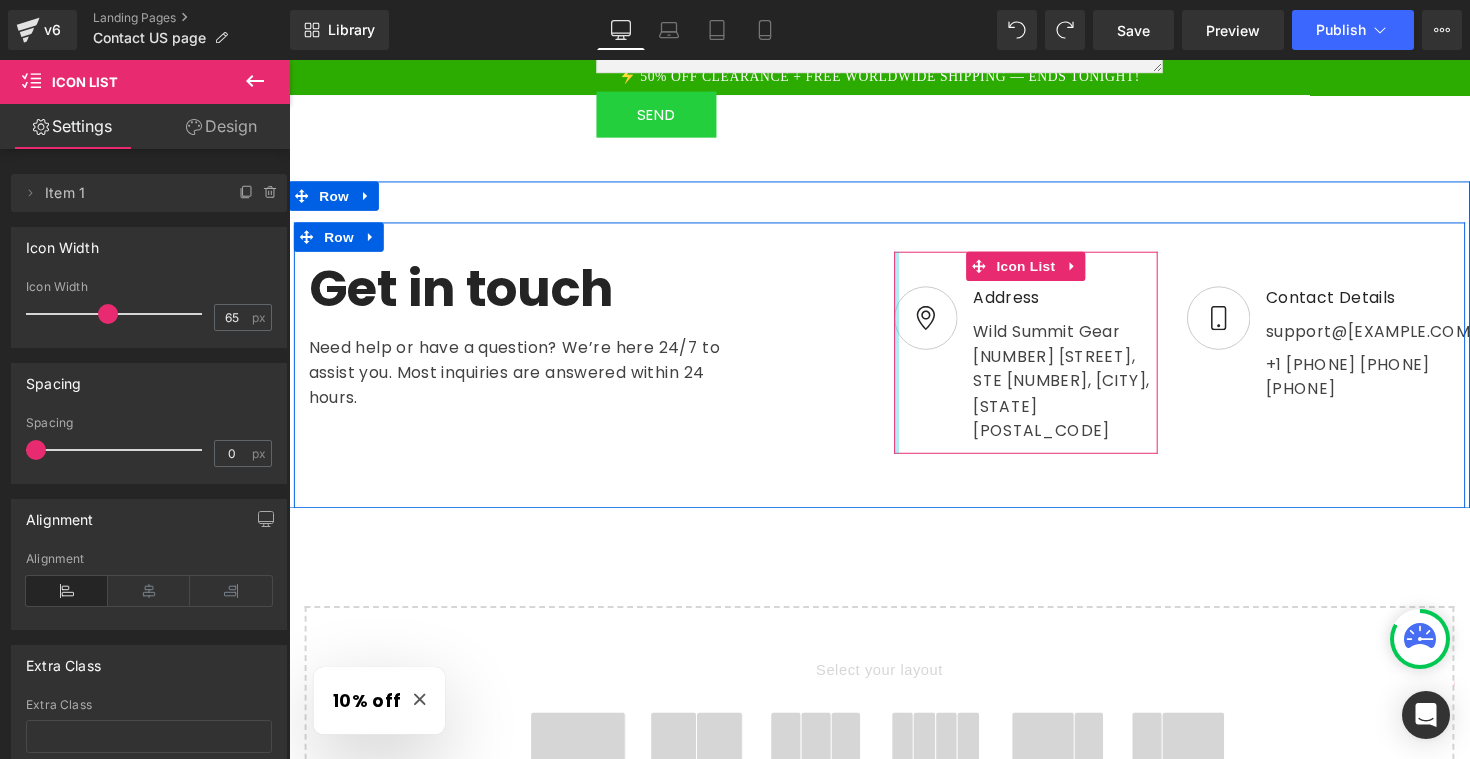 drag, startPoint x: 905, startPoint y: 314, endPoint x: 822, endPoint y: 308, distance: 83.21658 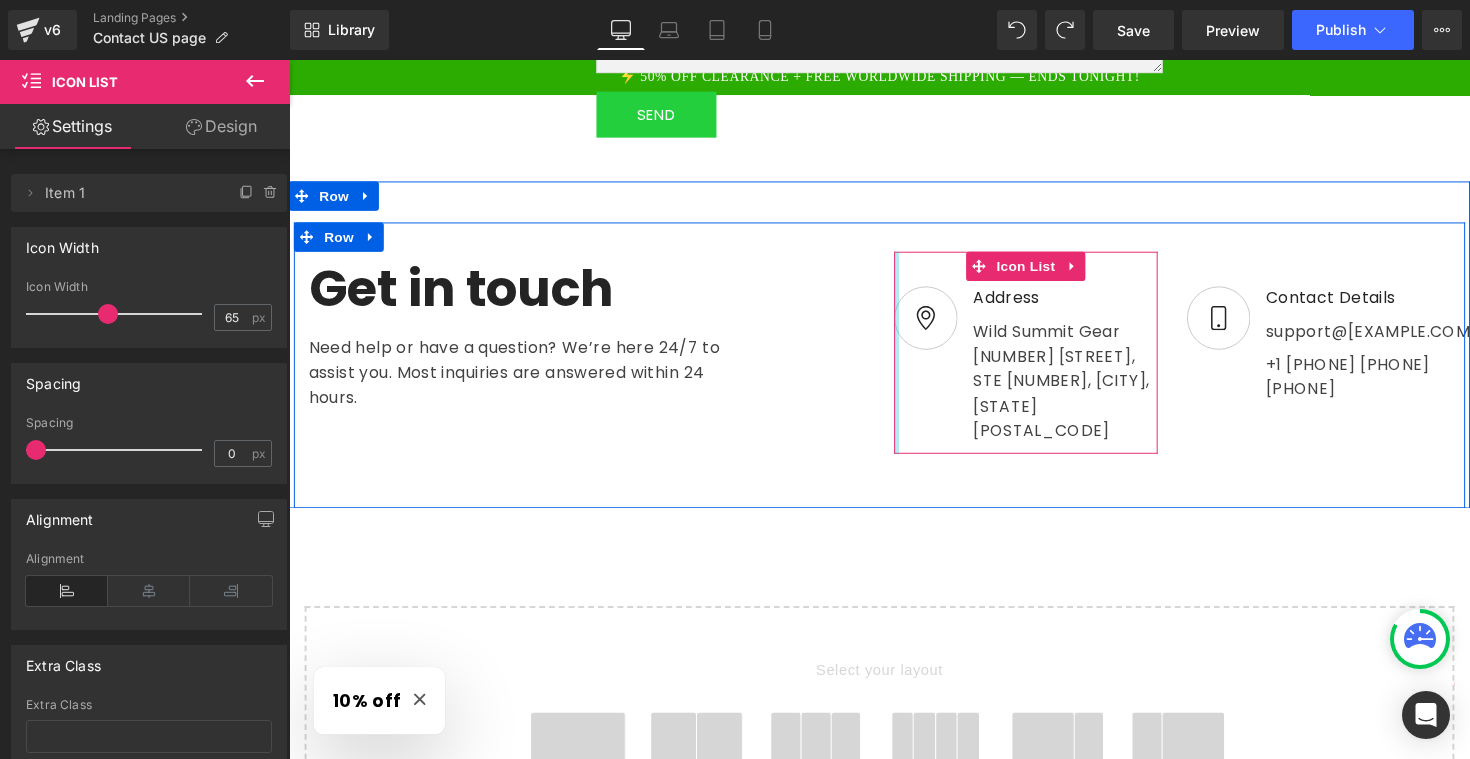 click on "Get in touch Heading         Need help or have a question? We’re here 24/7 to assist you. Most inquiries are answered within 24 hours. Text Block
Image
Address
Text Block
Wild Summit Gear [NUMBER] [STREET], [CITY], [STATE]
Text Block
Icon List
Image
Contact Details
Text Block
[EMAIL]
Text Block         [PHONE] Text Block
Icon List         Row     56px" at bounding box center (894, 372) 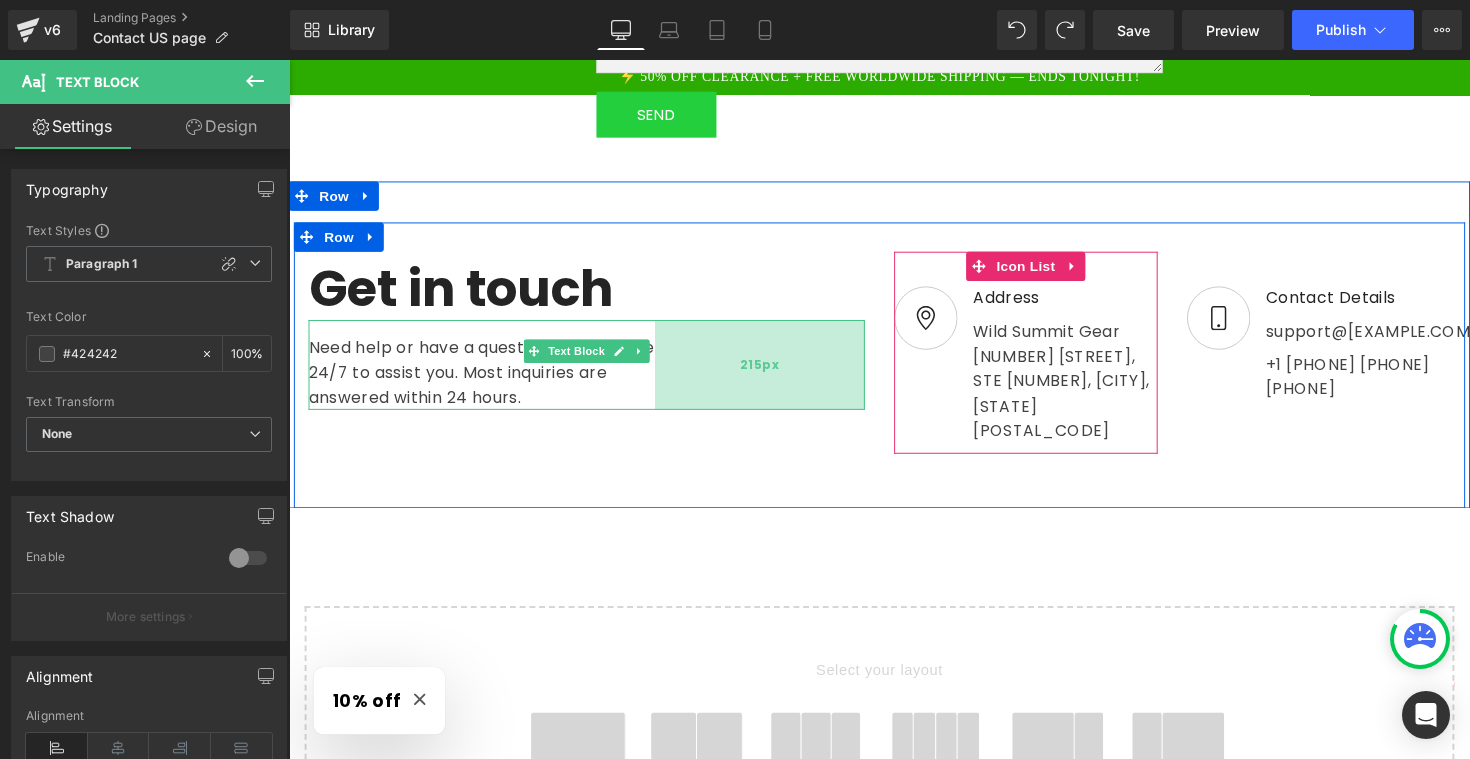 drag, startPoint x: 874, startPoint y: 299, endPoint x: 789, endPoint y: 302, distance: 85.052925 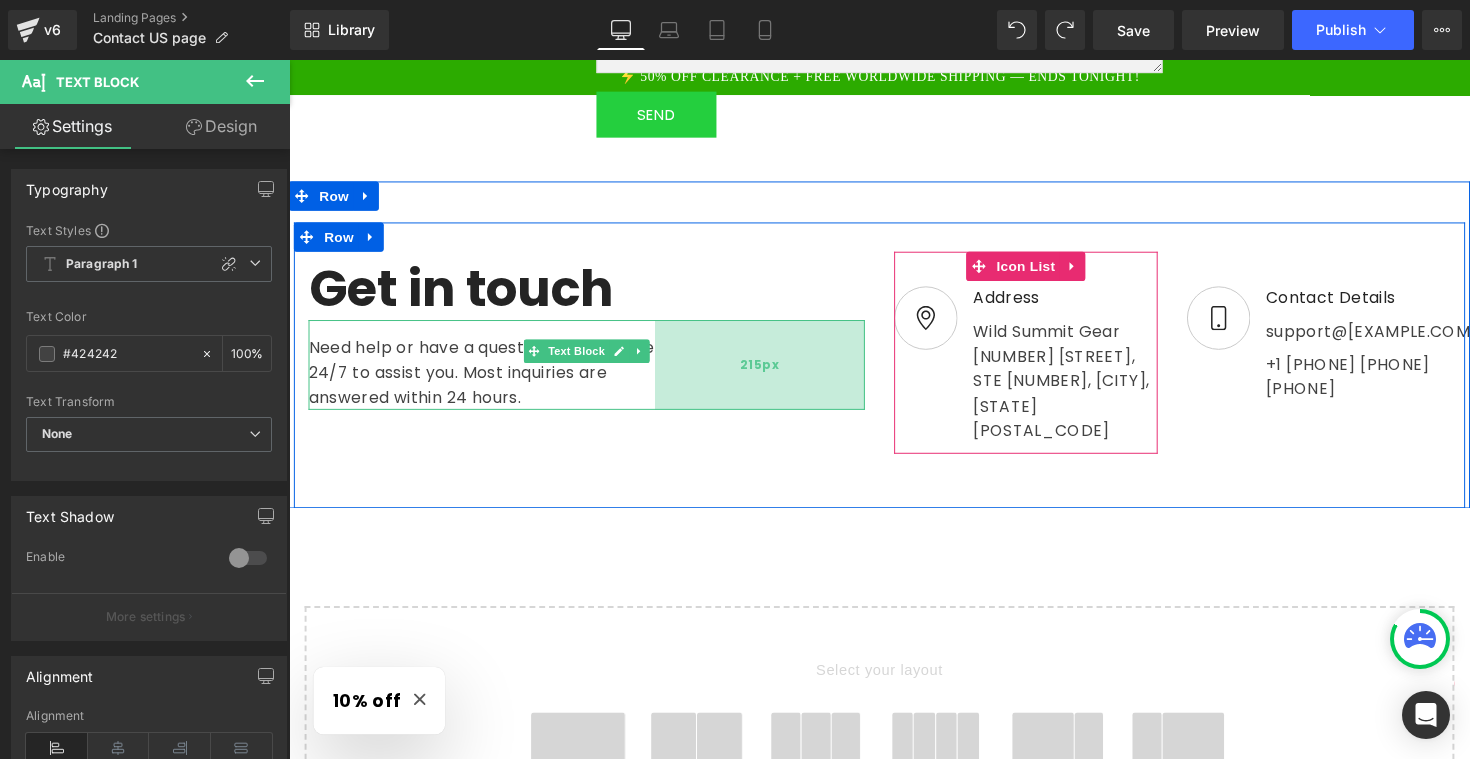 click on "215px" at bounding box center [771, 372] 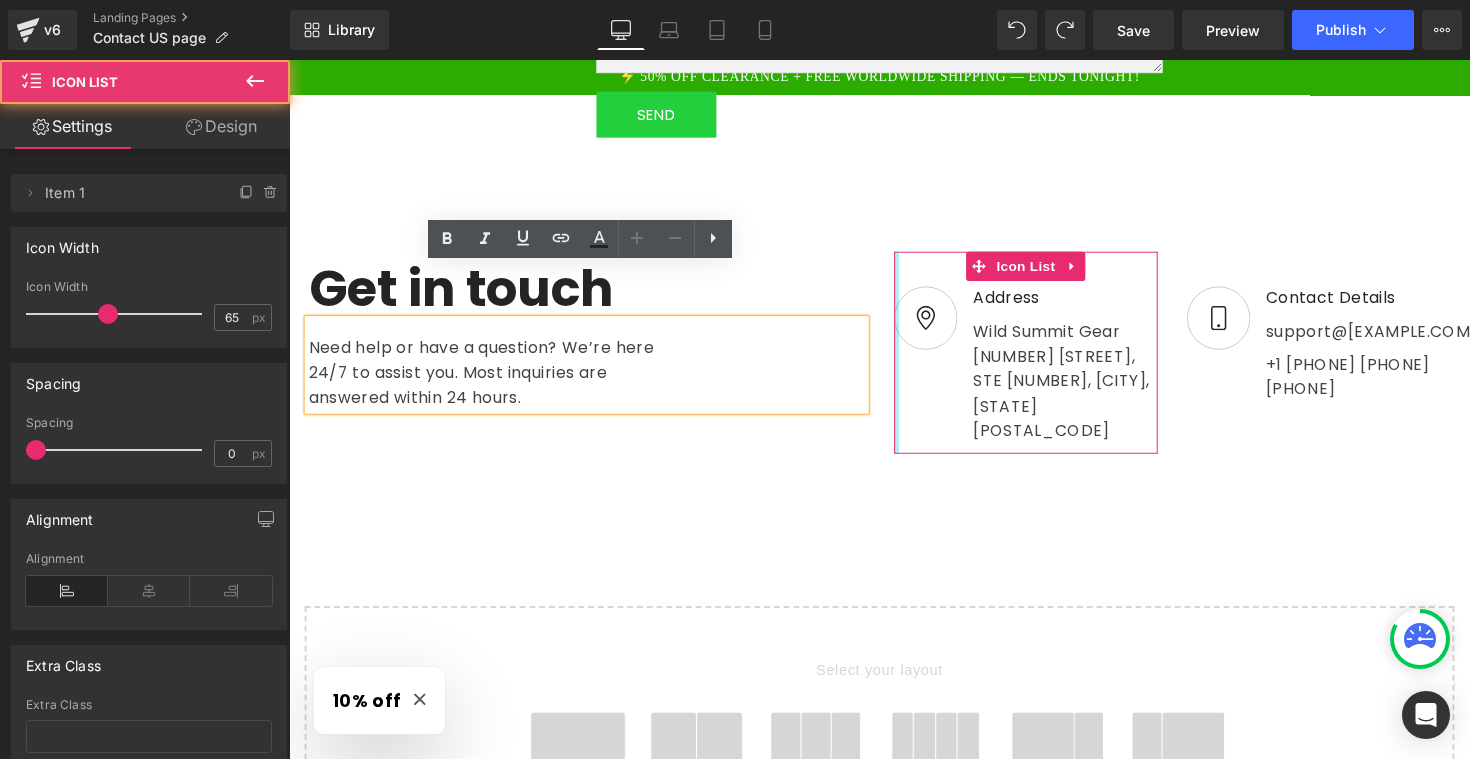 drag, startPoint x: 907, startPoint y: 309, endPoint x: 851, endPoint y: 311, distance: 56.0357 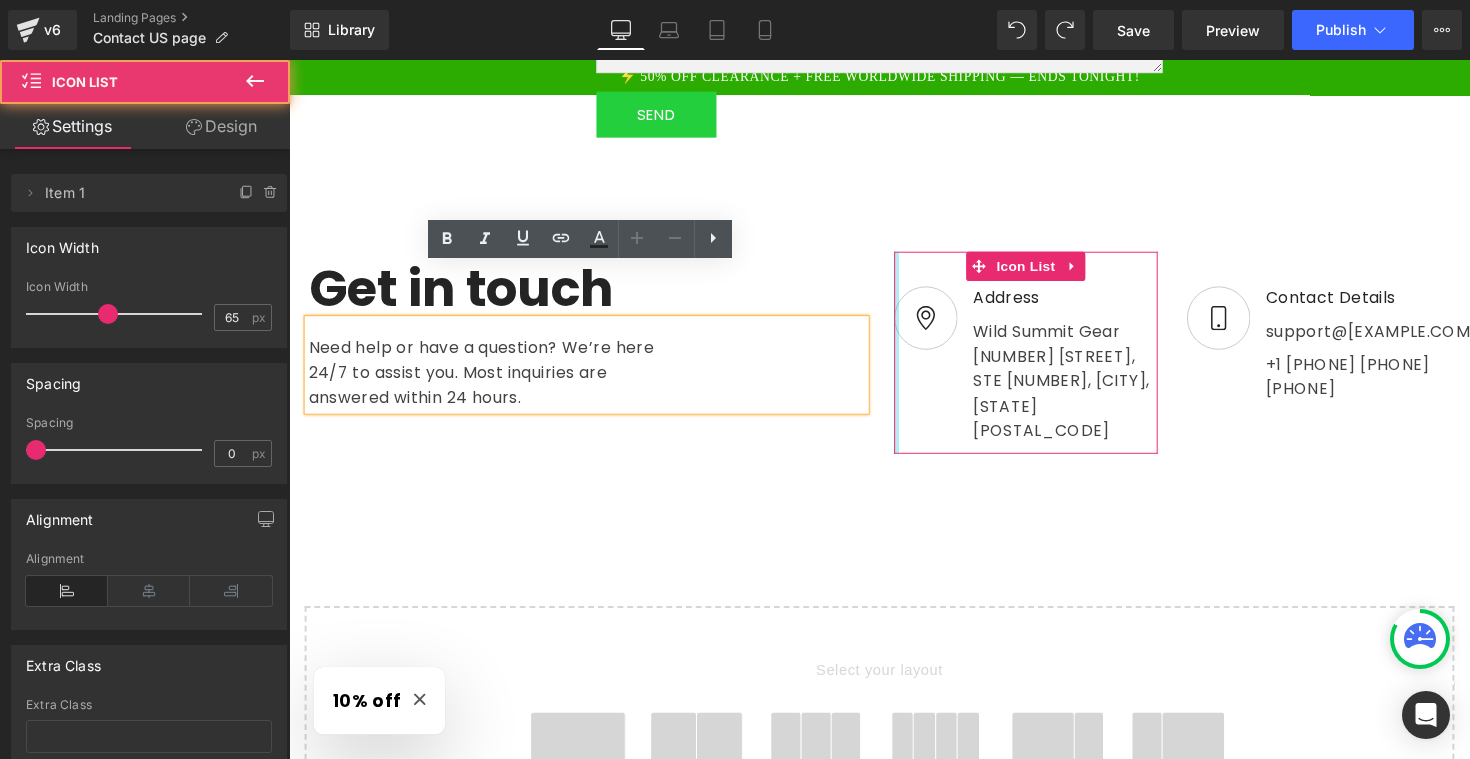 click on "Get in touch Heading         Need help or have a question? We’re here 24/7 to assist you. Most inquiries are answered within 24 hours. Text Block         215px
Image
Address
Text Block
Wild Summit Gear [NUMBER] [STREET], STE [NUMBER], [CITY], [STATE] [POSTAL_CODE]
Text Block
Icon List
Image
Contact Details
Text Block
support@[EXAMPLE.COM]
Text Block         +1 [PHONE] [PHONE] [PHONE] Text Block
Icon List         Row     56px" at bounding box center [894, 372] 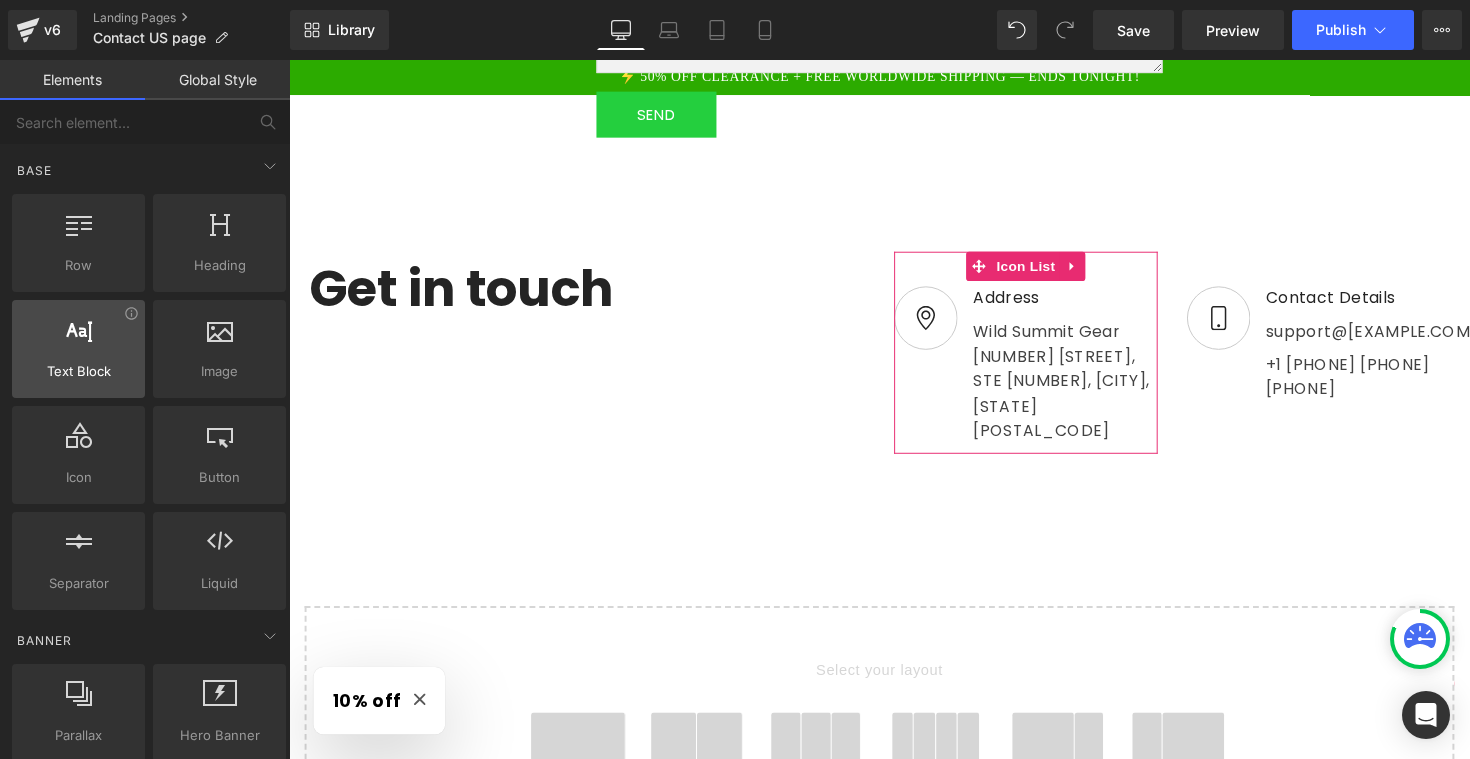 click on "Text Block" at bounding box center (78, 371) 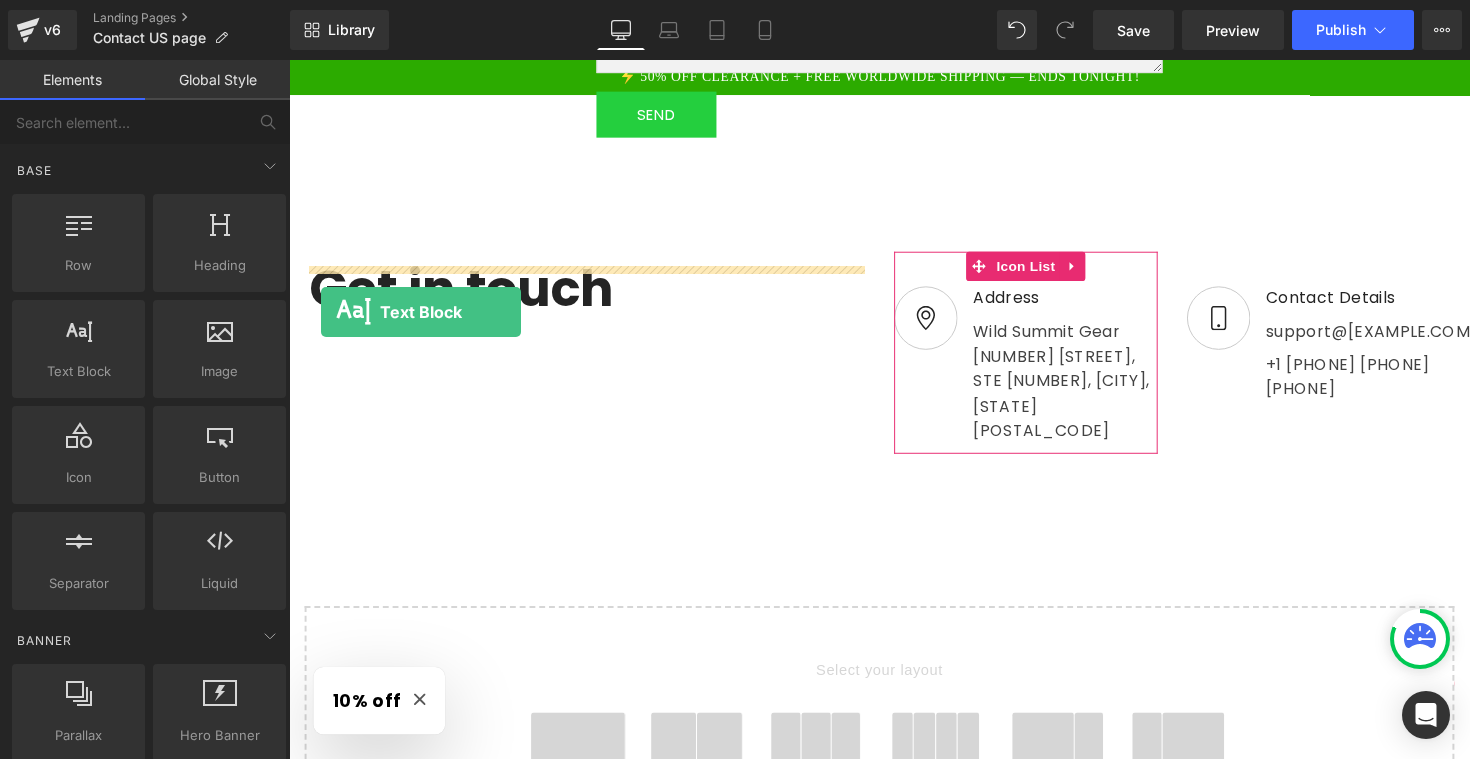 drag, startPoint x: 403, startPoint y: 438, endPoint x: 322, endPoint y: 318, distance: 144.77914 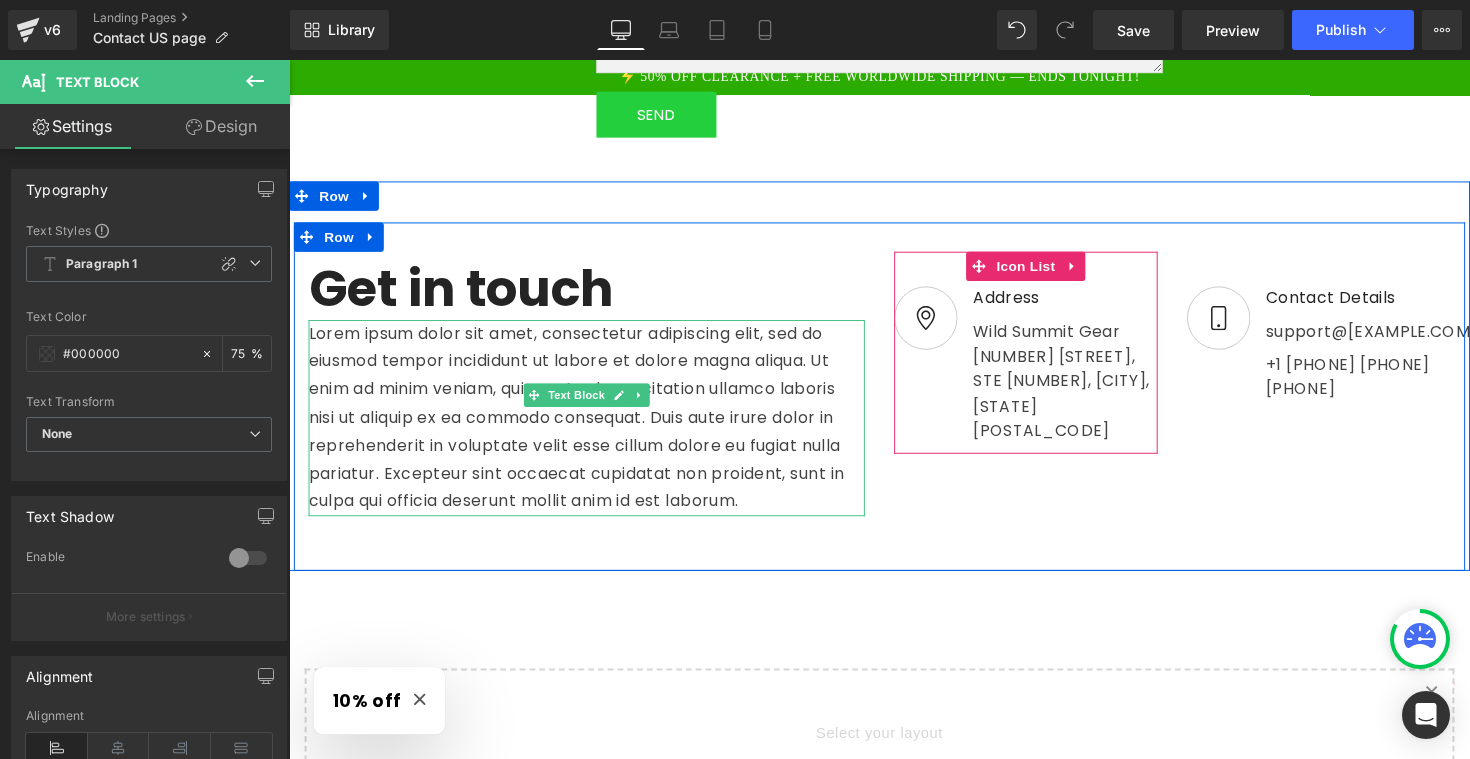 click on "Lorem ipsum dolor sit amet, consectetur adipiscing elit, sed do eiusmod tempor incididunt ut labore et dolore magna aliqua. Ut enim ad minim veniam, quis nostrud exercitation ullamco laboris nisi ut aliquip ex ea commodo consequat. Duis aute irure dolor in reprehenderit in voluptate velit esse cillum dolore eu fugiat nulla pariatur. Excepteur sint occaecat cupidatat non proident, sunt in culpa qui officia deserunt mollit anim id est laborum." at bounding box center [594, 427] 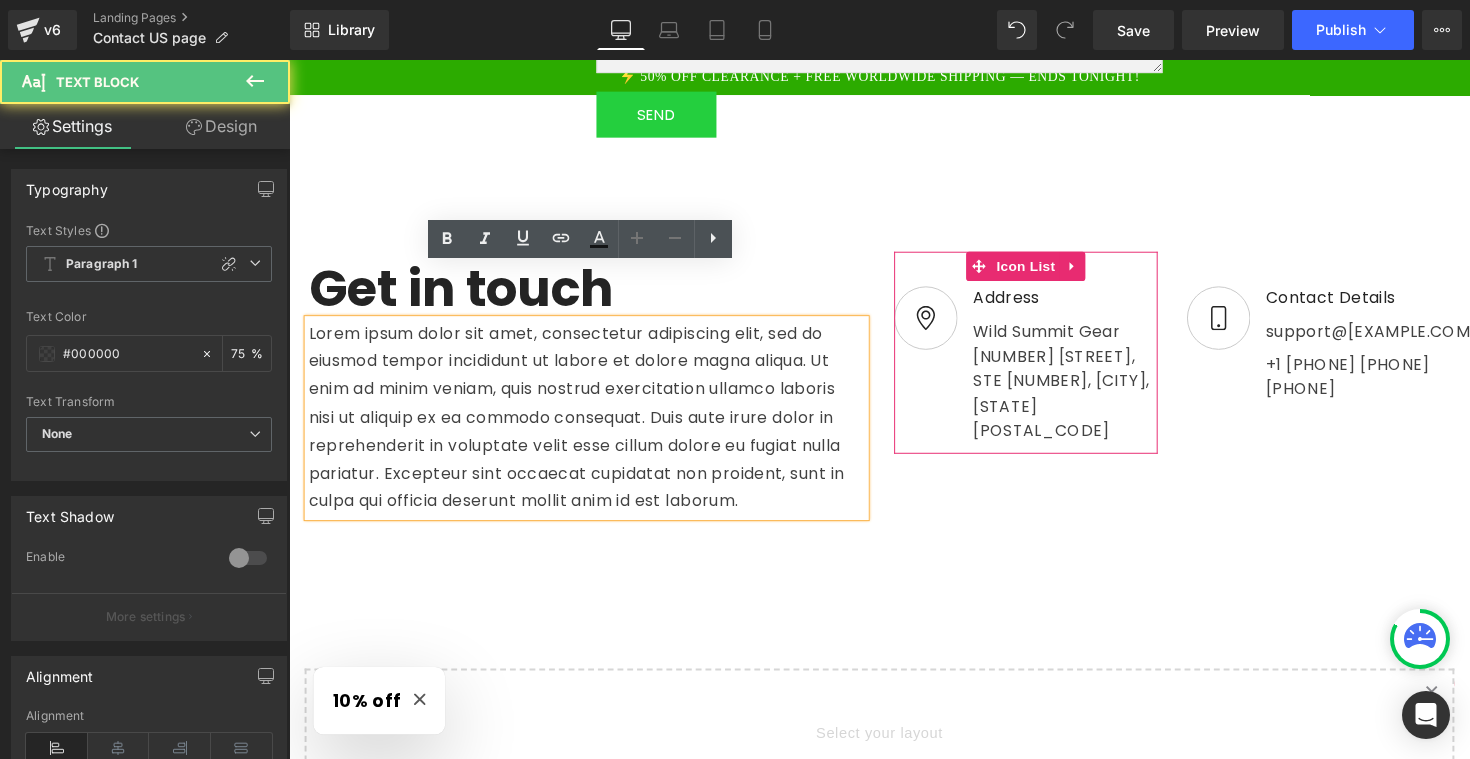 click on "Lorem ipsum dolor sit amet, consectetur adipiscing elit, sed do eiusmod tempor incididunt ut labore et dolore magna aliqua. Ut enim ad minim veniam, quis nostrud exercitation ullamco laboris nisi ut aliquip ex ea commodo consequat. Duis aute irure dolor in reprehenderit in voluptate velit esse cillum dolore eu fugiat nulla pariatur. Excepteur sint occaecat cupidatat non proident, sunt in culpa qui officia deserunt mollit anim id est laborum." at bounding box center (594, 427) 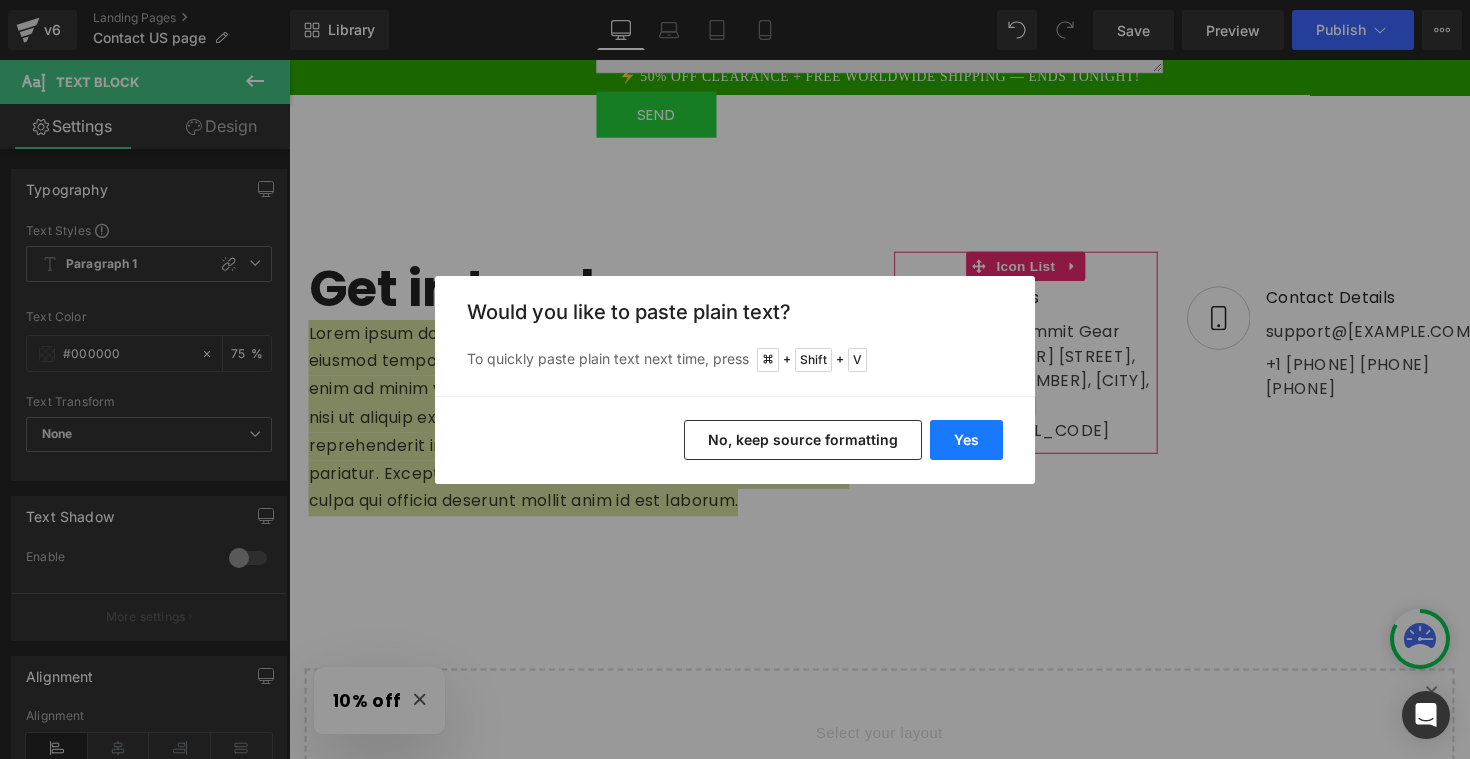 click on "Yes" at bounding box center (966, 440) 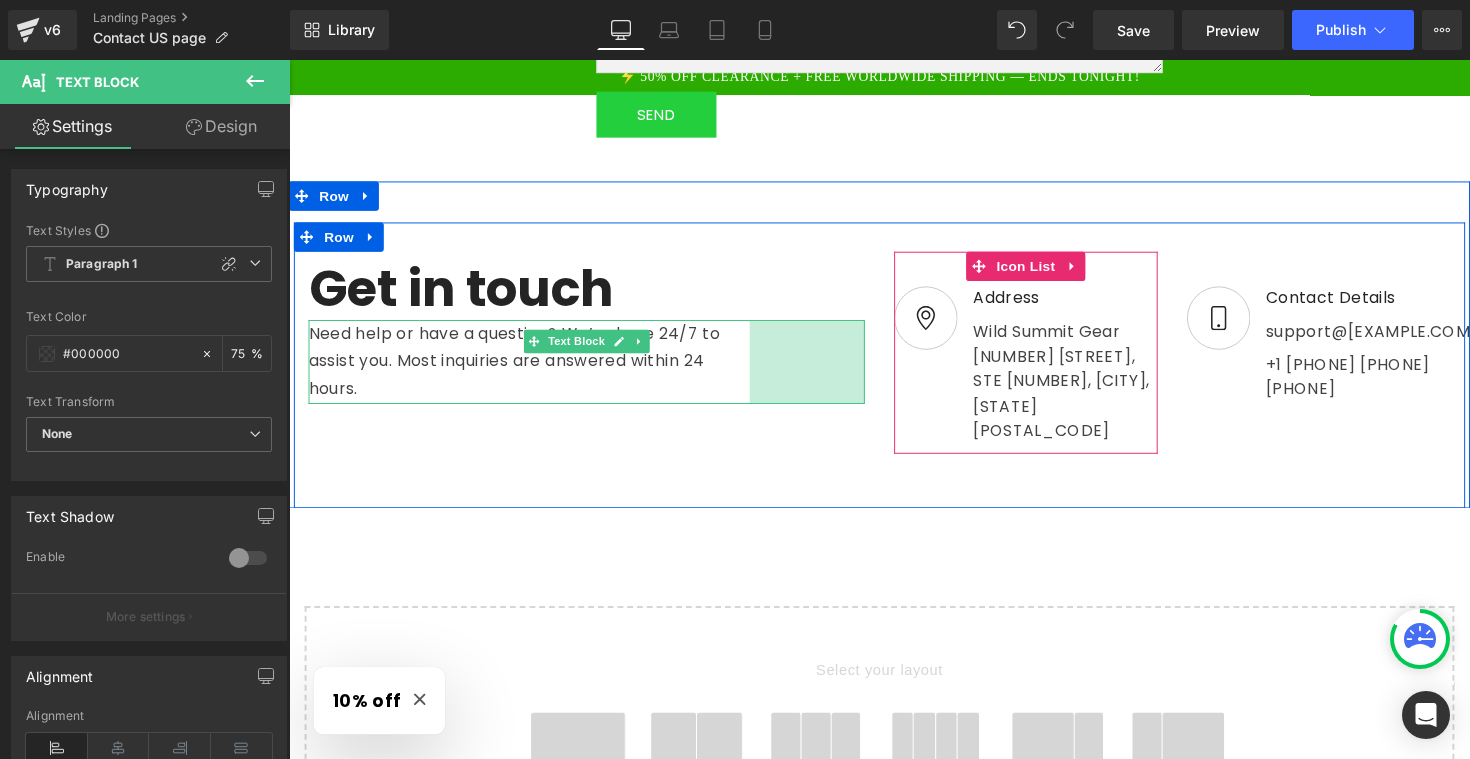 drag, startPoint x: 872, startPoint y: 299, endPoint x: 754, endPoint y: 299, distance: 118 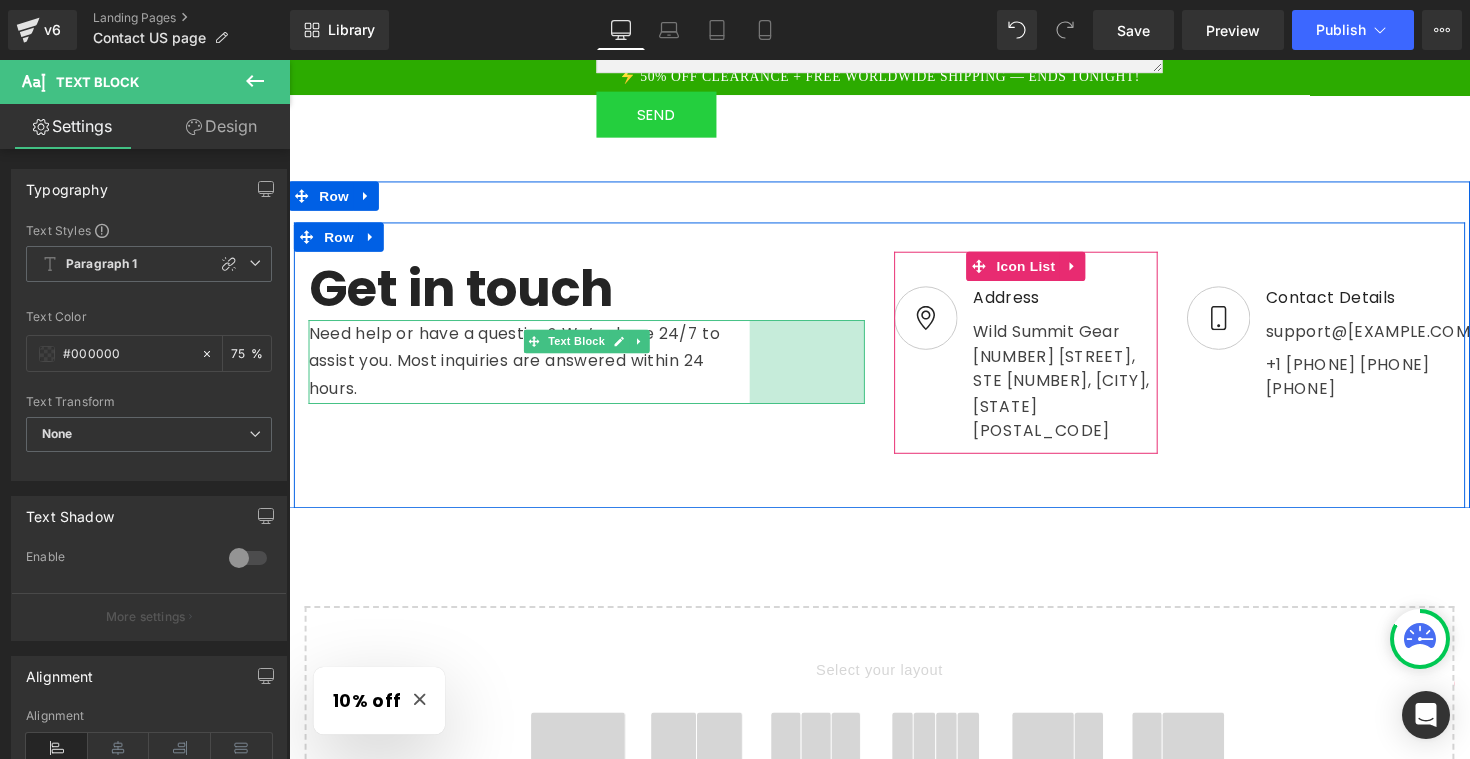 click on "Need help or have a question? We’re here 24/7 to assist you. Most inquiries are answered within 24 hours.
Text Block         118px" at bounding box center (594, 369) 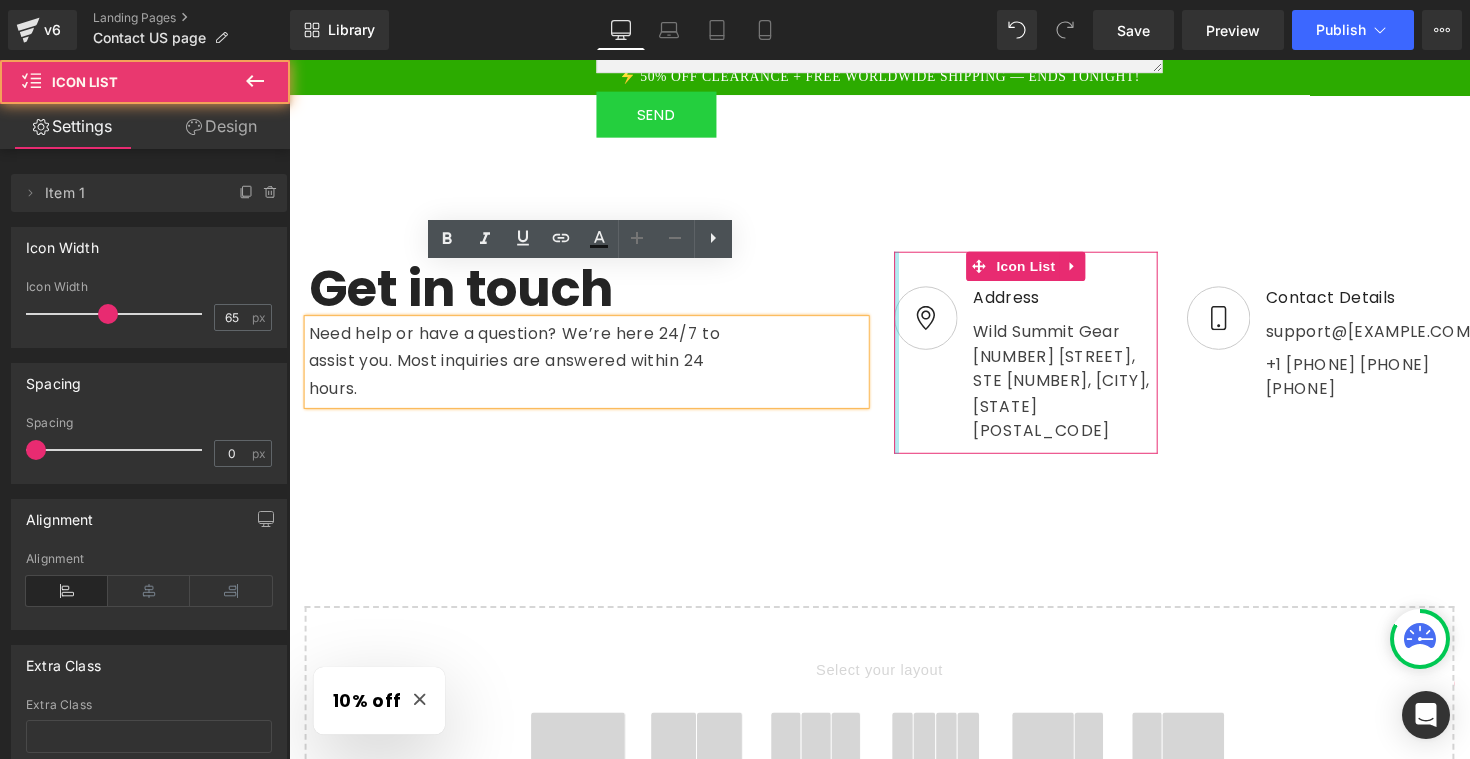 drag, startPoint x: 905, startPoint y: 298, endPoint x: 813, endPoint y: 300, distance: 92.021736 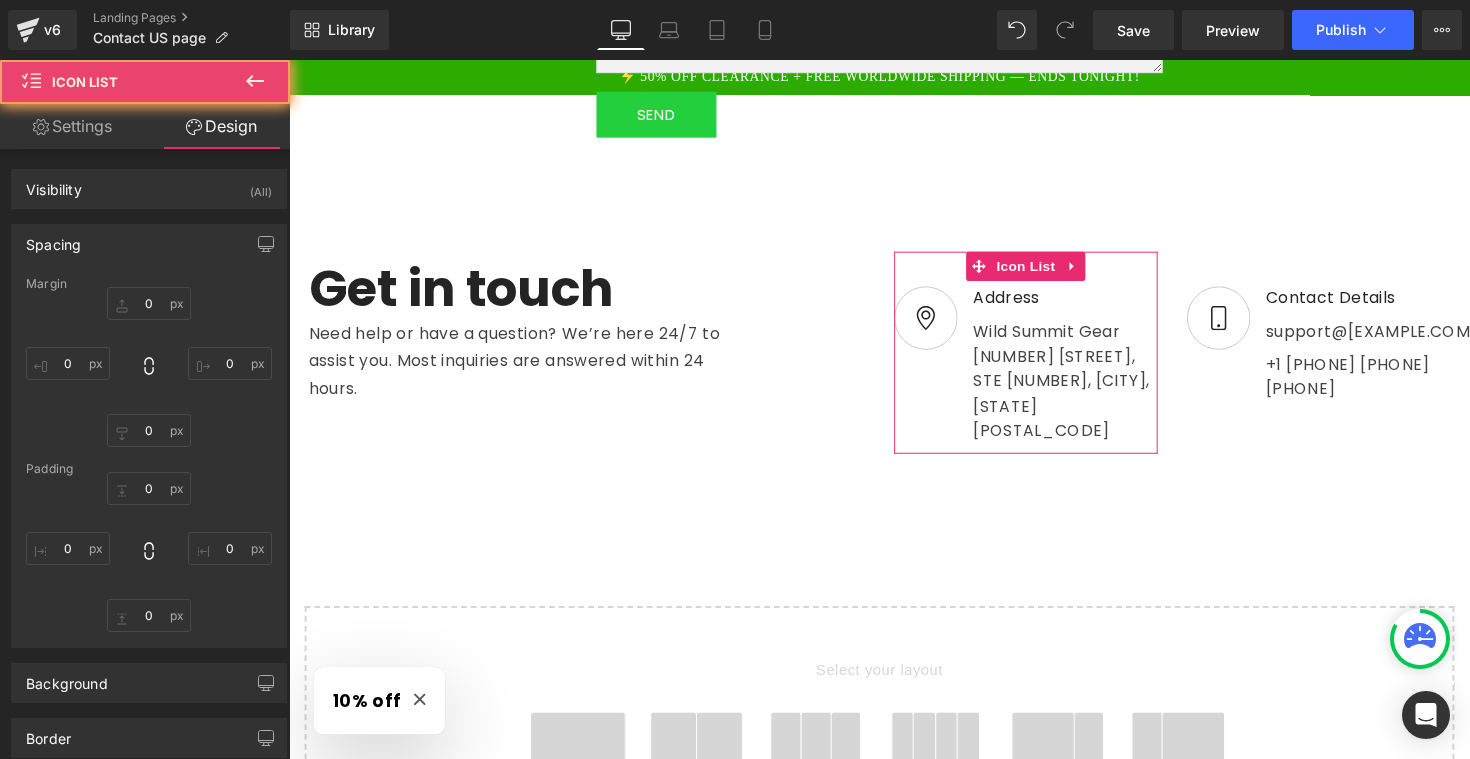 type on "0" 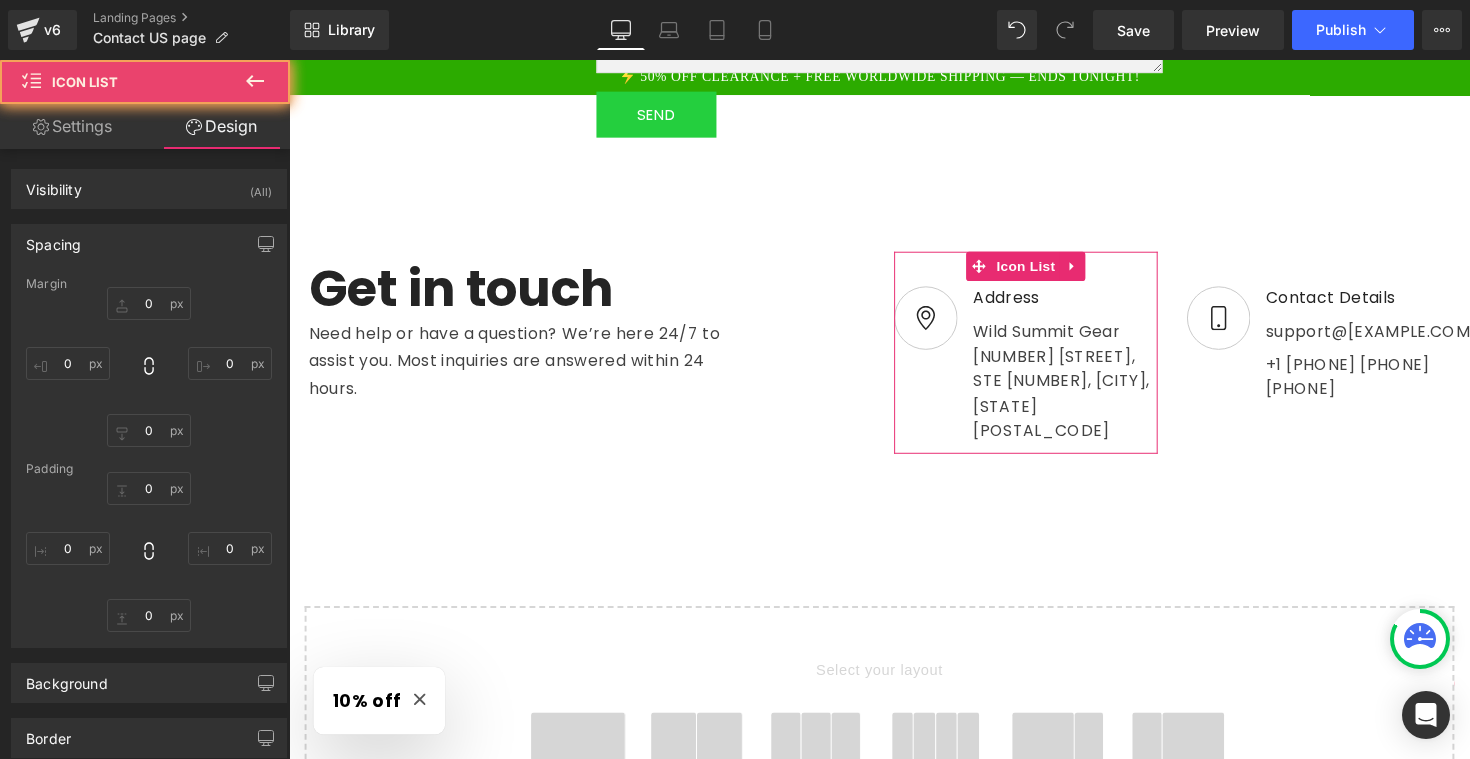 type on "0" 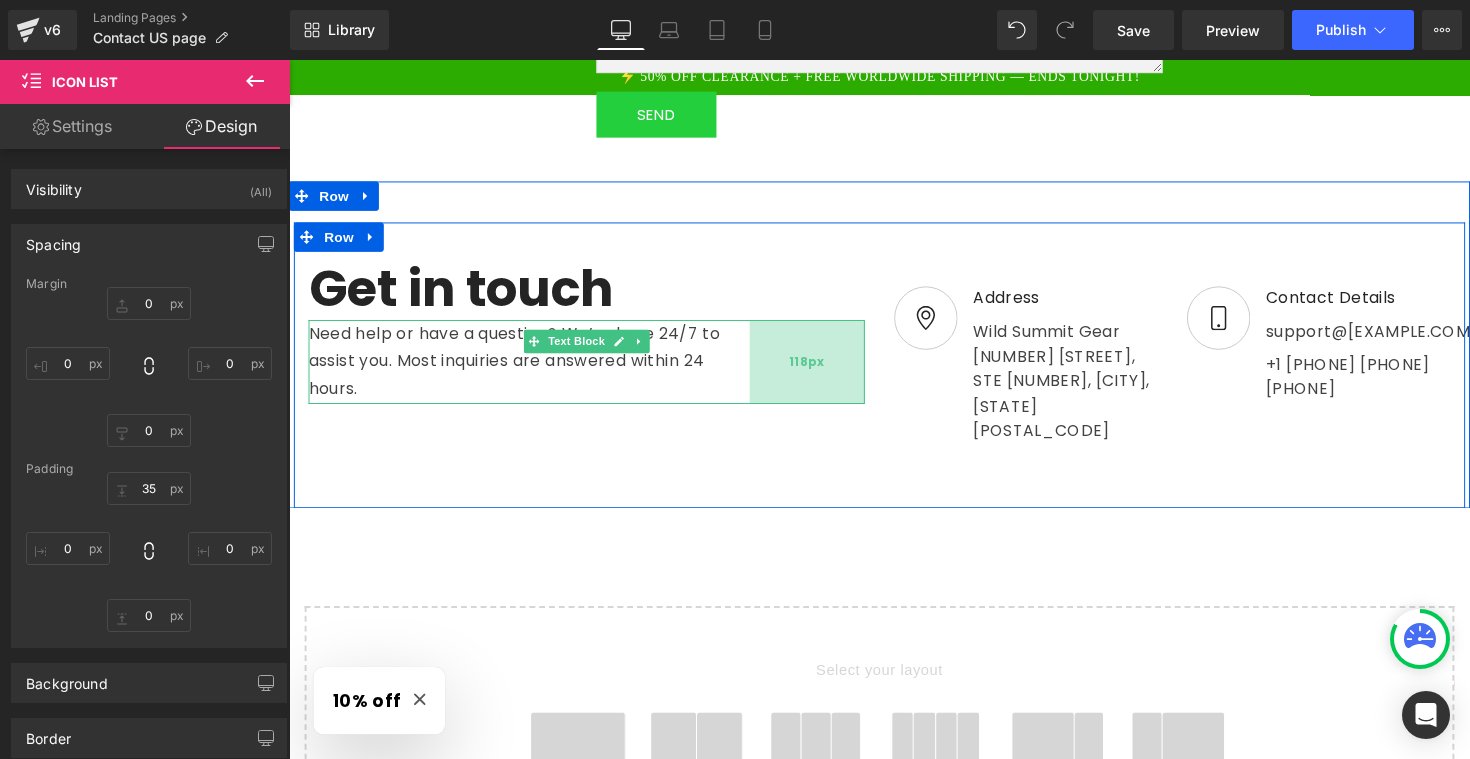 click on "118px" at bounding box center (820, 369) 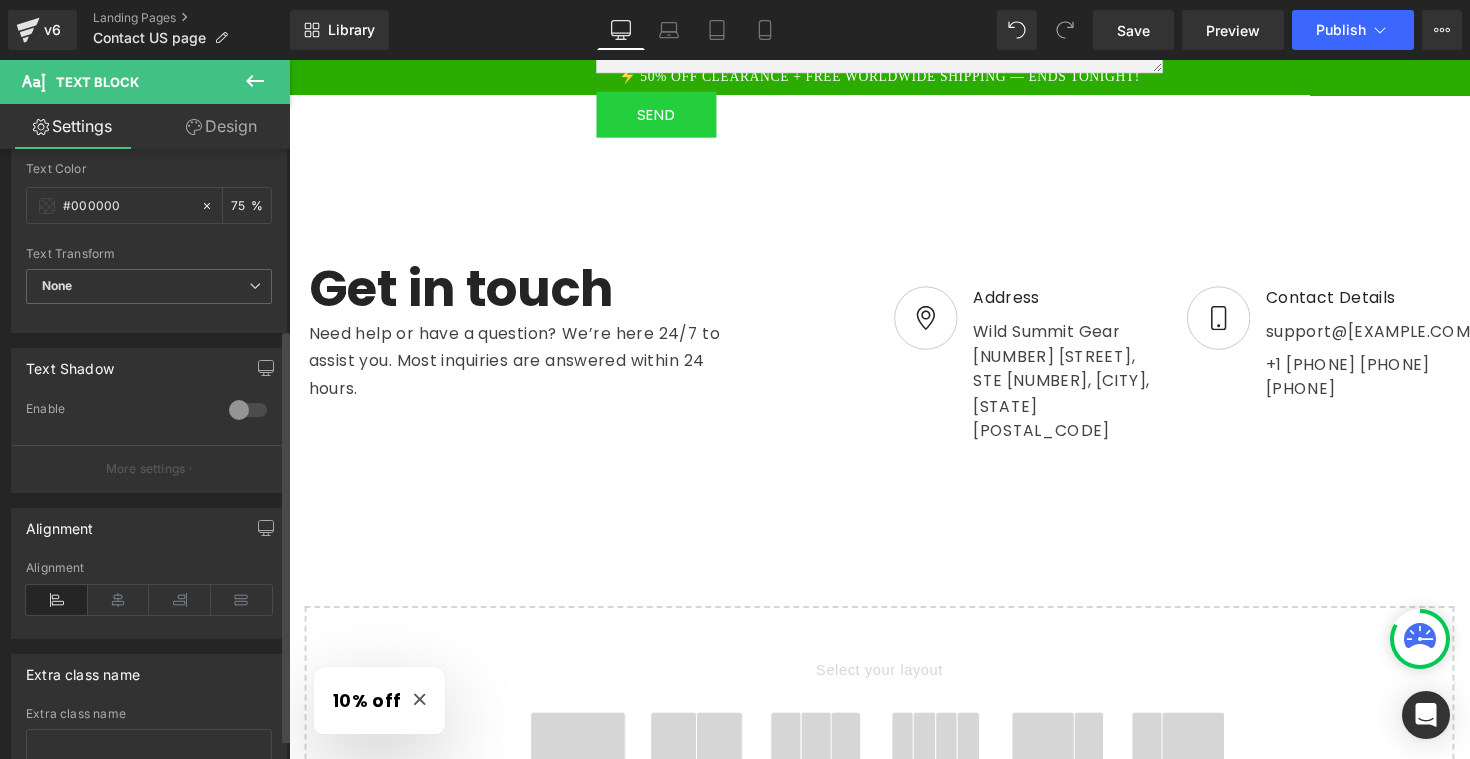 scroll, scrollTop: 0, scrollLeft: 0, axis: both 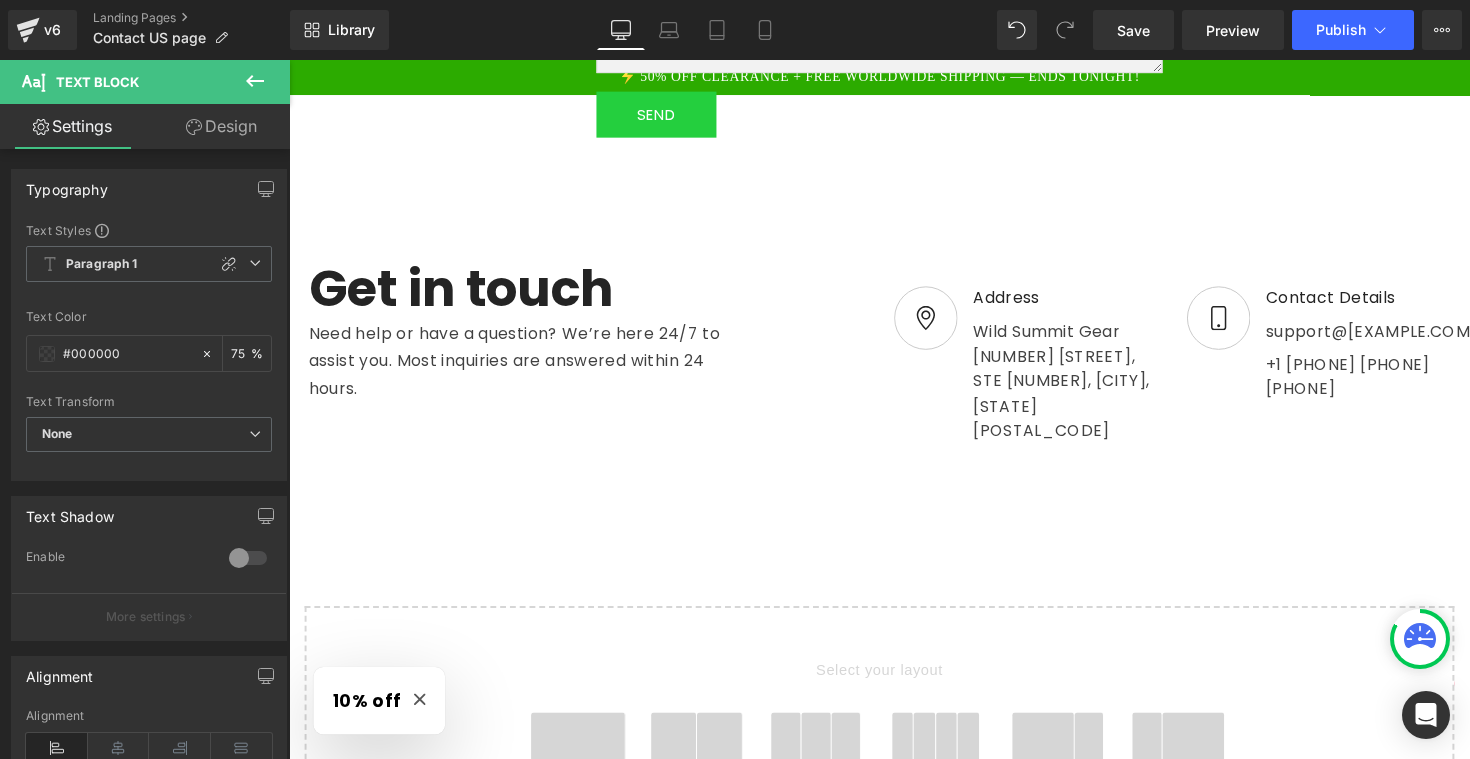 click on "Design" at bounding box center [221, 126] 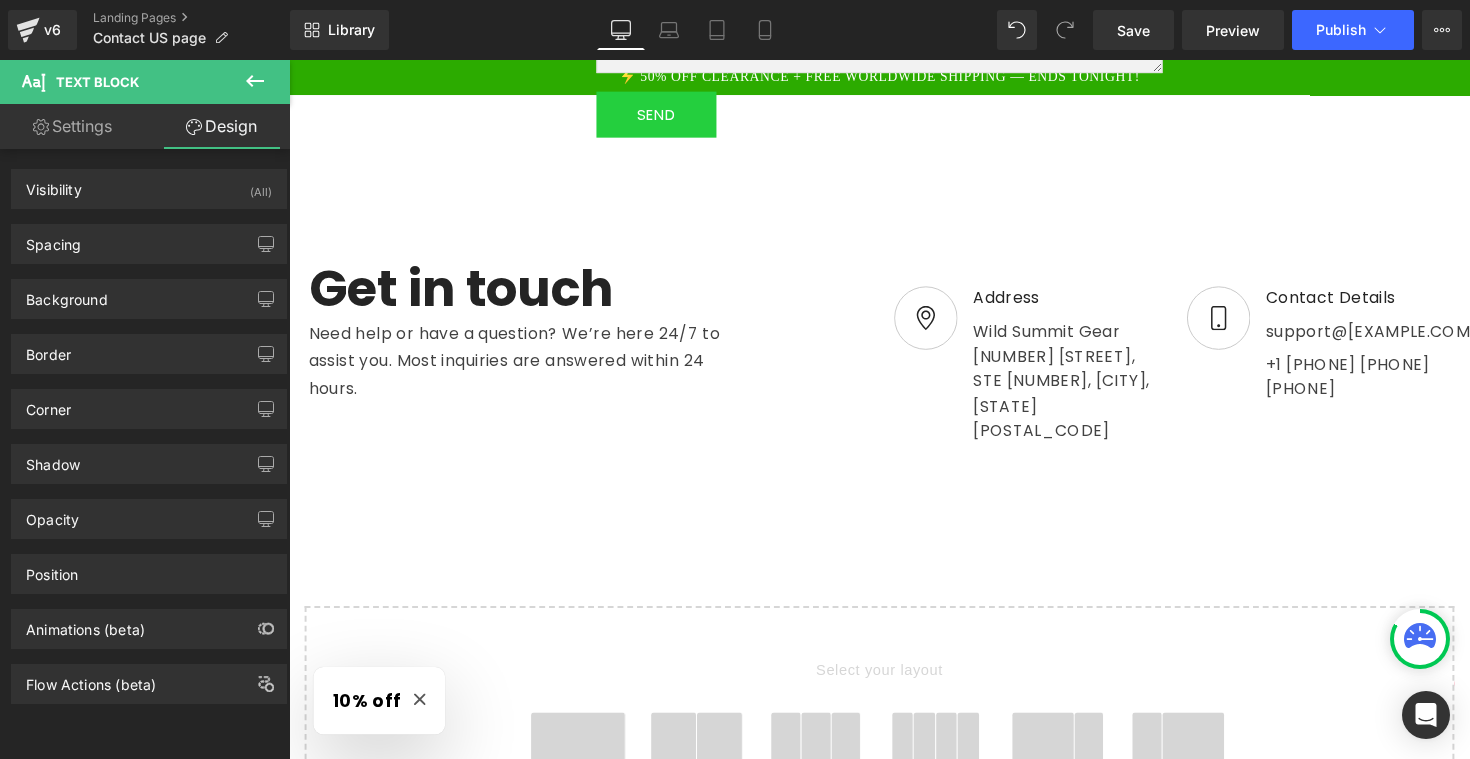 type on "0" 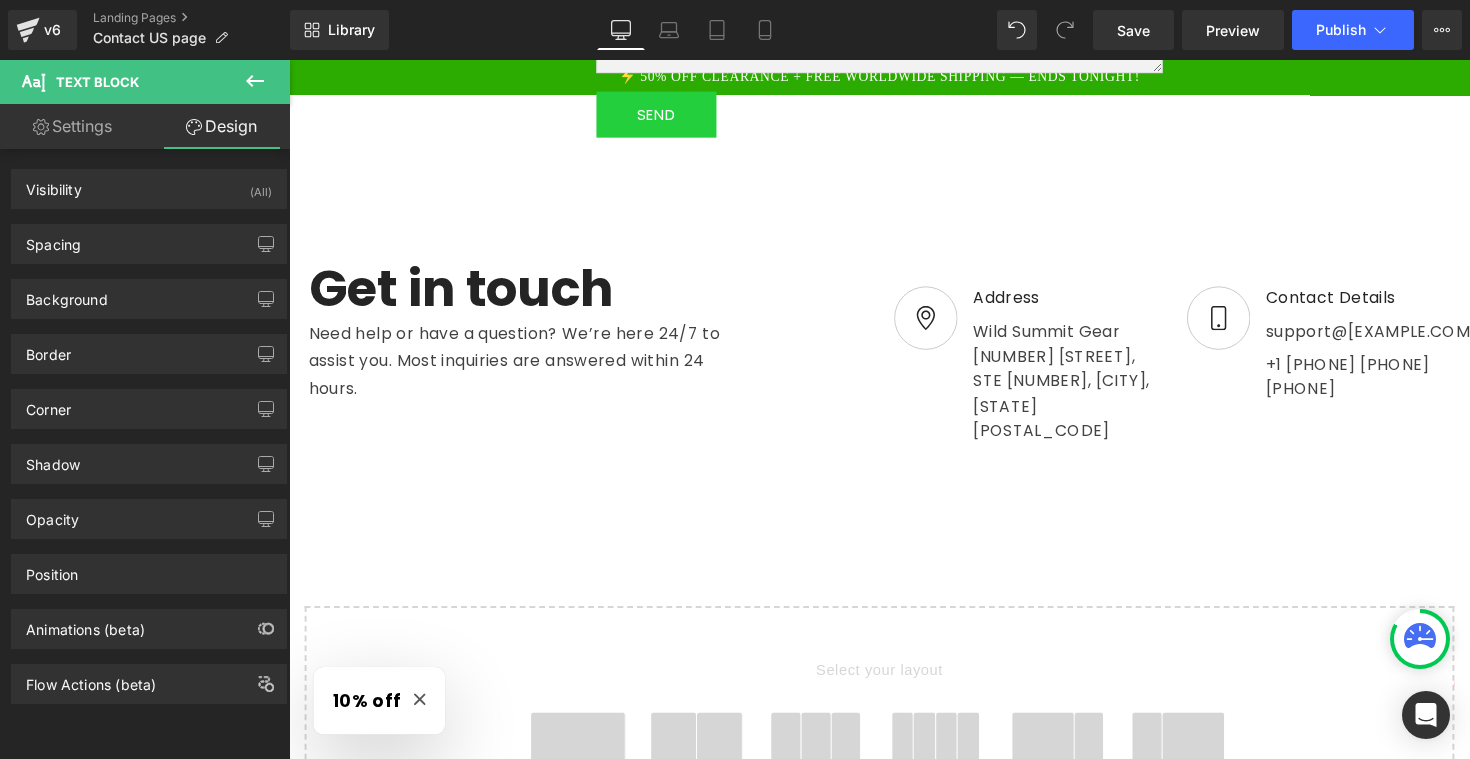 type on "0" 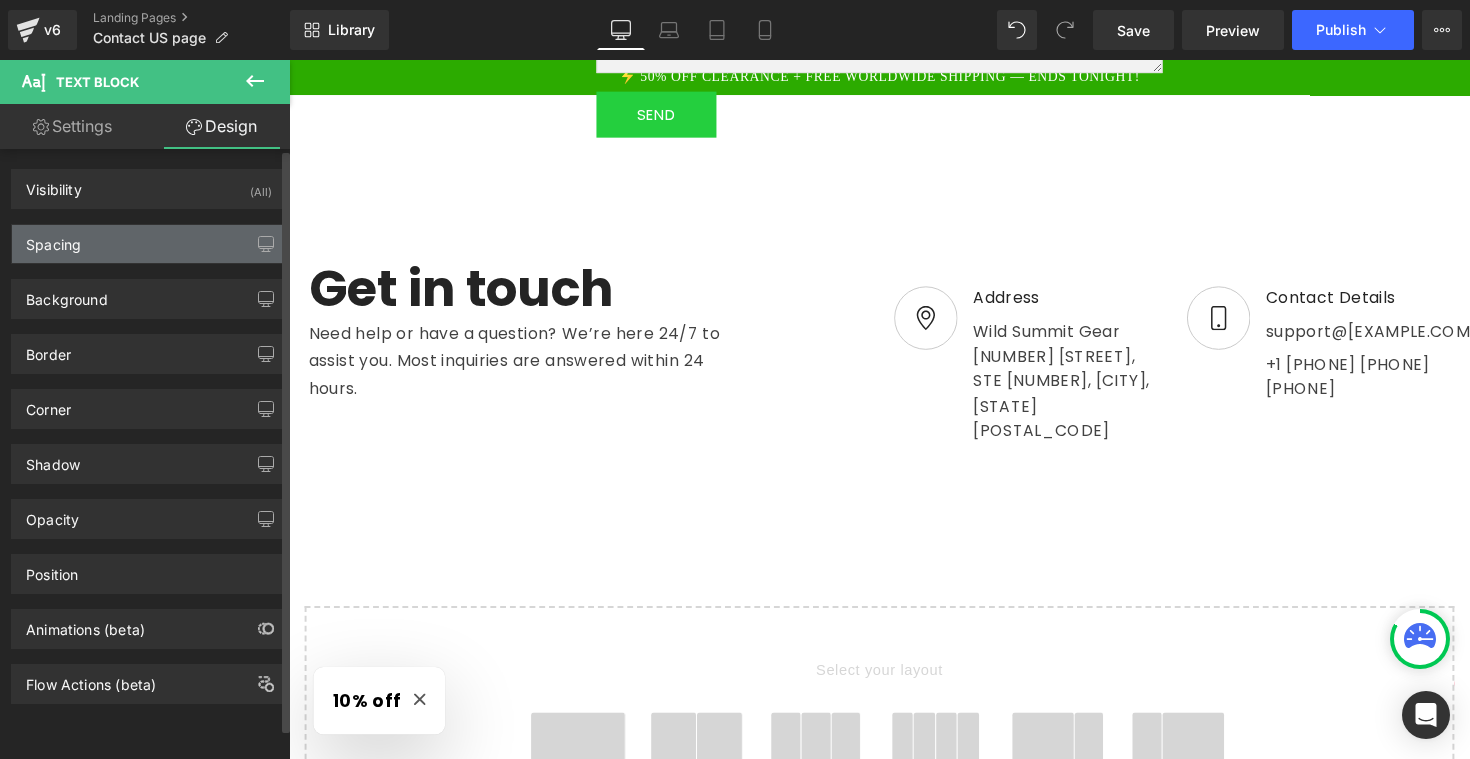 click on "Spacing" at bounding box center (149, 244) 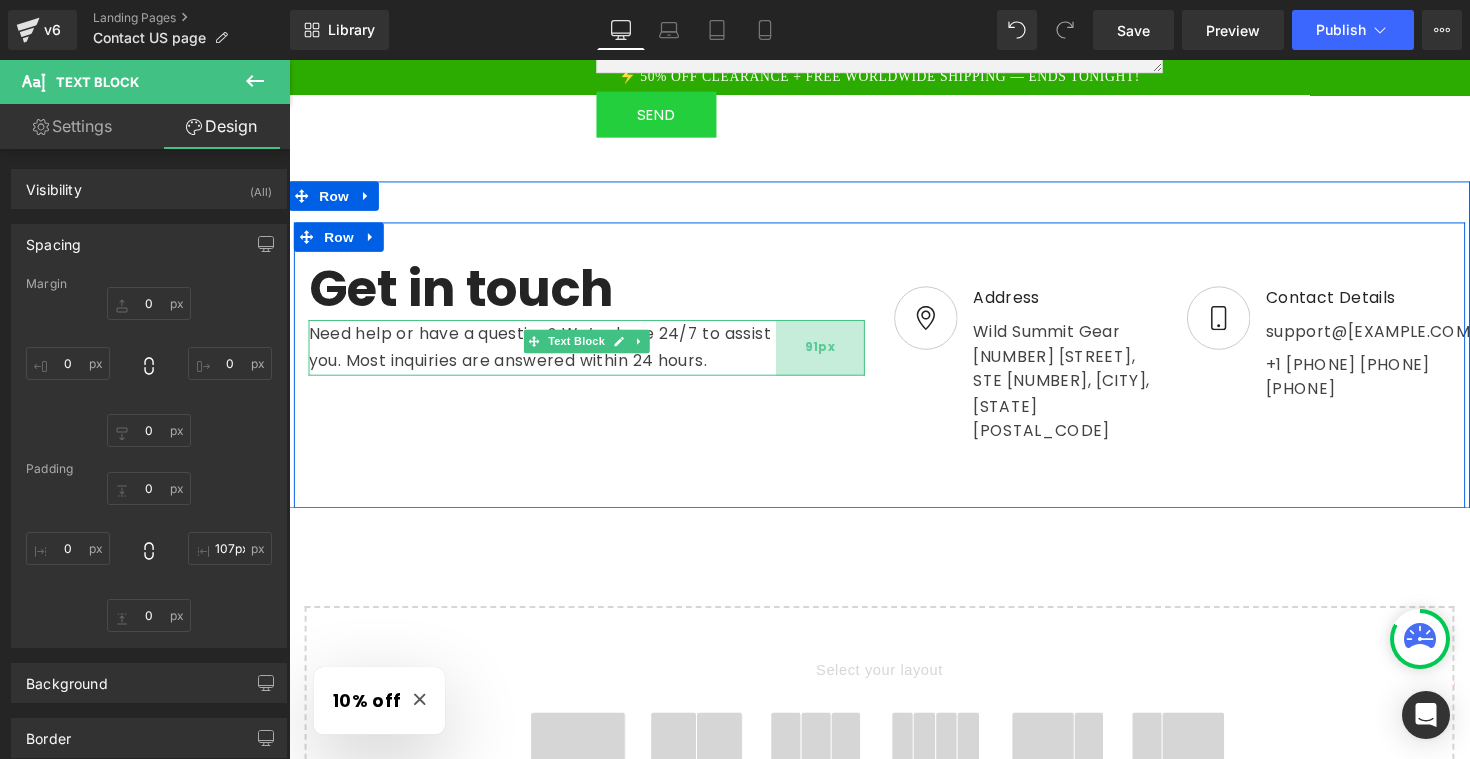 type on "109px" 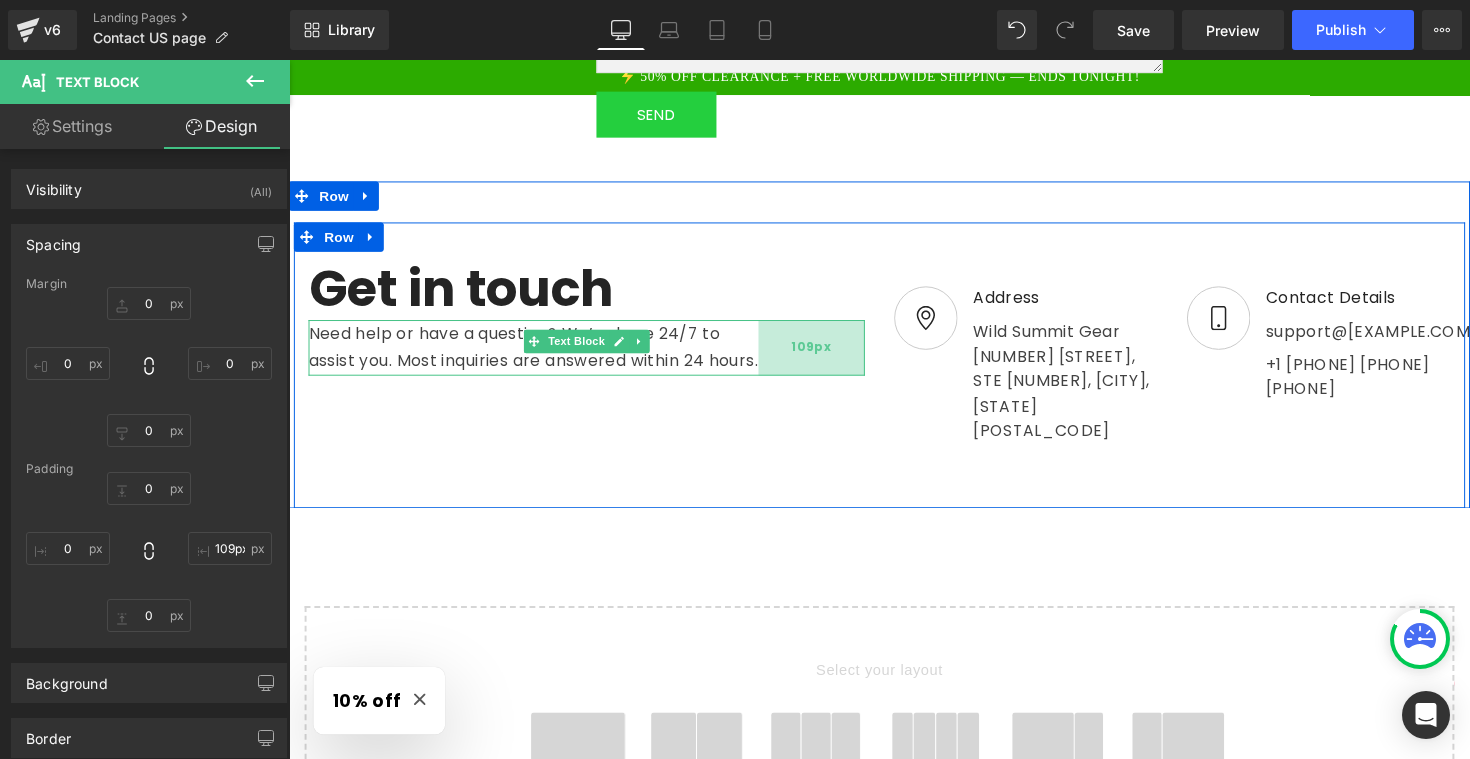 drag, startPoint x: 787, startPoint y: 293, endPoint x: 796, endPoint y: 313, distance: 21.931713 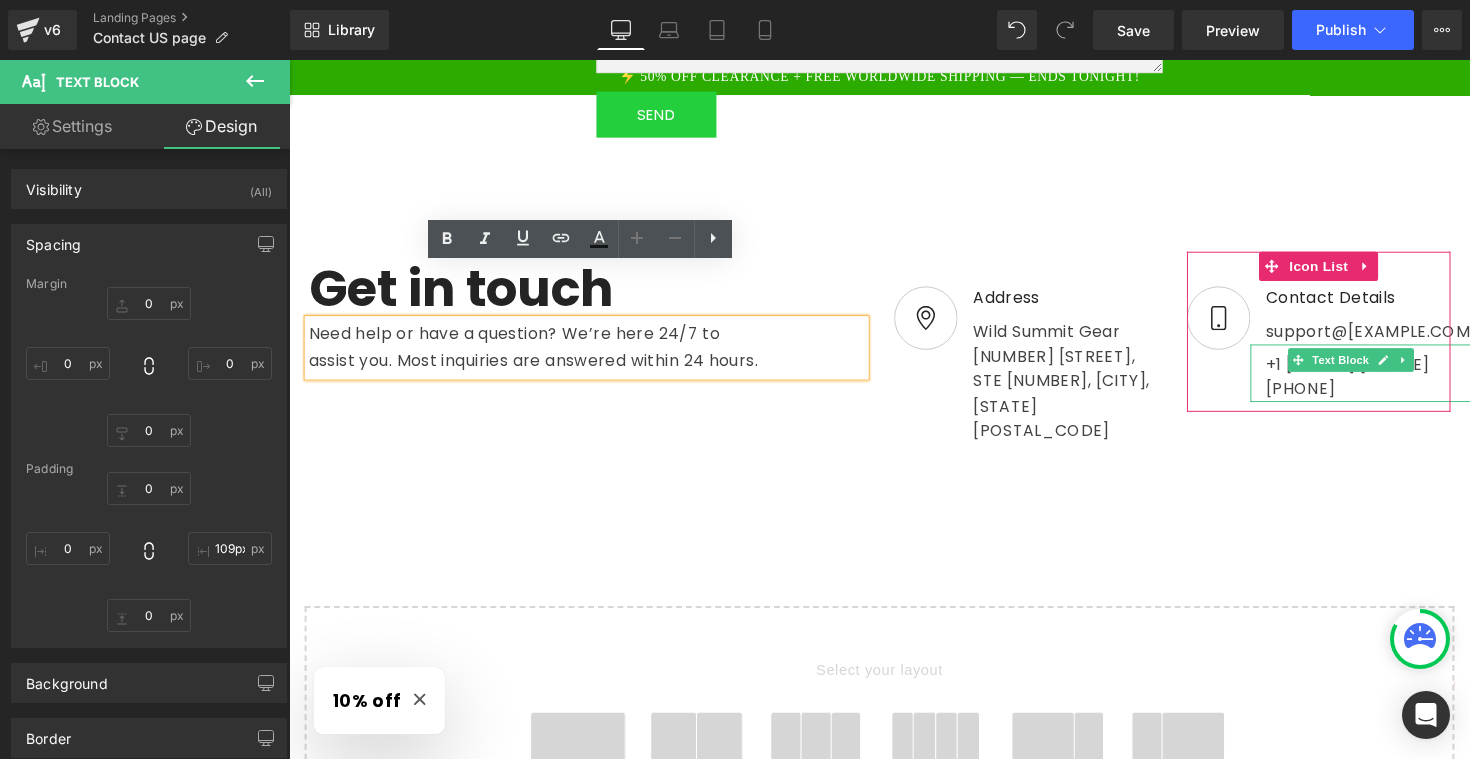 click on "+1 [PHONE] [PHONE] [PHONE]" at bounding box center [1390, 380] 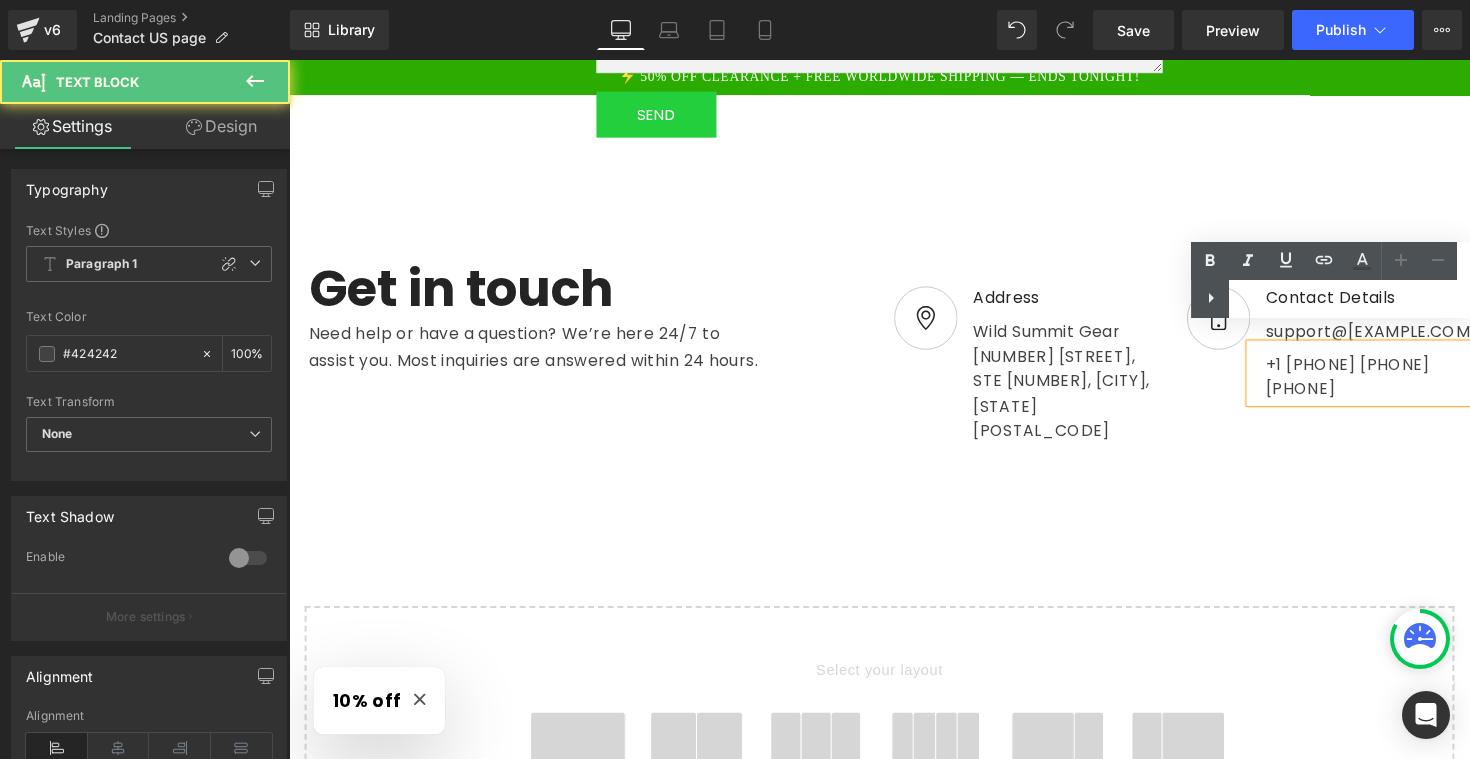 click on "Text Color Highlight Color #333333" at bounding box center (1330, 280) 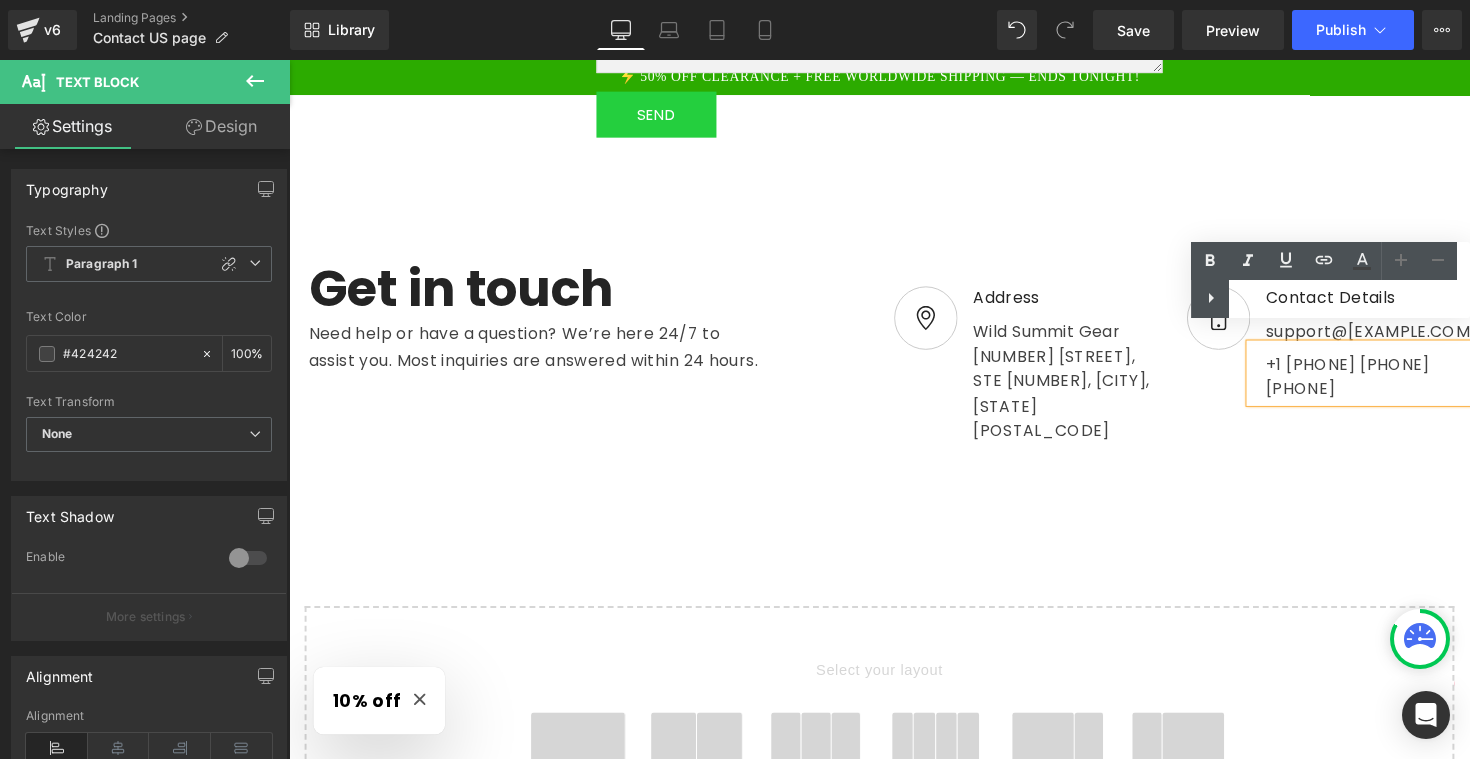 click on "Text Color Highlight Color #333333" at bounding box center [1330, 280] 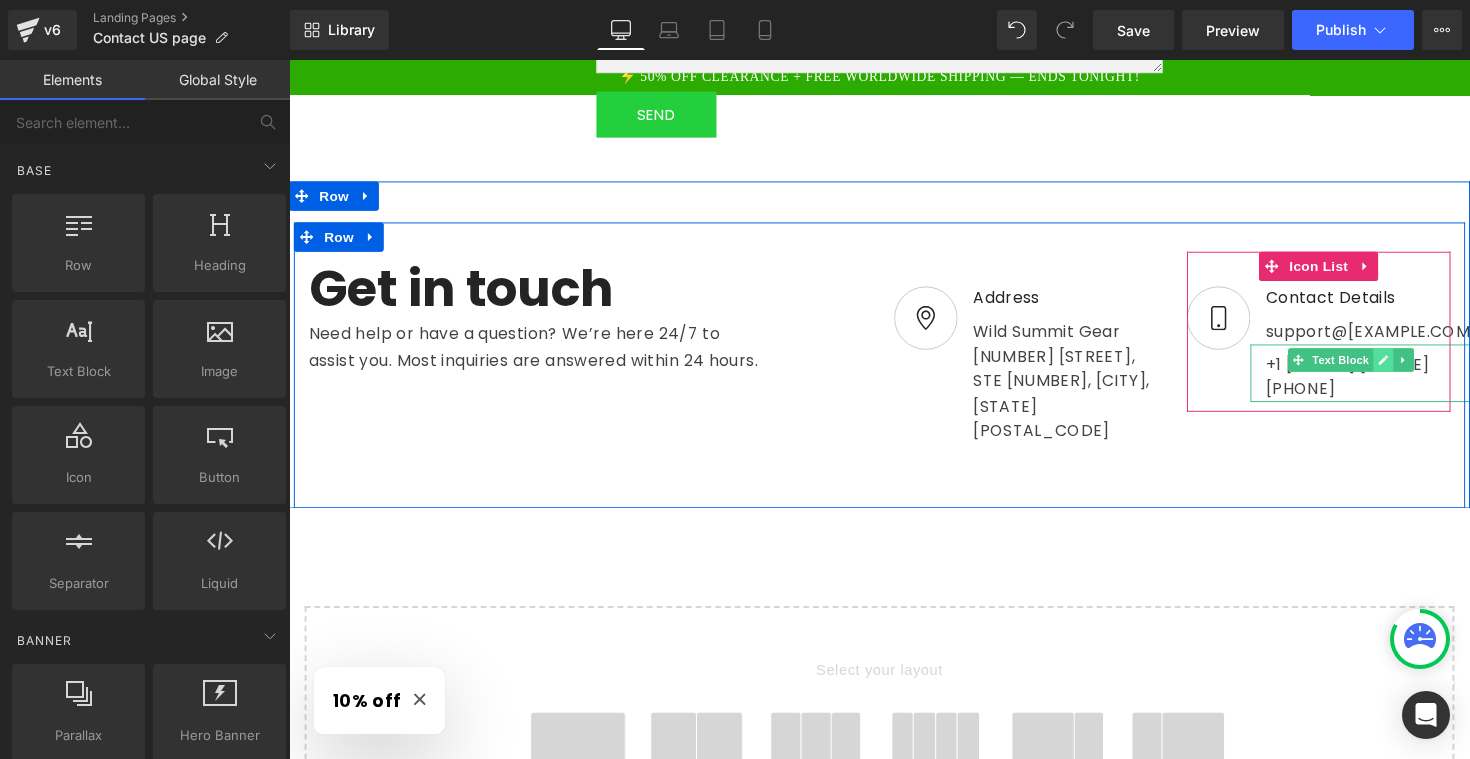 click 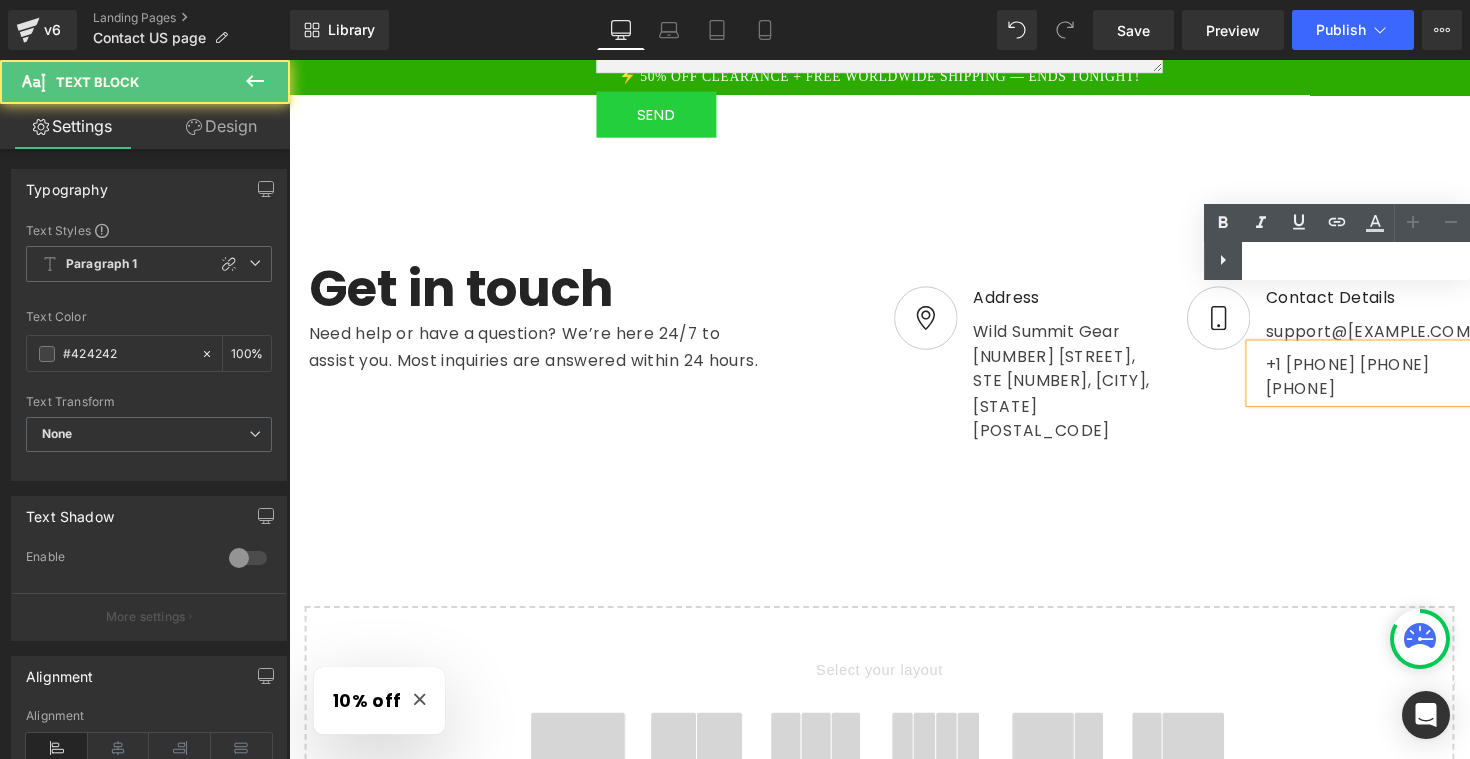 click on "+1 [PHONE] [PHONE] [PHONE]" at bounding box center (1390, 380) 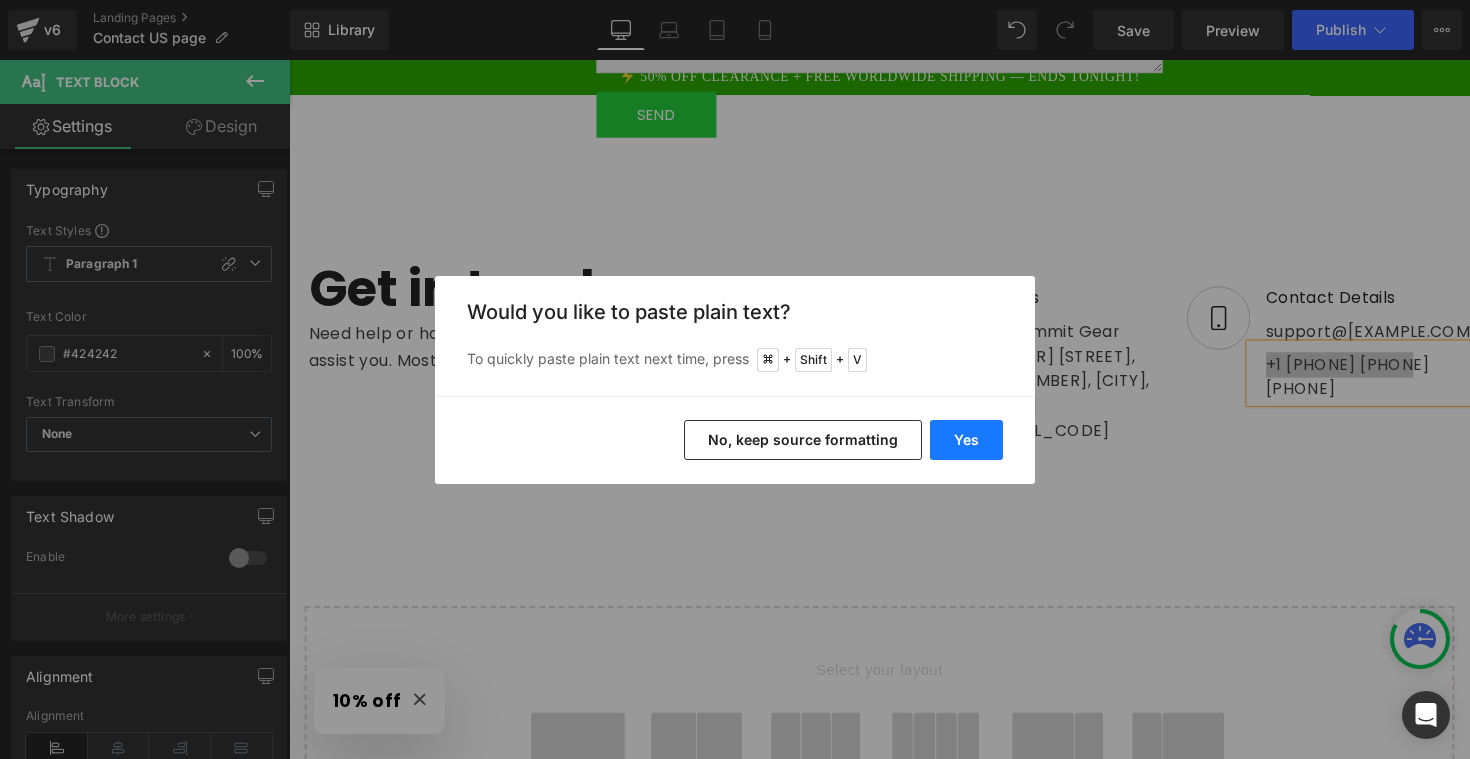click on "Yes" at bounding box center (966, 440) 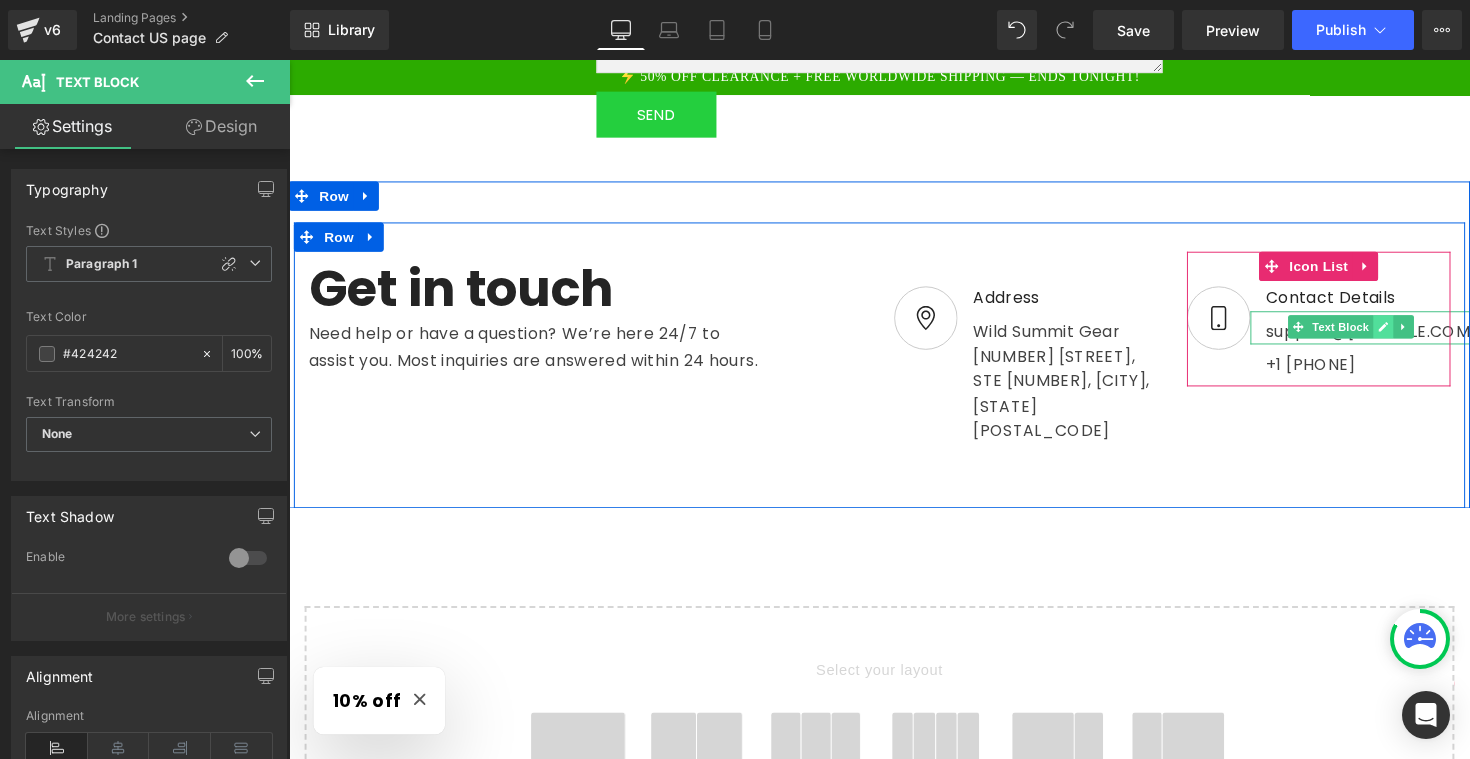 click 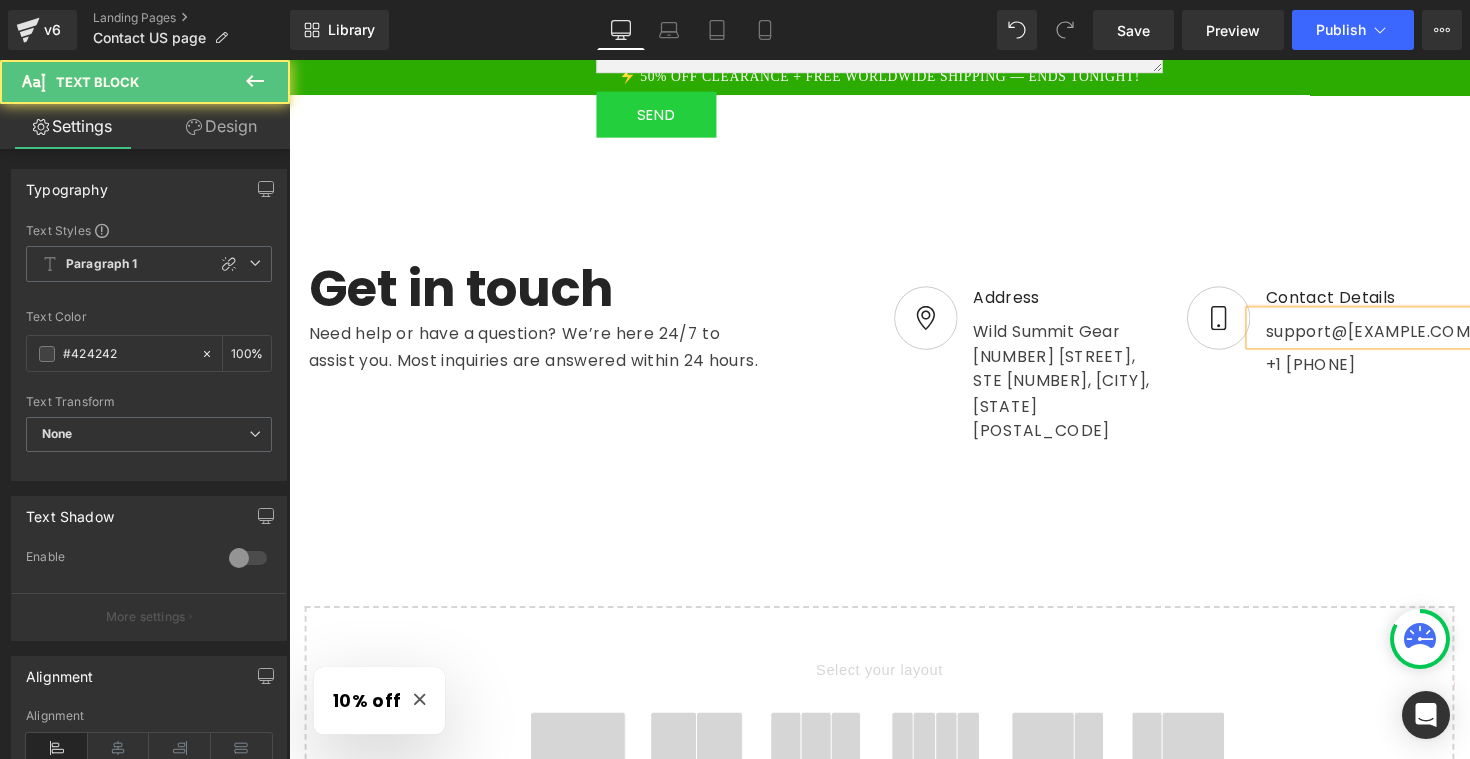 click on "support@[EXAMPLE.COM]" at bounding box center [1390, 334] 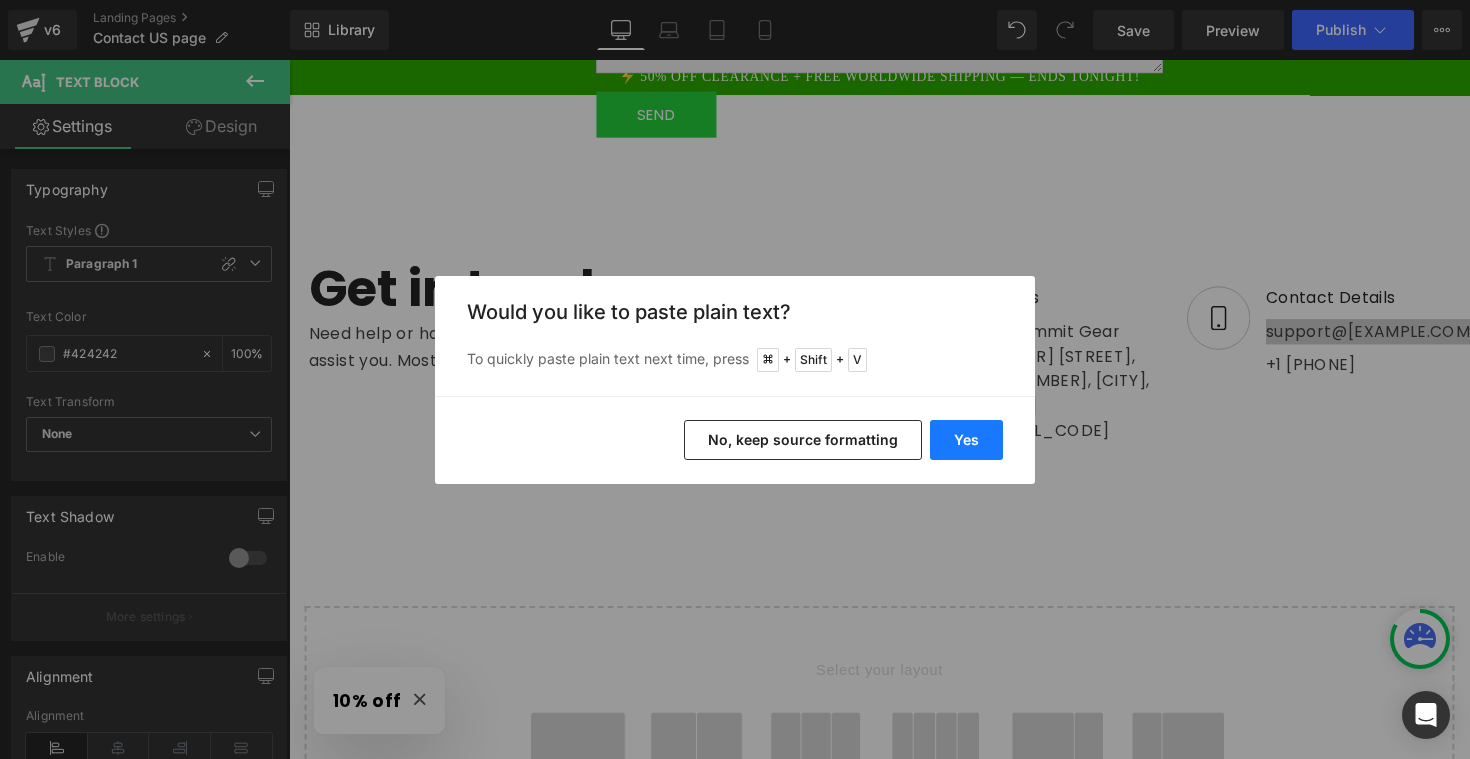click on "Yes" at bounding box center (966, 440) 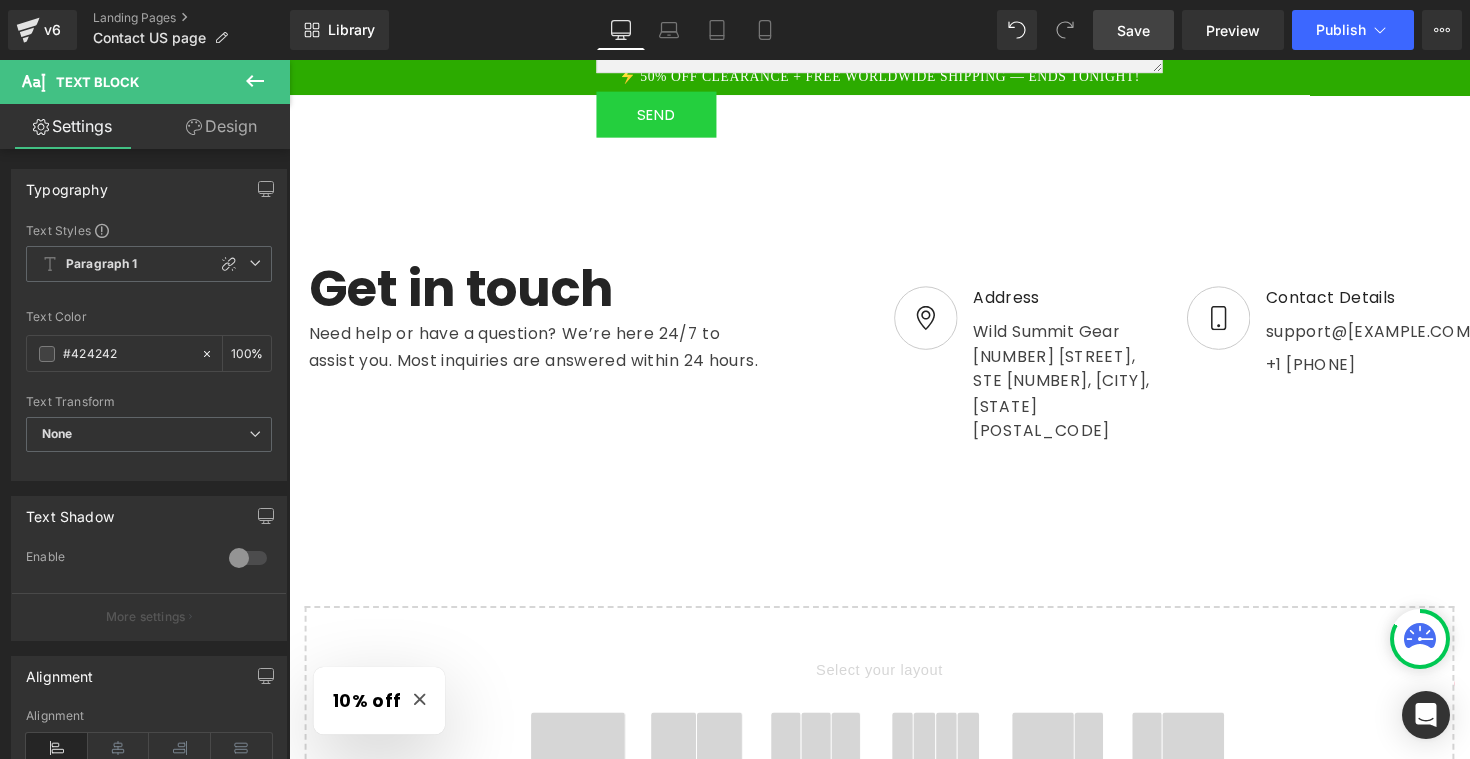 click on "Save" at bounding box center [1133, 30] 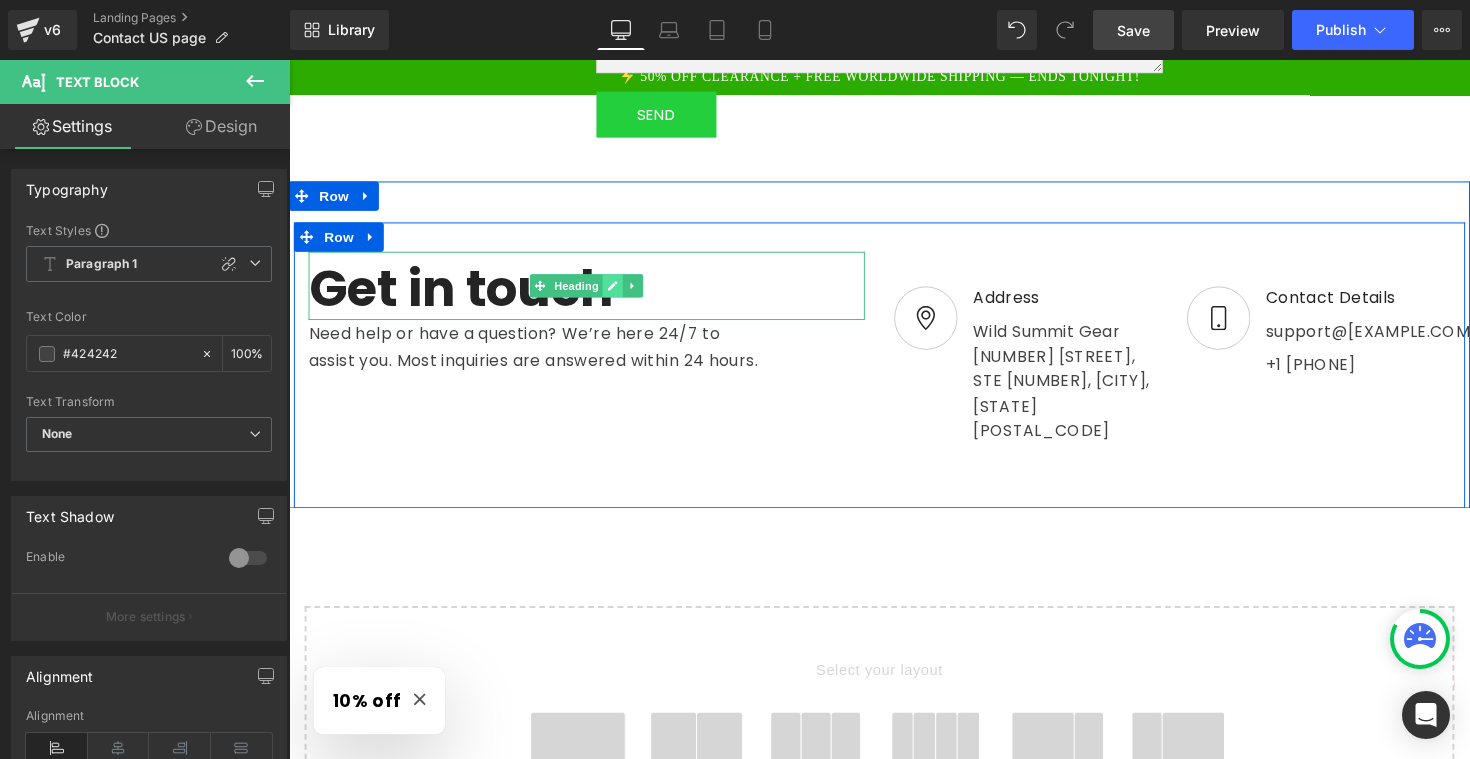 click at bounding box center [621, 291] 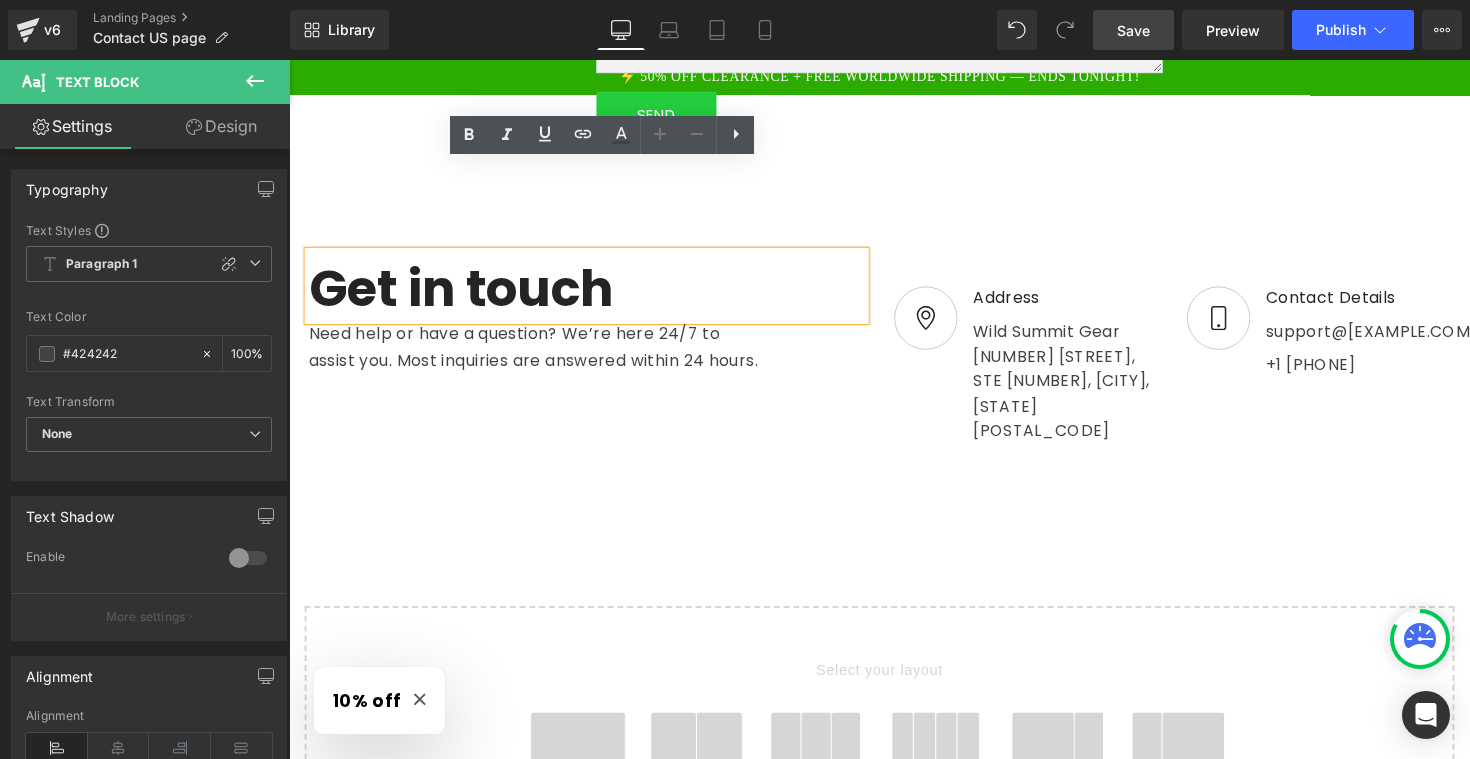 click on "Get in touch" at bounding box center [594, 290] 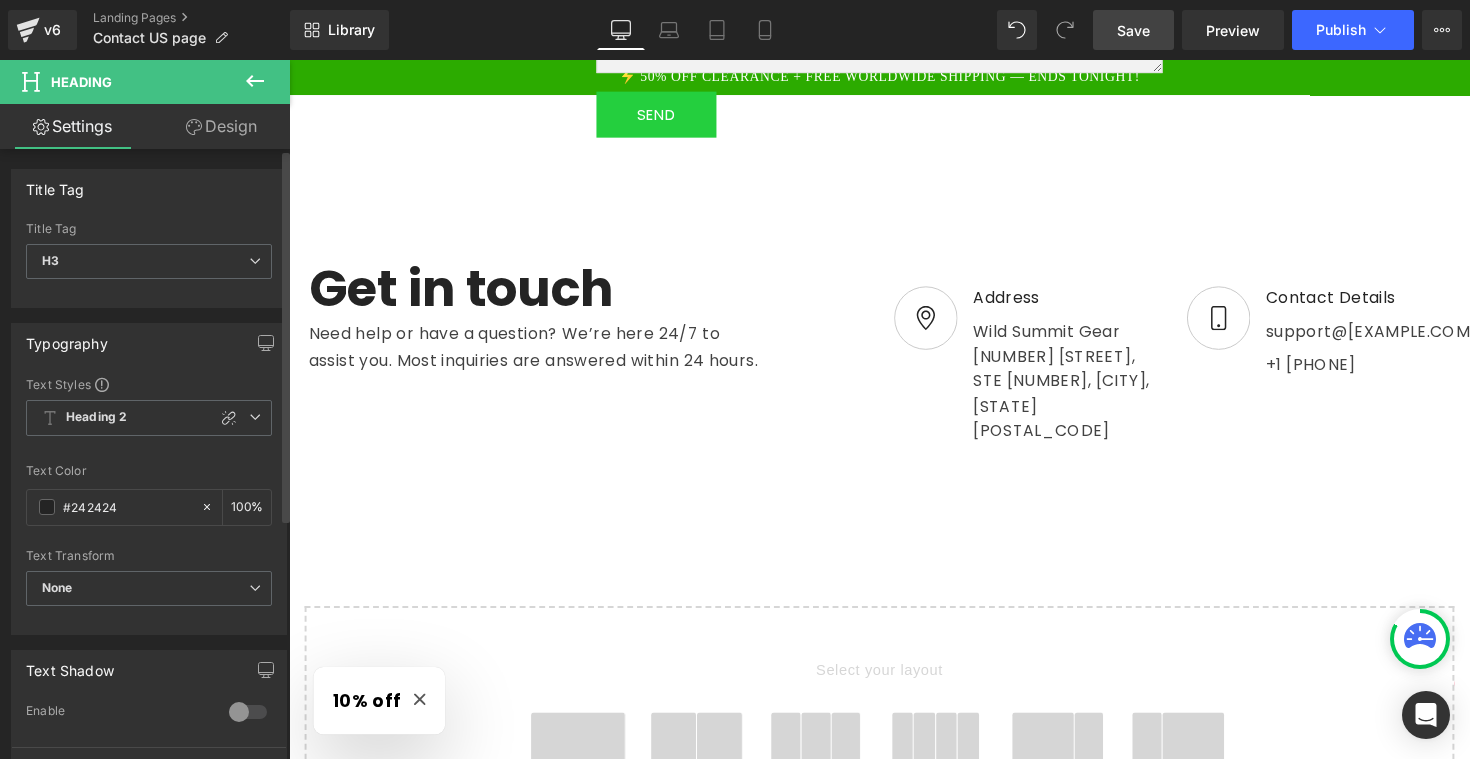 scroll, scrollTop: 0, scrollLeft: 0, axis: both 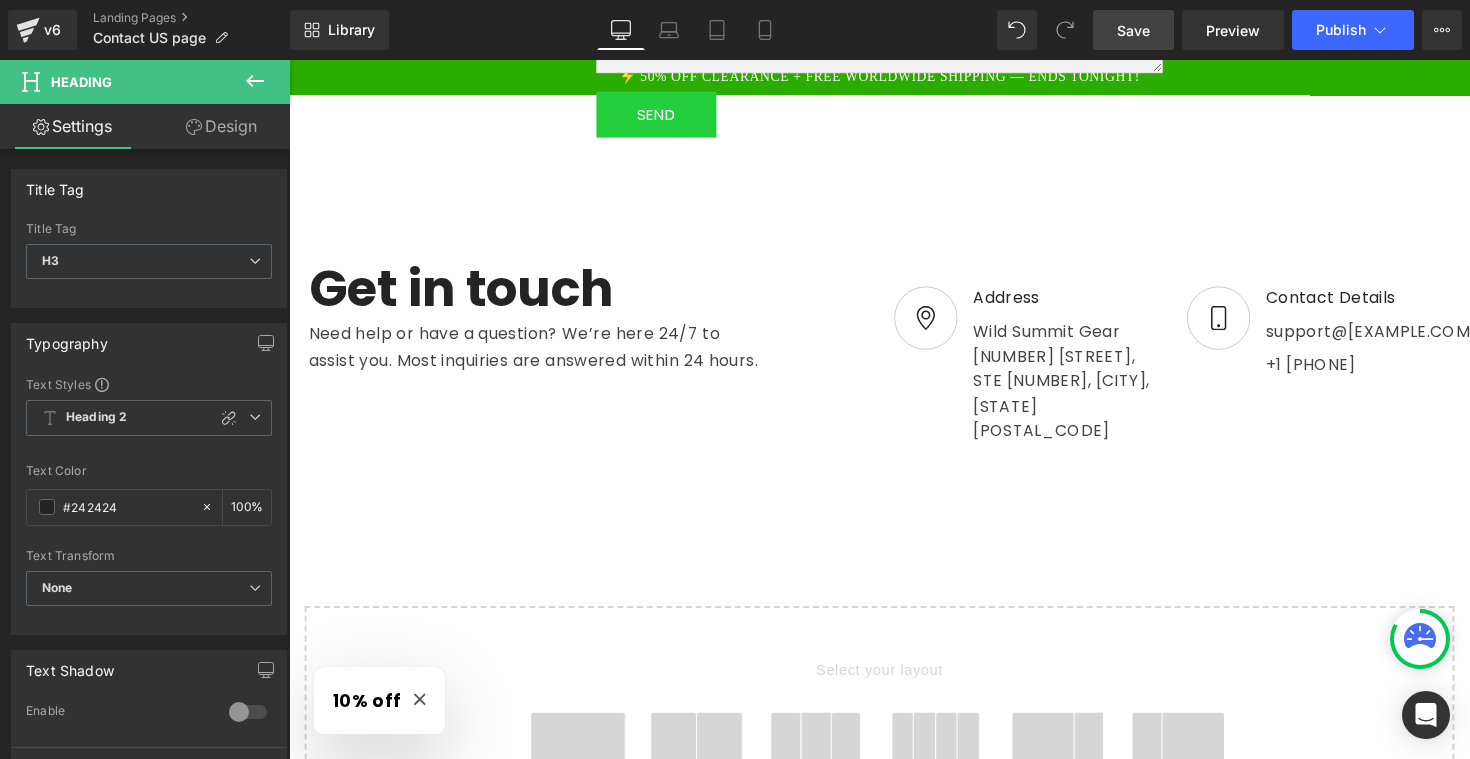 click on "Design" at bounding box center (221, 126) 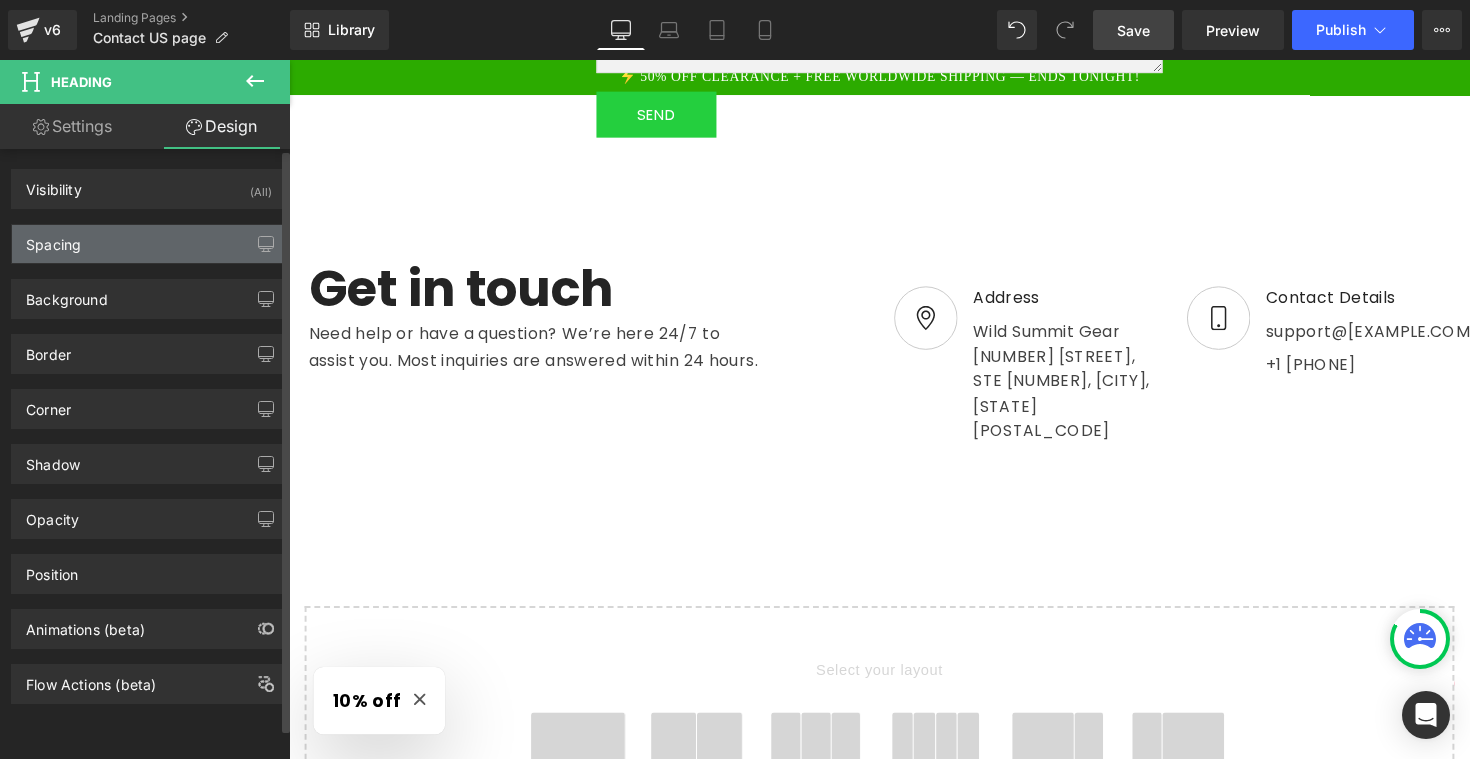 click on "Spacing" at bounding box center (149, 244) 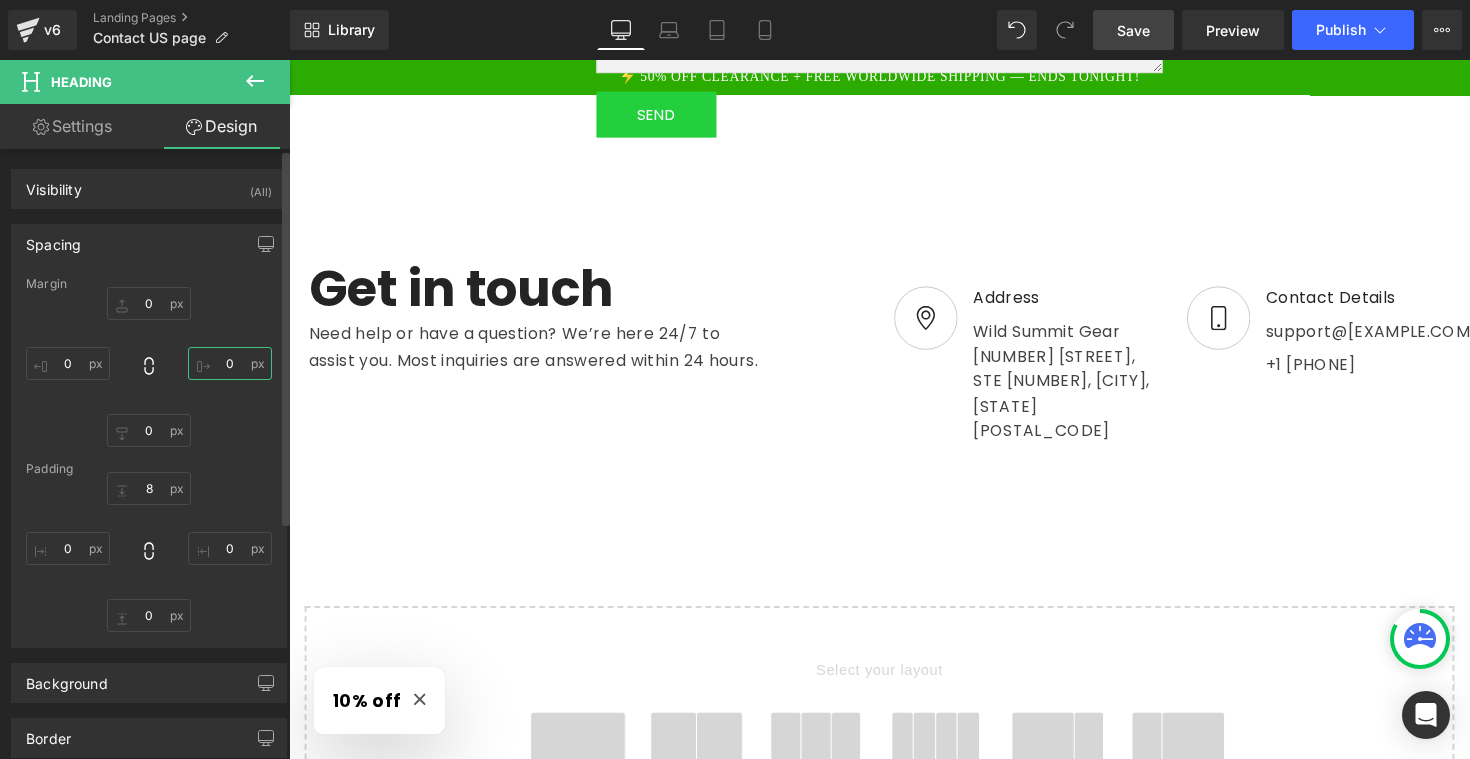 click on "0" at bounding box center (230, 363) 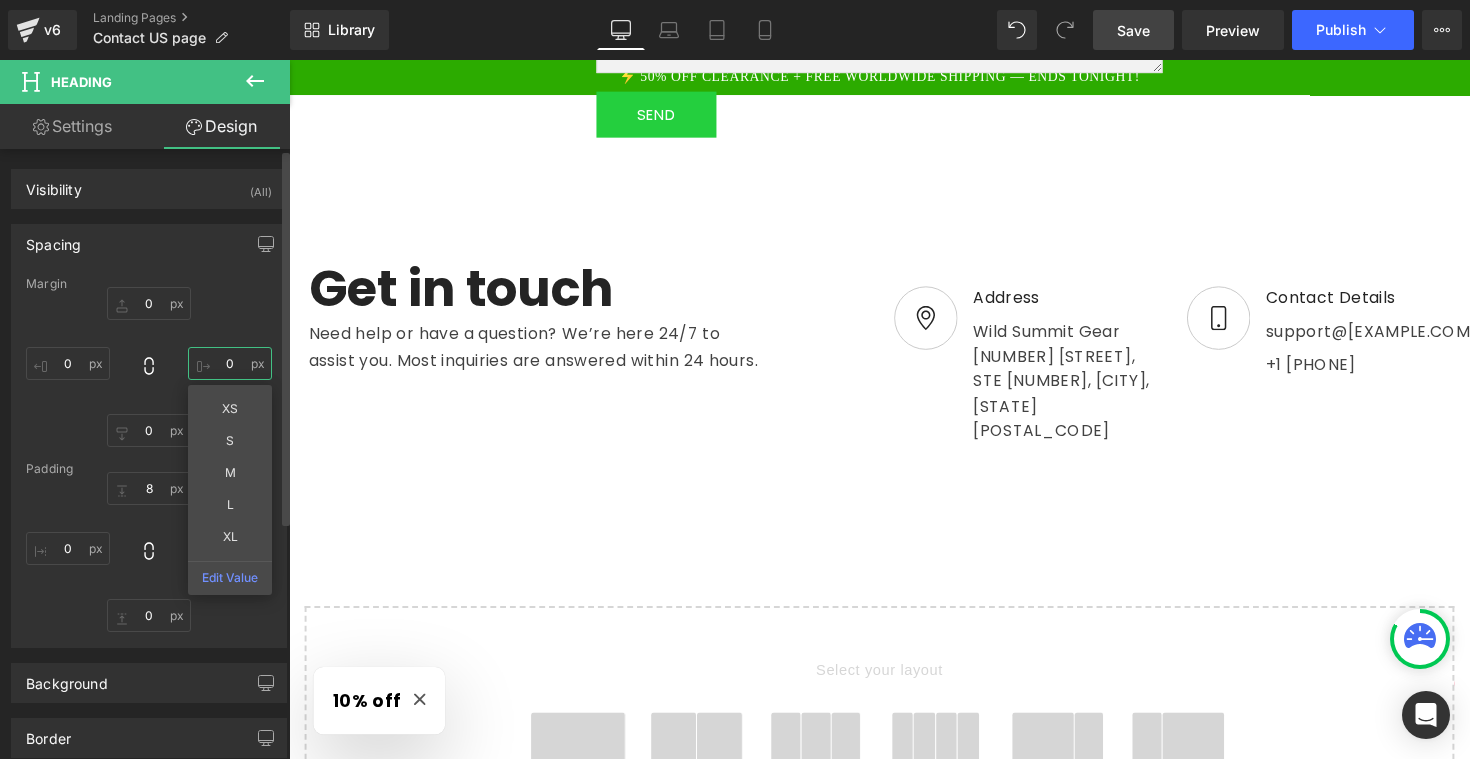 click on "0" at bounding box center [230, 363] 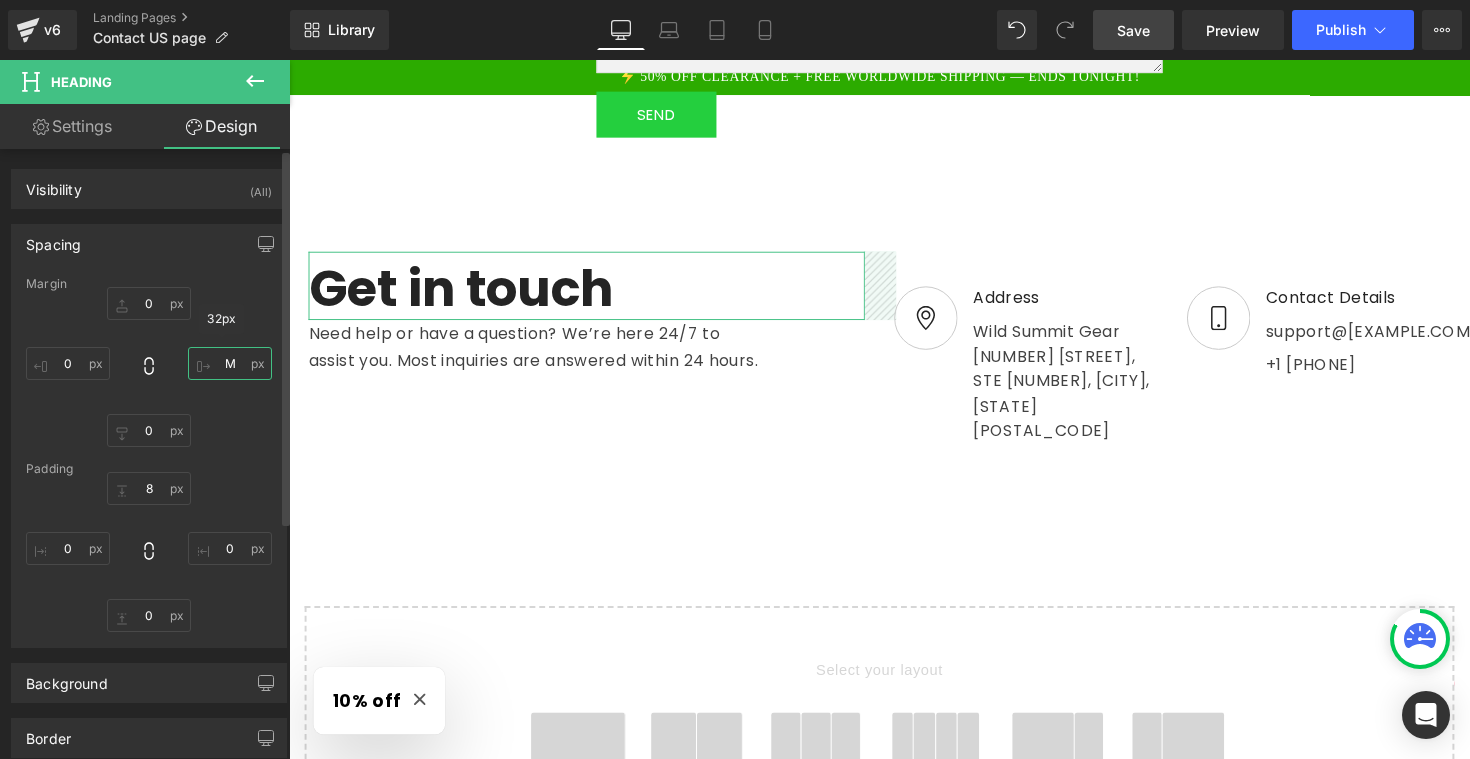 click on "M" at bounding box center (230, 363) 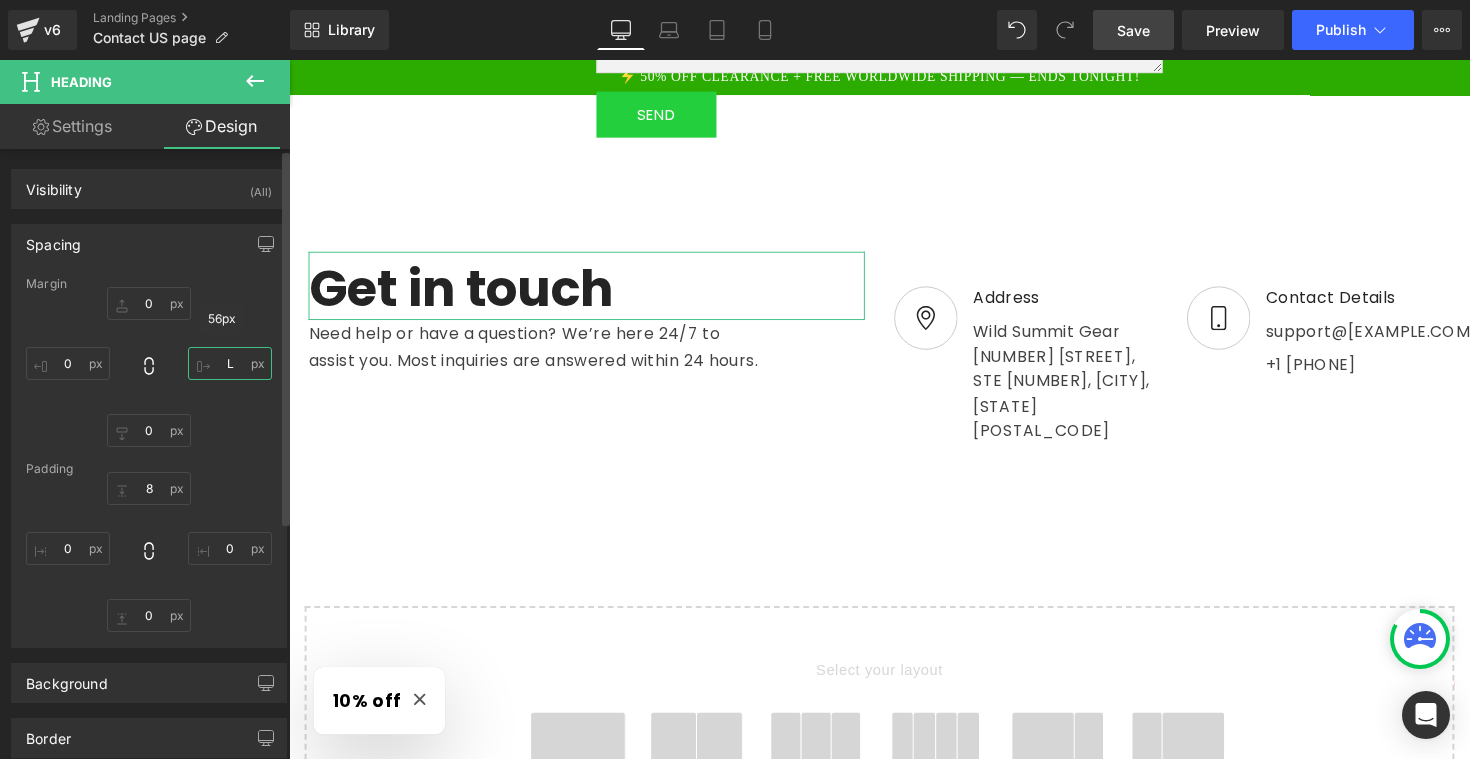 click on "L" at bounding box center (230, 363) 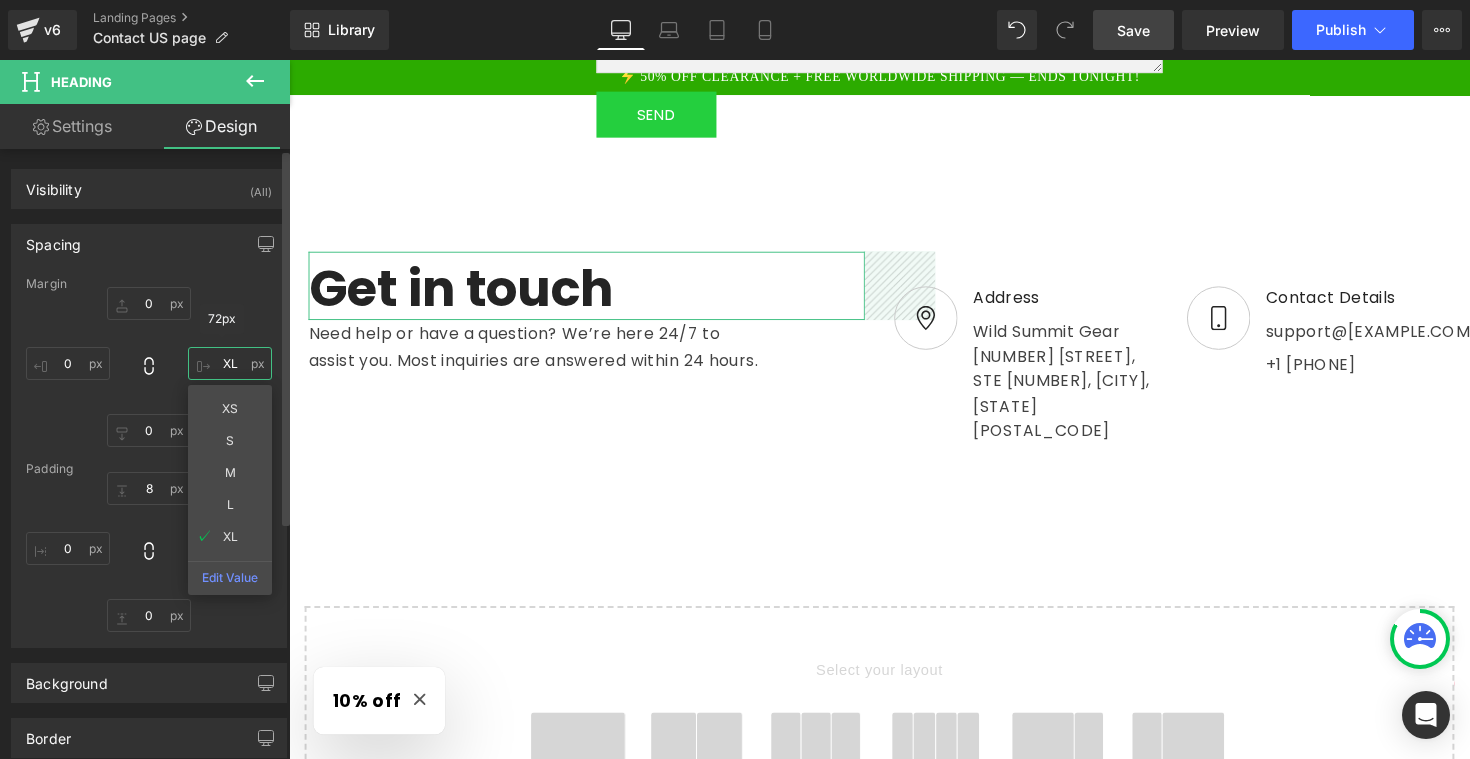 click on "XL" at bounding box center (230, 363) 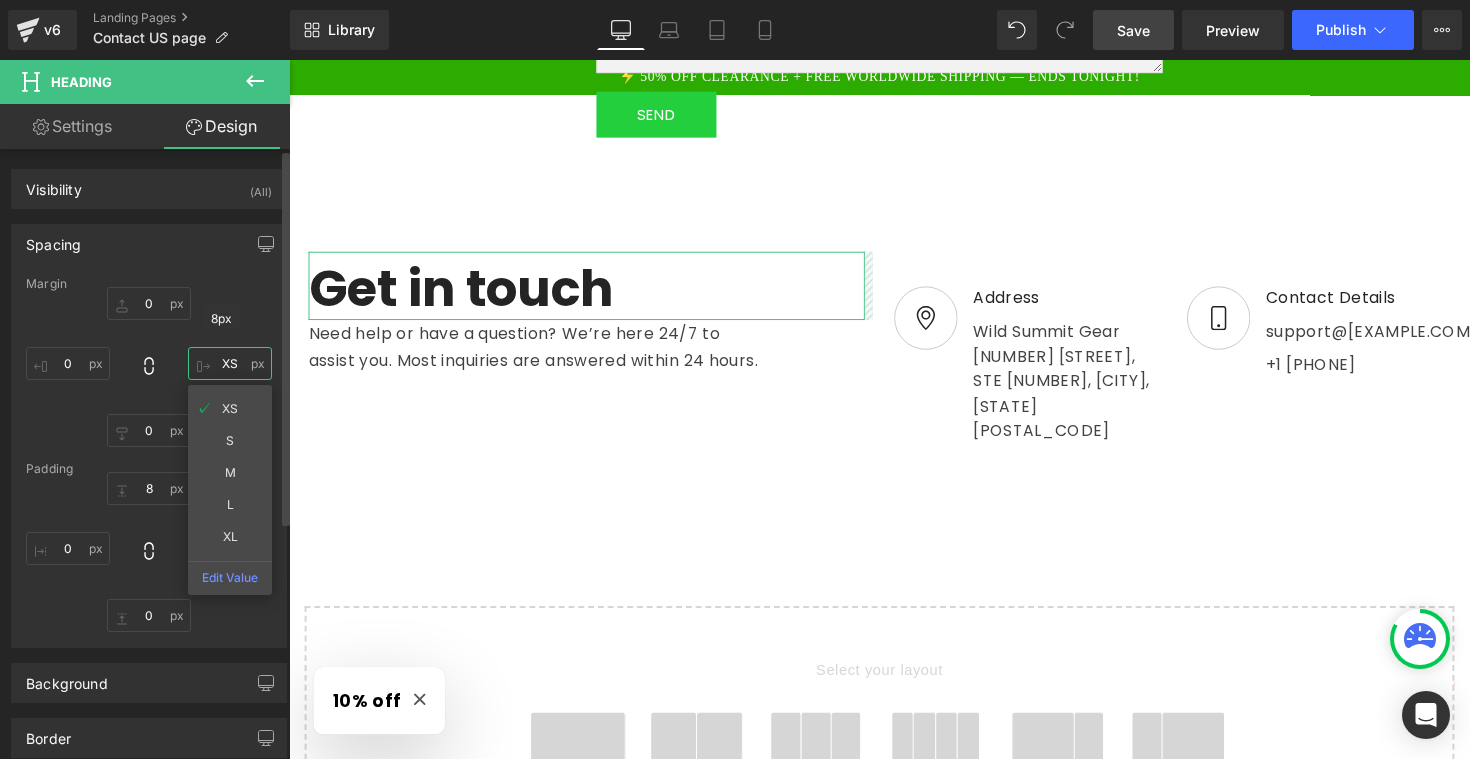 click on "XS" at bounding box center (230, 363) 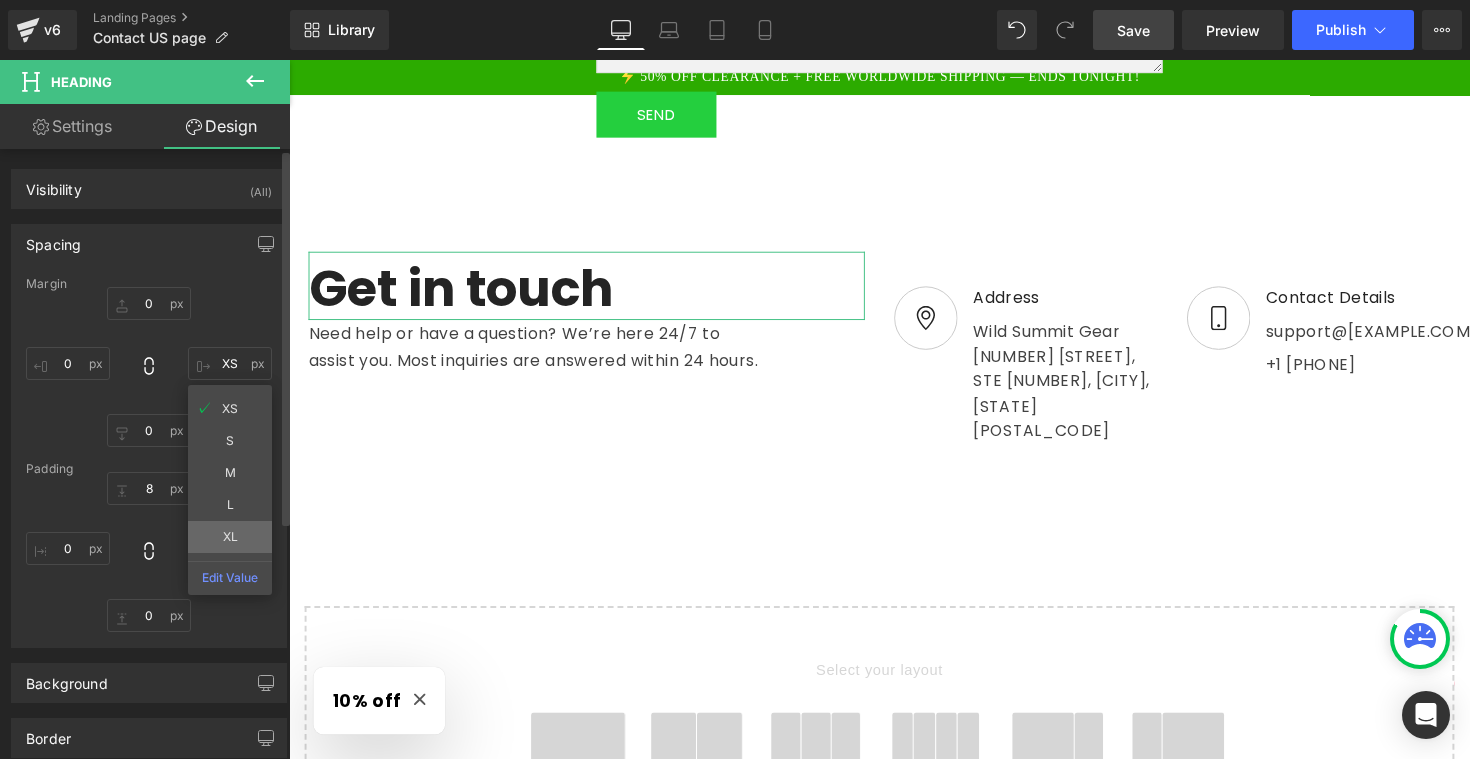 type on "XL" 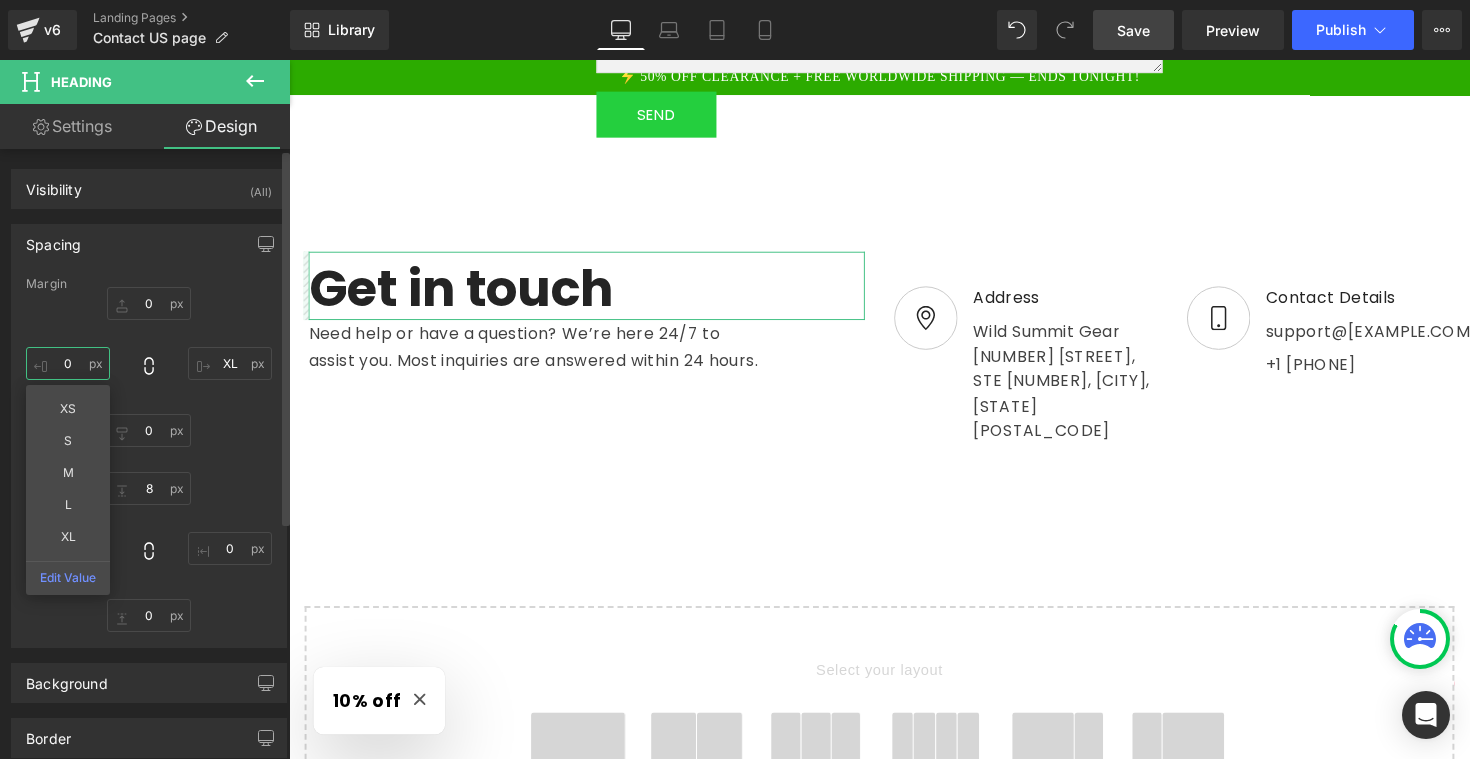 click on "0" at bounding box center (68, 363) 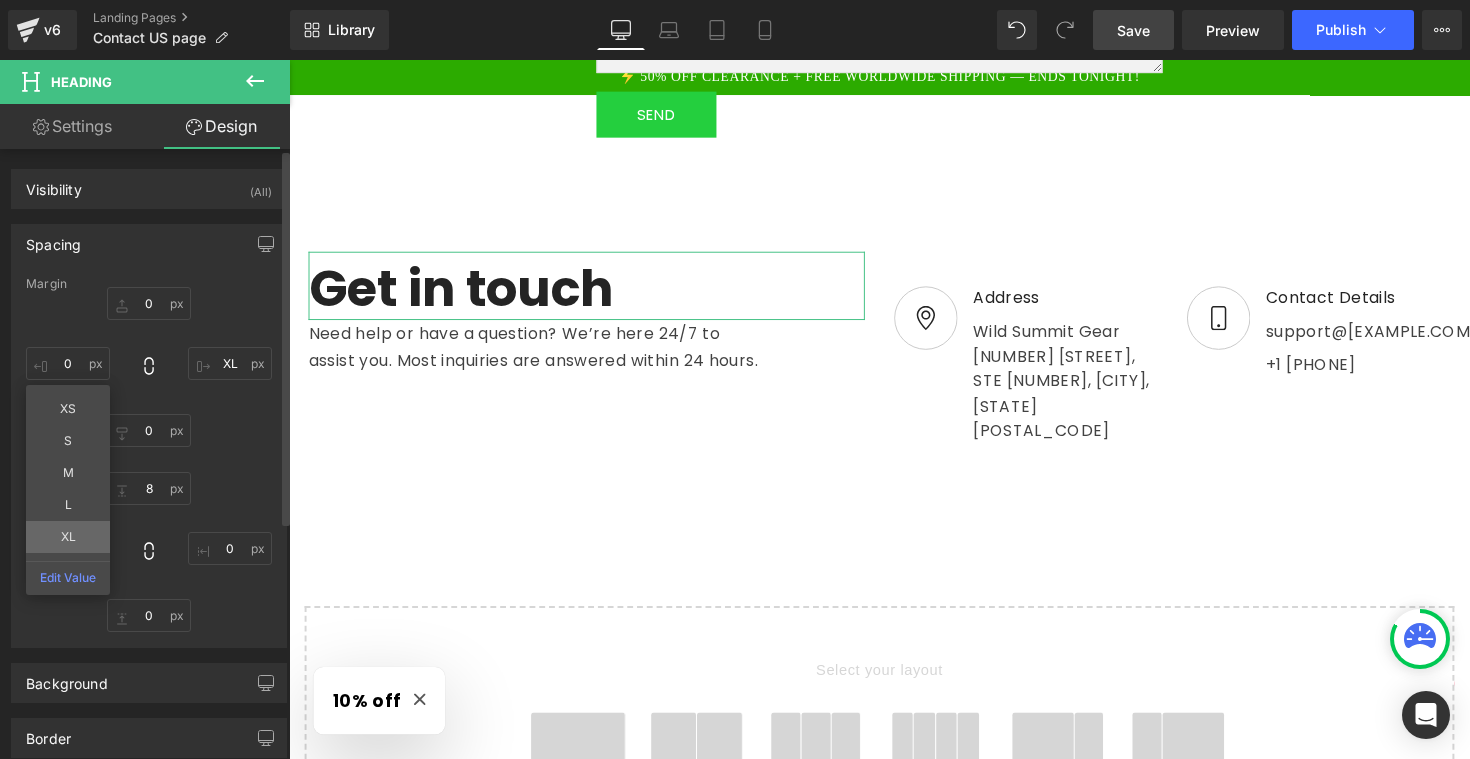 type on "XL" 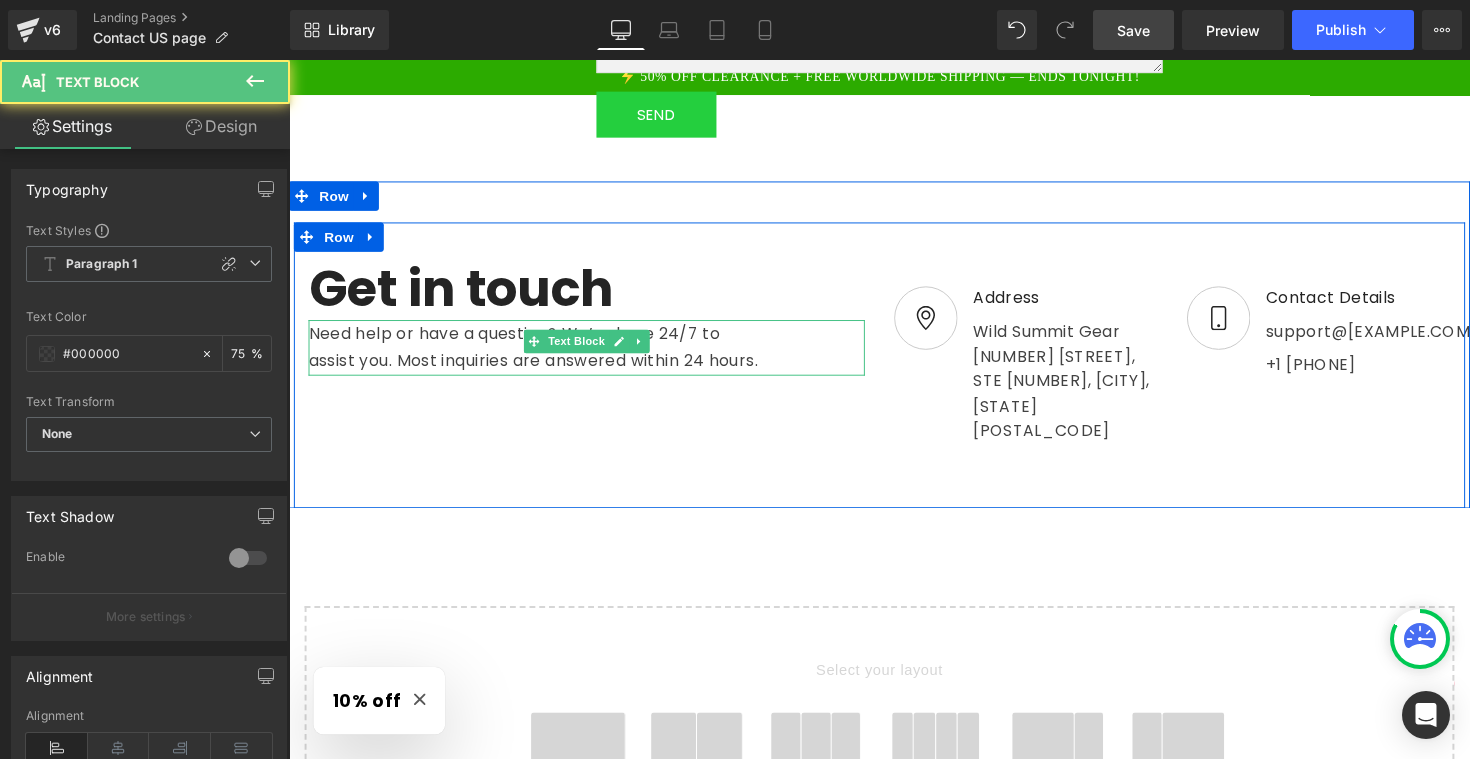 click on "Need help or have a question? We’re here 24/7 to assist you. Most inquiries are answered within 24 hours." at bounding box center (539, 355) 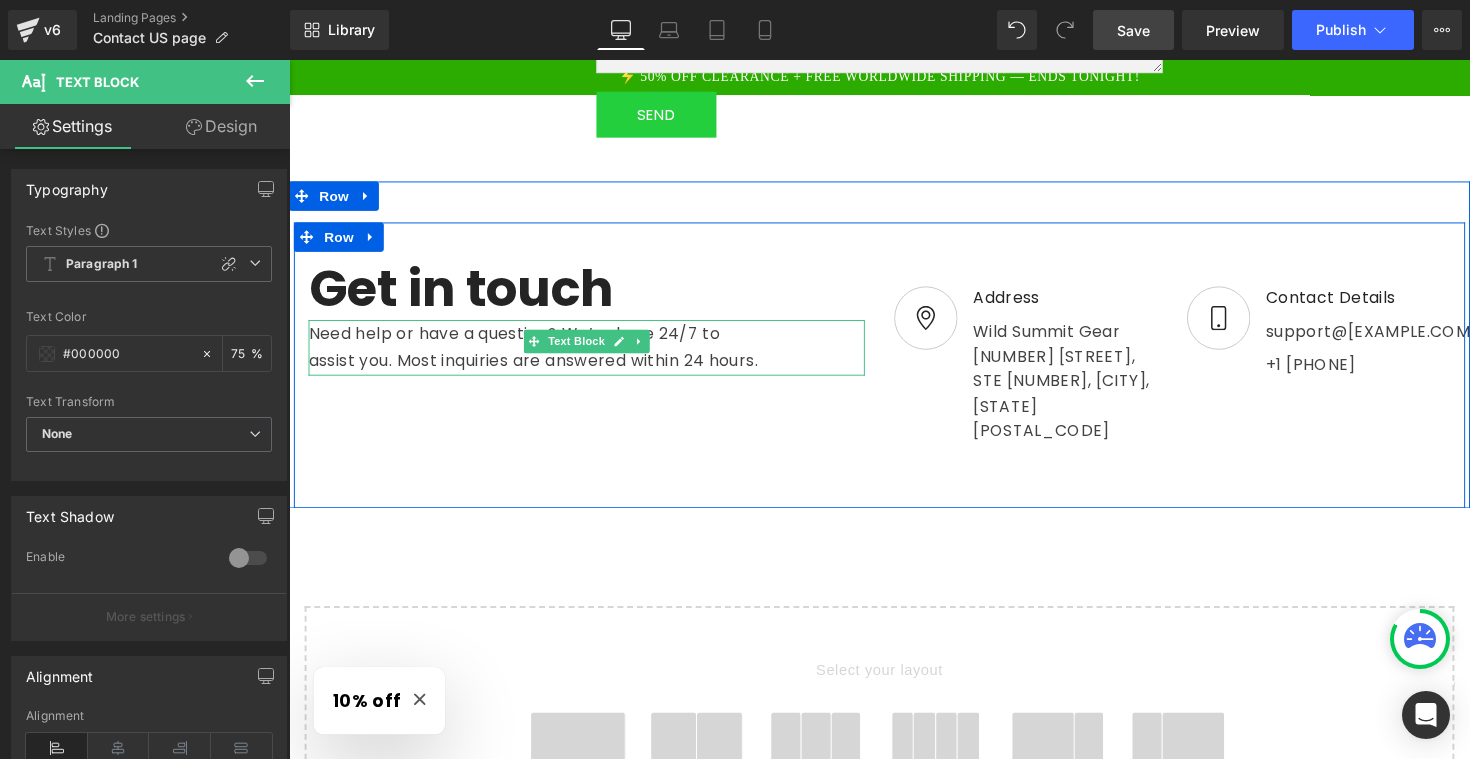 click at bounding box center (594, 380) 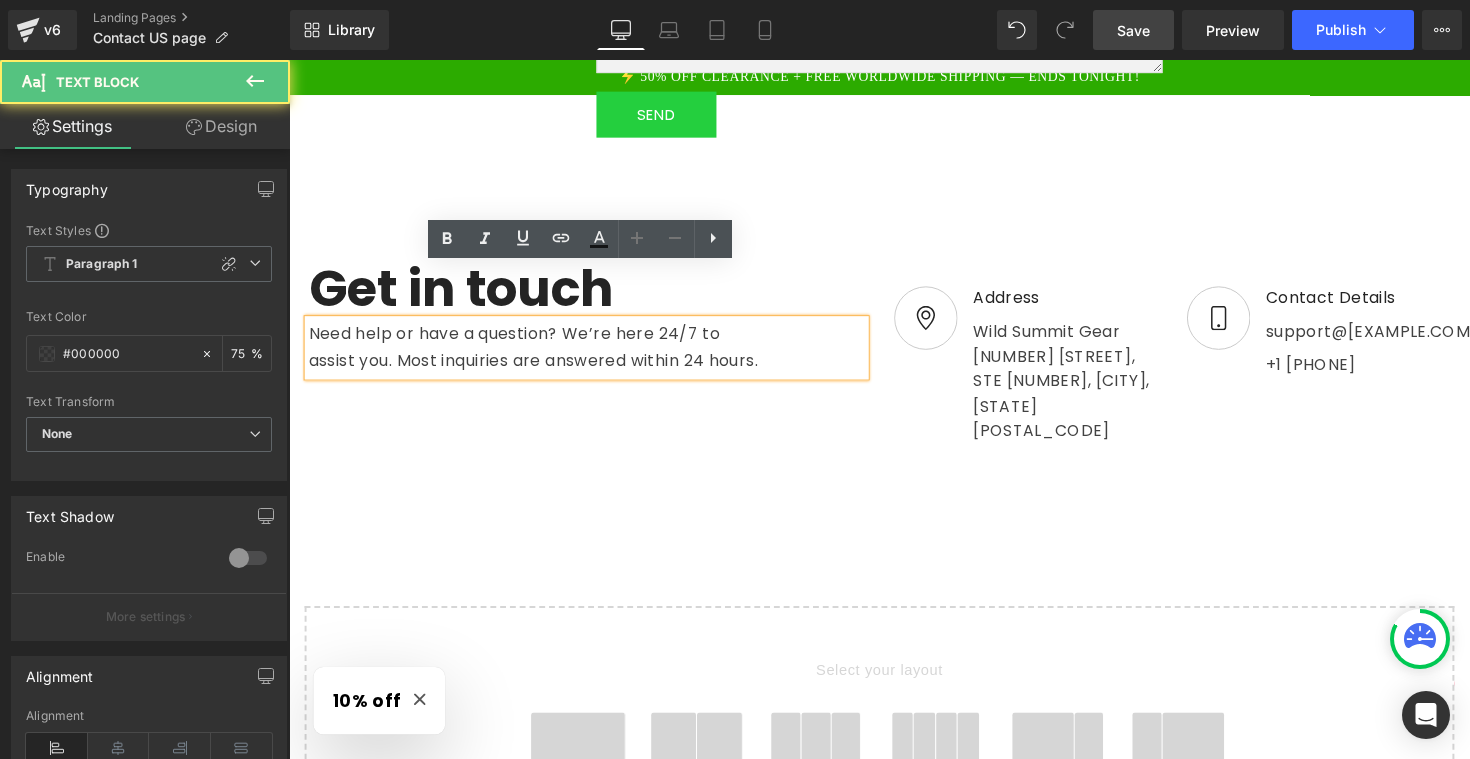 click on "Need help or have a question? We’re here 24/7 to assist you. Most inquiries are answered within 24 hours." at bounding box center [539, 355] 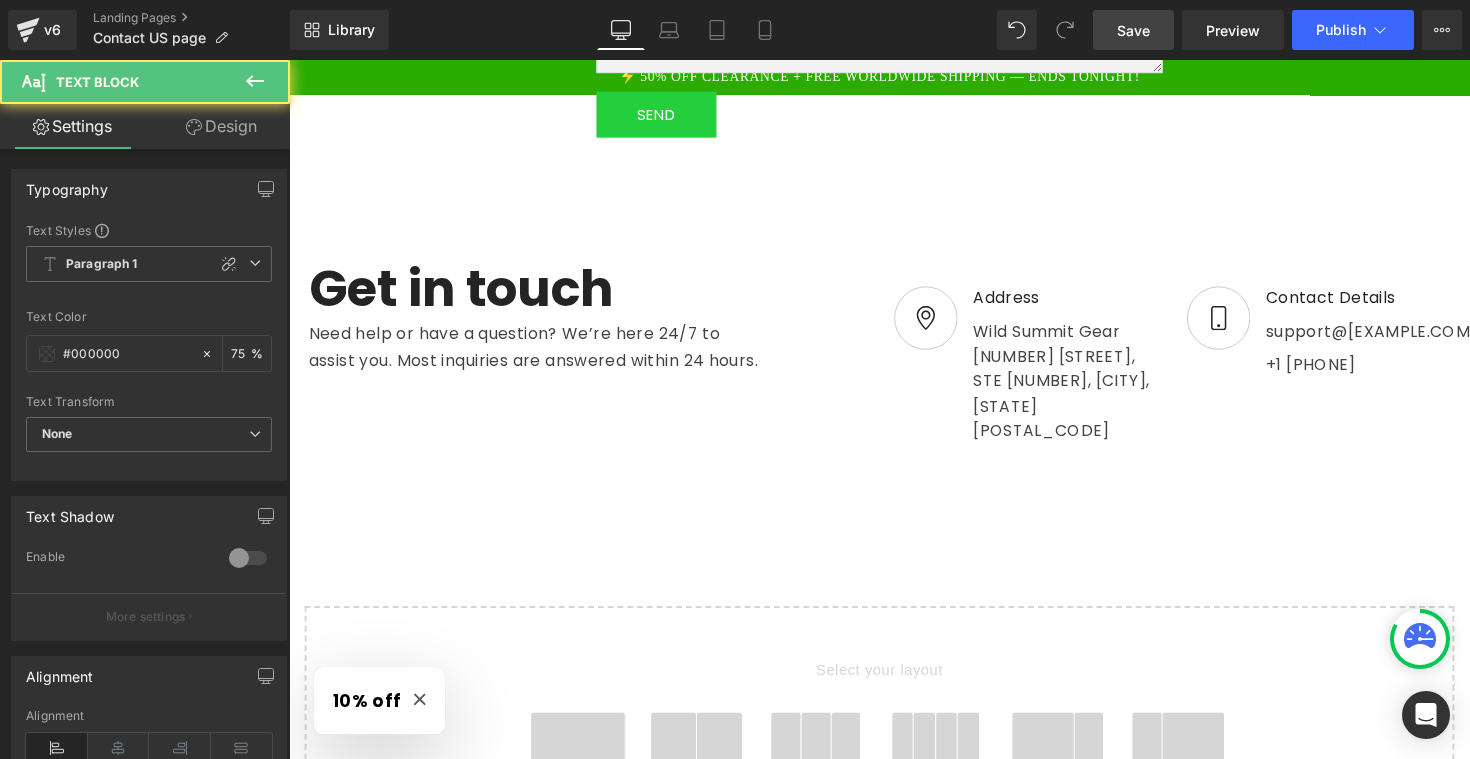 click on "Design" at bounding box center [221, 126] 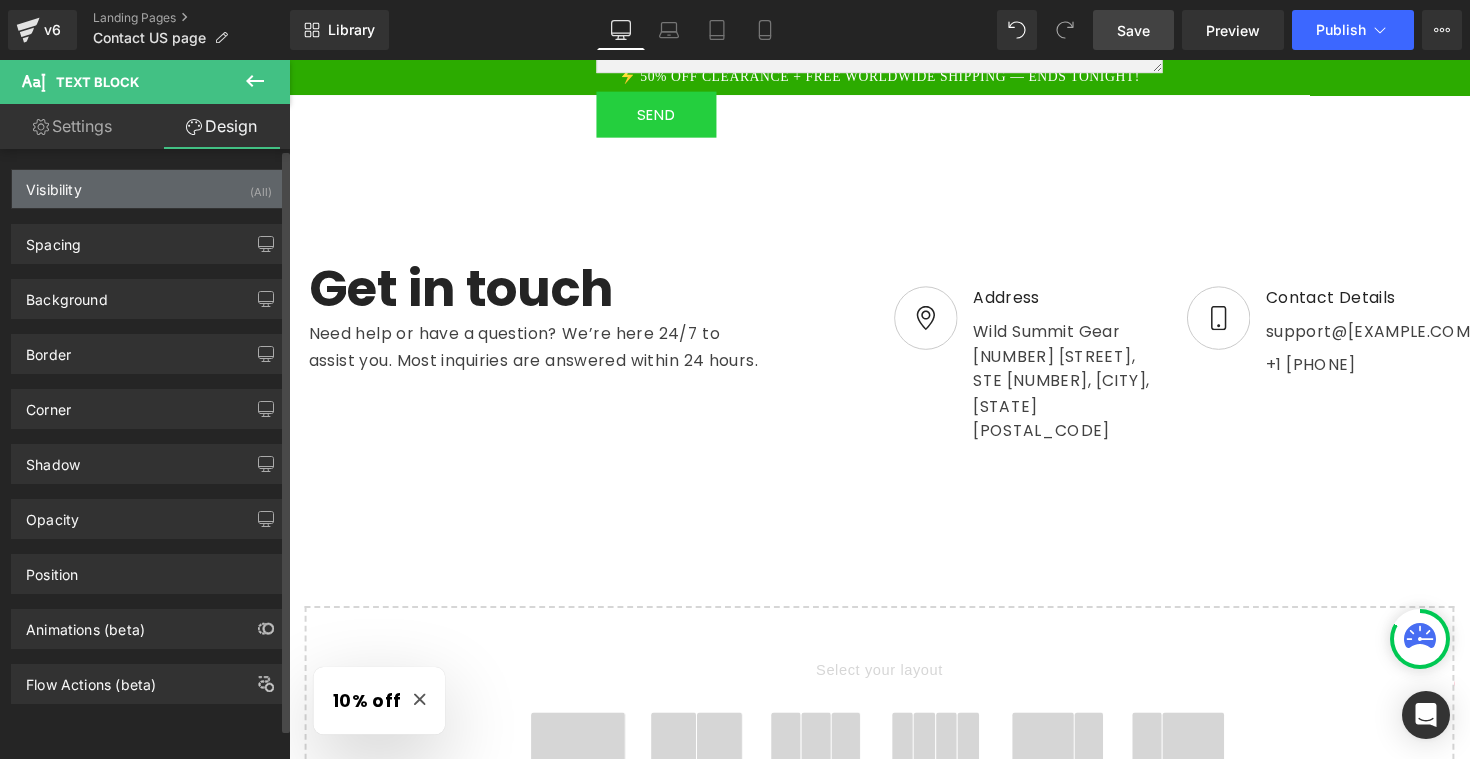 click on "Visibility
(All)" at bounding box center (149, 189) 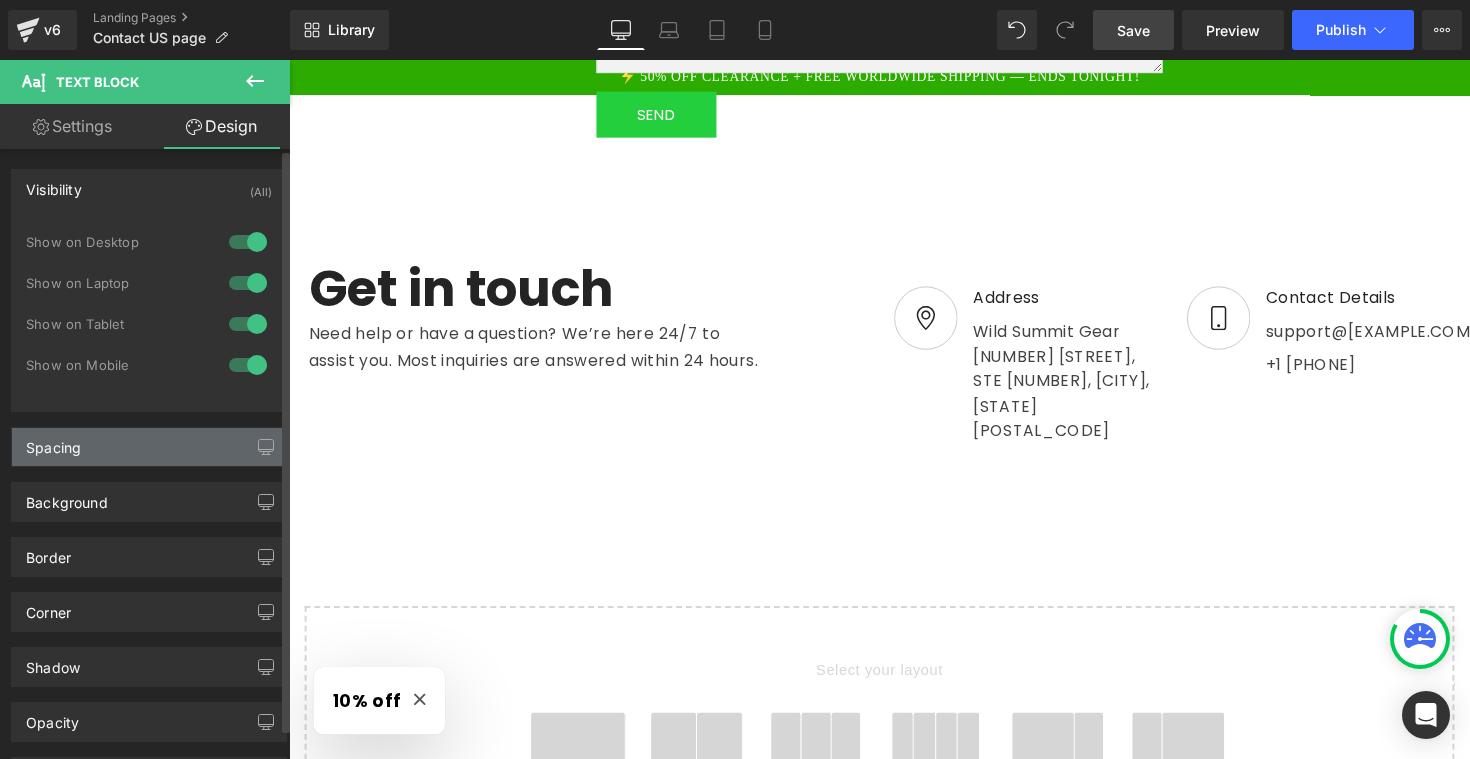 click on "Spacing" at bounding box center (149, 447) 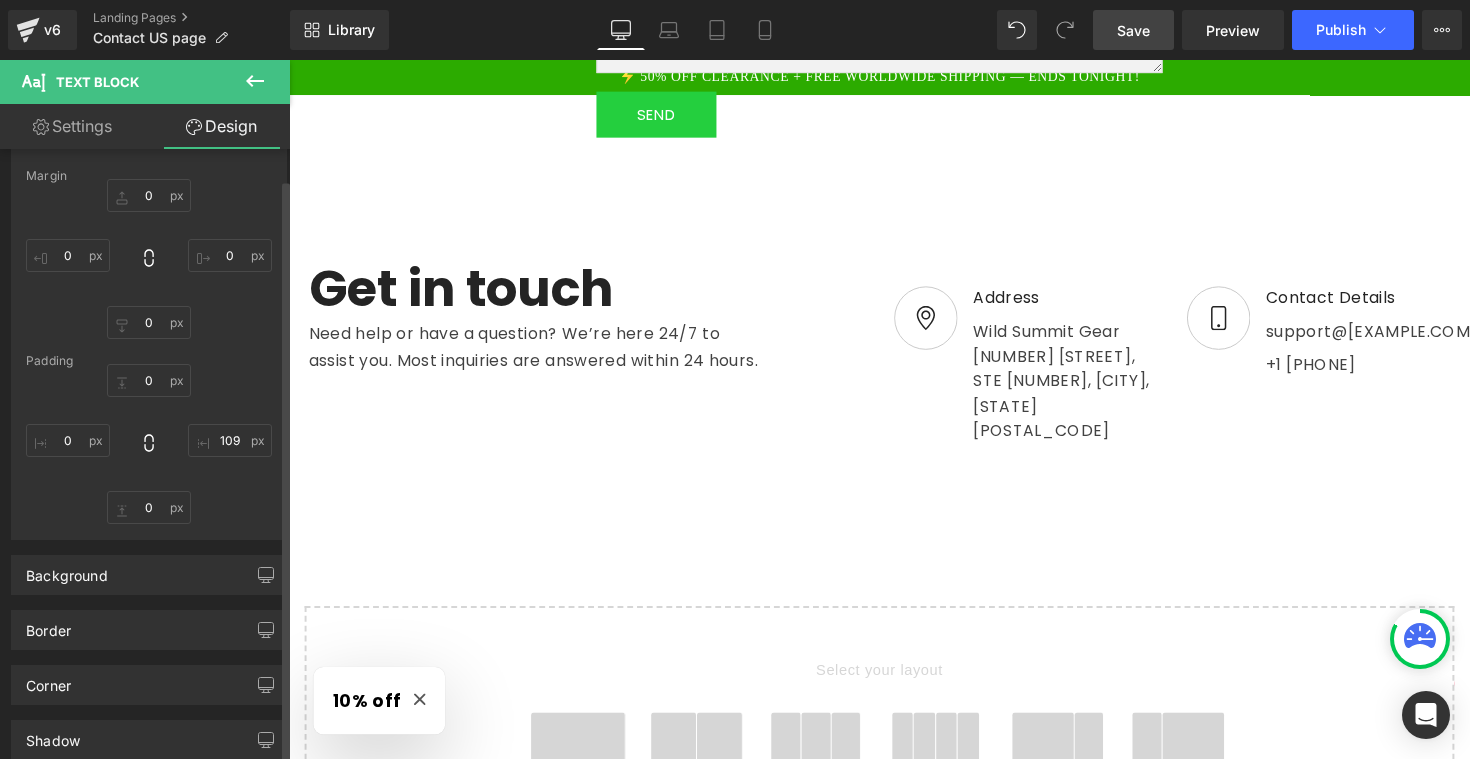 scroll, scrollTop: 247, scrollLeft: 0, axis: vertical 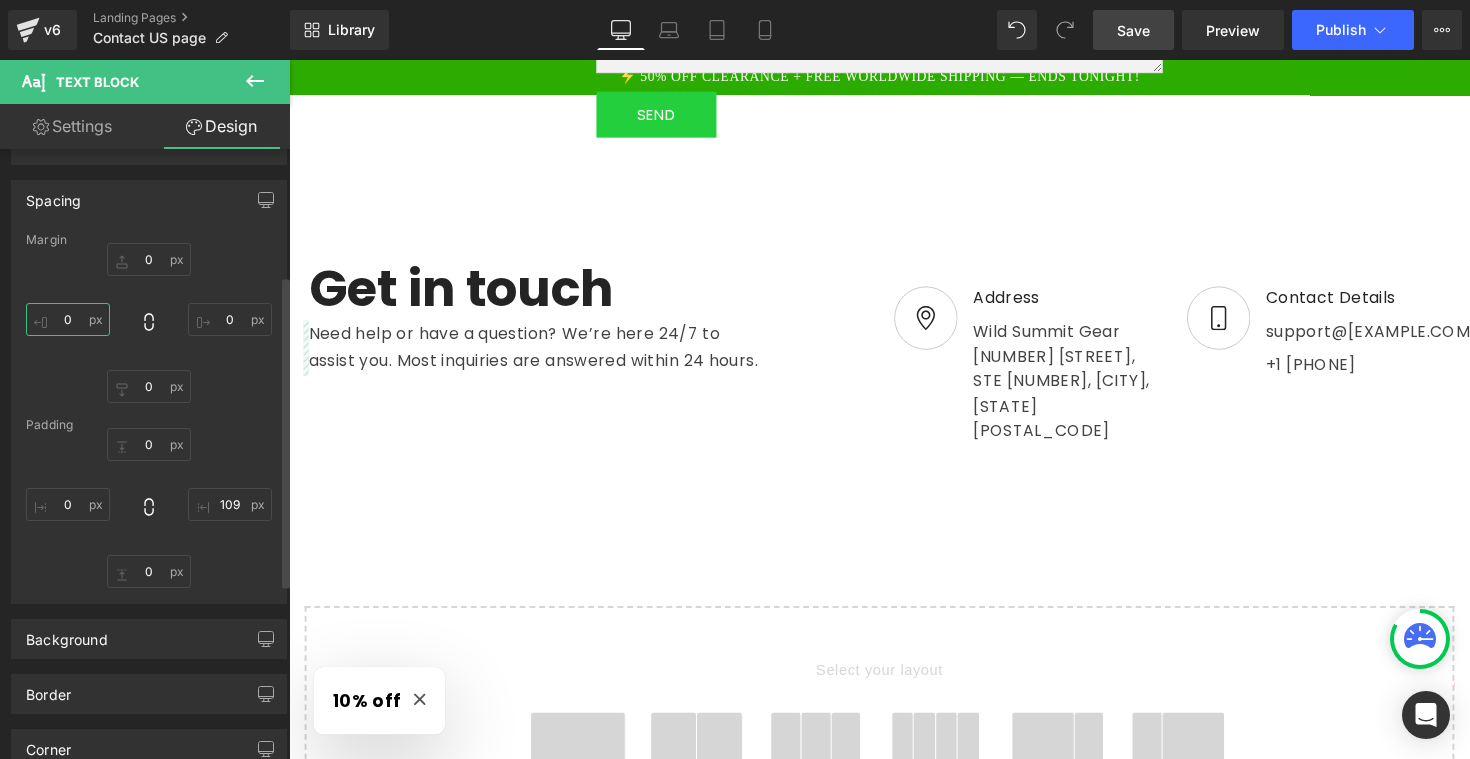click on "0" at bounding box center (68, 319) 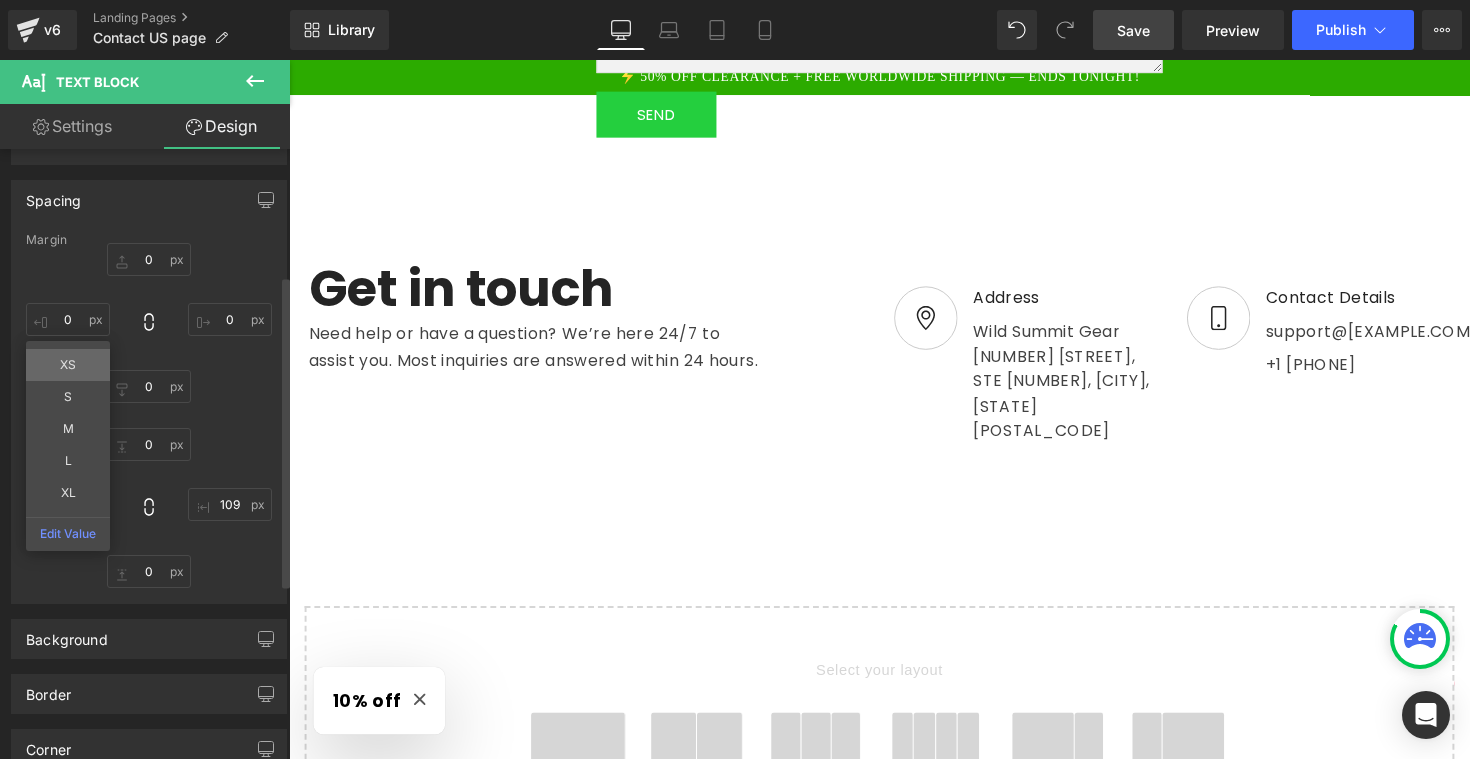 type on "XS" 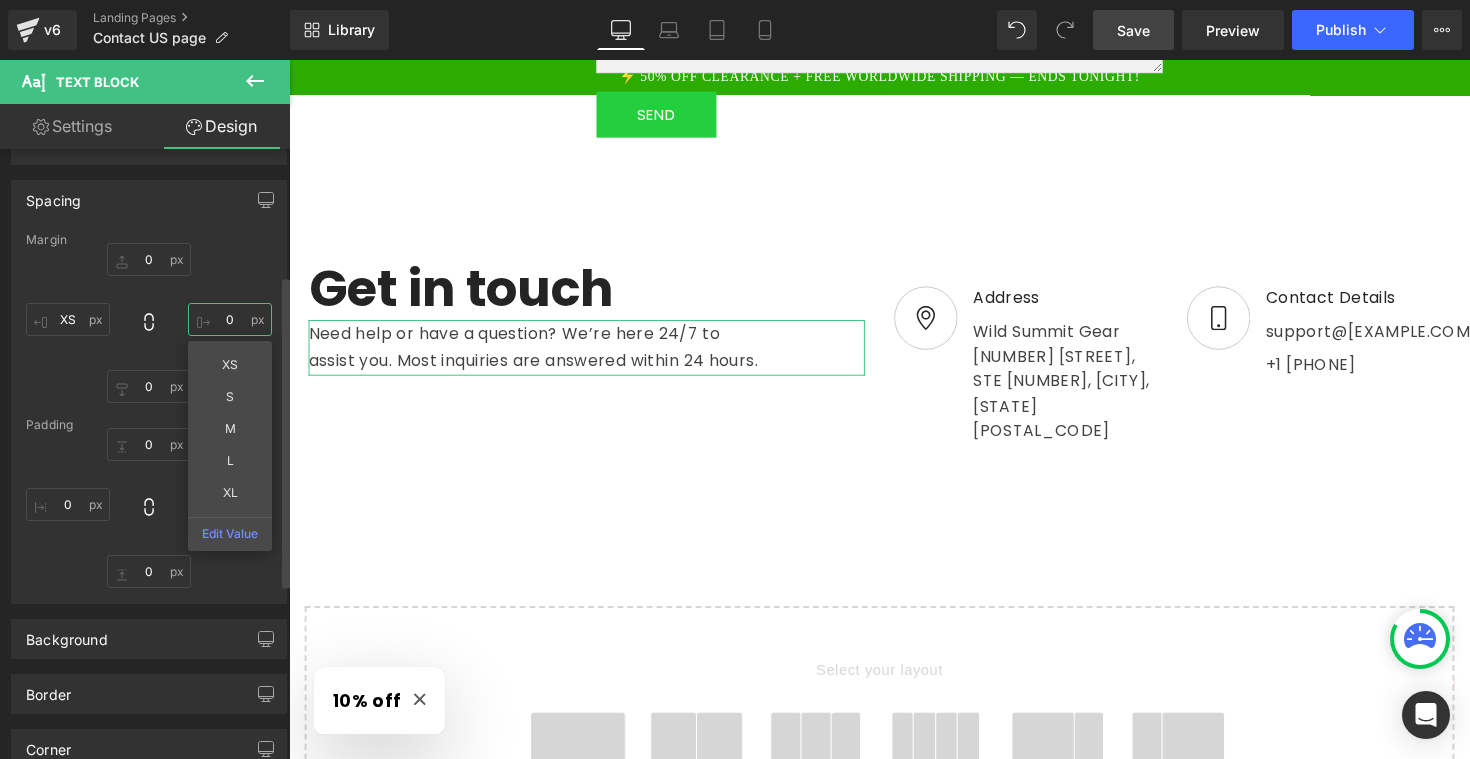 click on "0" at bounding box center (230, 319) 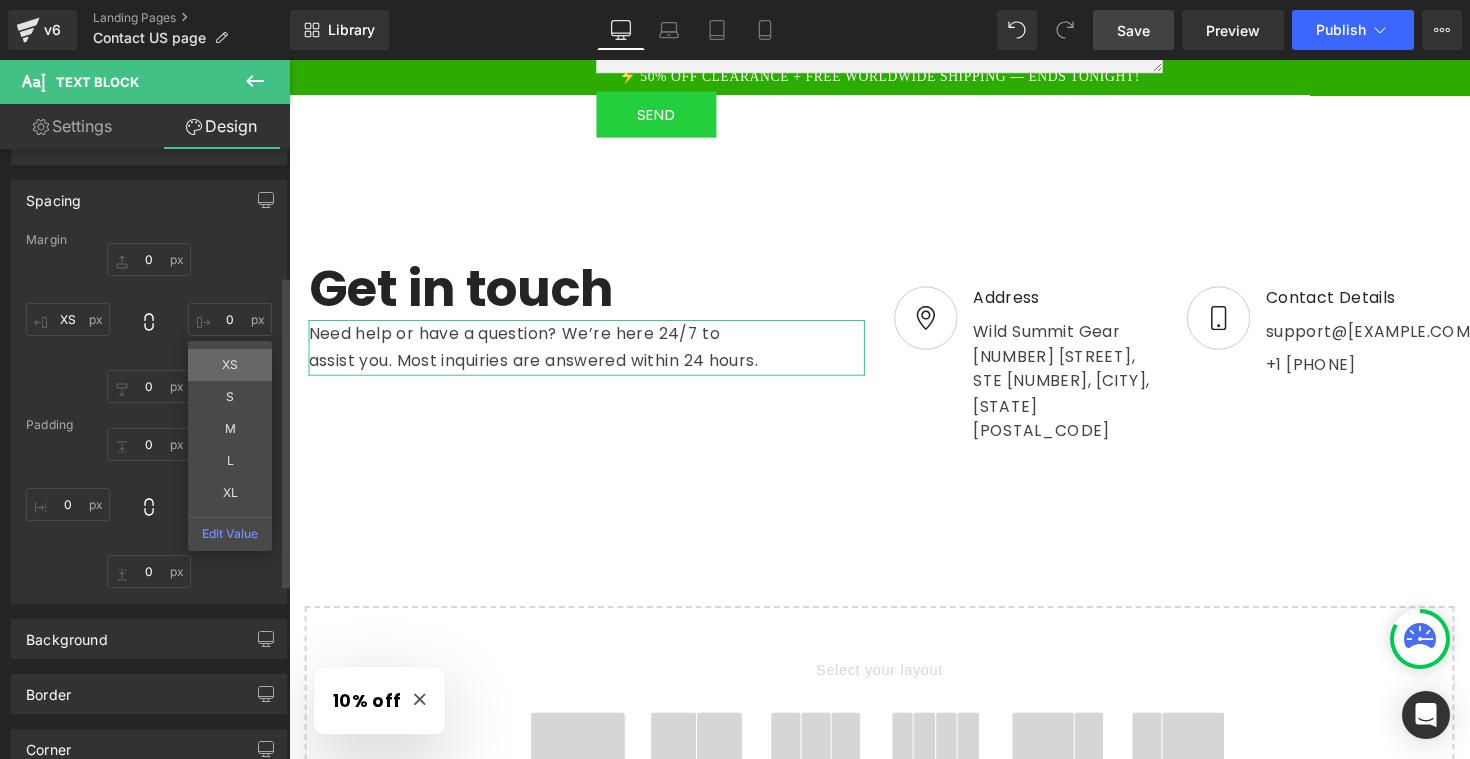 type on "XS" 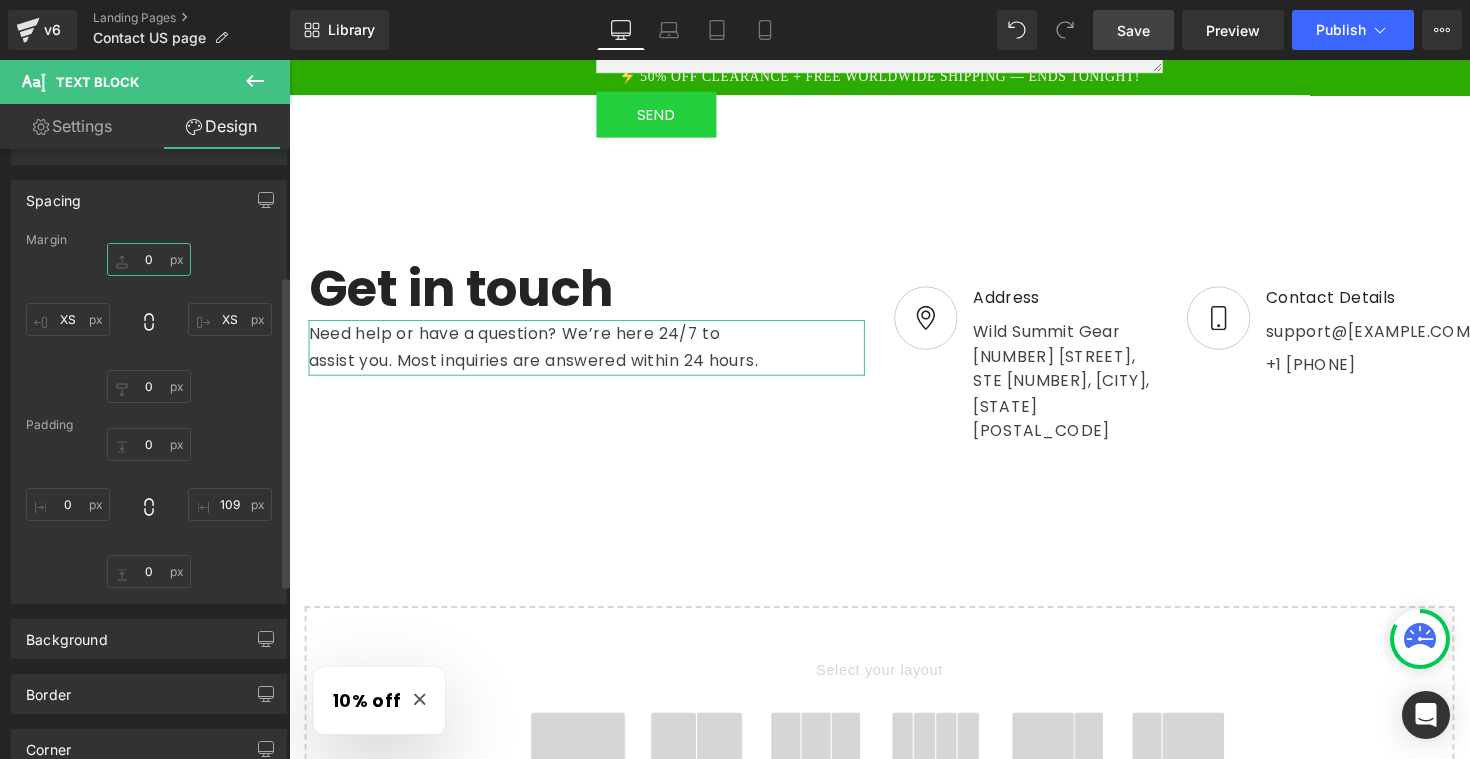 click on "0" at bounding box center [149, 259] 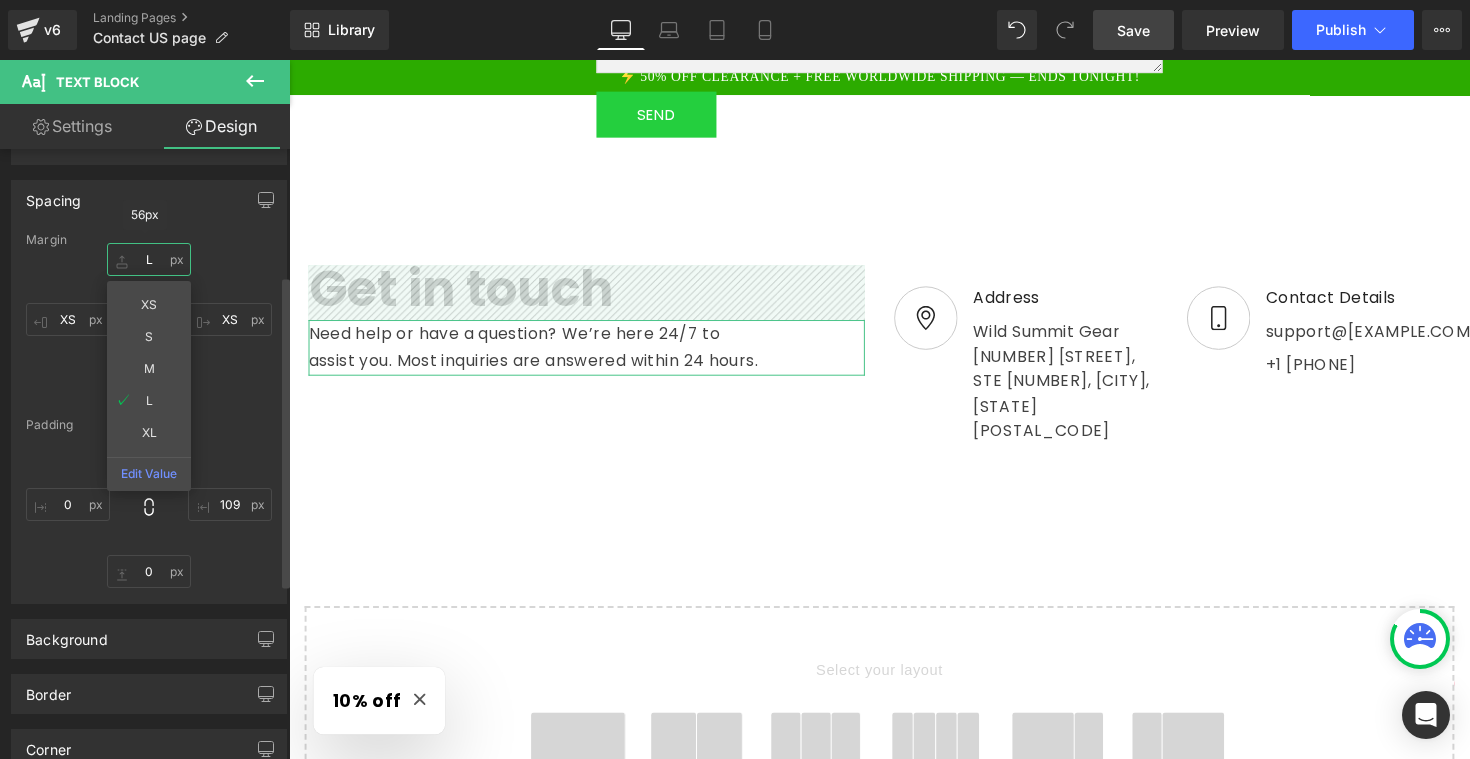 click on "L" at bounding box center (149, 259) 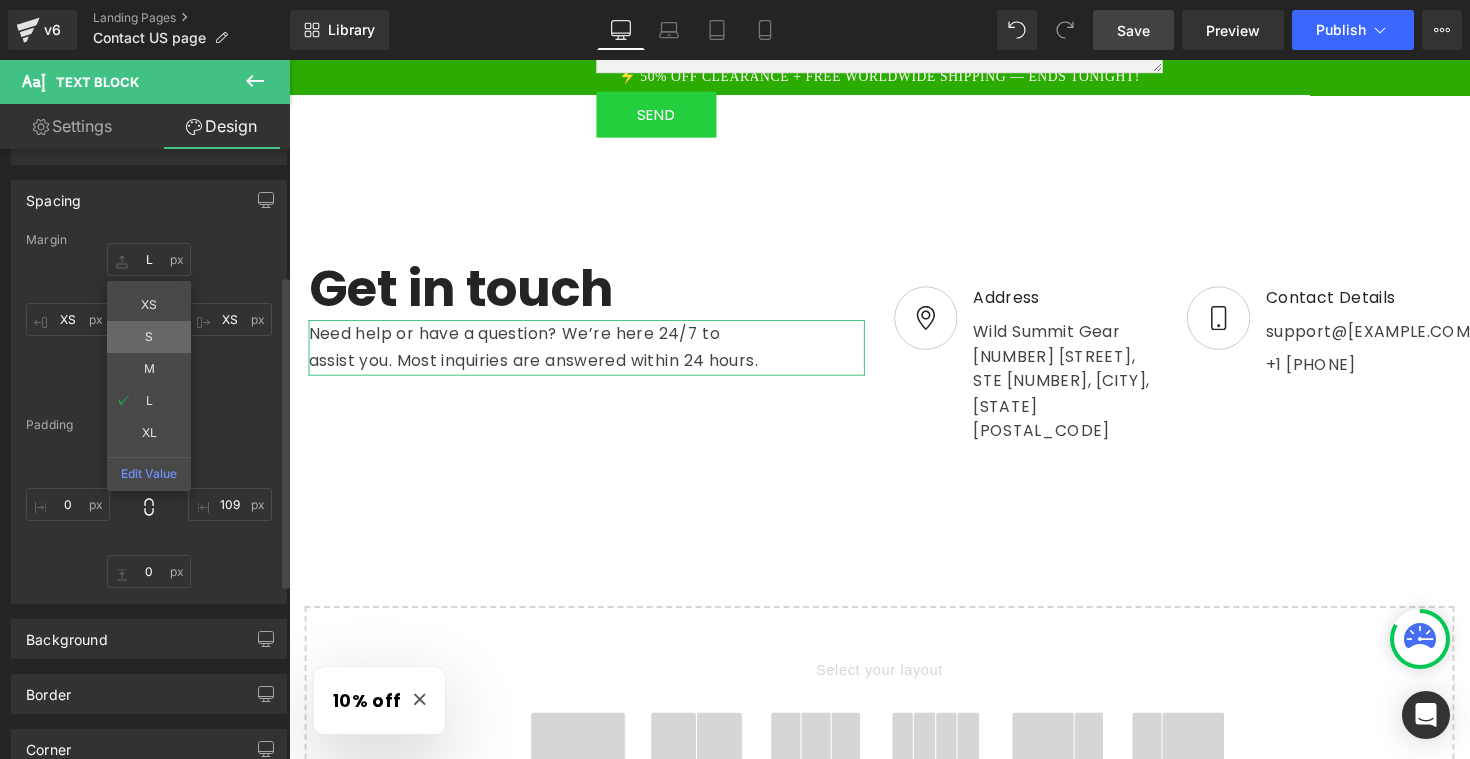 type on "S" 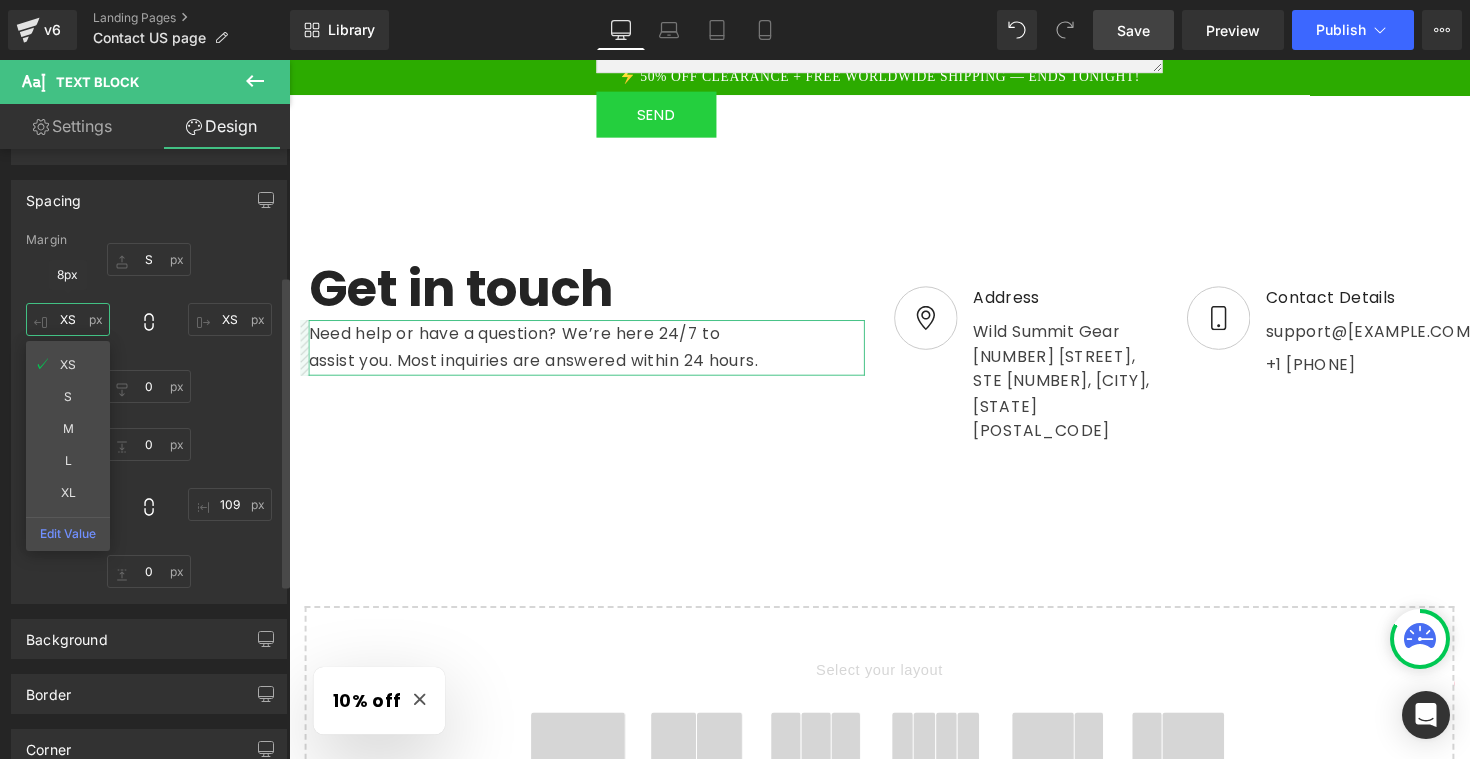 click on "XS" at bounding box center (68, 319) 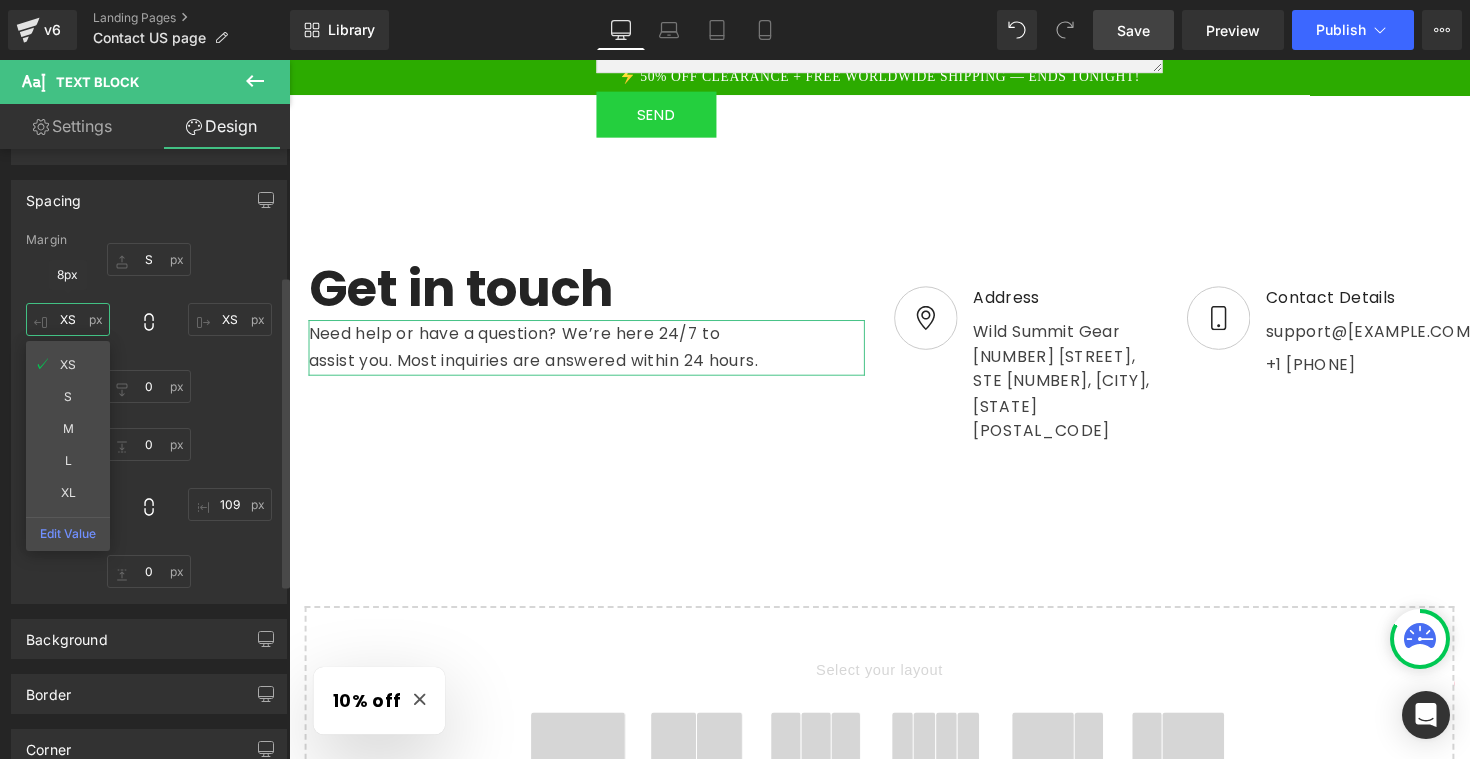 click on "XS" at bounding box center [68, 319] 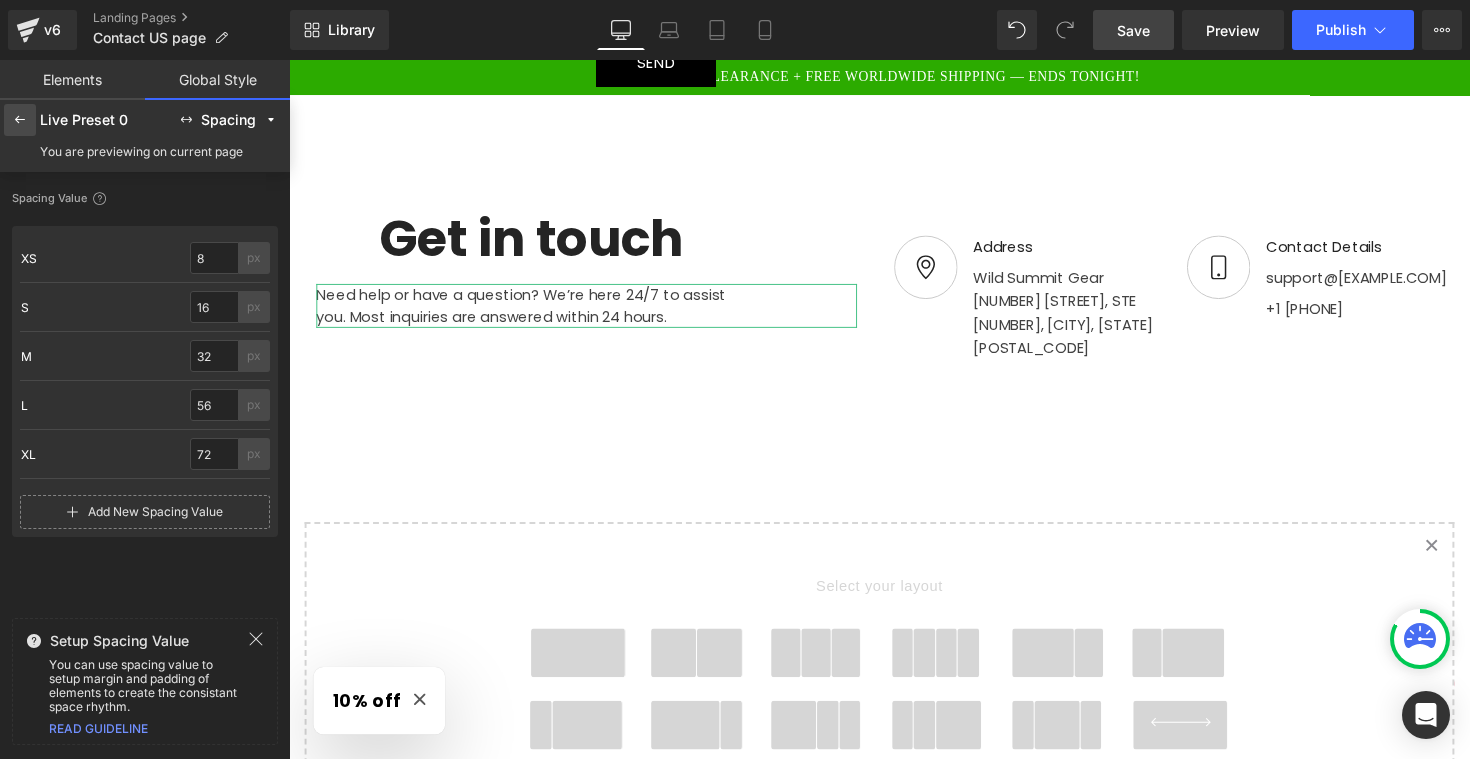 click at bounding box center [20, 120] 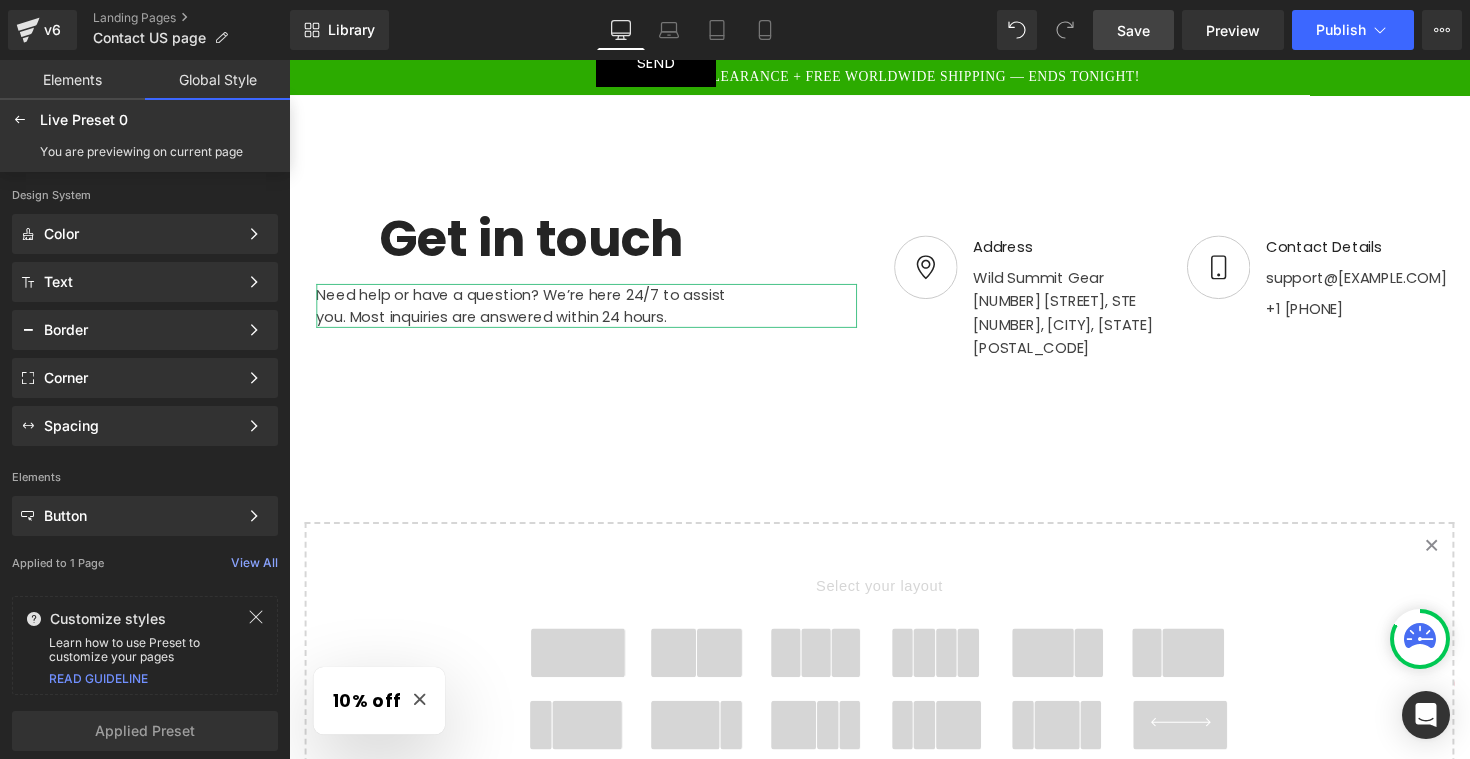 click on "Global Style" at bounding box center [217, 80] 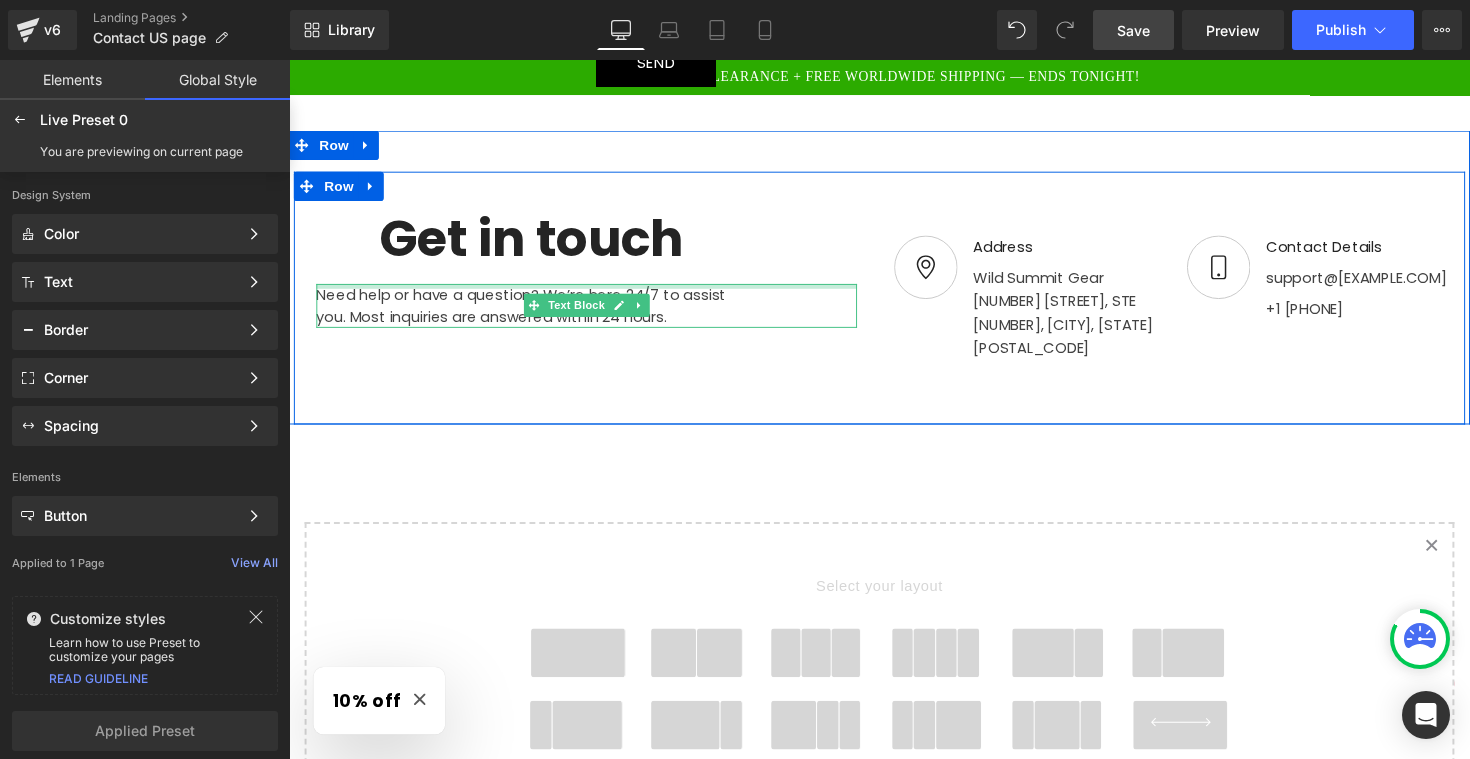 click at bounding box center [594, 291] 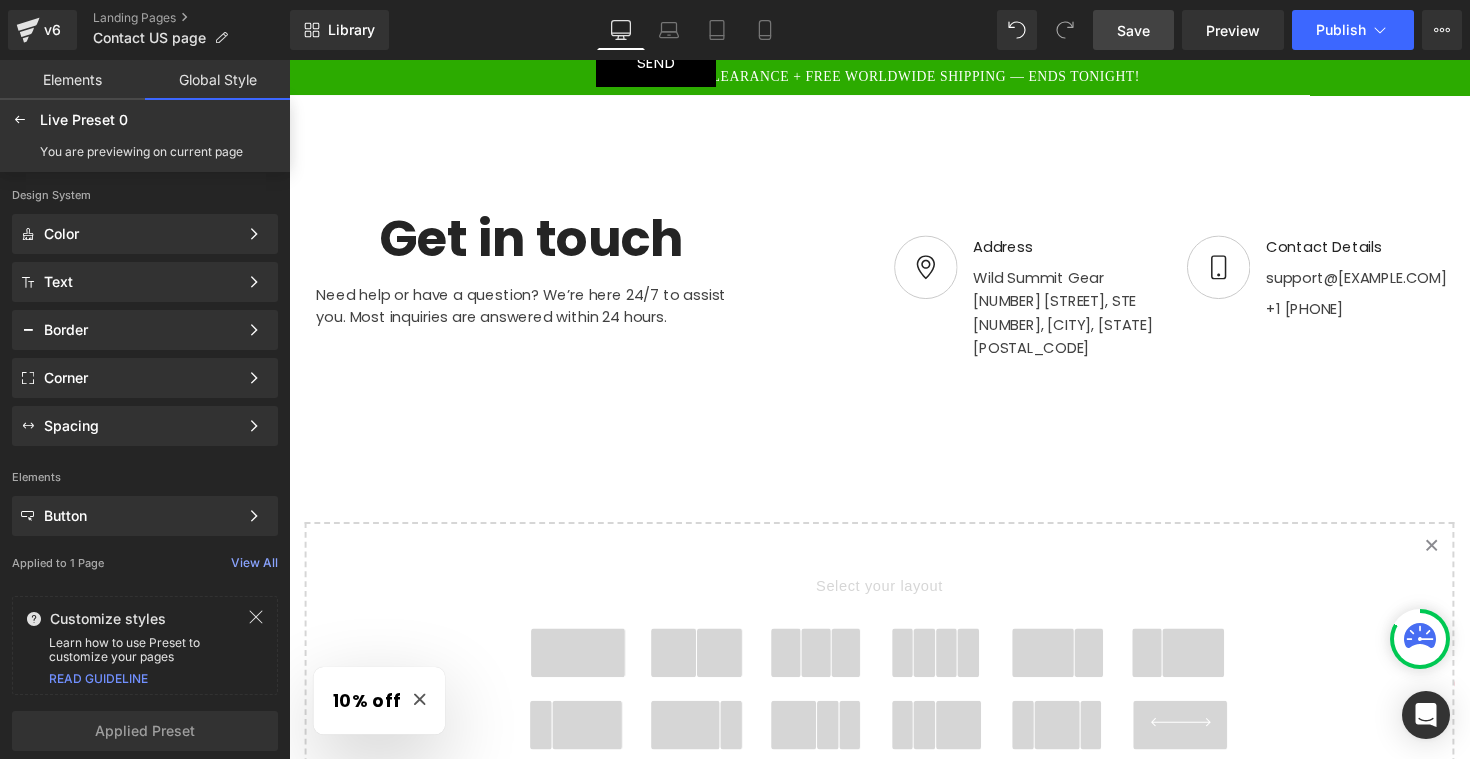 click on "Elements" at bounding box center (72, 80) 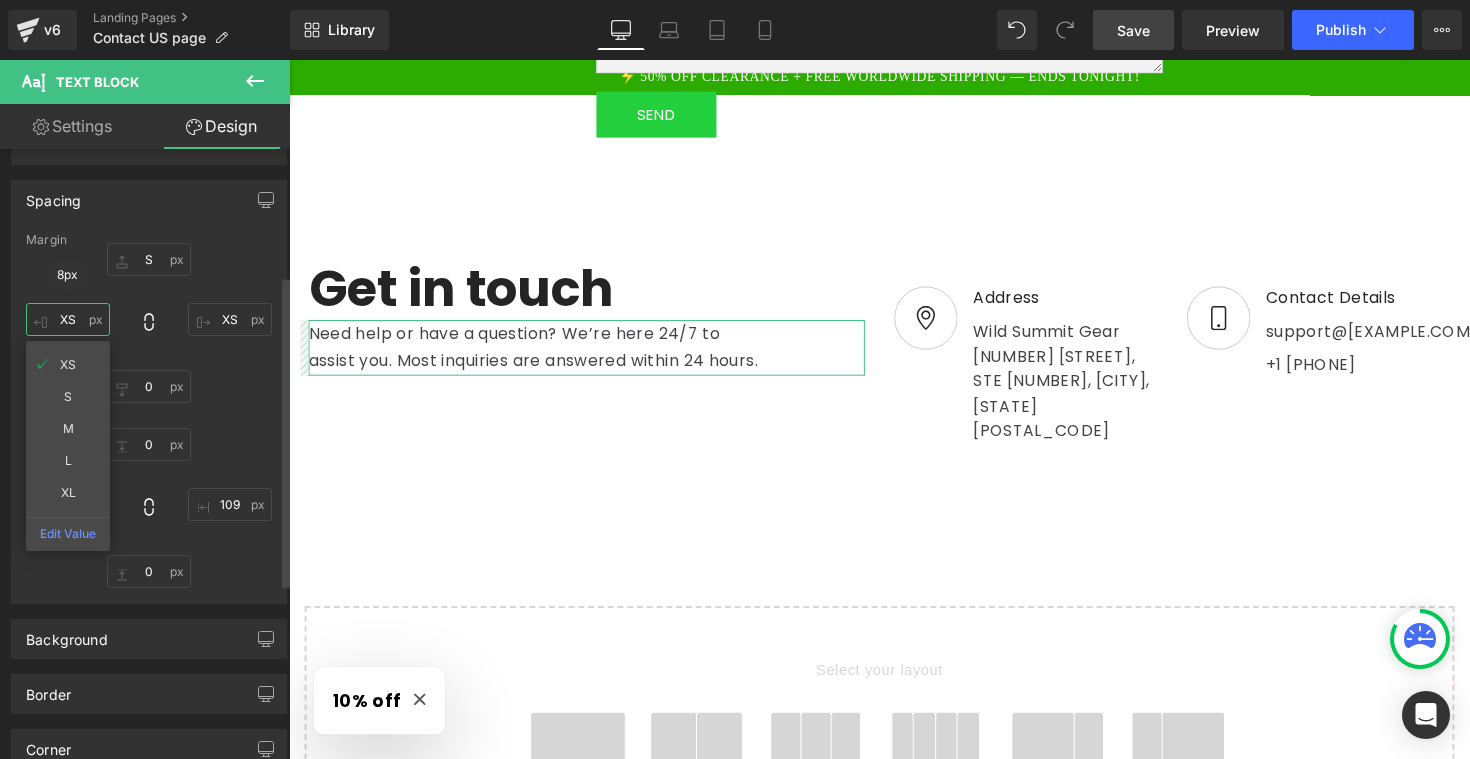 click on "XS" at bounding box center (68, 319) 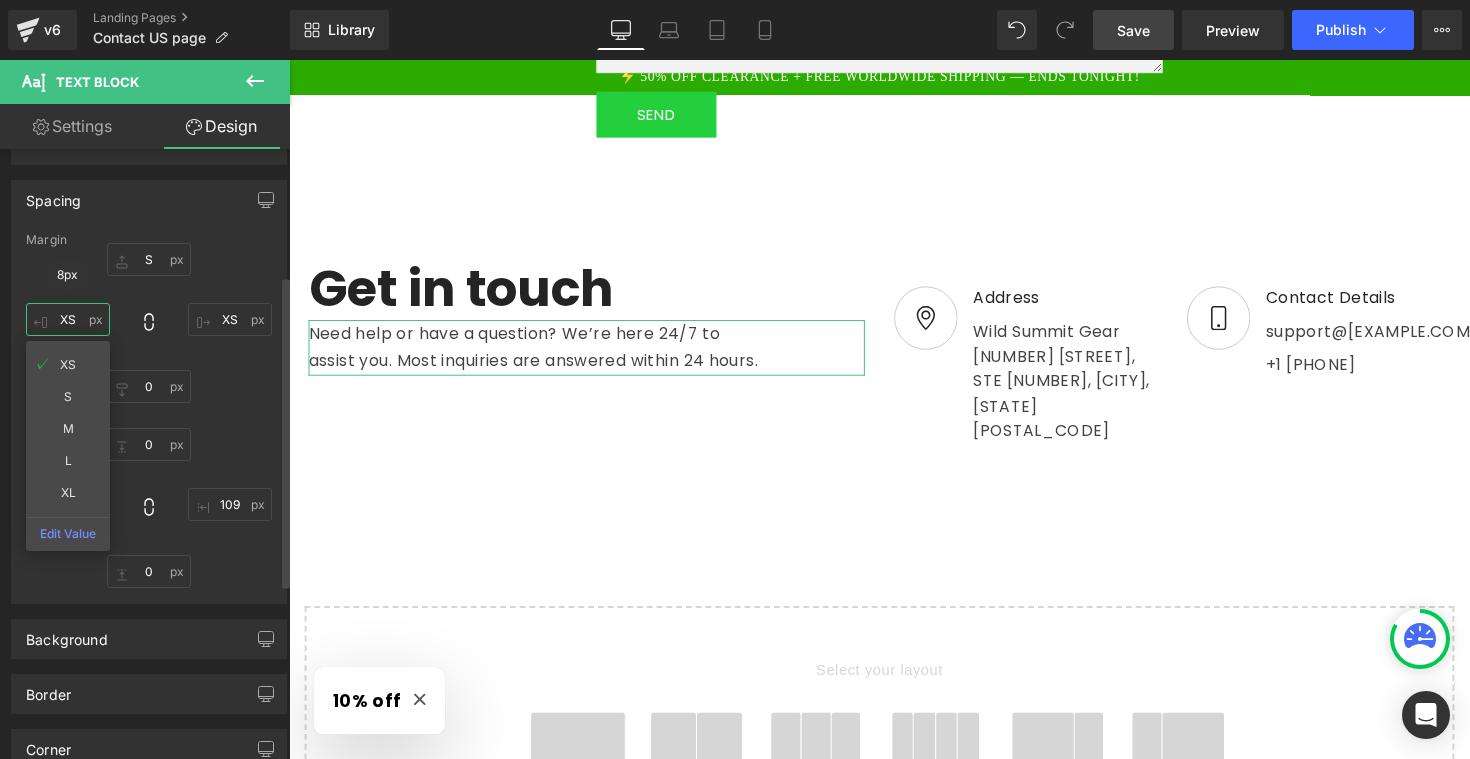 click on "XS" at bounding box center (68, 319) 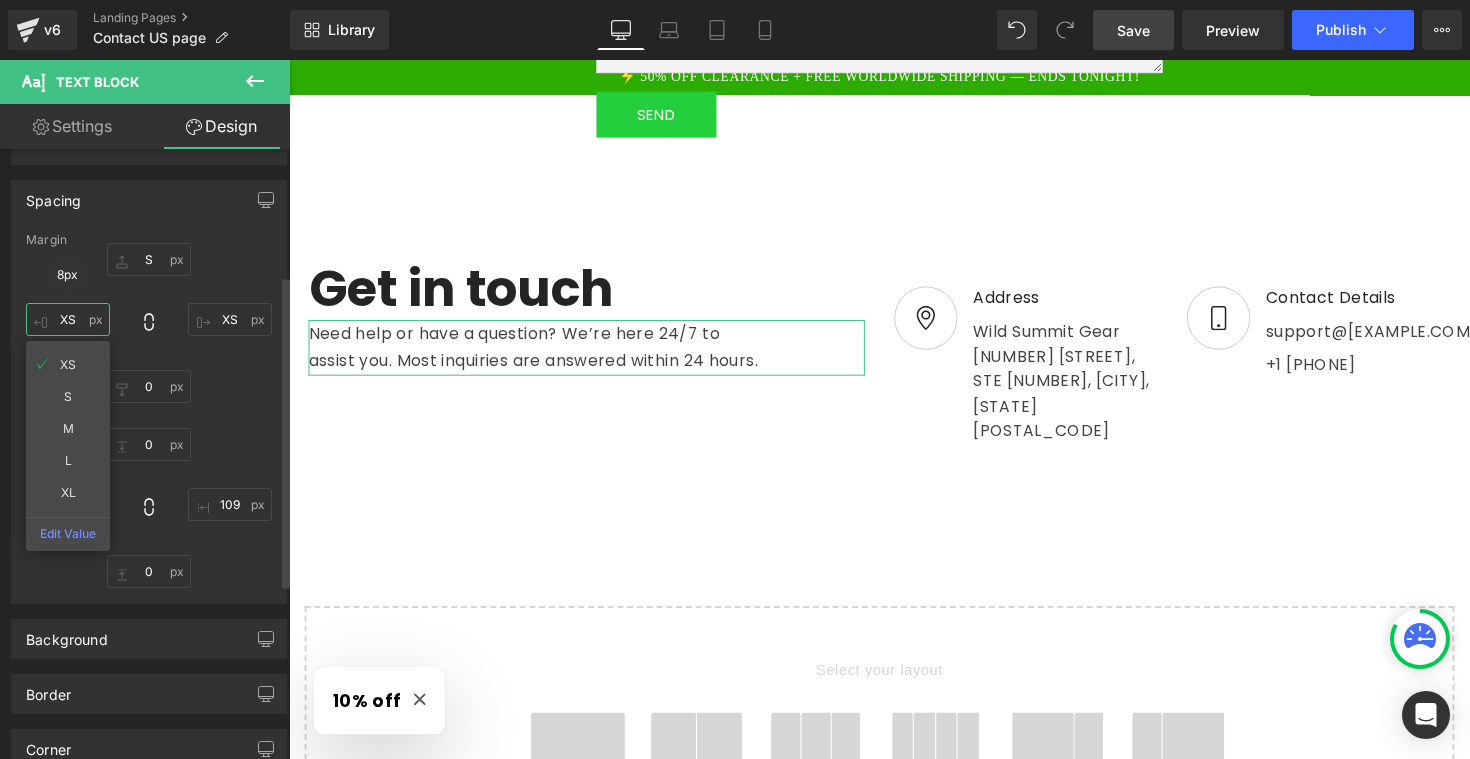 click on "XS" at bounding box center (68, 319) 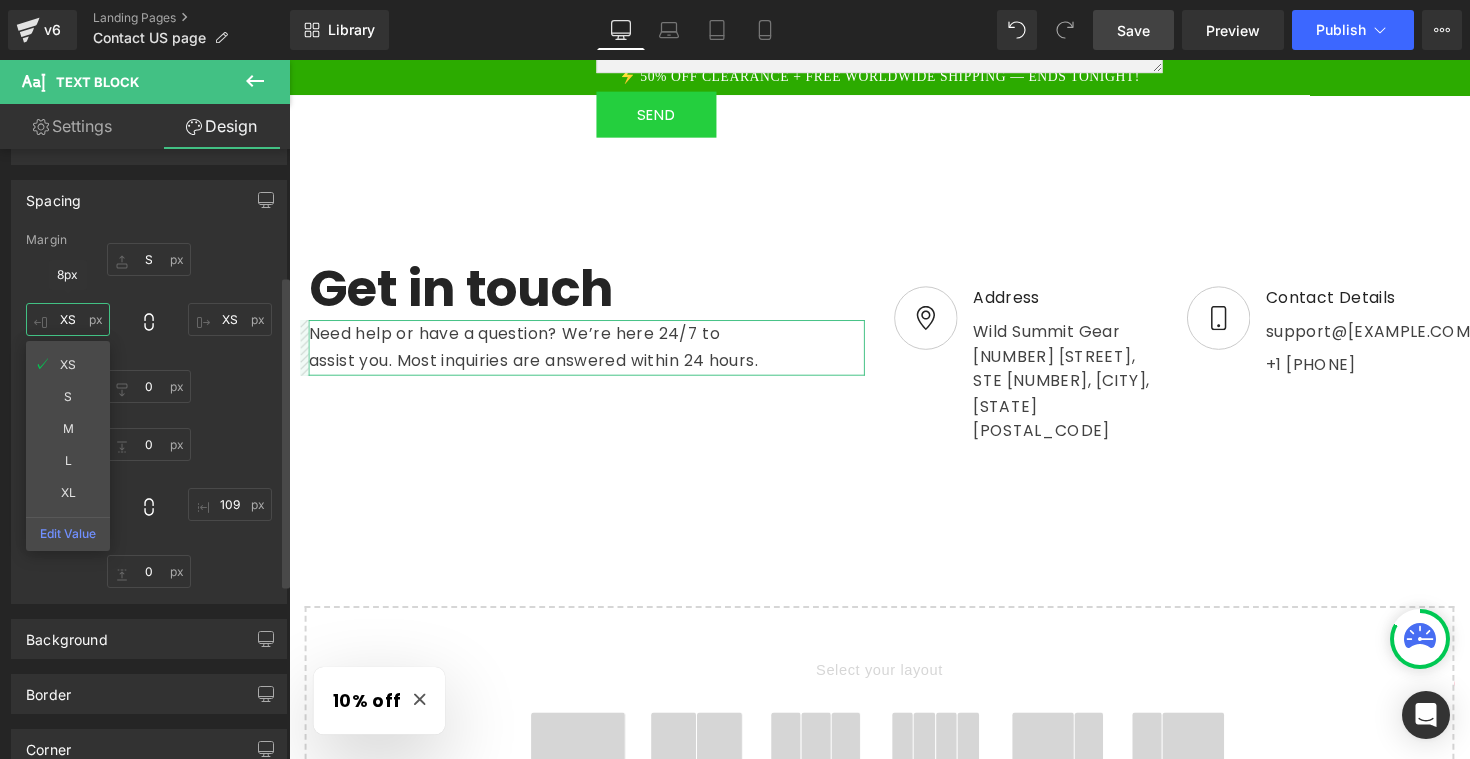 click on "XS" at bounding box center [68, 319] 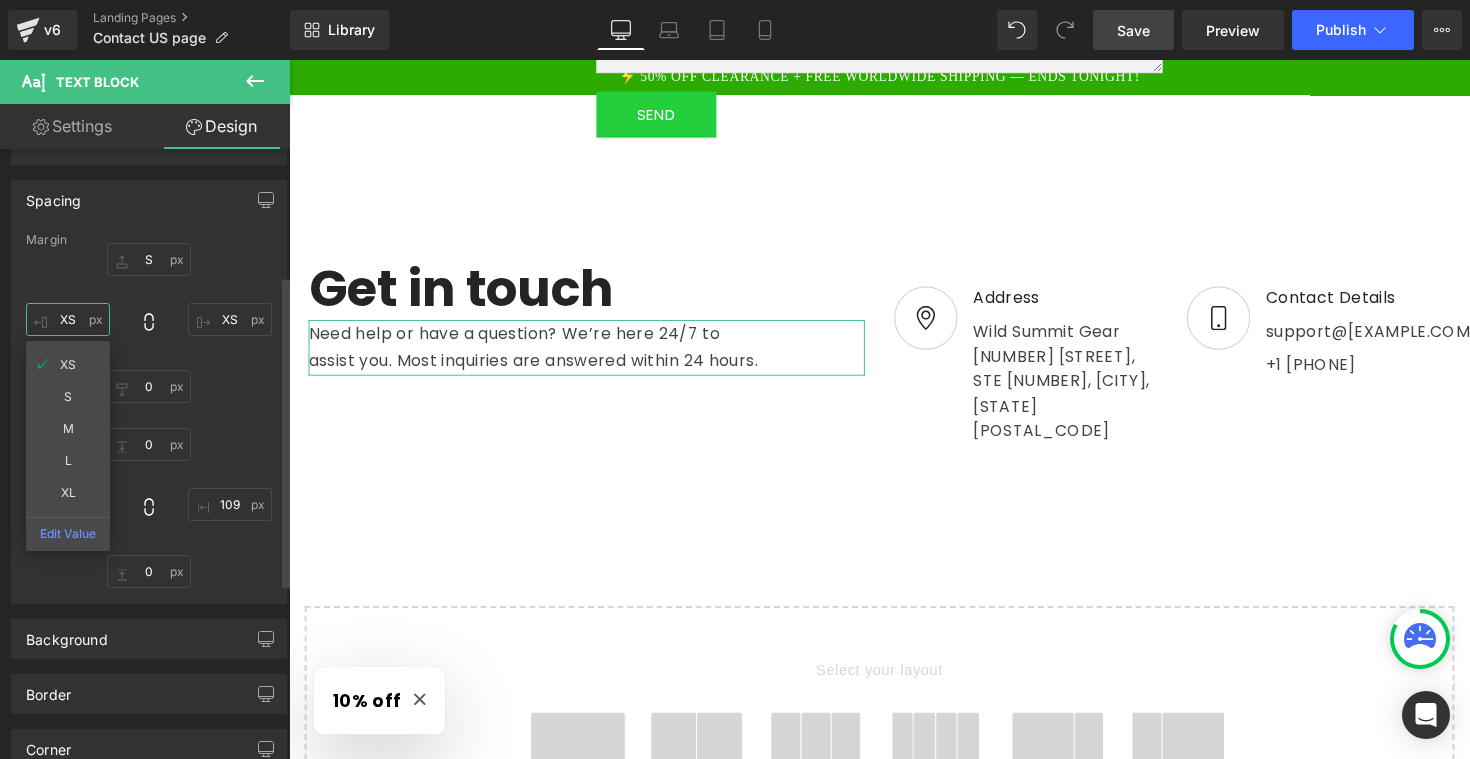 type on "S" 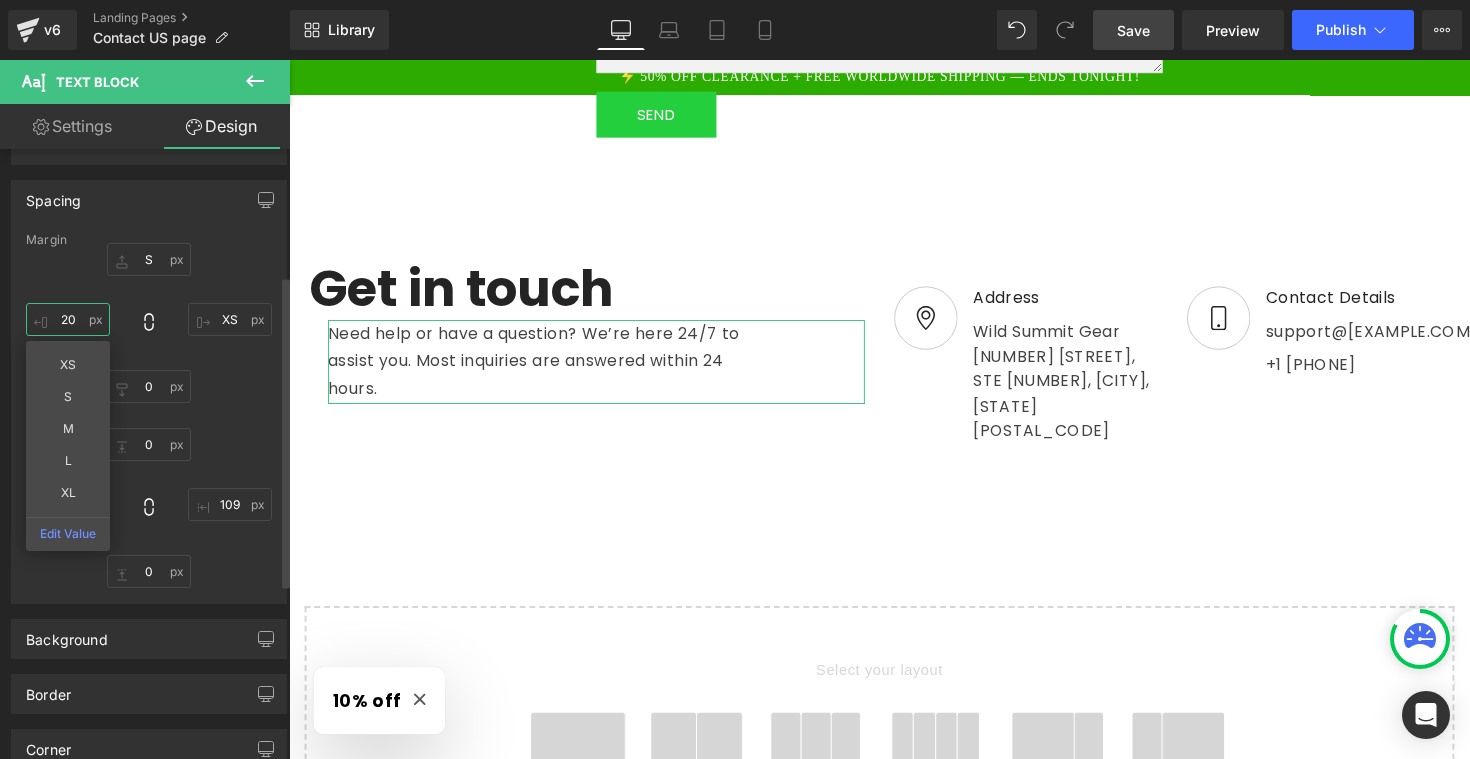 type on "2" 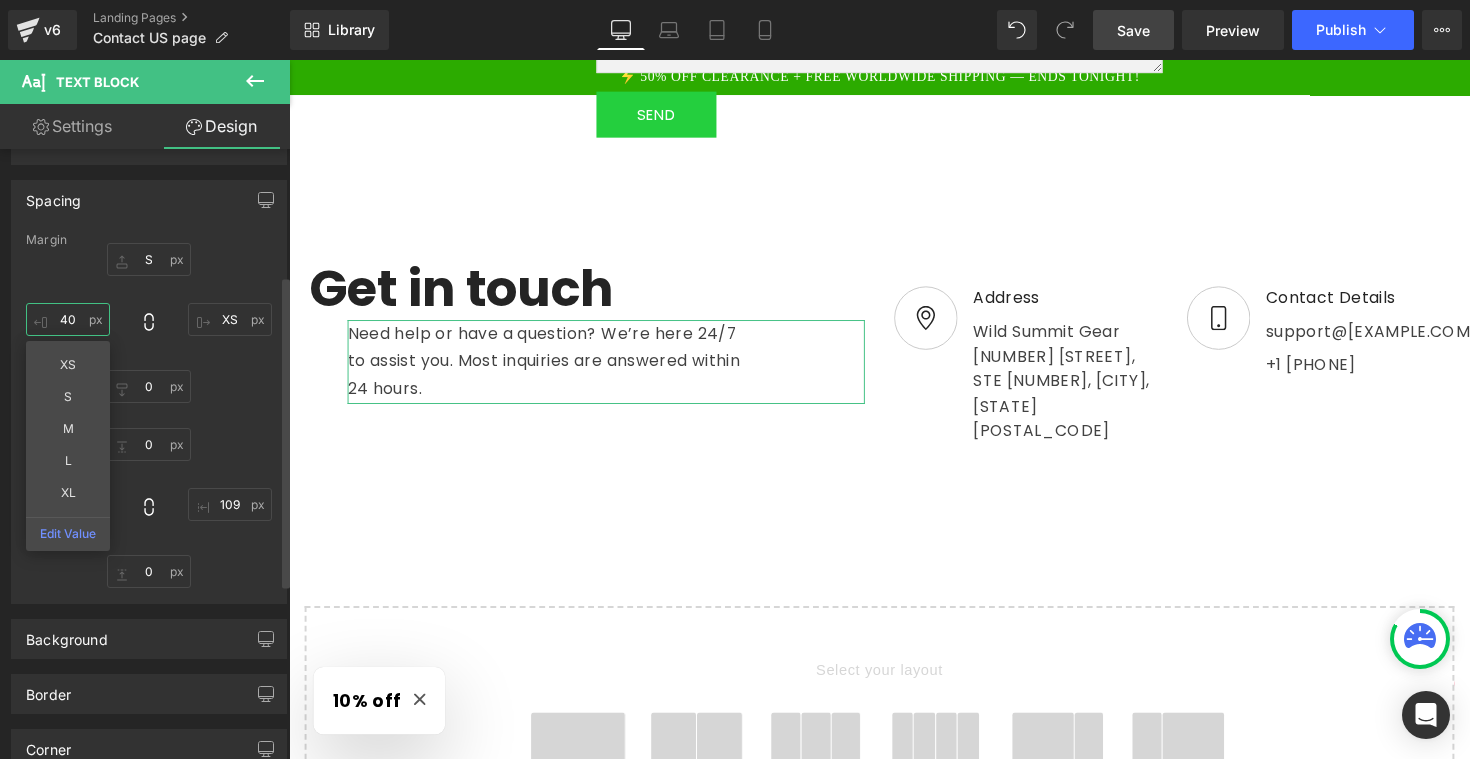 type on "4" 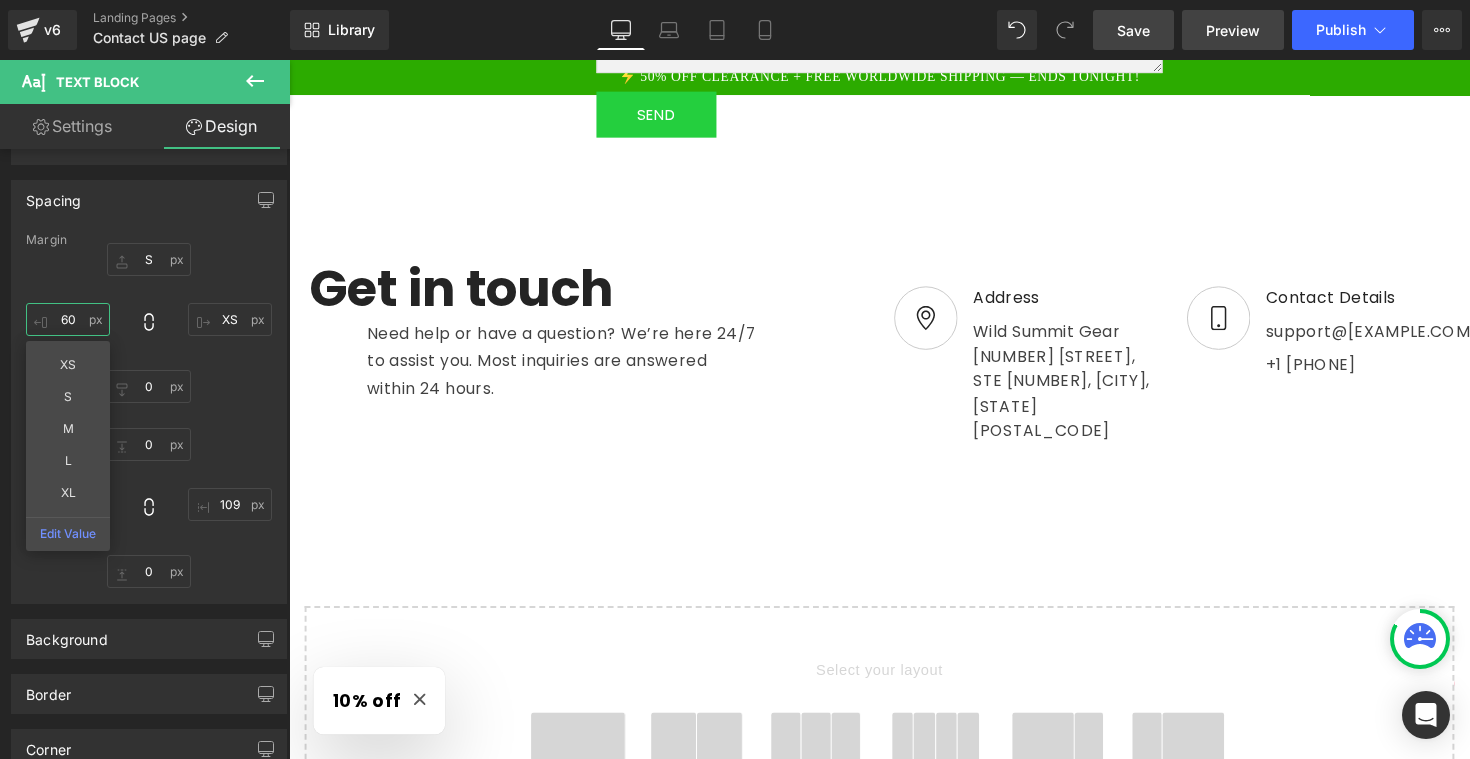 type on "60" 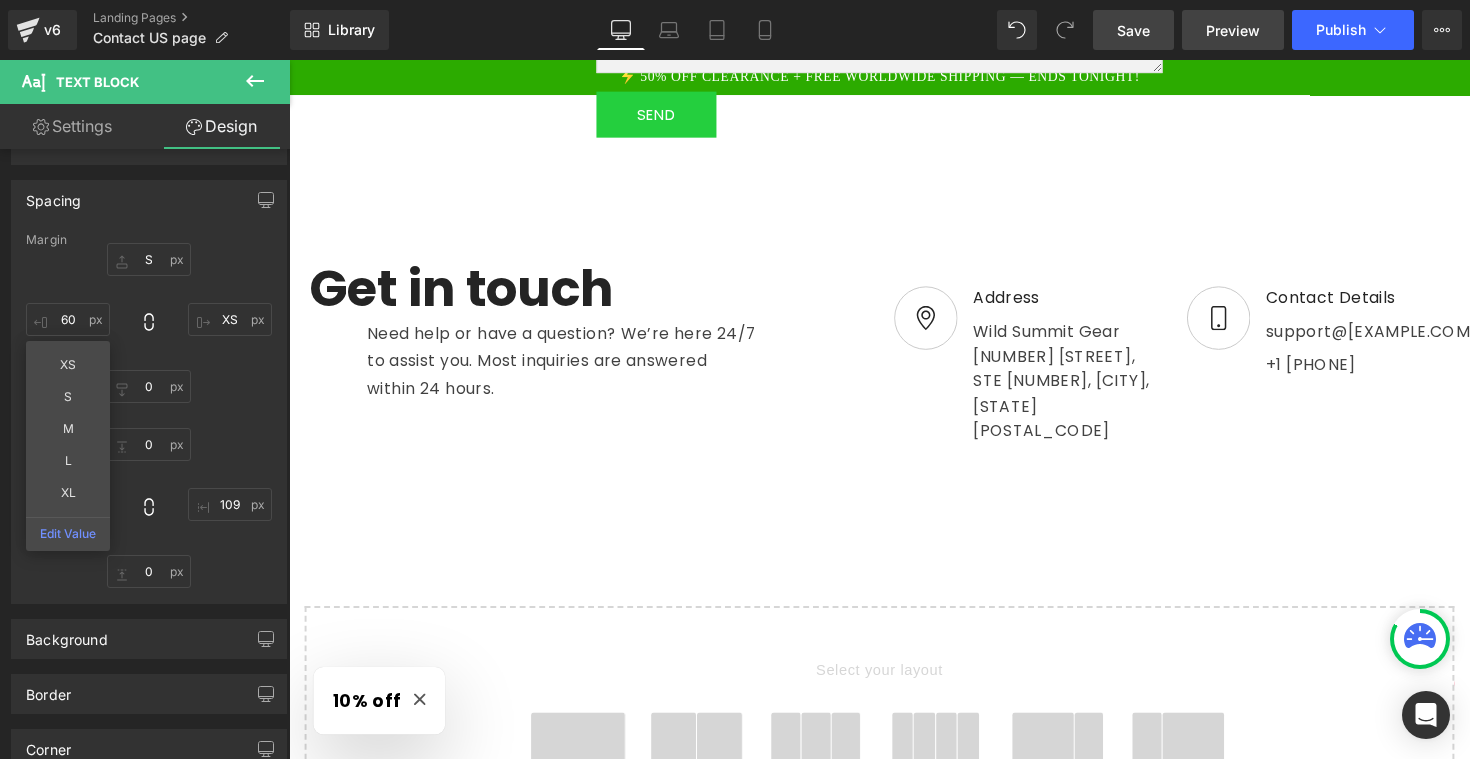 click on "Preview" at bounding box center [1233, 30] 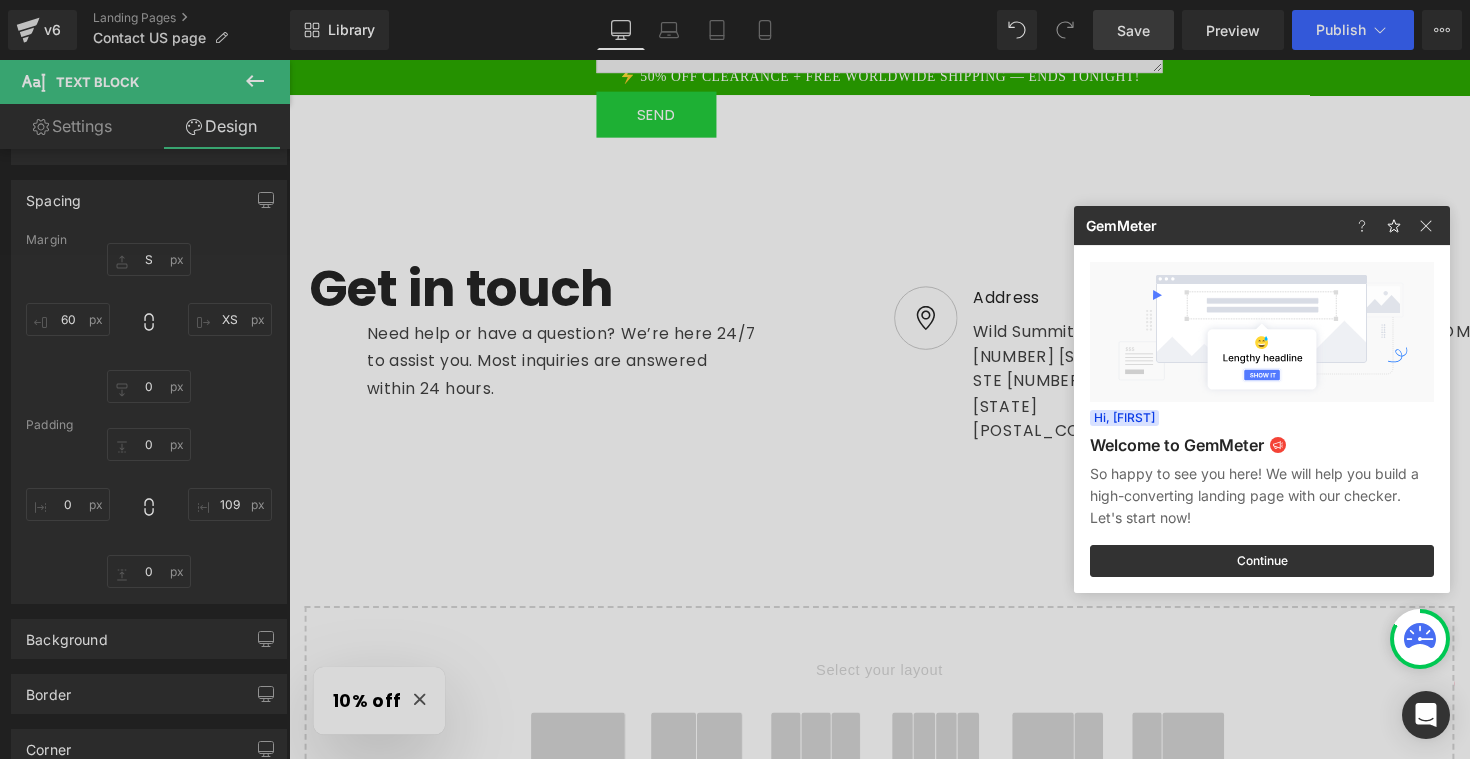 click at bounding box center (1398, 225) 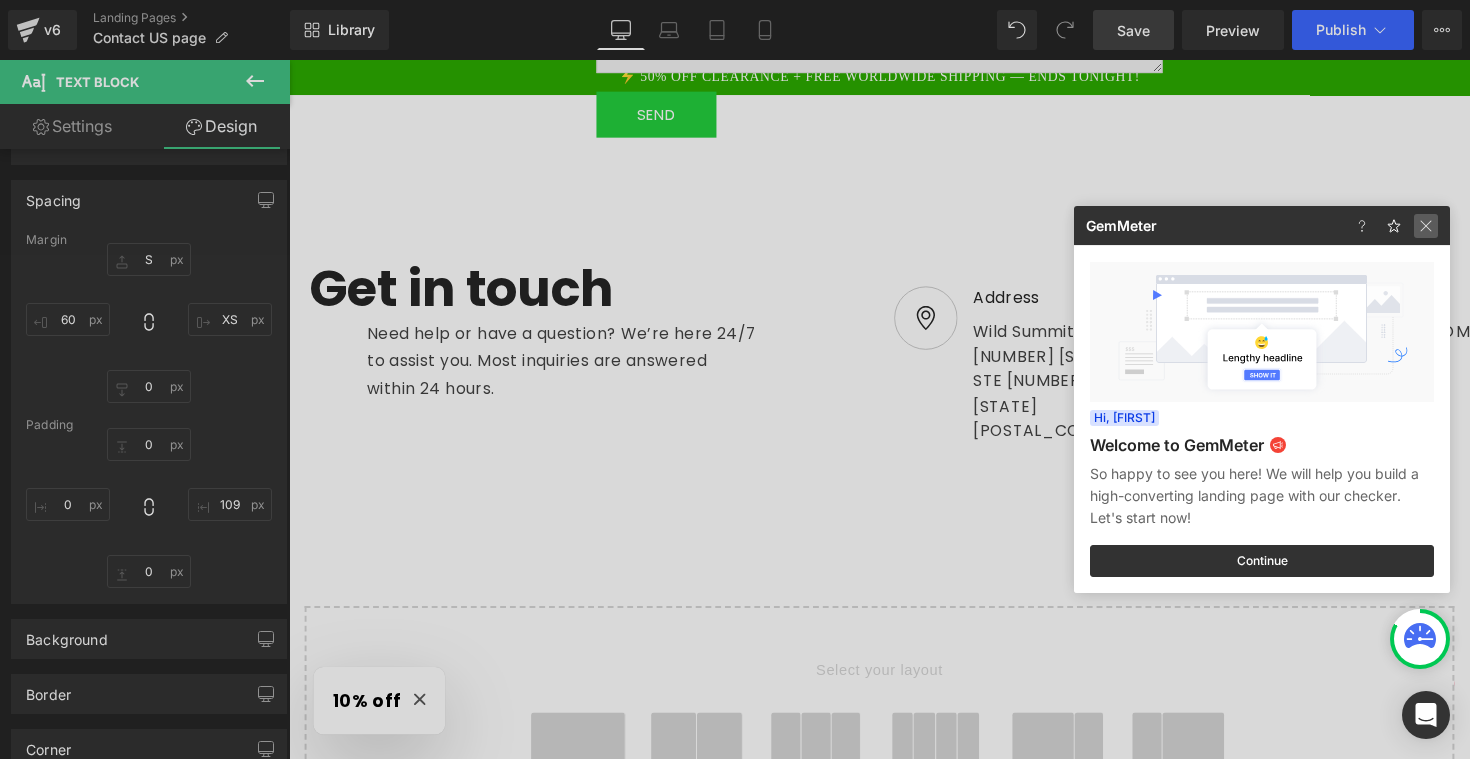 click 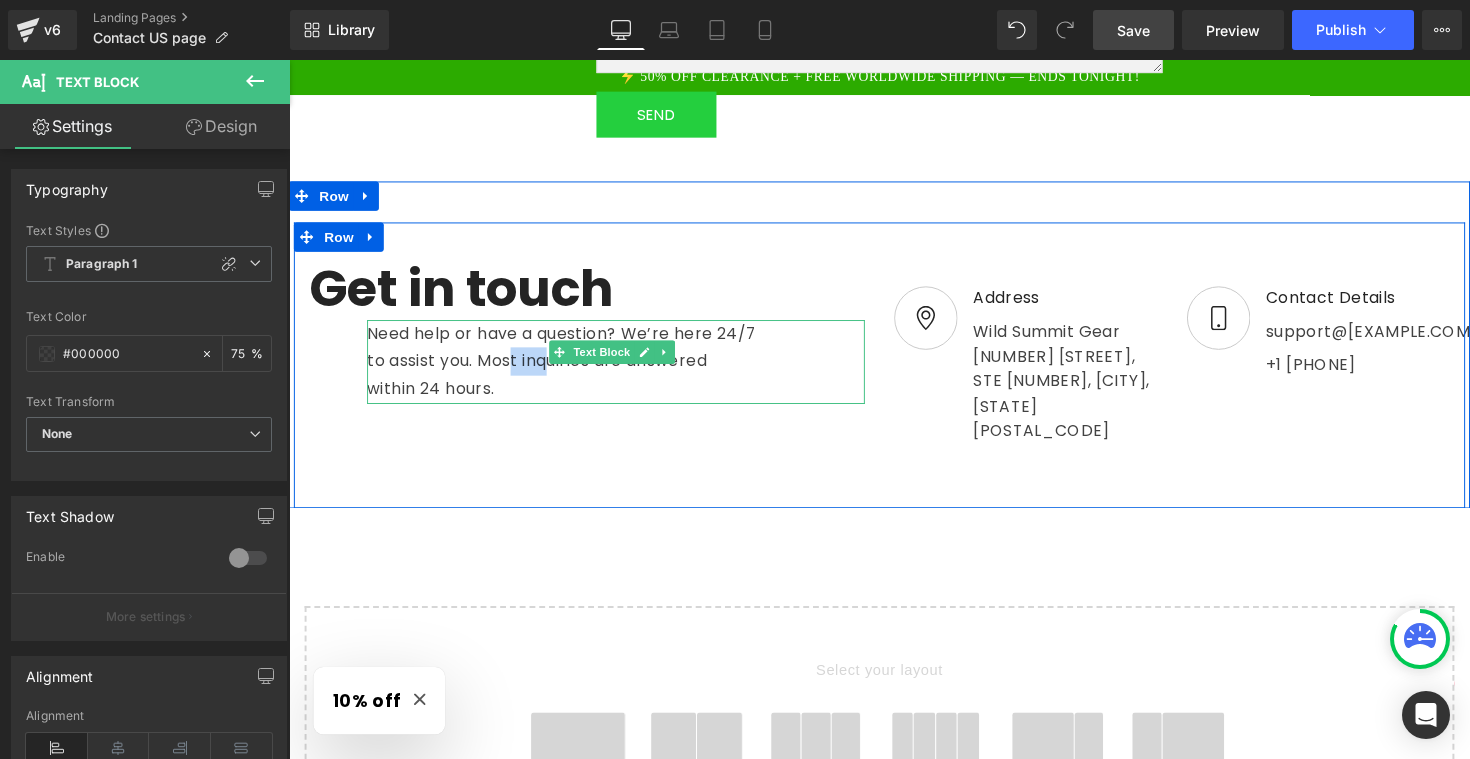 drag, startPoint x: 475, startPoint y: 317, endPoint x: 510, endPoint y: 313, distance: 35.22783 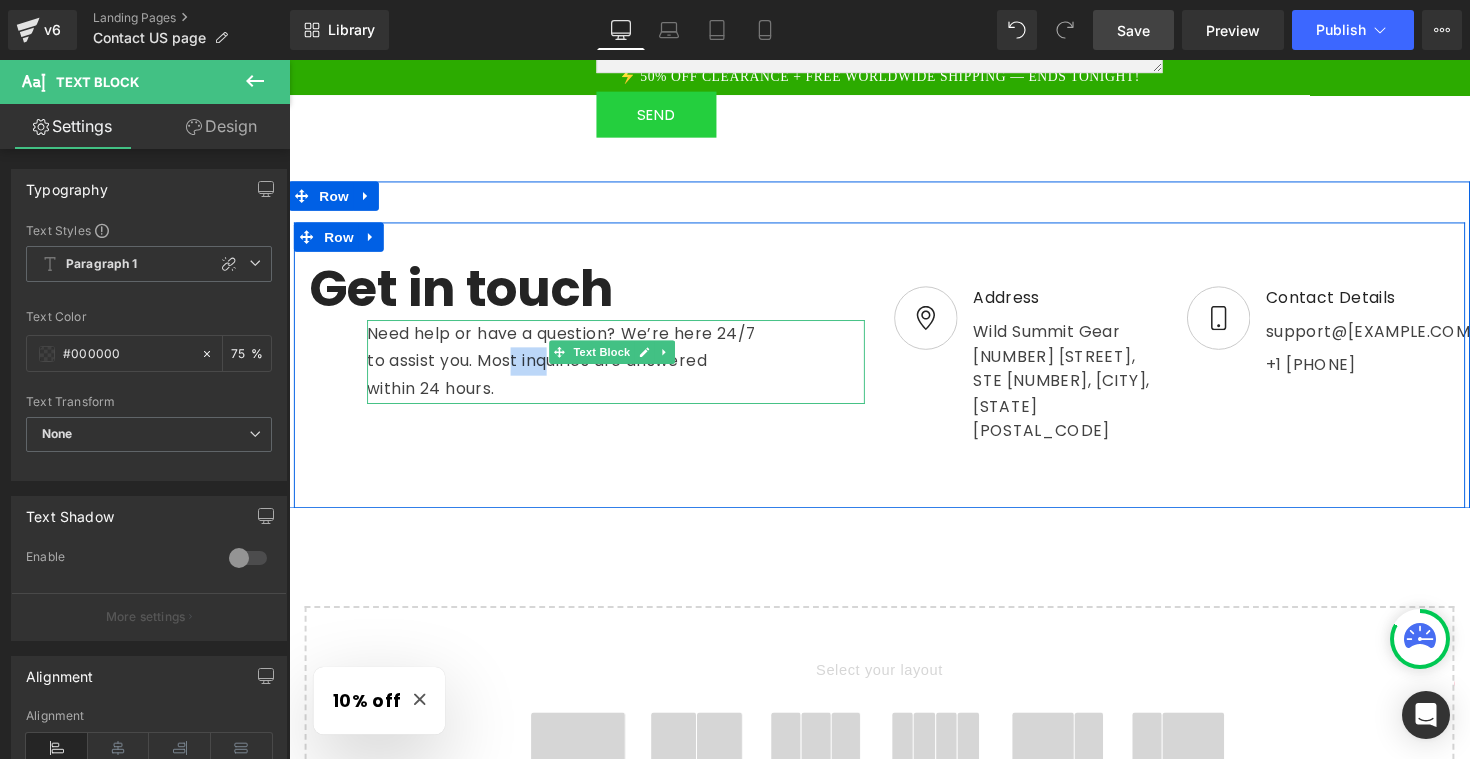 click on "Need help or have a question? We’re here 24/7 to assist you. Most inquiries are answered within 24 hours." at bounding box center (569, 369) 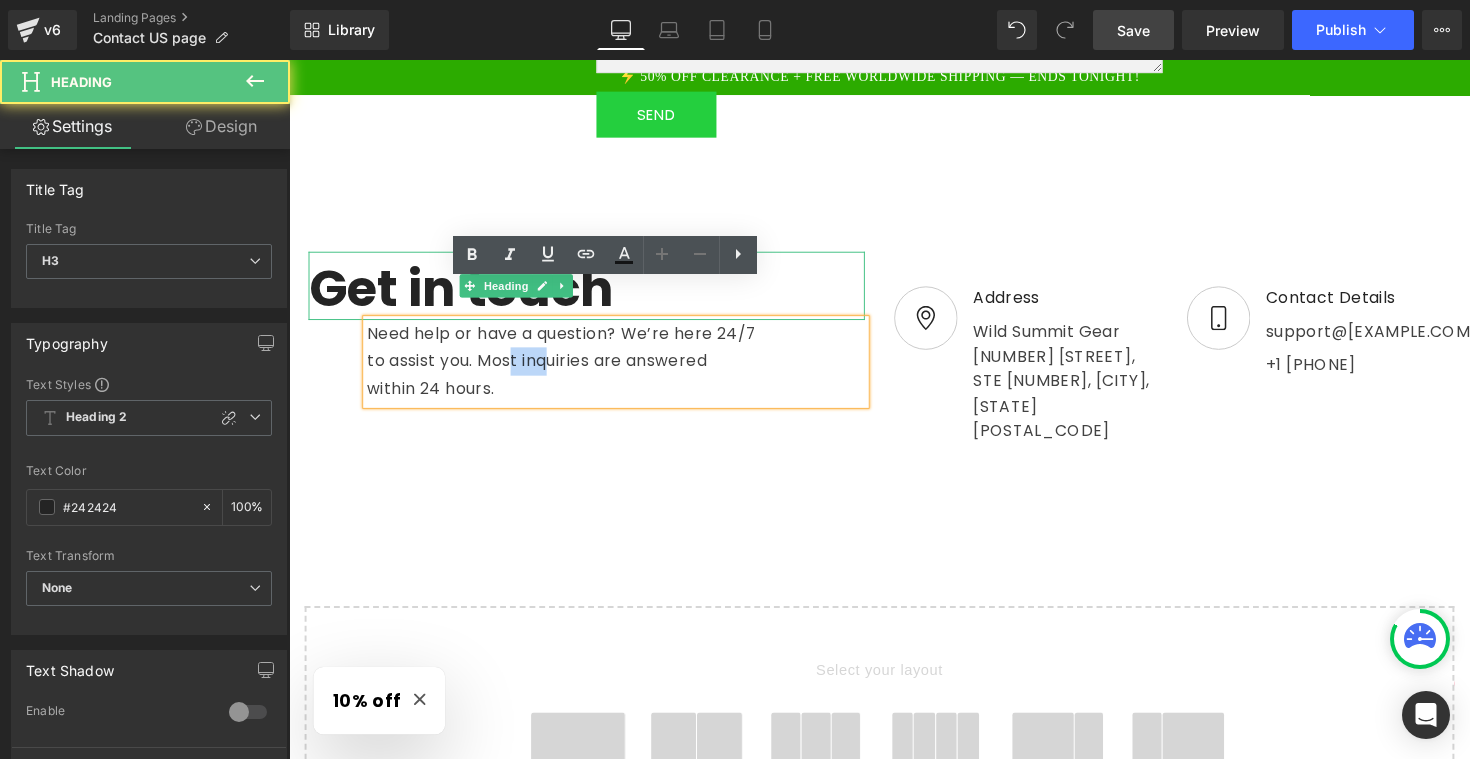 click on "Get in touch" at bounding box center (594, 290) 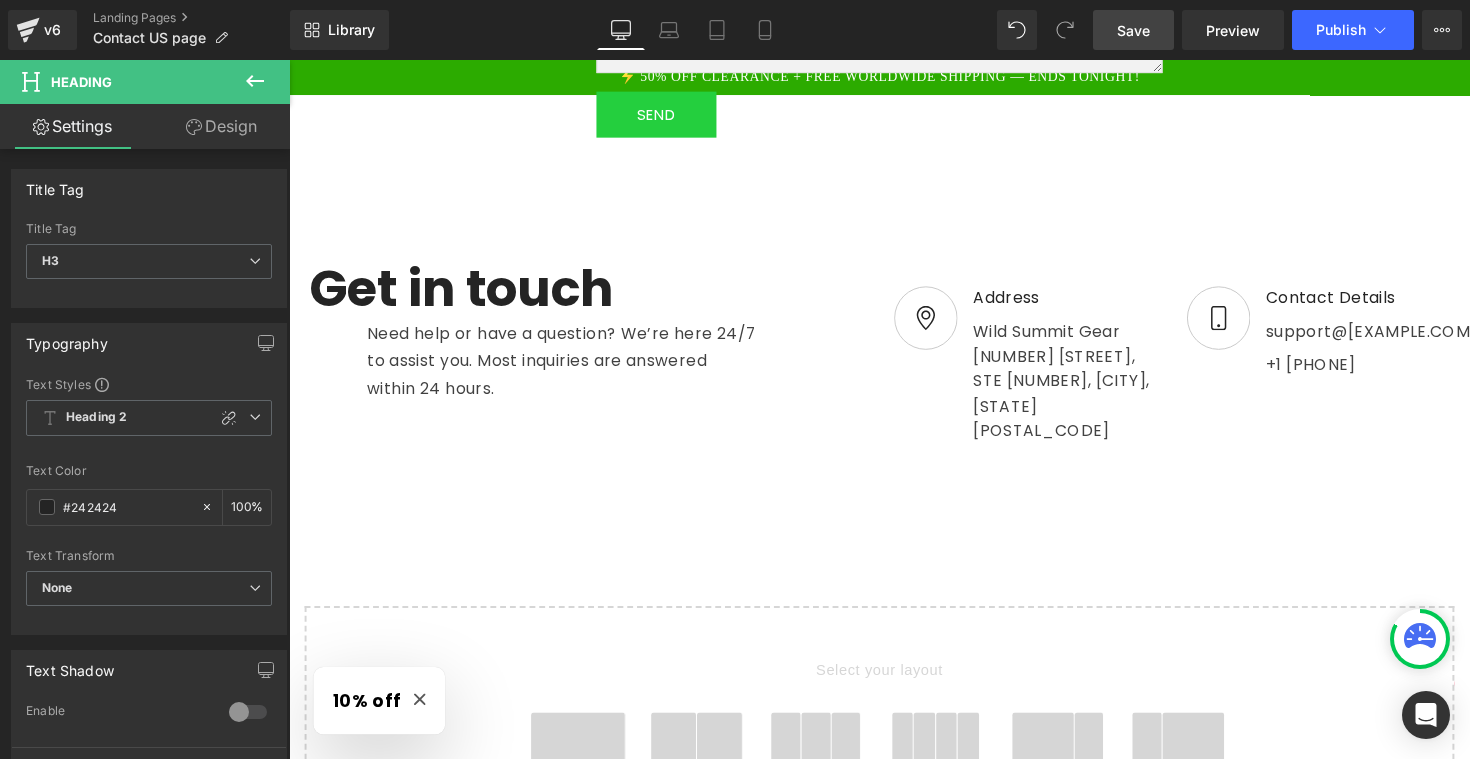 click on "Design" at bounding box center (221, 126) 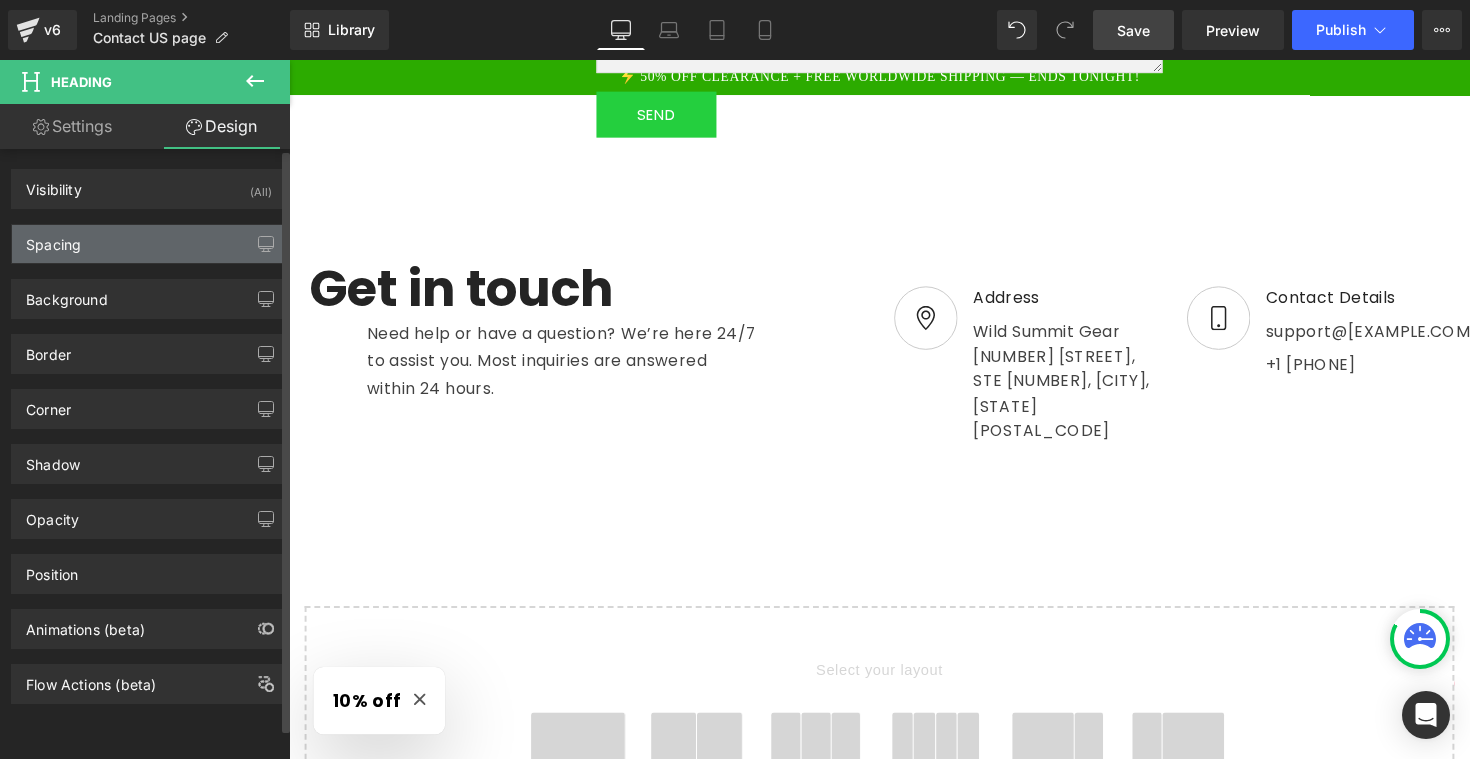 click on "Spacing" at bounding box center [149, 244] 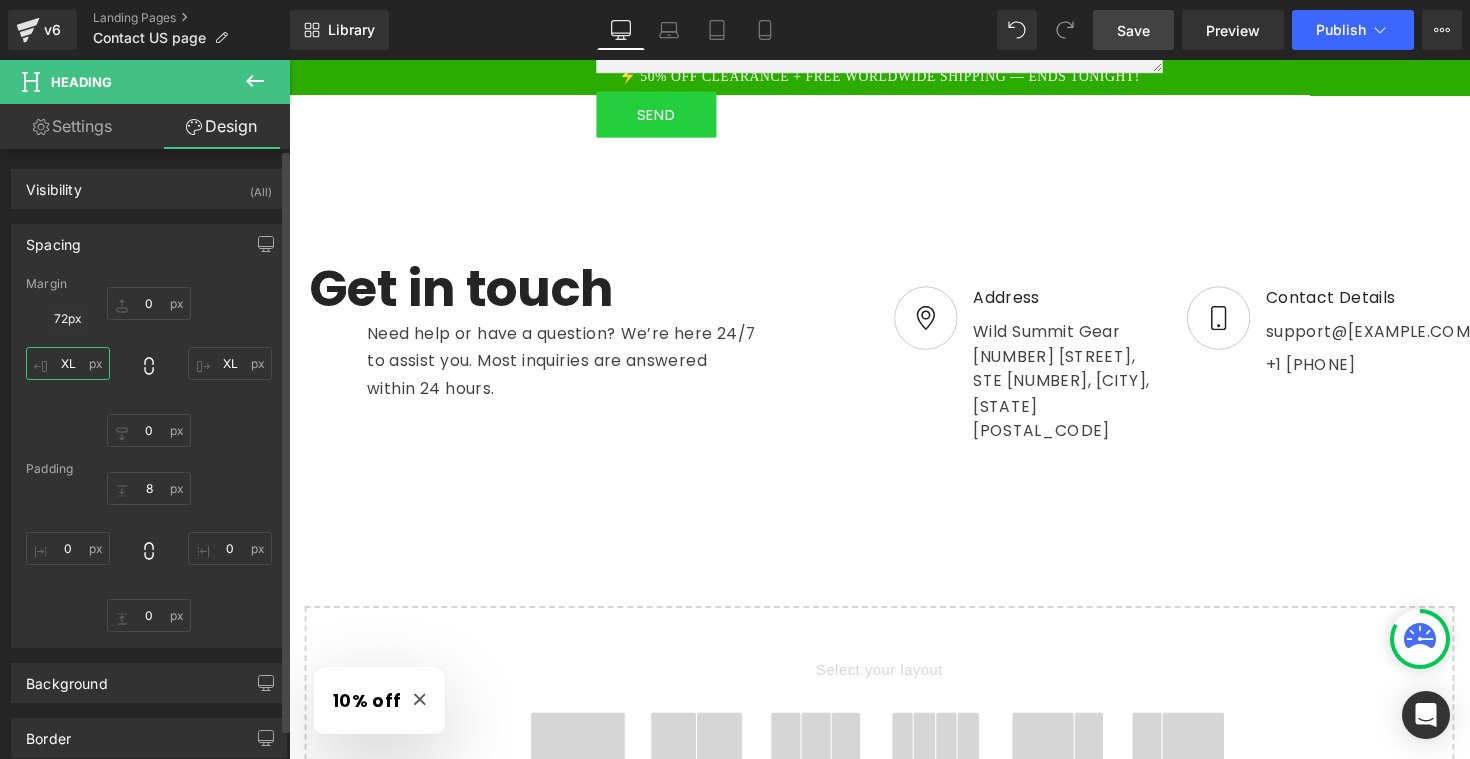 click on "XL" at bounding box center (68, 363) 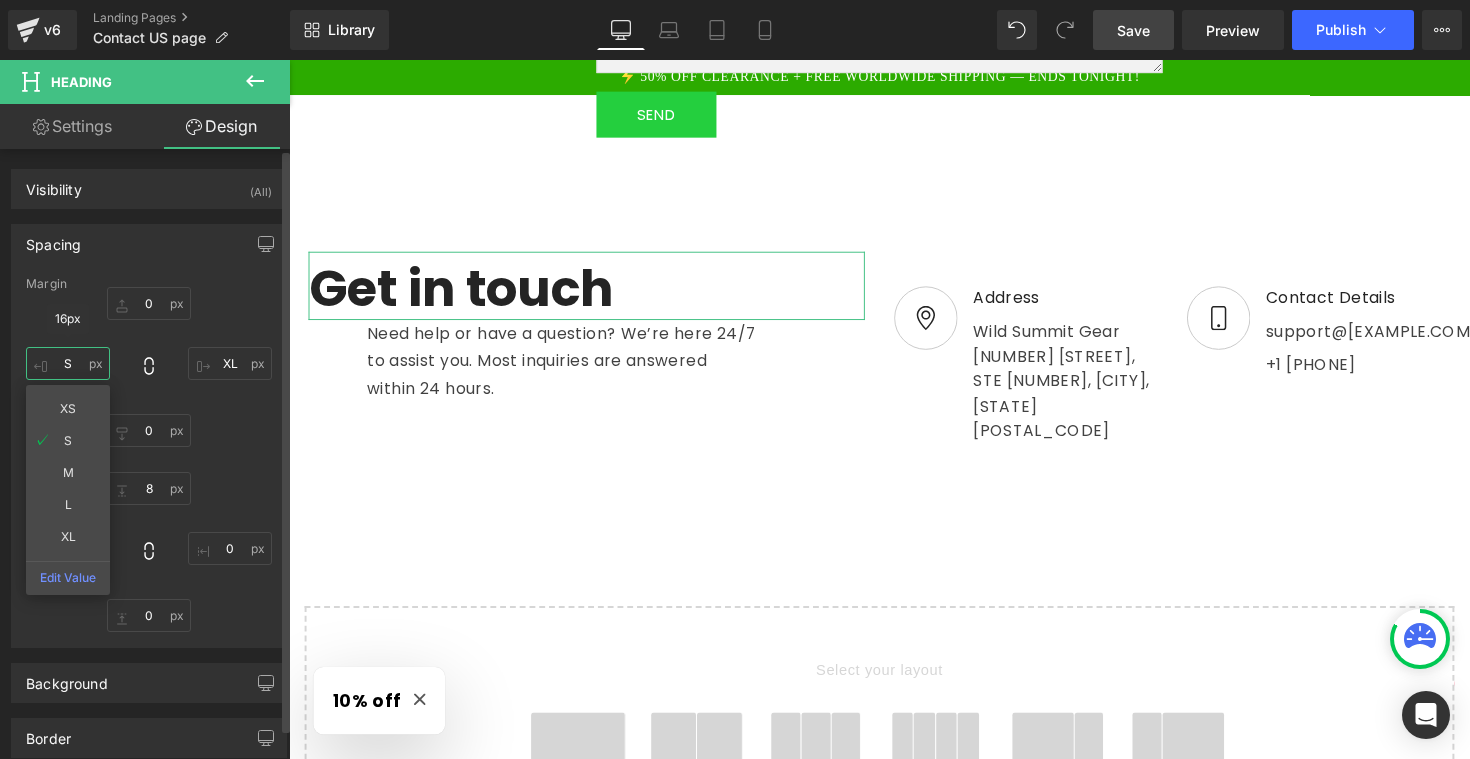 click on "S" at bounding box center (68, 363) 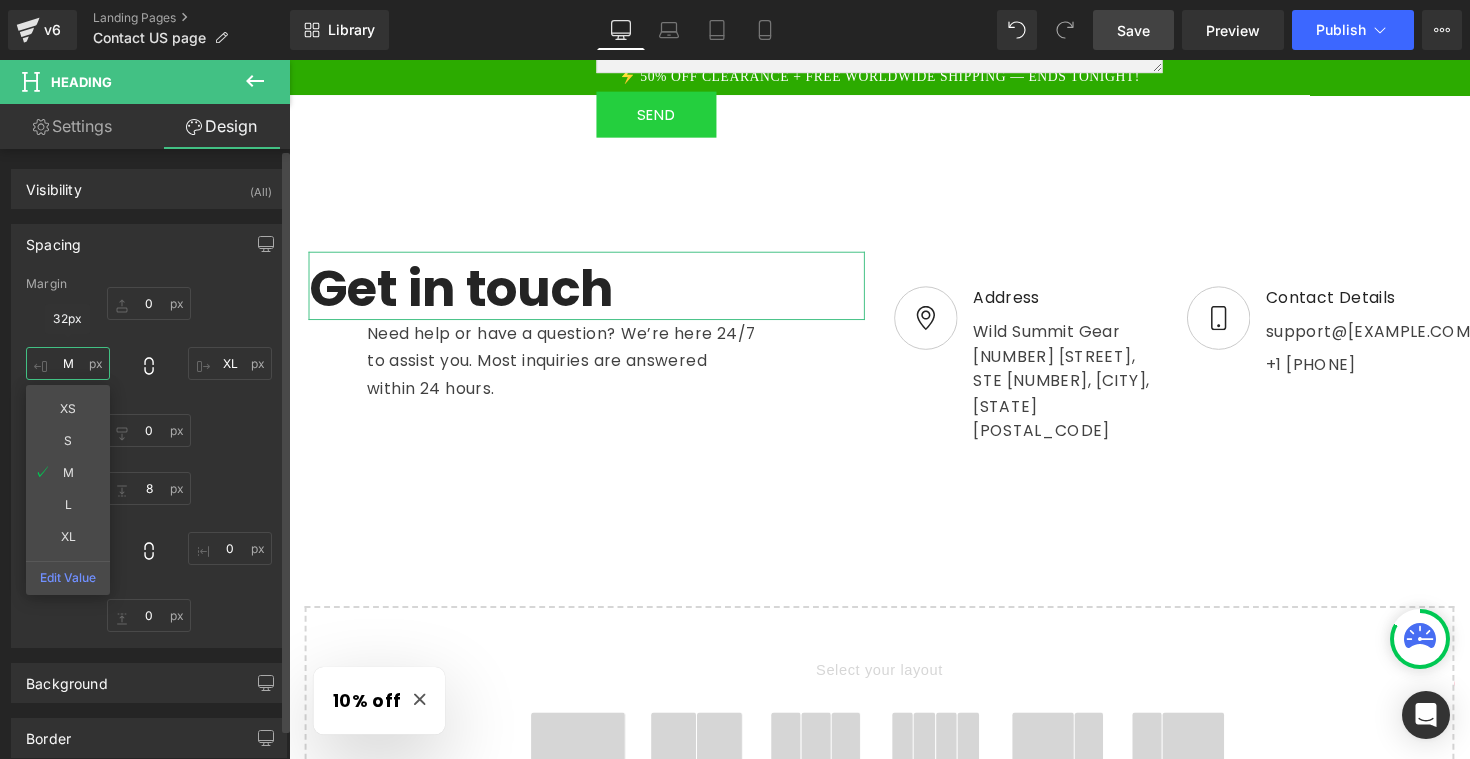 click on "M" at bounding box center [68, 363] 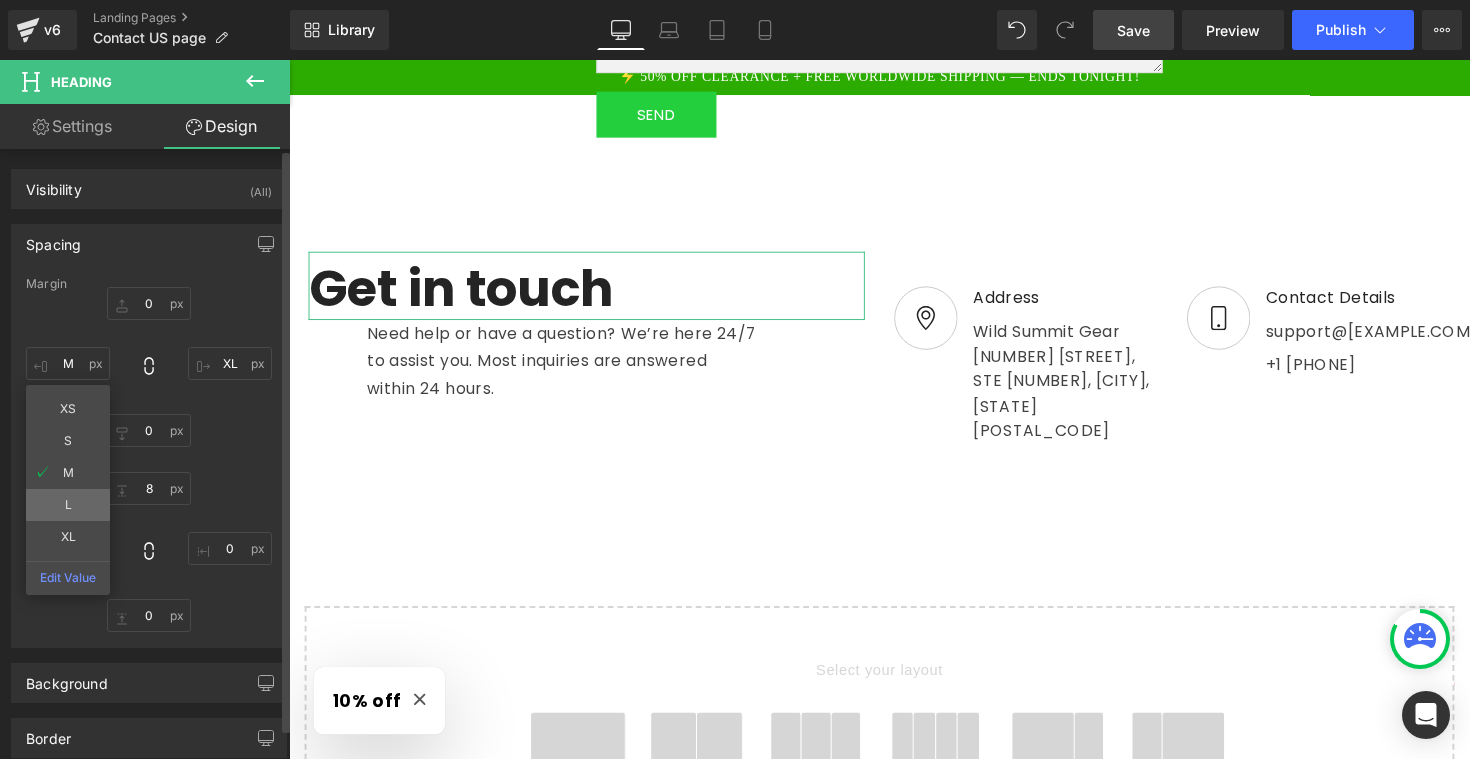 type on "L" 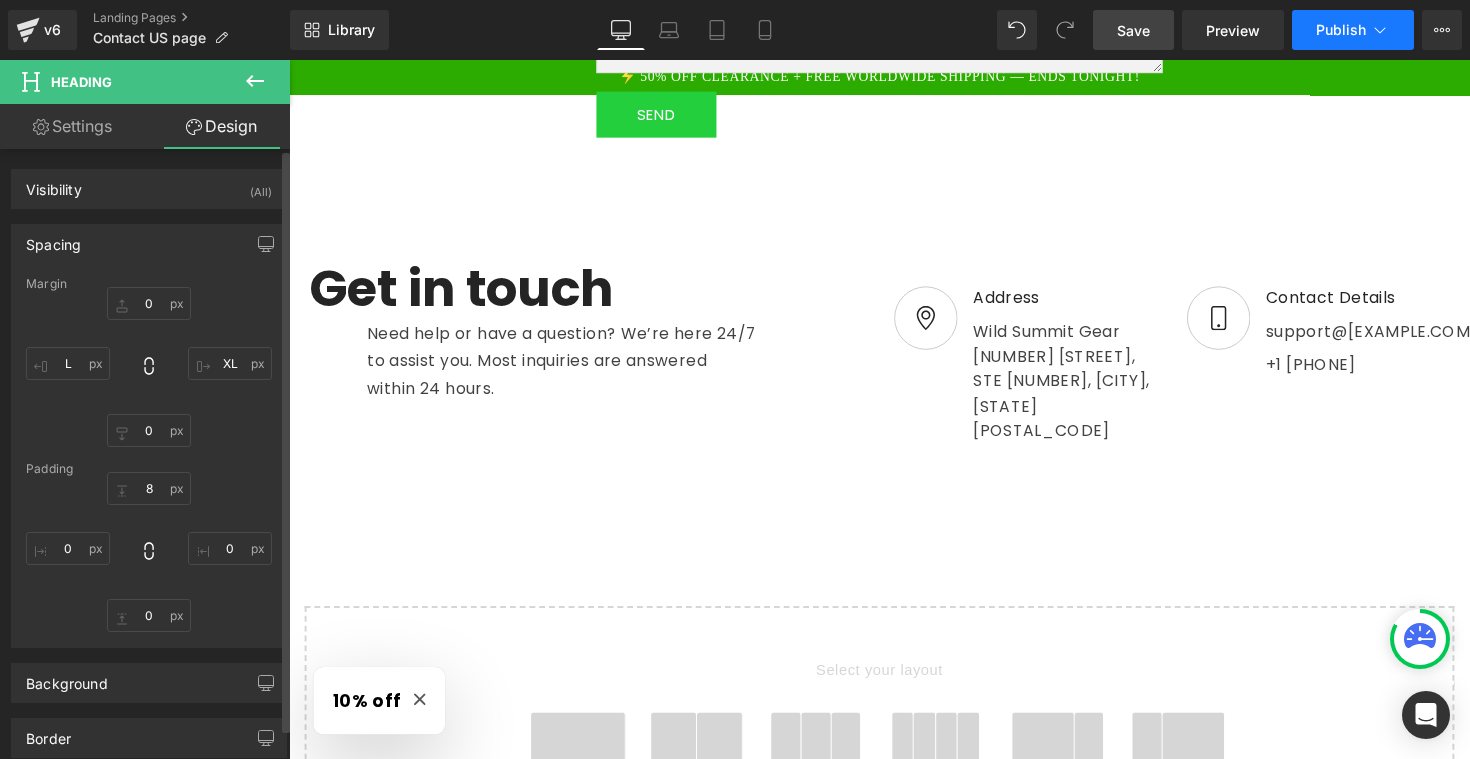 click on "Publish" at bounding box center [1341, 30] 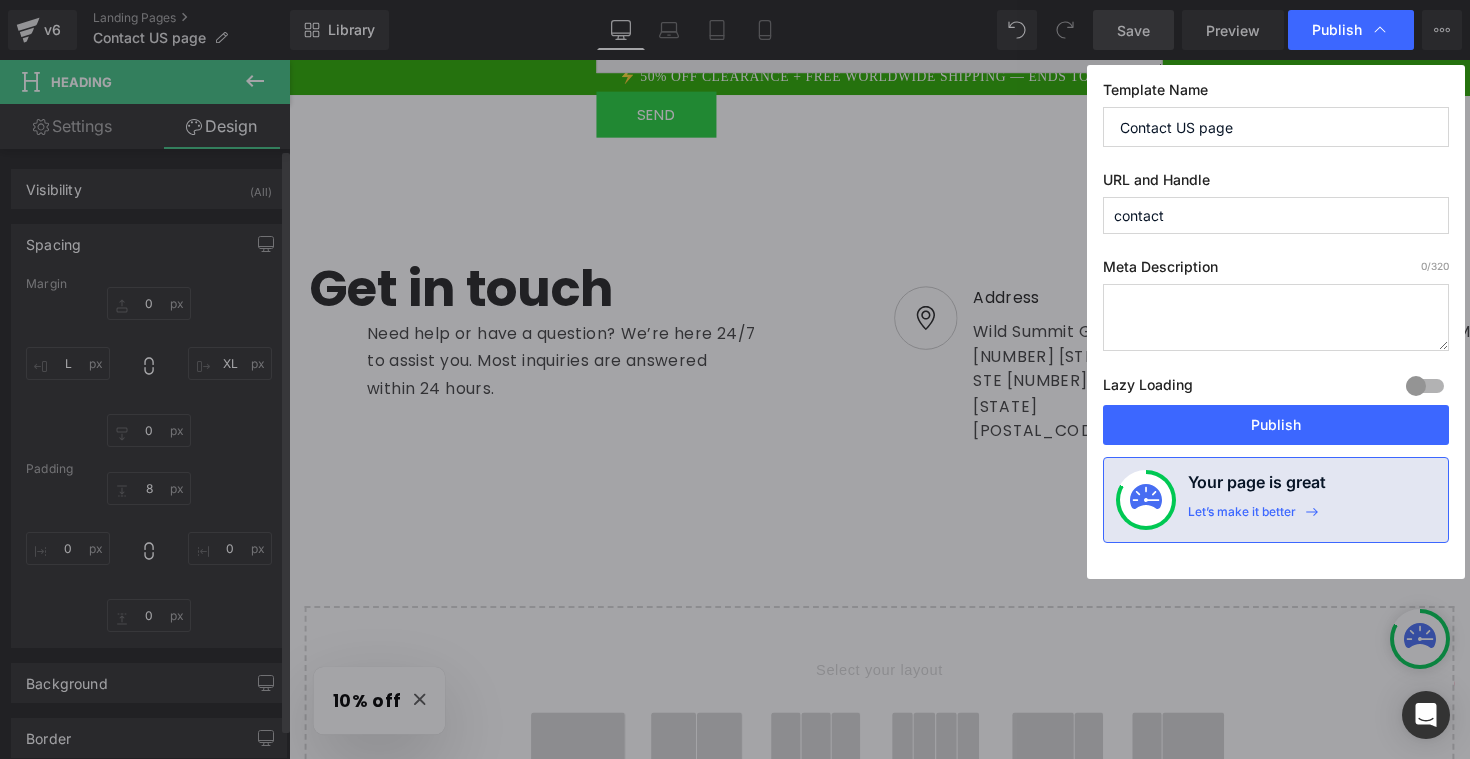 click at bounding box center (1276, 317) 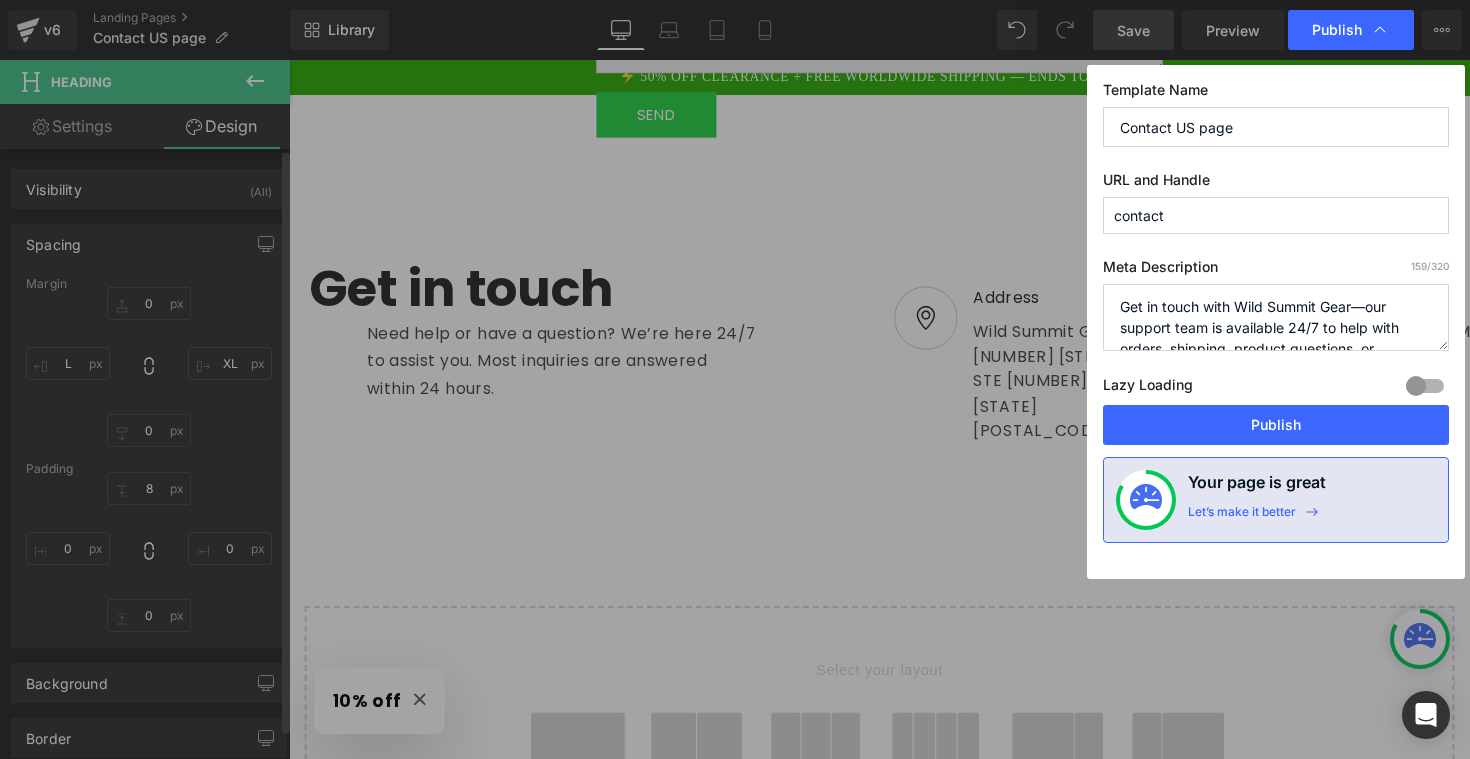 scroll, scrollTop: 0, scrollLeft: 0, axis: both 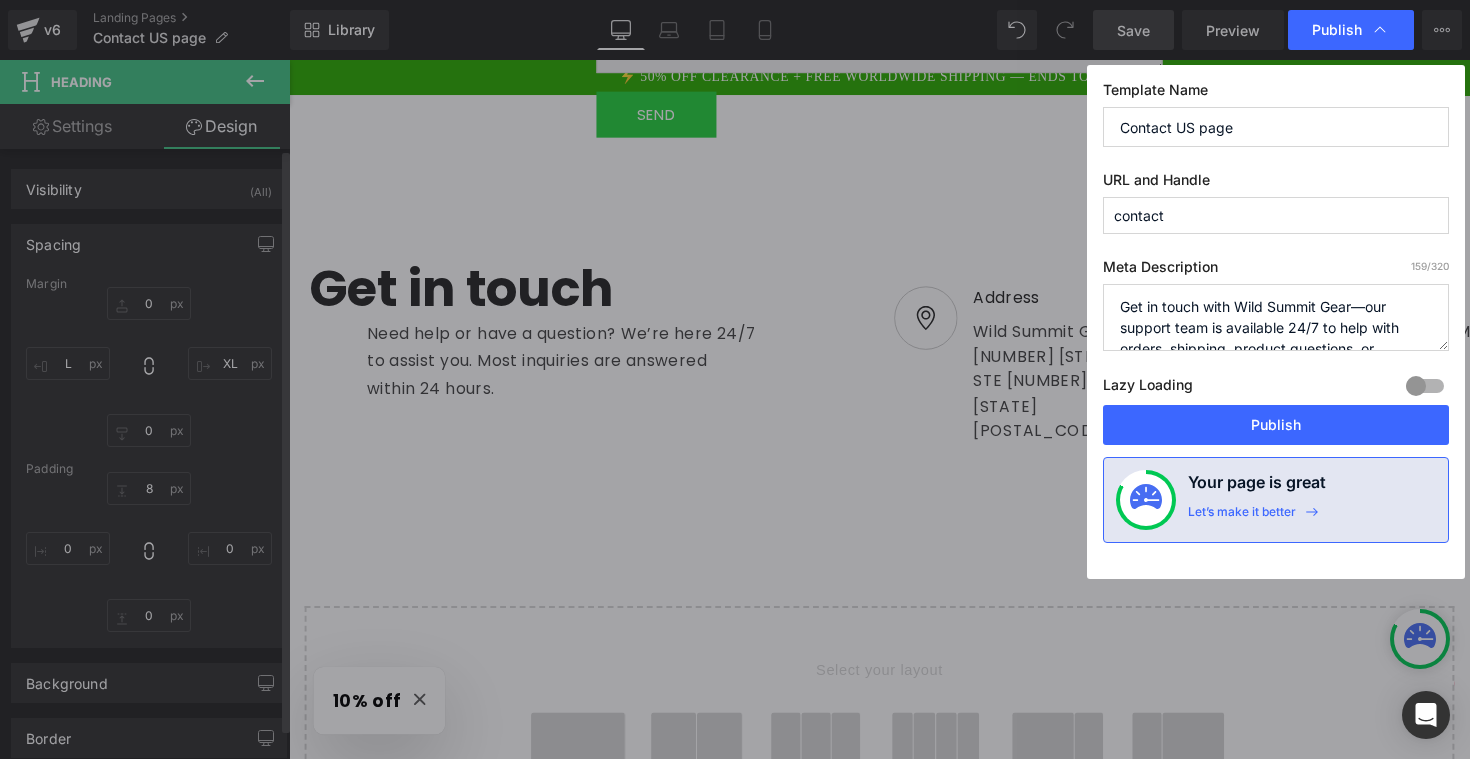 click on "Get in touch with Wild Summit Gear—our support team is available 24/7 to help with orders, shipping, product questions, or feedback. Fast responses guaranteed." at bounding box center [1276, 317] 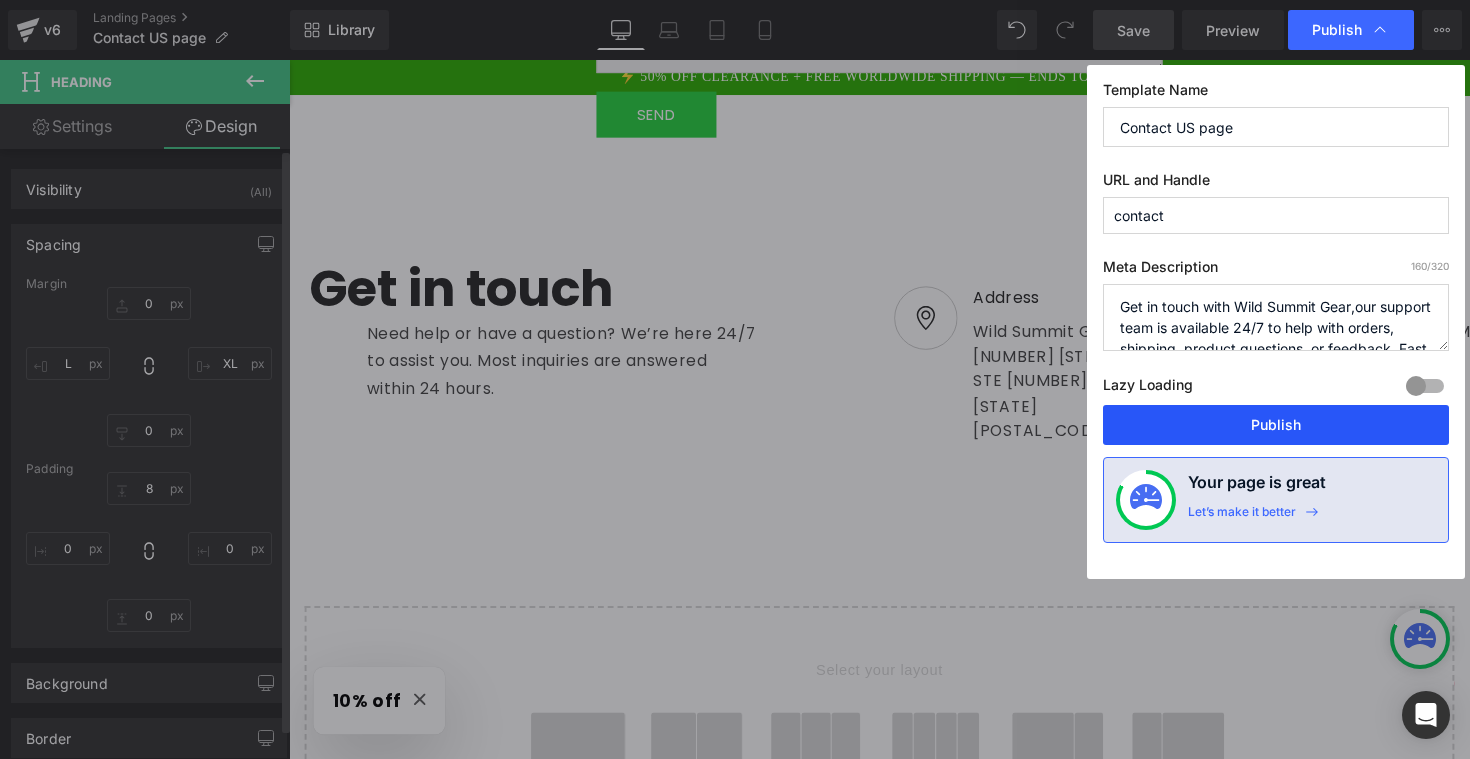 type on "Get in touch with Wild Summit Gear,our support team is available 24/7 to help with orders, shipping, product questions, or feedback. Fast responses guaranteed." 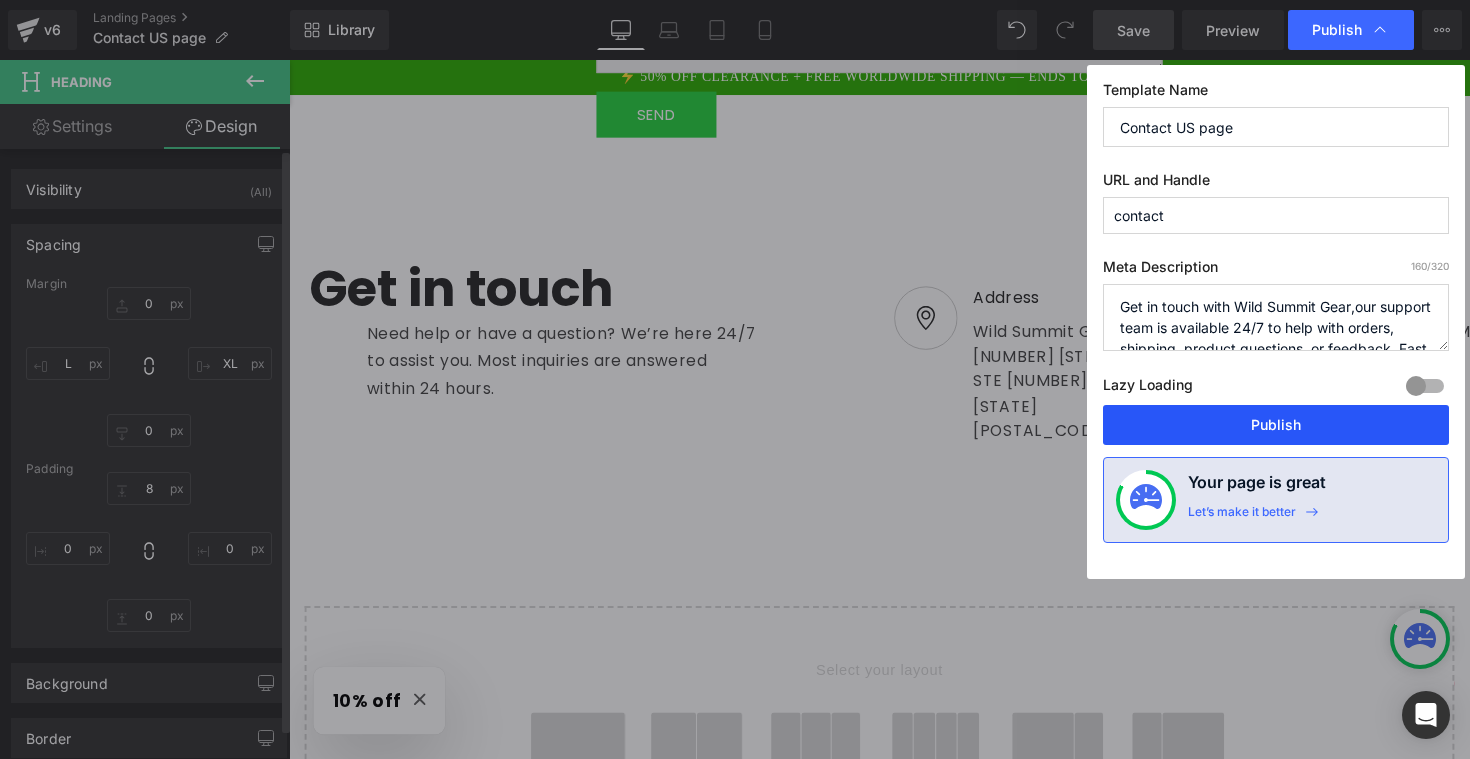 click on "Publish" at bounding box center (1276, 425) 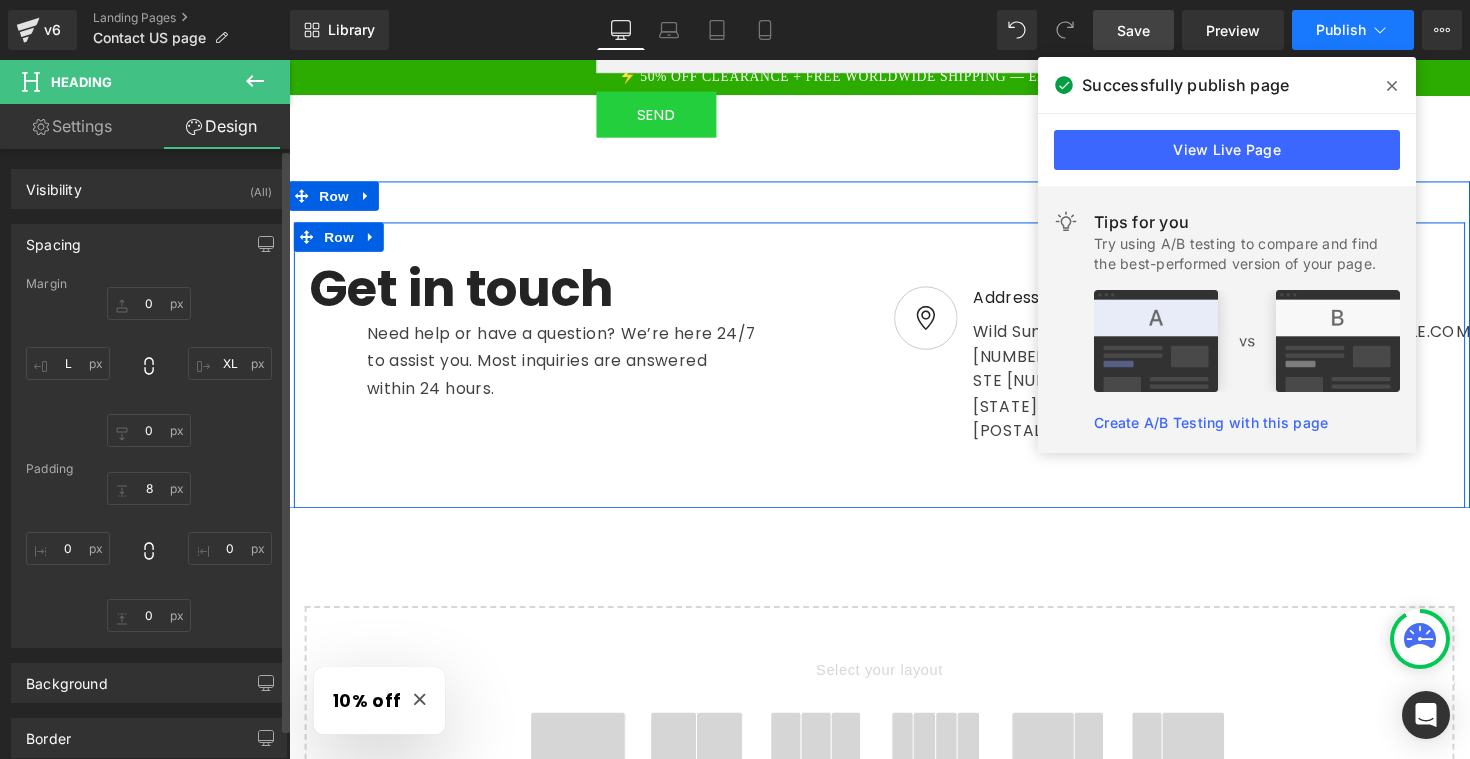 click on "Publish" at bounding box center (1353, 30) 